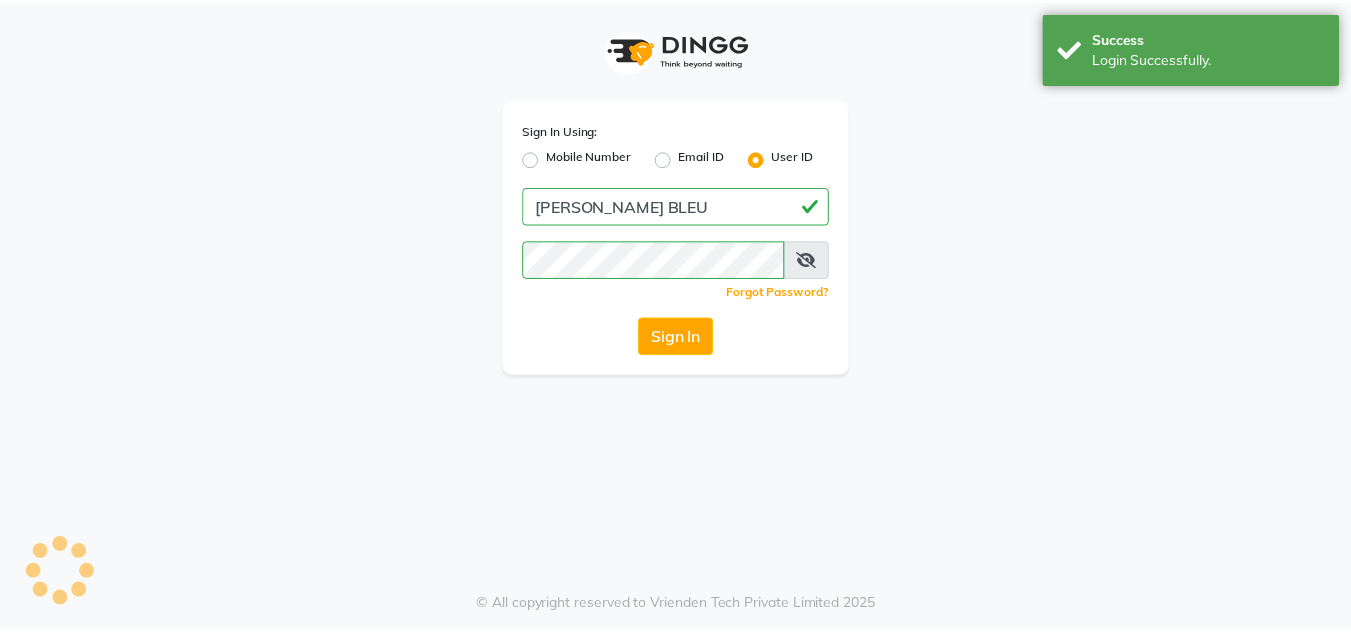scroll, scrollTop: 0, scrollLeft: 0, axis: both 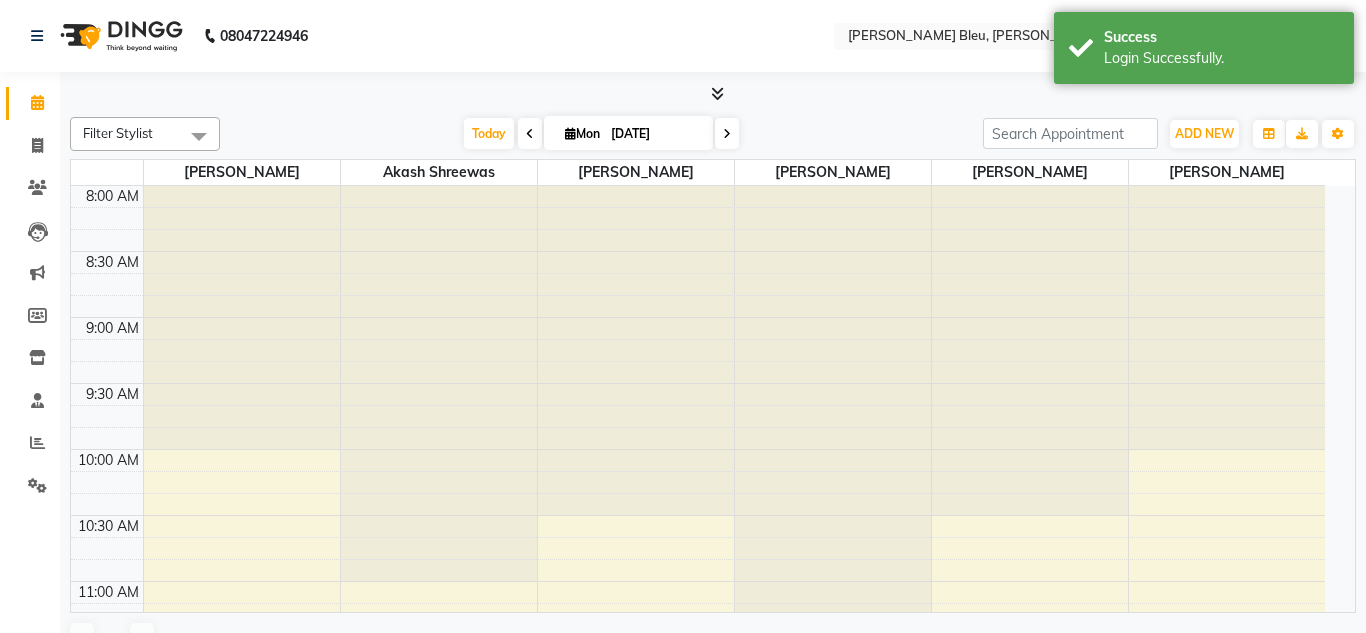 select on "en" 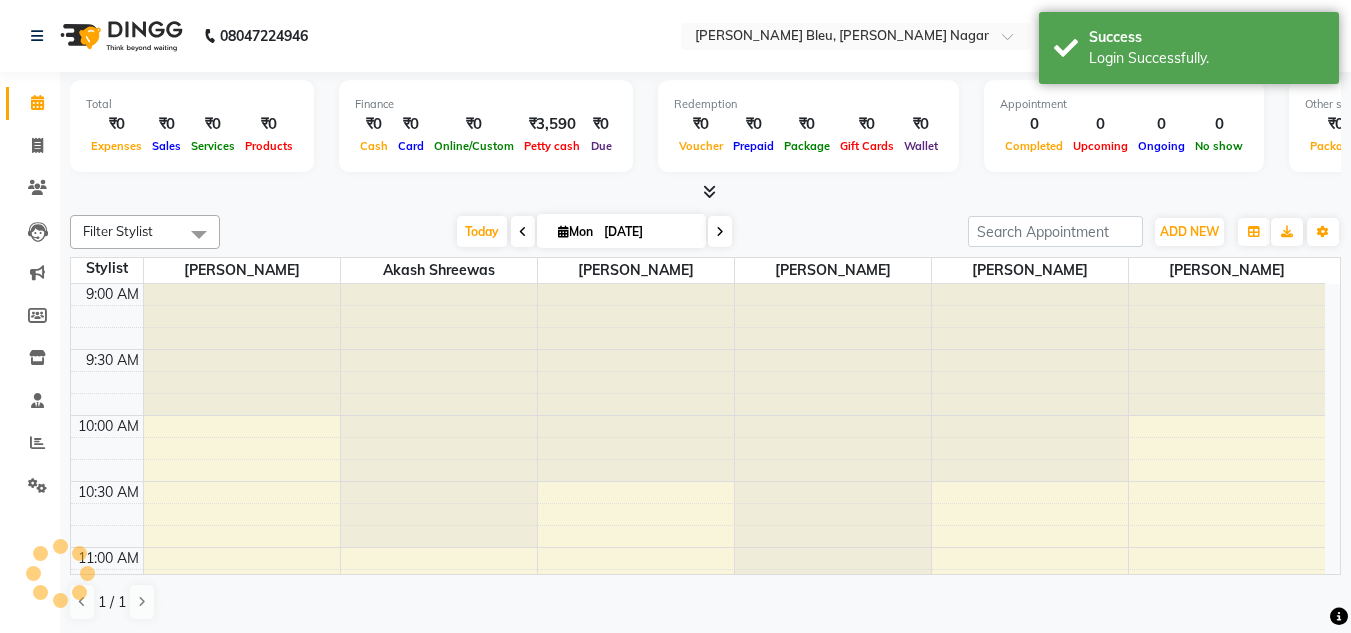 scroll, scrollTop: 0, scrollLeft: 0, axis: both 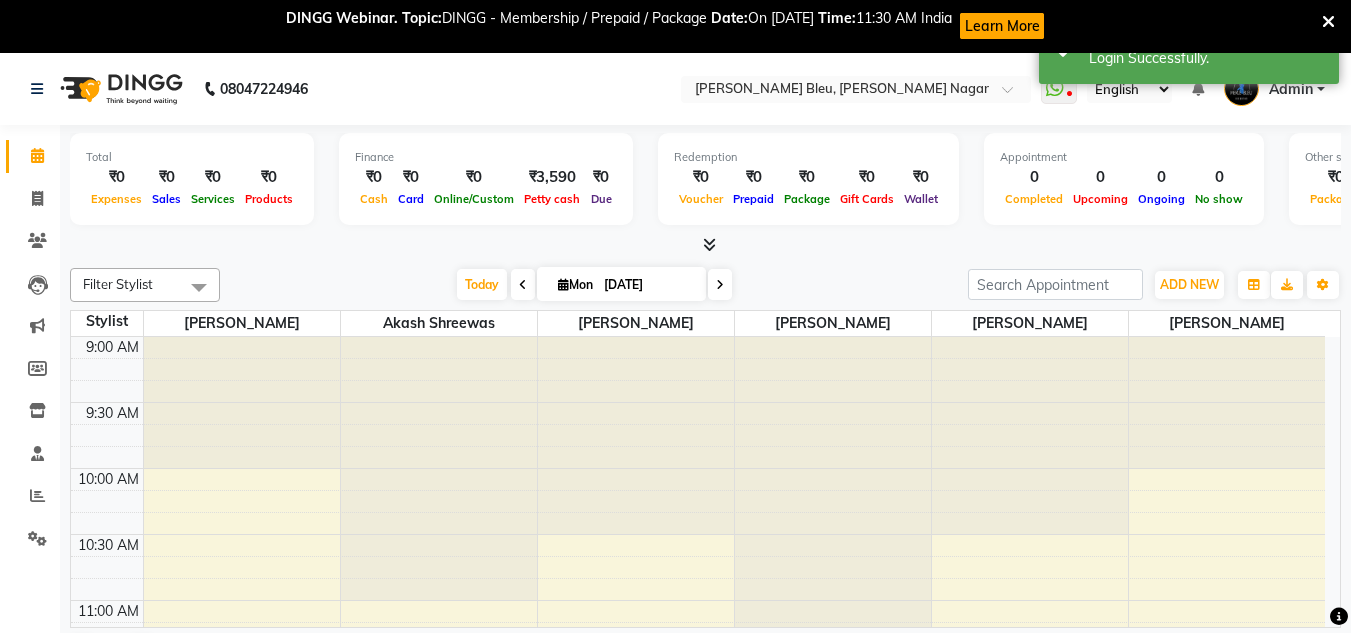 click on "English ENGLISH Español العربية मराठी हिंदी ગુજરાતી தமிழ் 中文" at bounding box center [1129, 89] 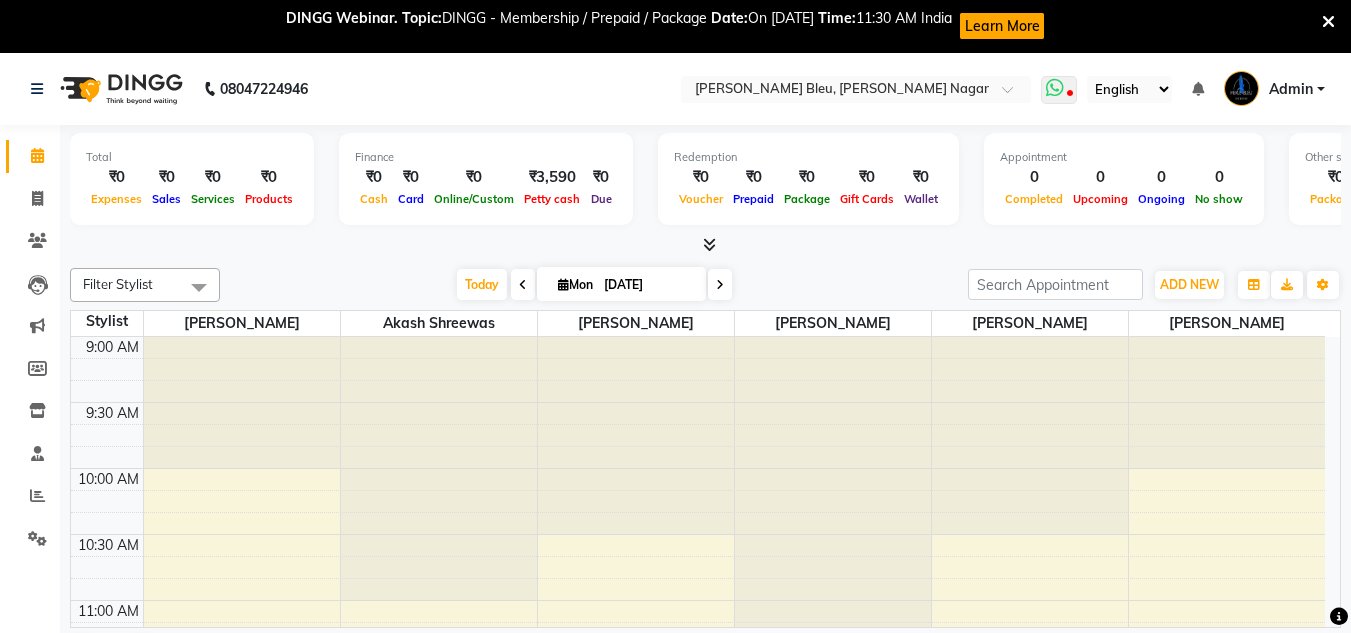 click at bounding box center [1059, 90] 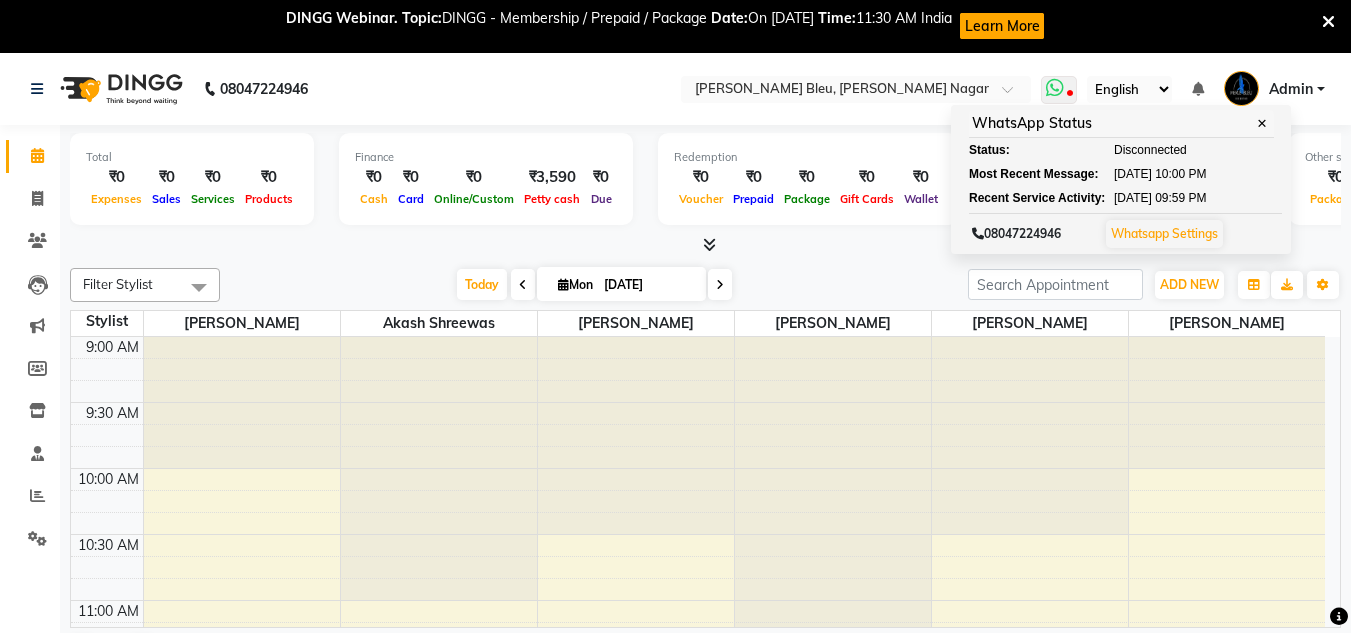click on "Whatsapp Settings" at bounding box center (1164, 233) 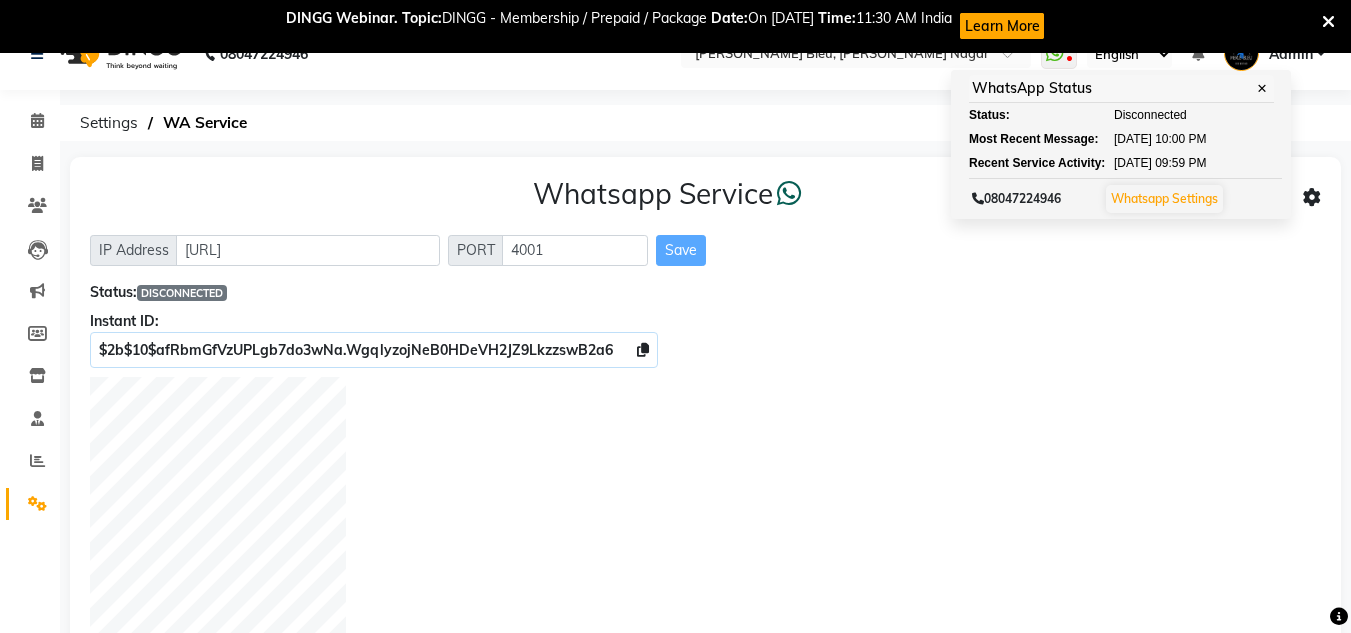 scroll, scrollTop: 0, scrollLeft: 0, axis: both 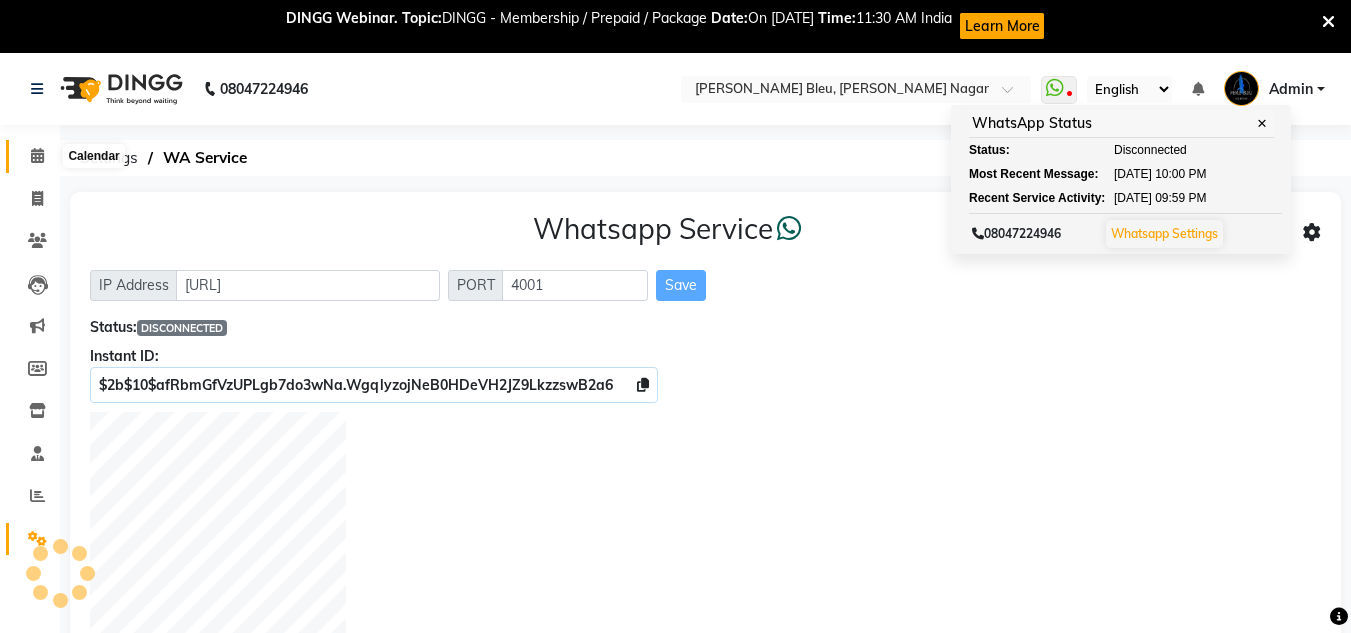 click 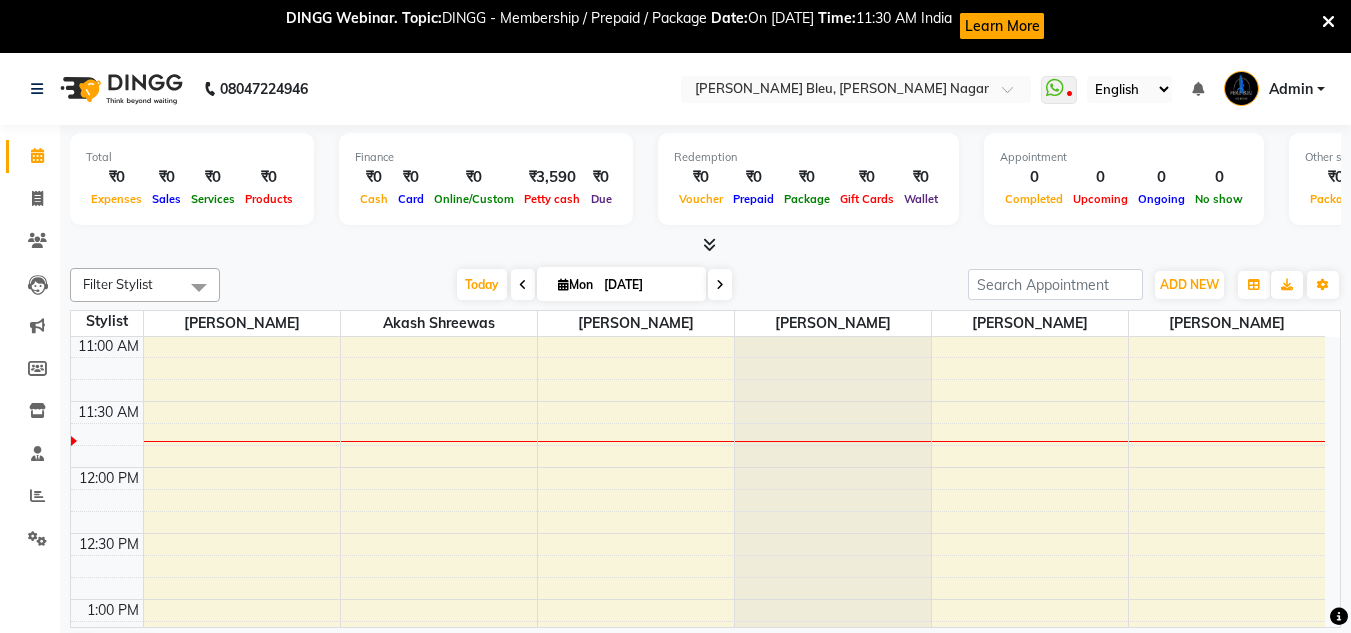 scroll, scrollTop: 0, scrollLeft: 0, axis: both 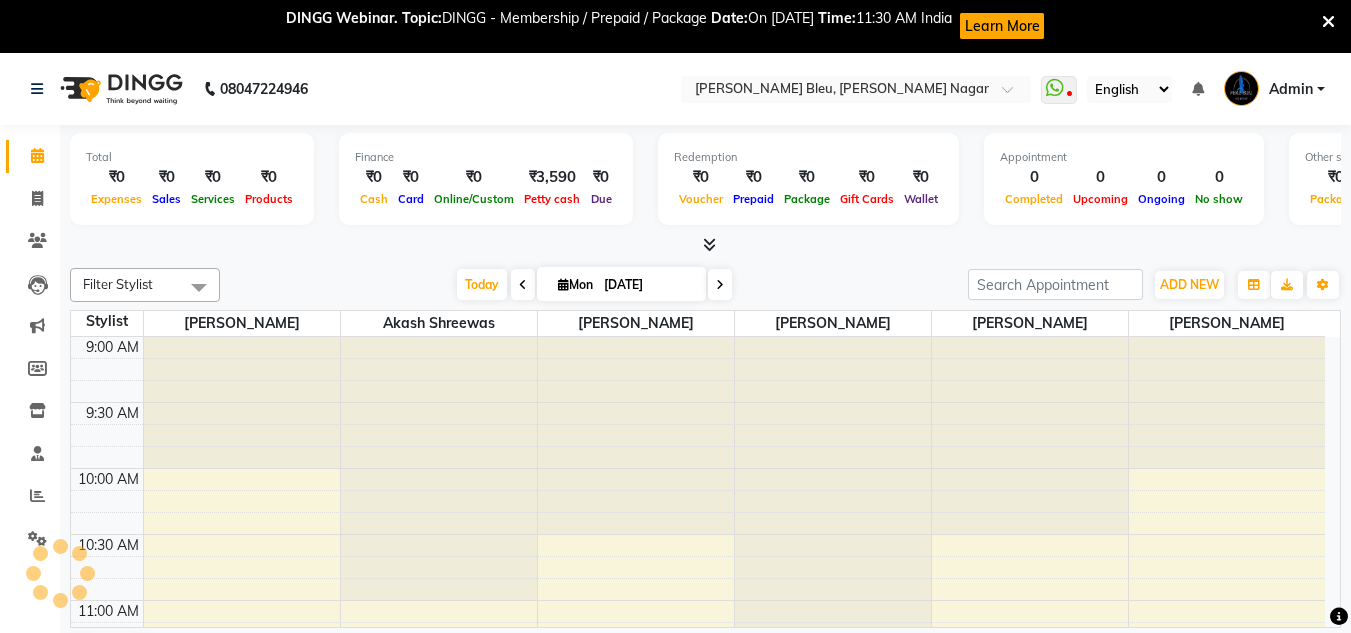click on "Total  ₹0  Expenses ₹0  Sales ₹0  Services ₹0  Products Finance  ₹0  Cash ₹0  Card ₹0  Online/Custom ₹3,590 [PERSON_NAME] cash ₹0 Due  Redemption  ₹0 Voucher ₹0 Prepaid ₹0 Package ₹0  Gift Cards ₹0  Wallet  Appointment  0 Completed 0 Upcoming 0 Ongoing 0 No show  Other sales  ₹0  Packages ₹0  Memberships ₹0  Vouchers ₹0  Prepaids ₹0  Gift Cards" at bounding box center [705, 190] 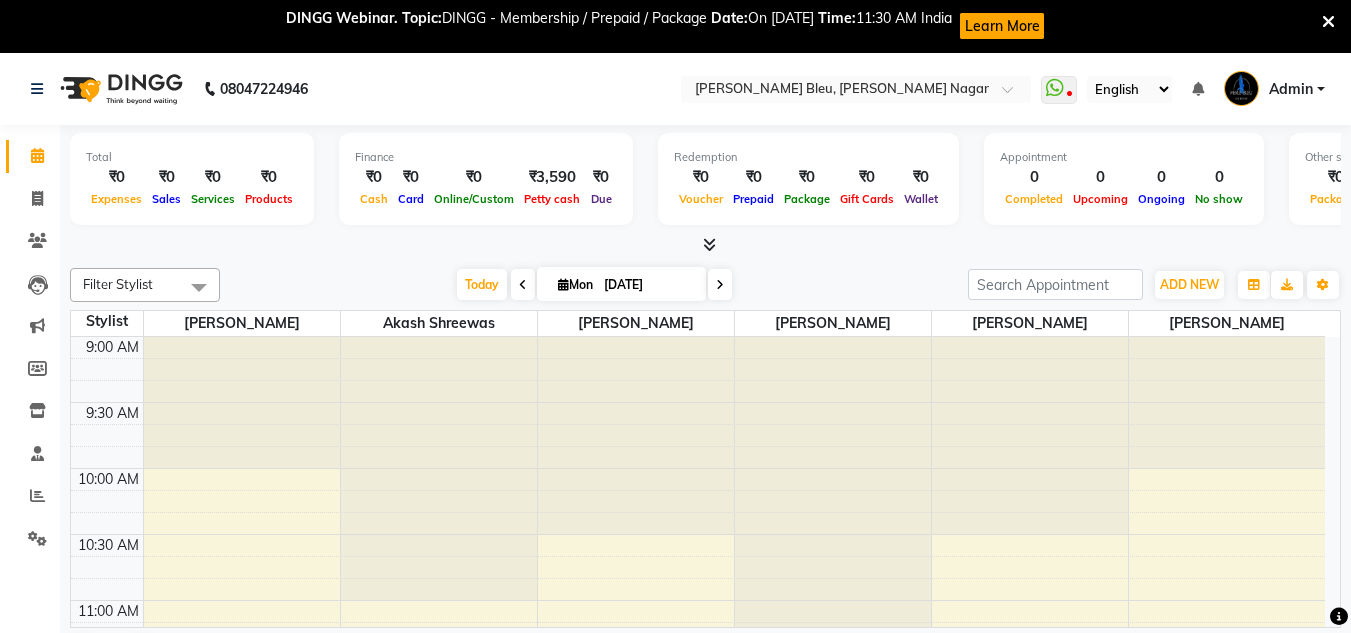 click at bounding box center (709, 244) 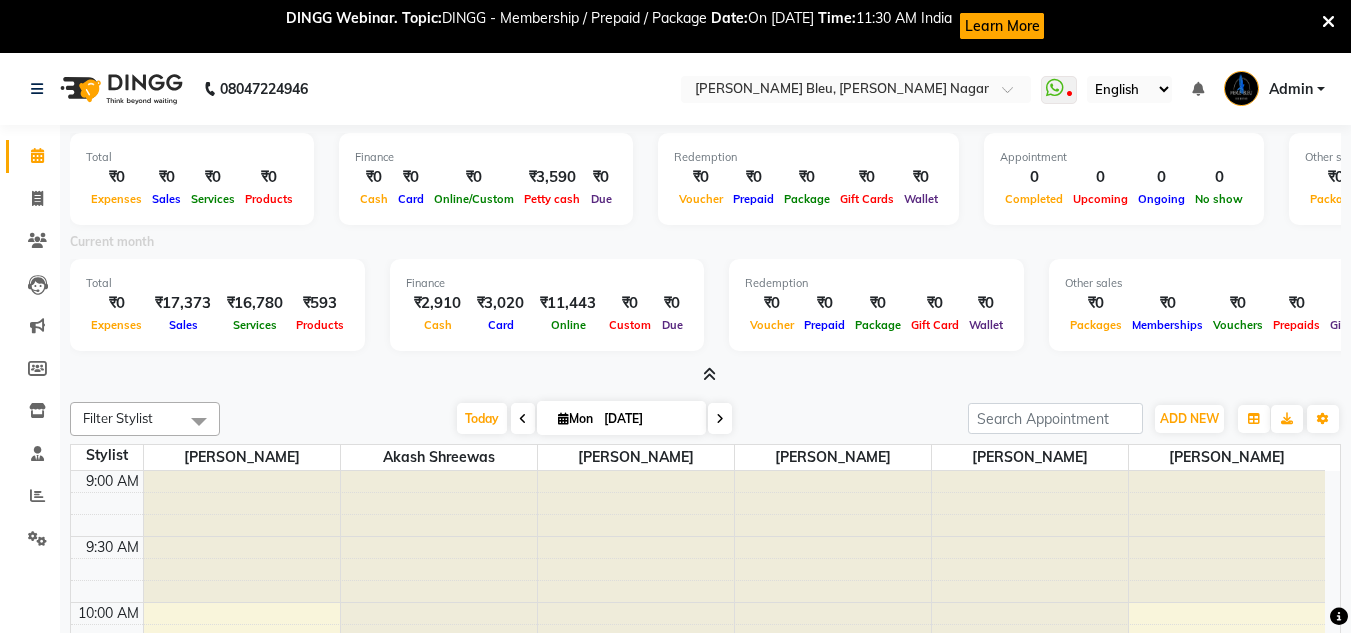 click at bounding box center [709, 374] 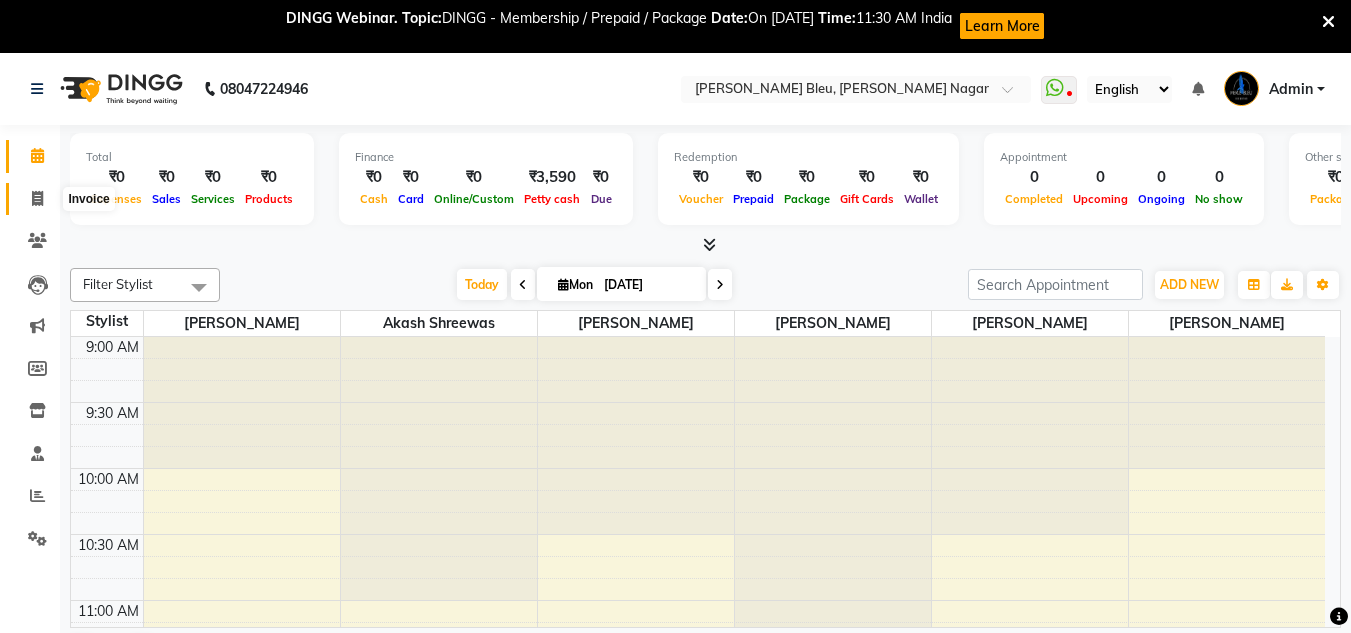 click 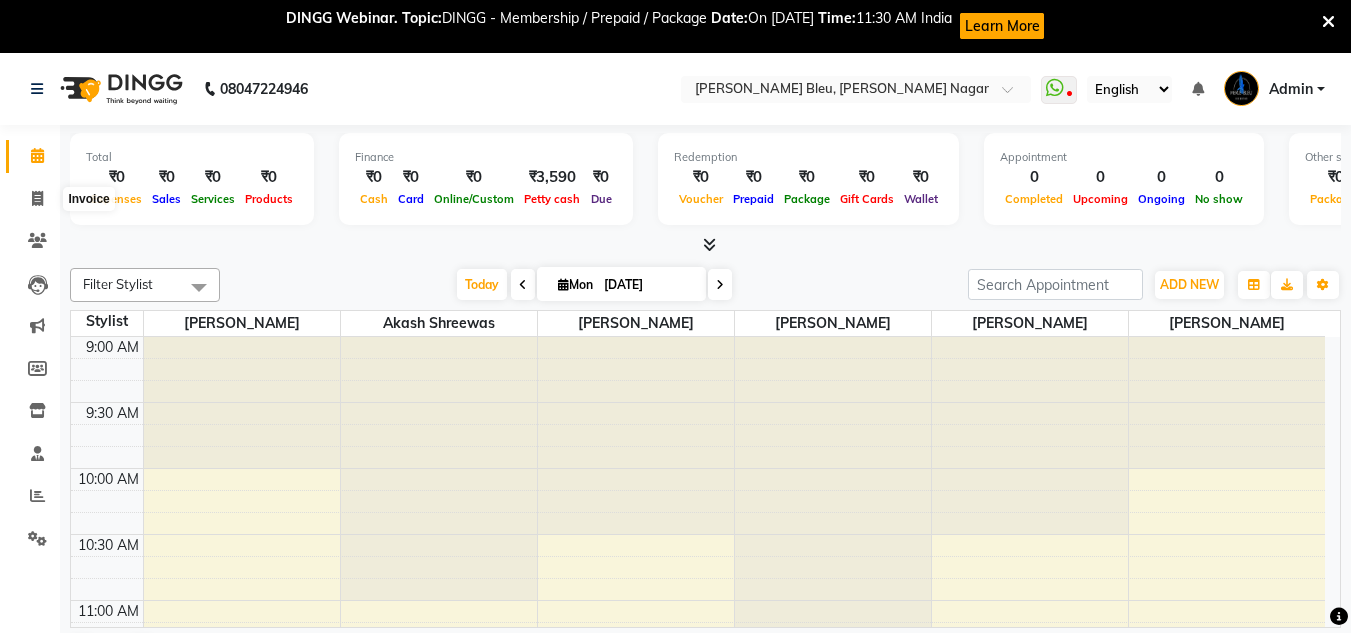 select on "service" 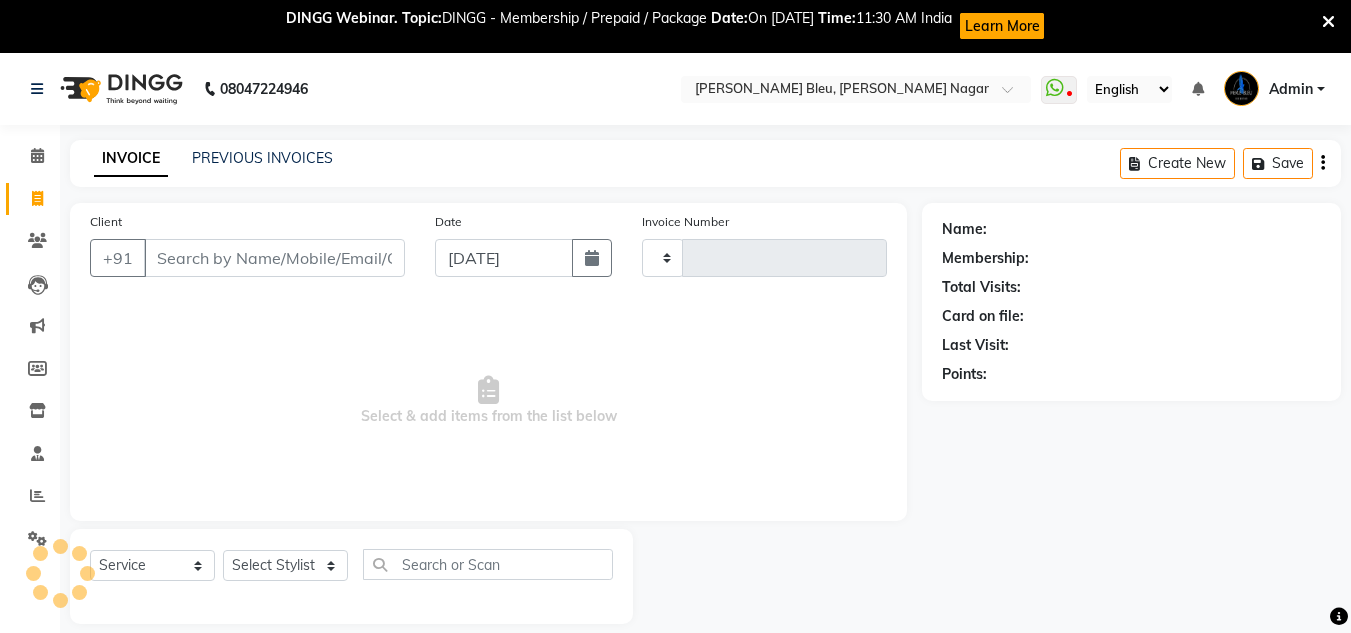 type on "0517" 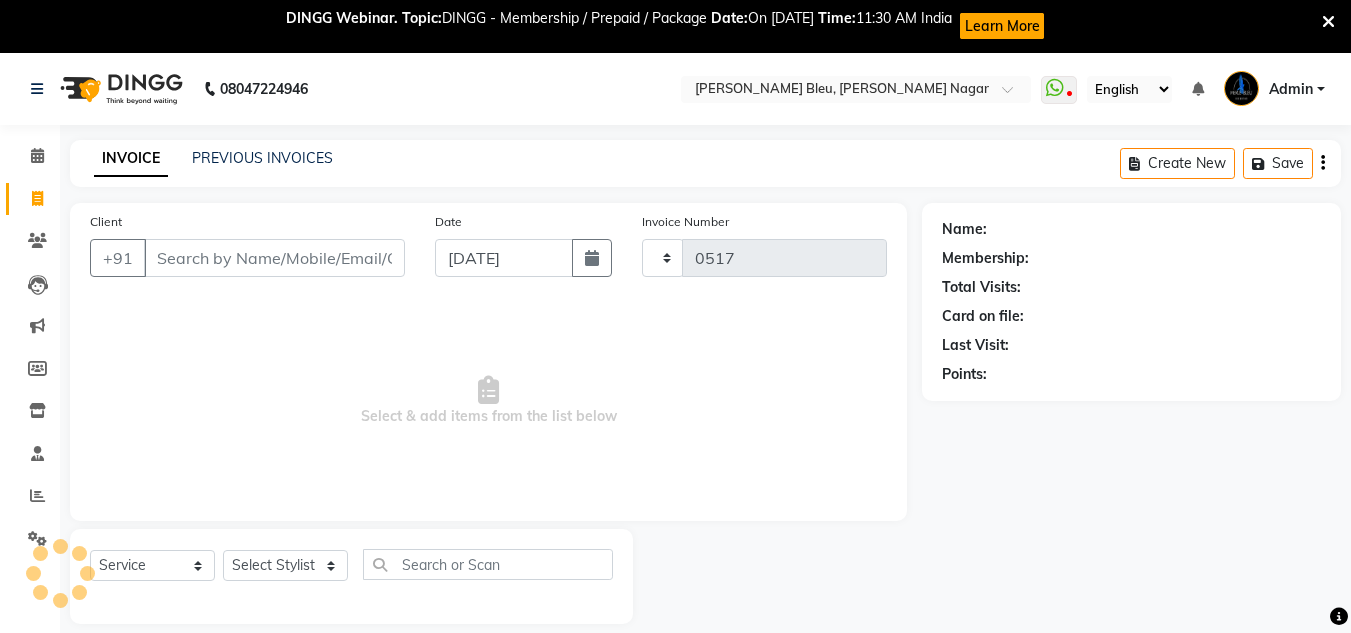 select on "7629" 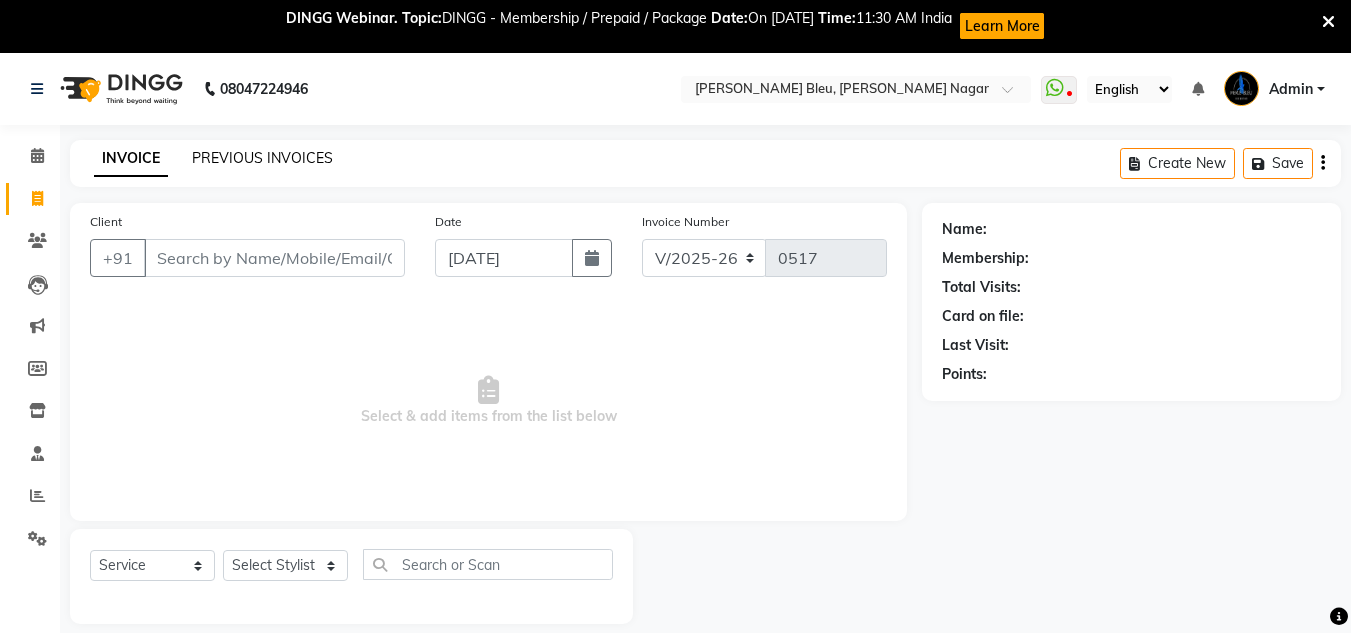 click on "PREVIOUS INVOICES" 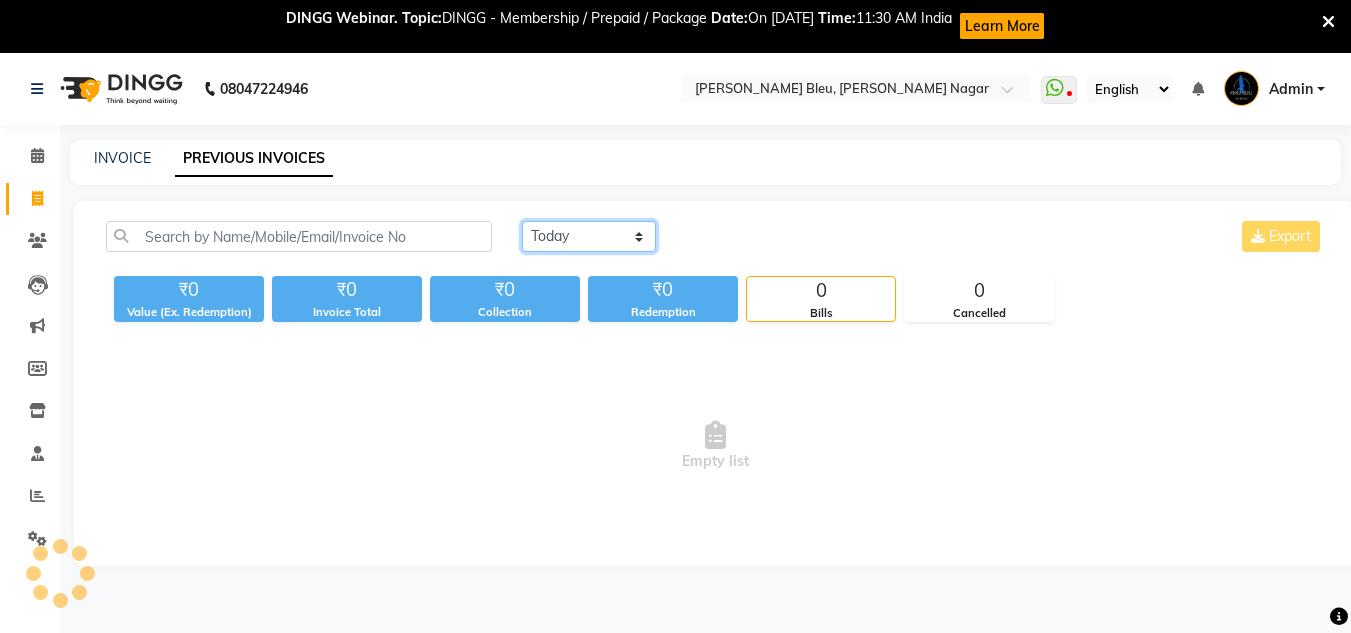 click on "[DATE] [DATE] Custom Range" 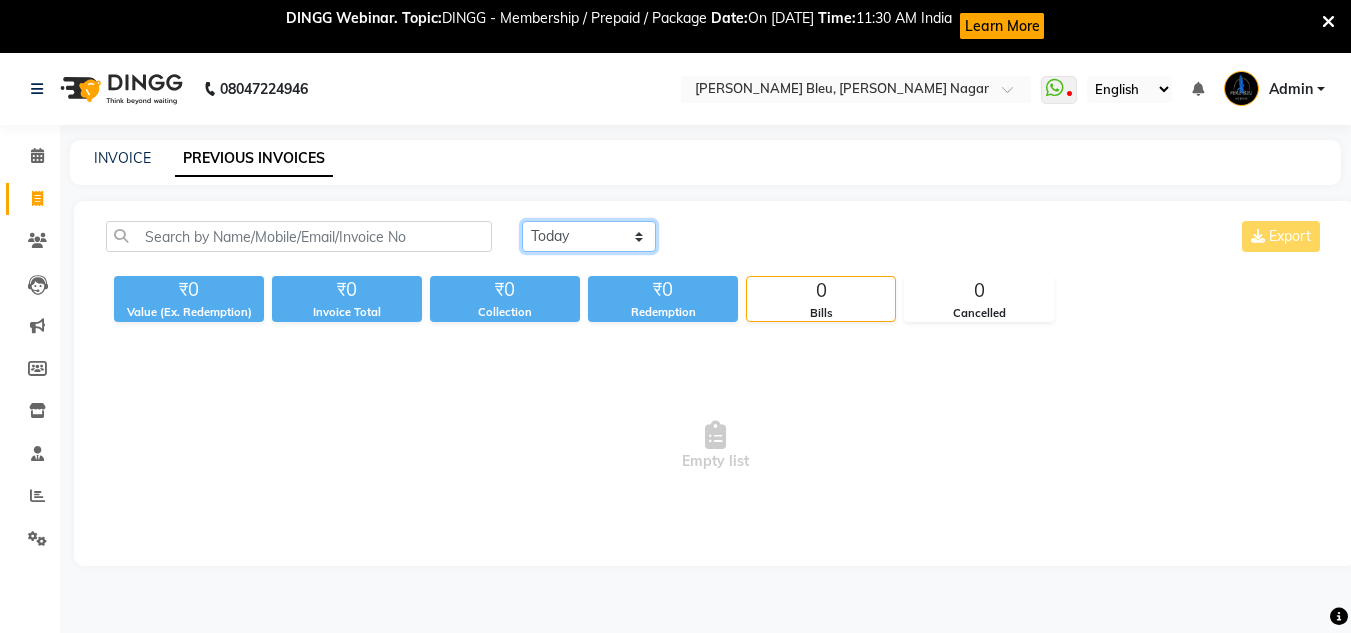 select on "range" 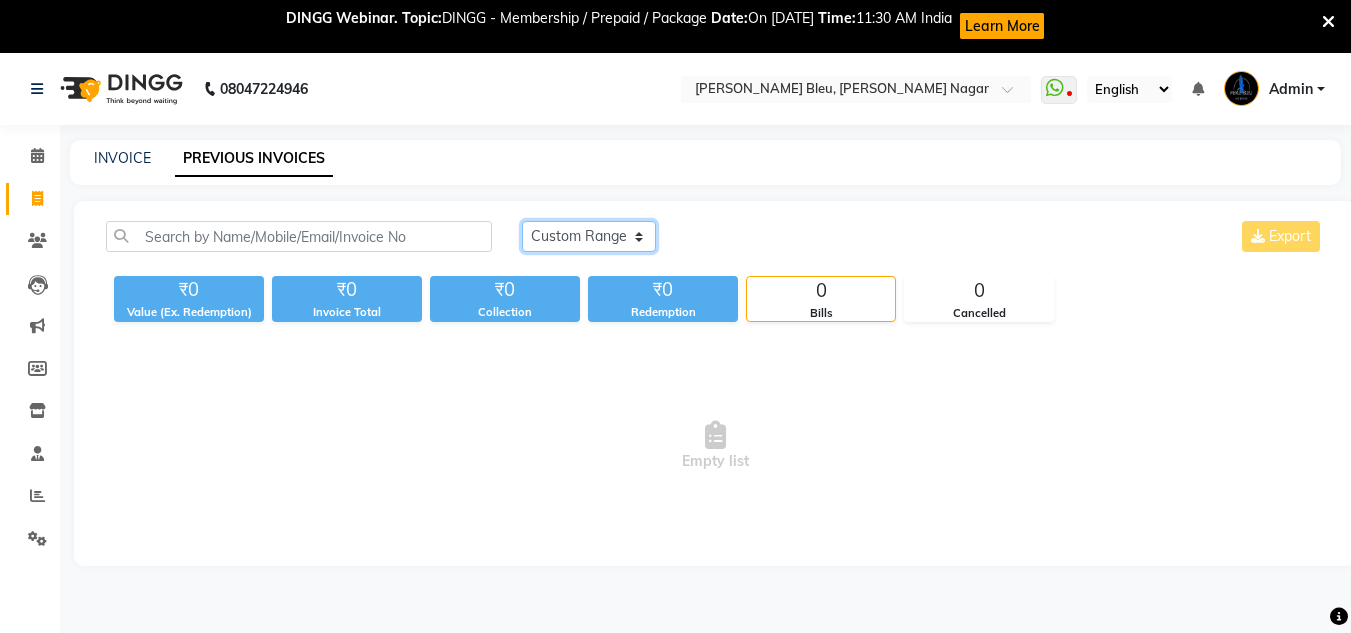 click on "[DATE] [DATE] Custom Range" 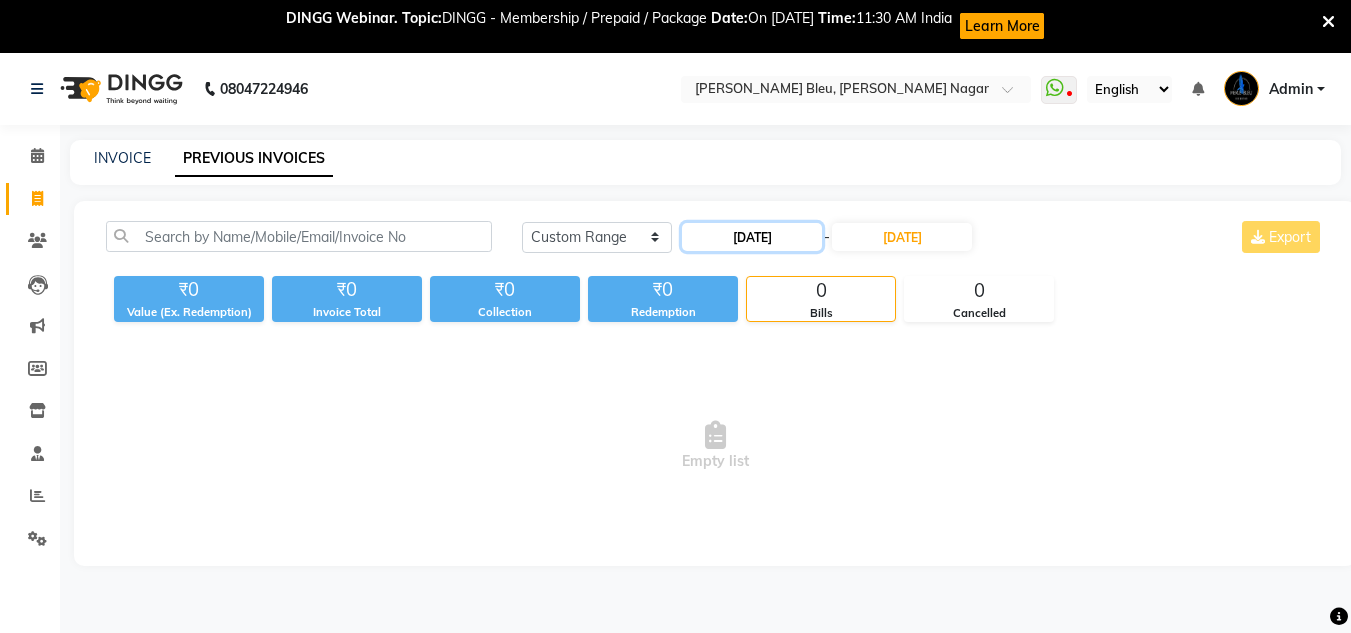 click on "[DATE]" 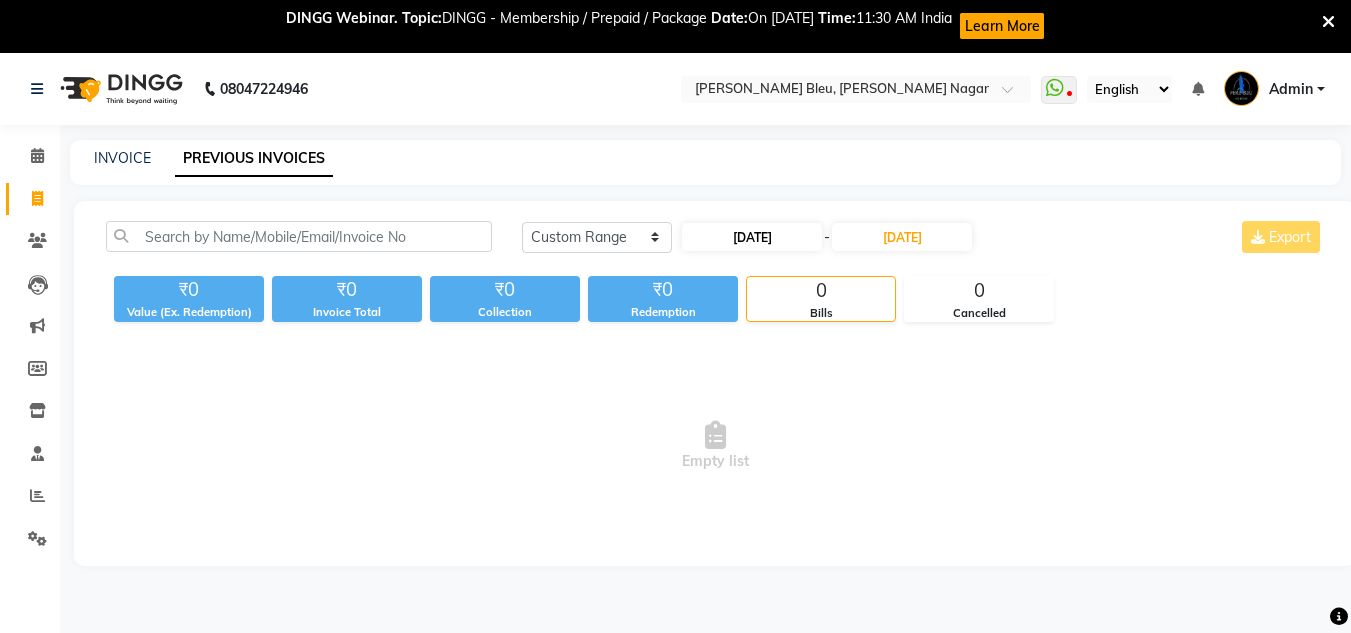 select on "7" 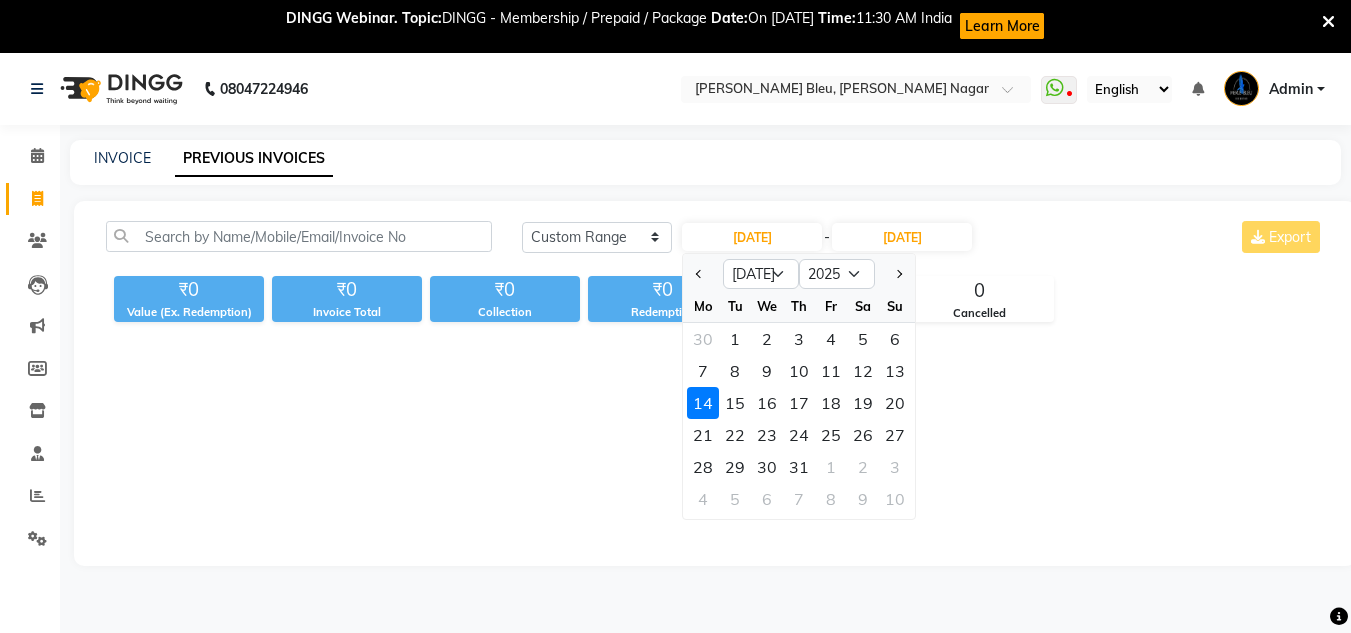 click on "1" 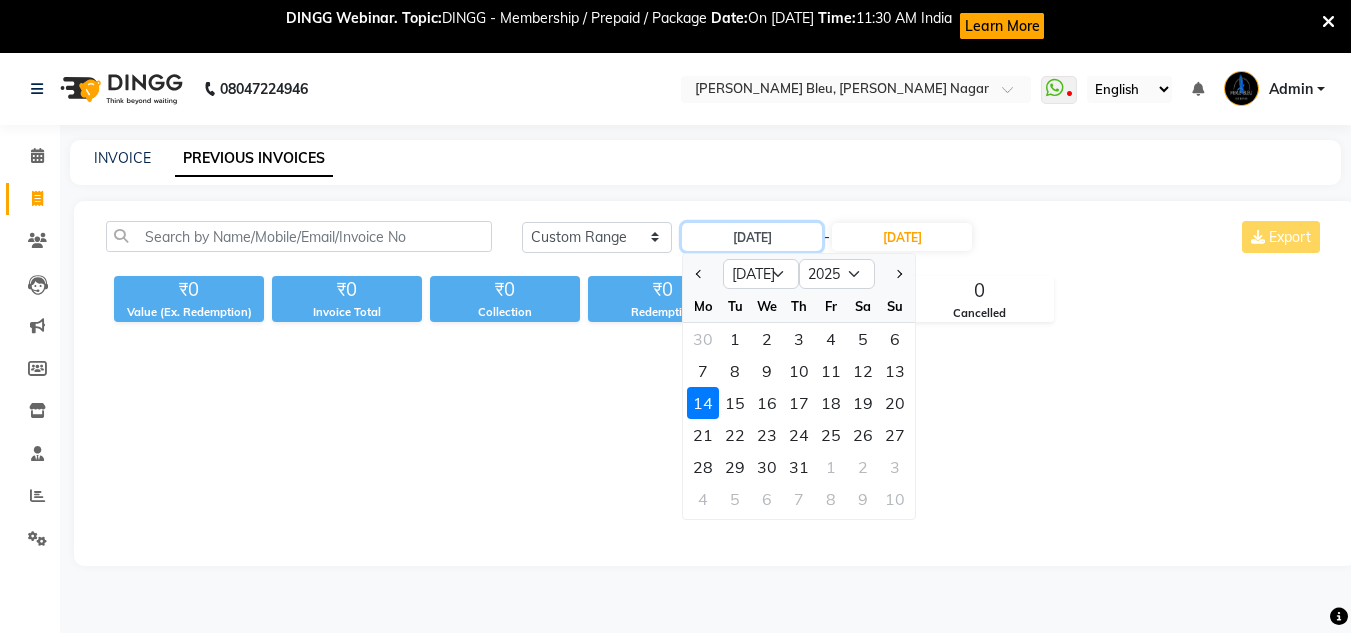 type on "[DATE]" 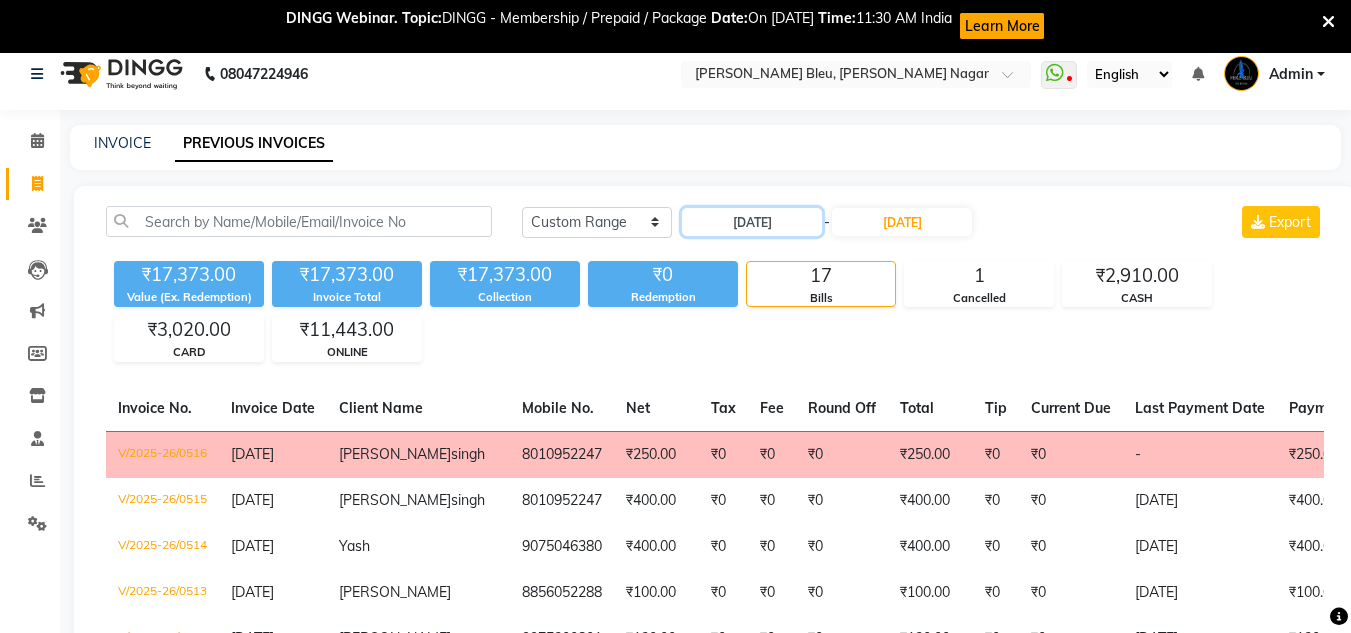 scroll, scrollTop: 0, scrollLeft: 0, axis: both 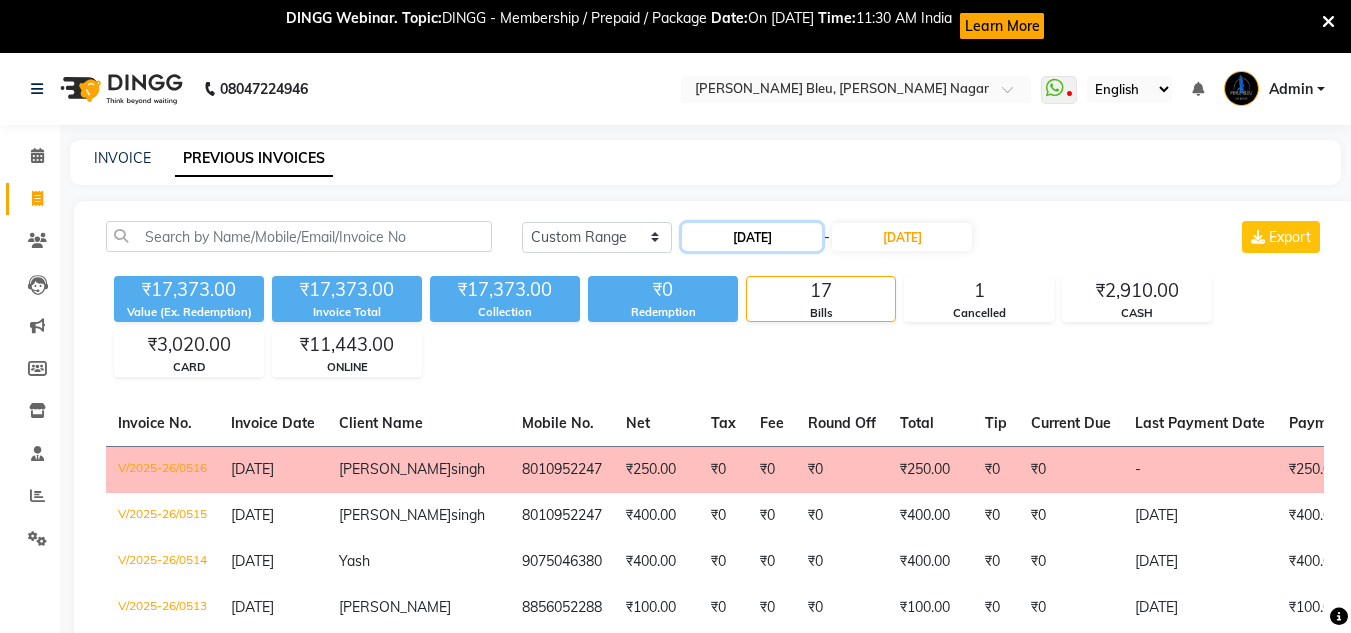 click on "[DATE]" 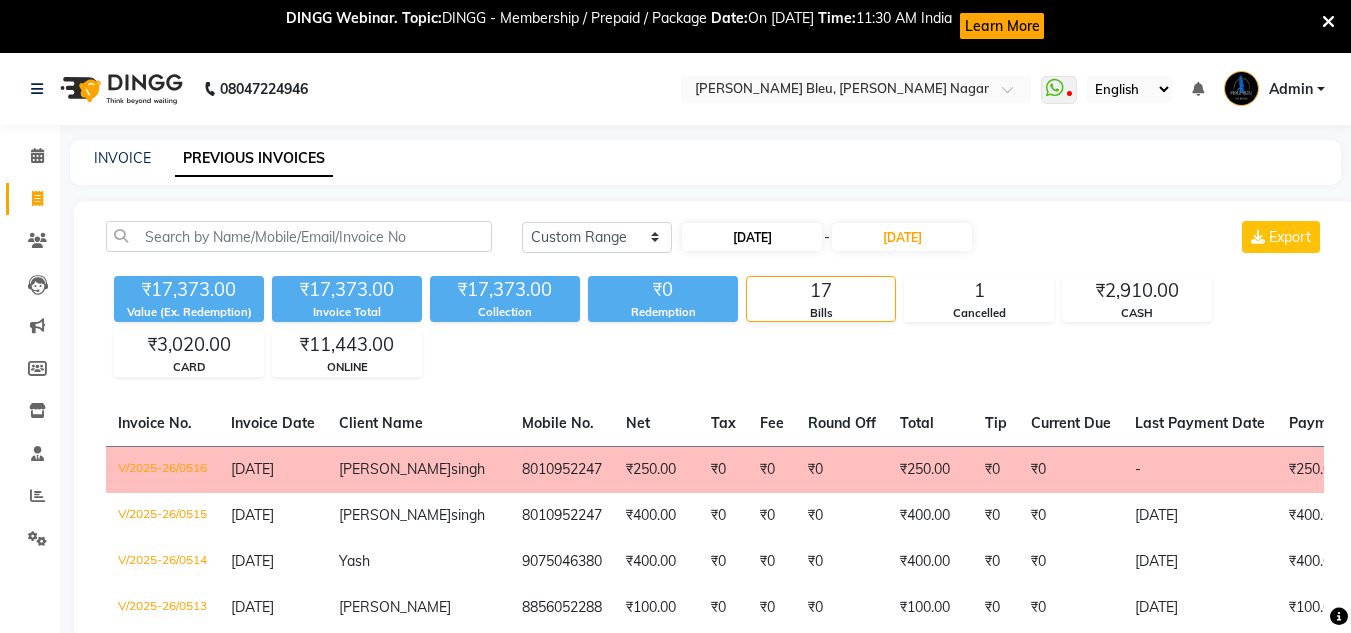 select on "7" 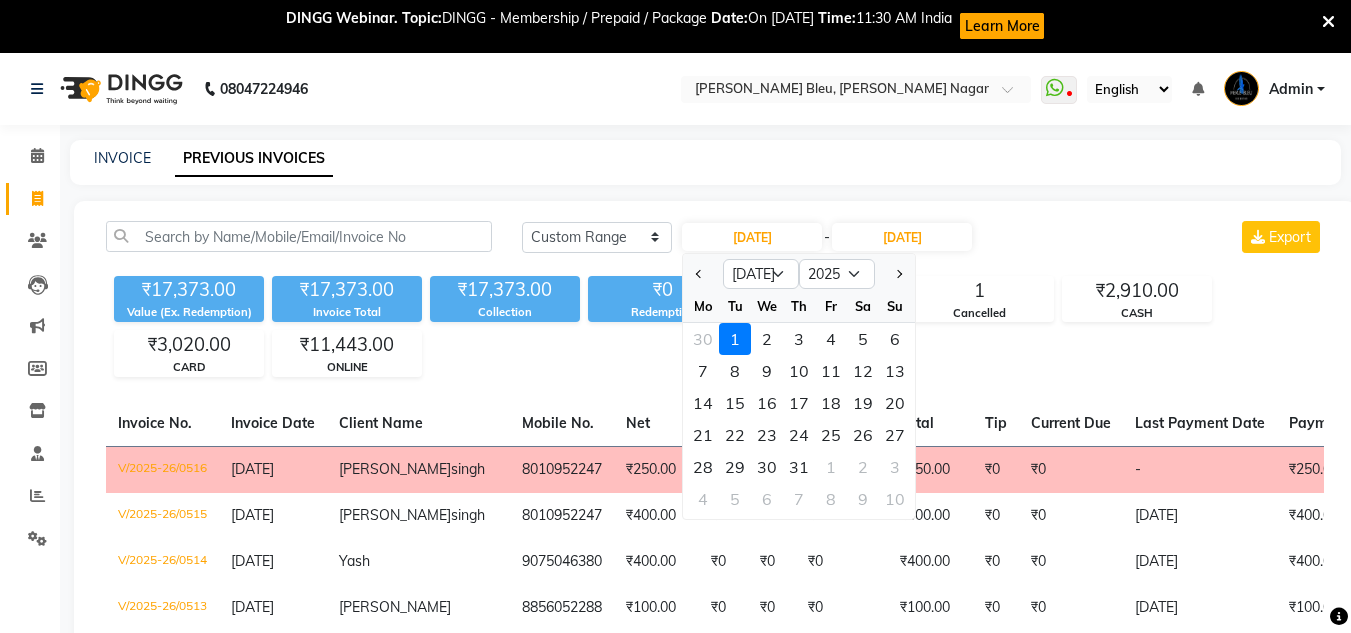 click on "4" 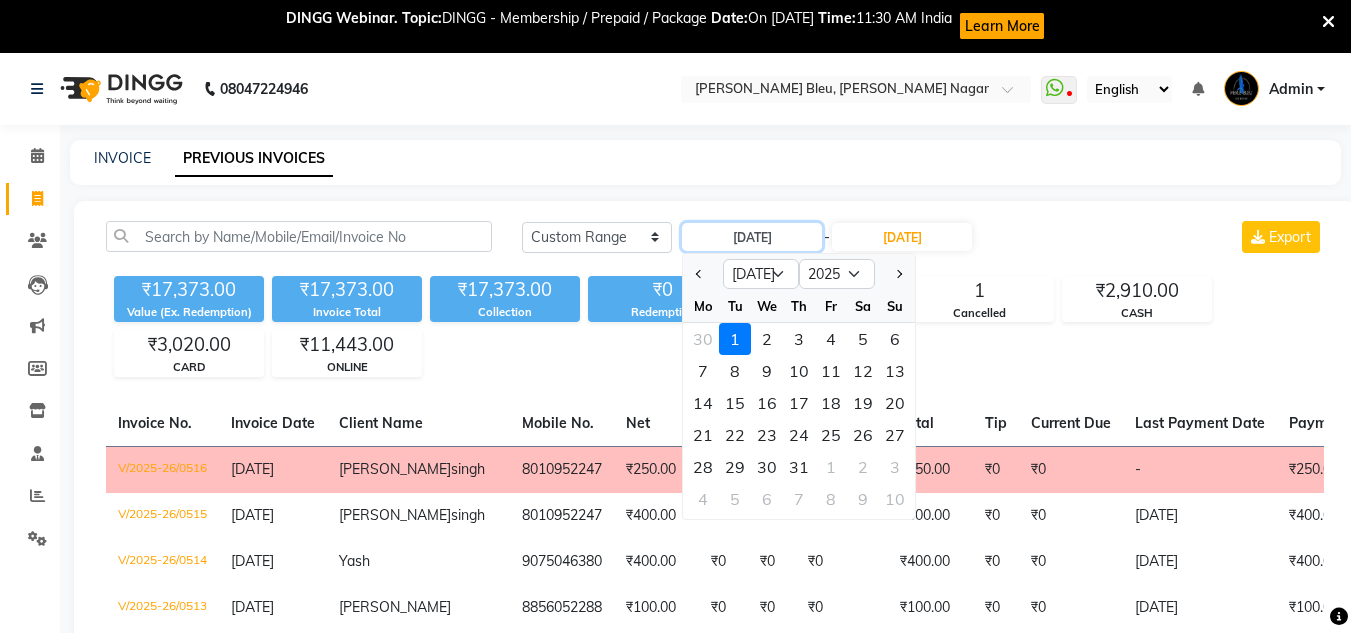type on "[DATE]" 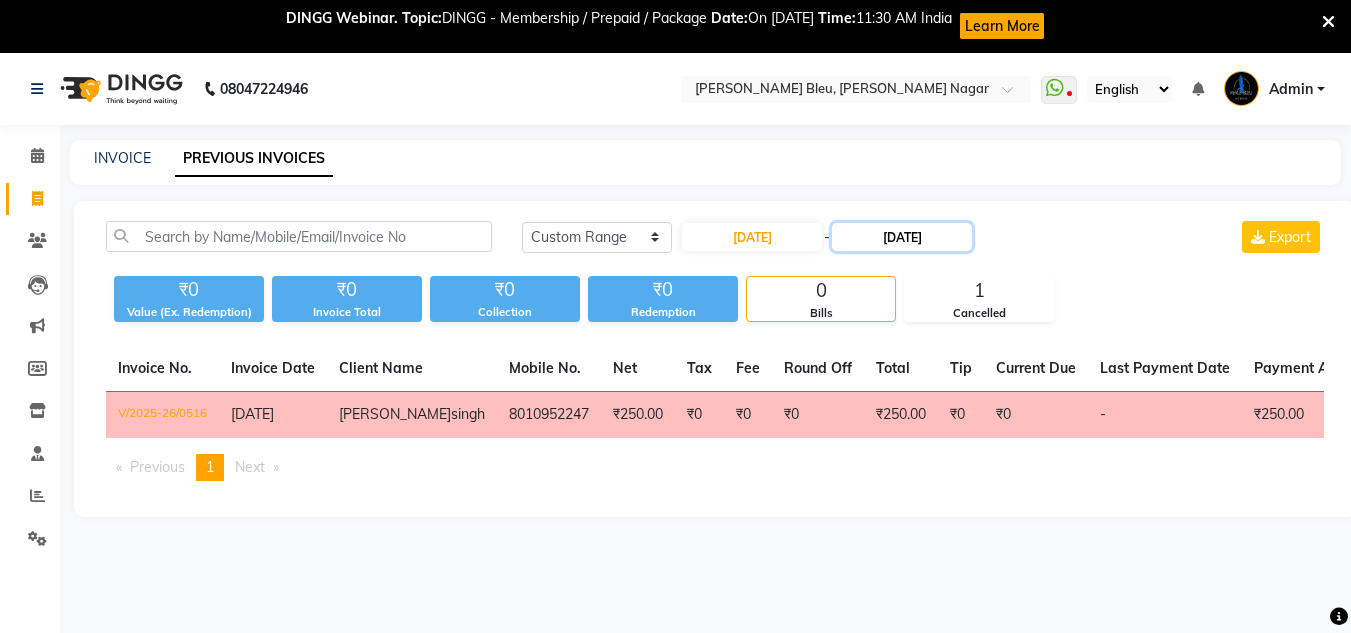 click on "[DATE]" 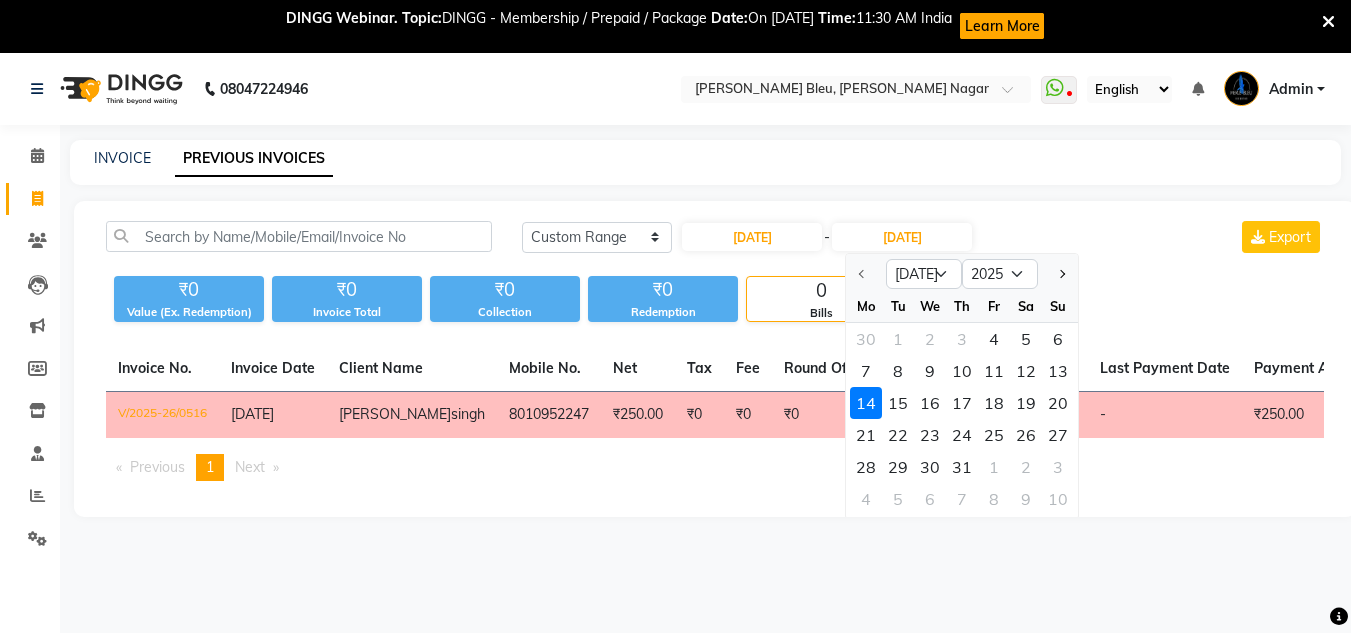 click on "4" 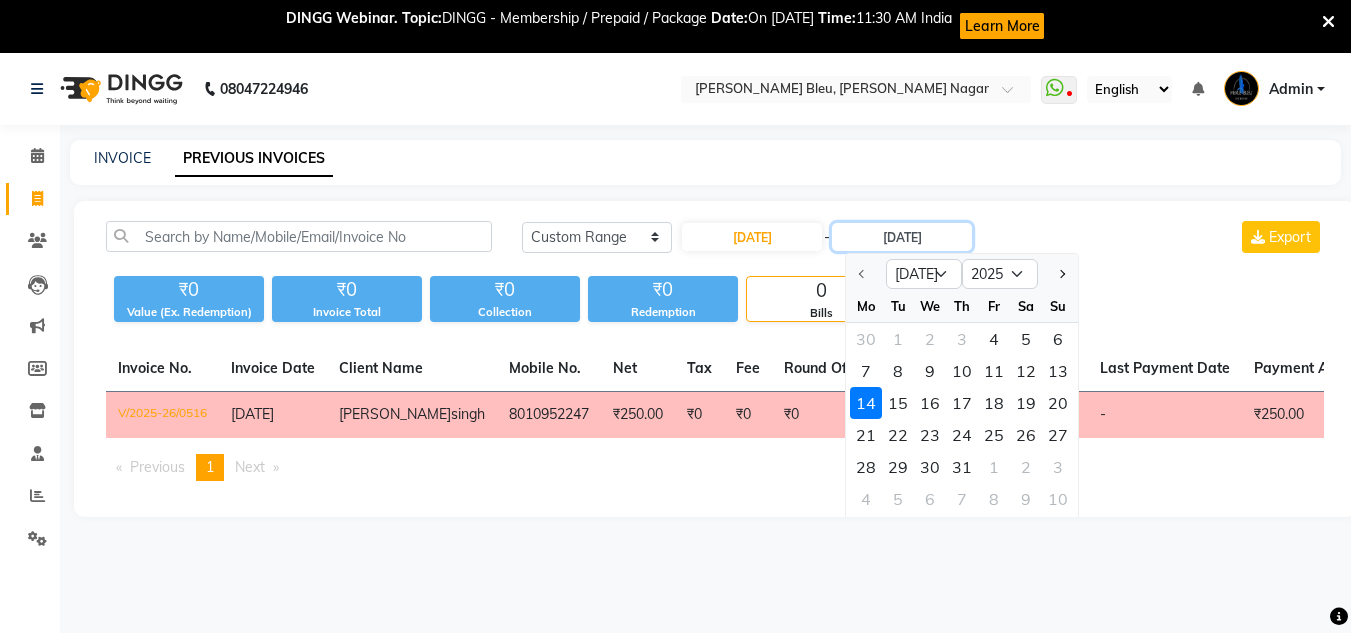 type on "[DATE]" 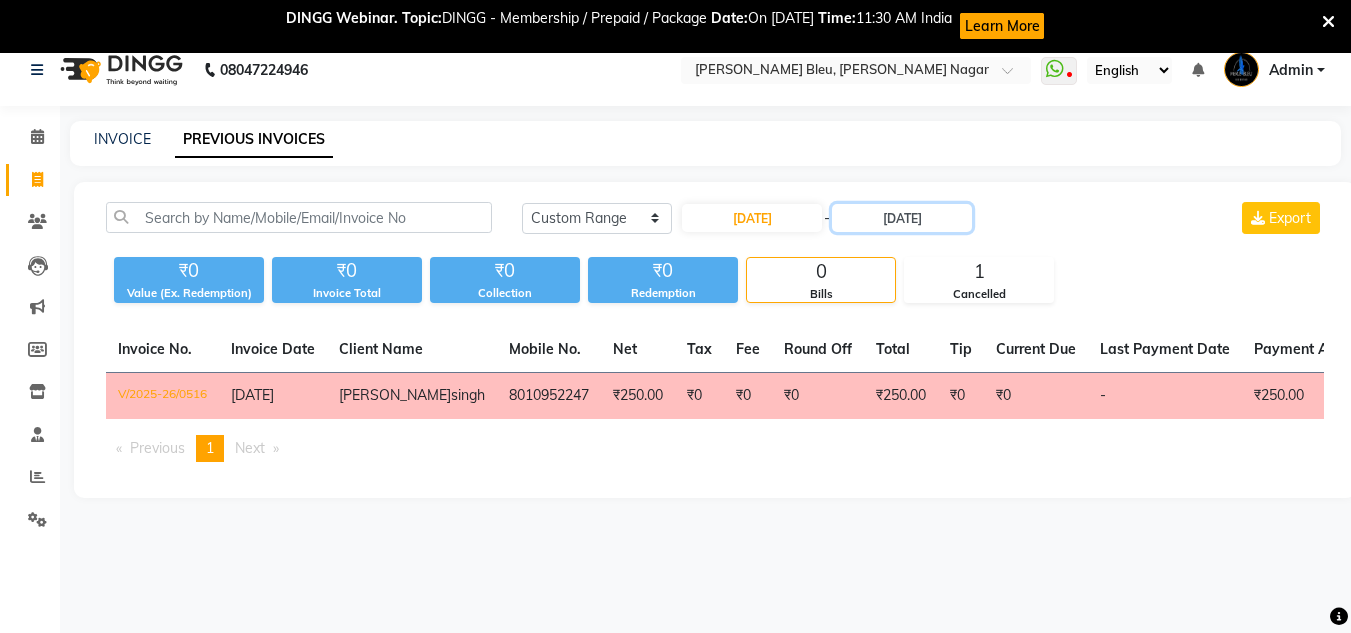 scroll, scrollTop: 0, scrollLeft: 0, axis: both 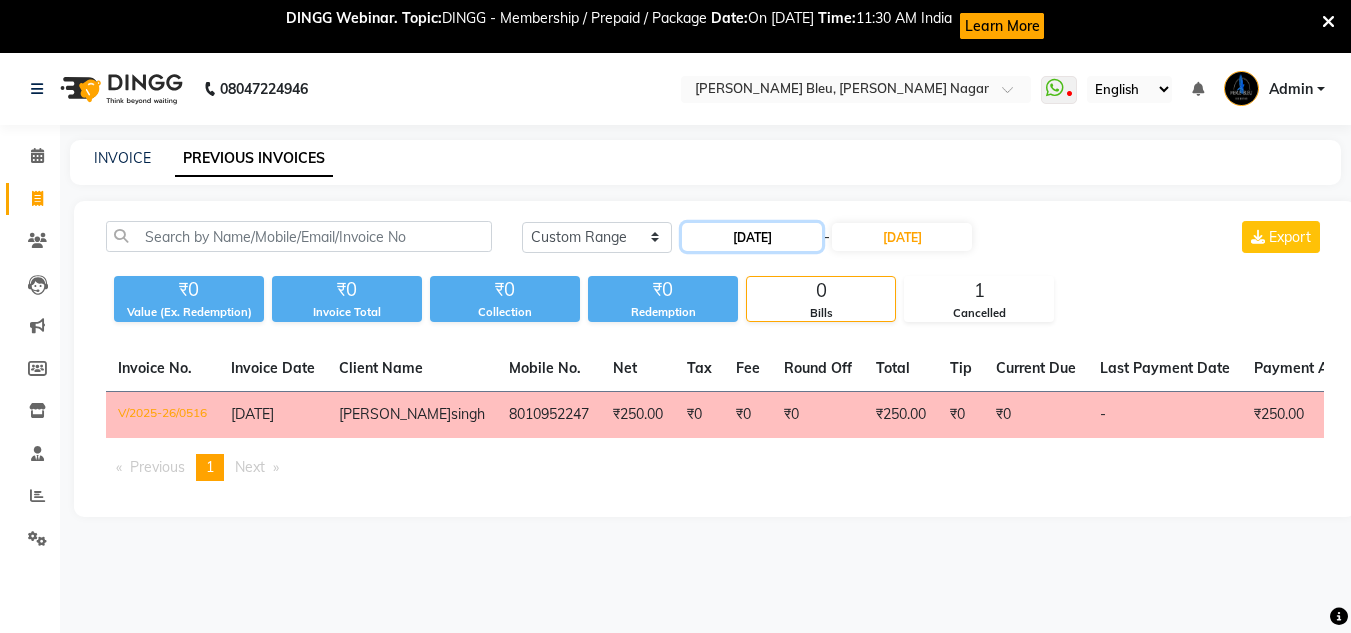 click on "[DATE]" 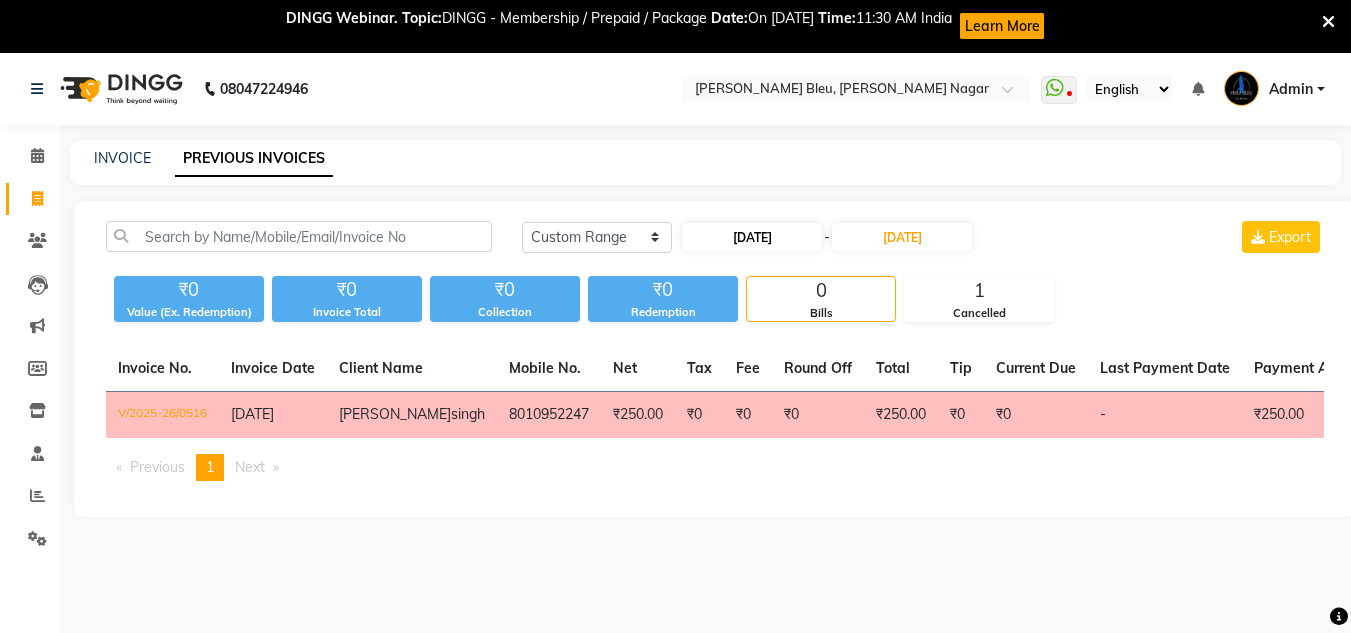 select on "7" 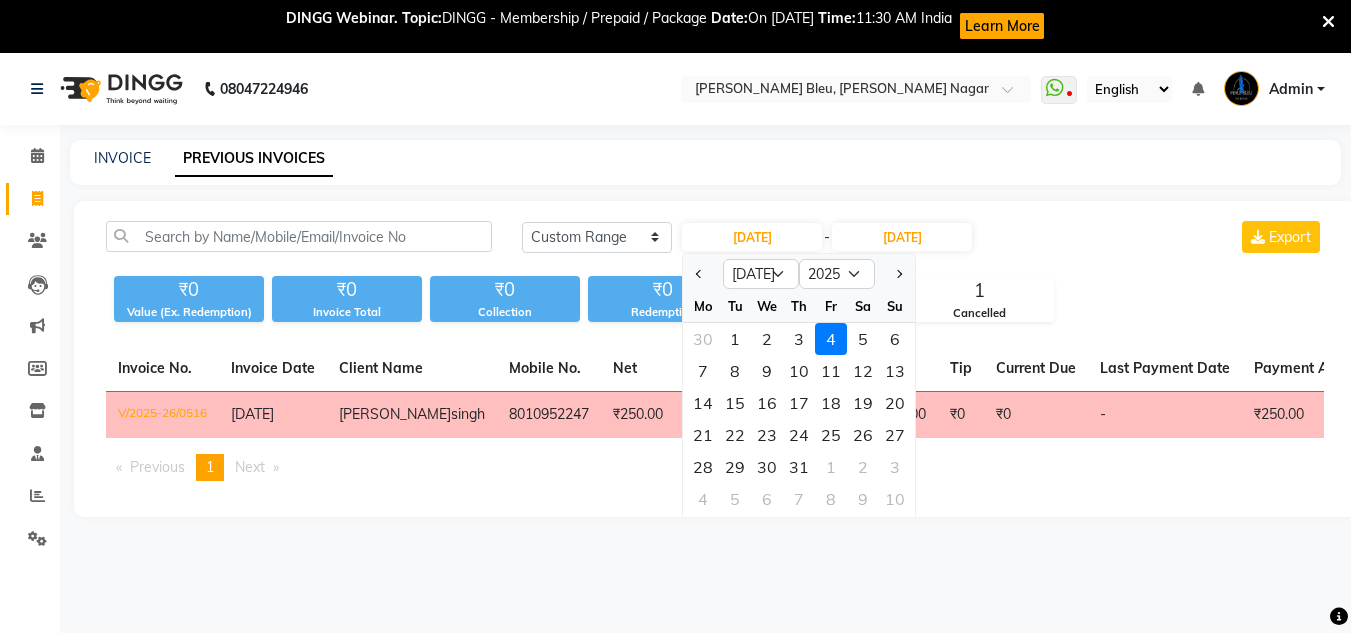 click on "3" 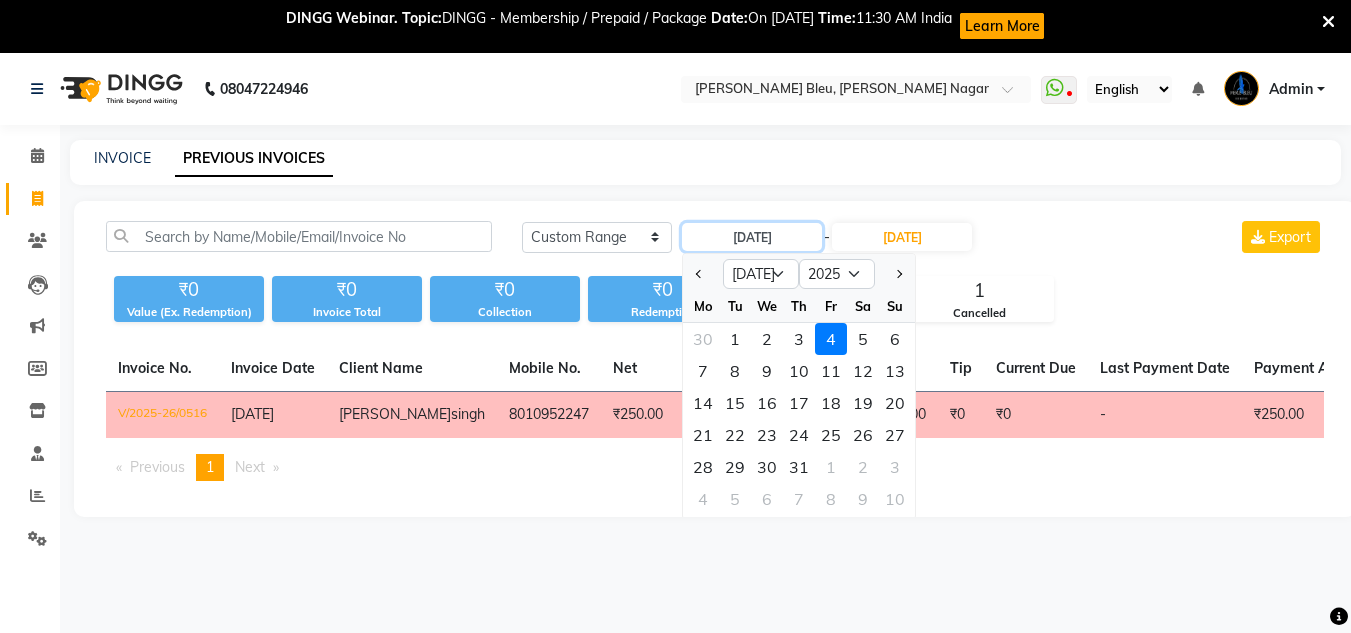 type on "[DATE]" 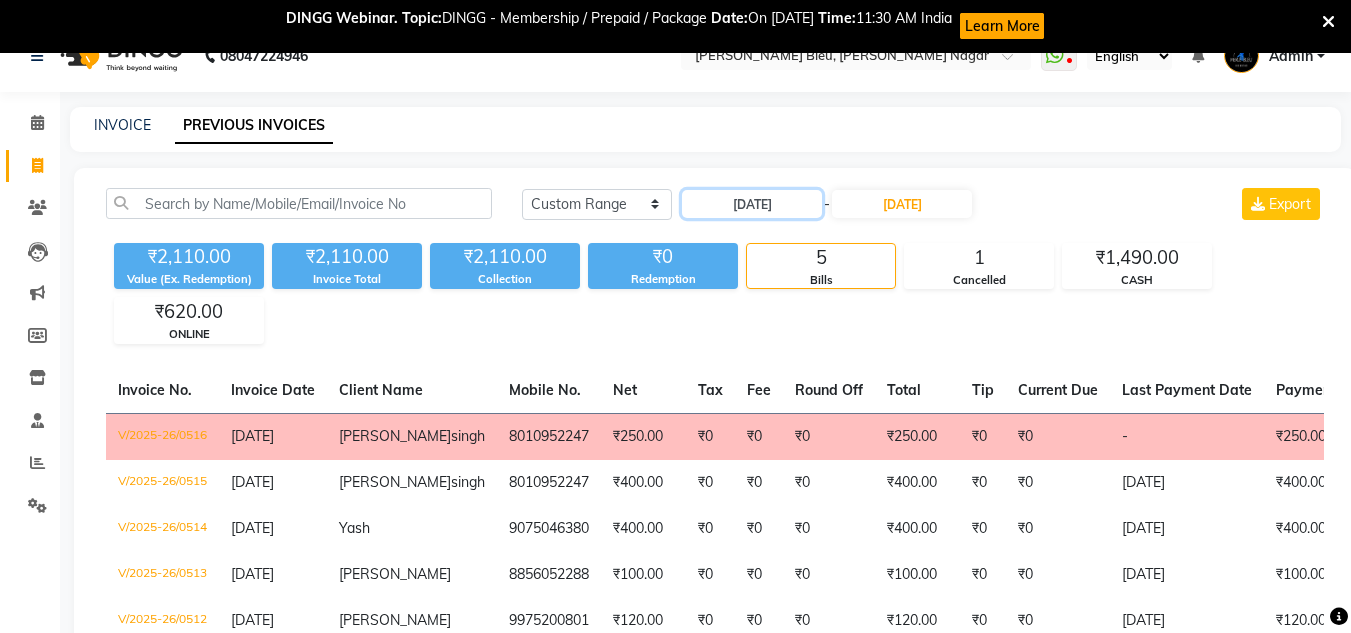 scroll, scrollTop: 0, scrollLeft: 0, axis: both 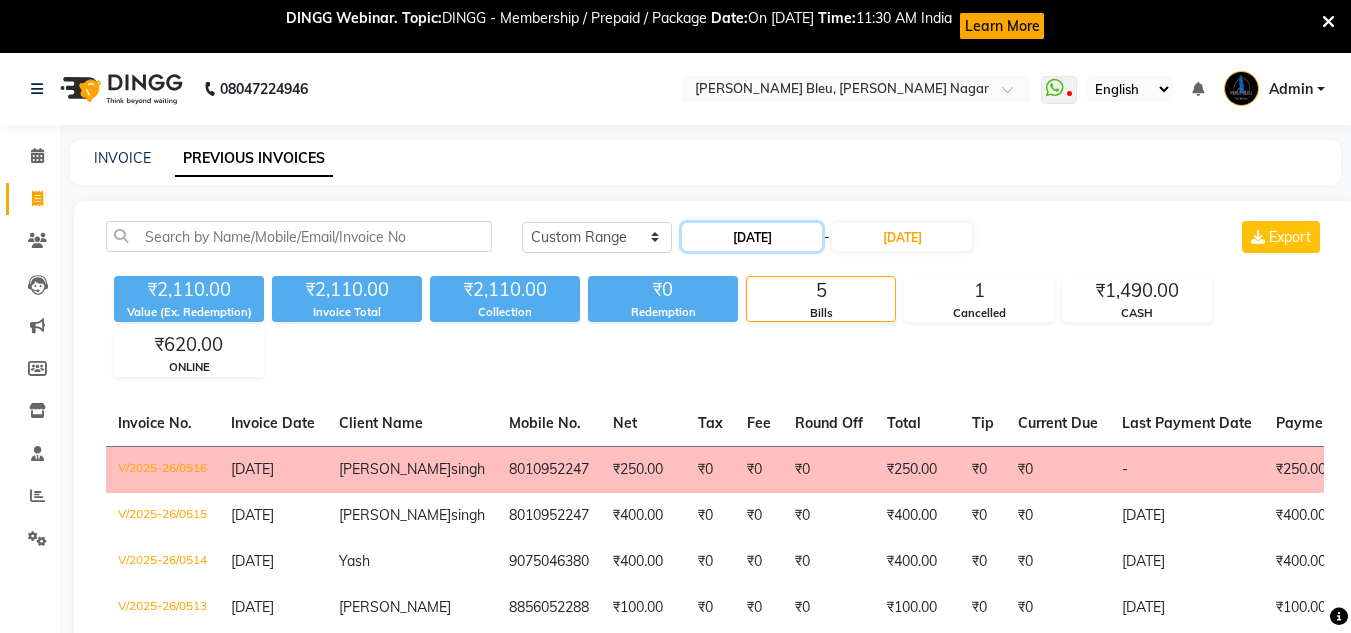 click on "[DATE]" 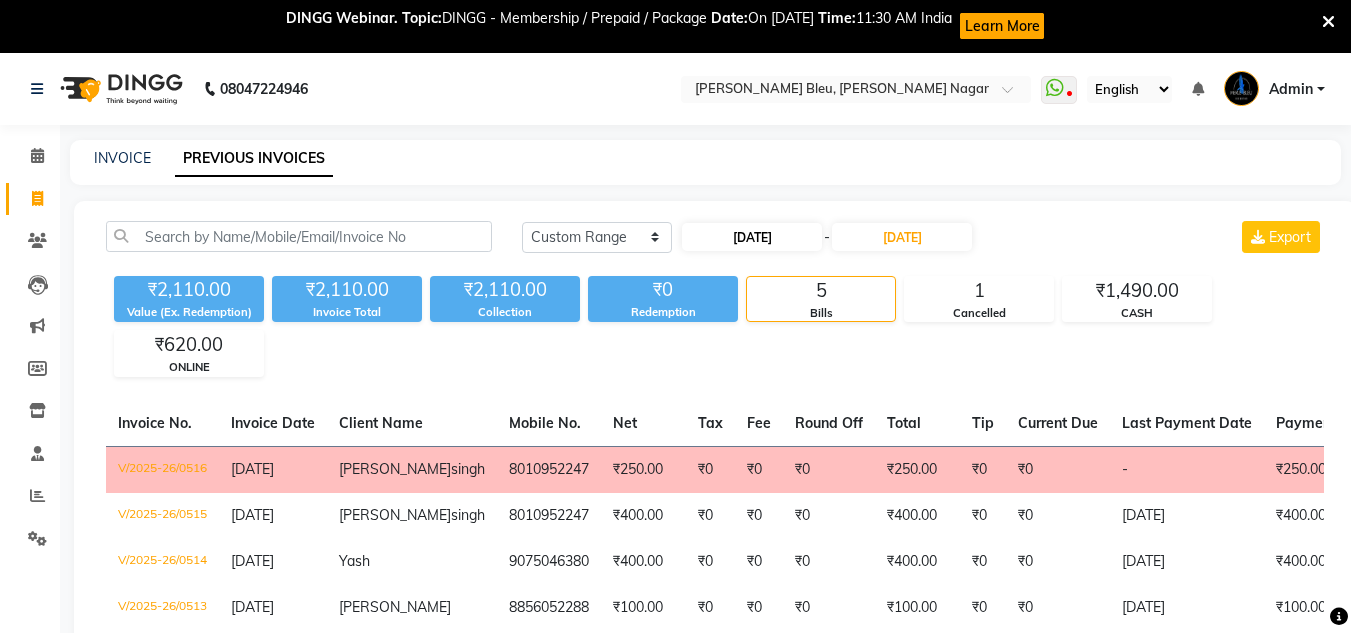 select on "7" 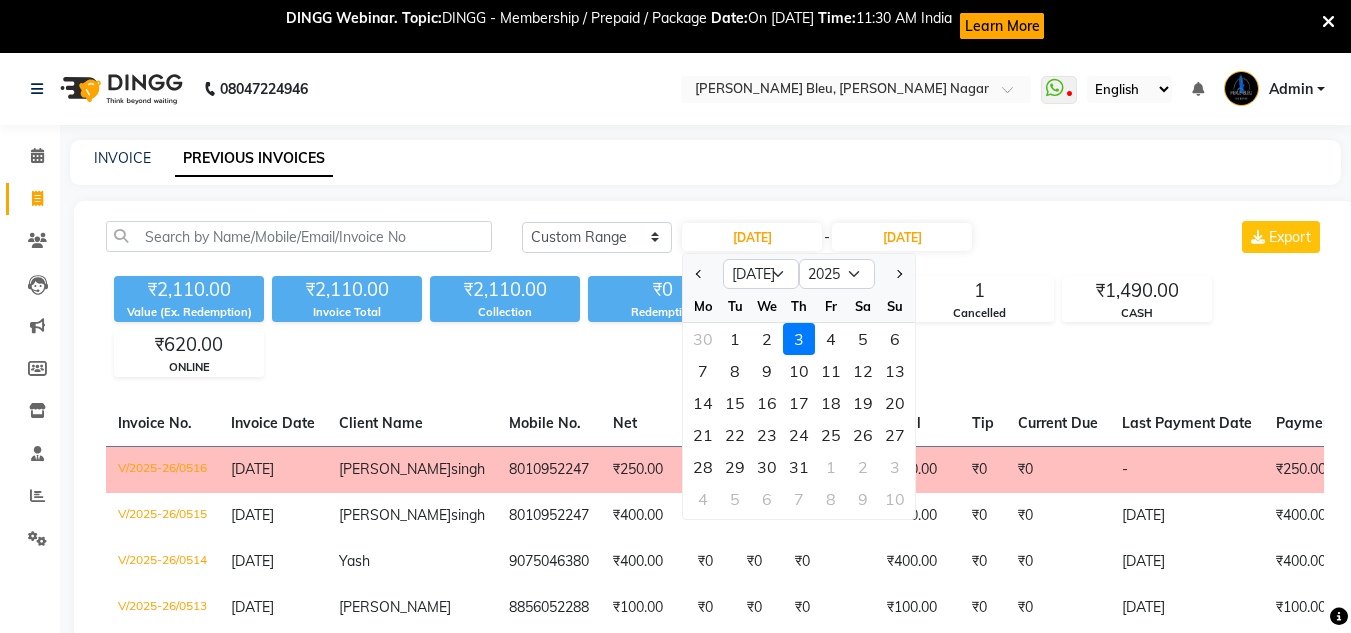 click on "1" 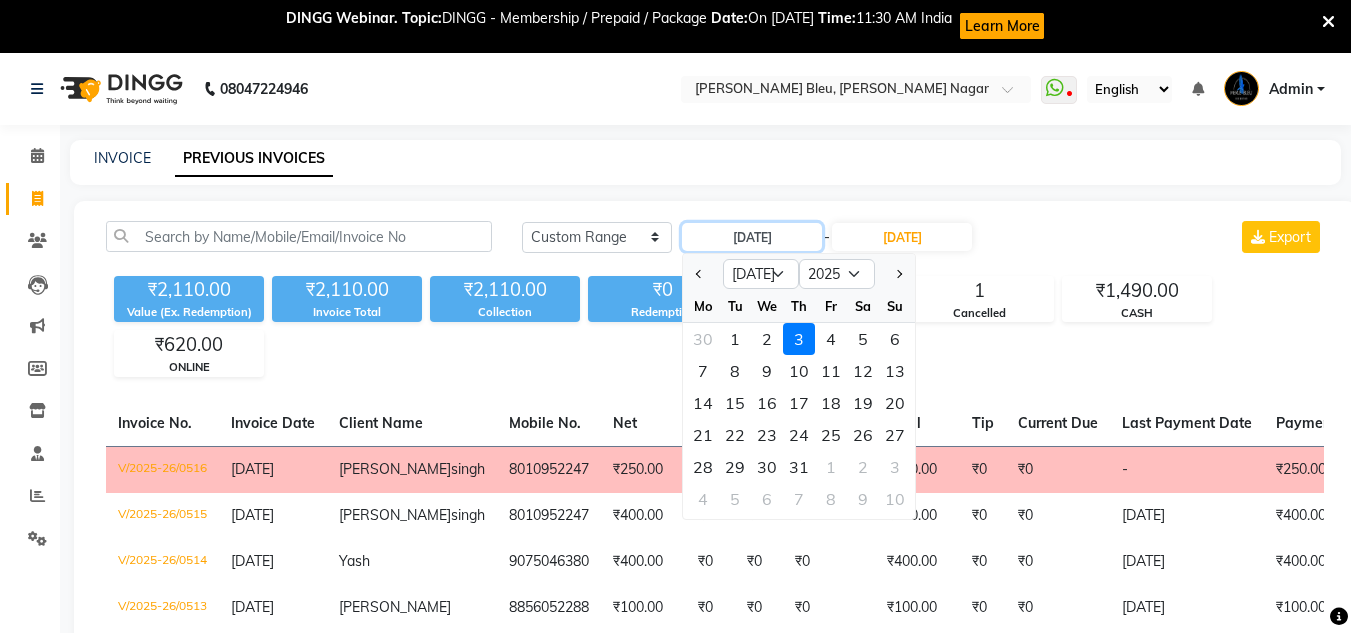 type on "[DATE]" 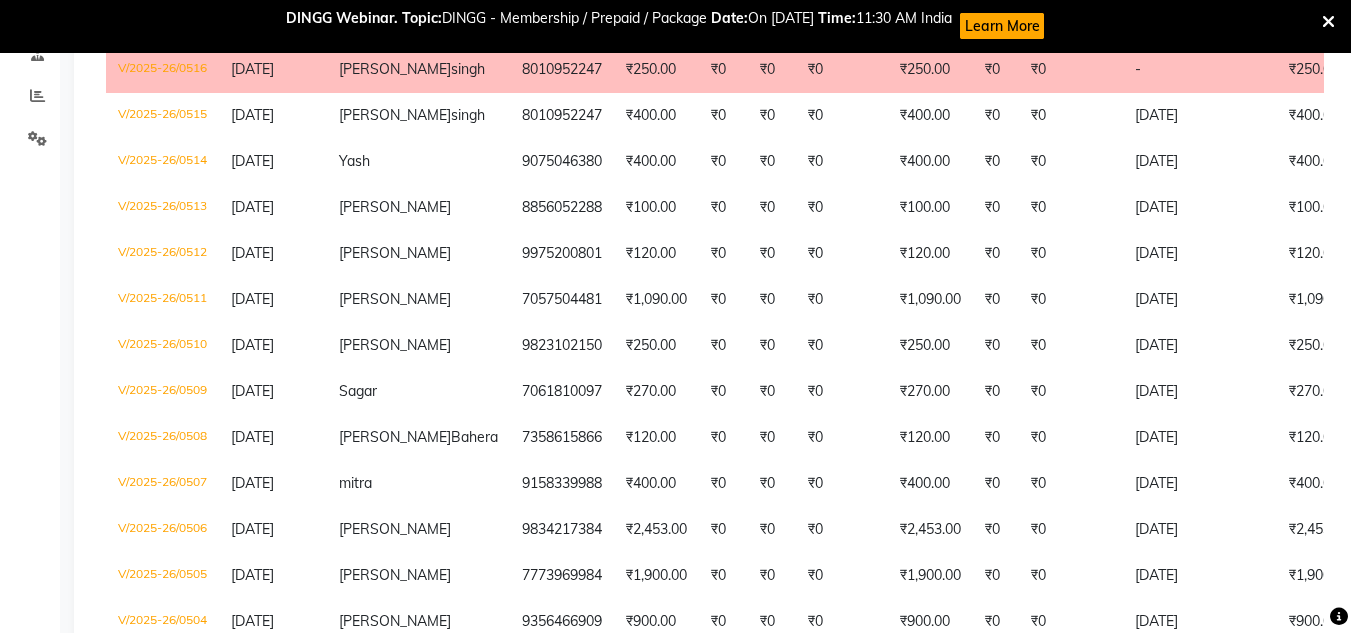 scroll, scrollTop: 0, scrollLeft: 0, axis: both 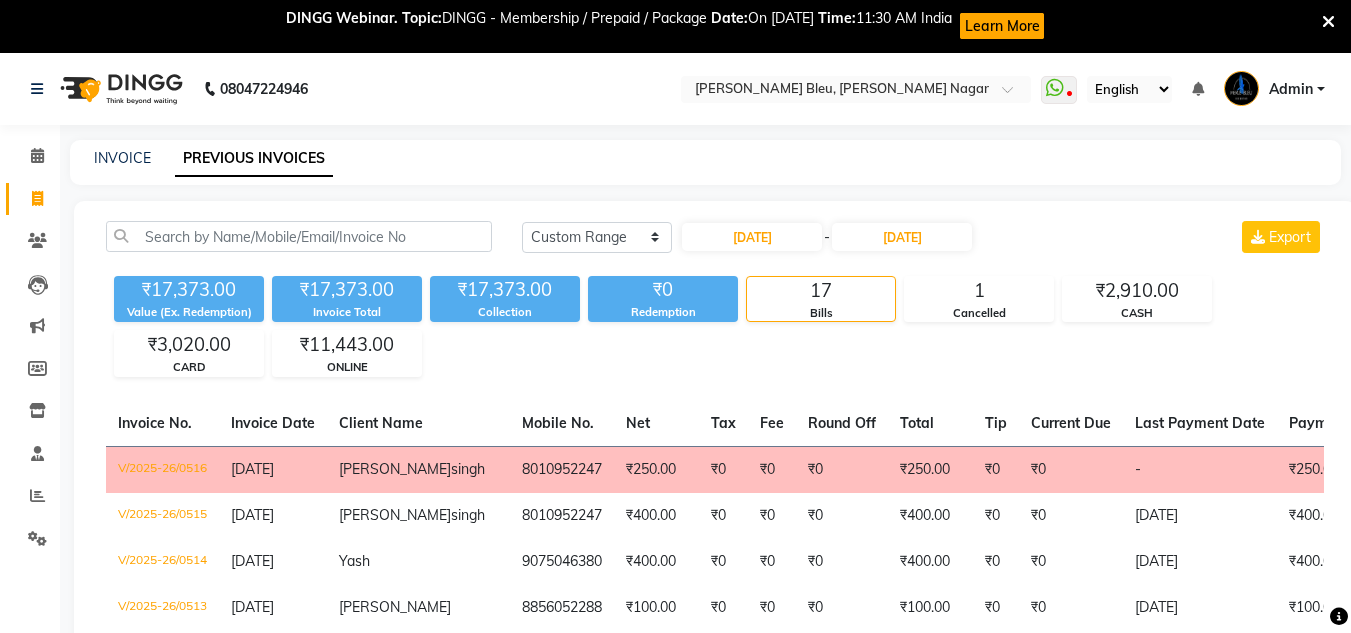 click on "V/2025-26/0516" 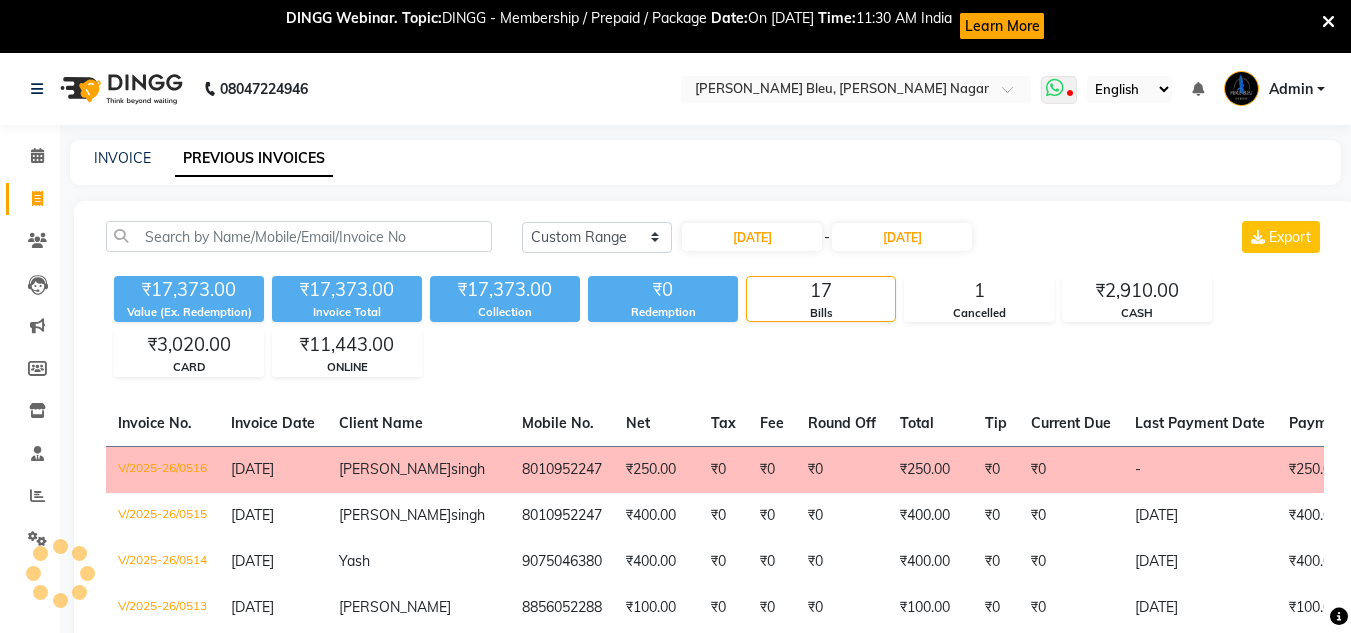 click at bounding box center [1055, 88] 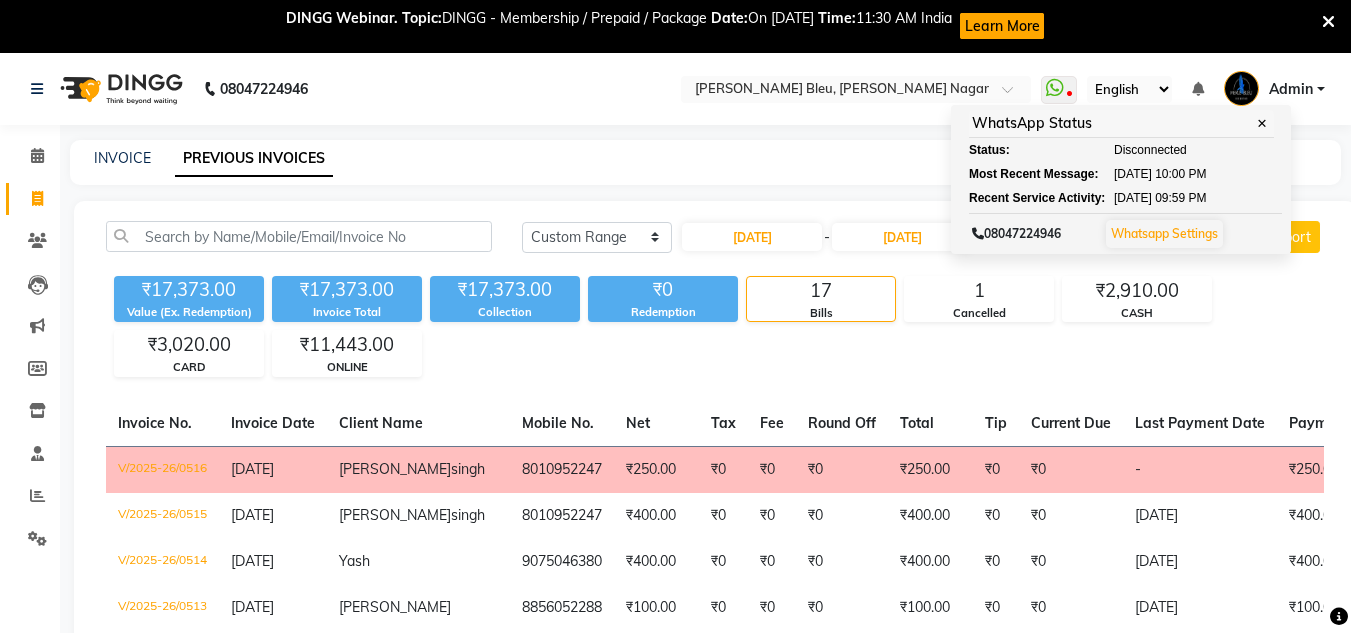 click on "INVOICE PREVIOUS INVOICES" 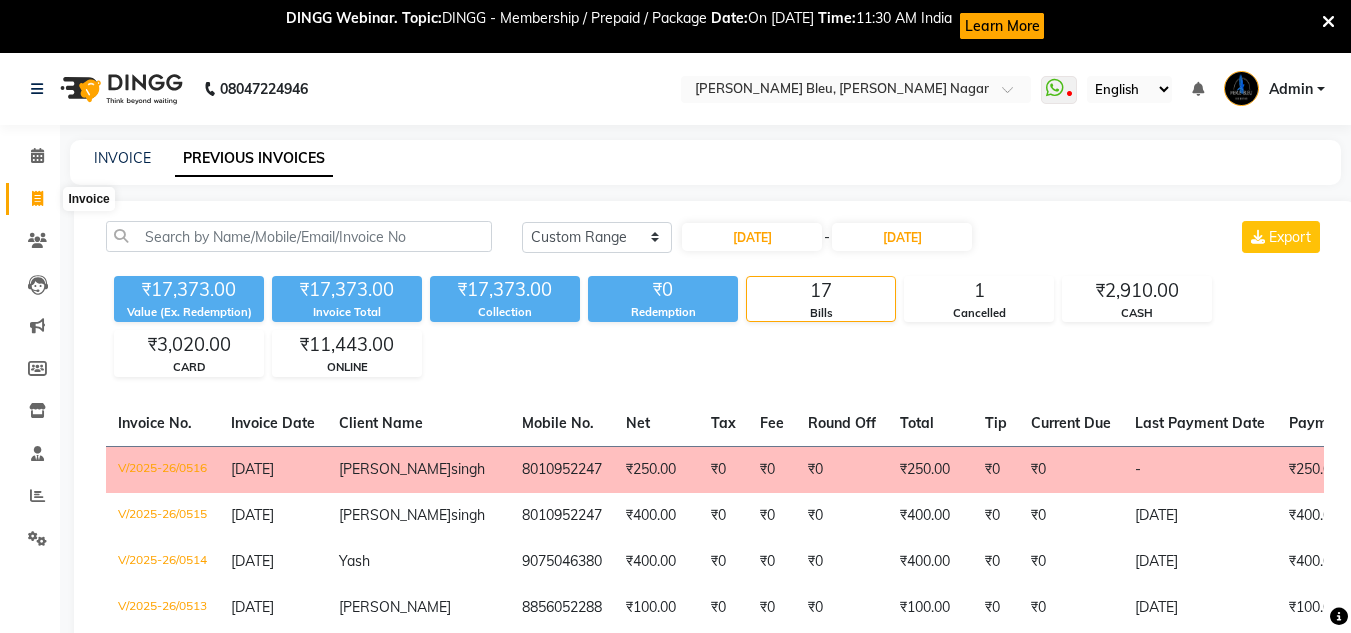 click 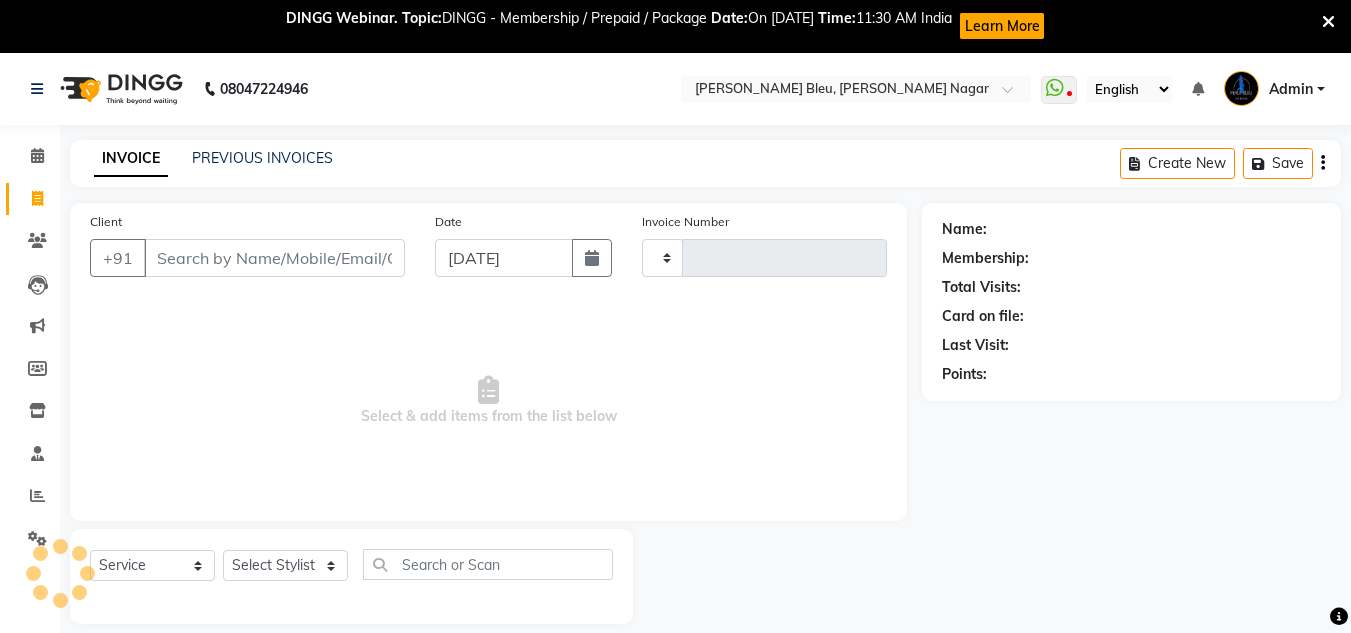 scroll, scrollTop: 53, scrollLeft: 0, axis: vertical 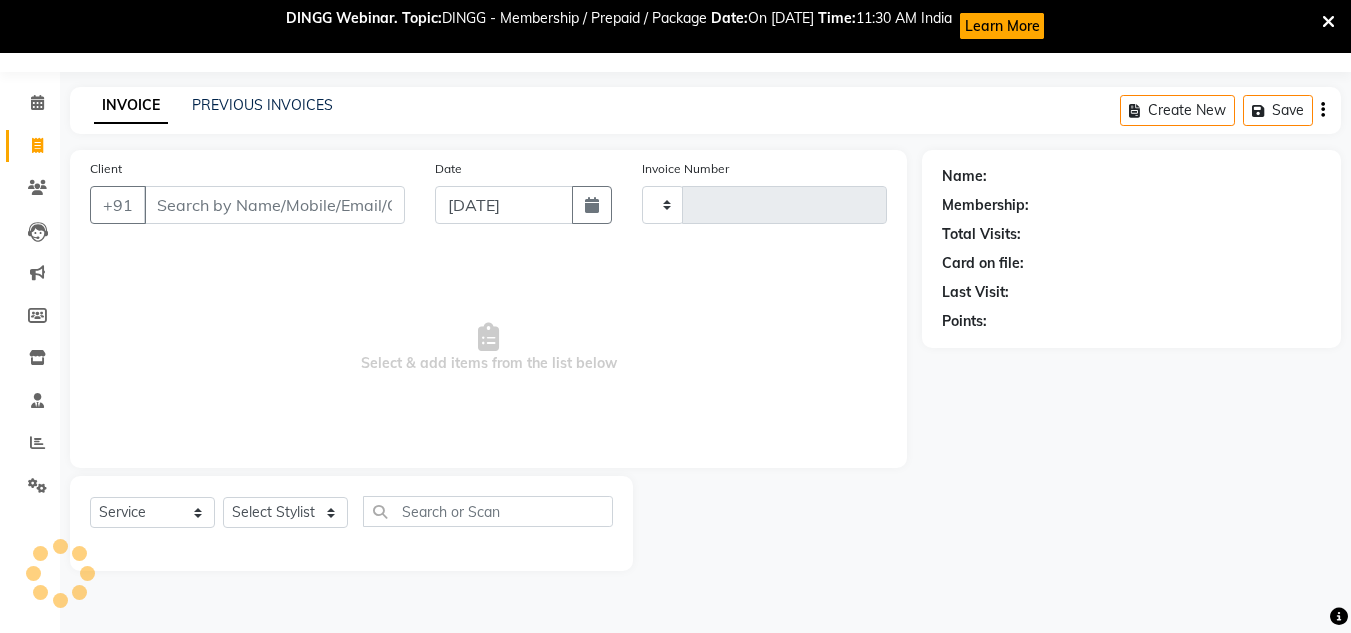 type on "0517" 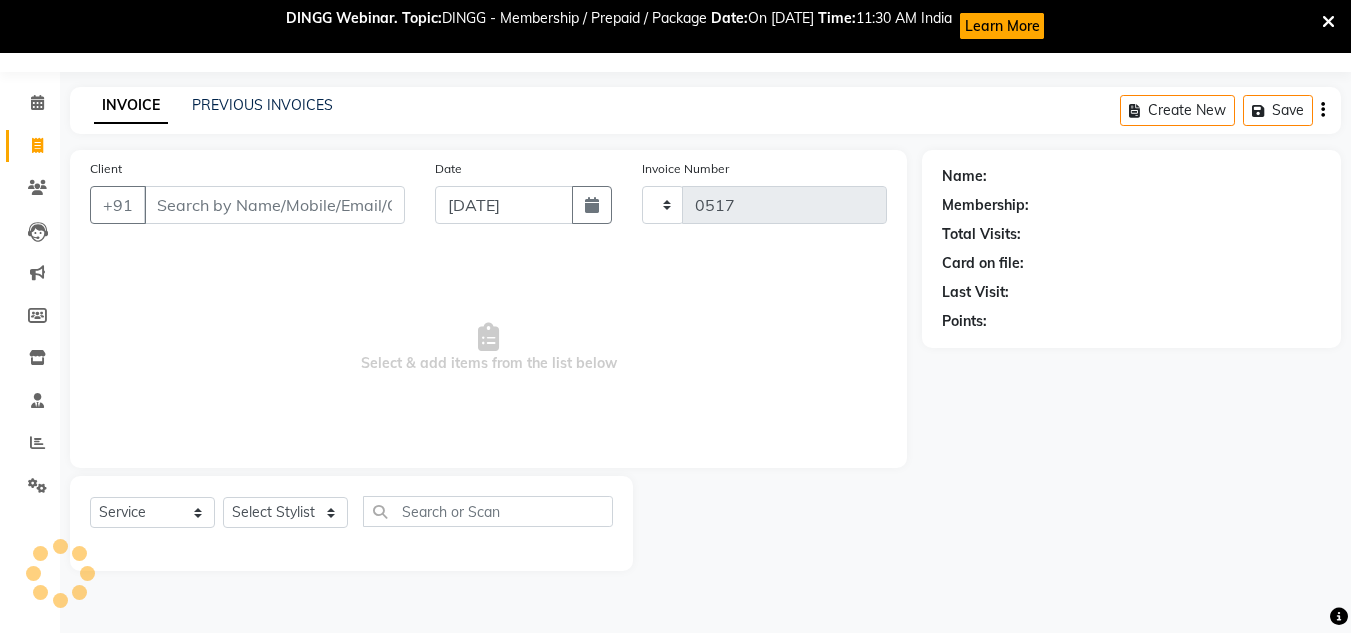 select on "7629" 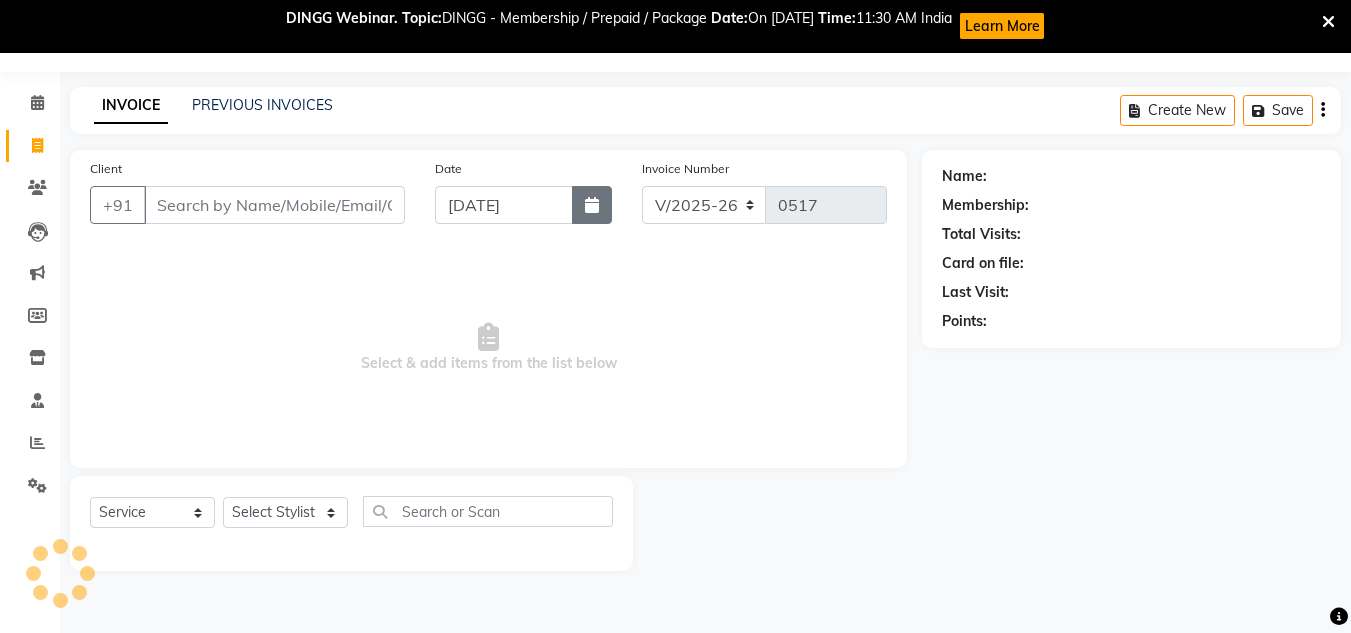 click 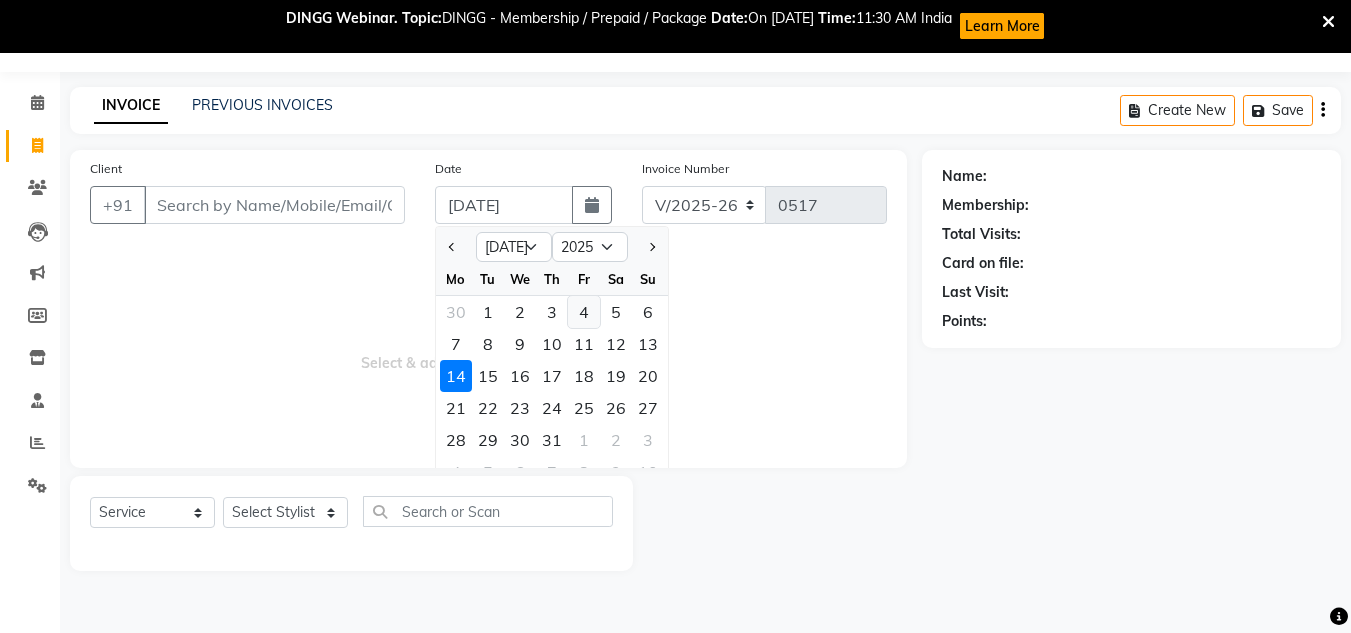 click on "4" 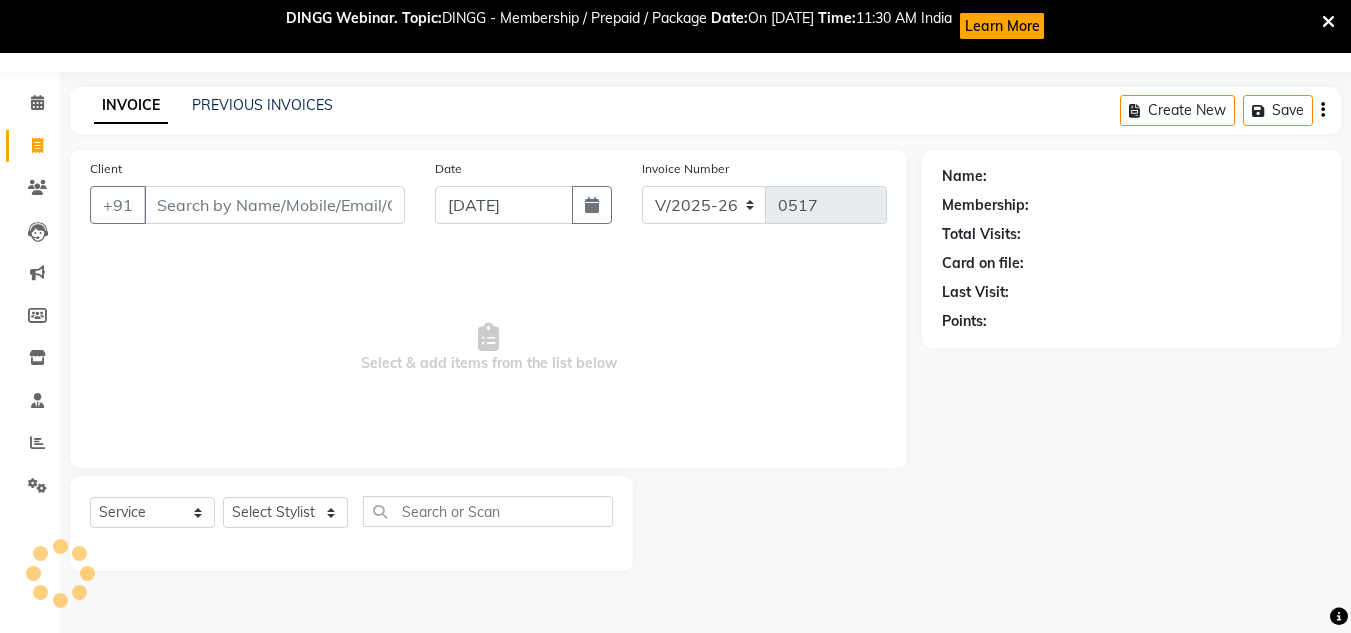 type on "[DATE]" 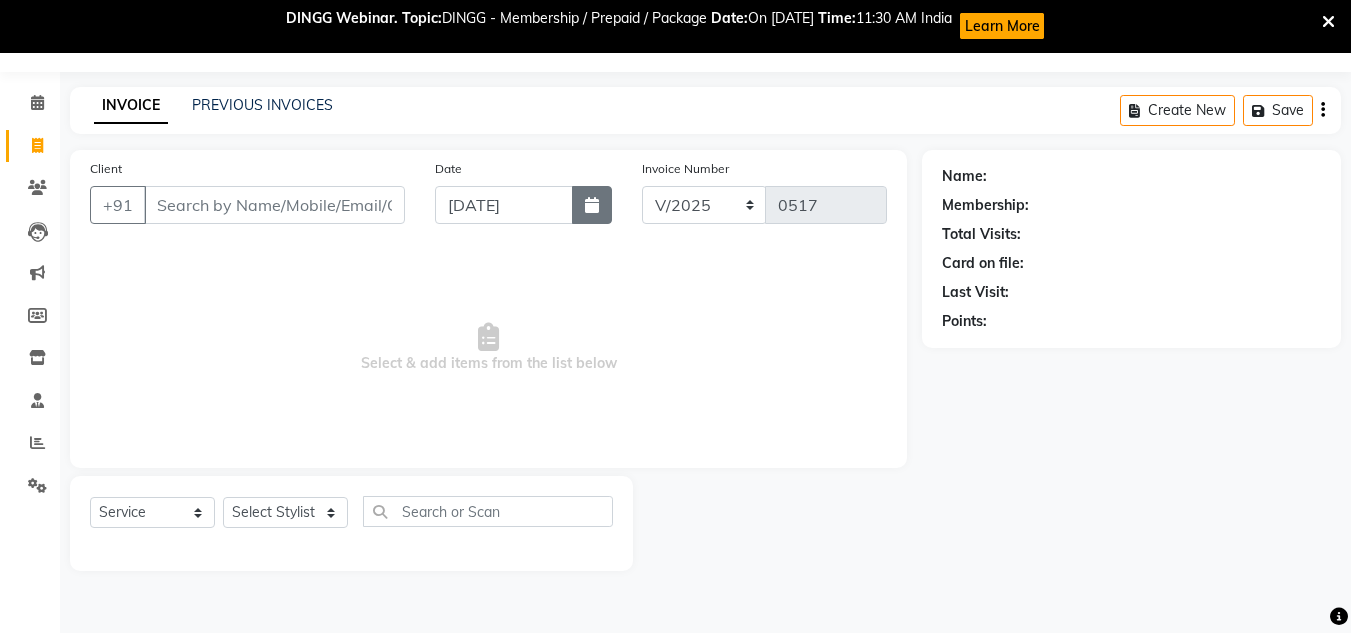 click 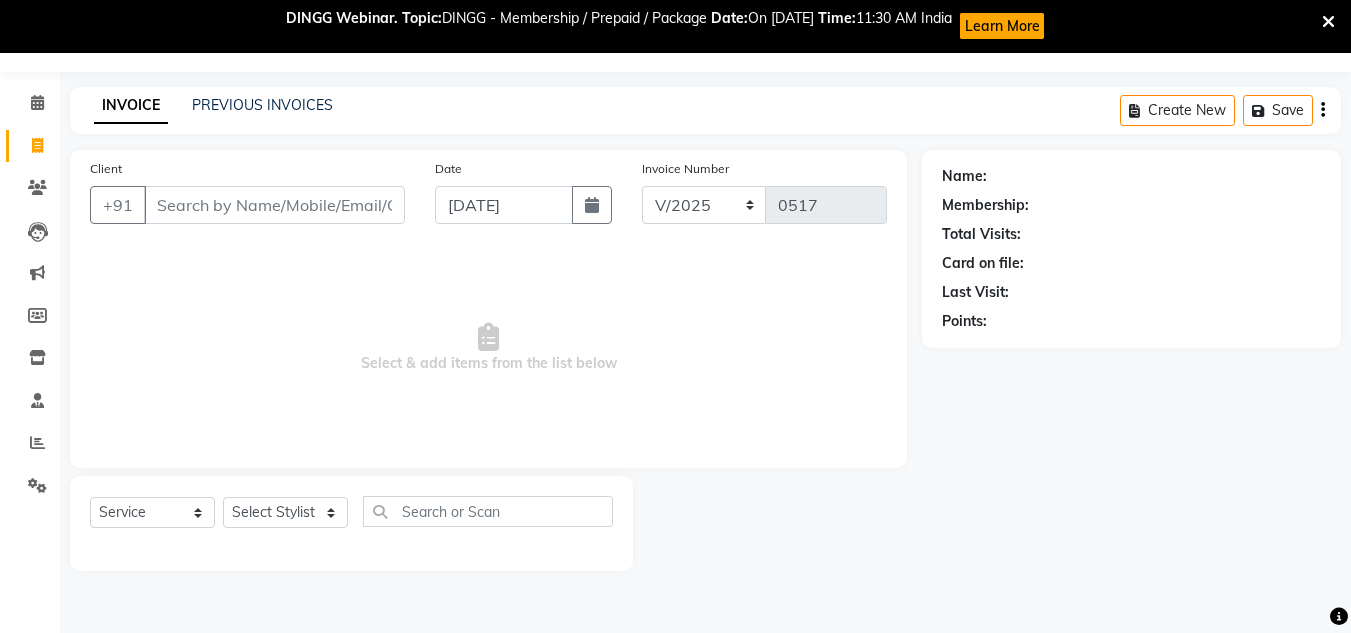 select on "7" 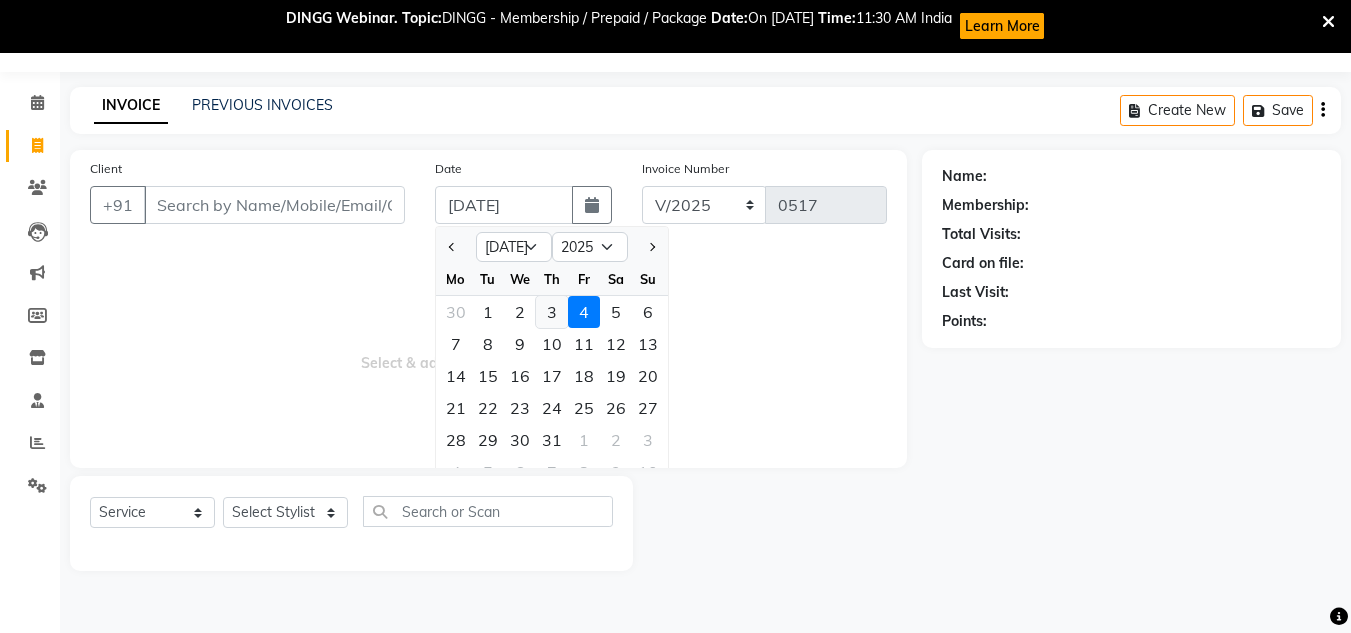 click on "3" 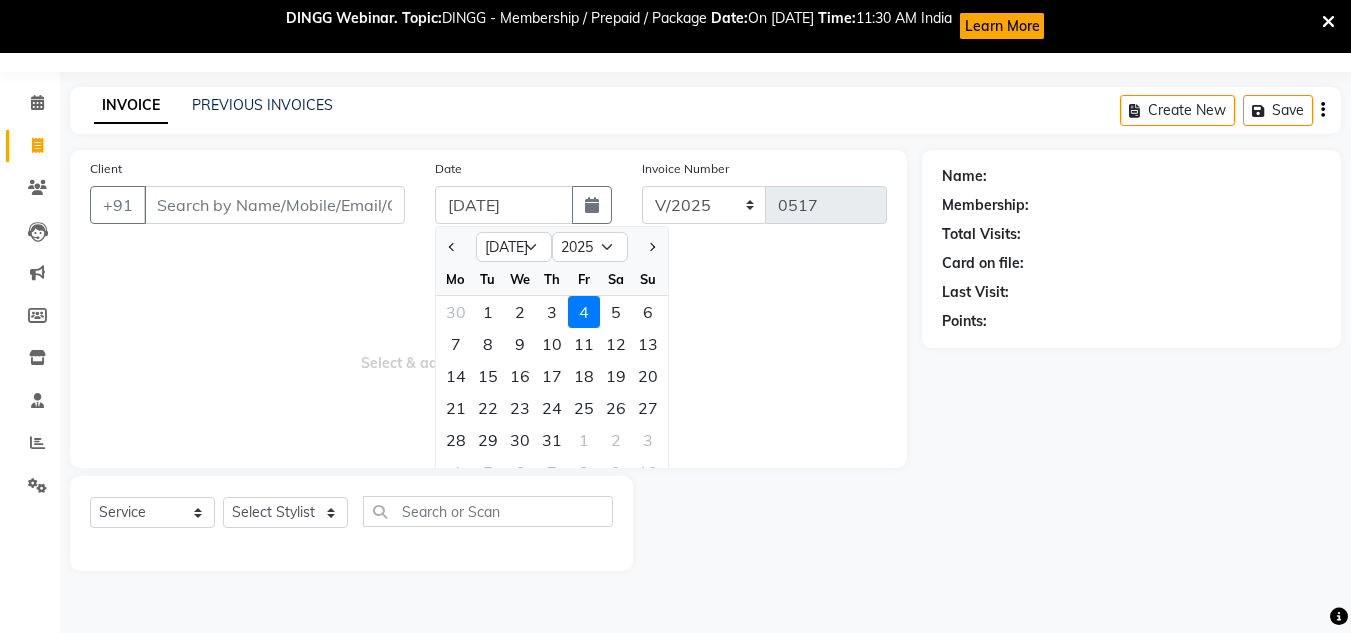 type on "[DATE]" 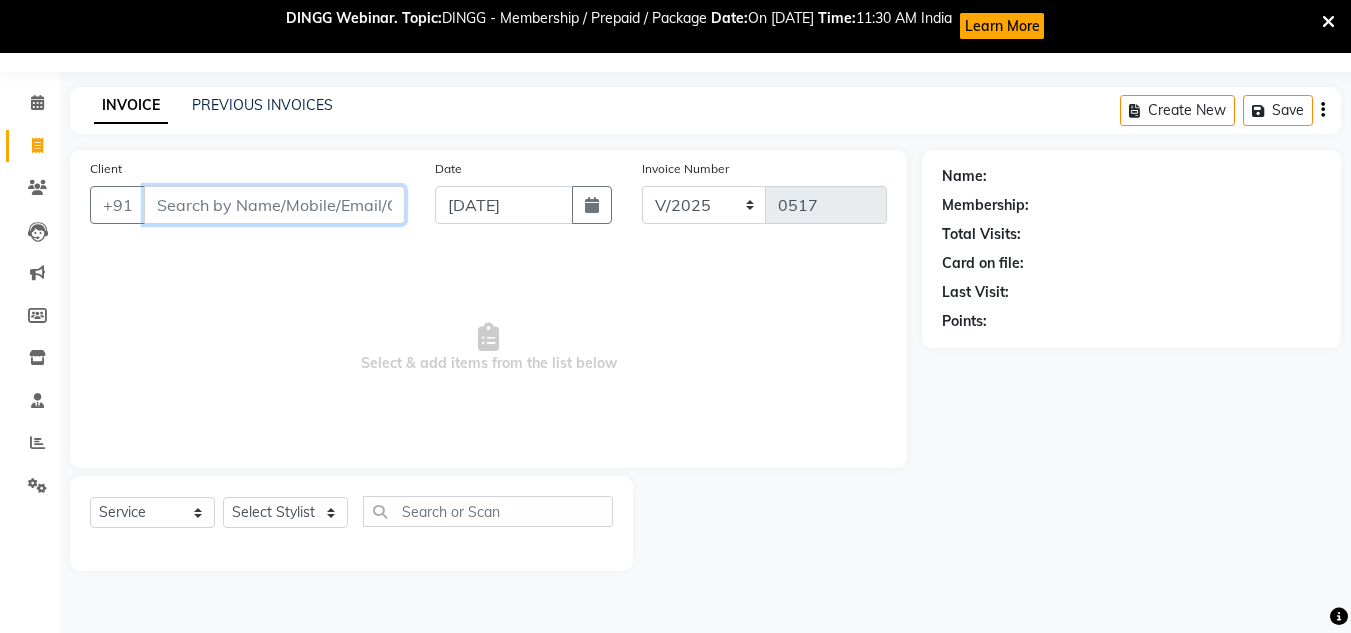 click on "Client" at bounding box center (274, 205) 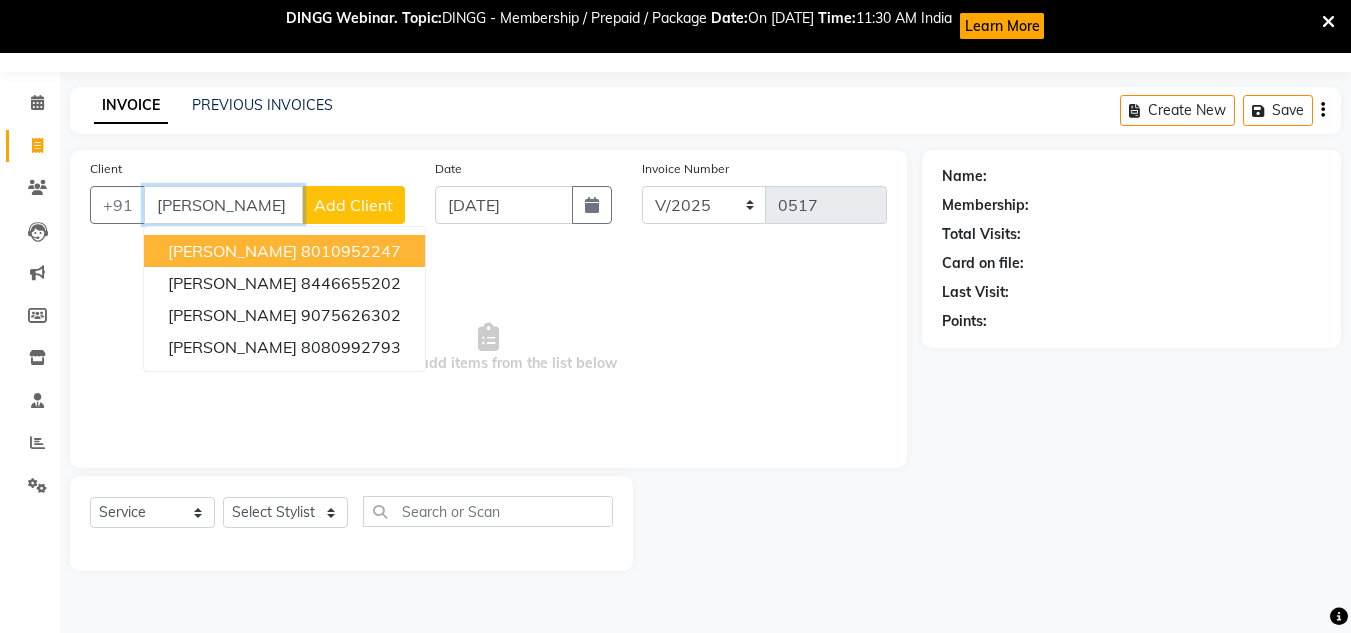 click on "8010952247" at bounding box center (351, 251) 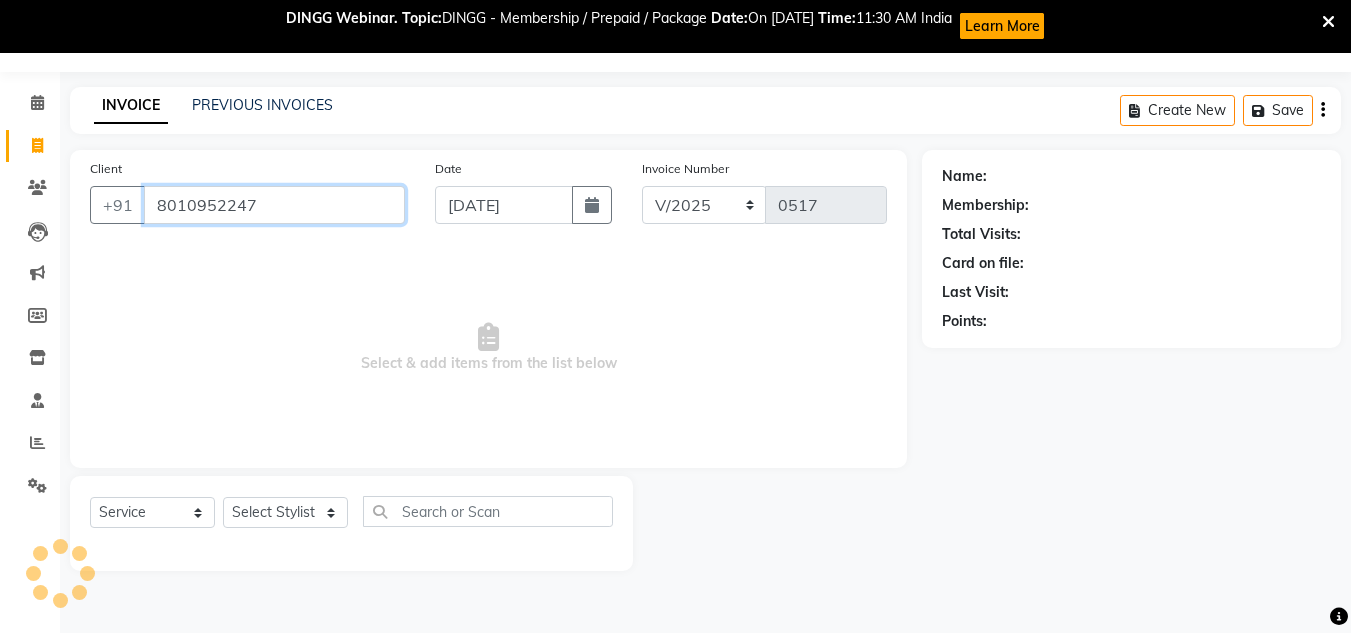 type on "8010952247" 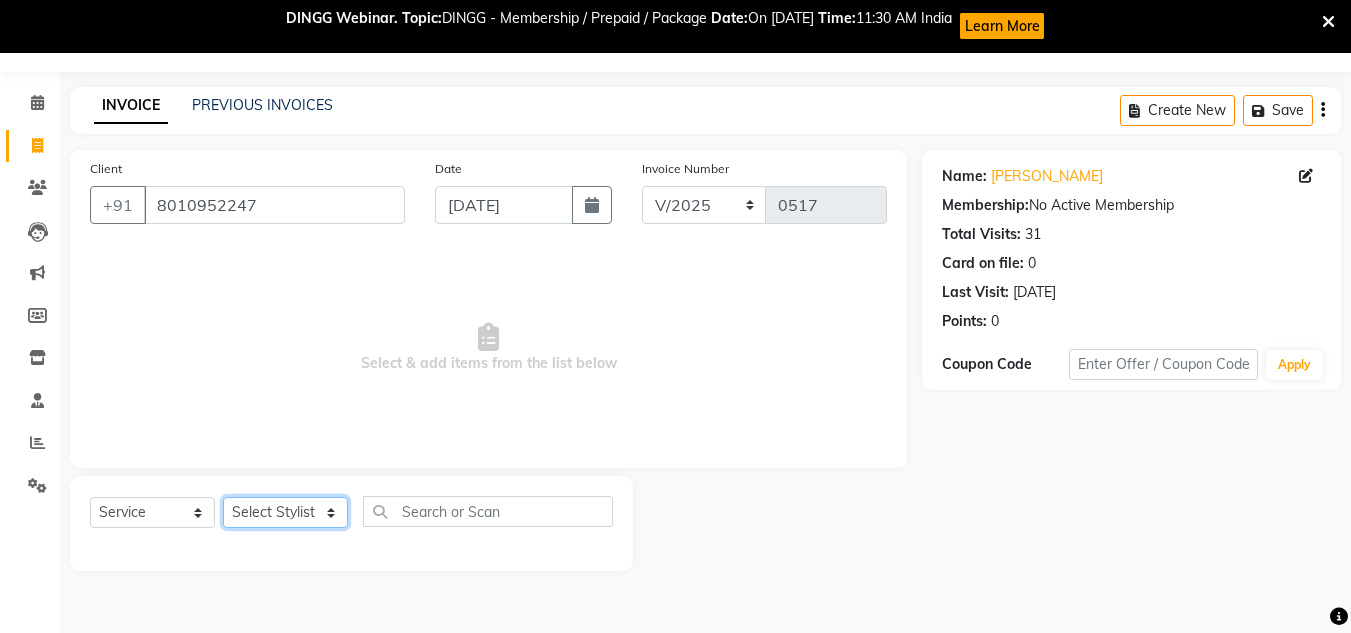 click on "Select Stylist [PERSON_NAME] Akash shreewas  [PERSON_NAME] [PERSON_NAME] [PERSON_NAME] [PERSON_NAME]" 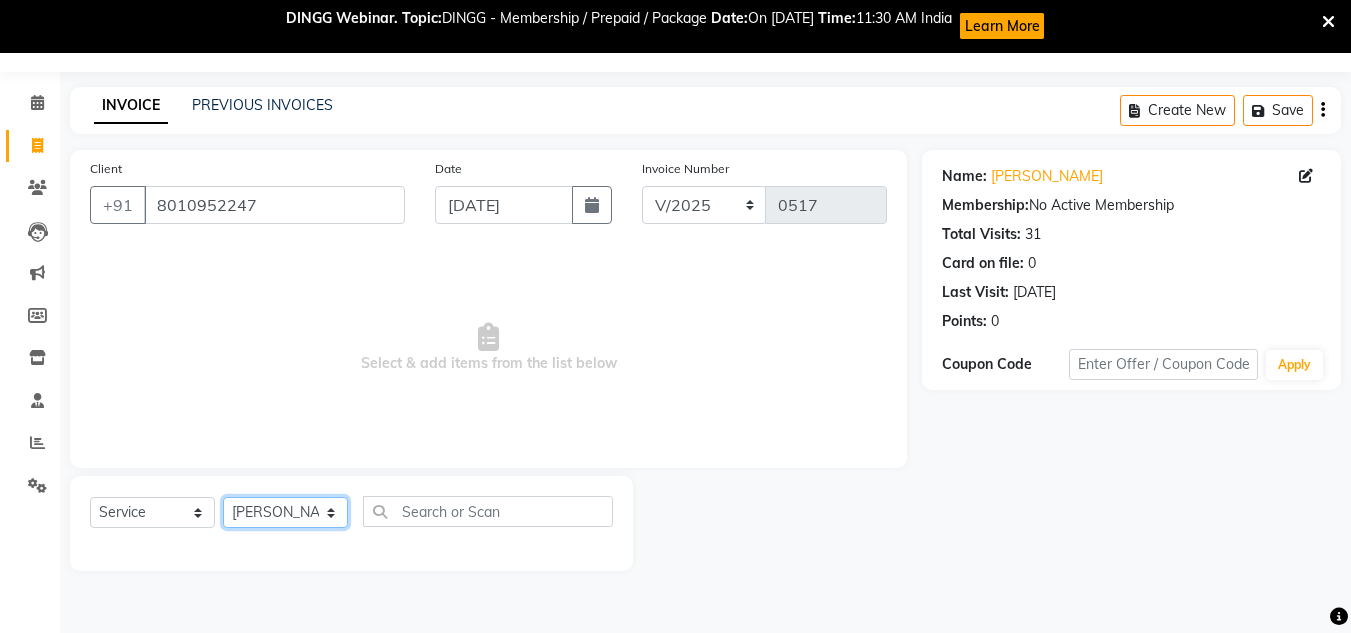 click on "Select Stylist [PERSON_NAME] Akash shreewas  [PERSON_NAME] [PERSON_NAME] [PERSON_NAME] [PERSON_NAME]" 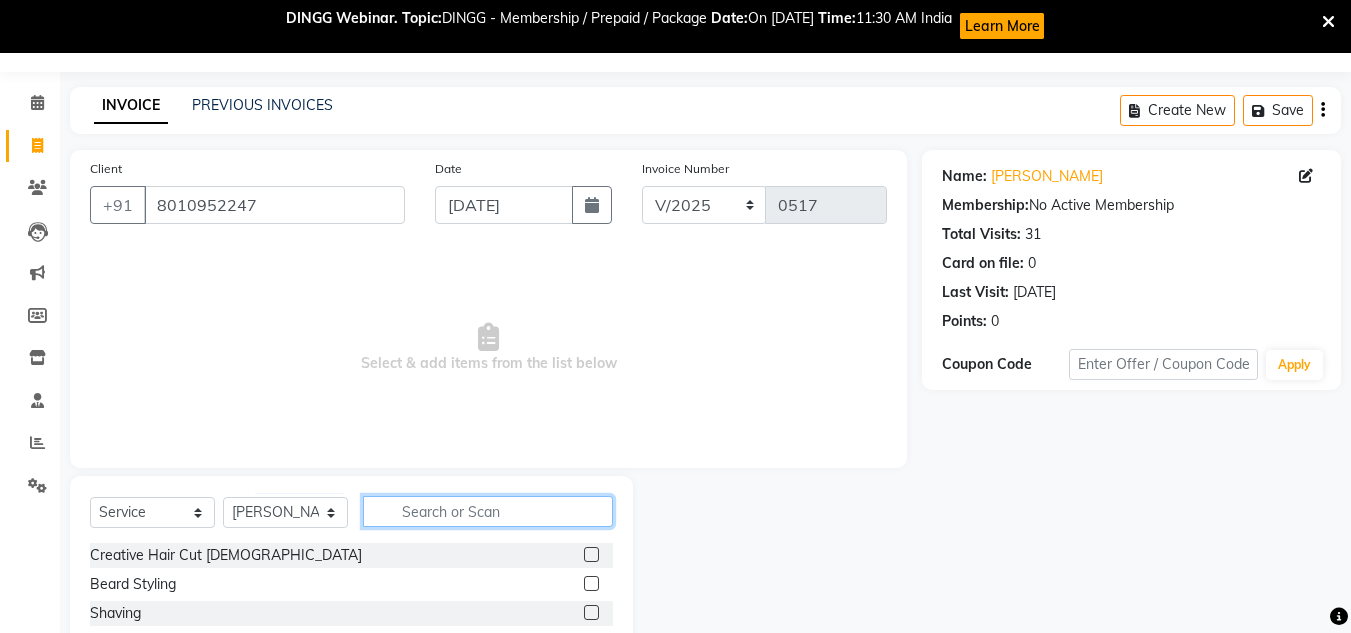 click 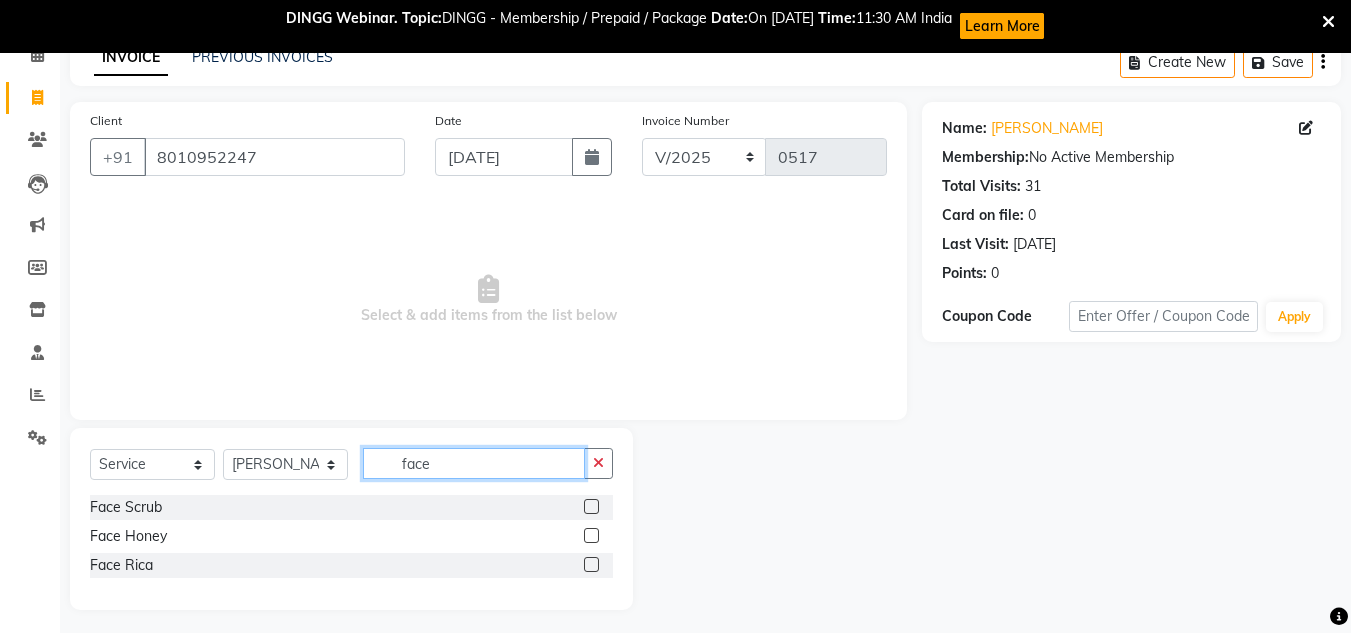 scroll, scrollTop: 108, scrollLeft: 0, axis: vertical 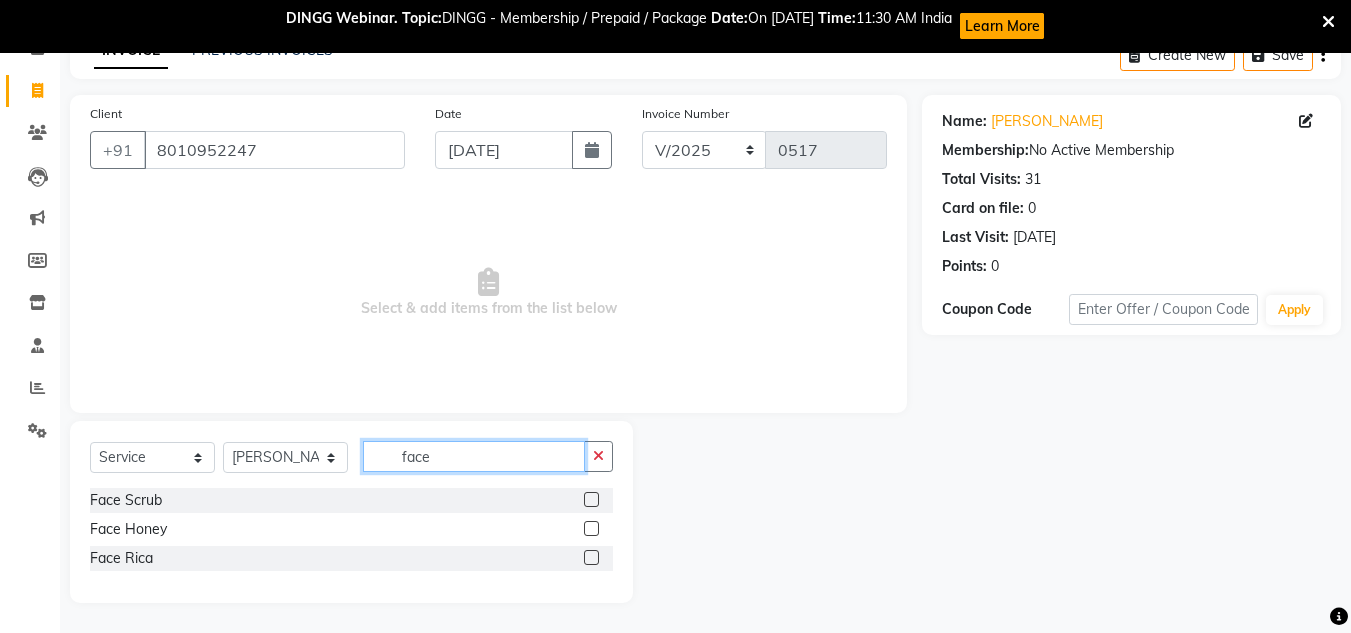 type on "face" 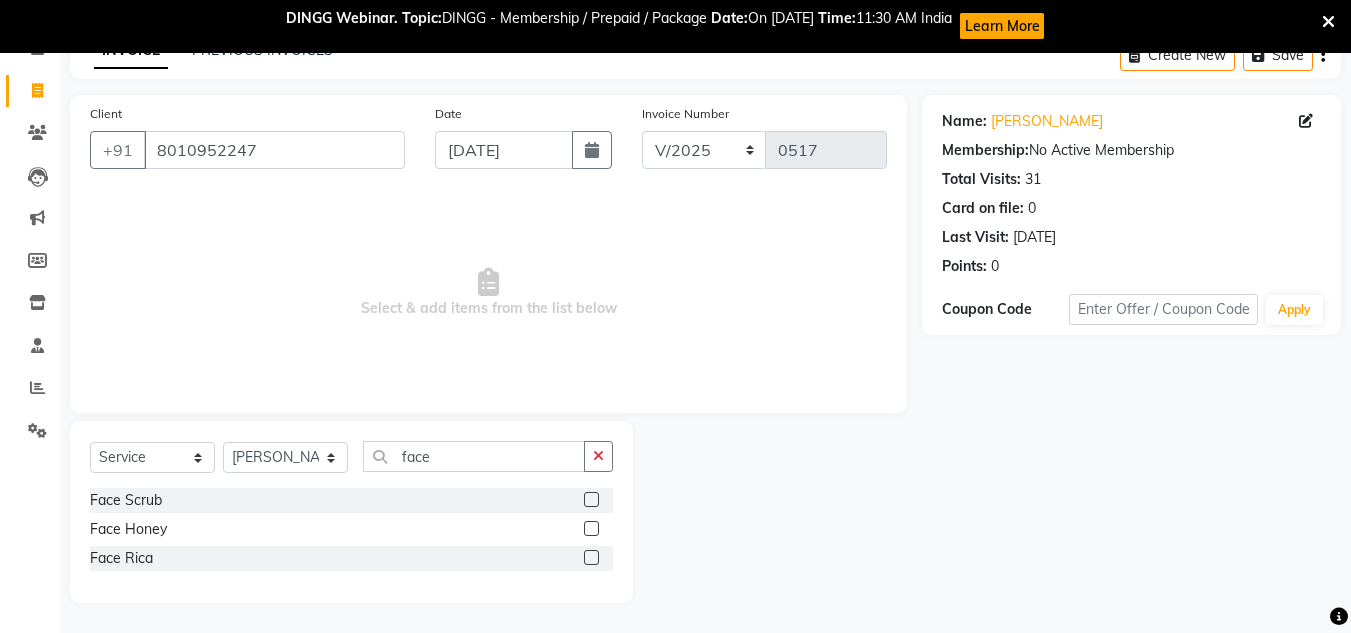 click 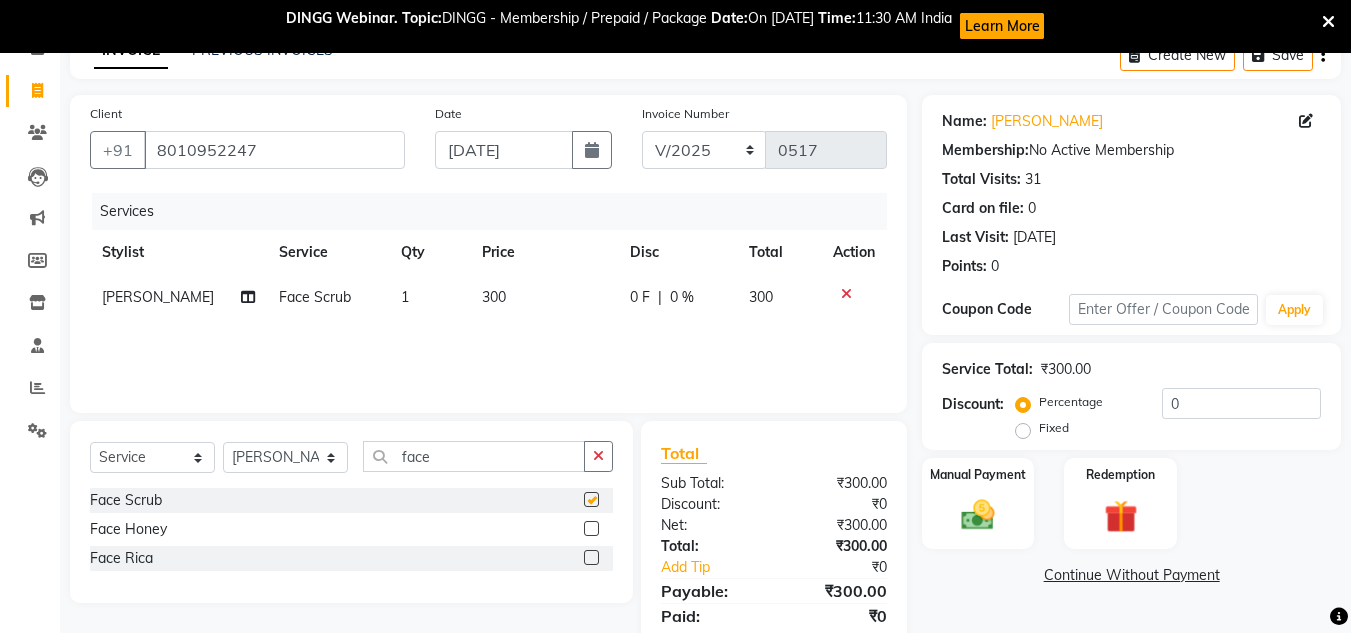 checkbox on "false" 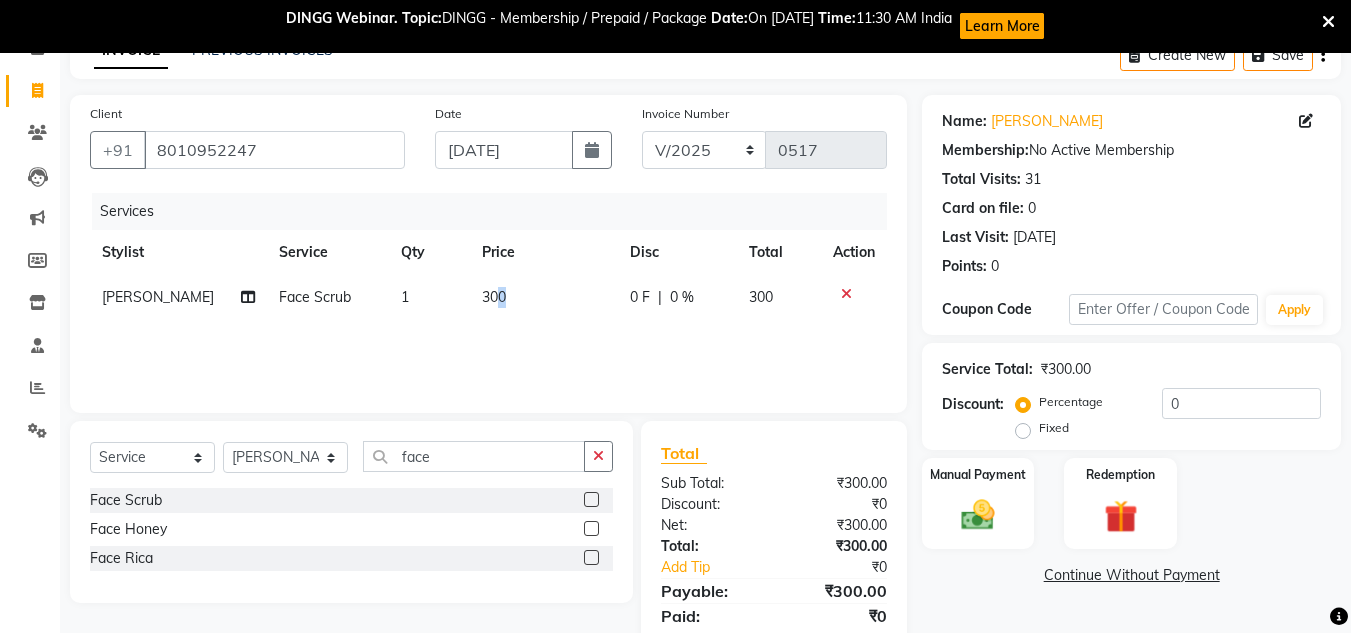 click on "300" 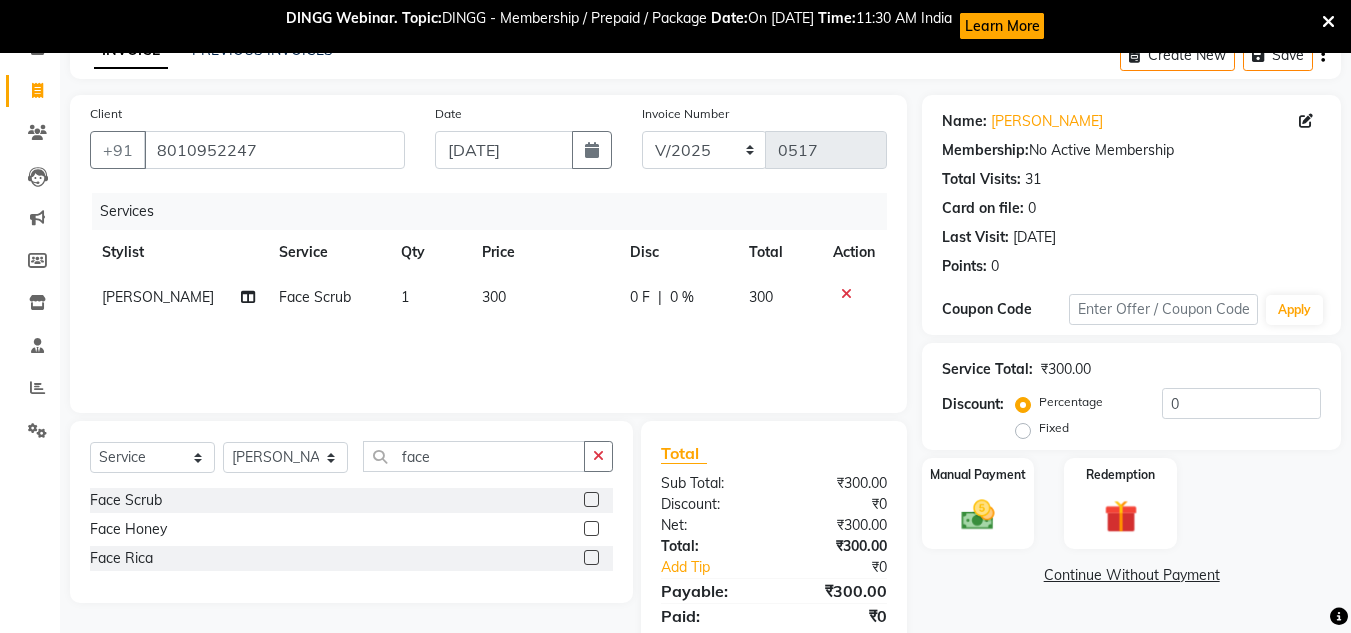select on "78949" 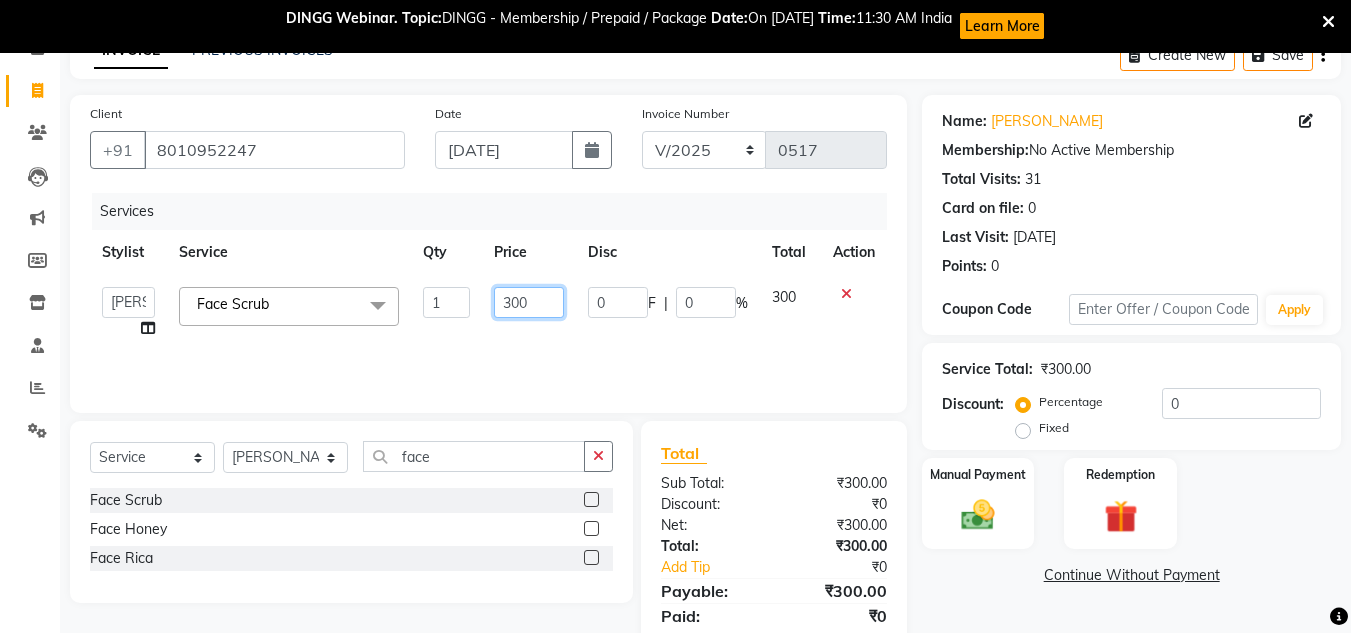 click on "300" 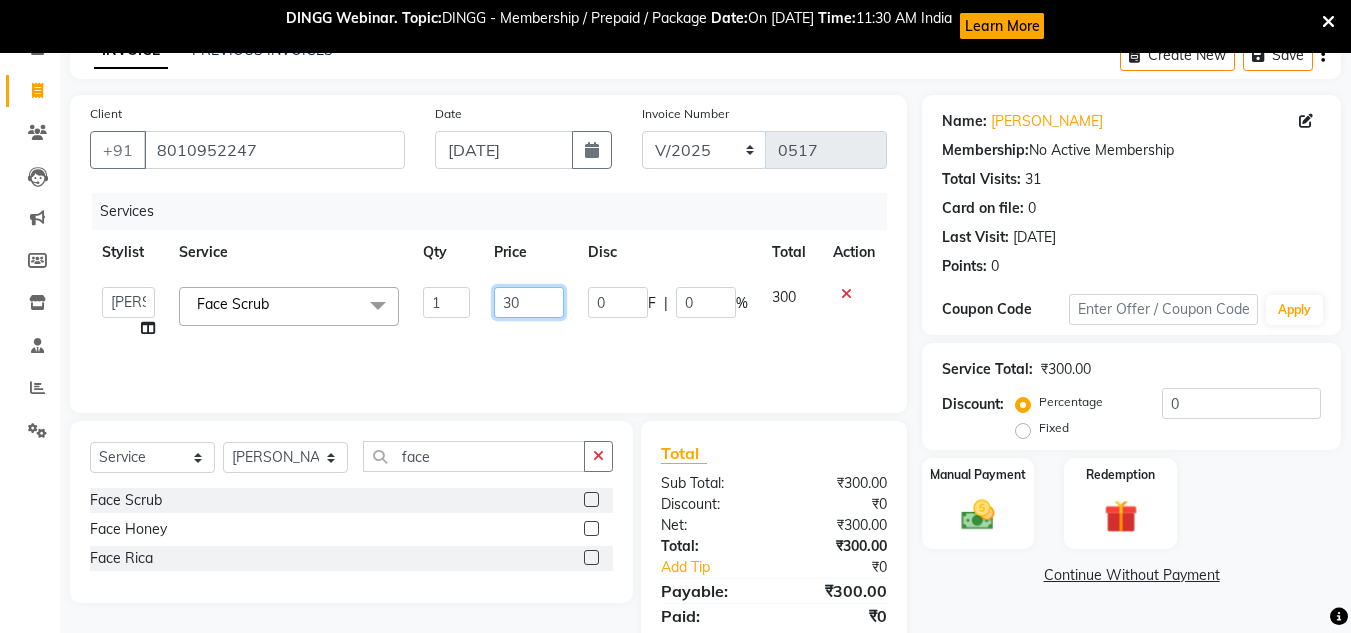 type on "3" 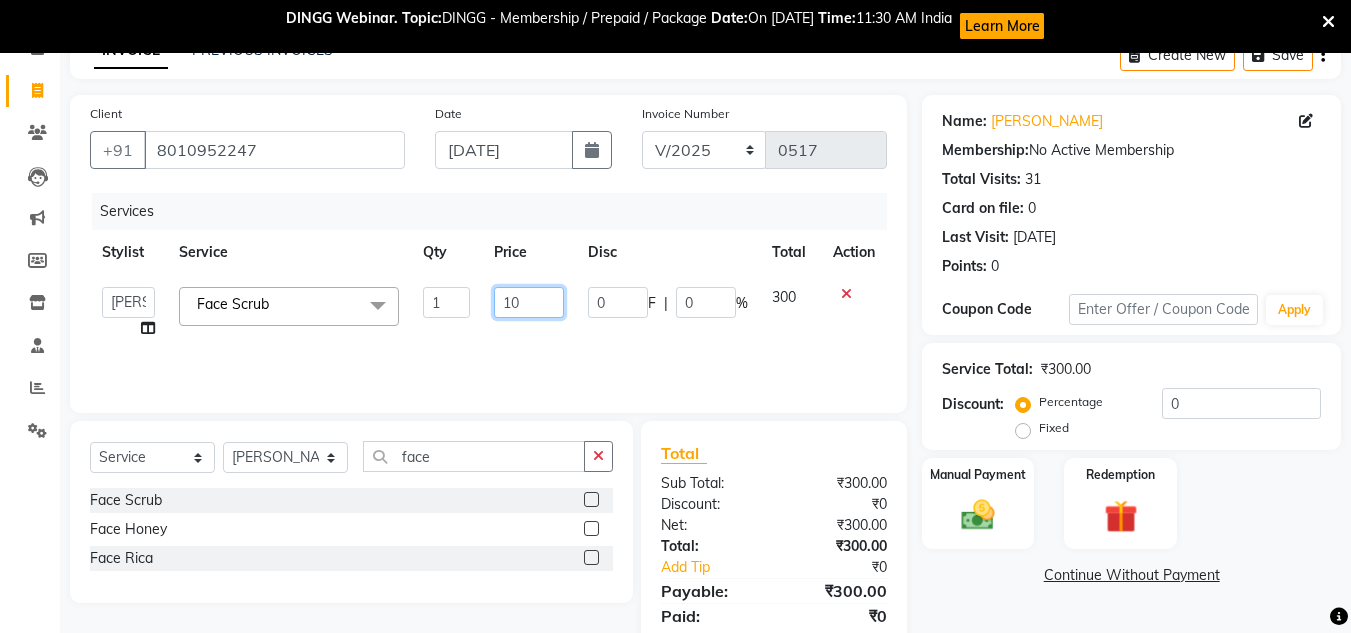 type on "100" 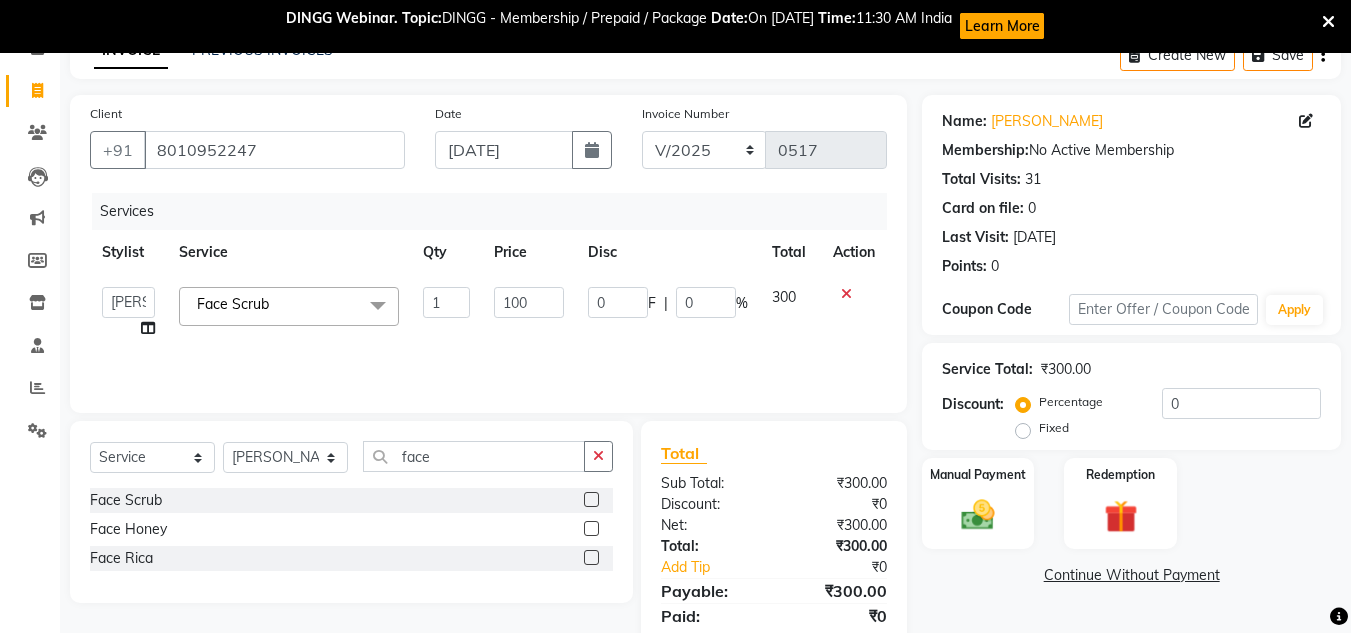 click on "0 F | 0 %" 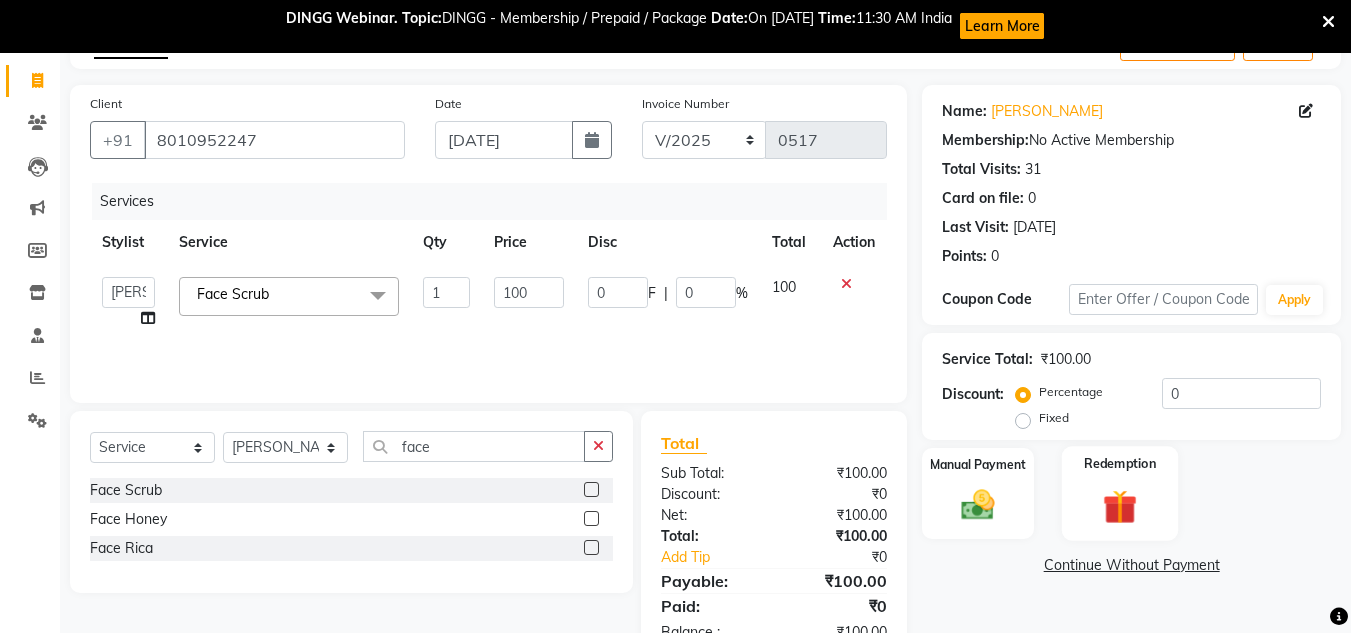 scroll, scrollTop: 178, scrollLeft: 0, axis: vertical 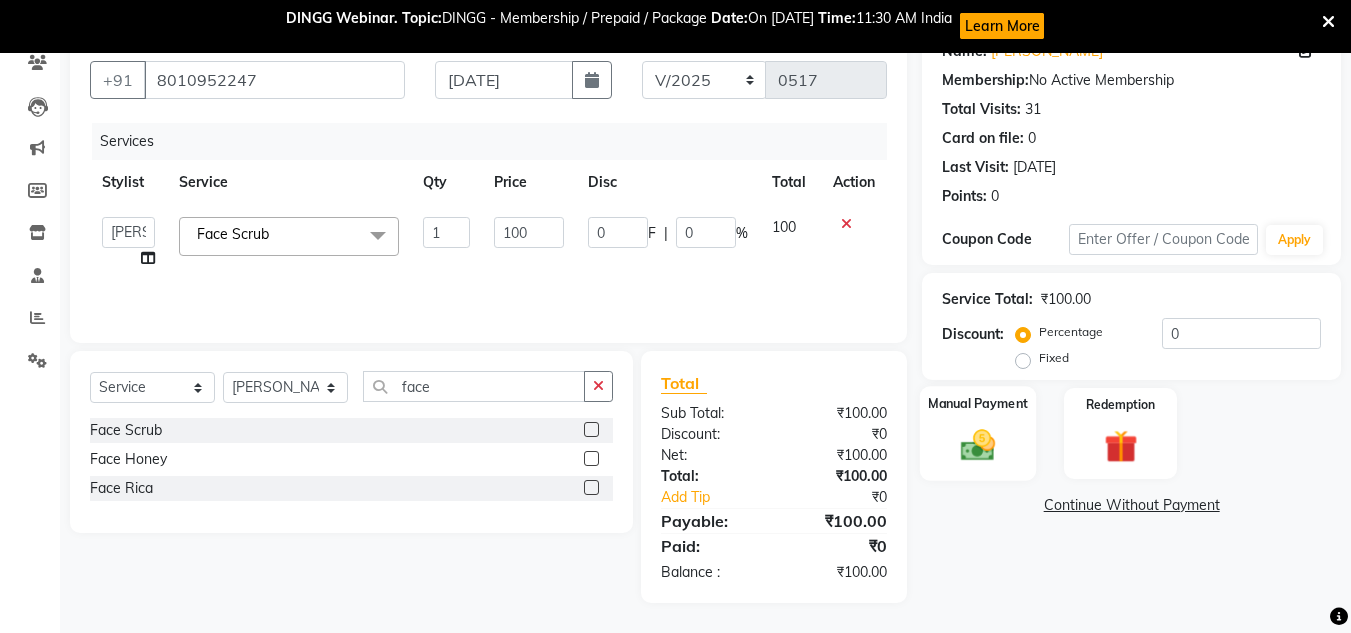 click 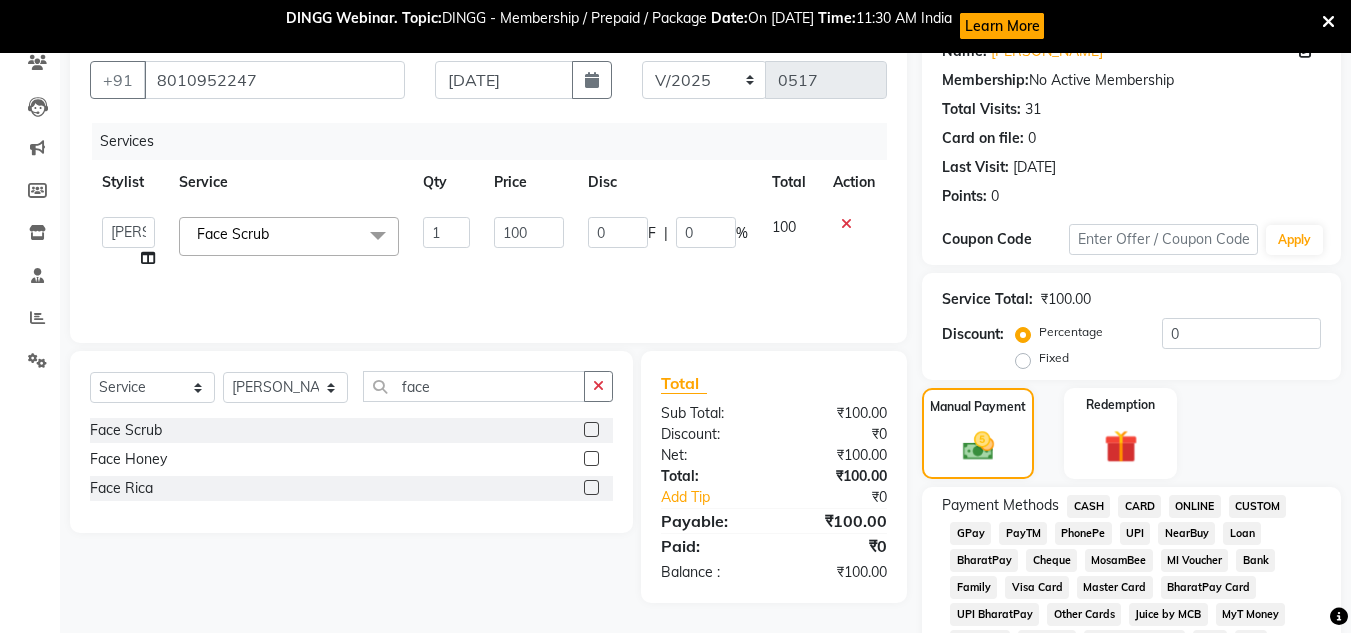 click on "UPI" 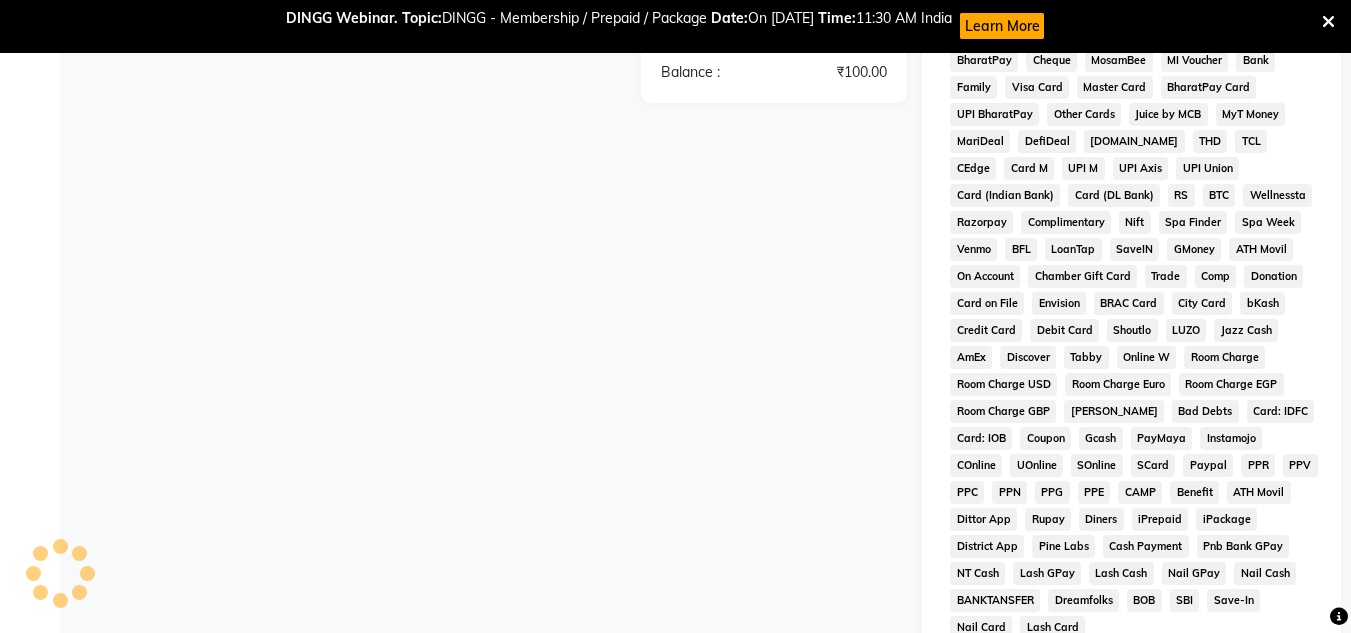 scroll, scrollTop: 922, scrollLeft: 0, axis: vertical 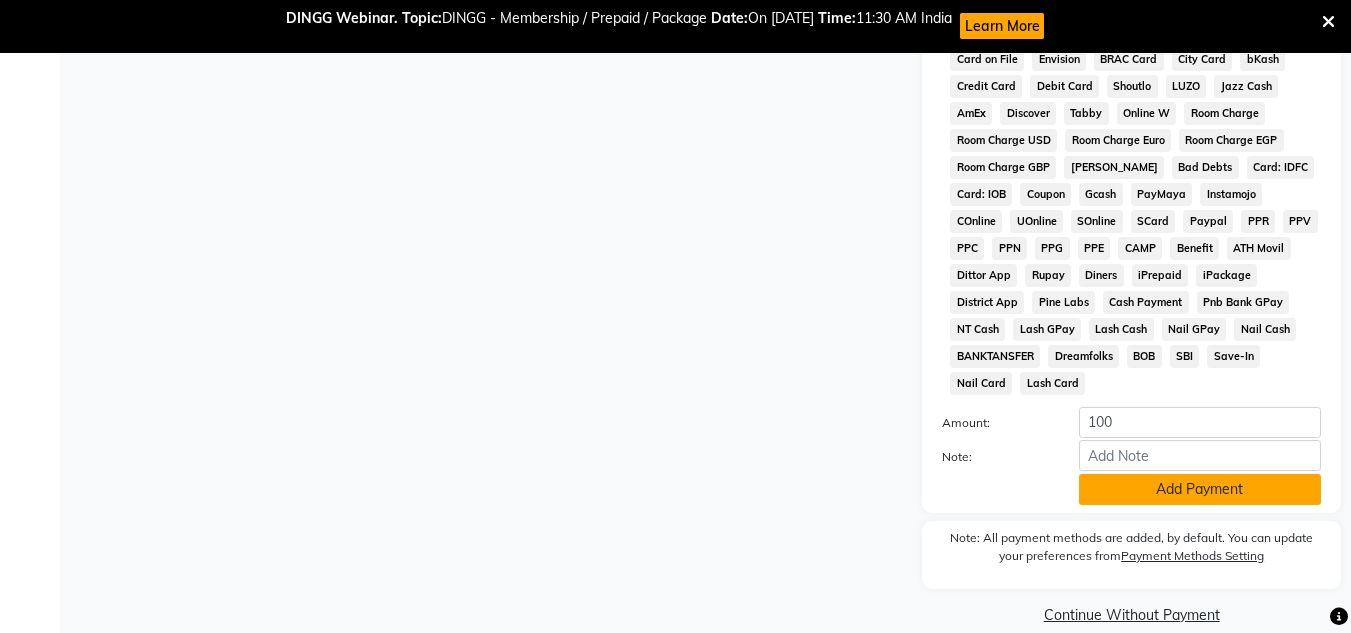 click on "Add Payment" 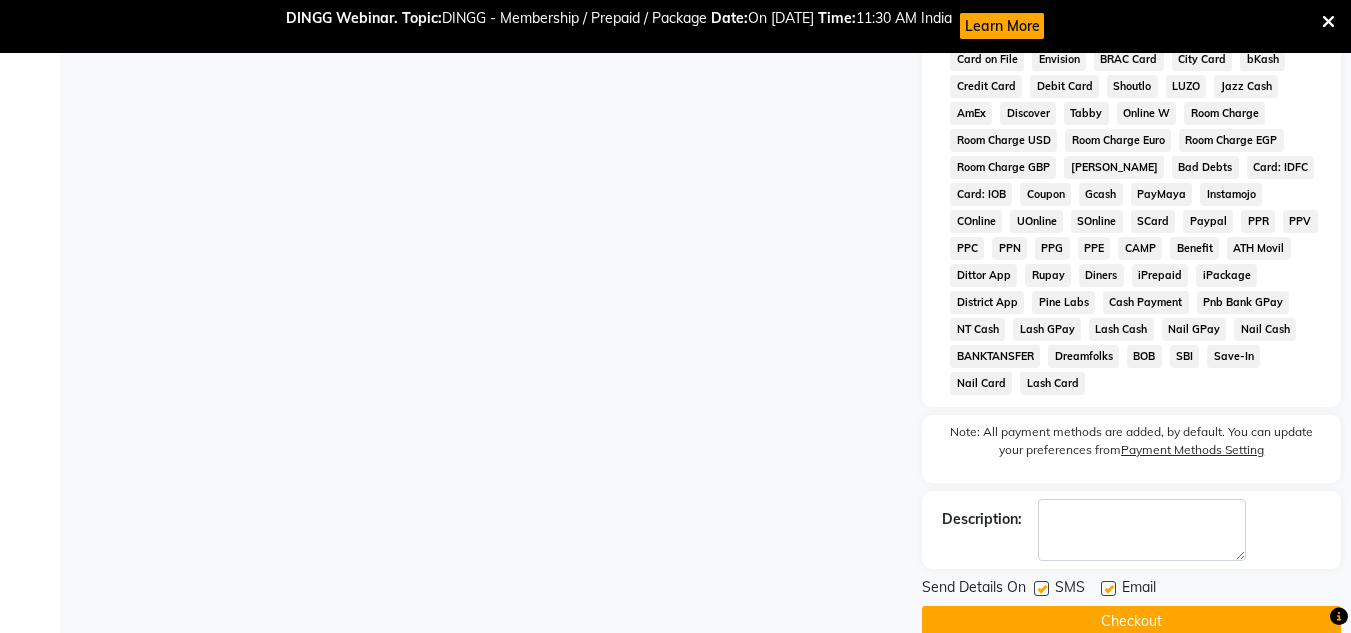 scroll, scrollTop: 929, scrollLeft: 0, axis: vertical 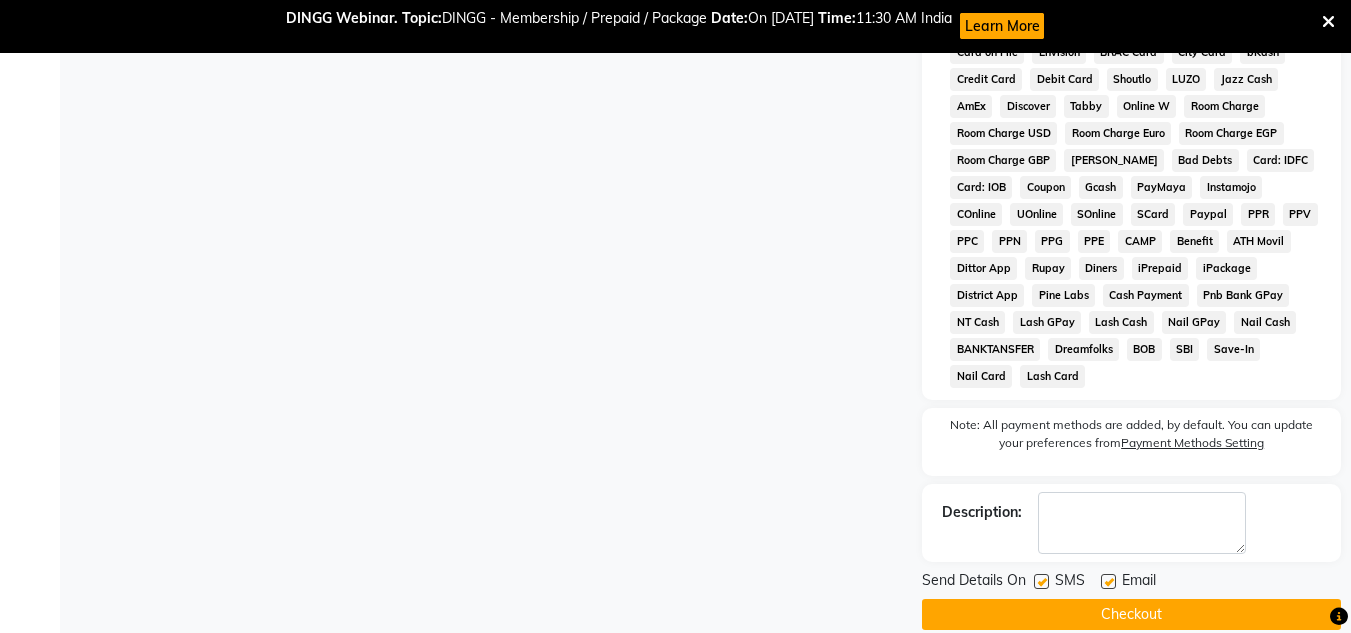 click on "Checkout" 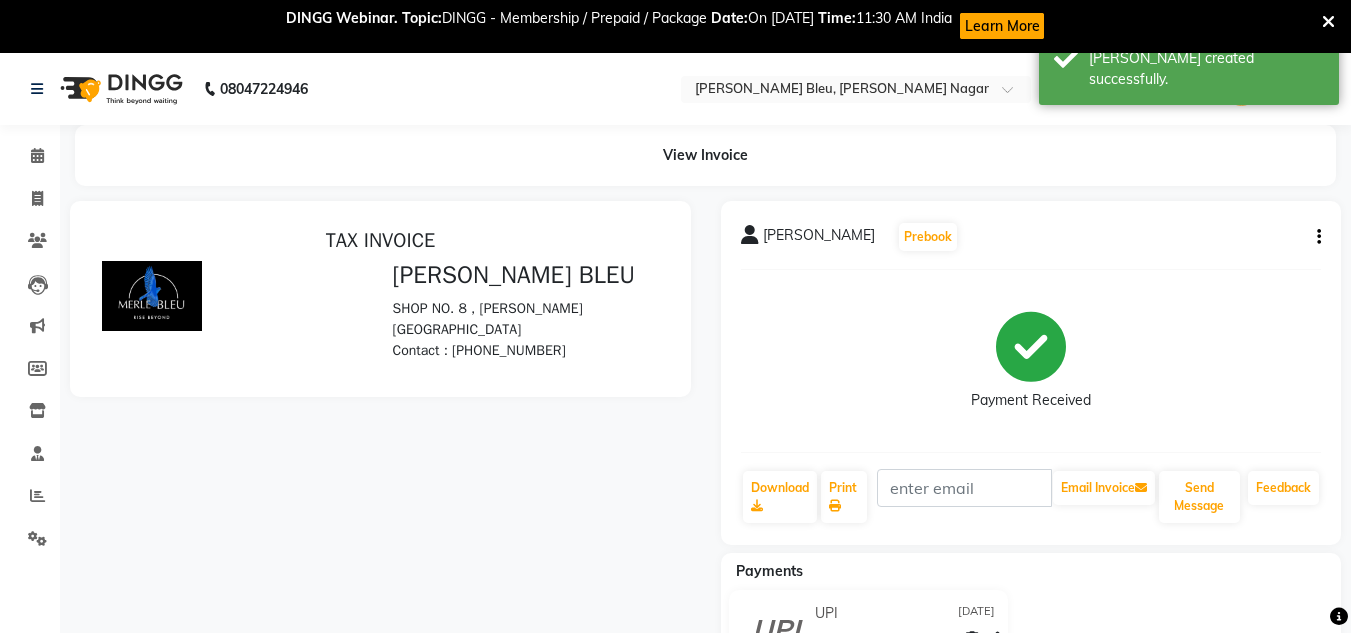 scroll, scrollTop: 0, scrollLeft: 0, axis: both 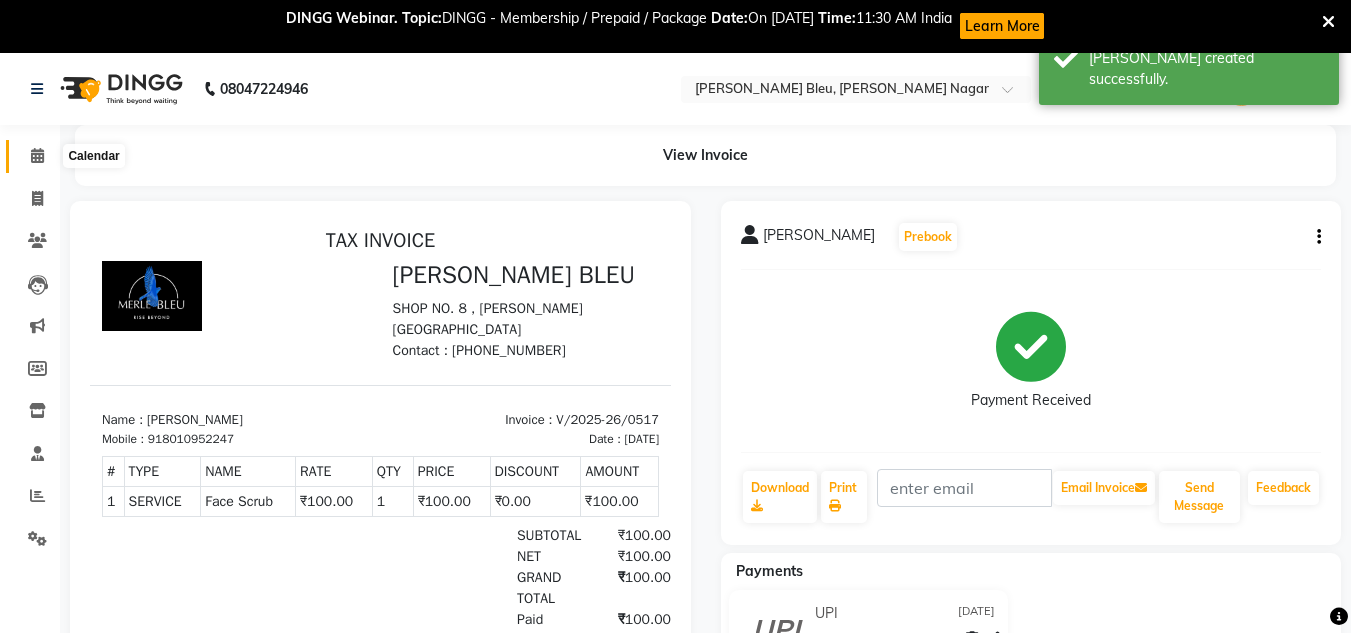 click 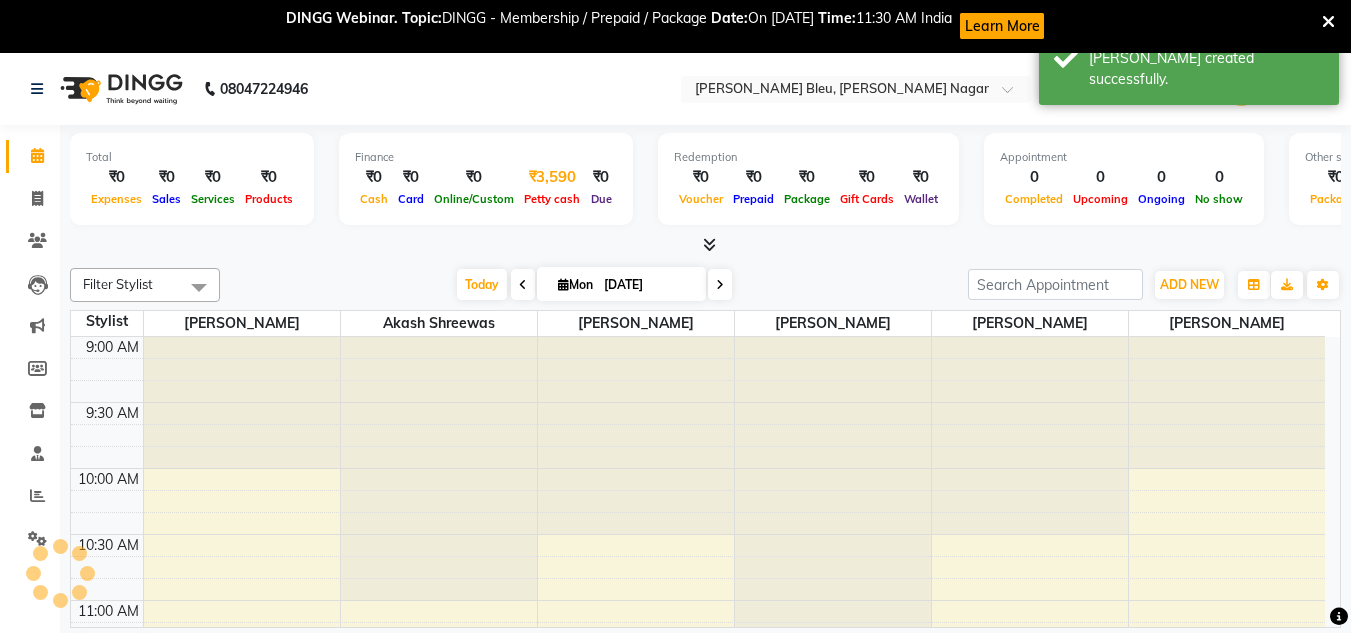 scroll, scrollTop: 0, scrollLeft: 0, axis: both 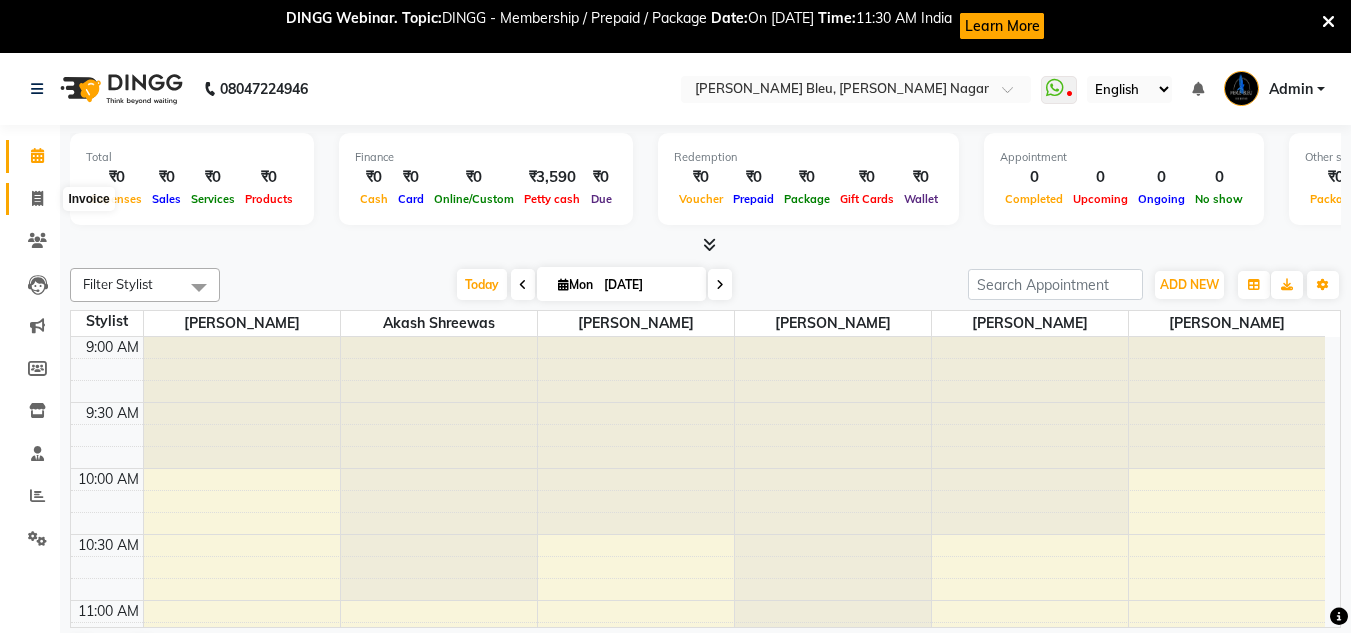 click 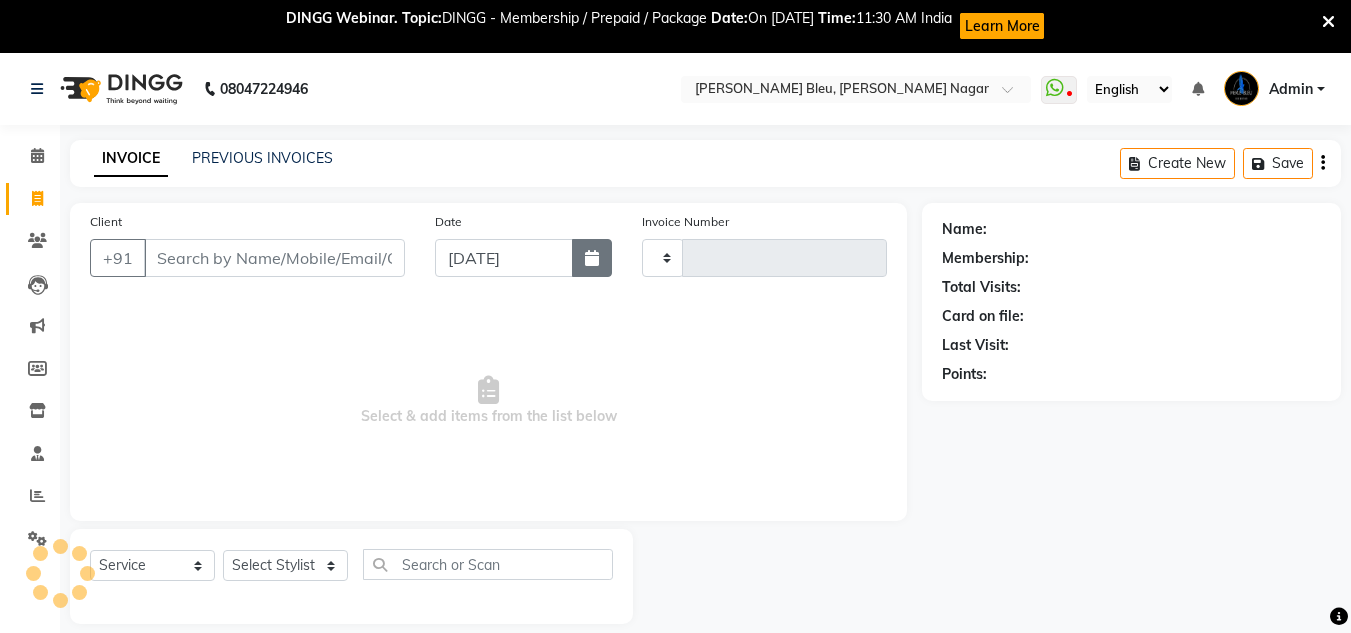 click 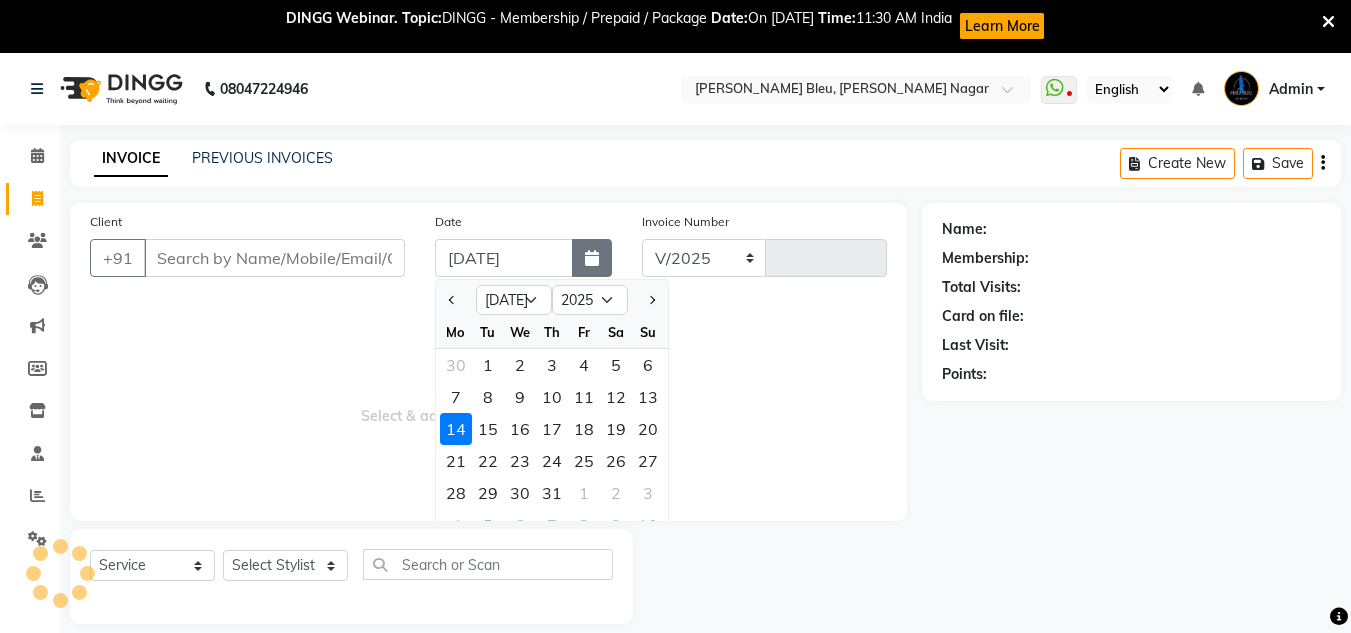 select on "7629" 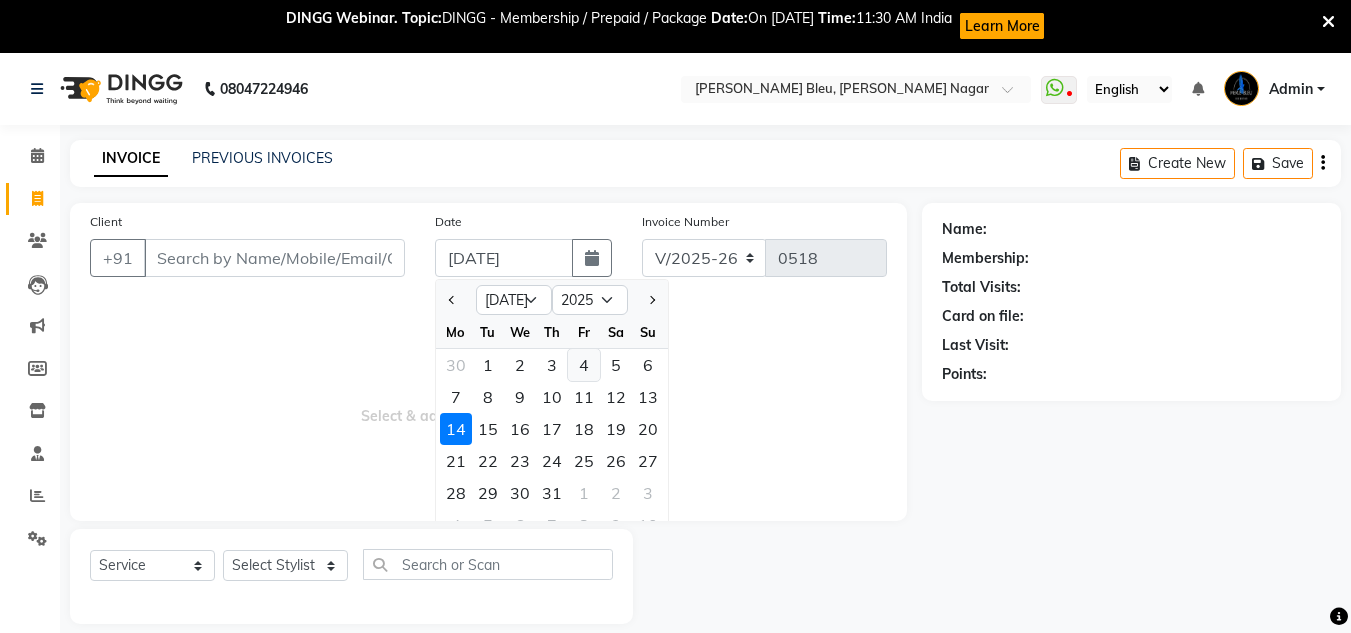 click on "4" 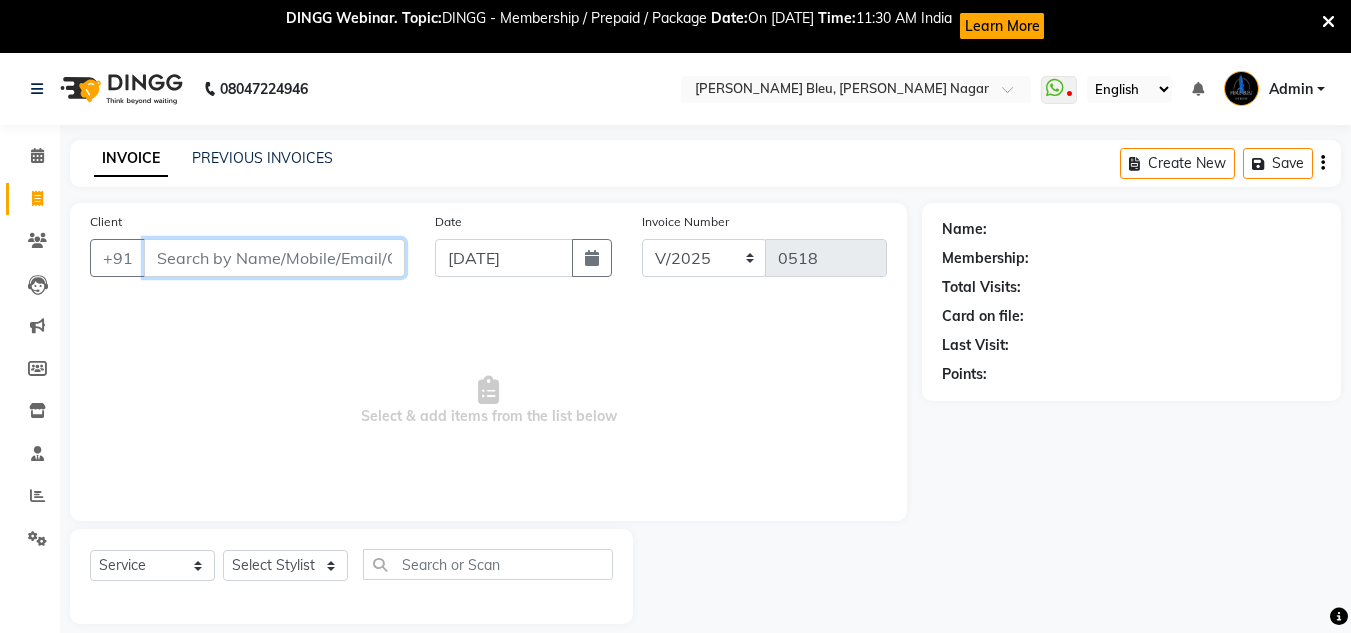 click on "Client" at bounding box center (274, 258) 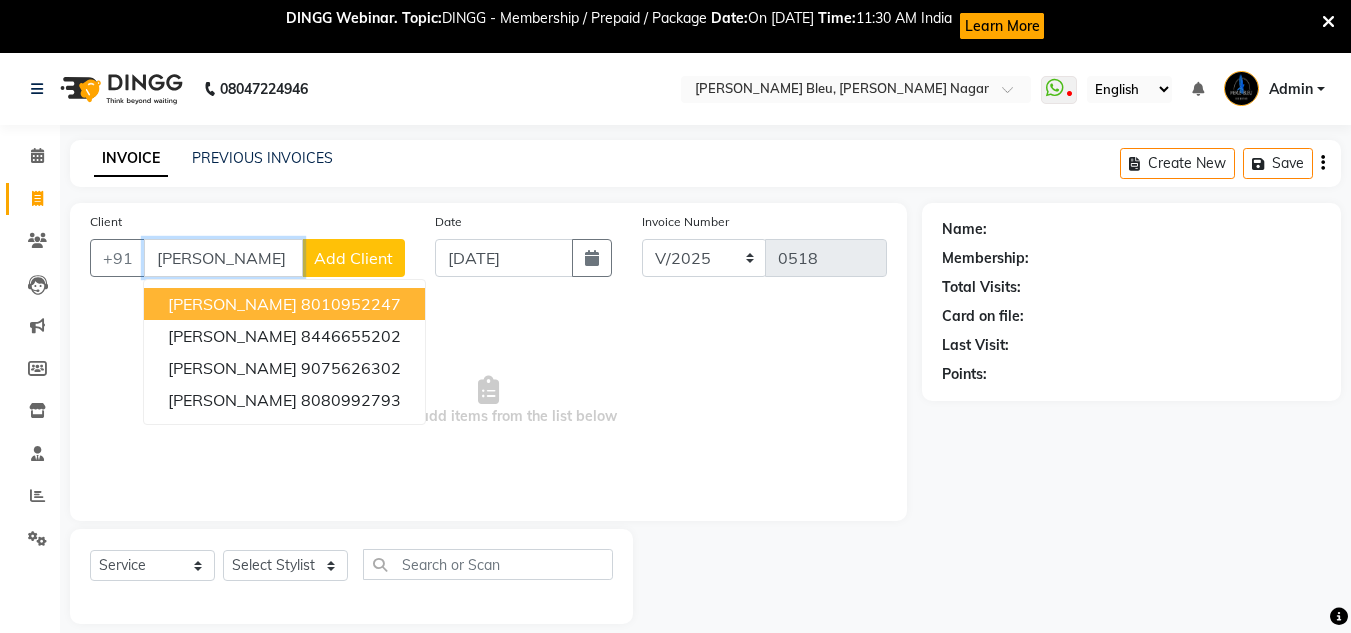 click on "8010952247" at bounding box center [351, 304] 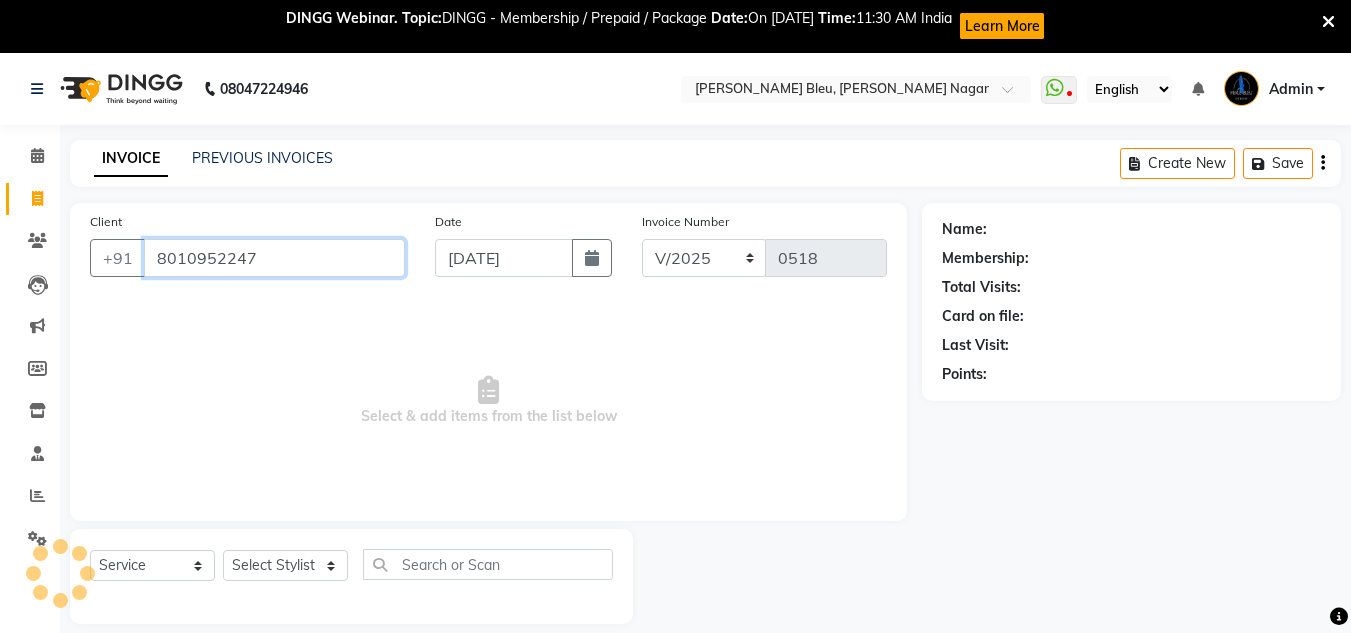 type on "8010952247" 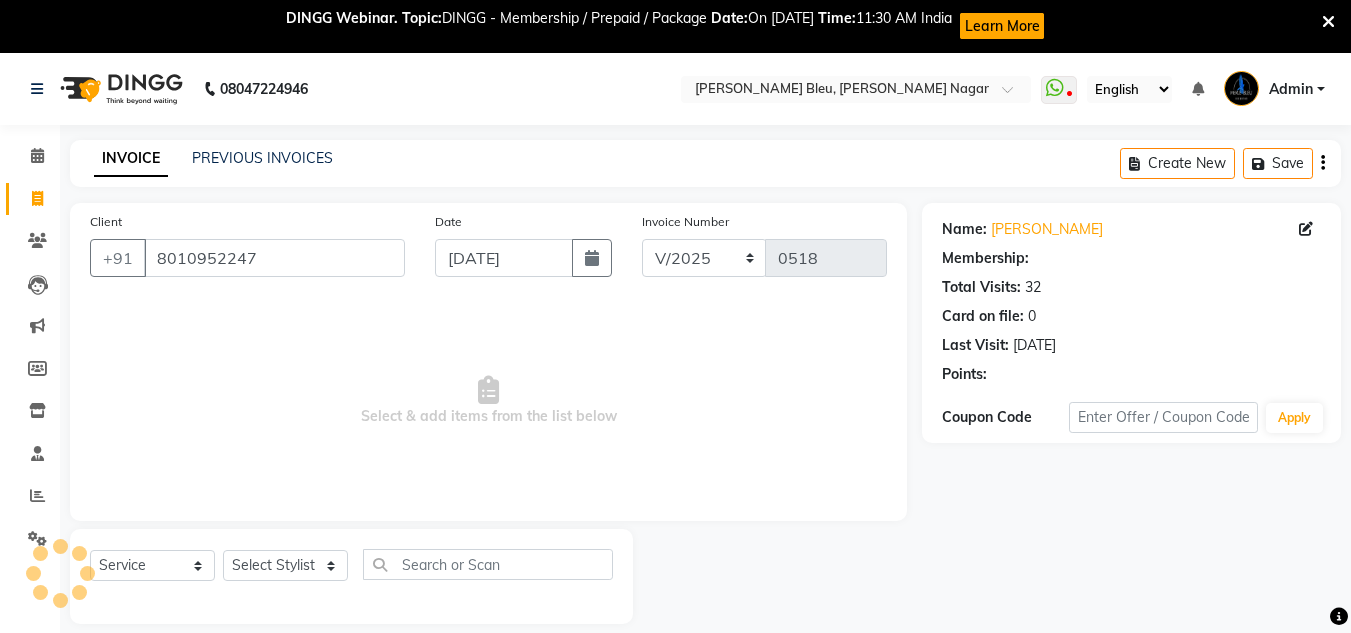 scroll, scrollTop: 53, scrollLeft: 0, axis: vertical 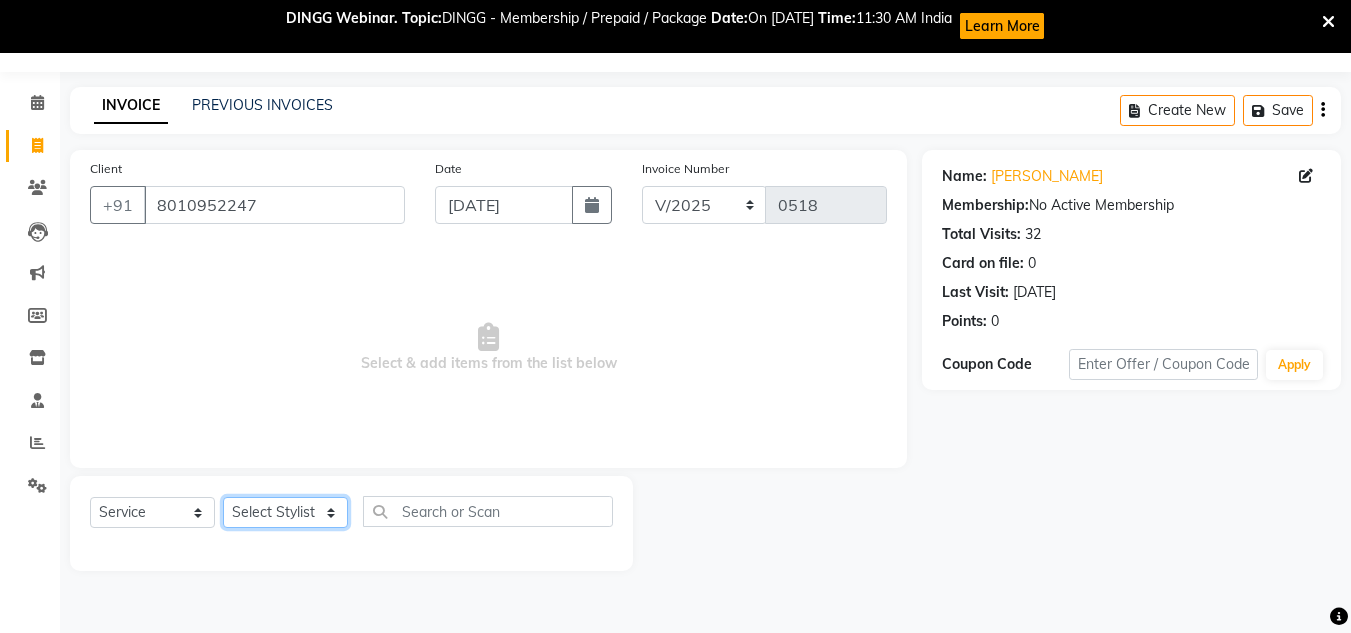 click on "Select Stylist [PERSON_NAME] Akash shreewas  [PERSON_NAME] [PERSON_NAME] [PERSON_NAME] [PERSON_NAME]" 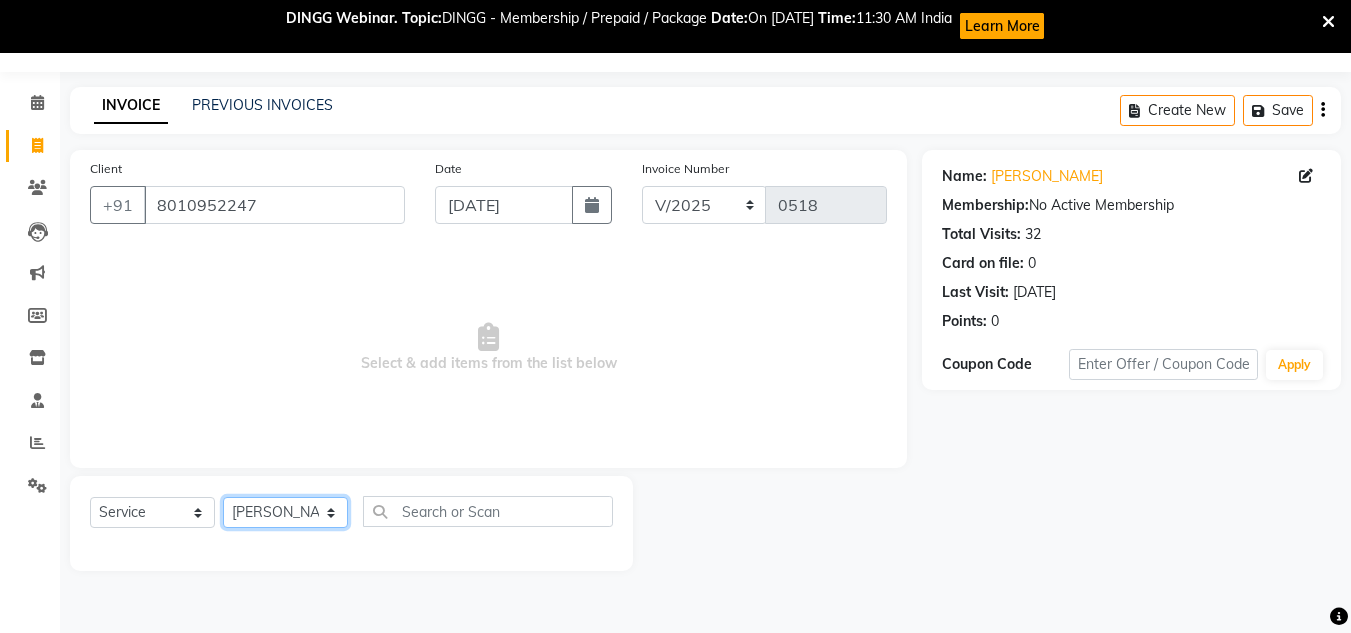 click on "Select Stylist [PERSON_NAME] Akash shreewas  [PERSON_NAME] [PERSON_NAME] [PERSON_NAME] [PERSON_NAME]" 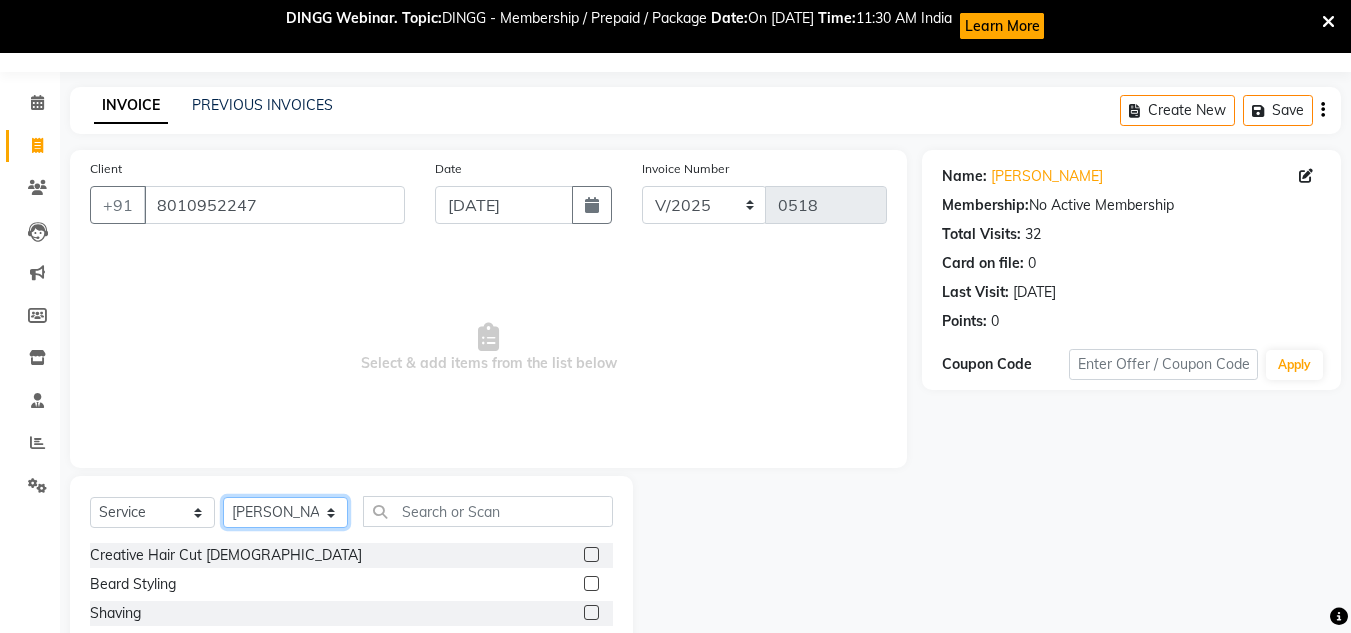 scroll, scrollTop: 221, scrollLeft: 0, axis: vertical 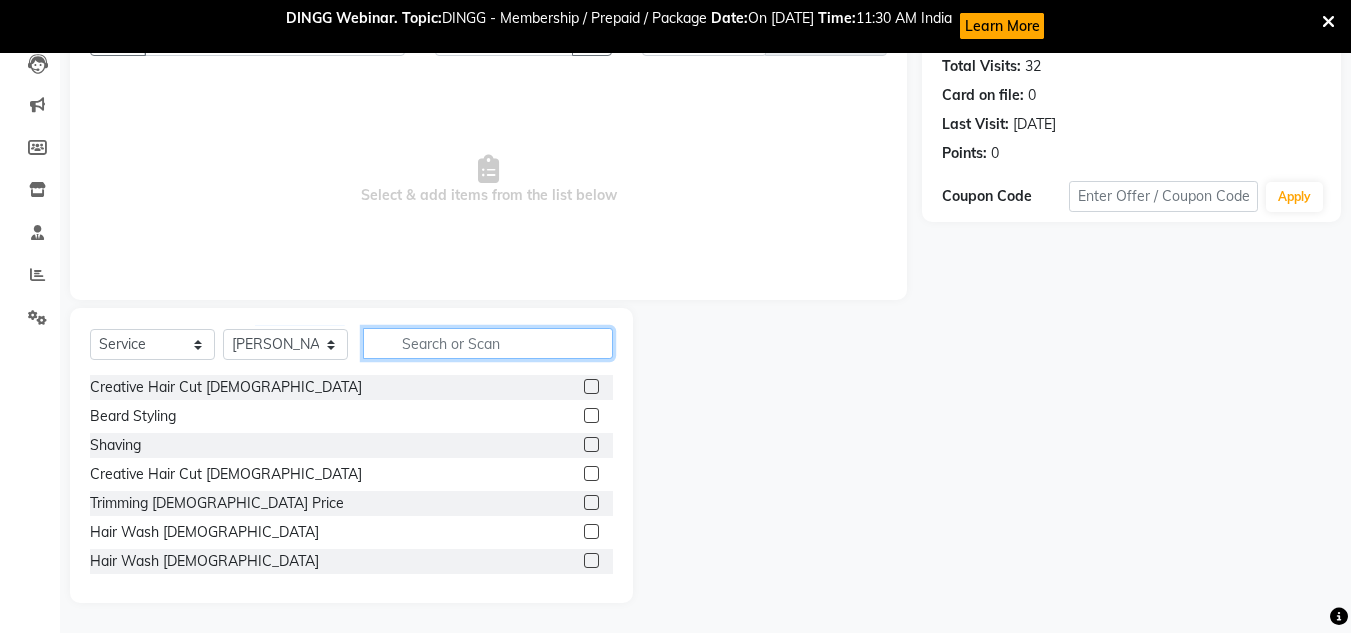click 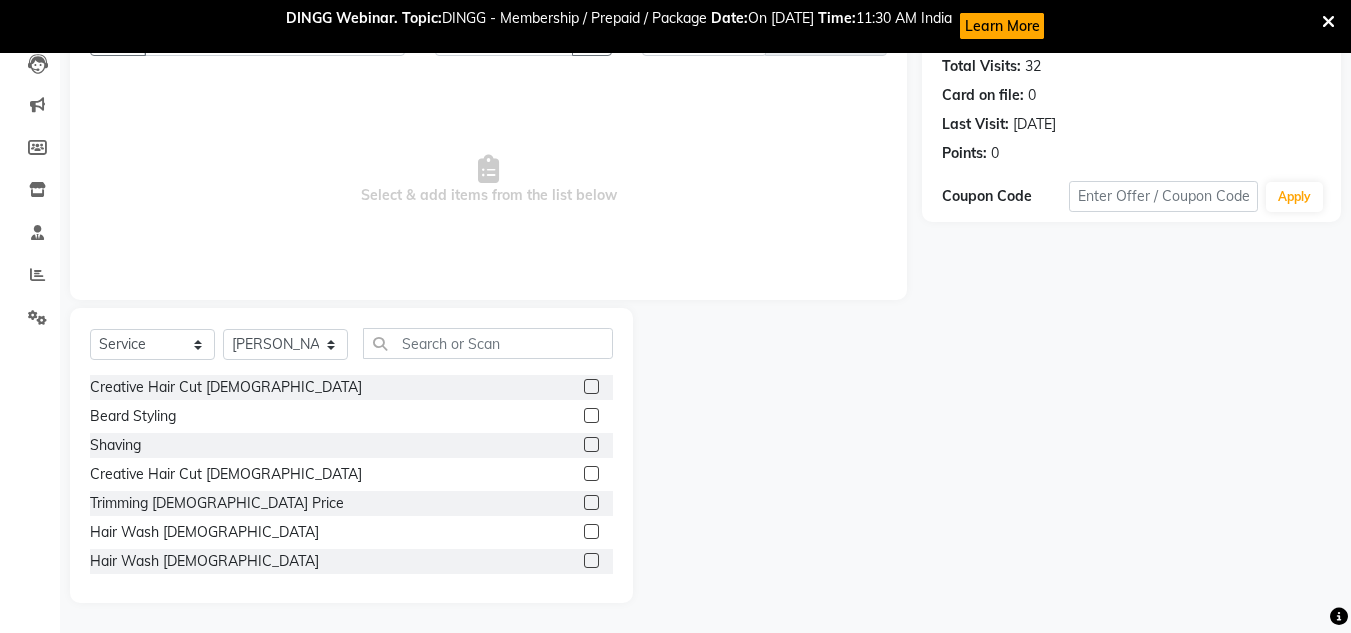 click 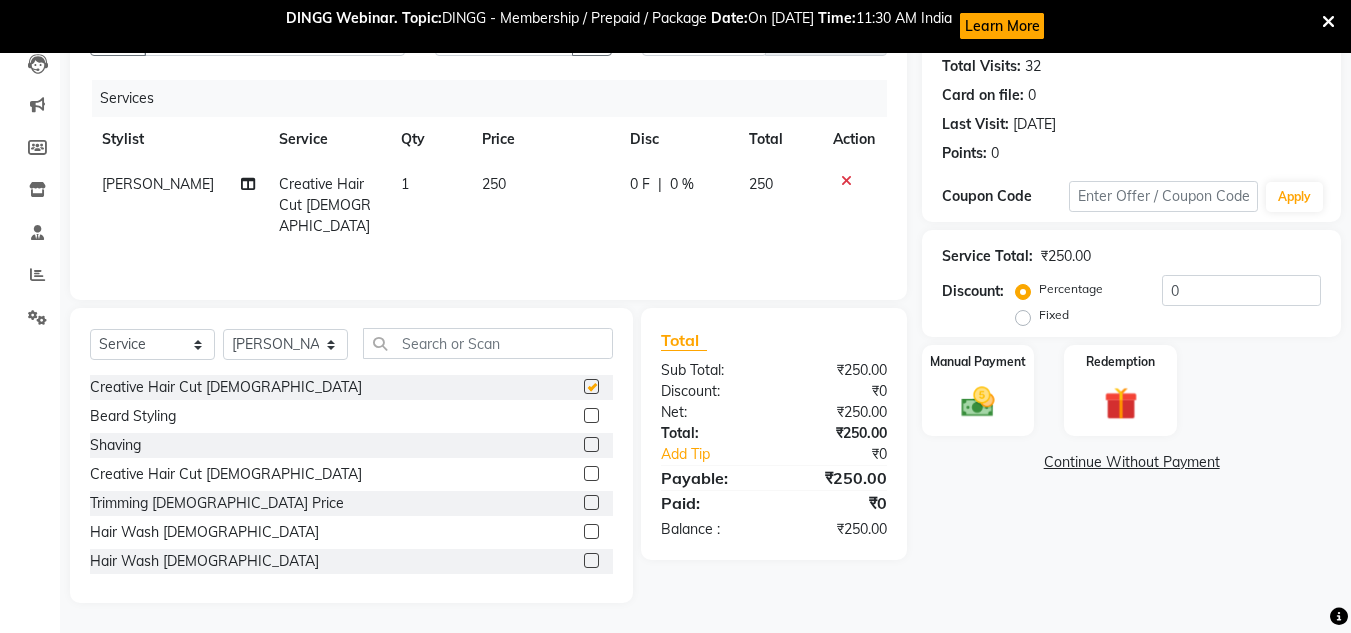 checkbox on "false" 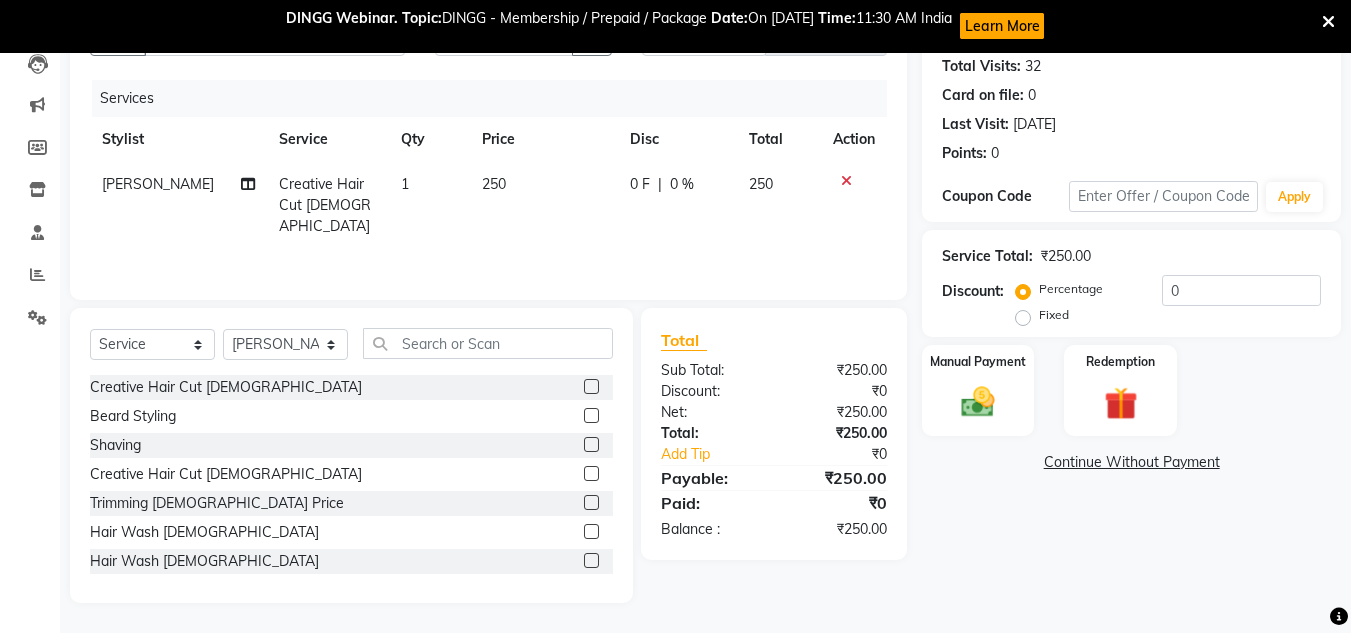 click 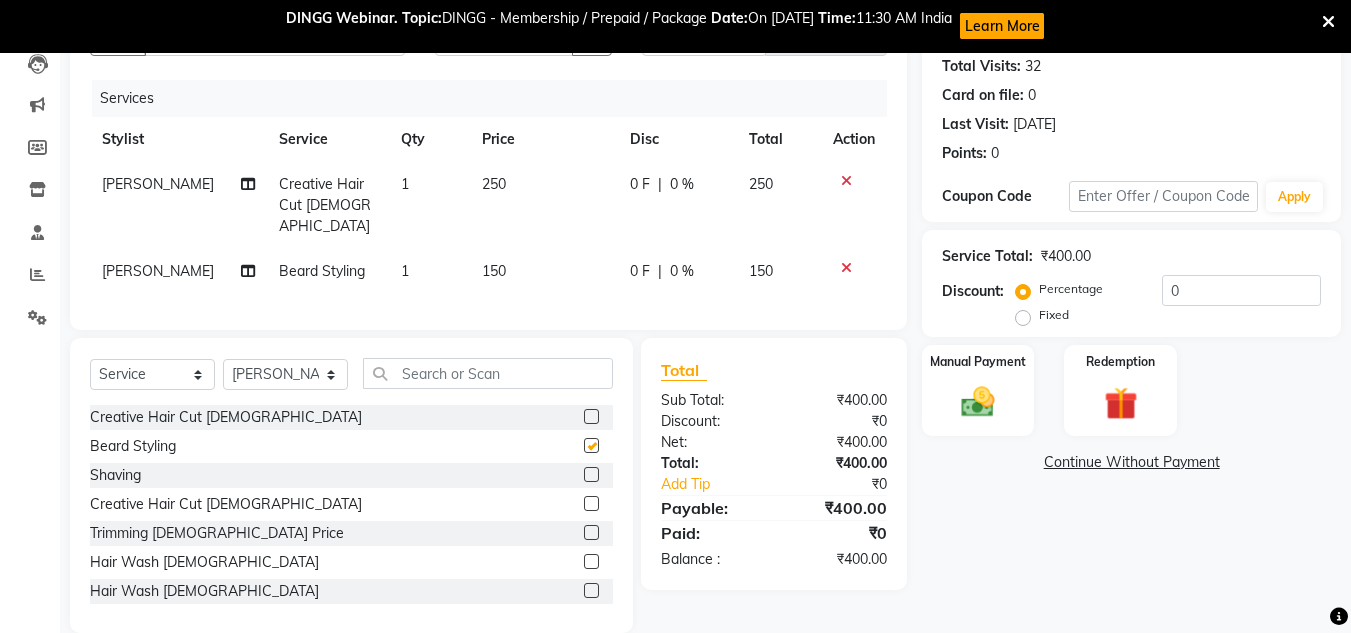 checkbox on "false" 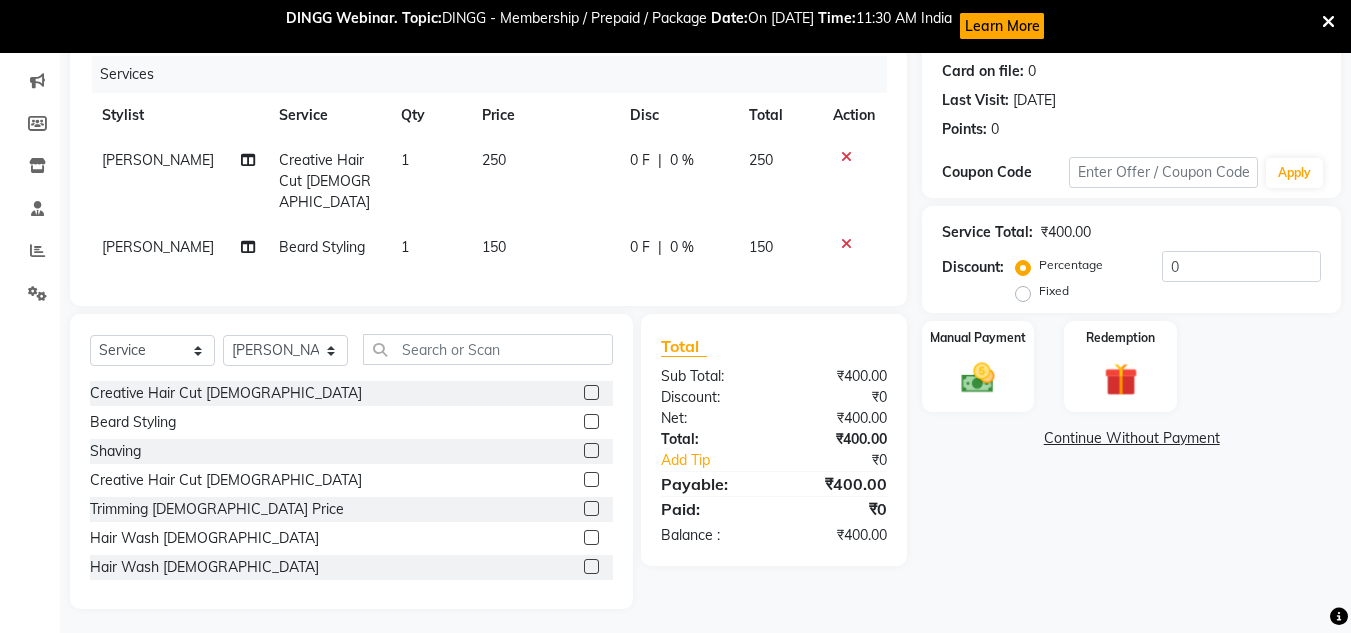 scroll, scrollTop: 0, scrollLeft: 0, axis: both 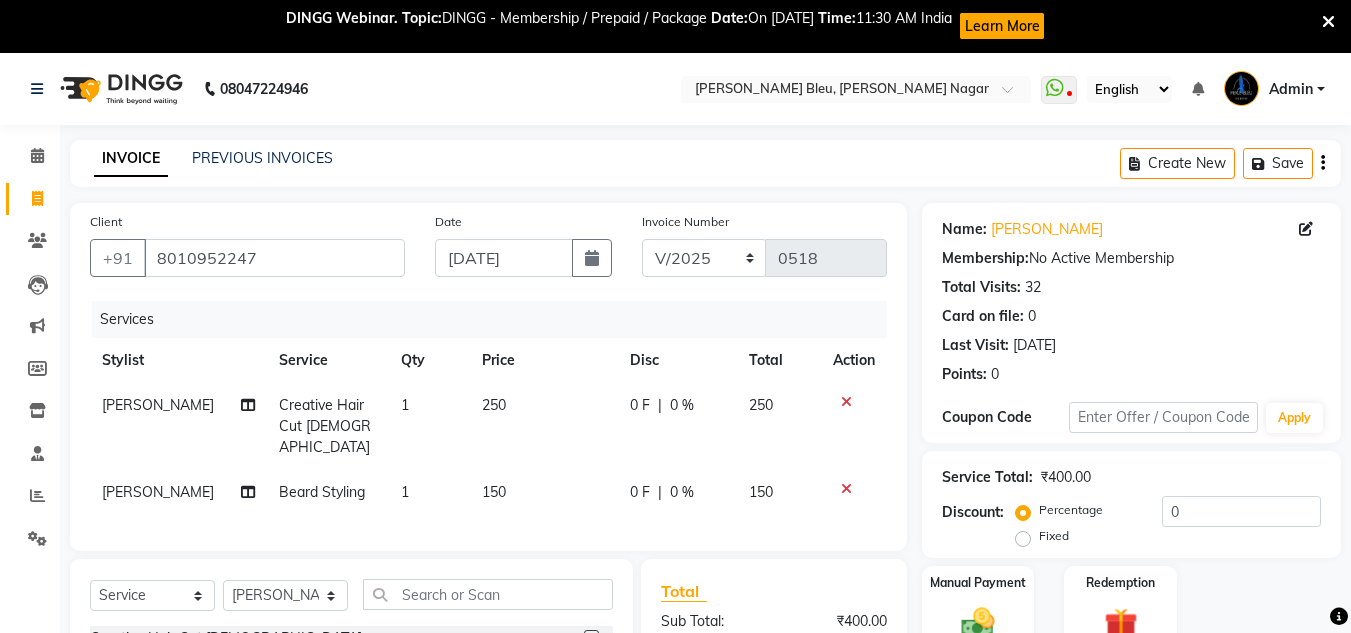 click on "250" 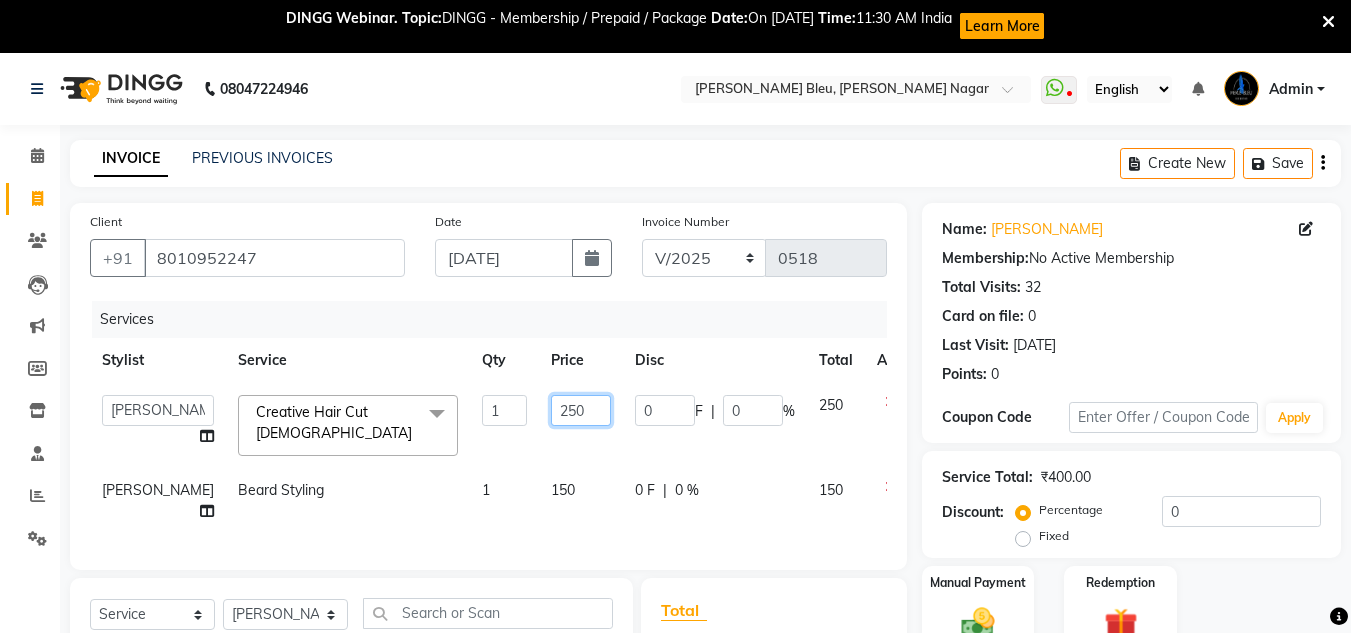 click on "250" 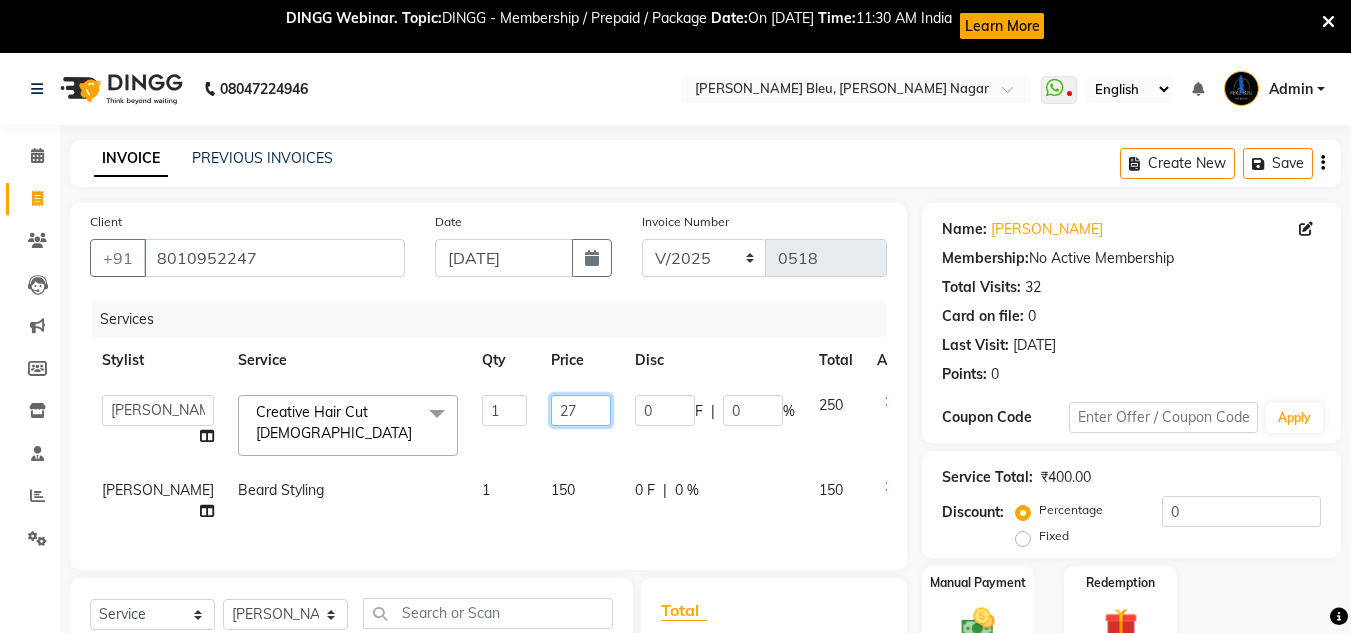 type on "270" 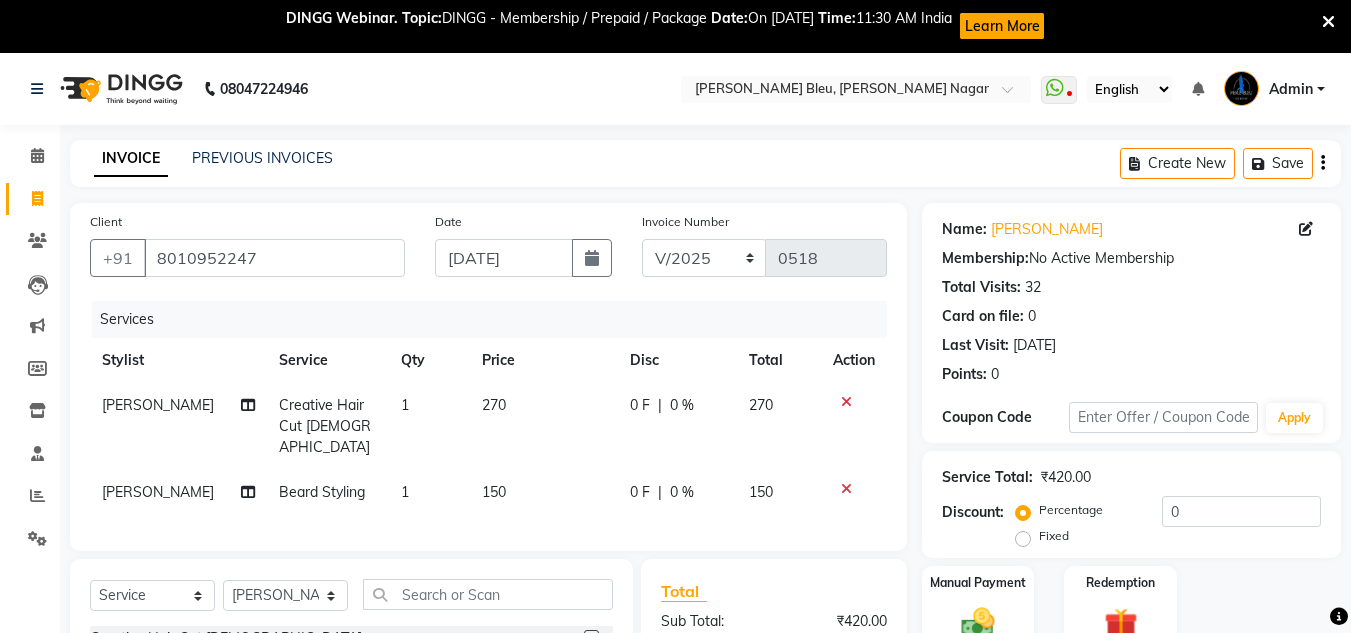 click on "Services" 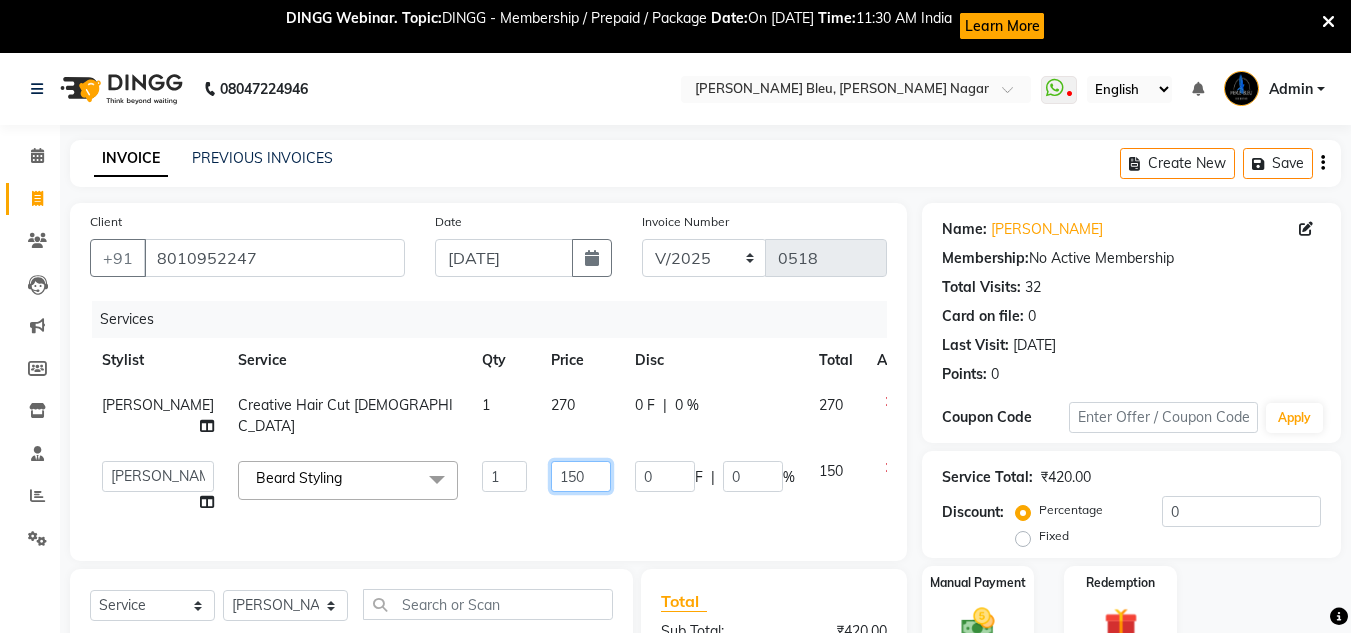 click on "150" 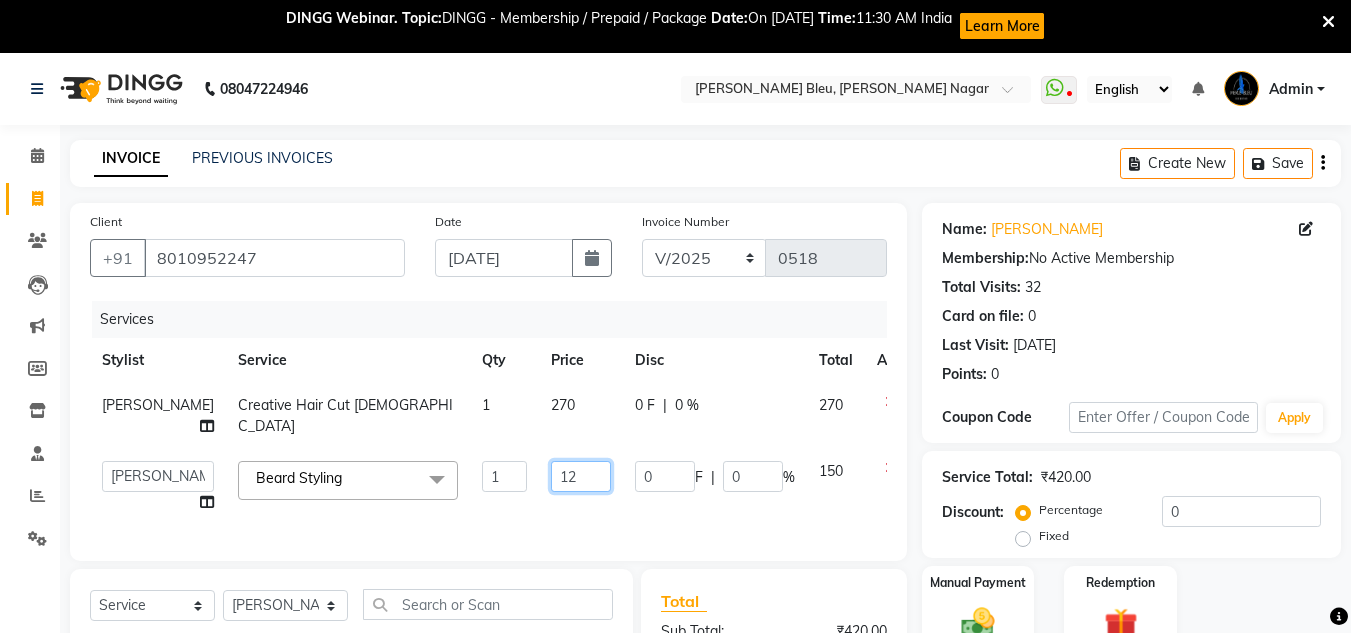 type on "120" 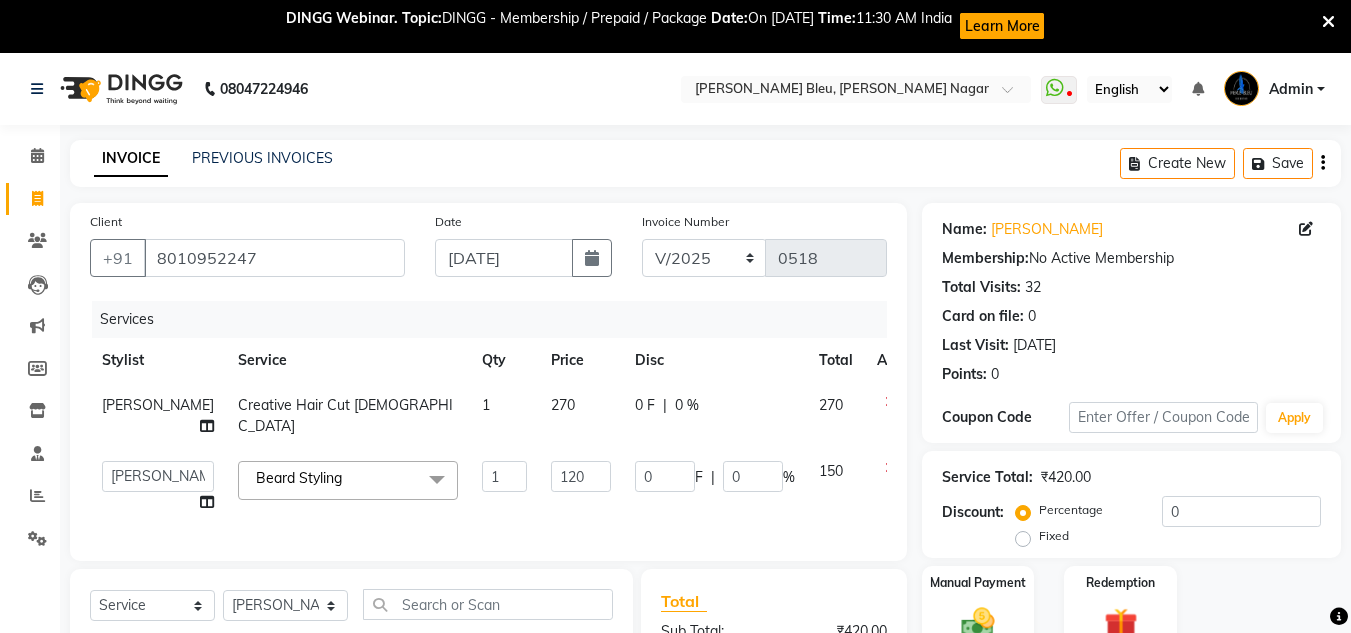 click on "Client [PHONE_NUMBER] Date [DATE] Invoice Number V/2025 V/[PHONE_NUMBER] Services Stylist Service Qty Price Disc Total Action [PERSON_NAME] Creative Hair Cut [DEMOGRAPHIC_DATA] 1 270 0 F | 0 % 270  [PERSON_NAME]   Akash shreewas    [PERSON_NAME]   [PERSON_NAME] [PERSON_NAME]   [PERSON_NAME]  [PERSON_NAME] Styling  x Creative Hair Cut [DEMOGRAPHIC_DATA] [PERSON_NAME] Styling Shaving Creative Hair Cut [DEMOGRAPHIC_DATA] Trimming [DEMOGRAPHIC_DATA] Price Hair Wash [DEMOGRAPHIC_DATA] Hair Wash [DEMOGRAPHIC_DATA] Blow-Dry [DEMOGRAPHIC_DATA] Blow-Dry [DEMOGRAPHIC_DATA] Tong [DEMOGRAPHIC_DATA] Tong [DEMOGRAPHIC_DATA] Hair-Styling [DEMOGRAPHIC_DATA] Hair-Styling [DEMOGRAPHIC_DATA] Fringe Cutting Deep Conditioning Head Massage [DEMOGRAPHIC_DATA] Head Massage [DEMOGRAPHIC_DATA] Keratin Wash [DEMOGRAPHIC_DATA] Keratin Wash [DEMOGRAPHIC_DATA] Hair Spa SL Hair Spa ML Hair Spa WL Herbal Spa SL Herbal Spa ML Herbal Spa WL Keratine Spa SL Keratine Spa ML Keratine Spa WL Fiber Clinix Spa SL Fiber Clinix Spa ML Fiber Clinix Spa WL Anti [MEDICAL_DATA] Treatement SL Anti [MEDICAL_DATA] Treatment ML Anti [MEDICAL_DATA] Treatment WL Anti Hairfall Treatment SL Anti Hairfall Treatment ML Anti Hairfall Treatment WL Premium [PERSON_NAME] Butter Spa SL Hair Spa [DEMOGRAPHIC_DATA] 1" 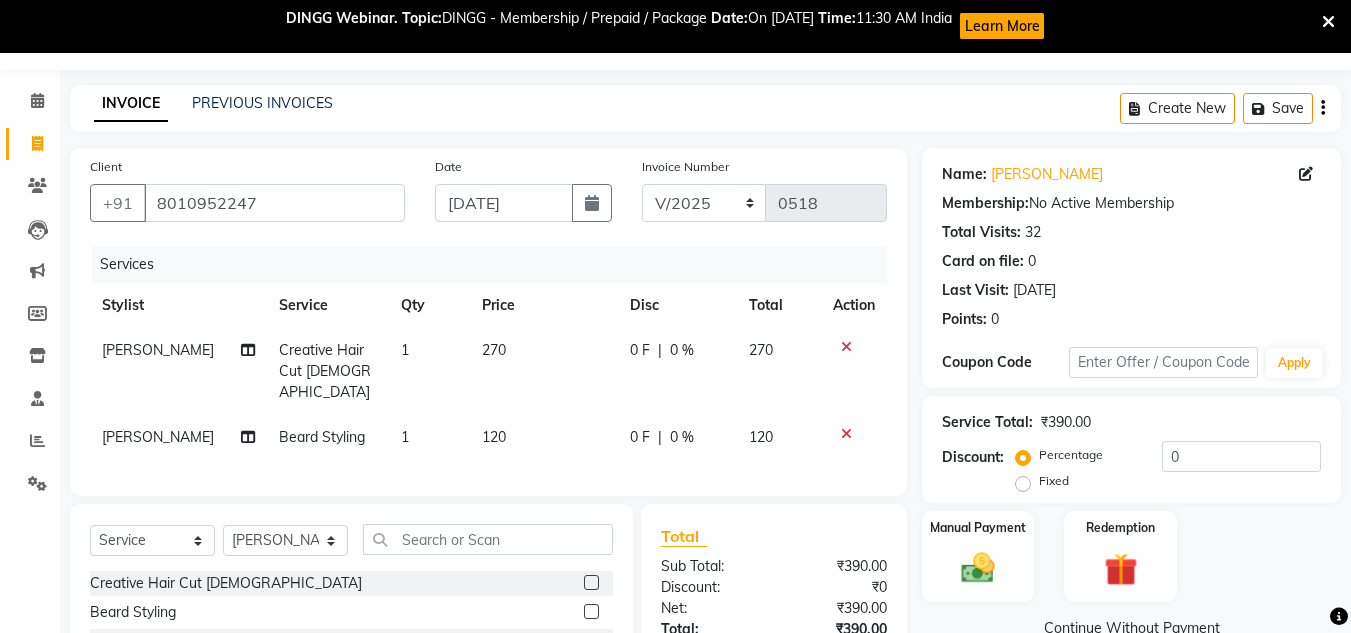 scroll, scrollTop: 100, scrollLeft: 0, axis: vertical 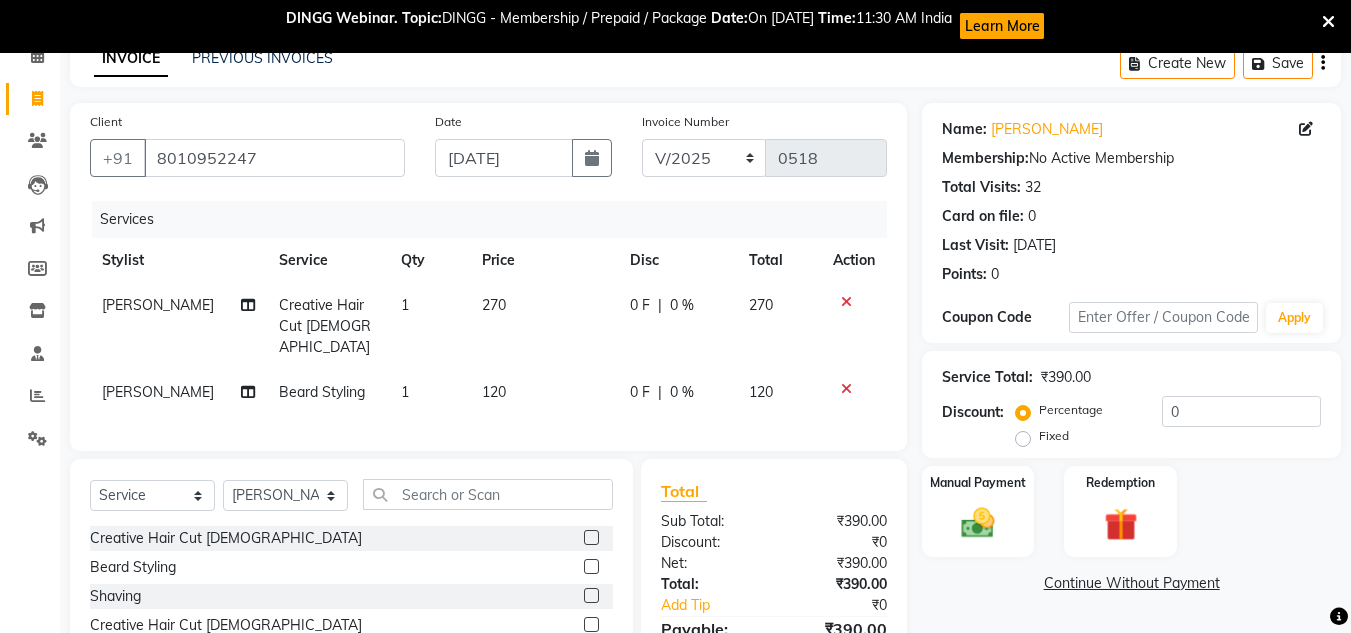 click 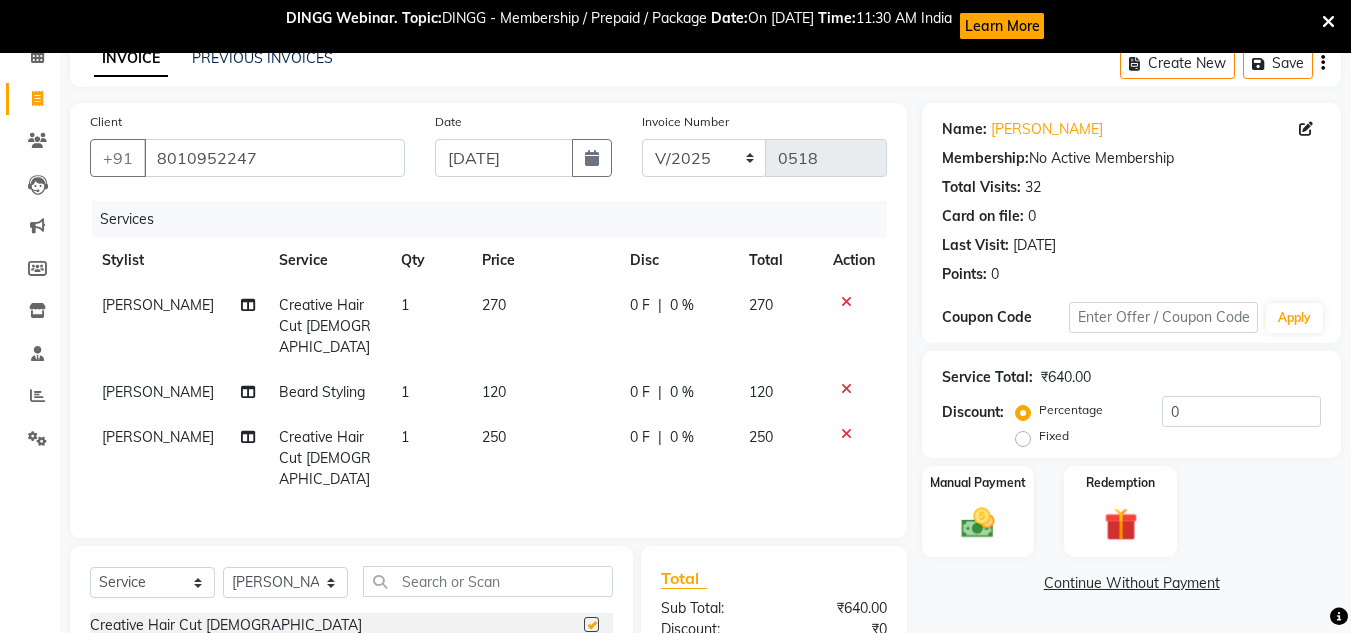 checkbox on "false" 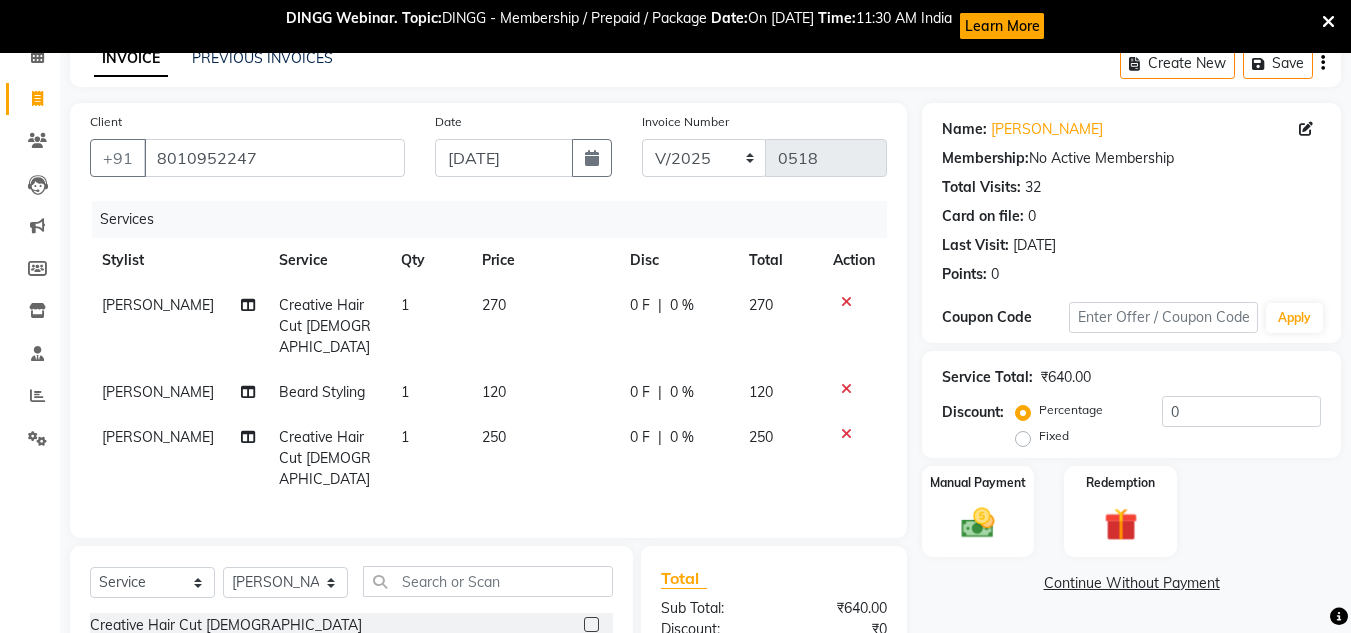drag, startPoint x: 580, startPoint y: 621, endPoint x: 581, endPoint y: 604, distance: 17.029387 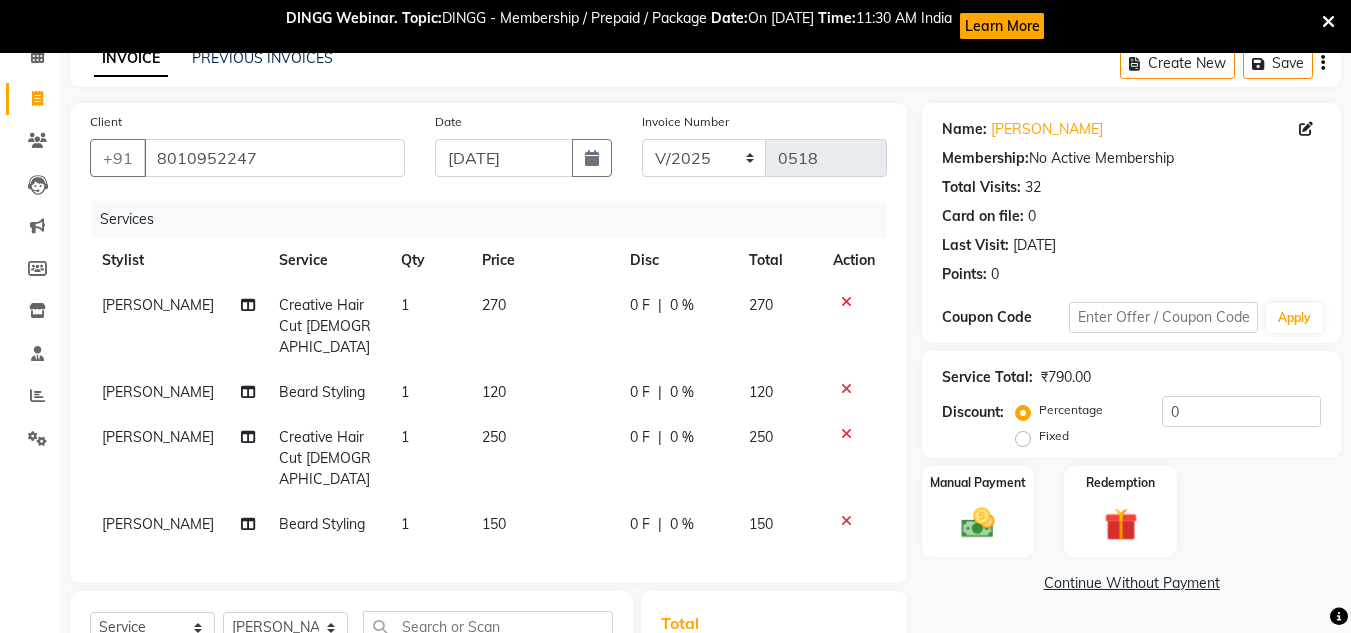 checkbox on "false" 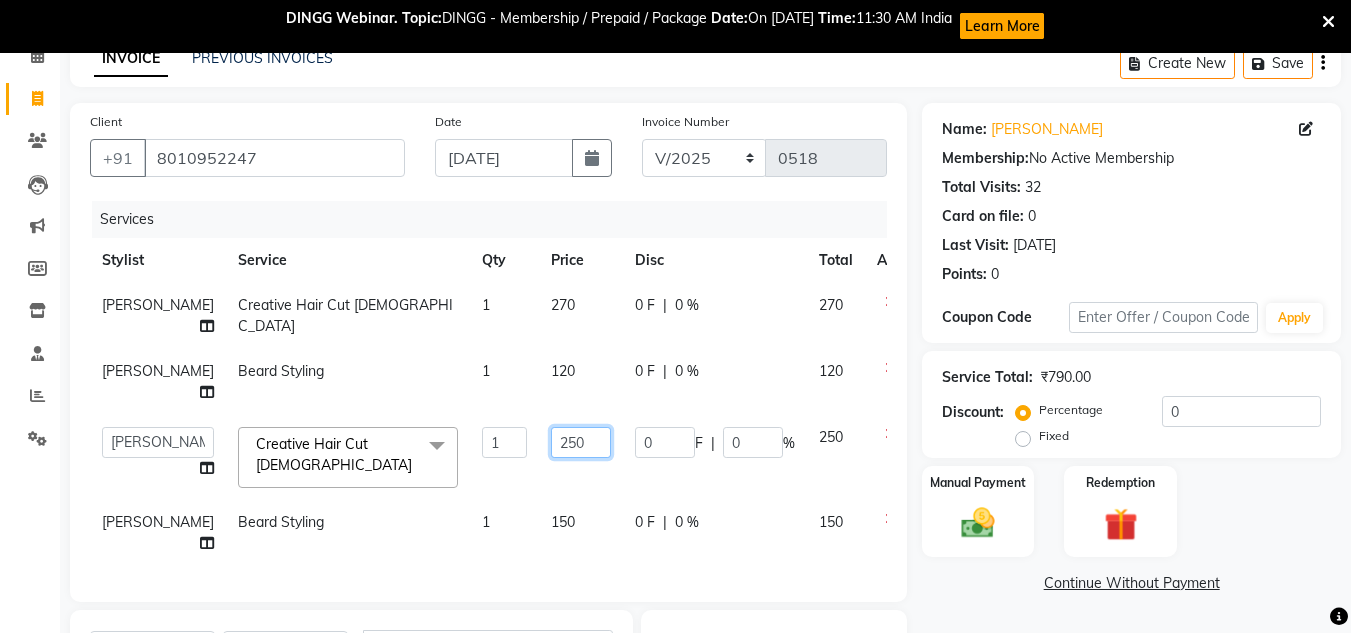 click on "250" 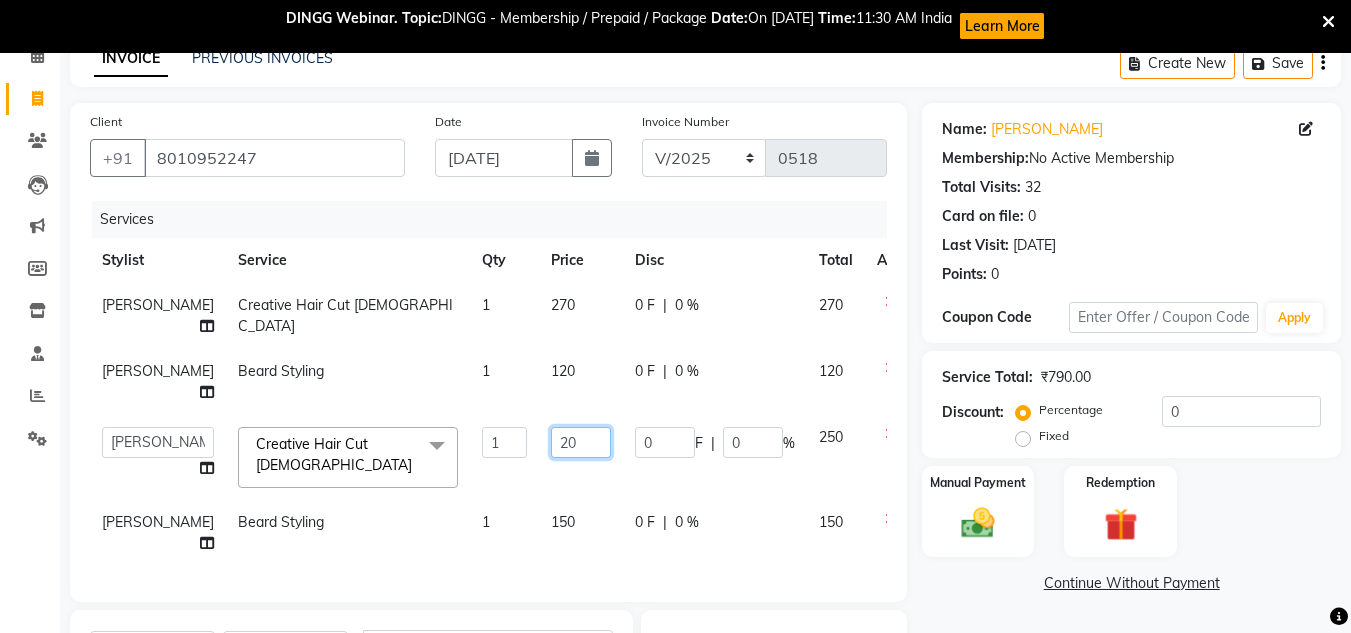 type on "200" 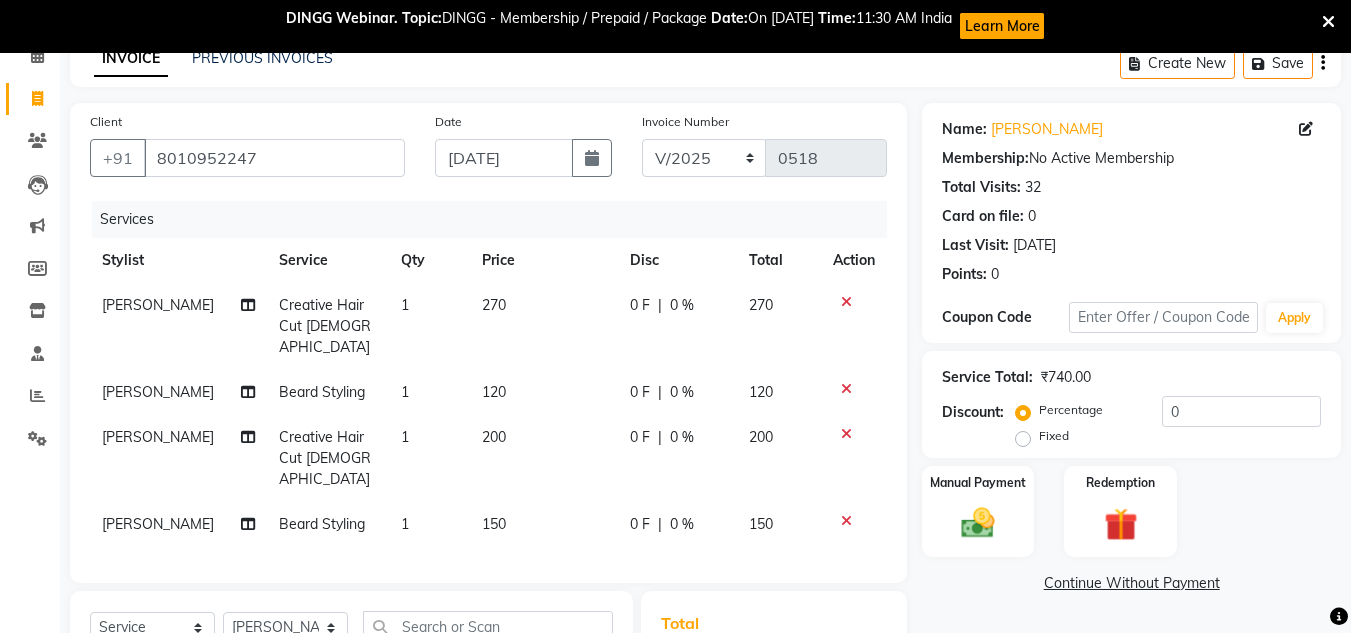 click on "Client [PHONE_NUMBER] Date [DATE] Invoice Number V/2025 V/[PHONE_NUMBER] Services Stylist Service Qty Price Disc Total Action [PERSON_NAME] Creative Hair Cut [DEMOGRAPHIC_DATA] 1 270 0 F | 0 % 270 [PERSON_NAME] [PERSON_NAME] Styling 1 120 0 F | 0 % 120 [PERSON_NAME] Creative Hair Cut [DEMOGRAPHIC_DATA] 1 200 0 F | 0 % 200 Aditya Channe [PERSON_NAME] Styling 1 150 0 F | 0 % 150" 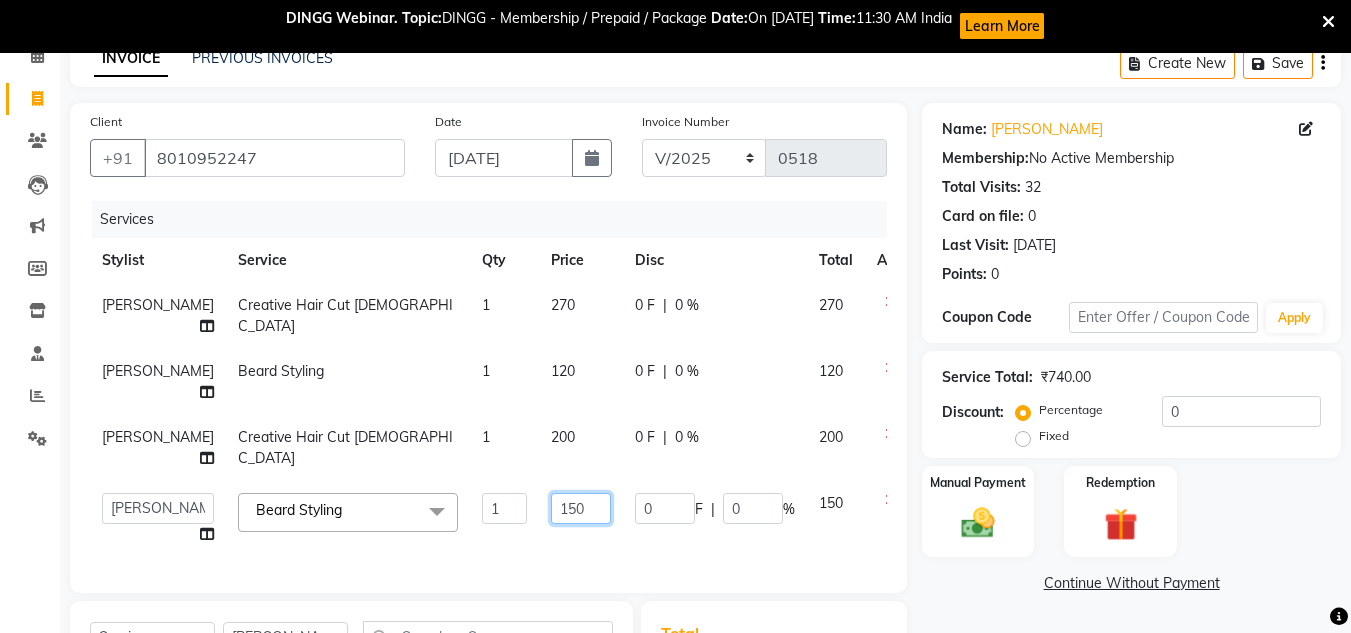 click on "150" 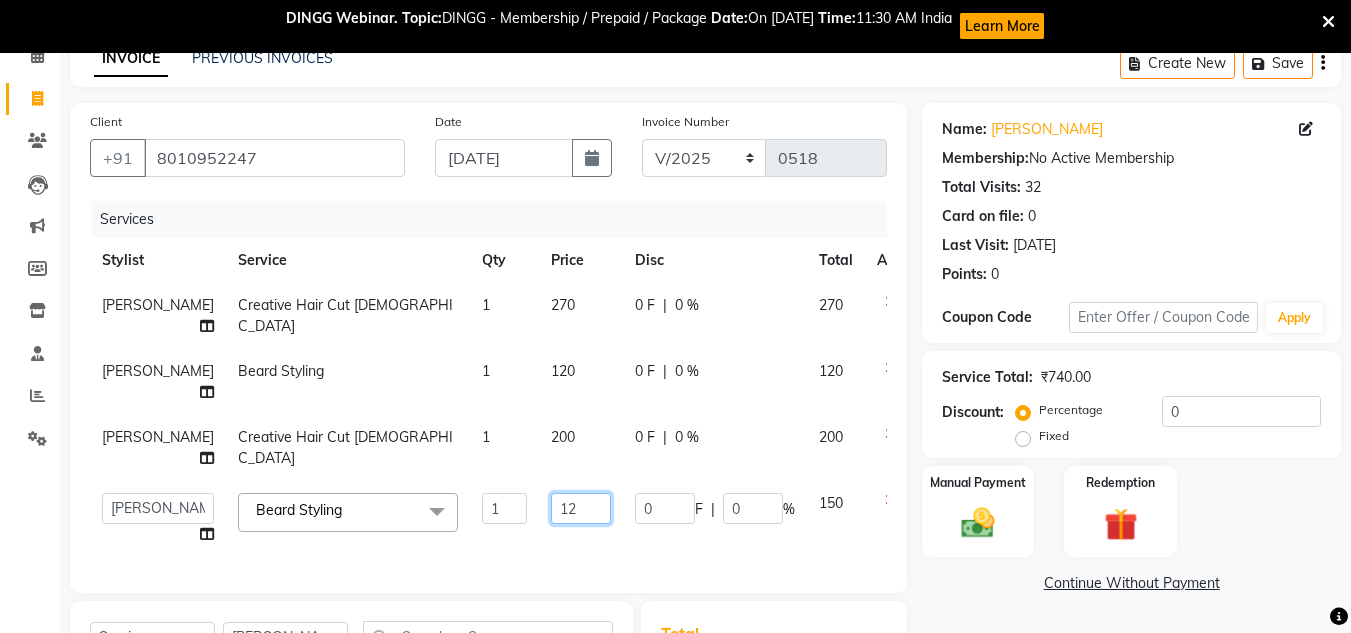 type on "120" 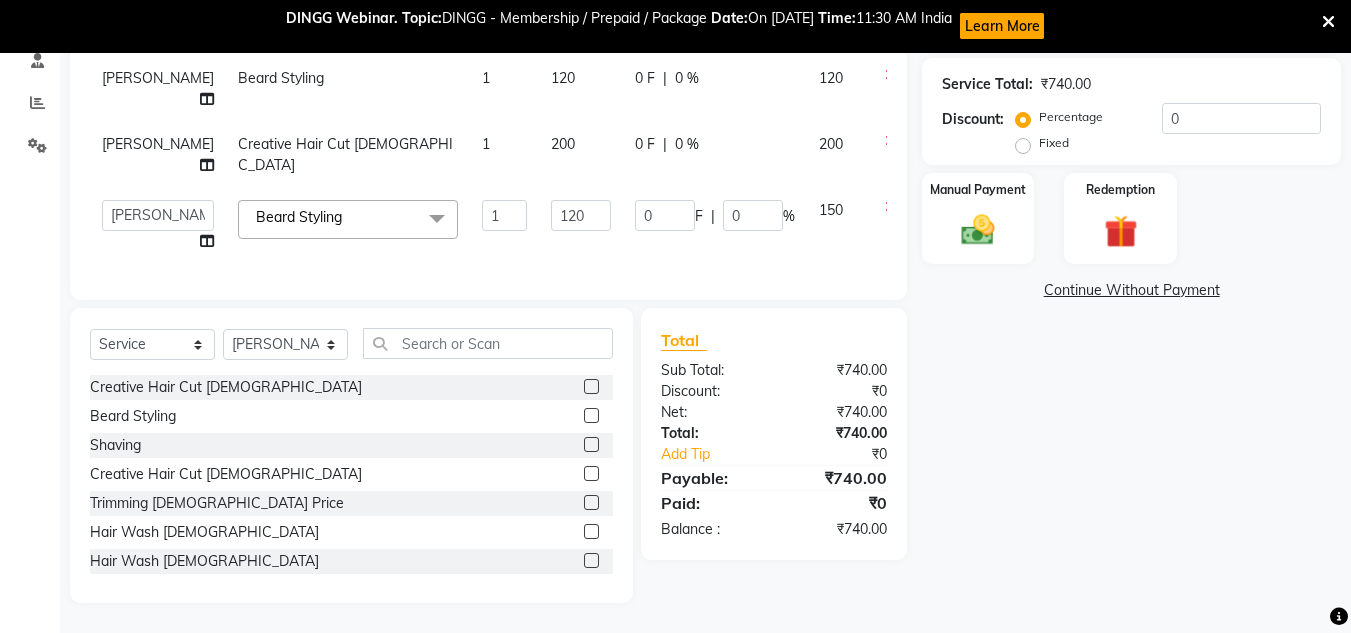 click on "[PERSON_NAME]   Akash shreewas    [PERSON_NAME]   [PERSON_NAME] [PERSON_NAME]   [PERSON_NAME]  [PERSON_NAME] Styling  x Creative Hair Cut [DEMOGRAPHIC_DATA] [PERSON_NAME] Styling Shaving Creative Hair Cut [DEMOGRAPHIC_DATA] Trimming [DEMOGRAPHIC_DATA] Price Hair Wash [DEMOGRAPHIC_DATA] Hair Wash [DEMOGRAPHIC_DATA] Blow-Dry [DEMOGRAPHIC_DATA] Blow-Dry [DEMOGRAPHIC_DATA] Tong [DEMOGRAPHIC_DATA] Tong [DEMOGRAPHIC_DATA] Hair-Styling [DEMOGRAPHIC_DATA] Hair-Styling [DEMOGRAPHIC_DATA] Fringe Cutting Deep Conditioning Head Massage [DEMOGRAPHIC_DATA] Head Massage [DEMOGRAPHIC_DATA] Keratin Wash [DEMOGRAPHIC_DATA] Keratin Wash [DEMOGRAPHIC_DATA] Hair Spa SL Hair Spa ML Hair Spa WL Herbal Spa SL Herbal Spa ML Herbal Spa WL Keratine Spa SL Keratine Spa ML Keratine Spa WL Fiber Clinix Spa SL Fiber Clinix Spa ML Fiber Clinix Spa WL Anti [MEDICAL_DATA] Treatement SL Anti [MEDICAL_DATA] Treatment ML Anti [MEDICAL_DATA] Treatment WL Anti Hairfall Treatment SL Anti Hairfall Treatment ML Anti Hairfall Treatment WL Premium [PERSON_NAME] Butter Spa SL Premium [PERSON_NAME] Butter Spa ML Premium [PERSON_NAME] Butter Spa WL Hair Spa [DEMOGRAPHIC_DATA]  Herbal Spa [DEMOGRAPHIC_DATA] Keratine Spa [DEMOGRAPHIC_DATA] Anti-[MEDICAL_DATA] Treatment  Fiber Clinix Anti-Hairfall Treatment  Premium [PERSON_NAME] Butter Therapy Spa 1 0" 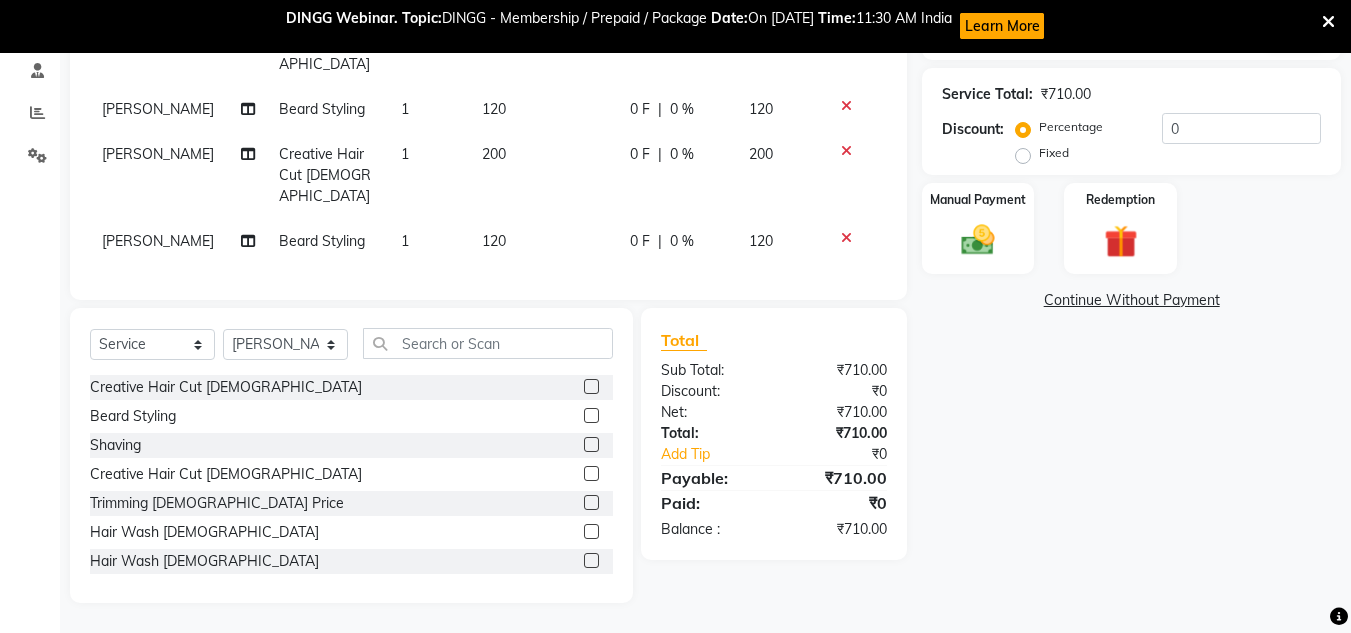 scroll, scrollTop: 356, scrollLeft: 0, axis: vertical 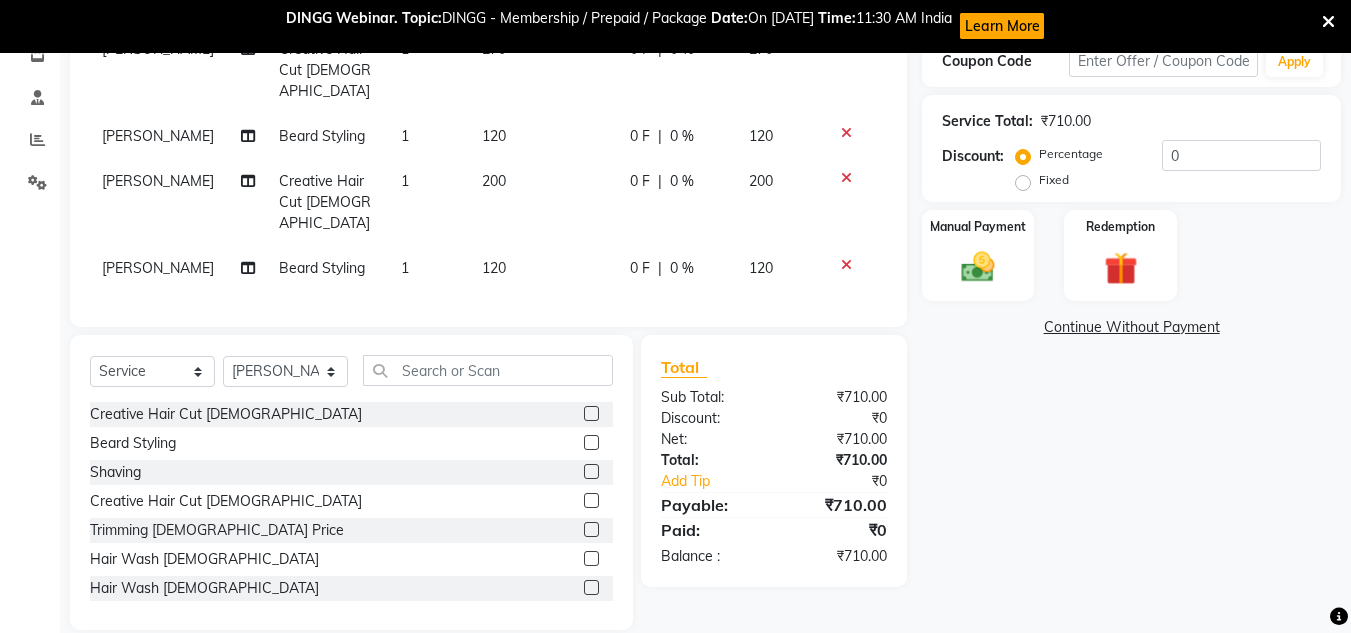 click on "Creative Hair Cut [DEMOGRAPHIC_DATA]  [PERSON_NAME] Styling  Shaving  Creative Hair Cut [DEMOGRAPHIC_DATA]  Trimming [DEMOGRAPHIC_DATA] Price  Hair Wash [DEMOGRAPHIC_DATA]  Hair Wash [DEMOGRAPHIC_DATA]  Blow-Dry [DEMOGRAPHIC_DATA]  Blow-Dry [DEMOGRAPHIC_DATA]  Tong [DEMOGRAPHIC_DATA]  Tong [DEMOGRAPHIC_DATA]  Hair-Styling [DEMOGRAPHIC_DATA]  Hair-Styling [DEMOGRAPHIC_DATA]  Fringe Cutting  Deep Conditioning  Head Massage [DEMOGRAPHIC_DATA]  Head Massage [DEMOGRAPHIC_DATA]  Keratin Wash [DEMOGRAPHIC_DATA]  Keratin Wash [DEMOGRAPHIC_DATA]  Hair Spa SL  Hair Spa ML  Hair Spa WL  Herbal Spa SL  Herbal Spa ML  Herbal Spa WL  Keratine Spa SL  Keratine Spa ML  Keratine Spa WL  Fiber Clinix Spa SL  Fiber Clinix Spa ML  Fiber Clinix Spa WL  Anti [MEDICAL_DATA] Treatement SL  Anti [MEDICAL_DATA] Treatment ML  Anti [MEDICAL_DATA] Treatment WL  Anti Hairfall Treatment SL  Anti Hairfall Treatment ML  Anti Hairfall Treatment WL  Premium [PERSON_NAME] Butter Spa SL  Premium [PERSON_NAME] Butter Spa ML  Premium [PERSON_NAME] Butter Spa WL  Hair Spa [DEMOGRAPHIC_DATA]   Herbal Spa [DEMOGRAPHIC_DATA]  Keratine Spa [DEMOGRAPHIC_DATA]  Anti-[MEDICAL_DATA] Treatment   Fiber Clinix  Anti-Hairfall Treatment   Premium [PERSON_NAME] Butter Therapy Spa  Moustache  [PERSON_NAME]   Highlights  GLOBAL   GLOBAL [MEDICAL_DATA] FREE  Touch-Up  [MEDICAL_DATA] SL" 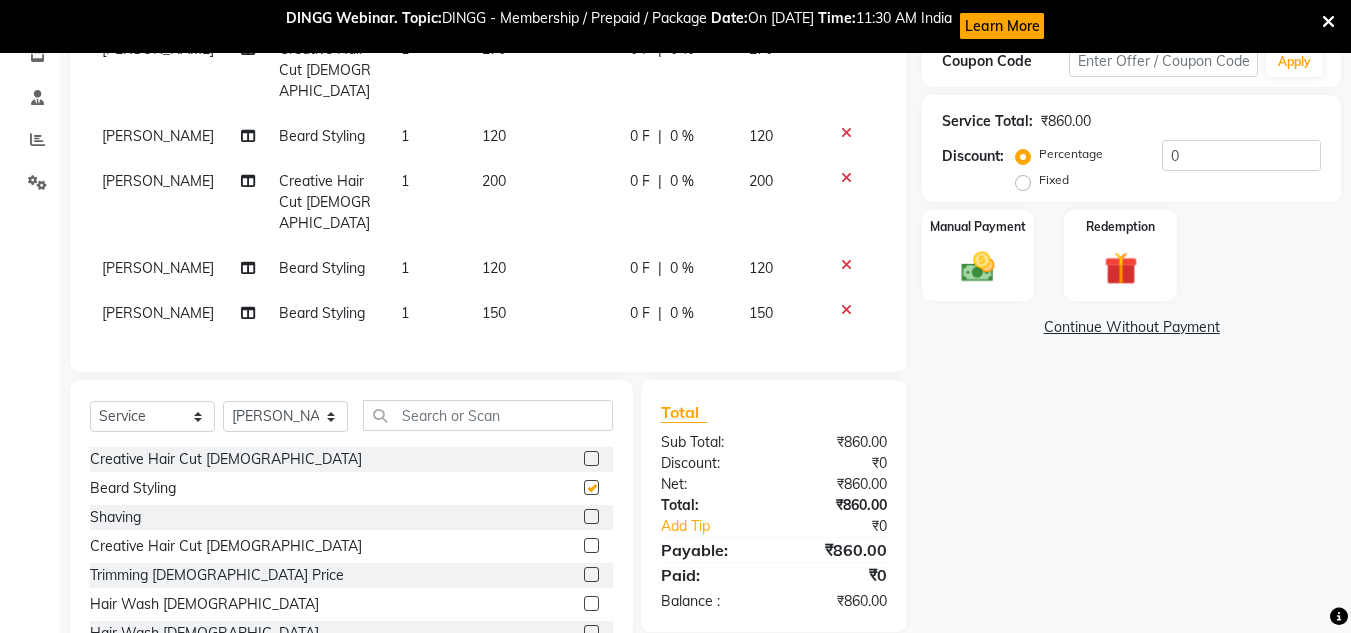 scroll, scrollTop: 401, scrollLeft: 0, axis: vertical 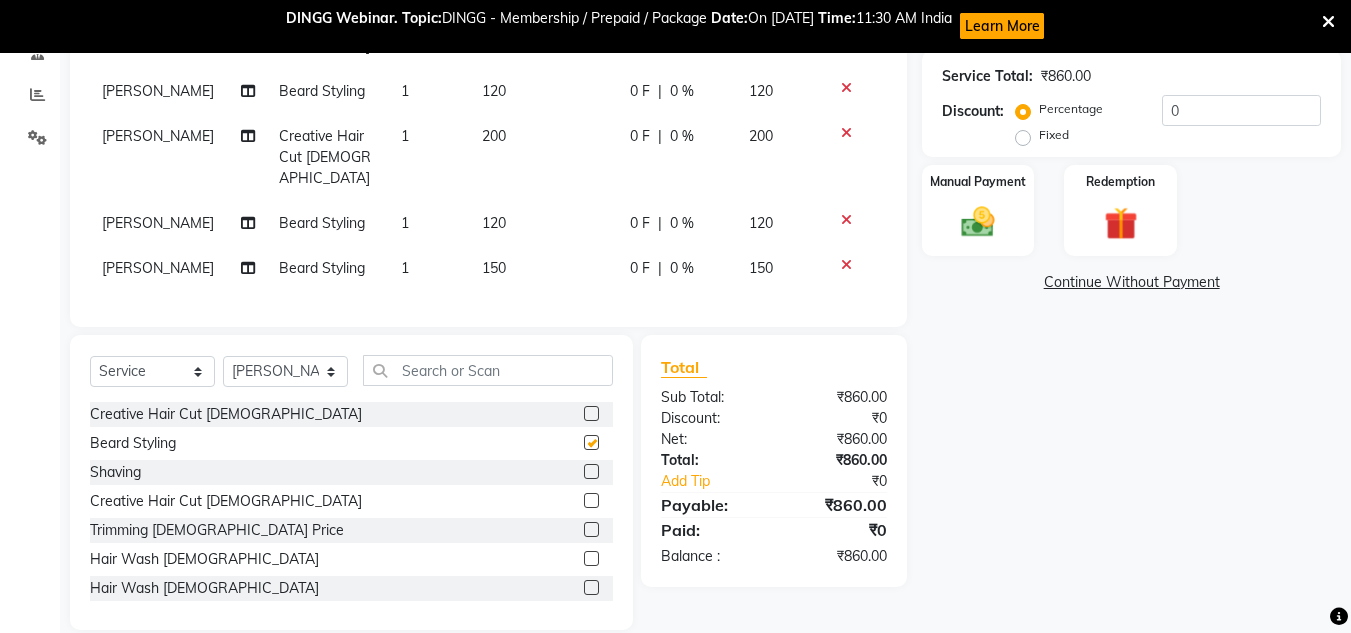 checkbox on "false" 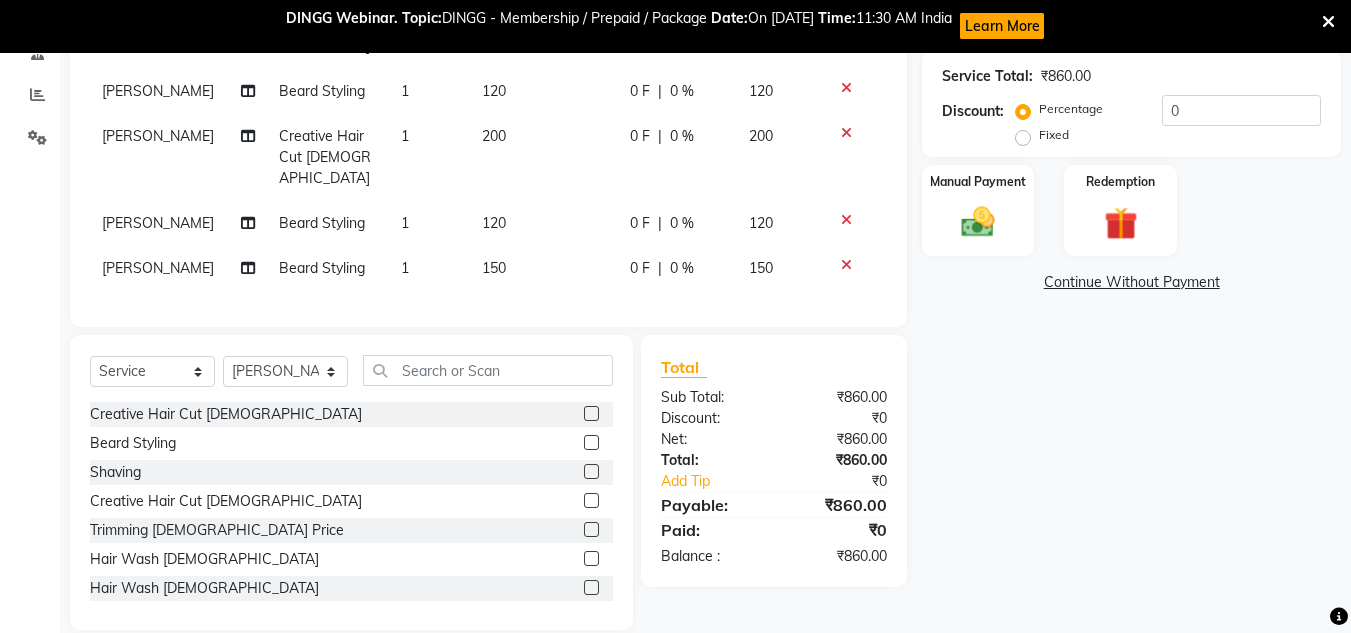 click on "150" 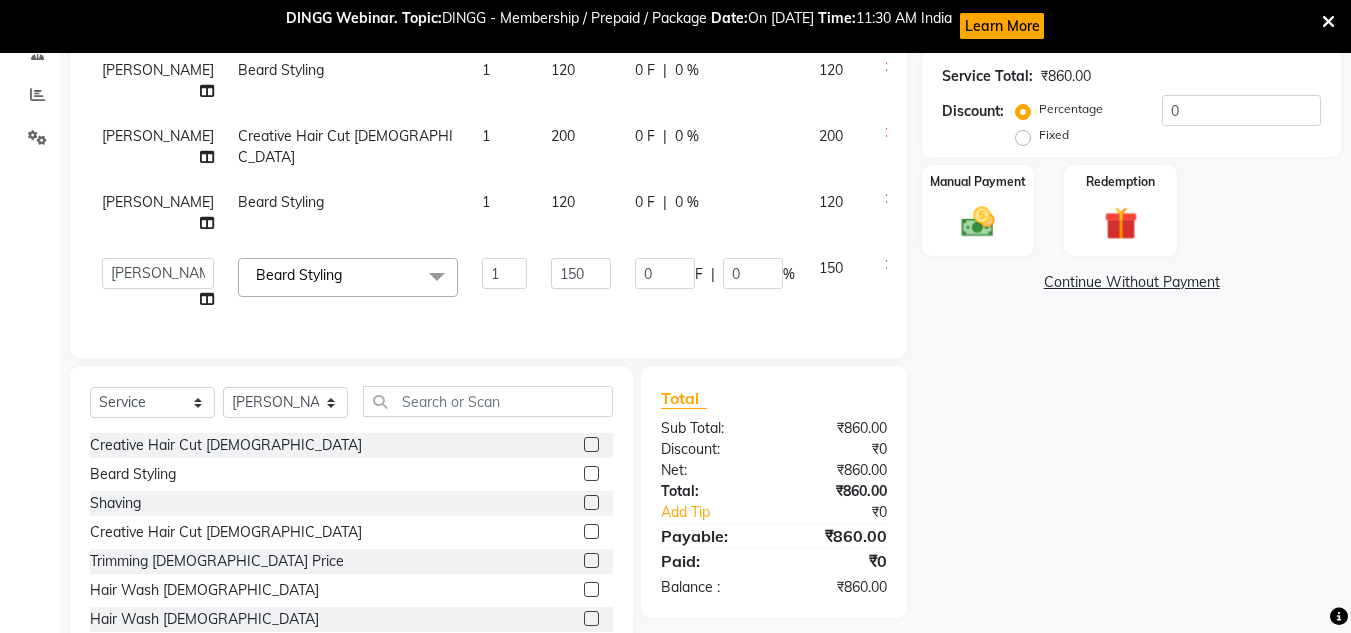 scroll, scrollTop: 471, scrollLeft: 0, axis: vertical 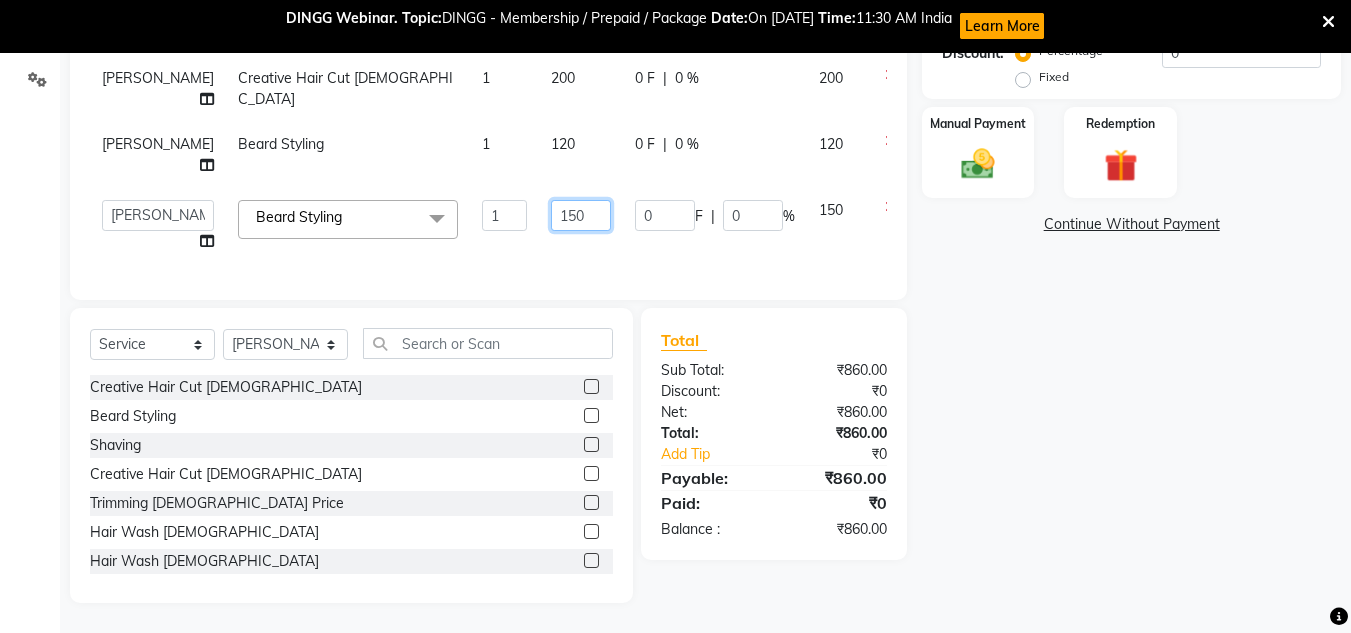 click on "150" 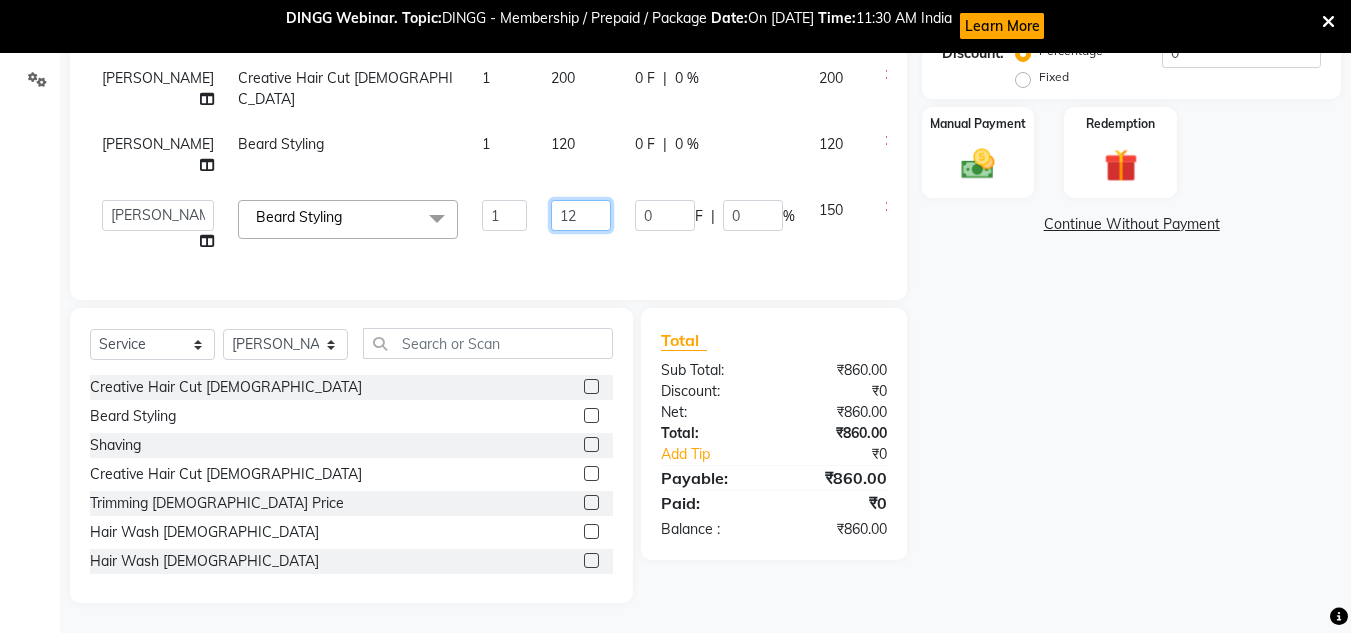 type on "120" 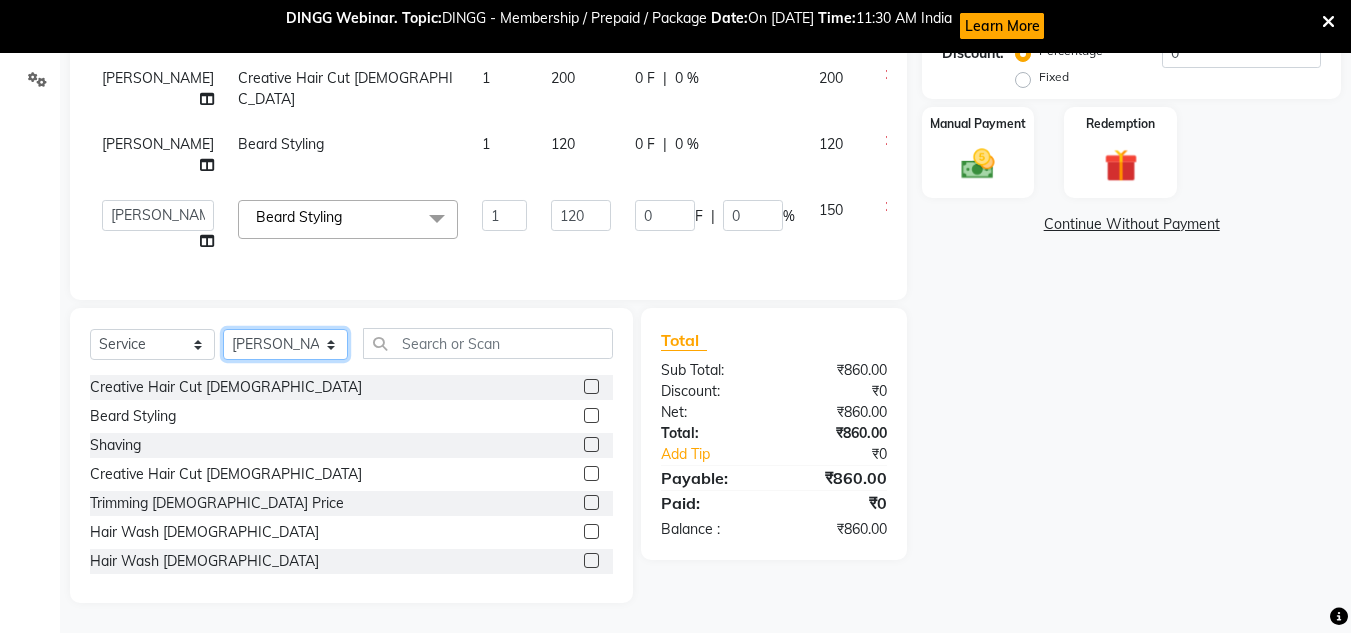 click on "Select Stylist [PERSON_NAME] Akash shreewas  [PERSON_NAME] [PERSON_NAME] [PERSON_NAME] [PERSON_NAME]" 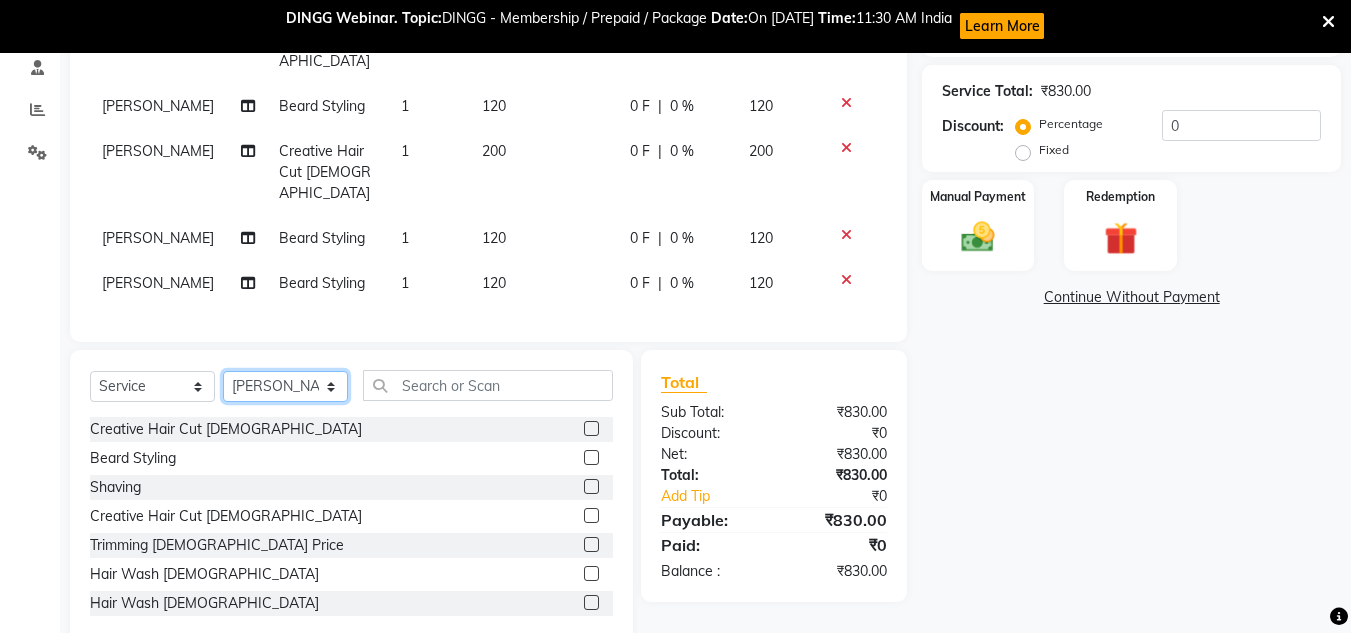 select on "67934" 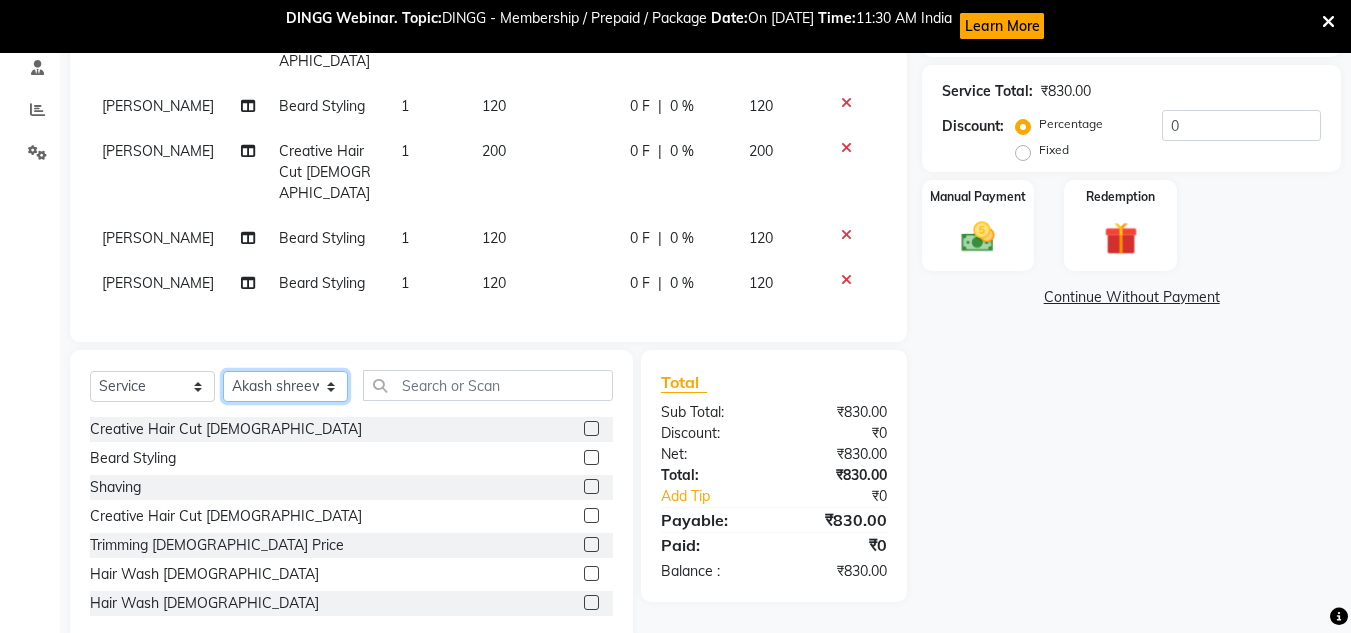 click on "Select Stylist [PERSON_NAME] Akash shreewas  [PERSON_NAME] [PERSON_NAME] [PERSON_NAME] [PERSON_NAME]" 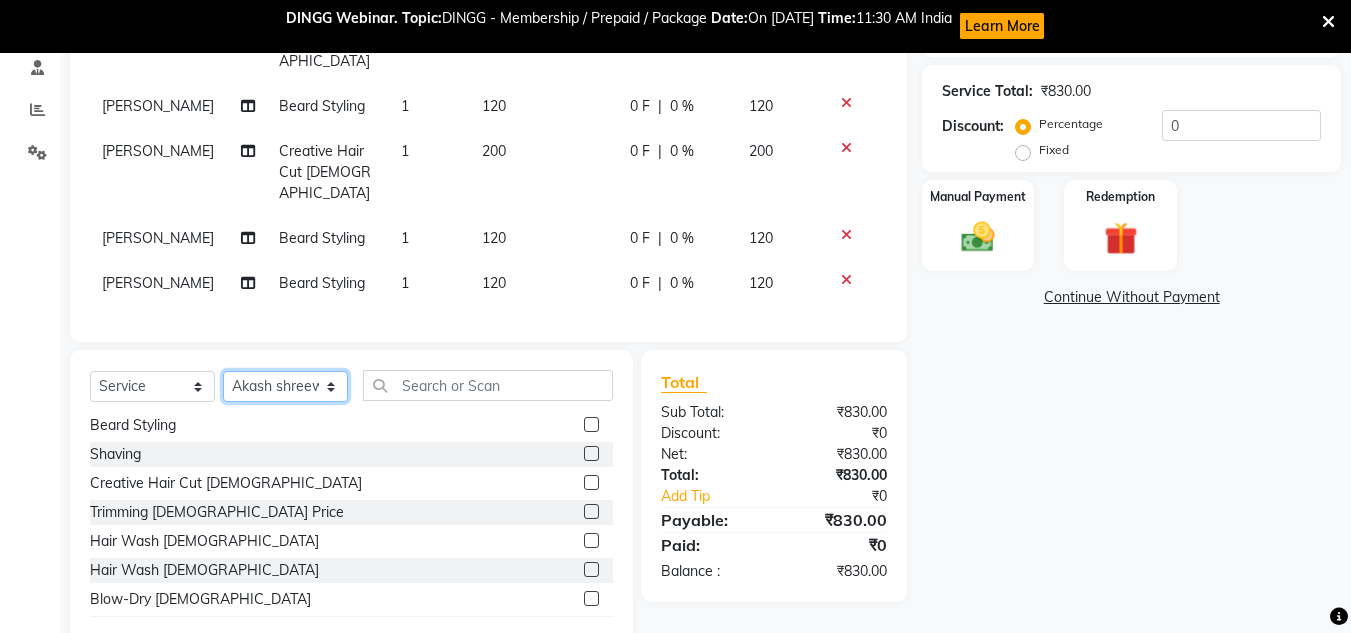 scroll, scrollTop: 0, scrollLeft: 0, axis: both 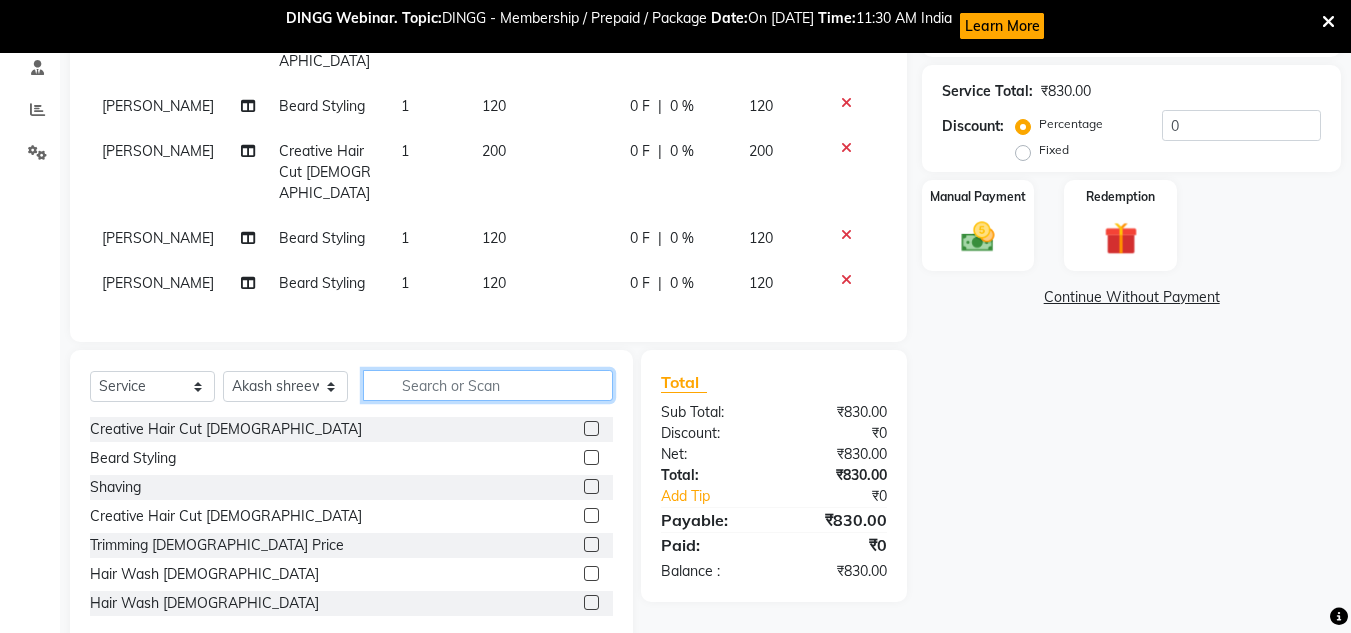 click 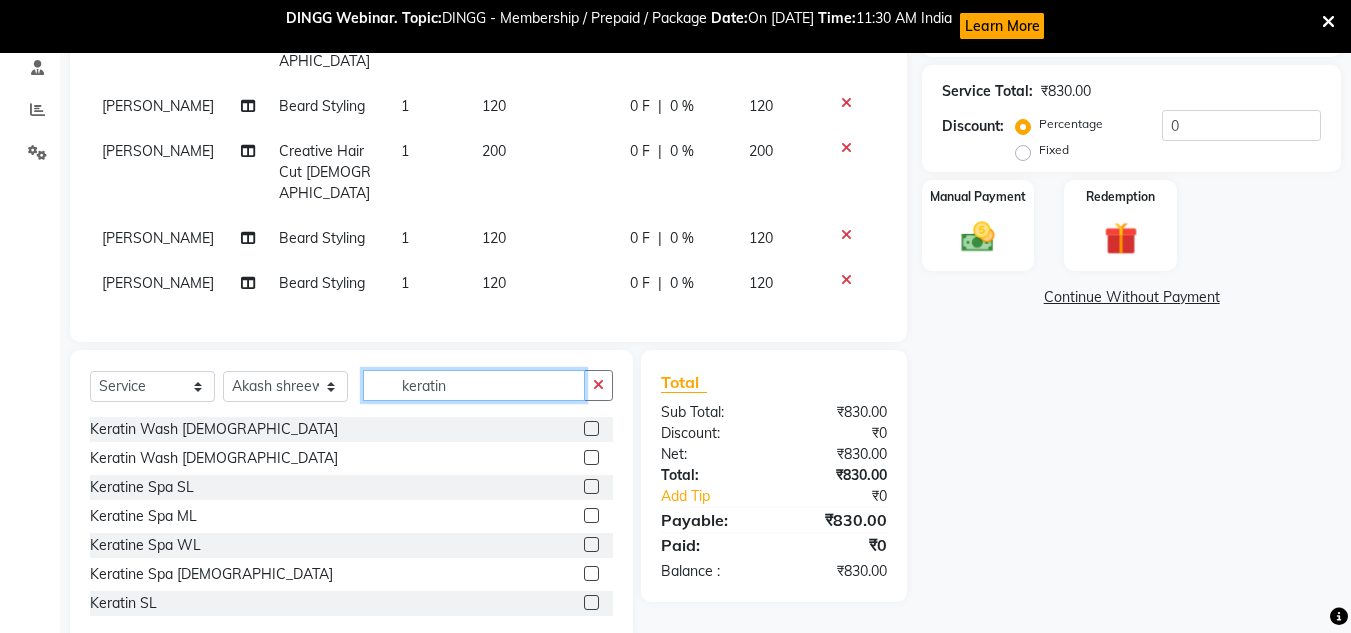 type on "keratin" 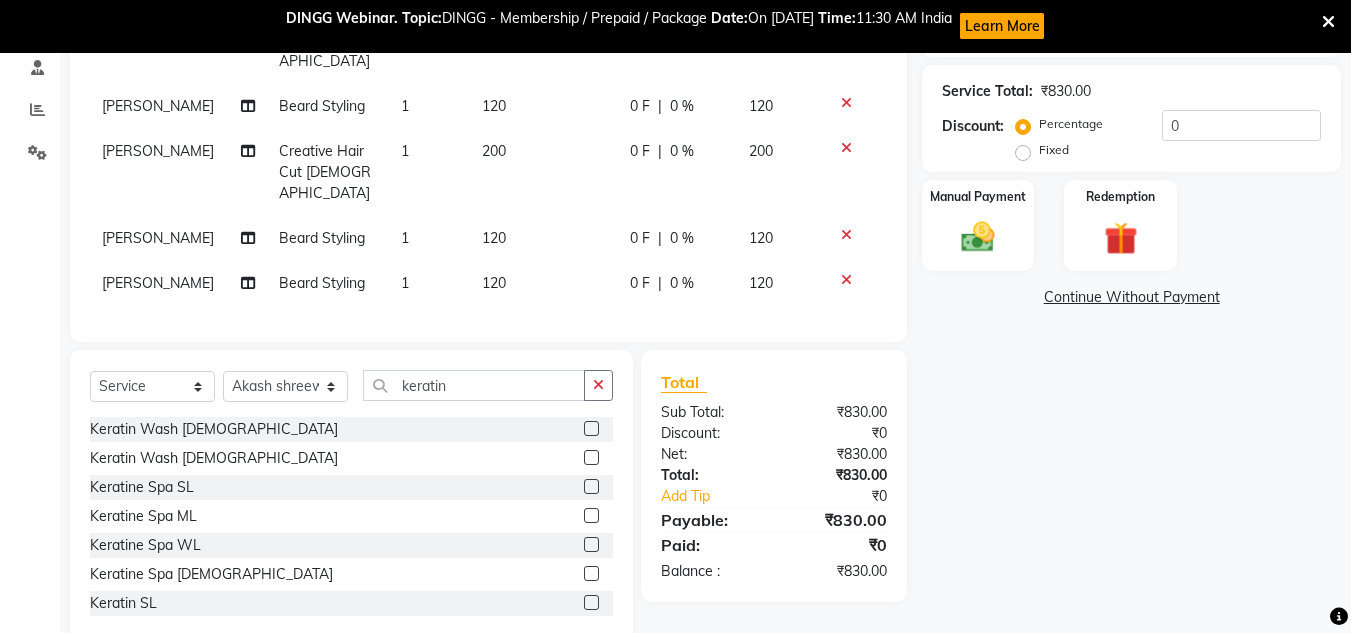 click 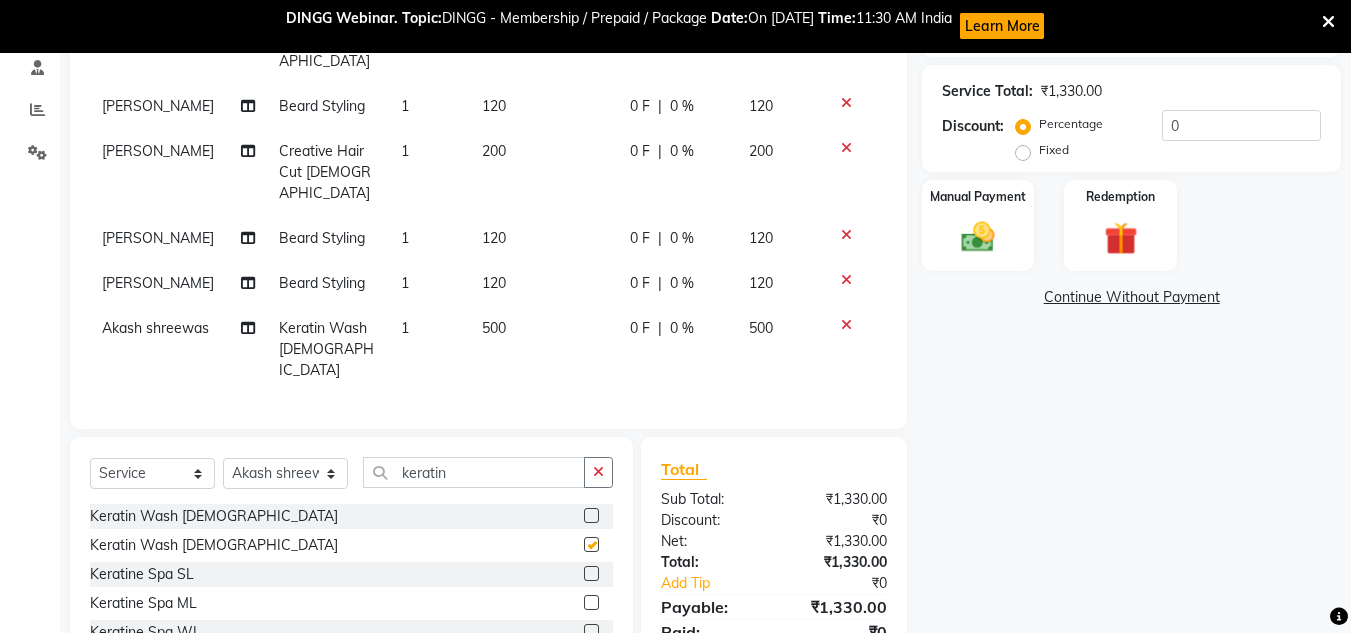 checkbox on "false" 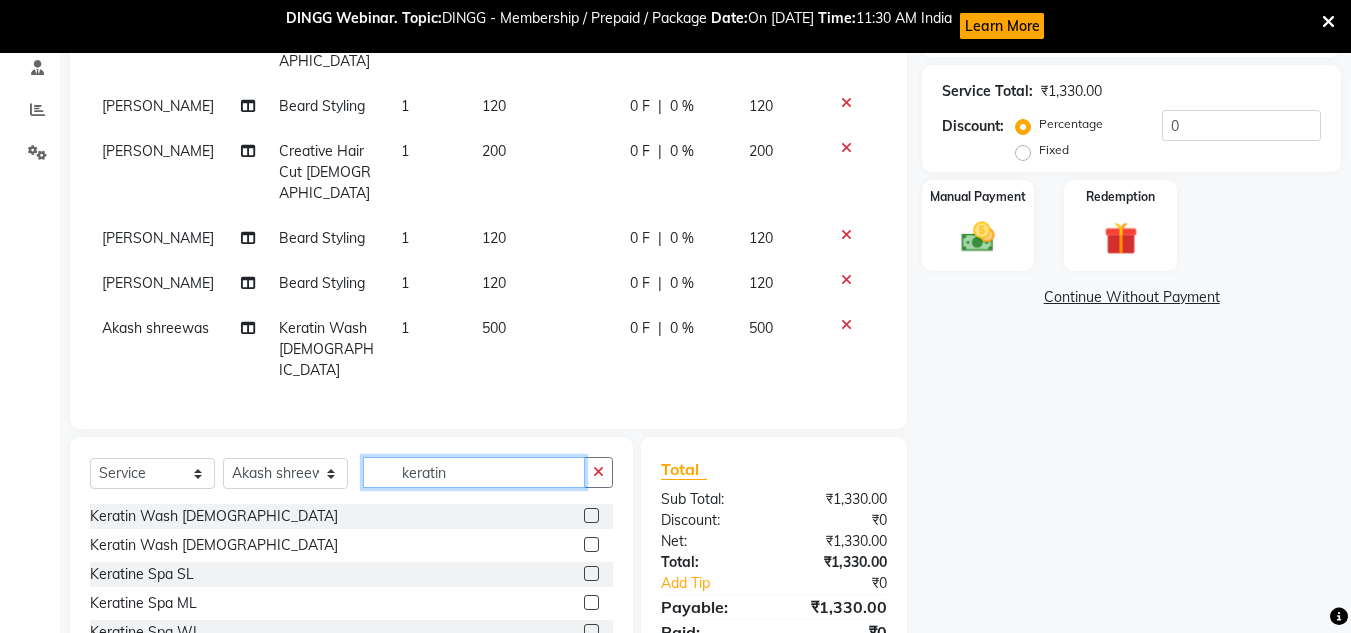 click on "keratin" 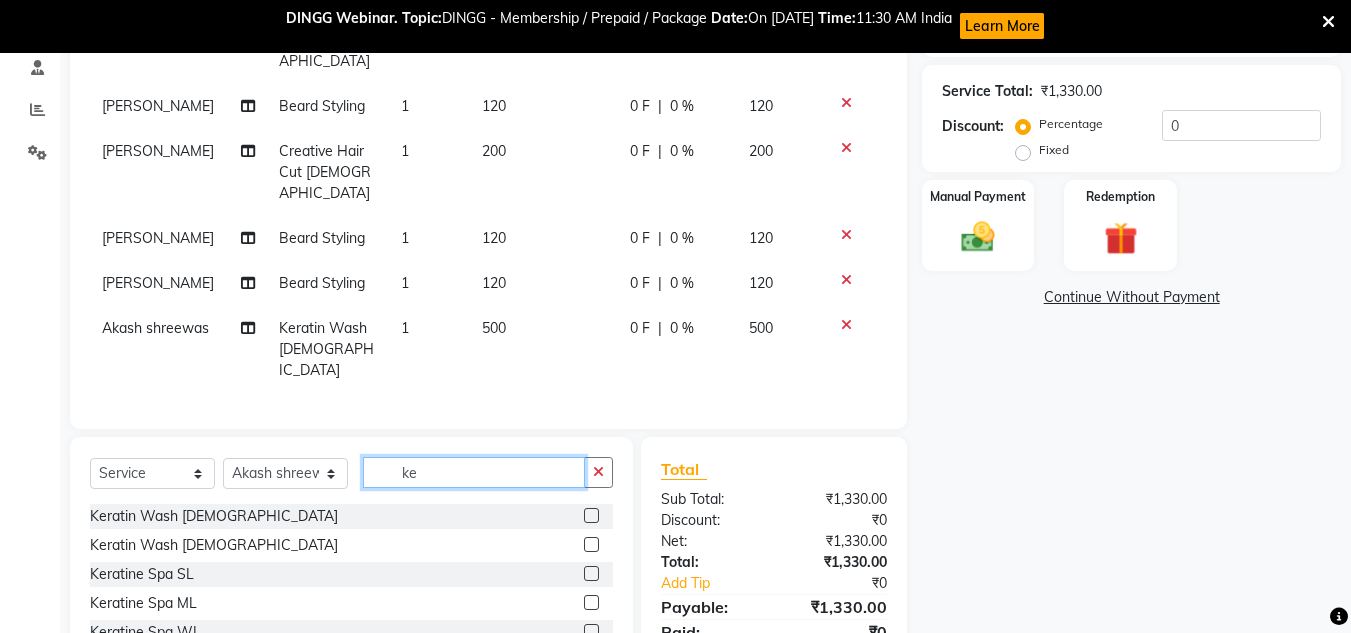 type on "k" 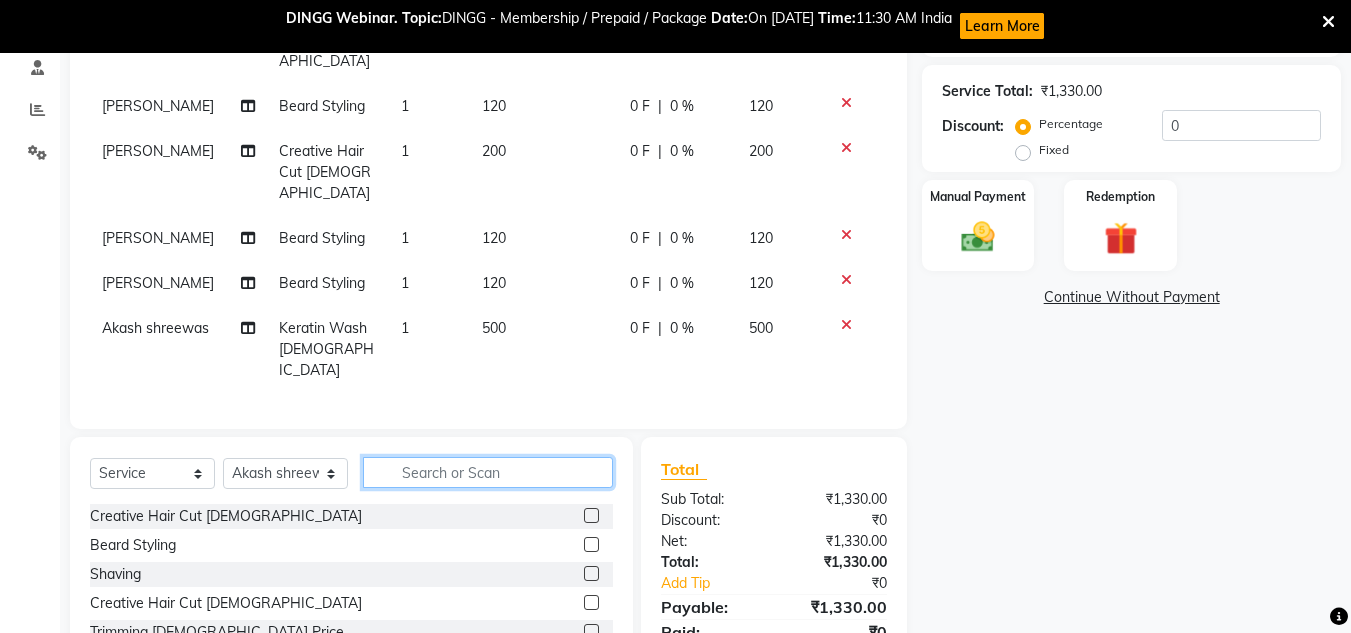 type 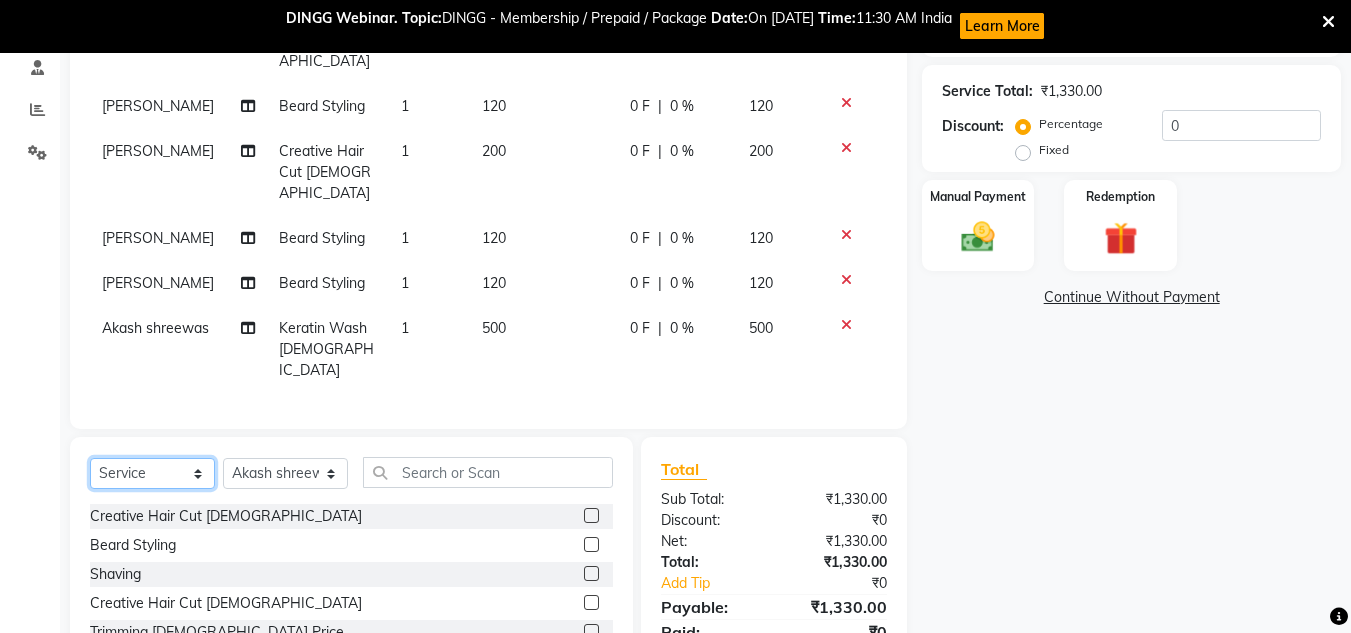 drag, startPoint x: 201, startPoint y: 413, endPoint x: 283, endPoint y: 431, distance: 83.95237 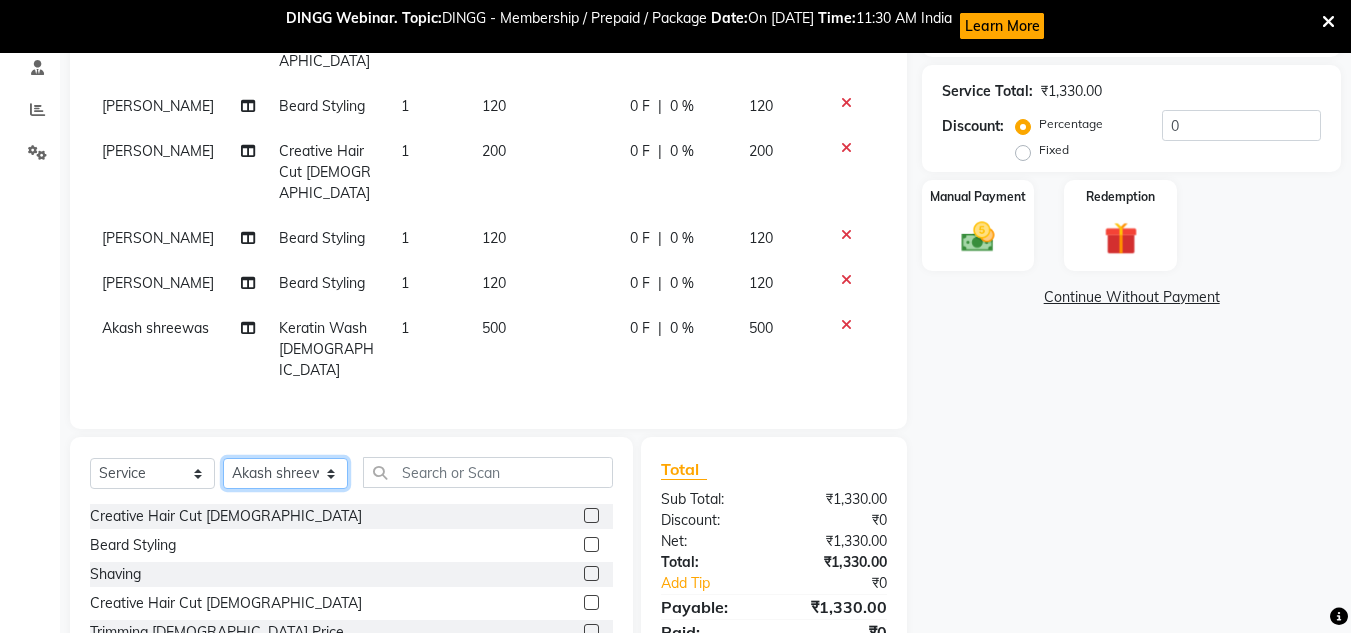 click on "Select Stylist [PERSON_NAME] Akash shreewas  [PERSON_NAME] [PERSON_NAME] [PERSON_NAME] [PERSON_NAME]" 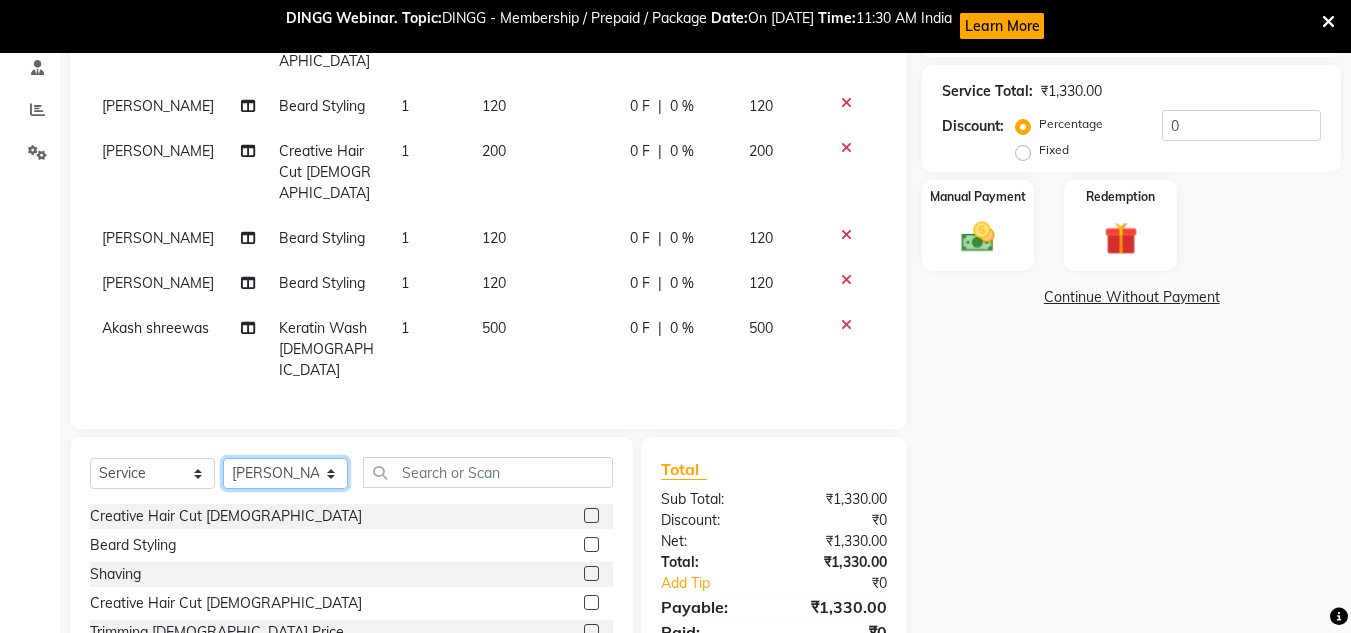 click on "Select Stylist [PERSON_NAME] Akash shreewas  [PERSON_NAME] [PERSON_NAME] [PERSON_NAME] [PERSON_NAME]" 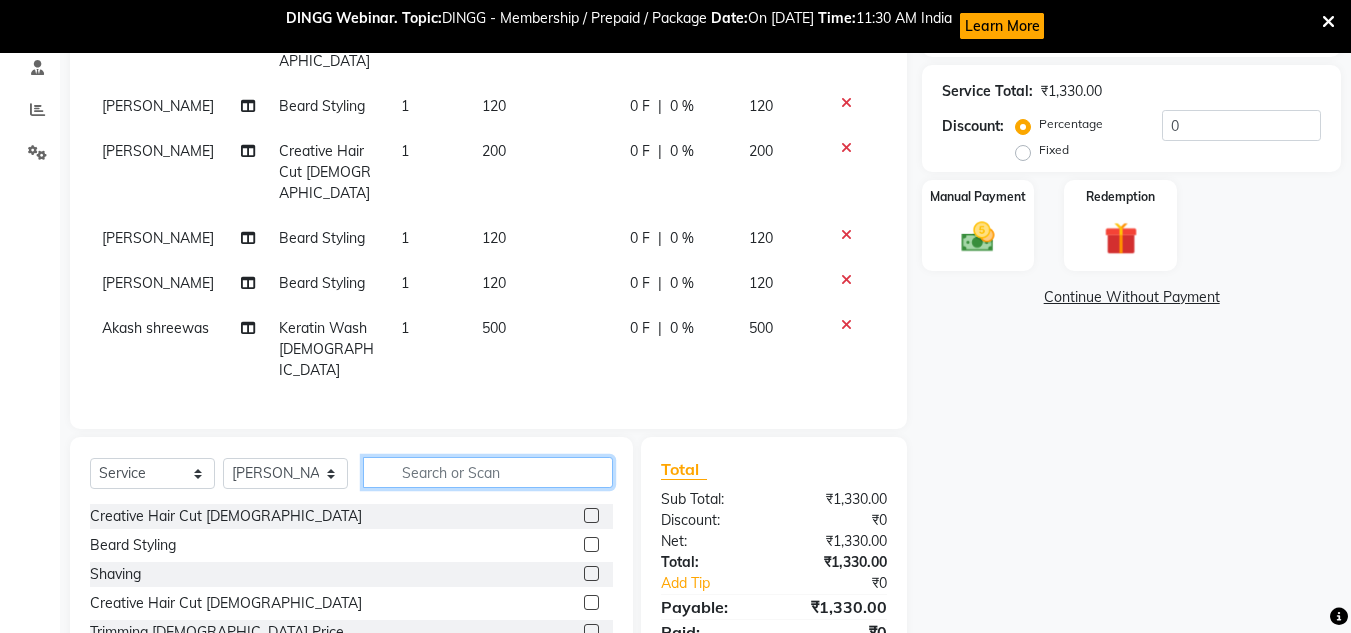 click 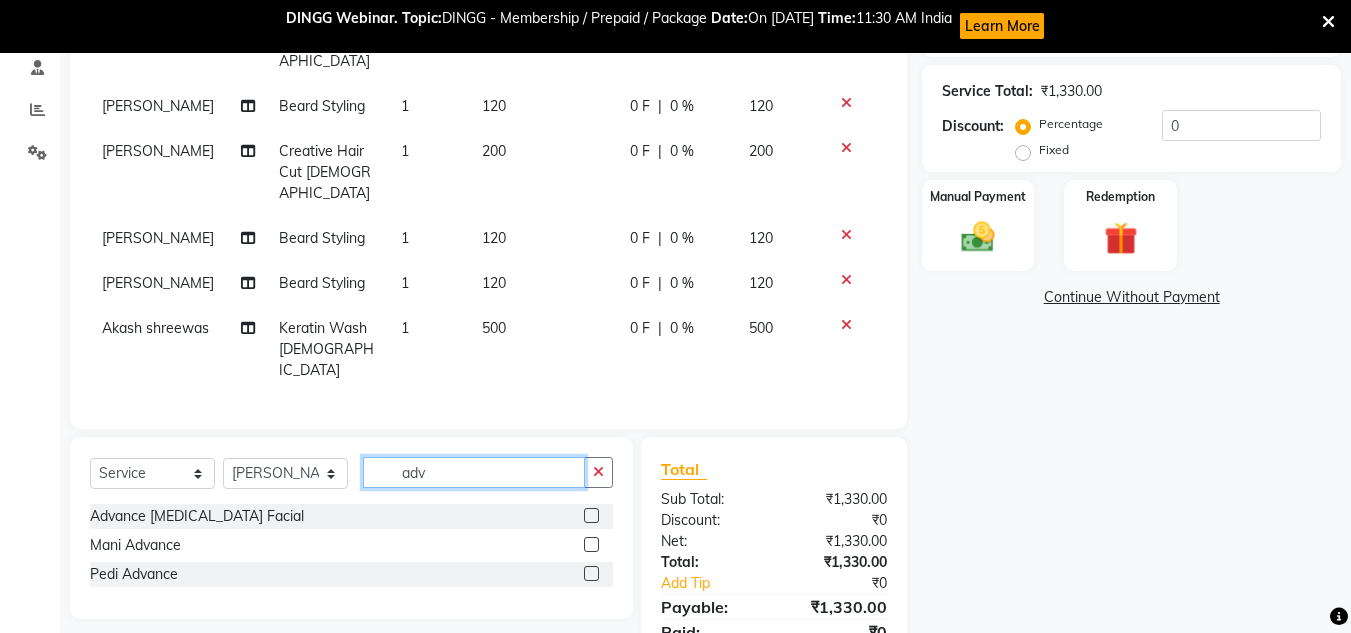 type on "adv" 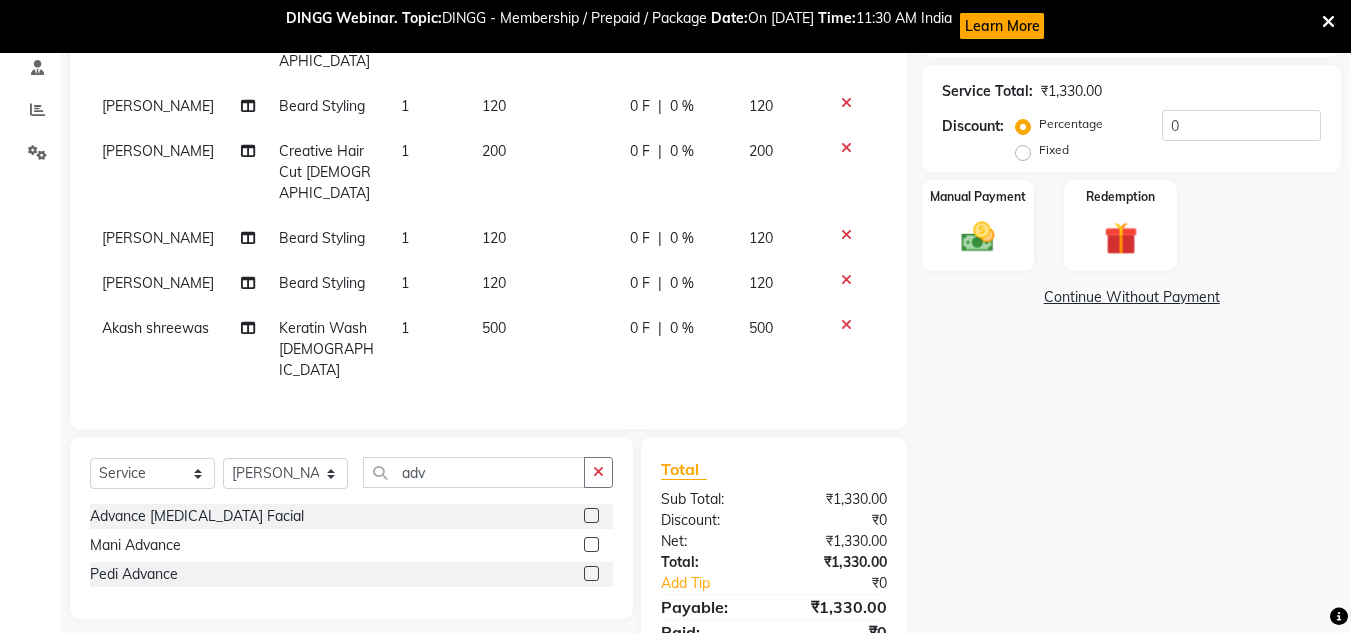 click 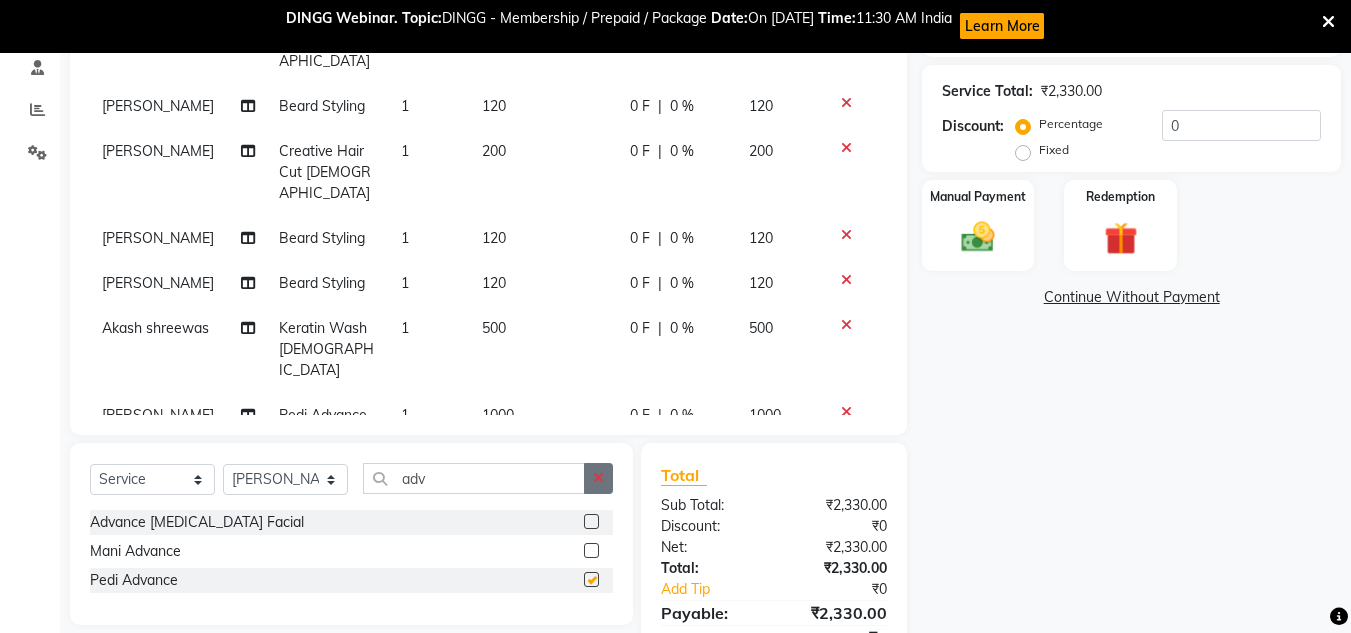 checkbox on "false" 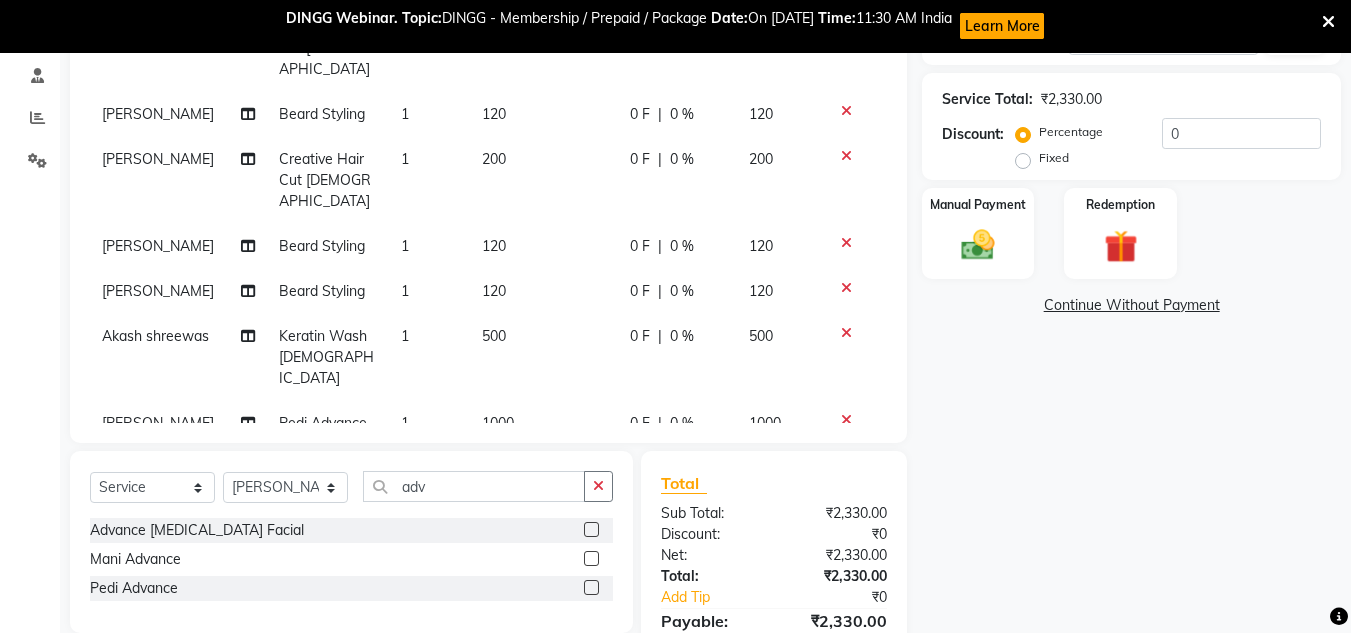 scroll, scrollTop: 278, scrollLeft: 0, axis: vertical 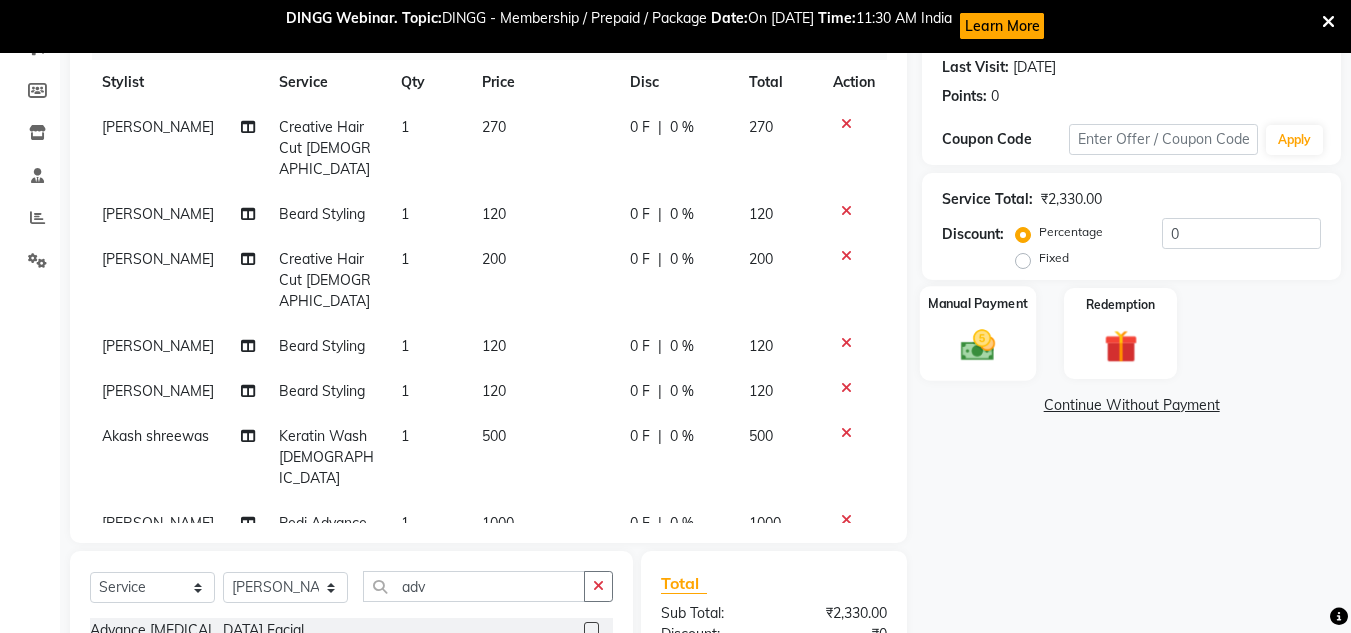 click on "Manual Payment" 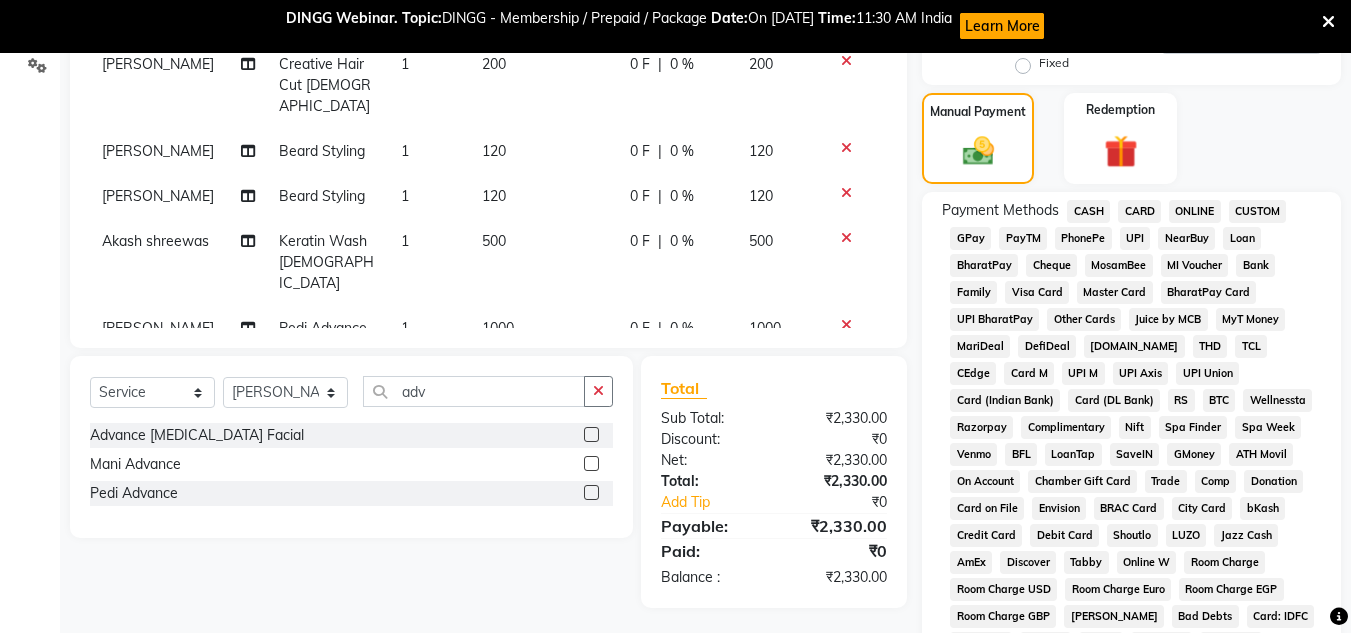 scroll, scrollTop: 416, scrollLeft: 0, axis: vertical 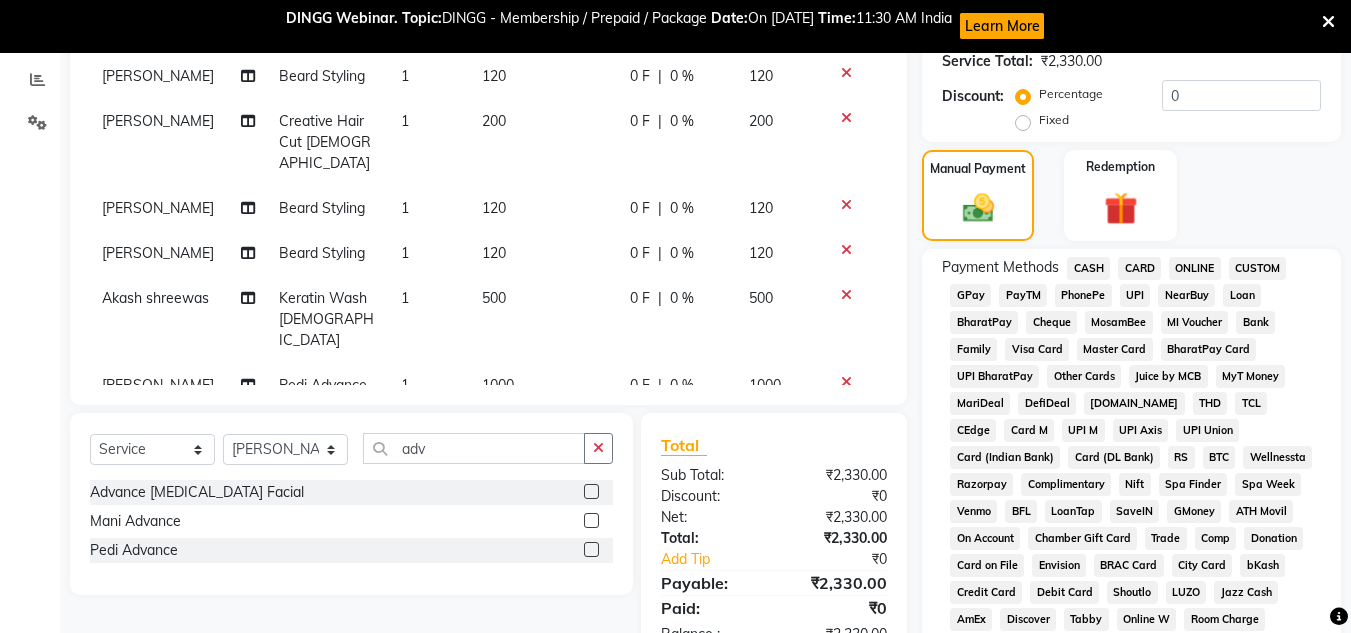 click on "ONLINE" 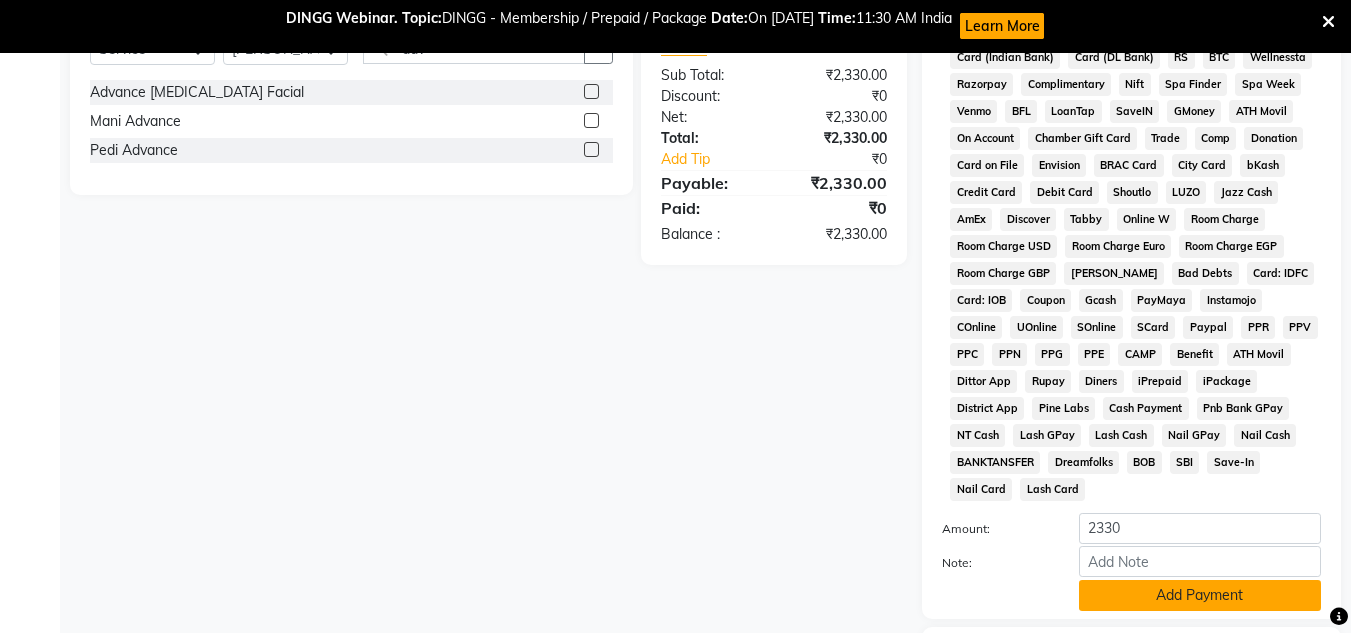 scroll, scrollTop: 922, scrollLeft: 0, axis: vertical 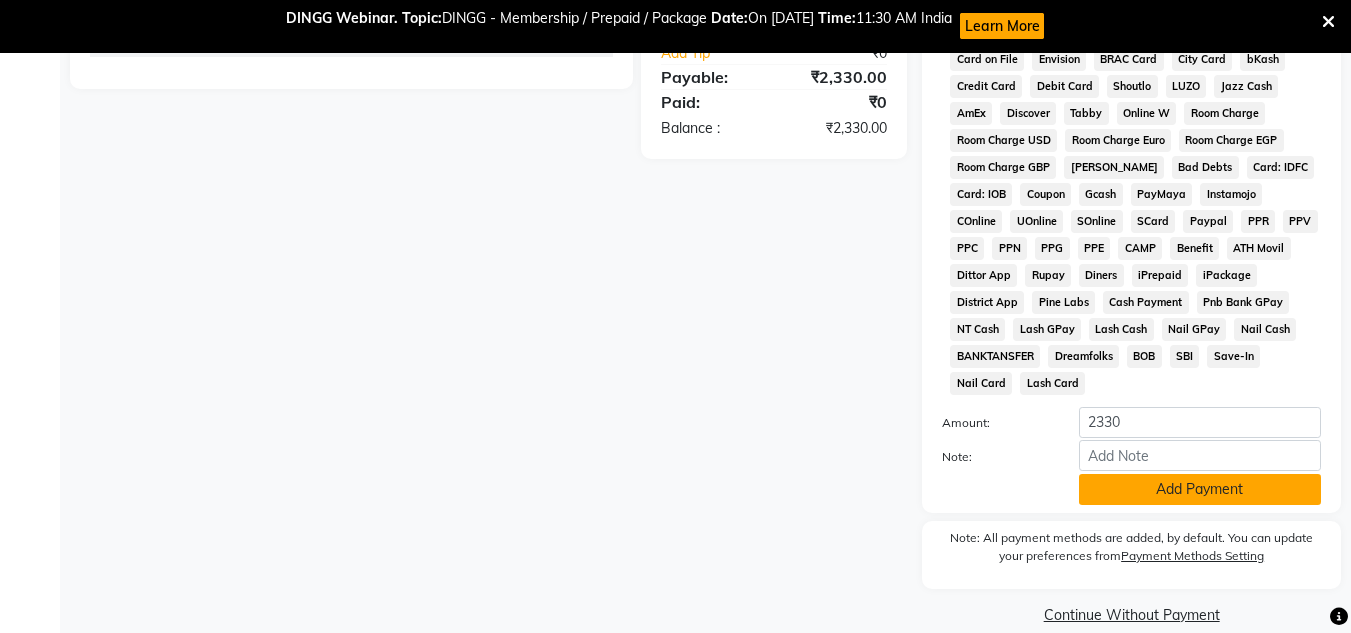 click on "Add Payment" 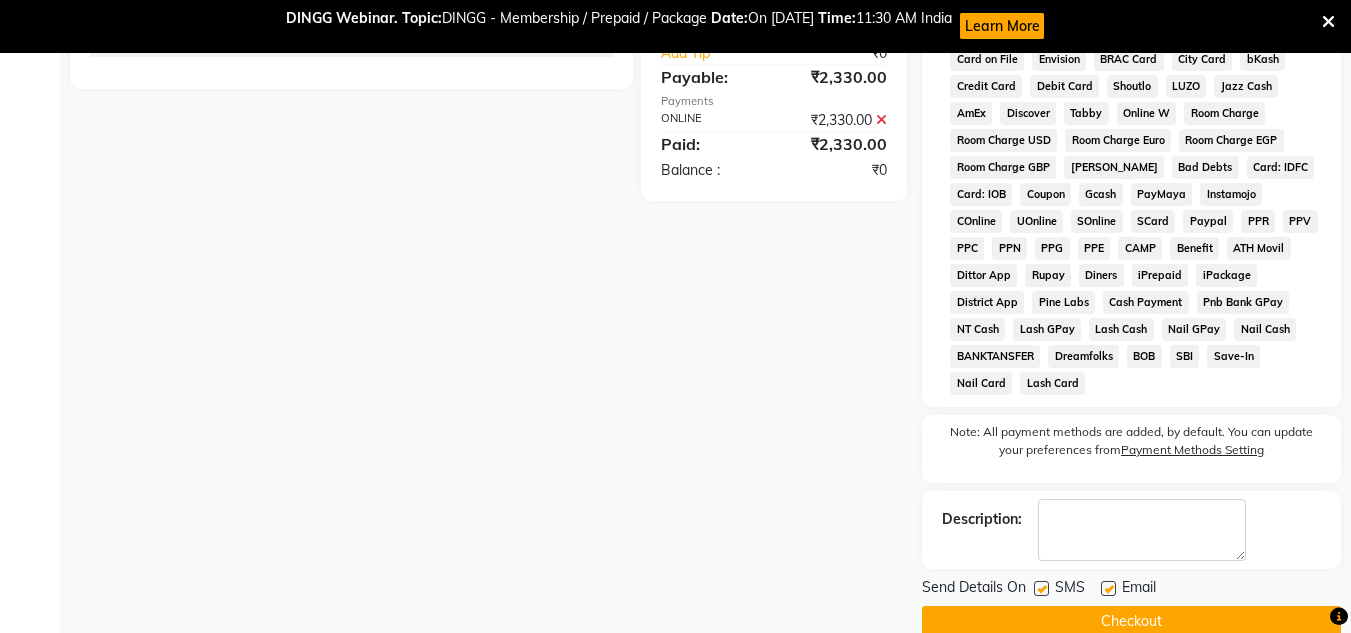 scroll, scrollTop: 929, scrollLeft: 0, axis: vertical 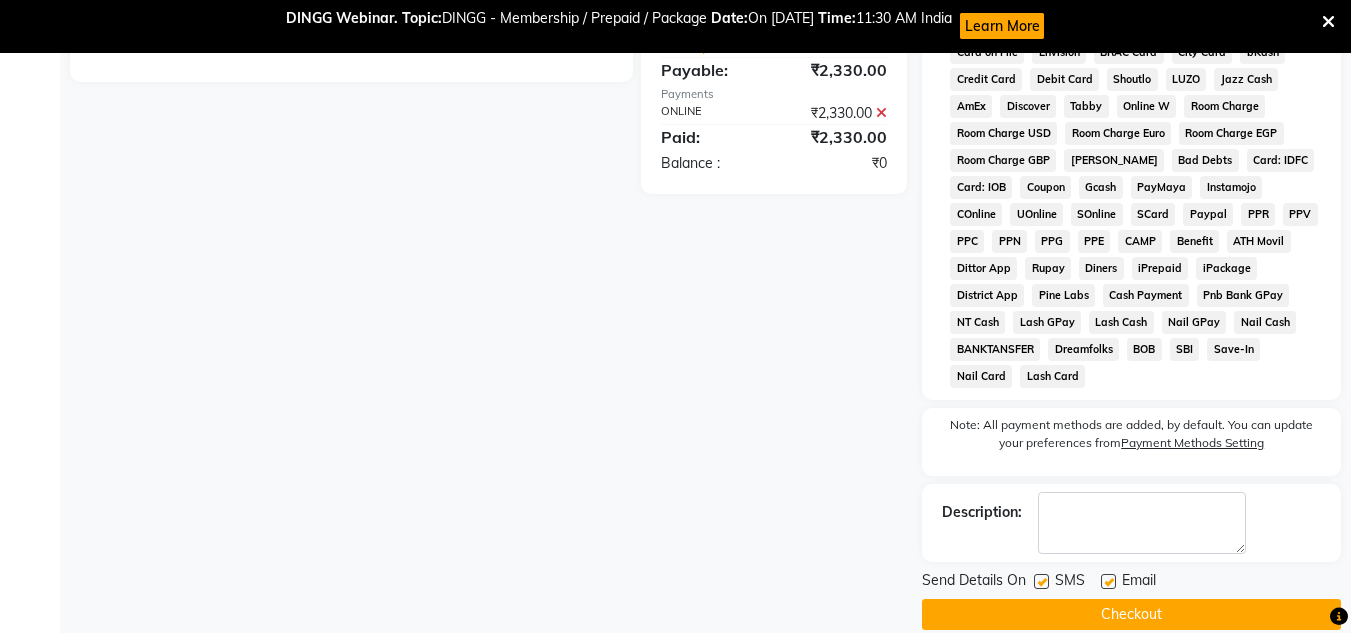click on "Checkout" 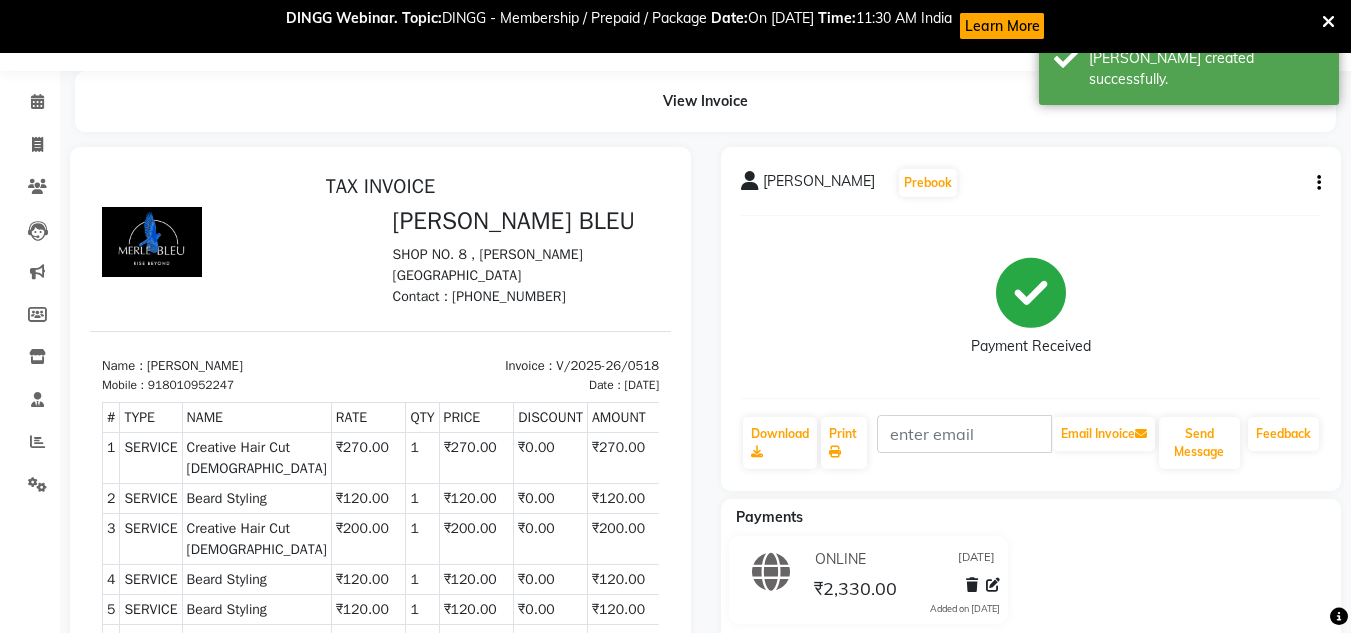 scroll, scrollTop: 50, scrollLeft: 0, axis: vertical 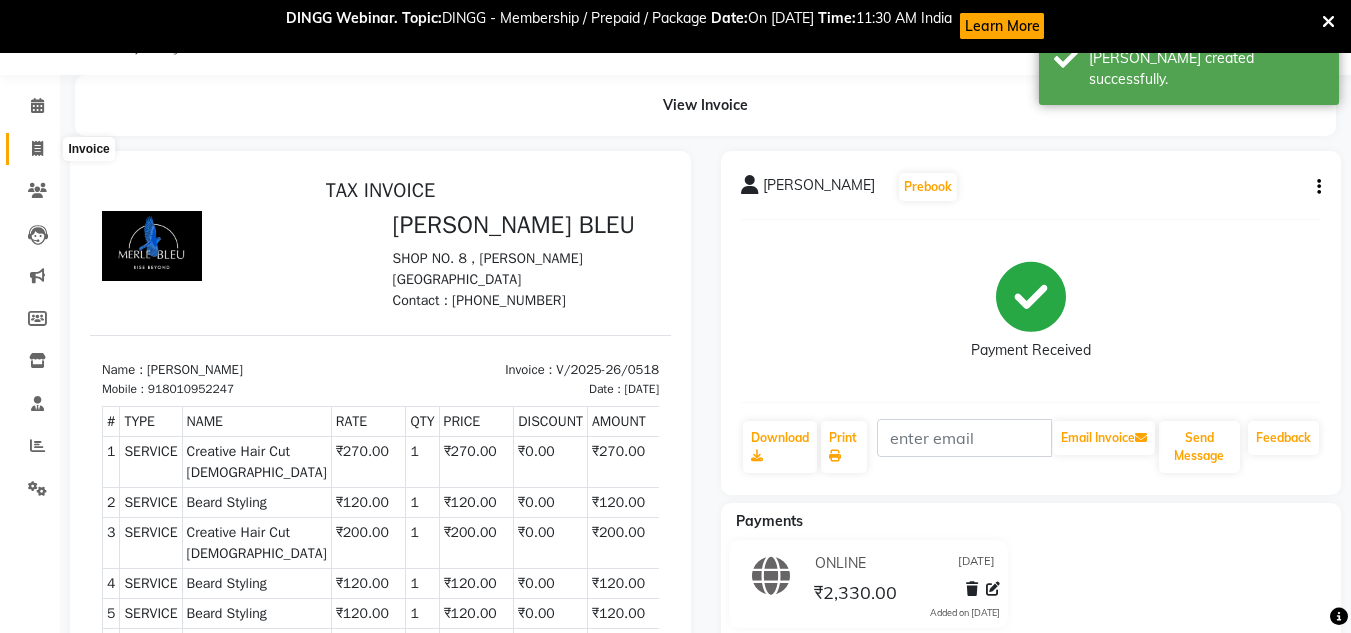 click 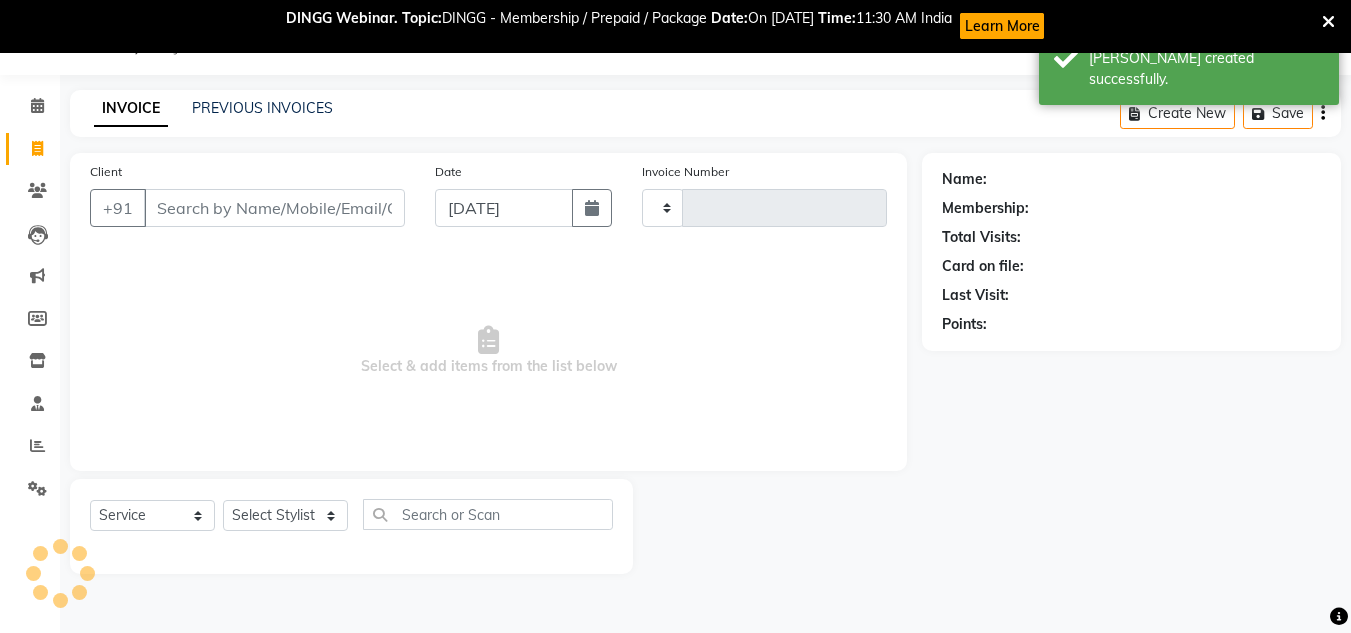 scroll, scrollTop: 53, scrollLeft: 0, axis: vertical 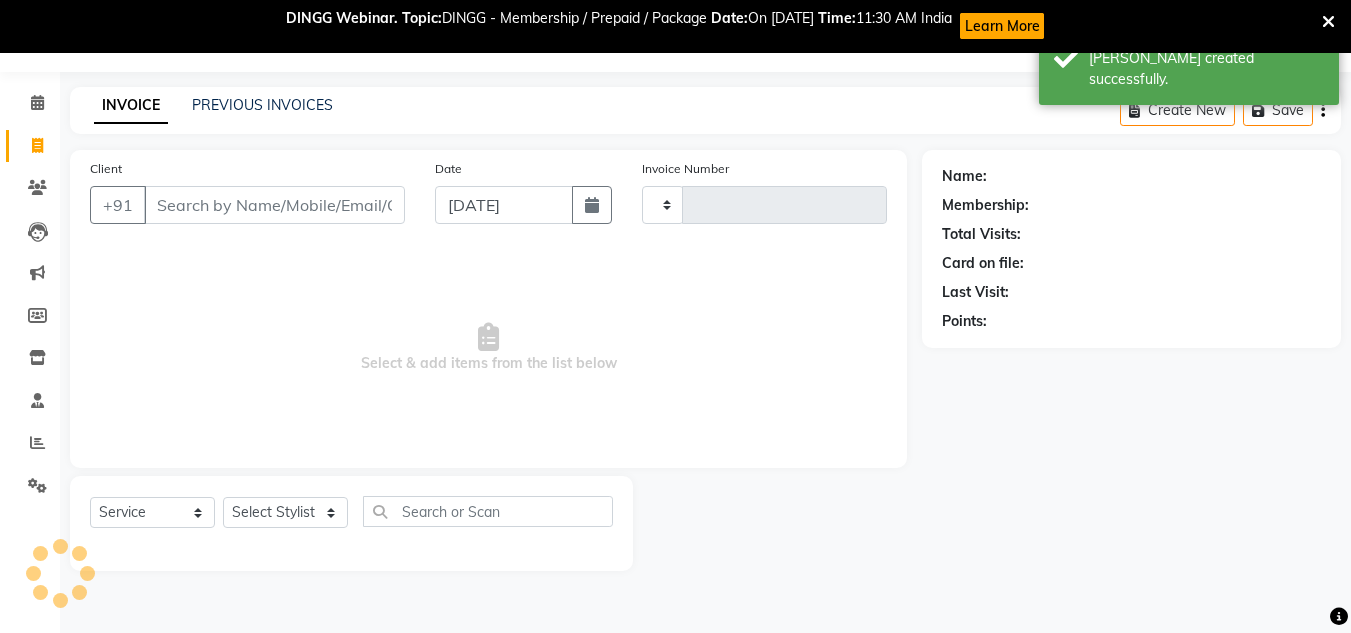 type on "0519" 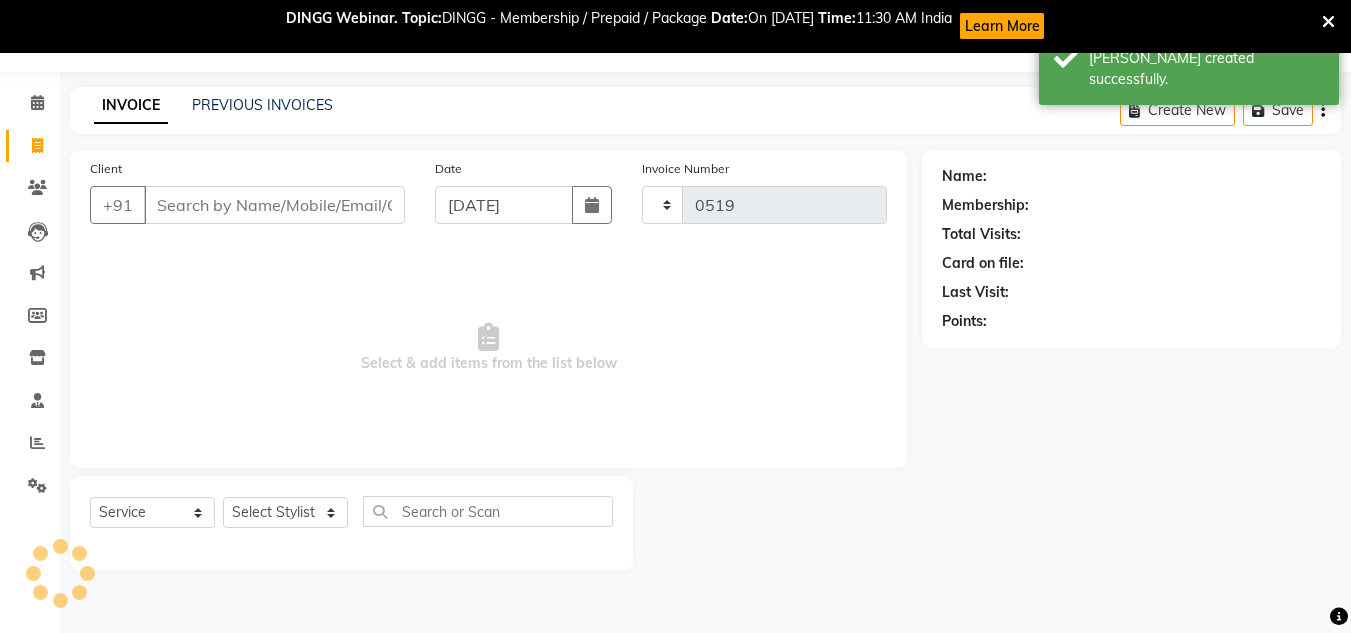 select on "7629" 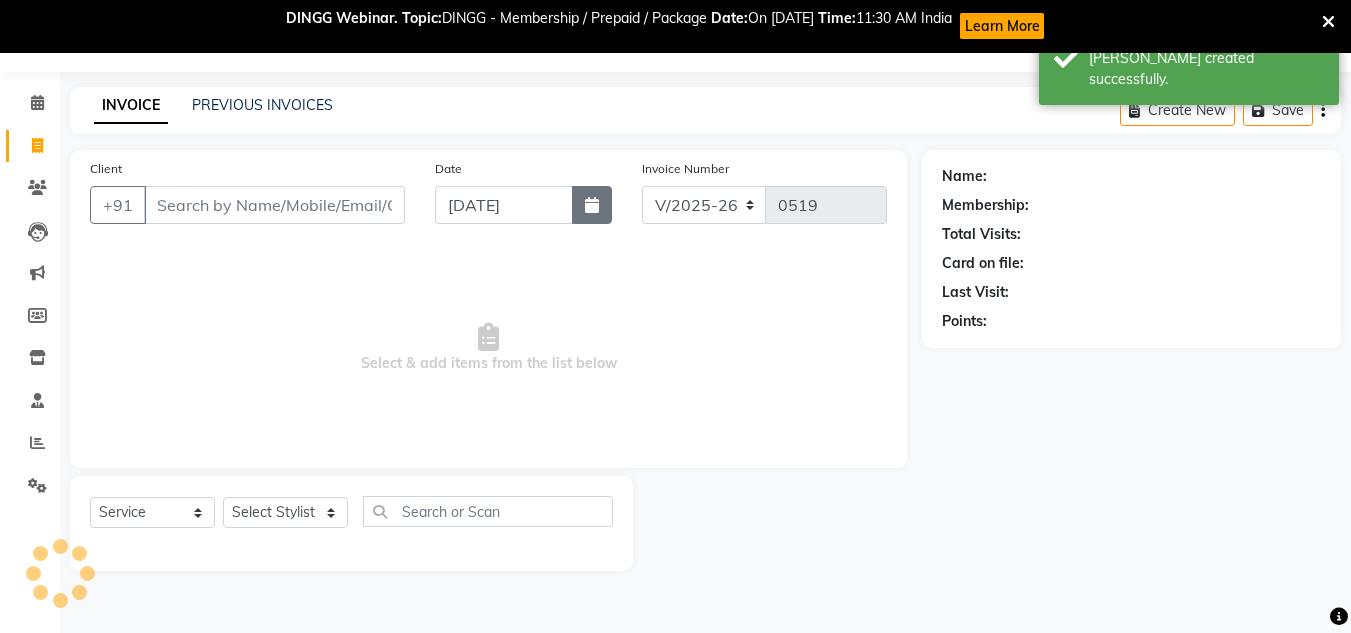 click 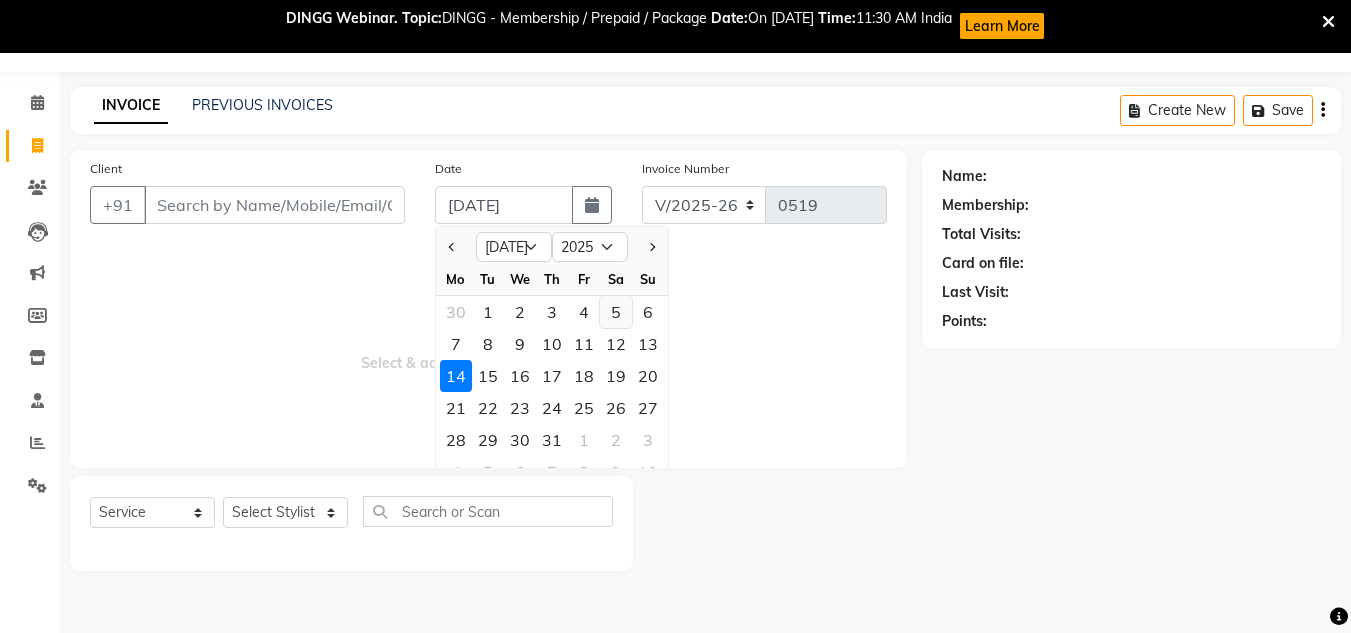 click on "5" 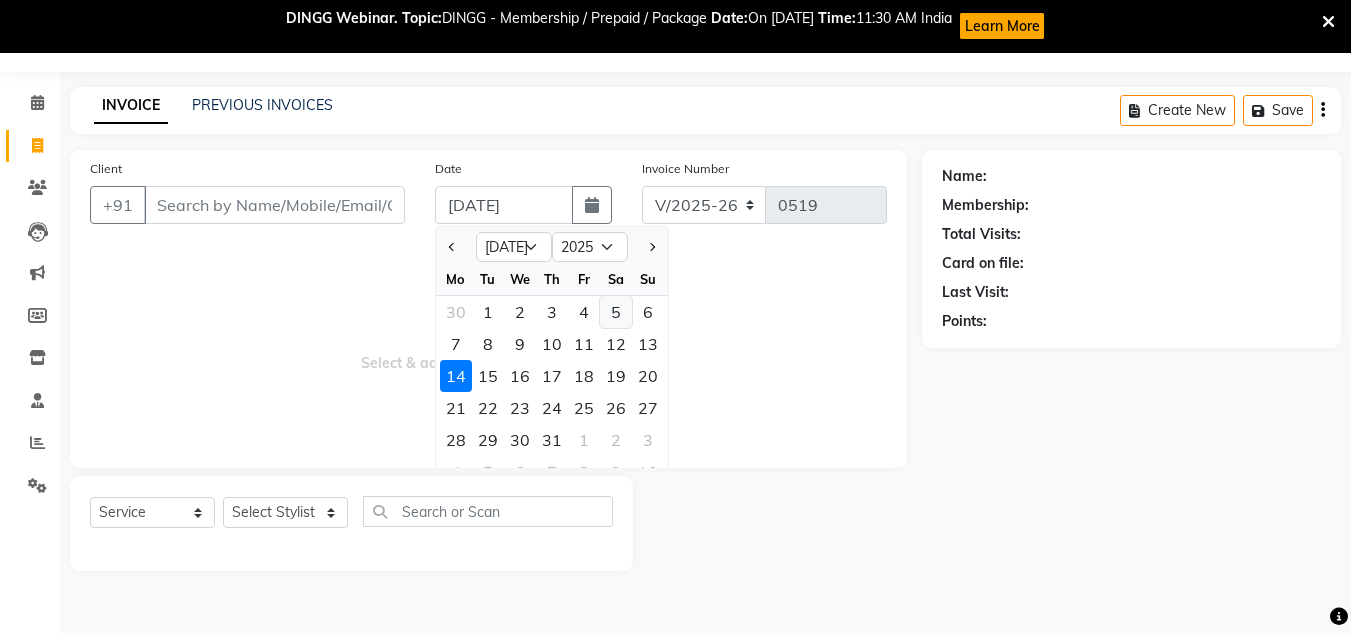 type on "[DATE]" 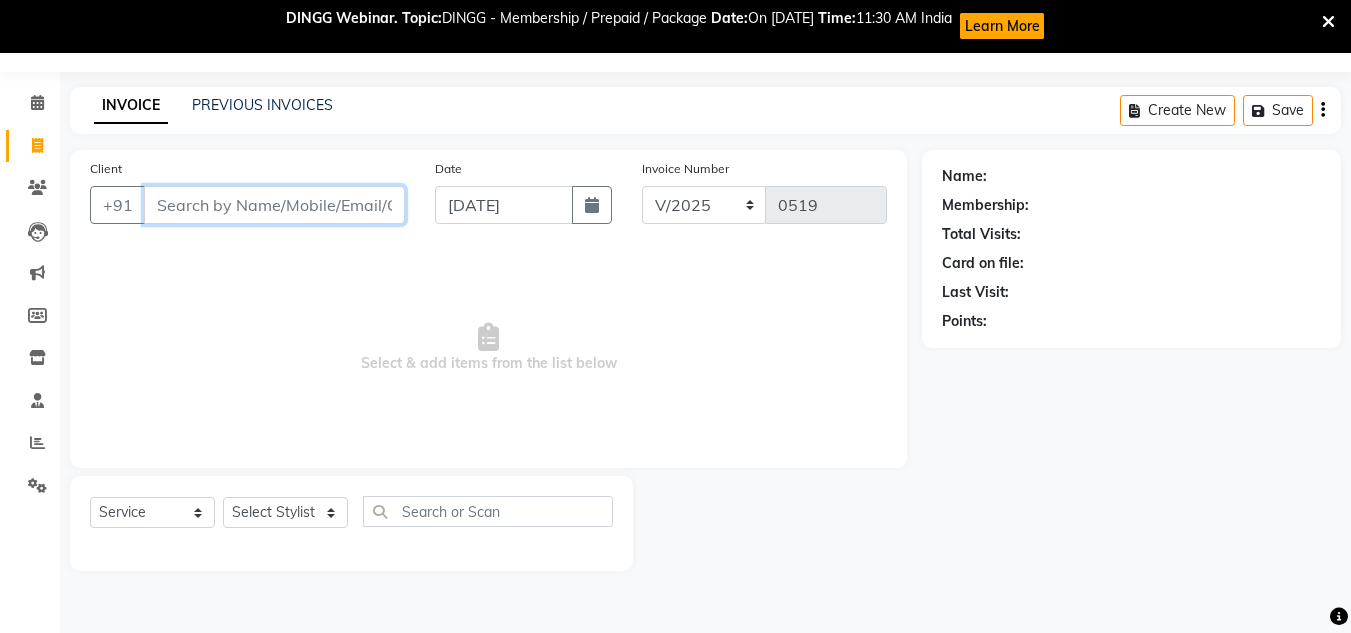 click on "Client" at bounding box center (274, 205) 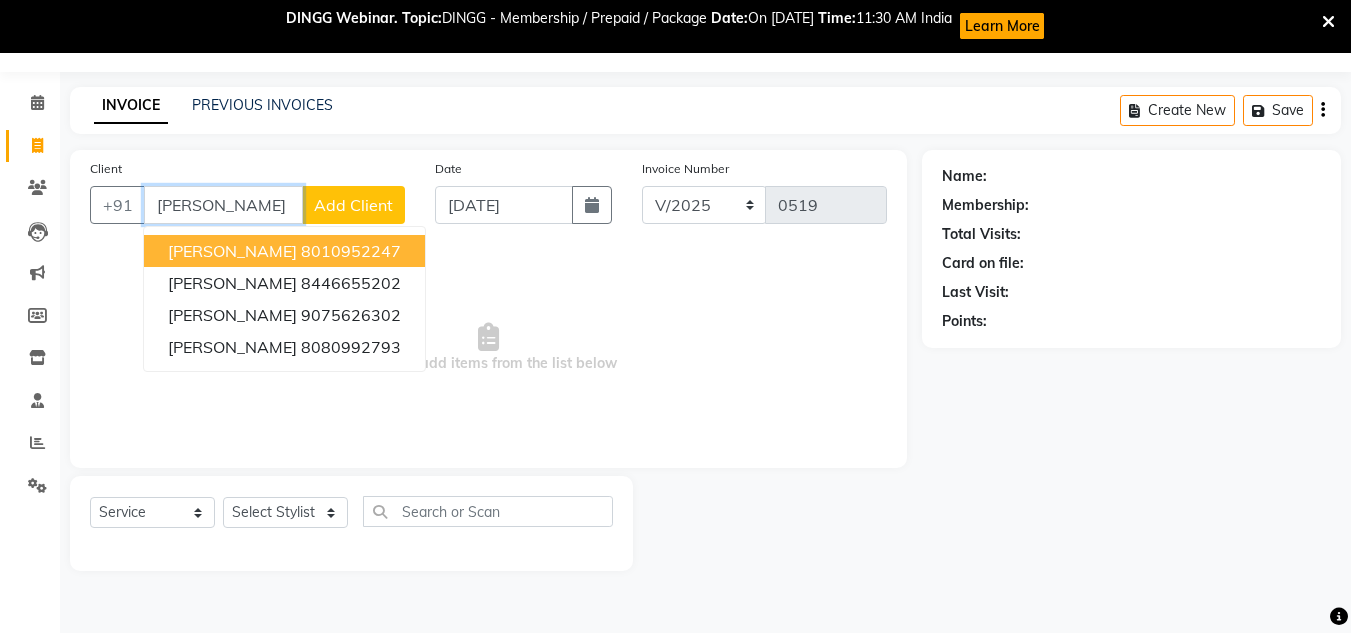 click on "[PERSON_NAME]  8010952247" at bounding box center [284, 251] 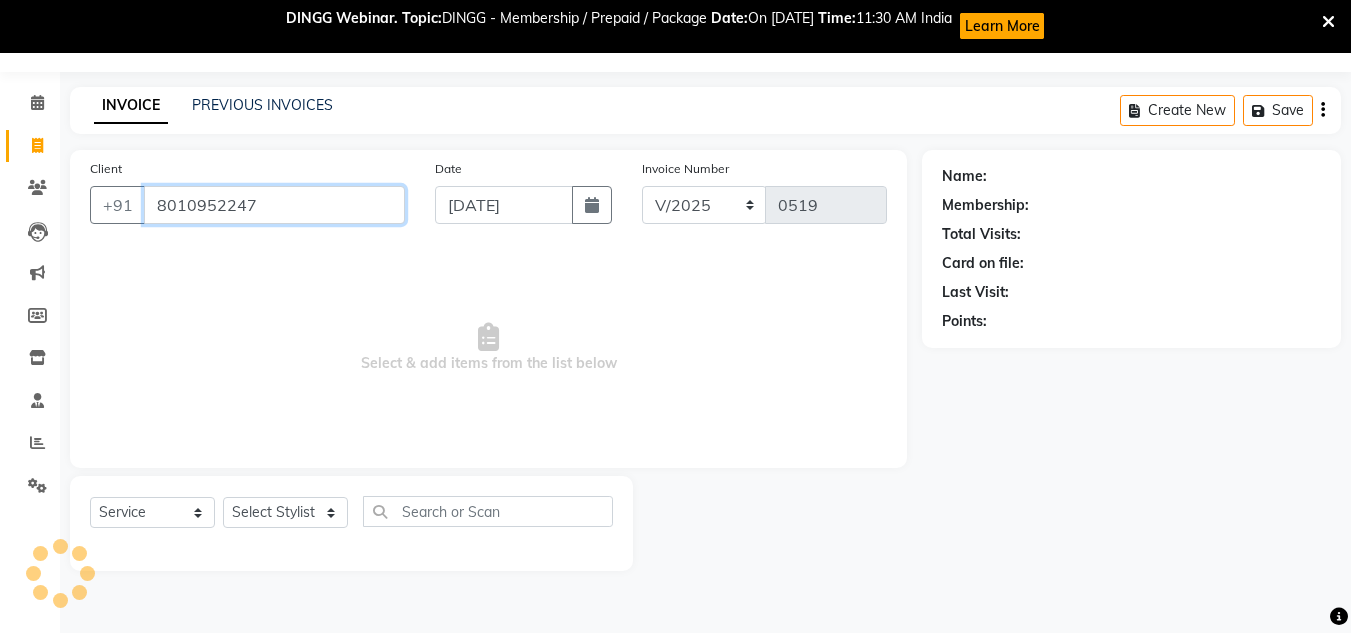 type on "8010952247" 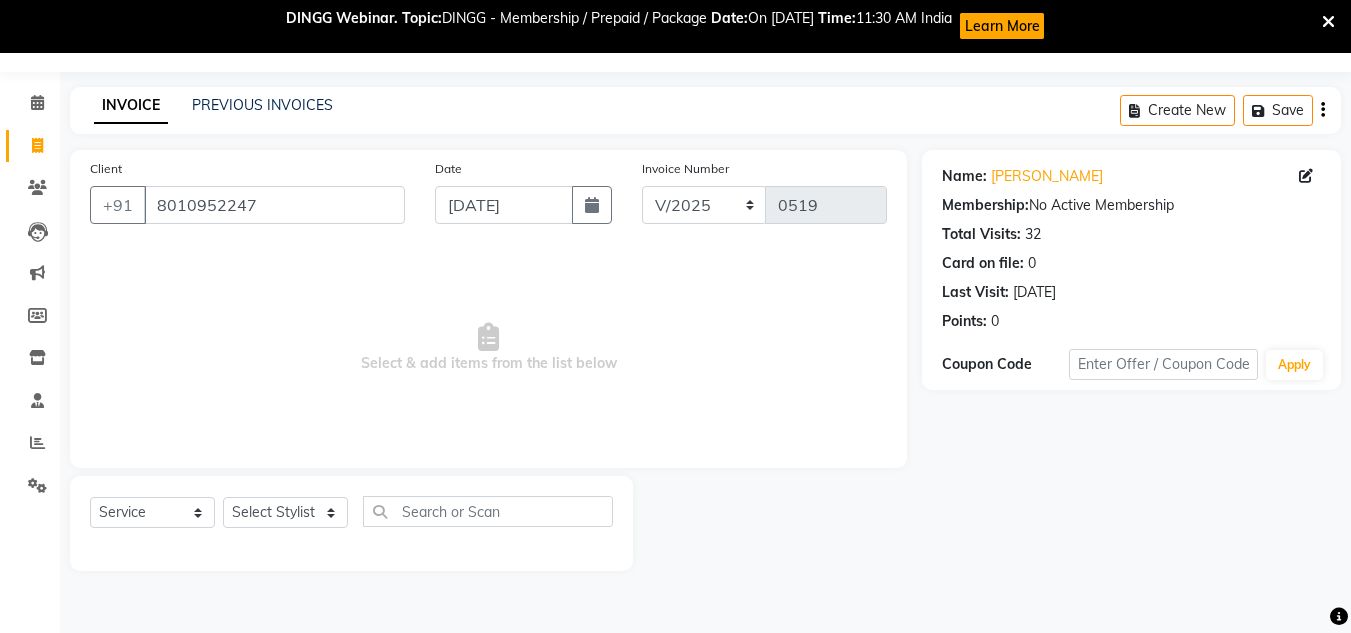 click on "Select  Service  Product  Membership  Package Voucher Prepaid Gift Card  Select Stylist [PERSON_NAME] Akash shreewas  [PERSON_NAME] [PERSON_NAME] [PERSON_NAME] [PERSON_NAME]" 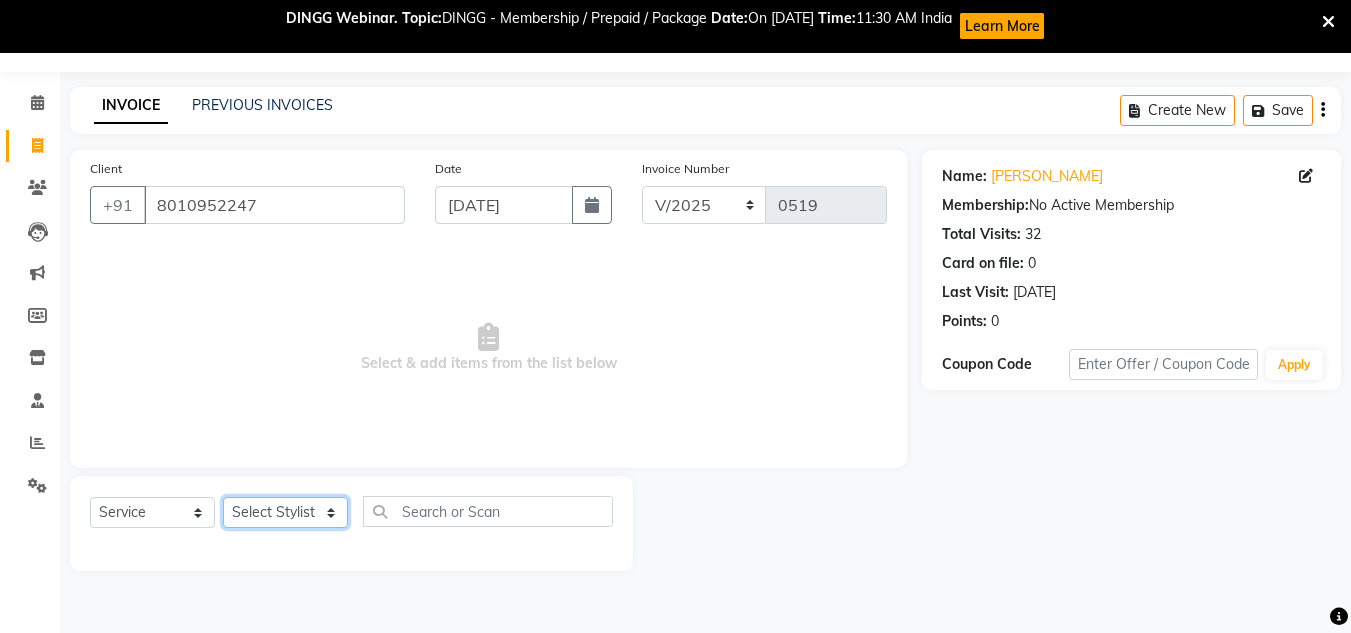 click on "Select Stylist [PERSON_NAME] Akash shreewas  [PERSON_NAME] [PERSON_NAME] [PERSON_NAME] [PERSON_NAME]" 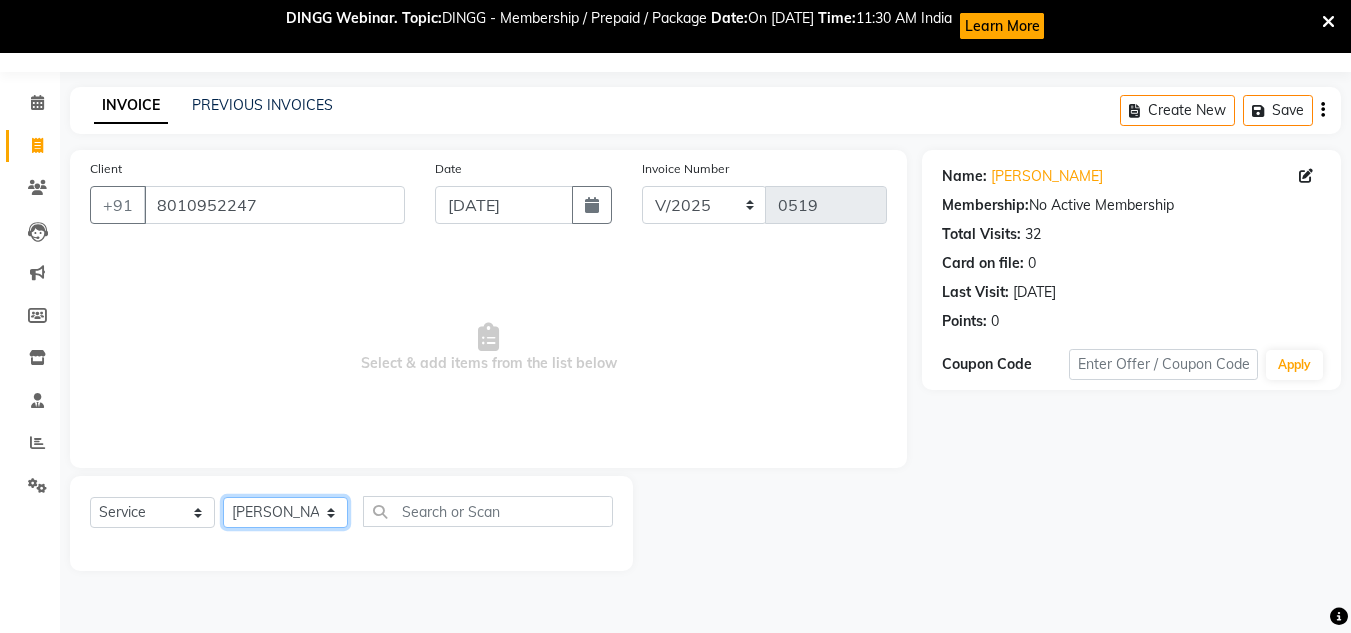 click on "Select Stylist [PERSON_NAME] Akash shreewas  [PERSON_NAME] [PERSON_NAME] [PERSON_NAME] [PERSON_NAME]" 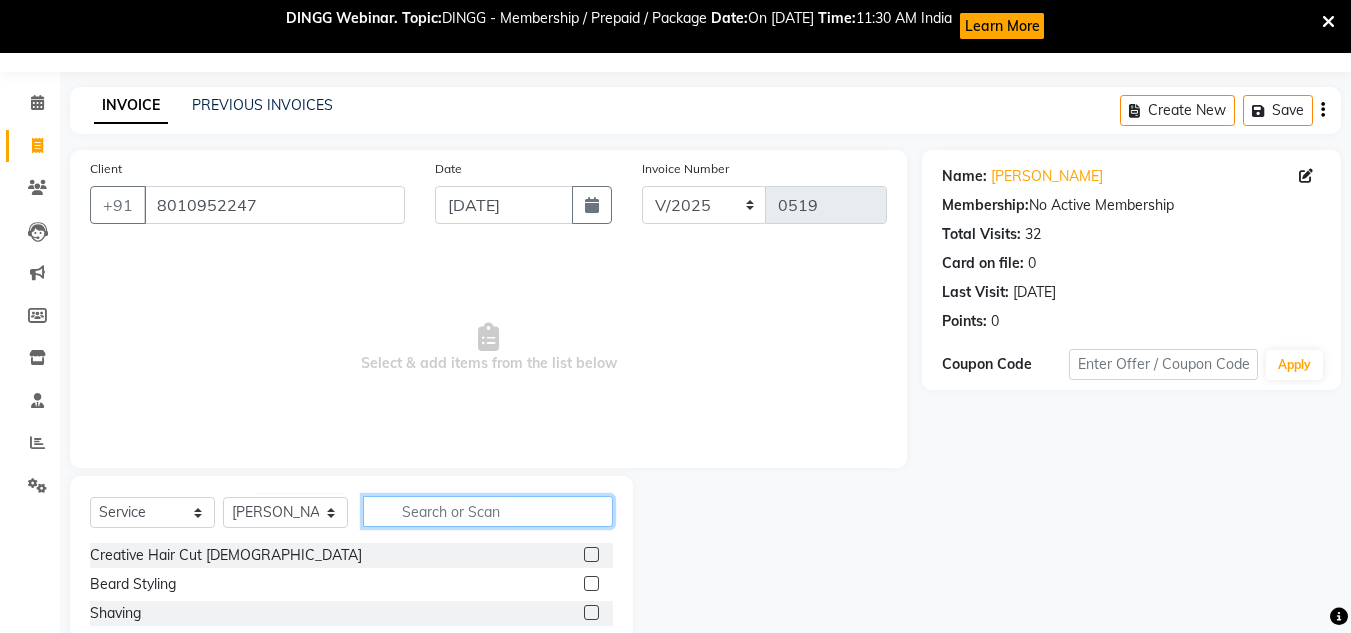 click 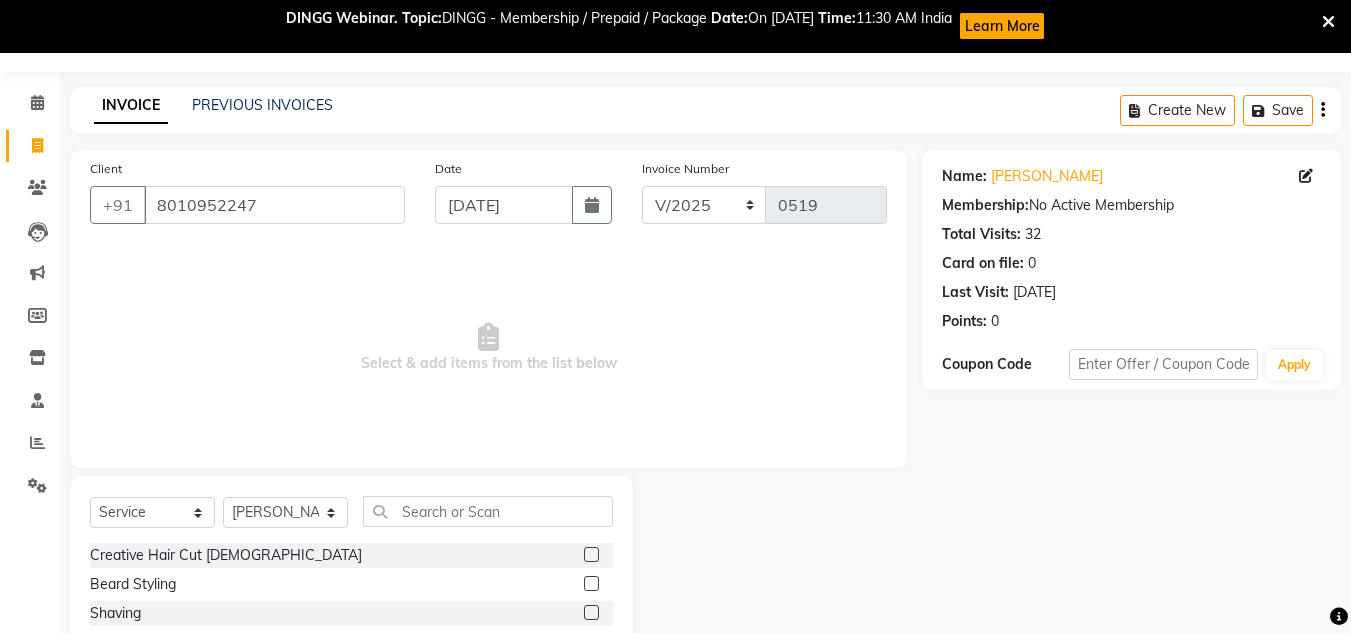 click 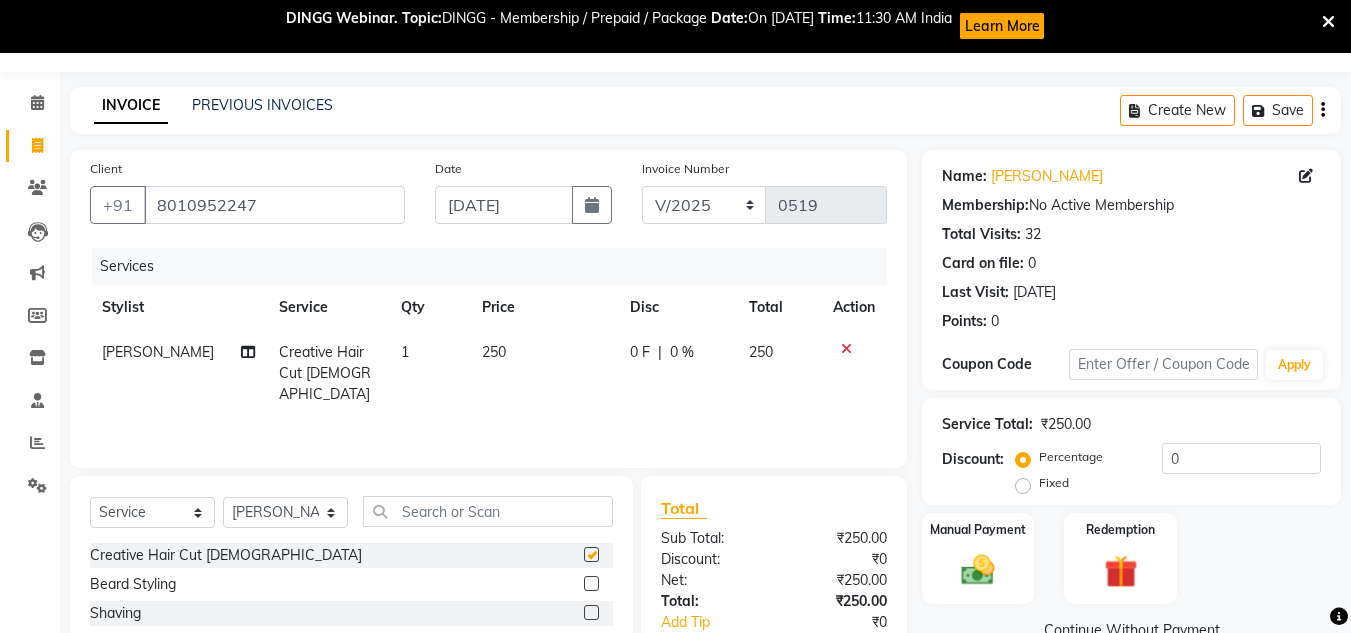 checkbox on "false" 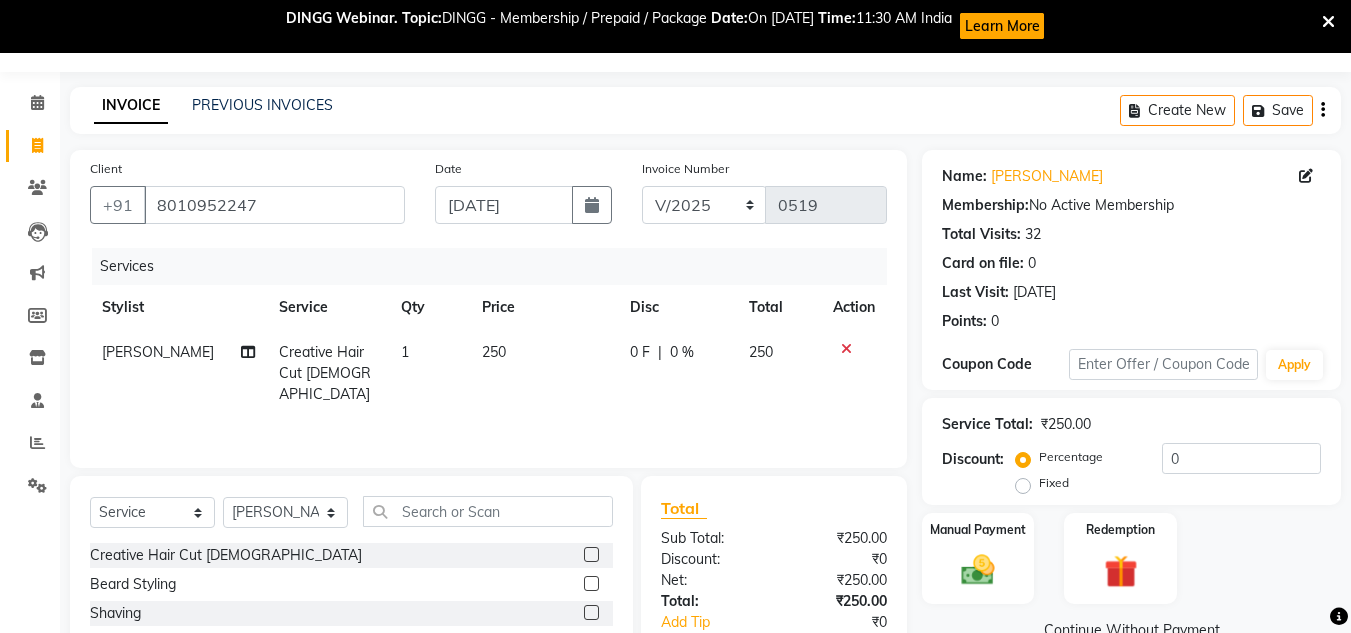 click 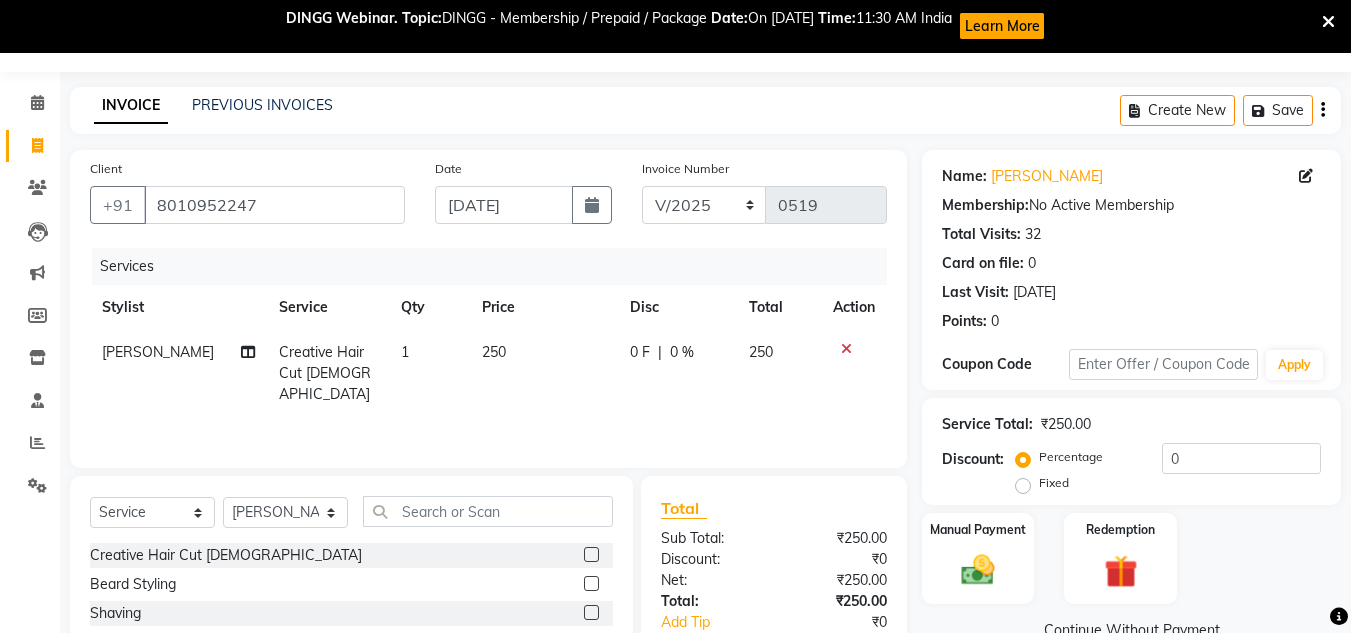 click 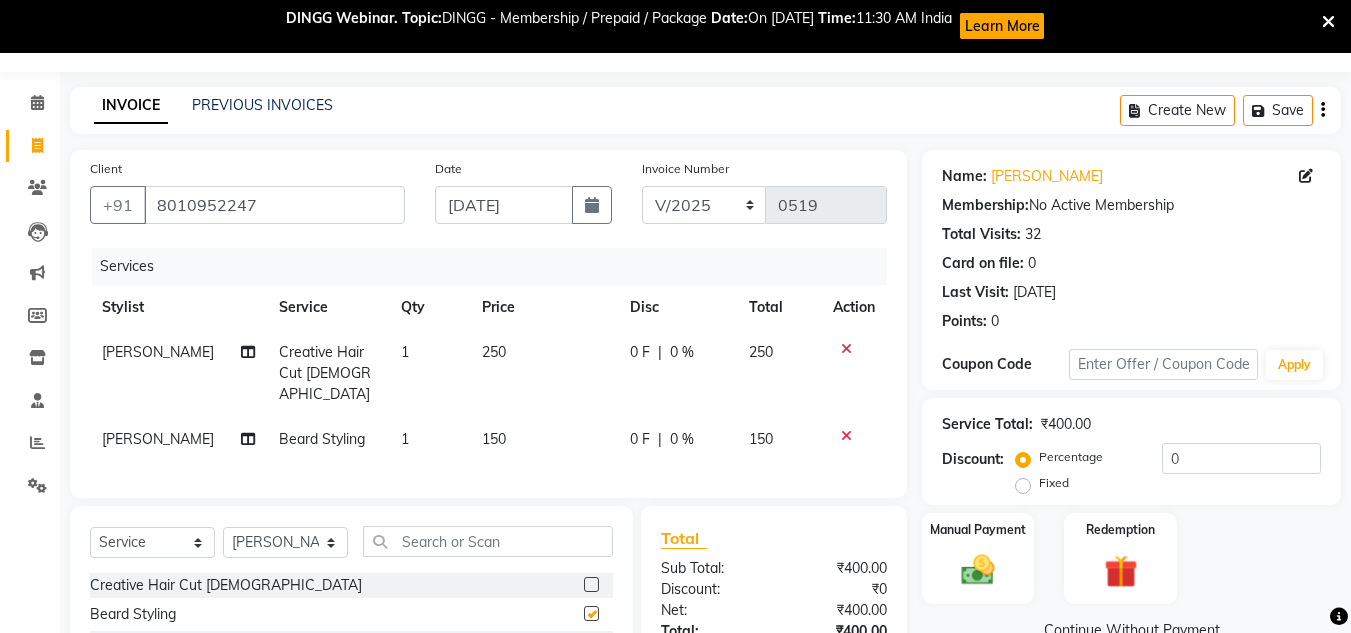 checkbox on "false" 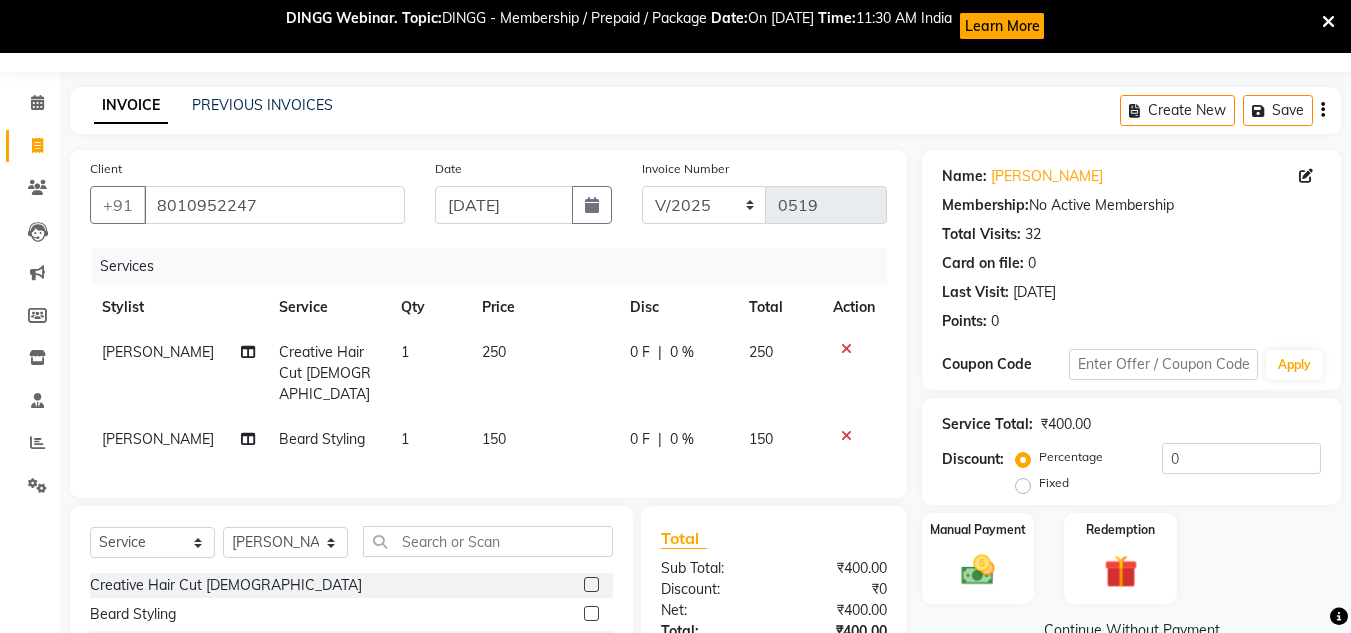 click 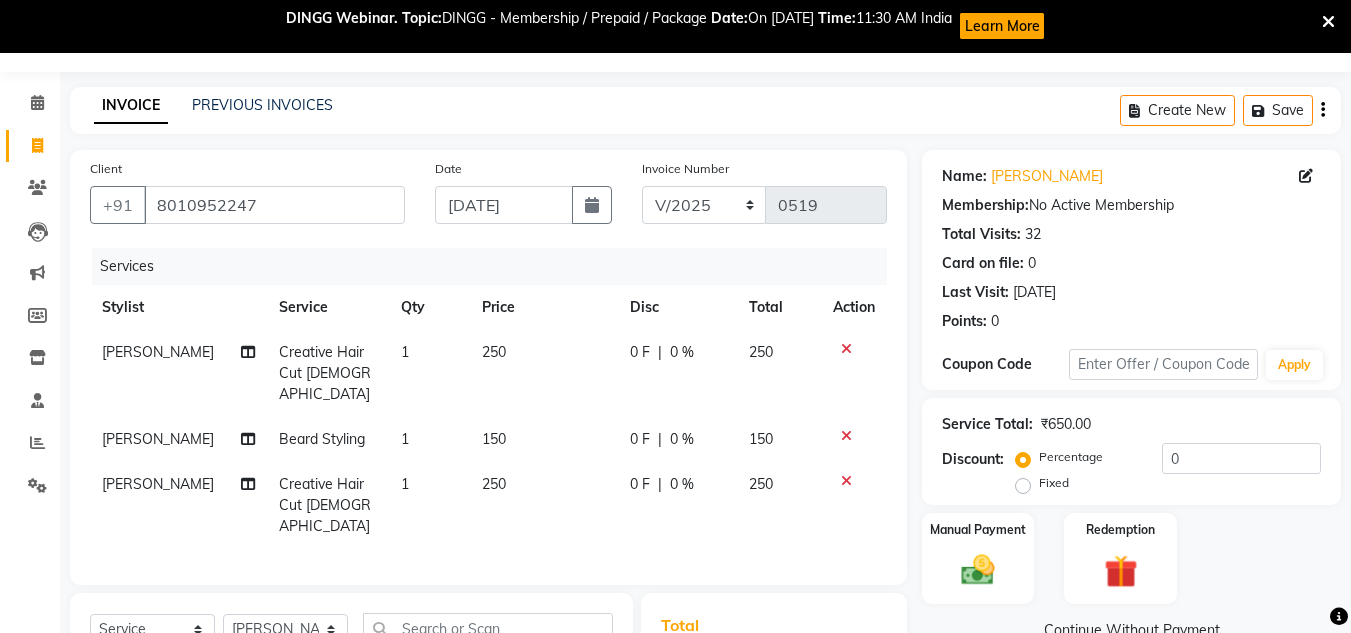 checkbox on "false" 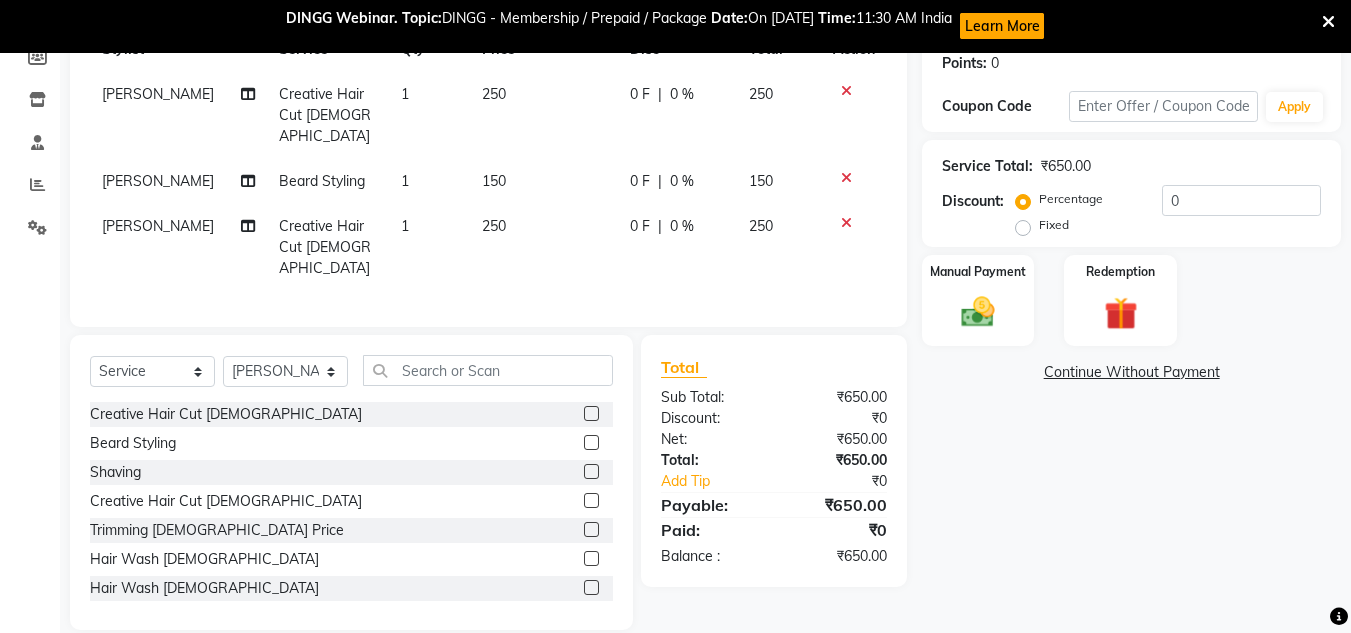 click 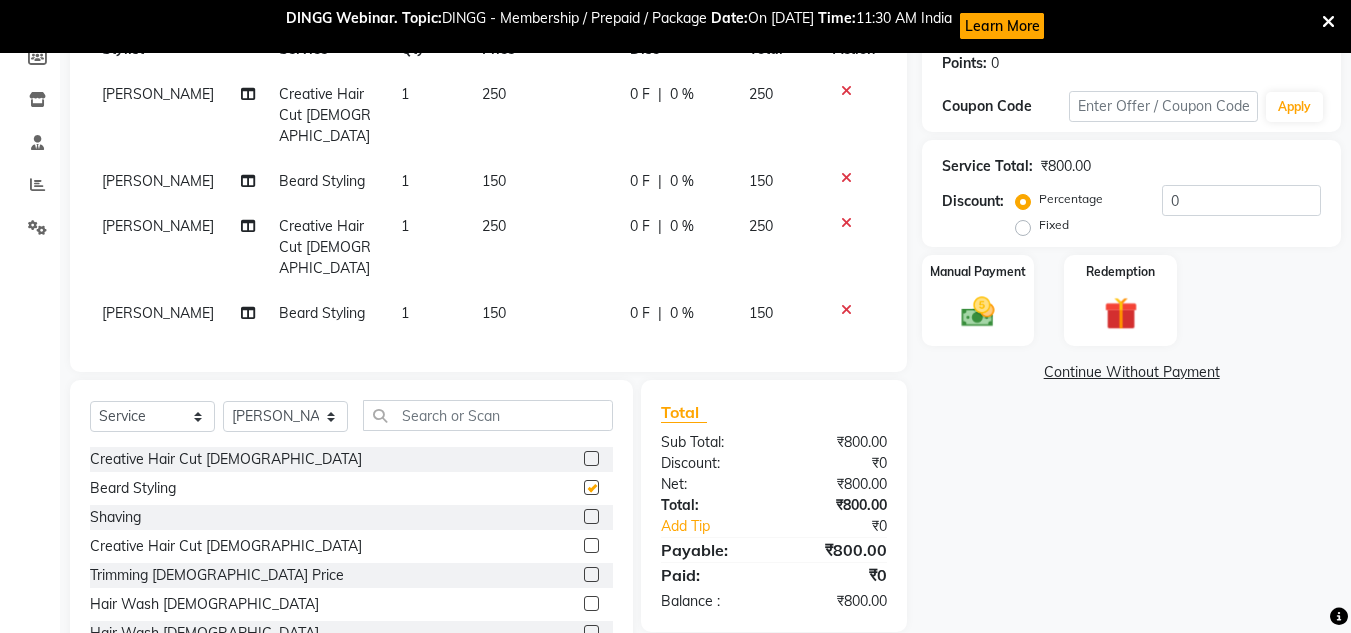 checkbox on "false" 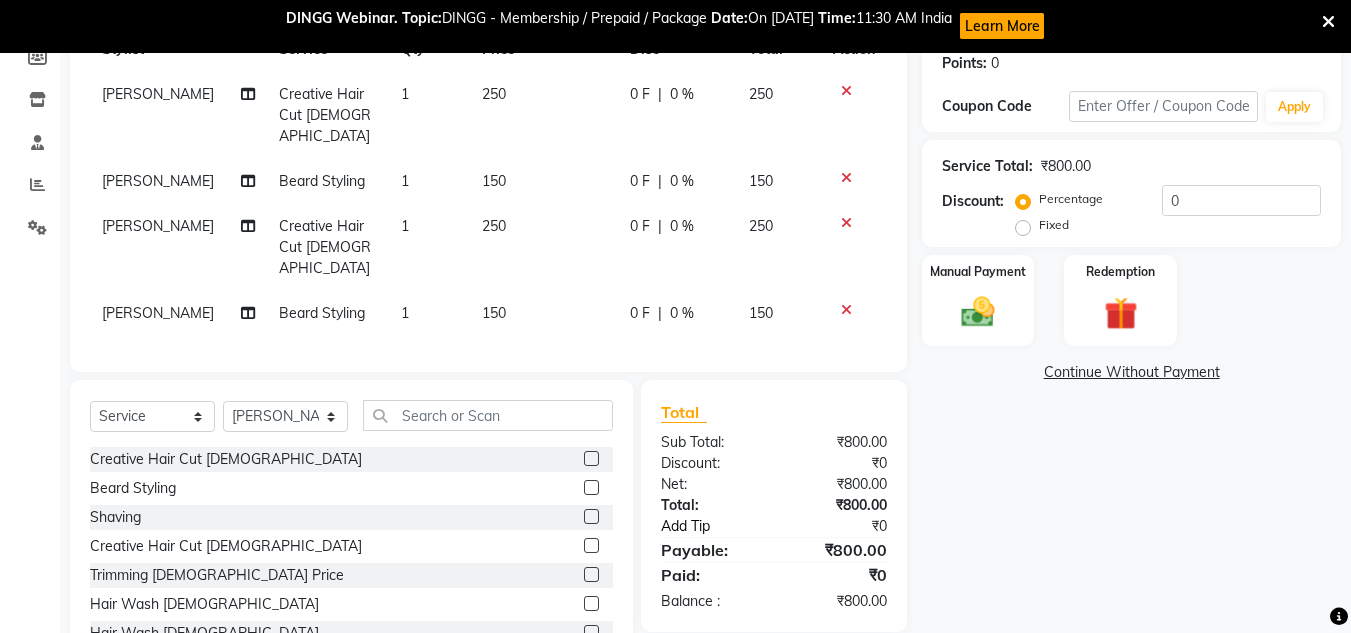 scroll, scrollTop: 356, scrollLeft: 0, axis: vertical 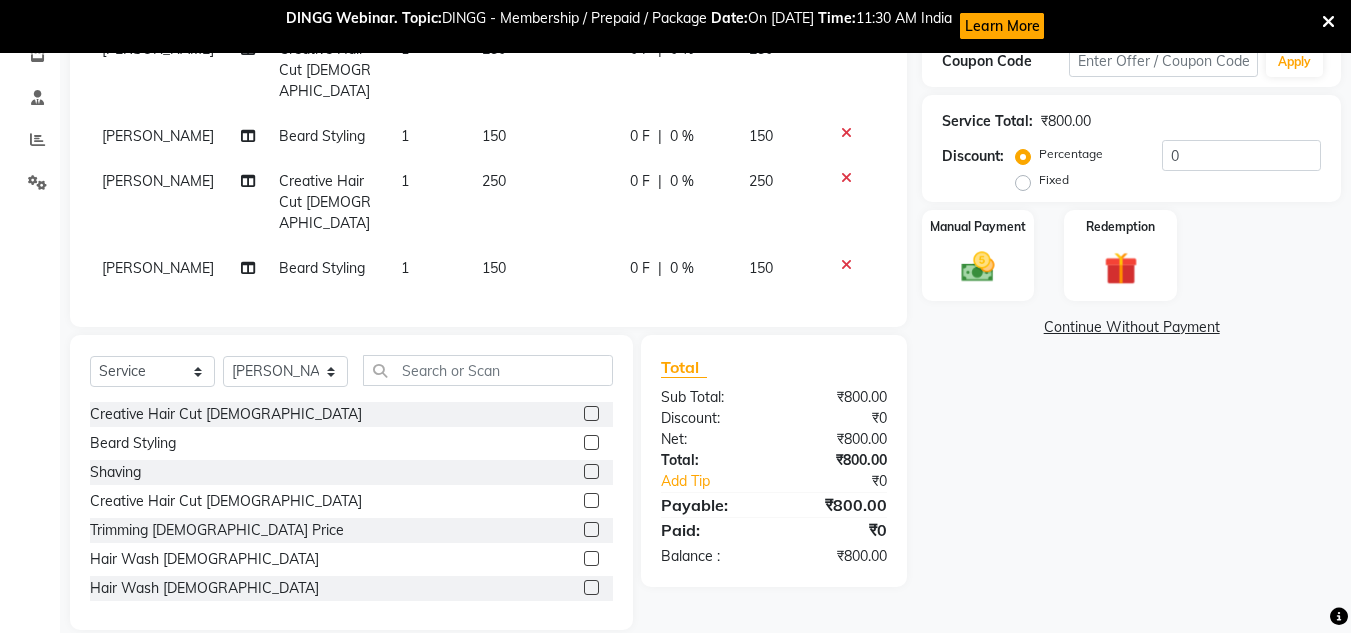 click 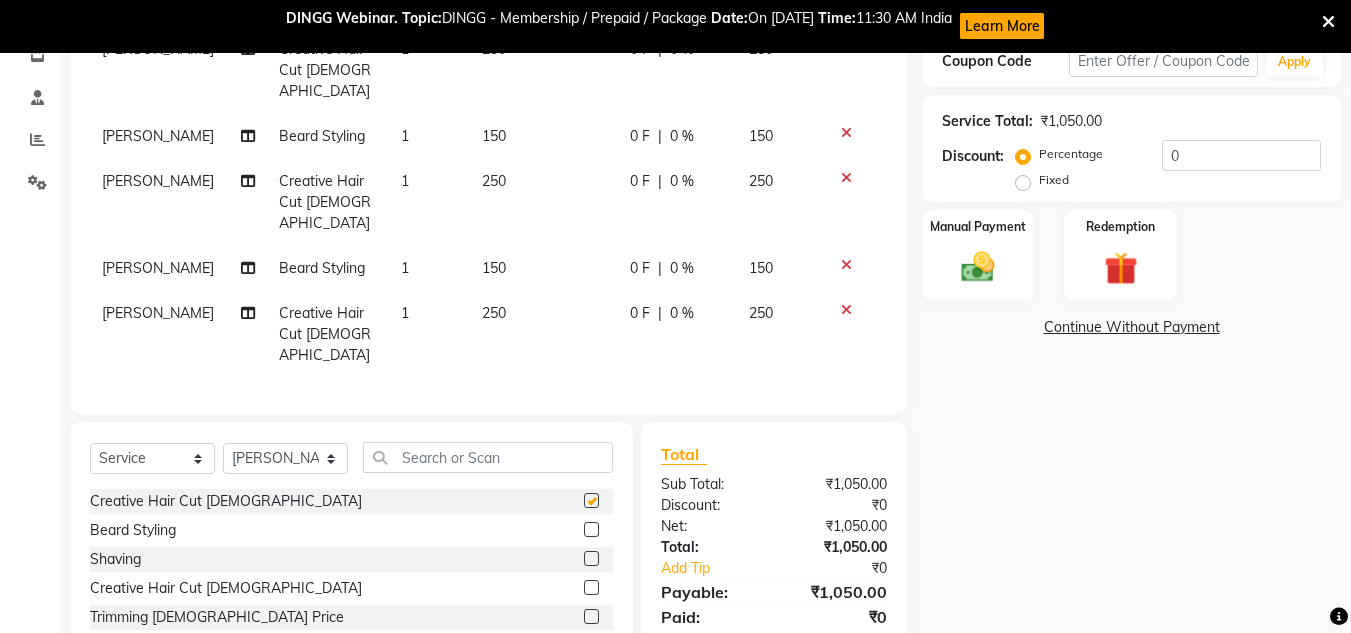 checkbox on "false" 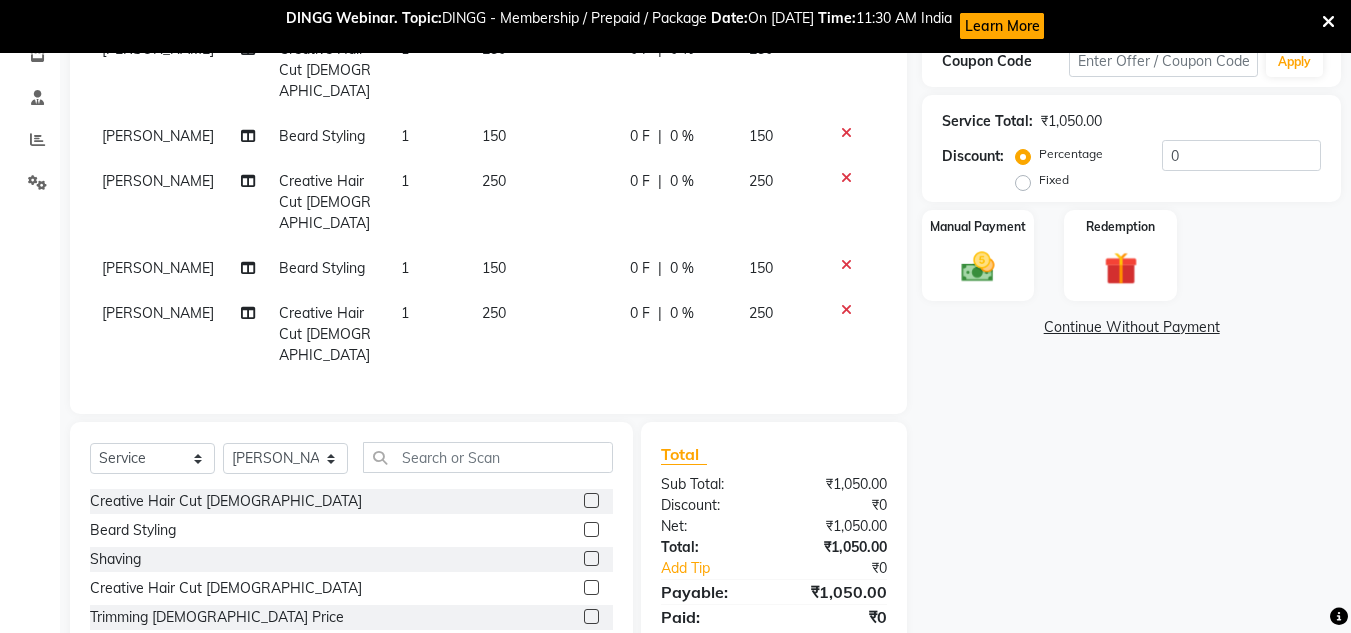 click 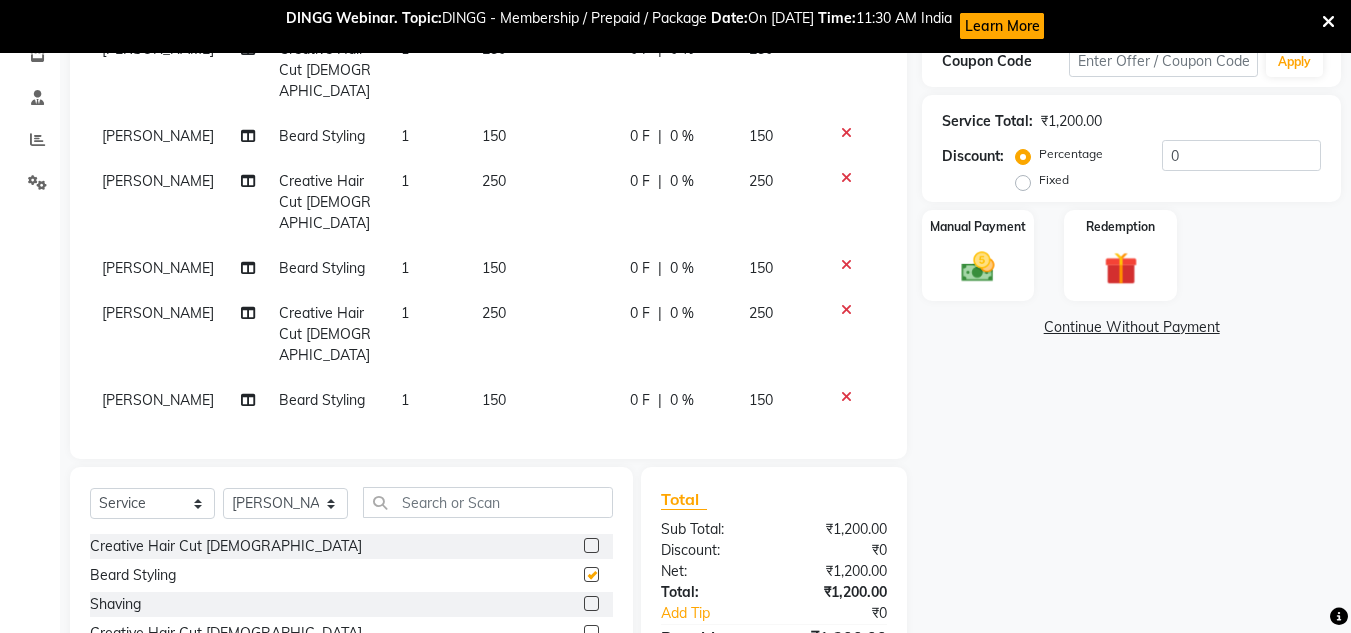 checkbox on "false" 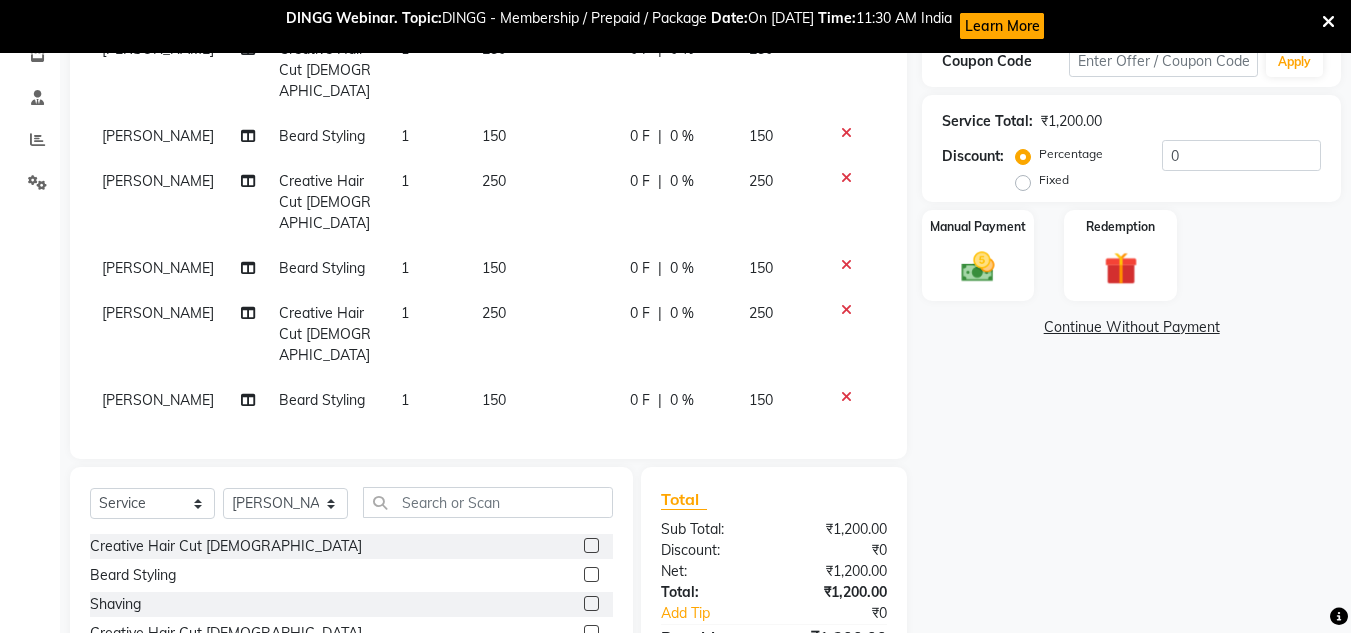 click on "250" 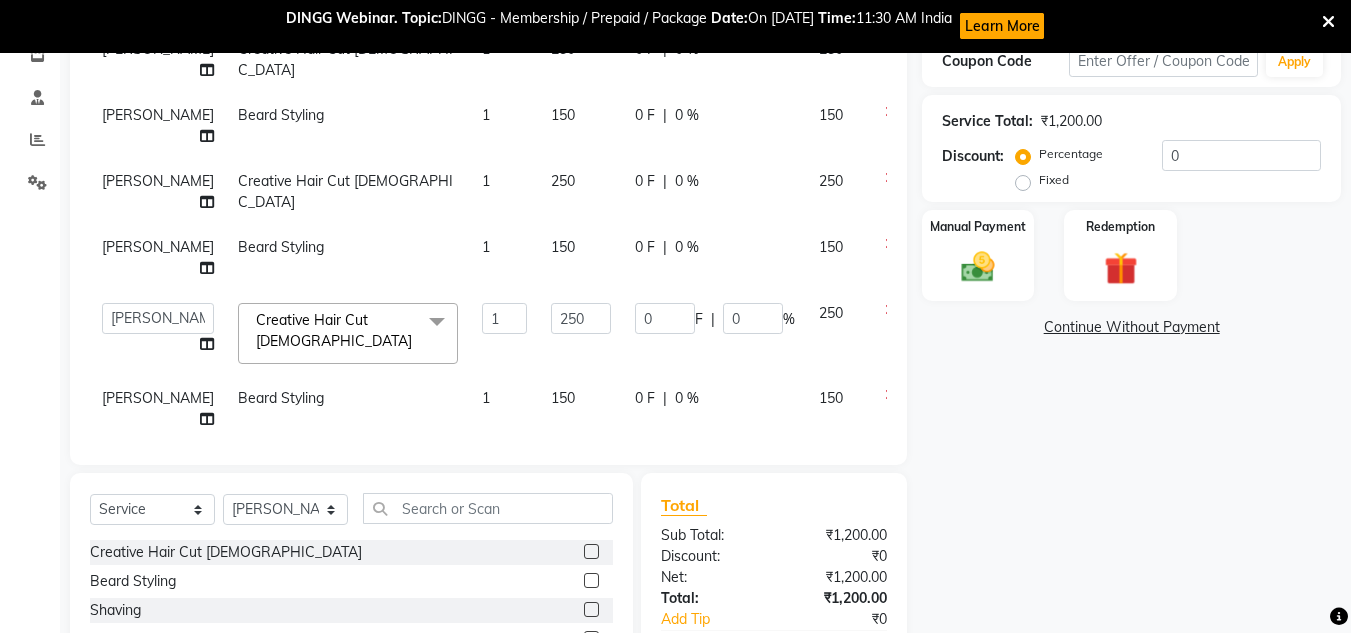 click on "150" 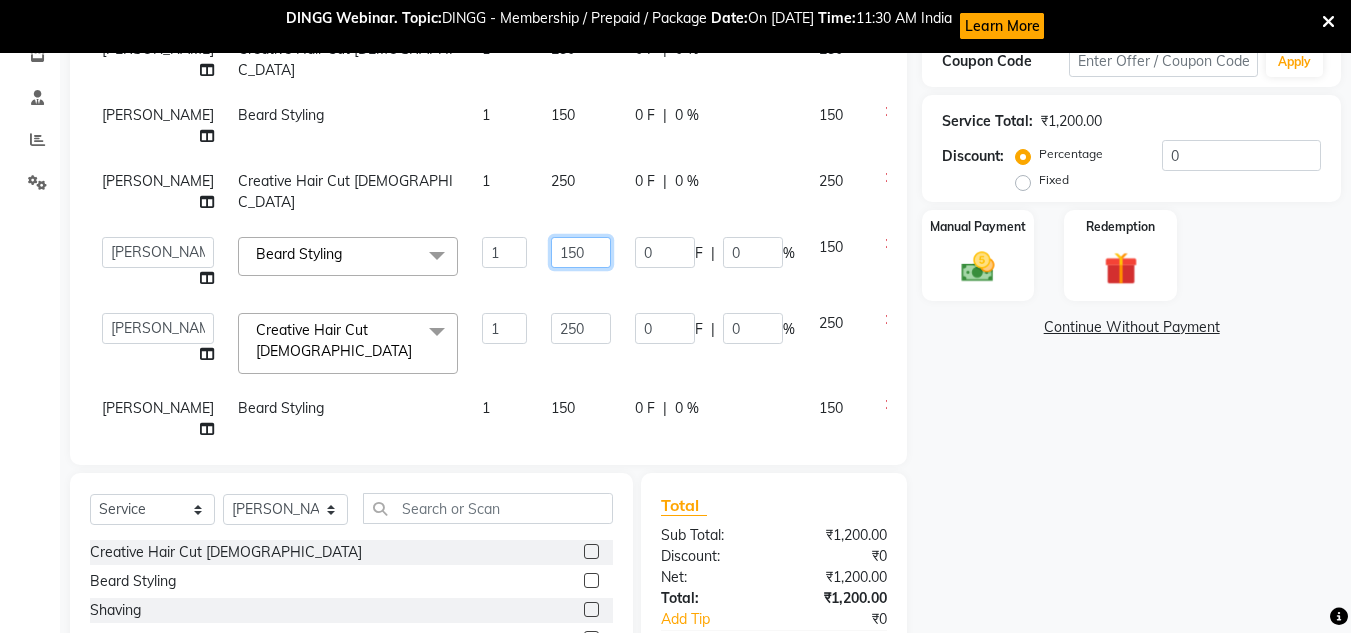 click on "150" 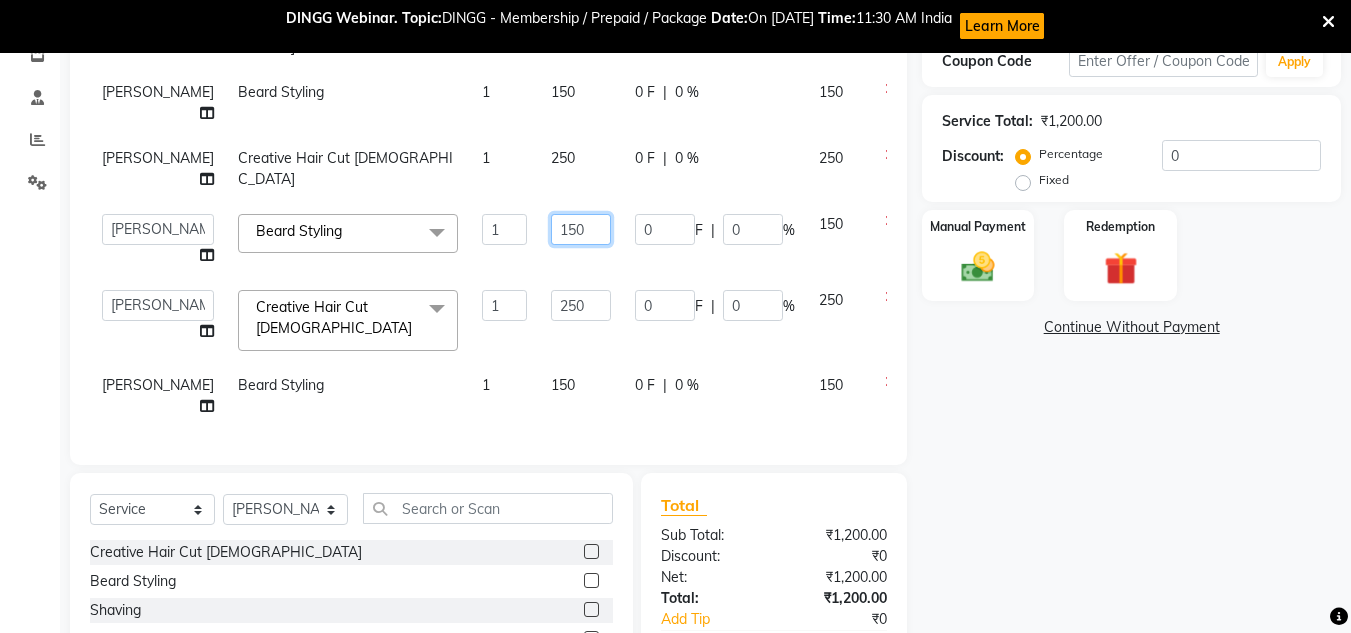 scroll, scrollTop: 113, scrollLeft: 0, axis: vertical 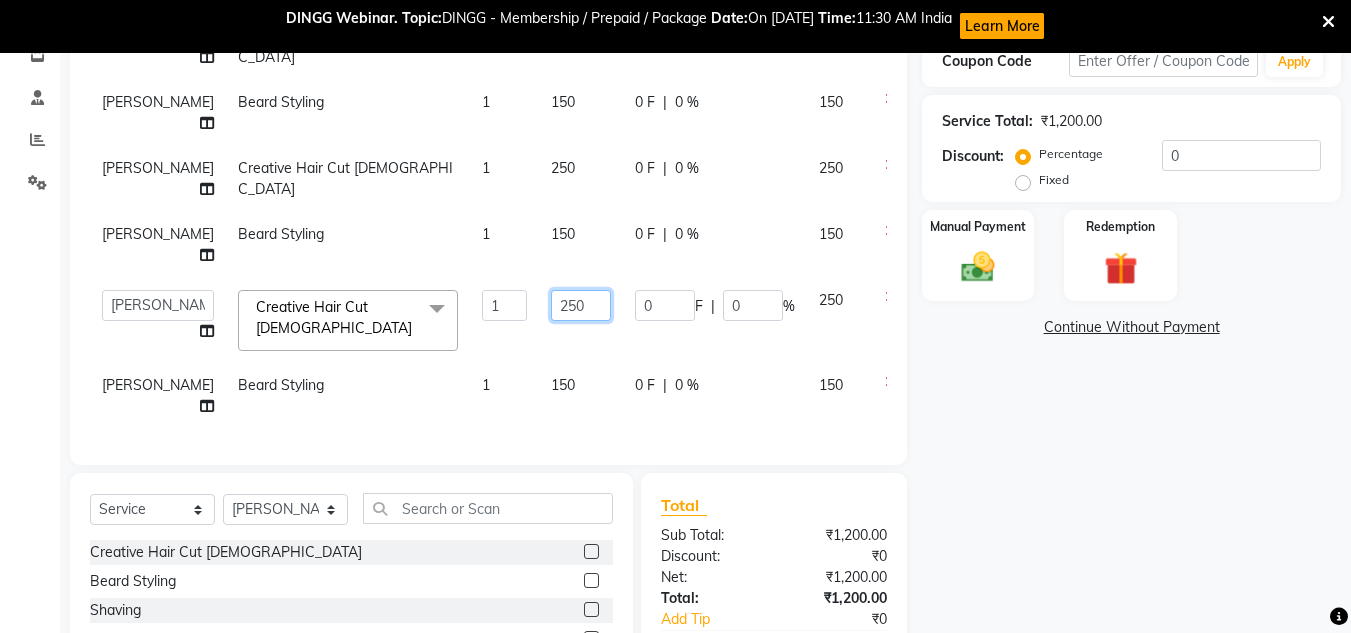 click on "250" 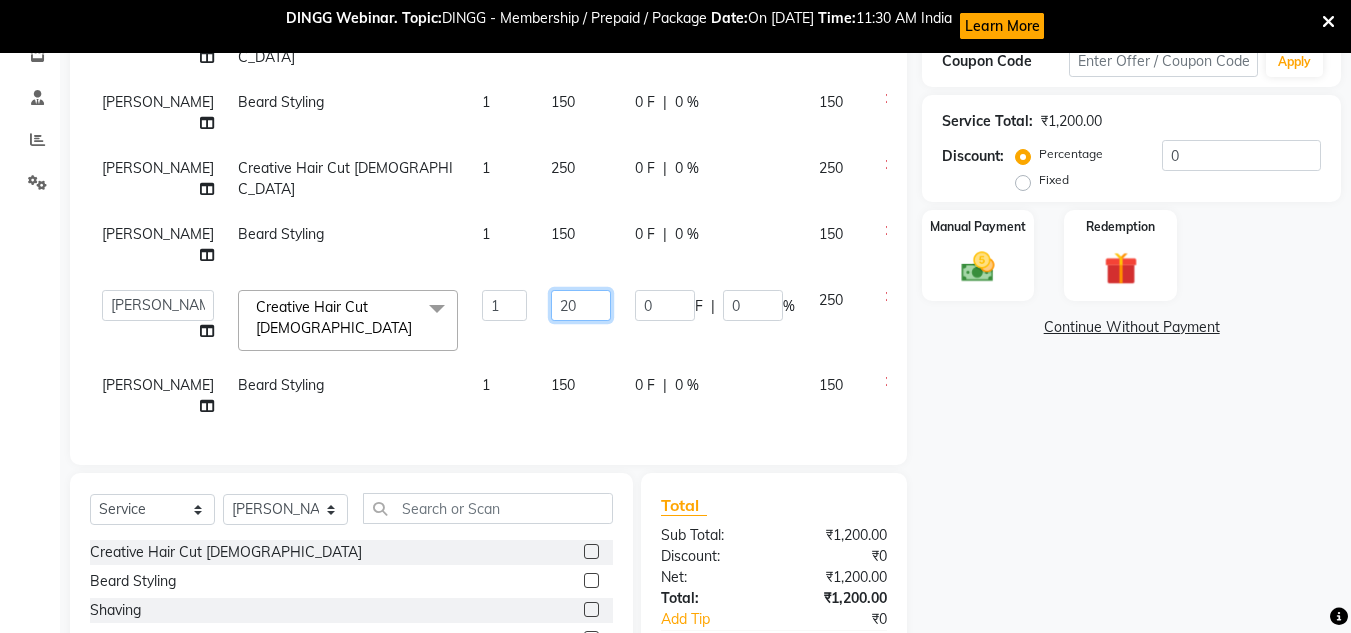 type on "200" 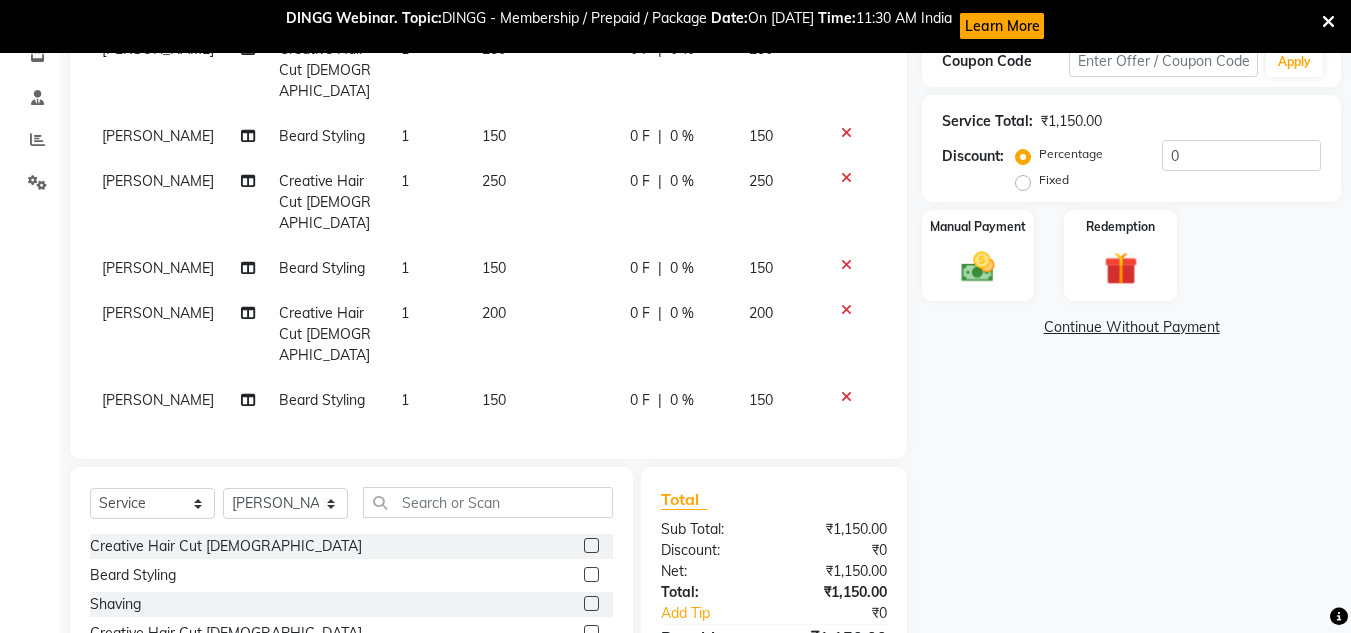 click on "150" 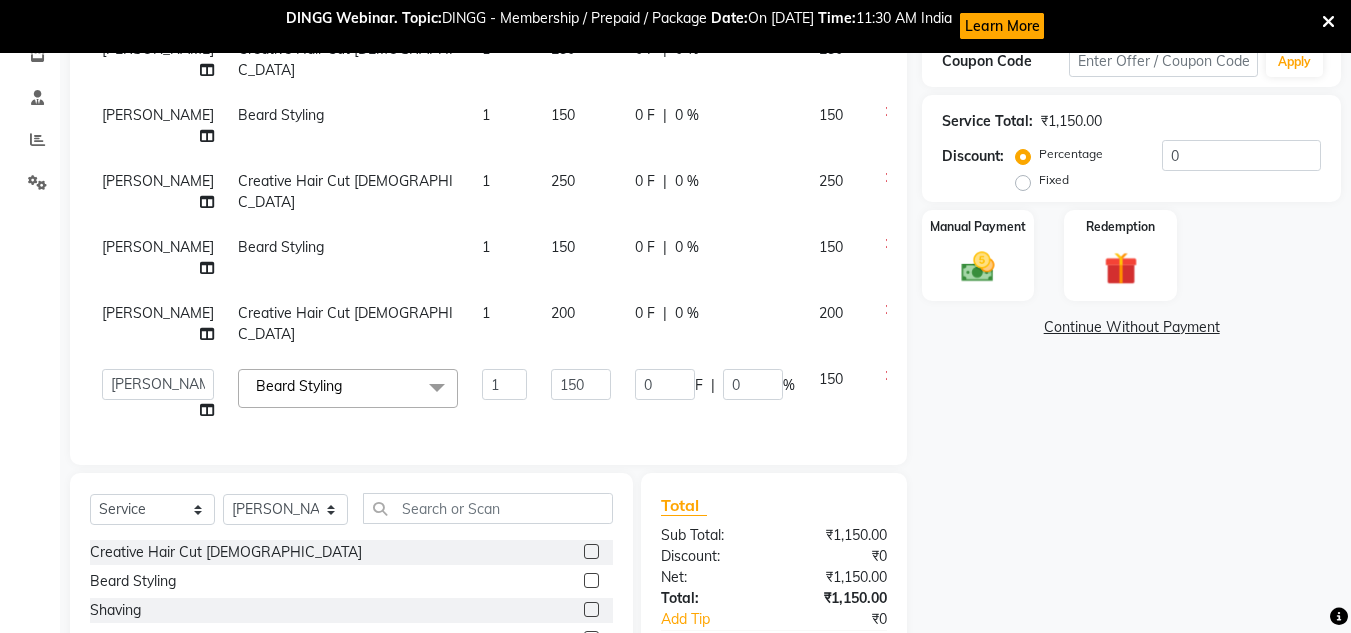 click on "200" 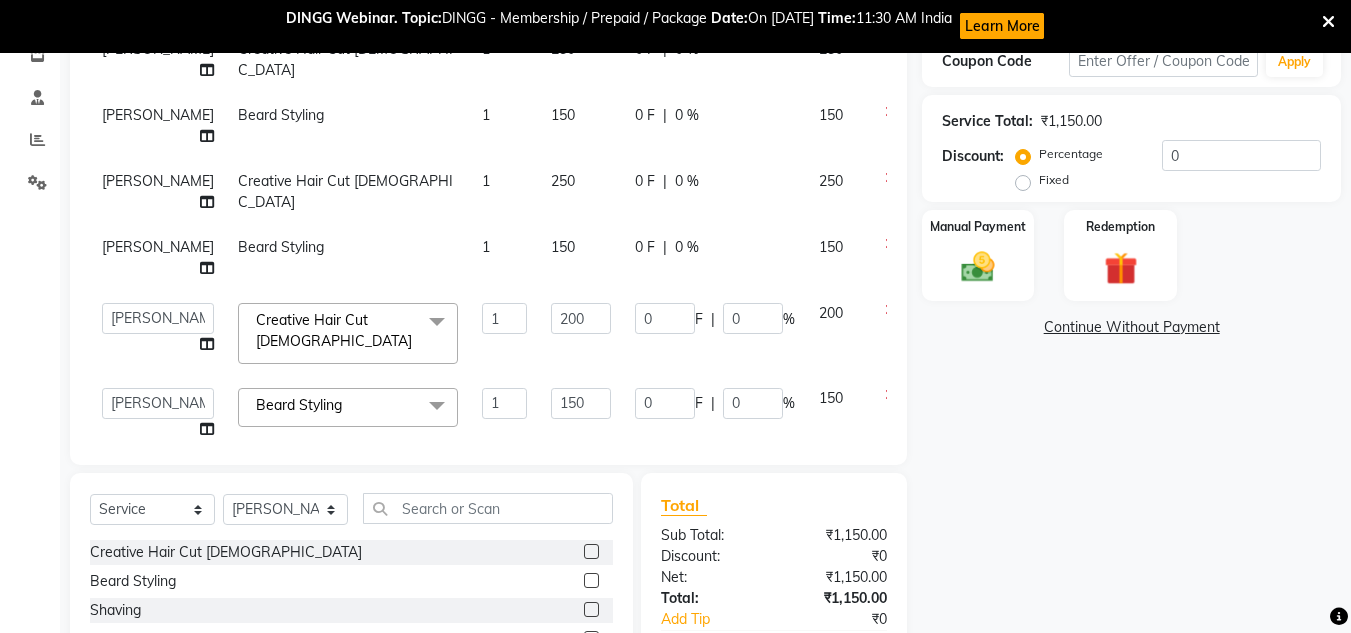 scroll, scrollTop: 113, scrollLeft: 0, axis: vertical 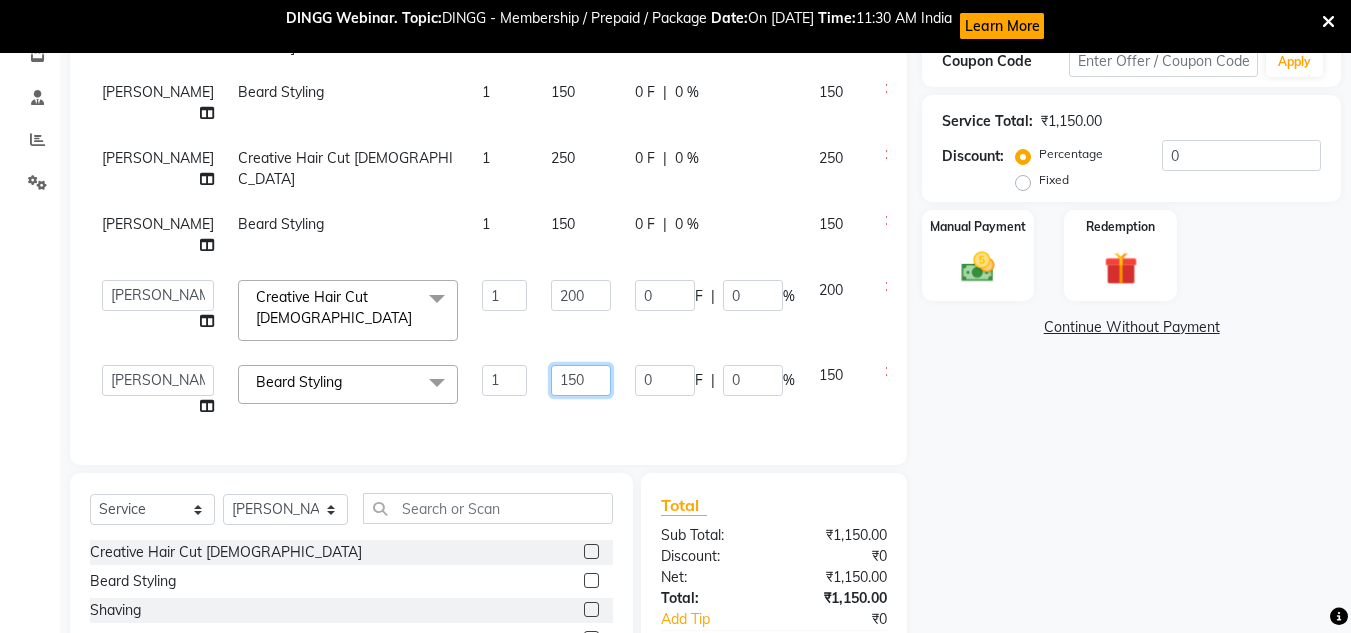 click on "150" 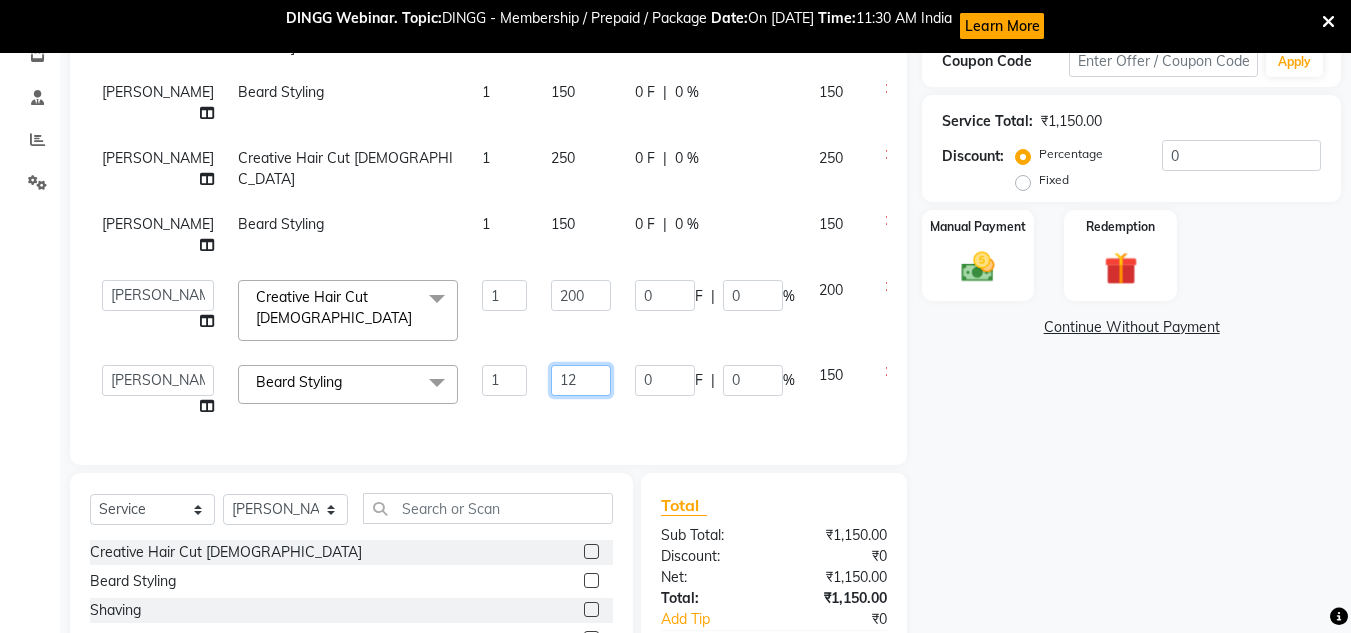 type on "120" 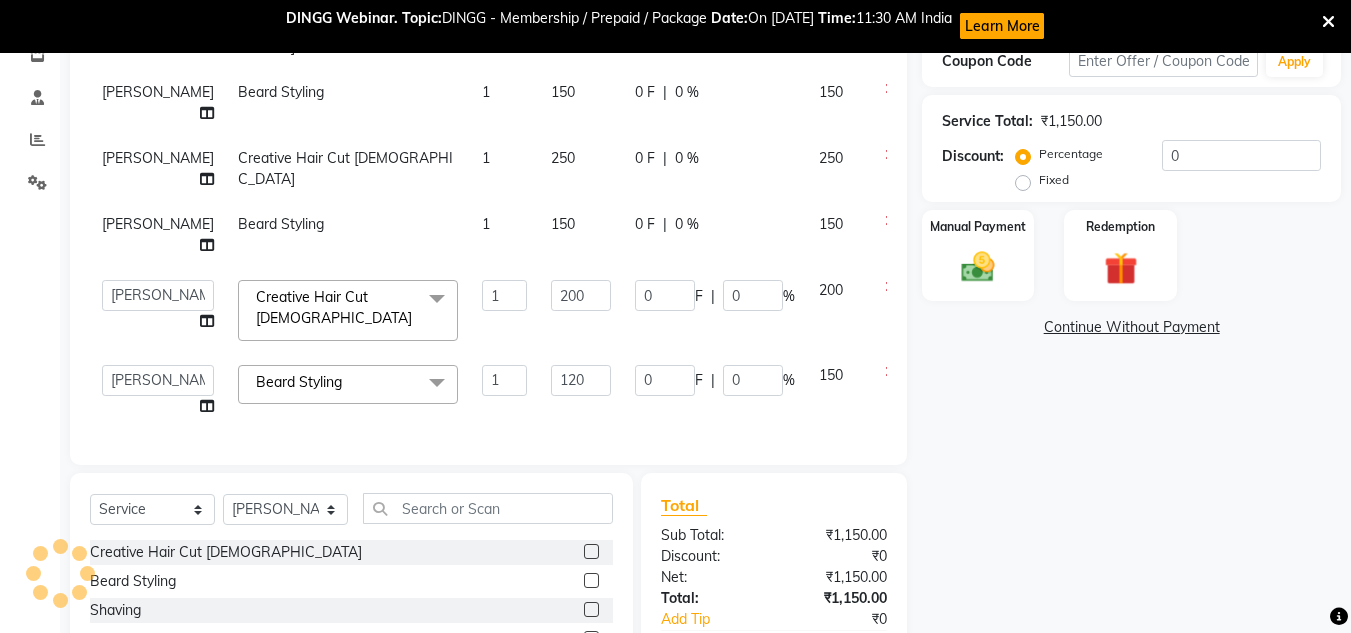 click on "Name: [PERSON_NAME] Membership:  No Active Membership  Total Visits:  32 Card on file:  0 Last Visit:   [DATE] Points:   0  Coupon Code Apply Service Total:  ₹1,150.00  Discount:  Percentage   Fixed  0 Manual Payment Redemption  Continue Without Payment" 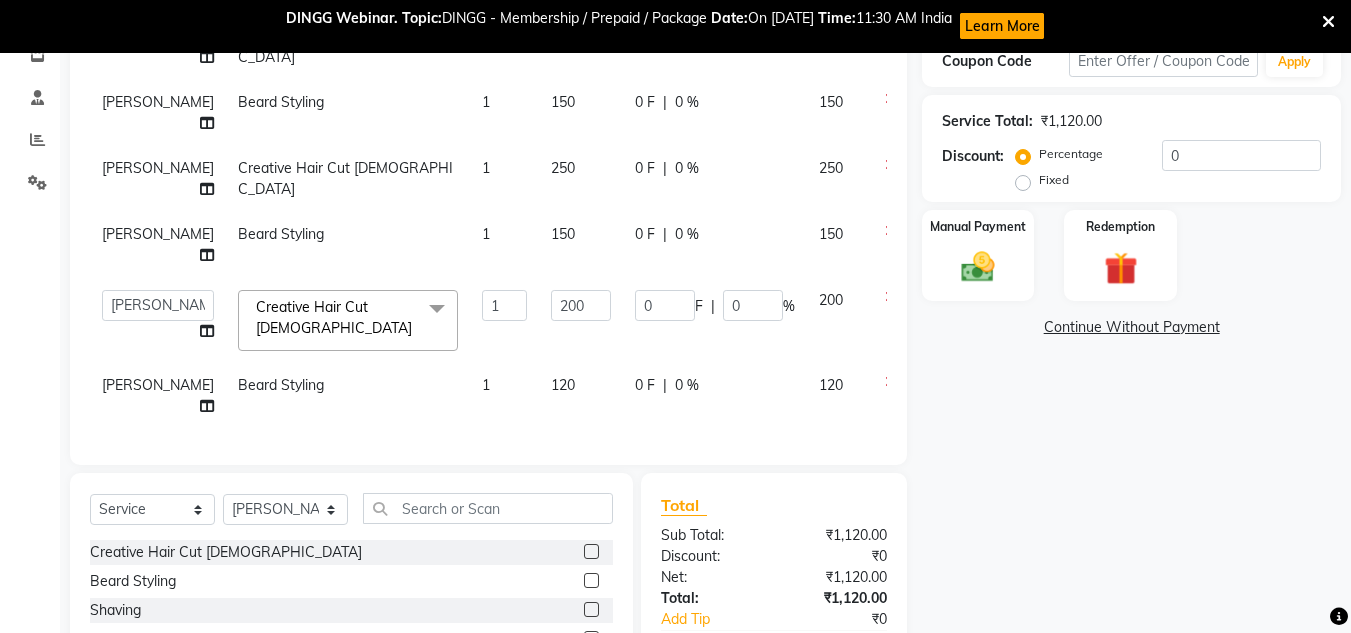 scroll, scrollTop: 521, scrollLeft: 0, axis: vertical 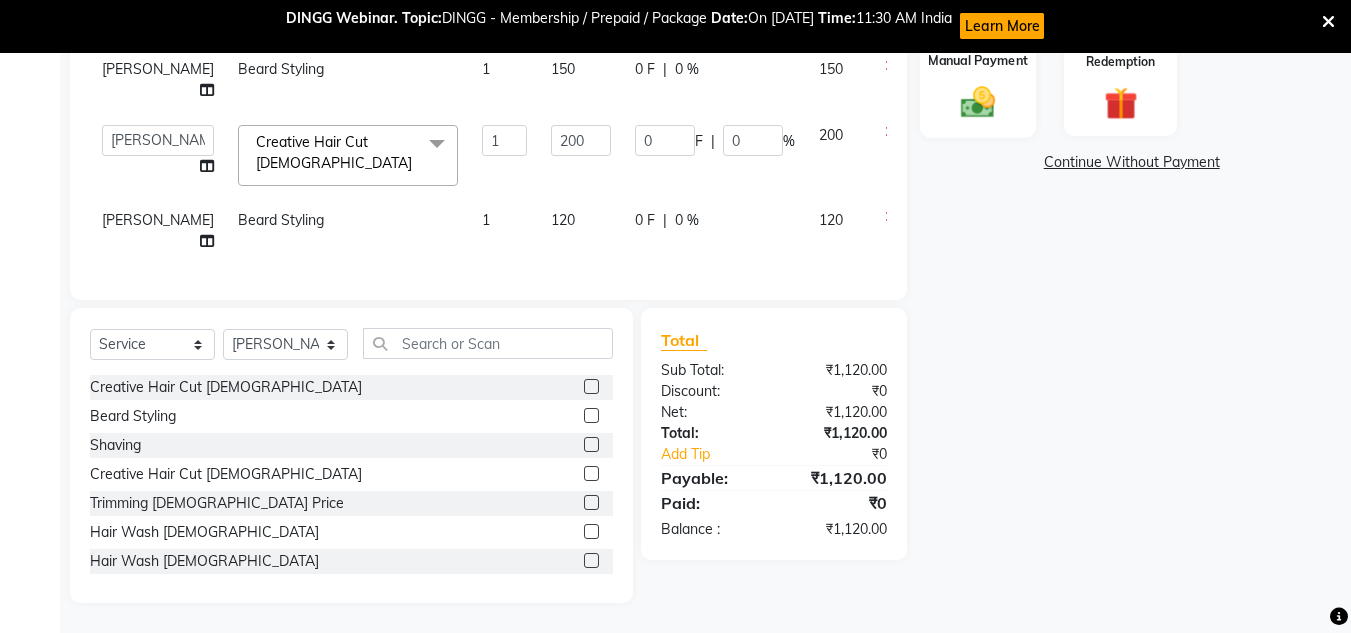 click on "Manual Payment" 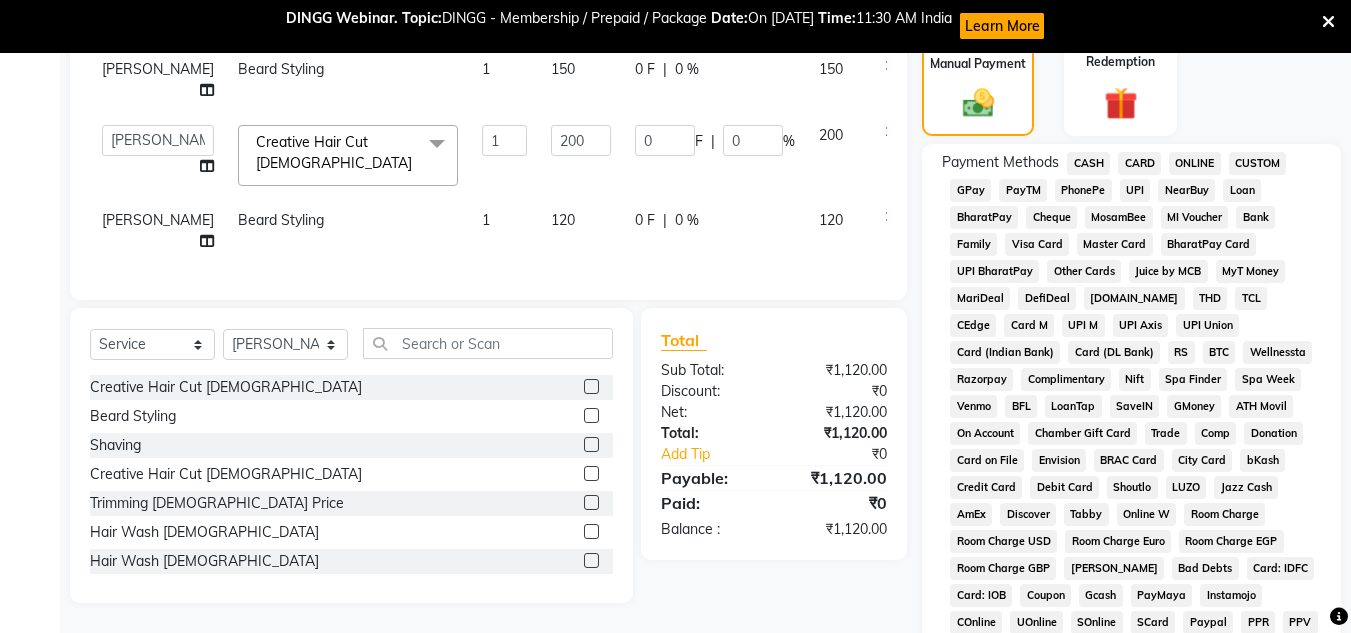 click on "ONLINE" 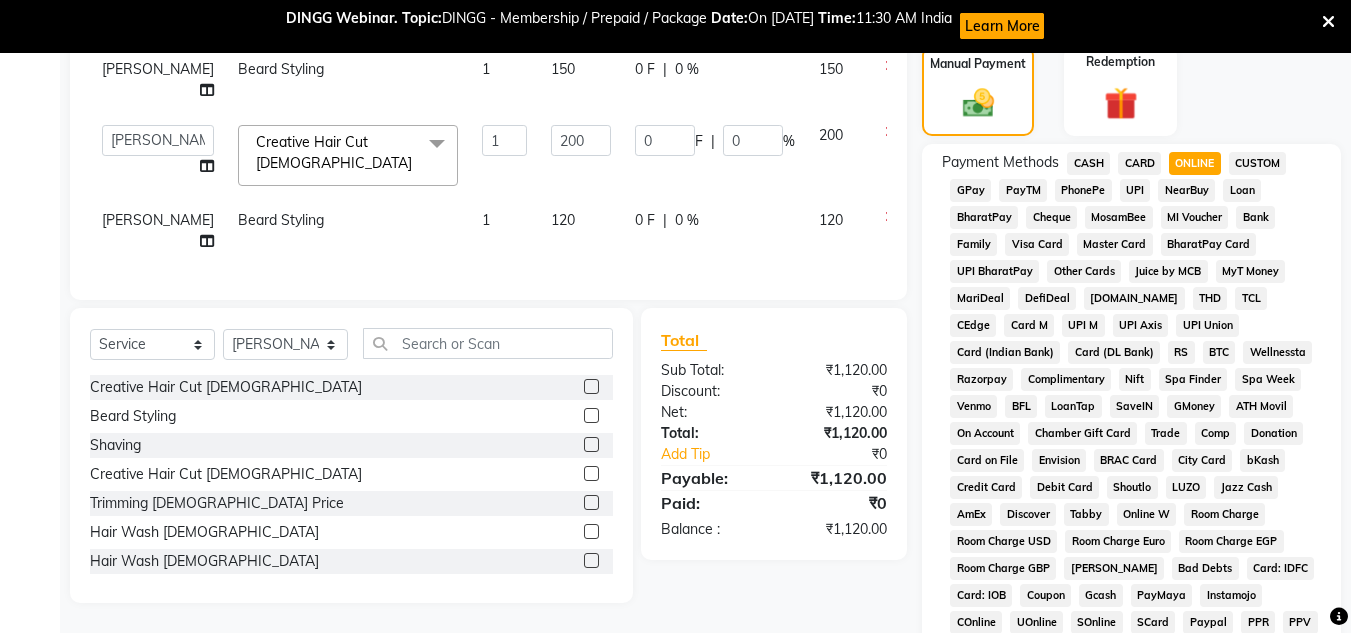 scroll, scrollTop: 922, scrollLeft: 0, axis: vertical 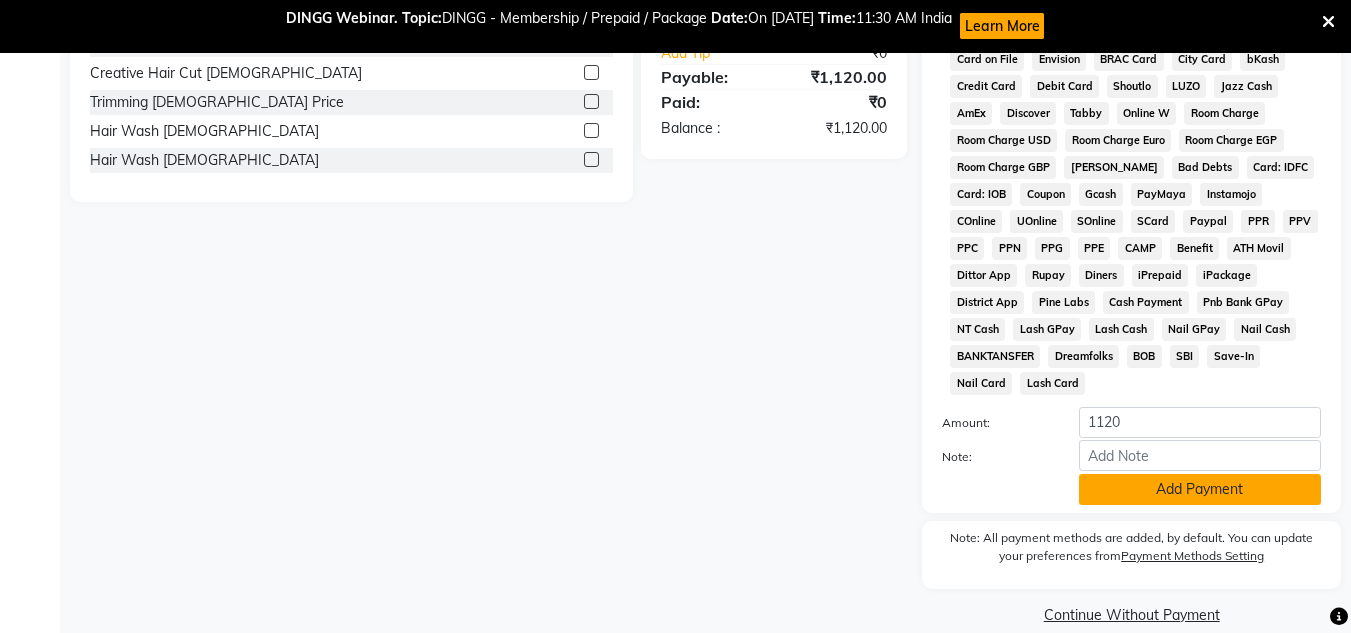 click on "Add Payment" 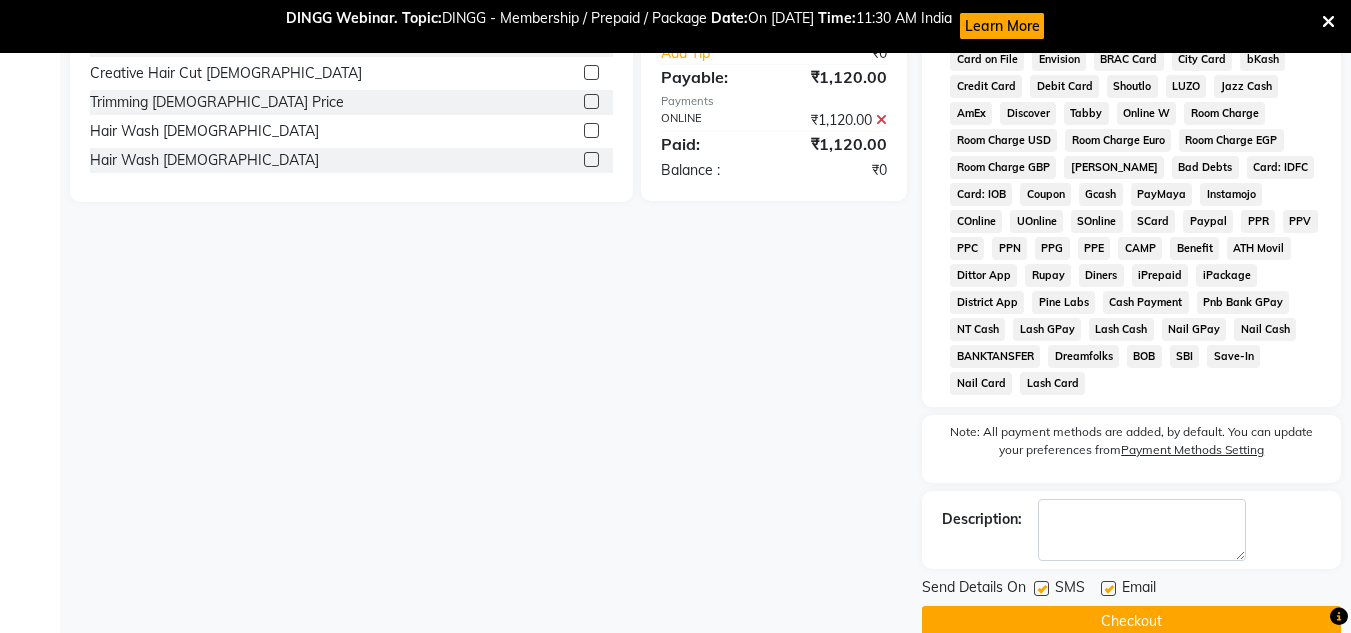 scroll, scrollTop: 929, scrollLeft: 0, axis: vertical 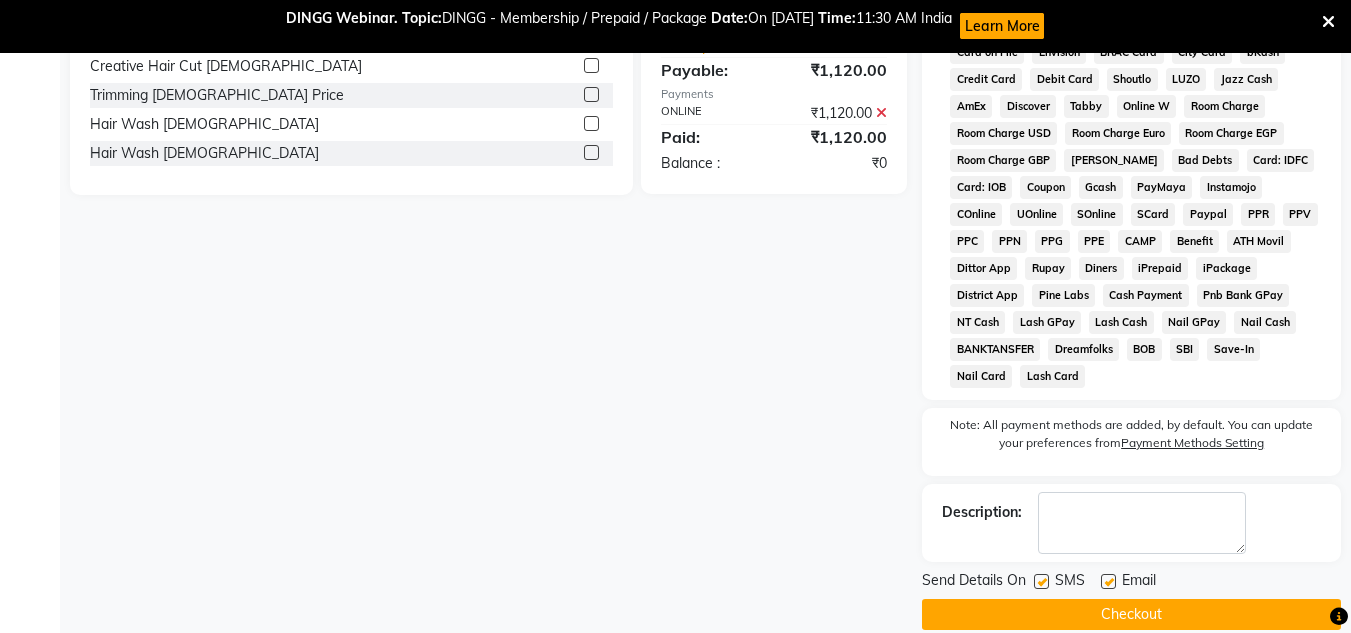click on "Checkout" 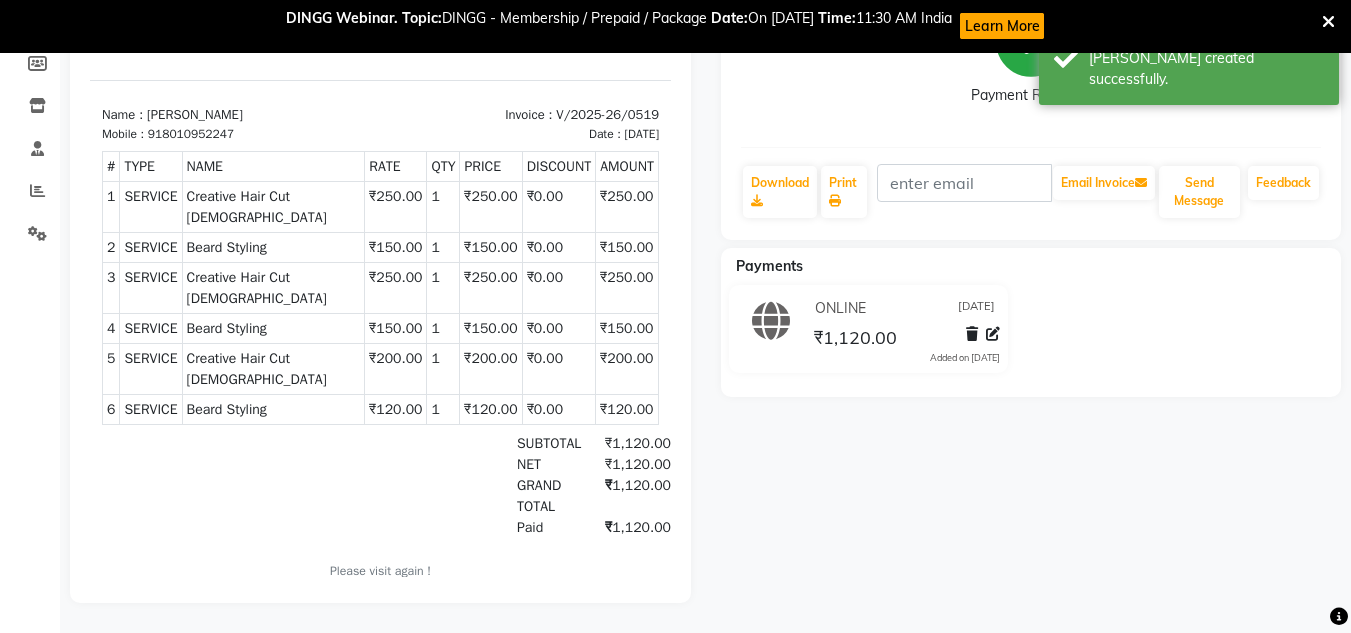 scroll, scrollTop: 20, scrollLeft: 0, axis: vertical 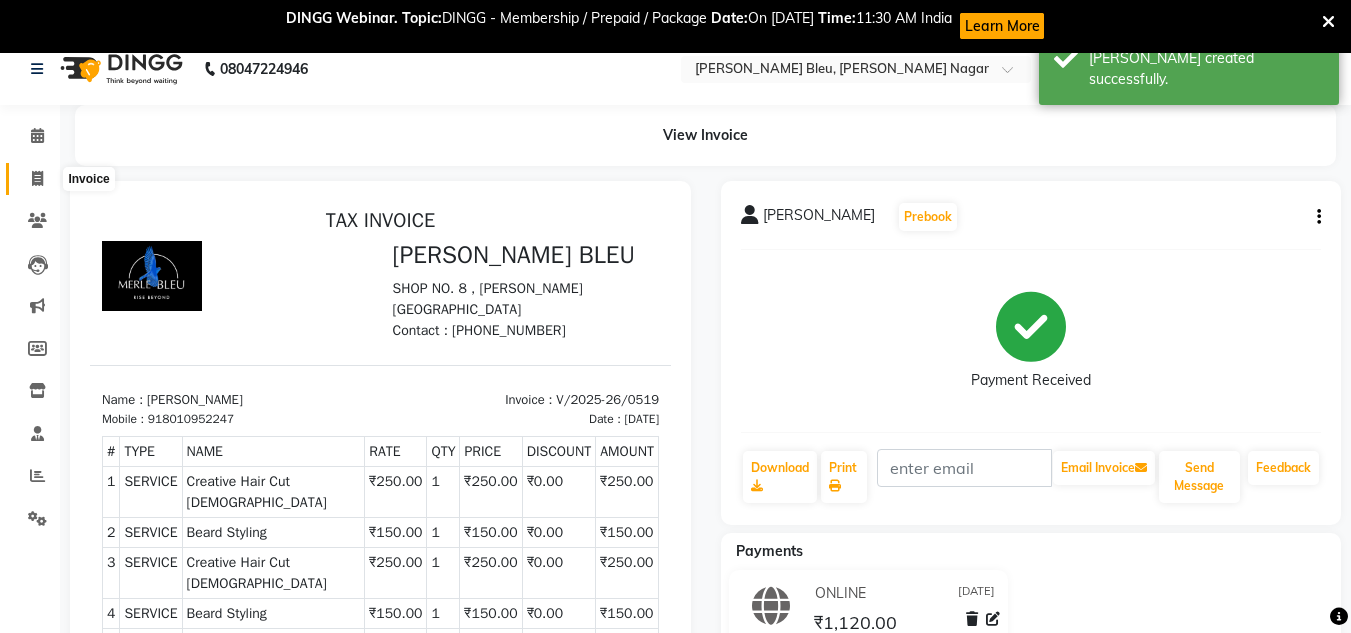 click 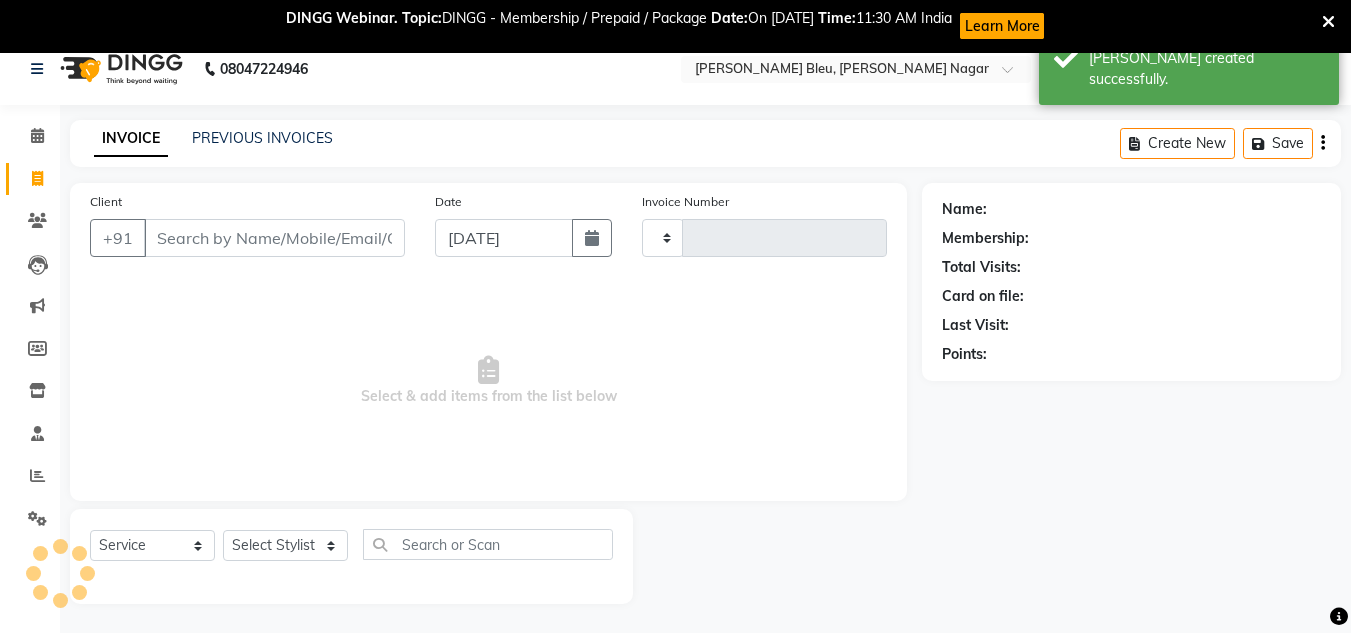 scroll, scrollTop: 53, scrollLeft: 0, axis: vertical 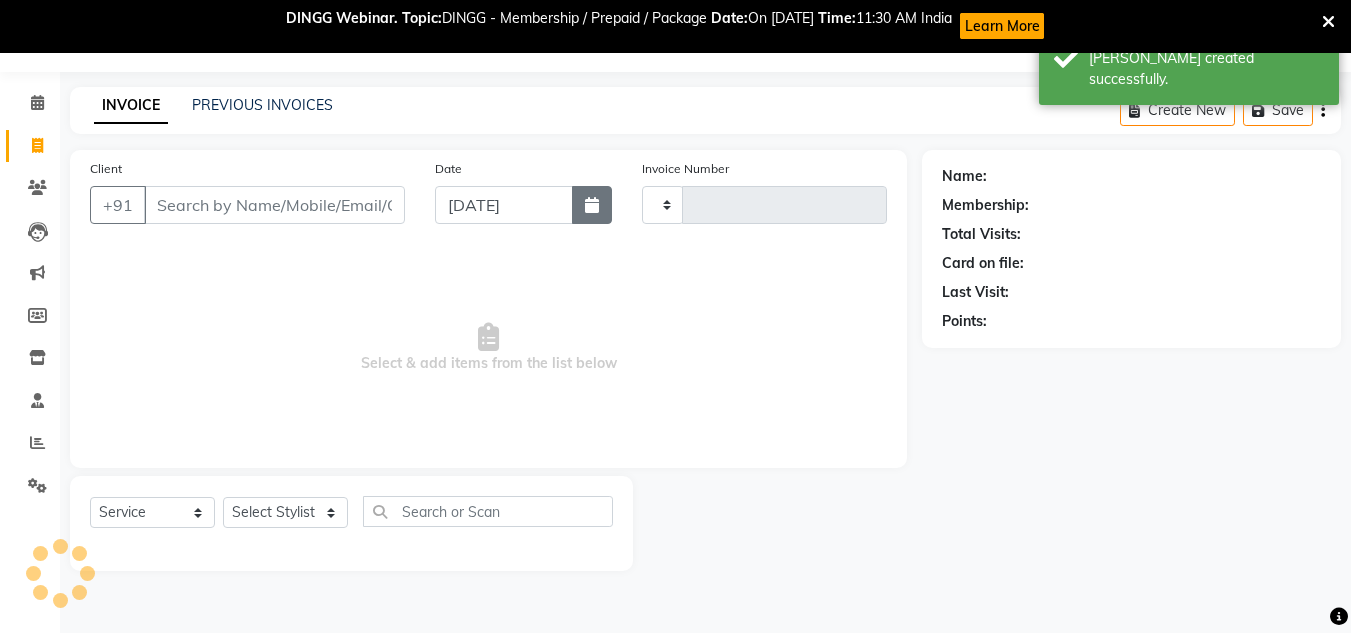 type on "0520" 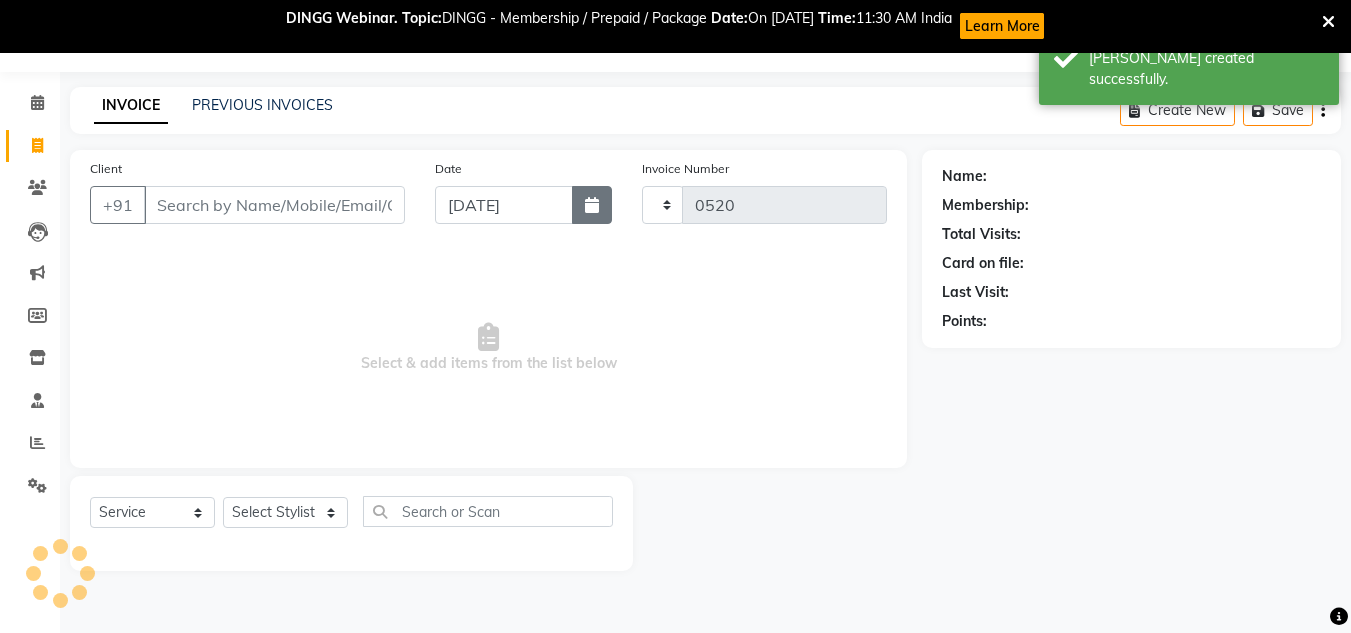 select on "7629" 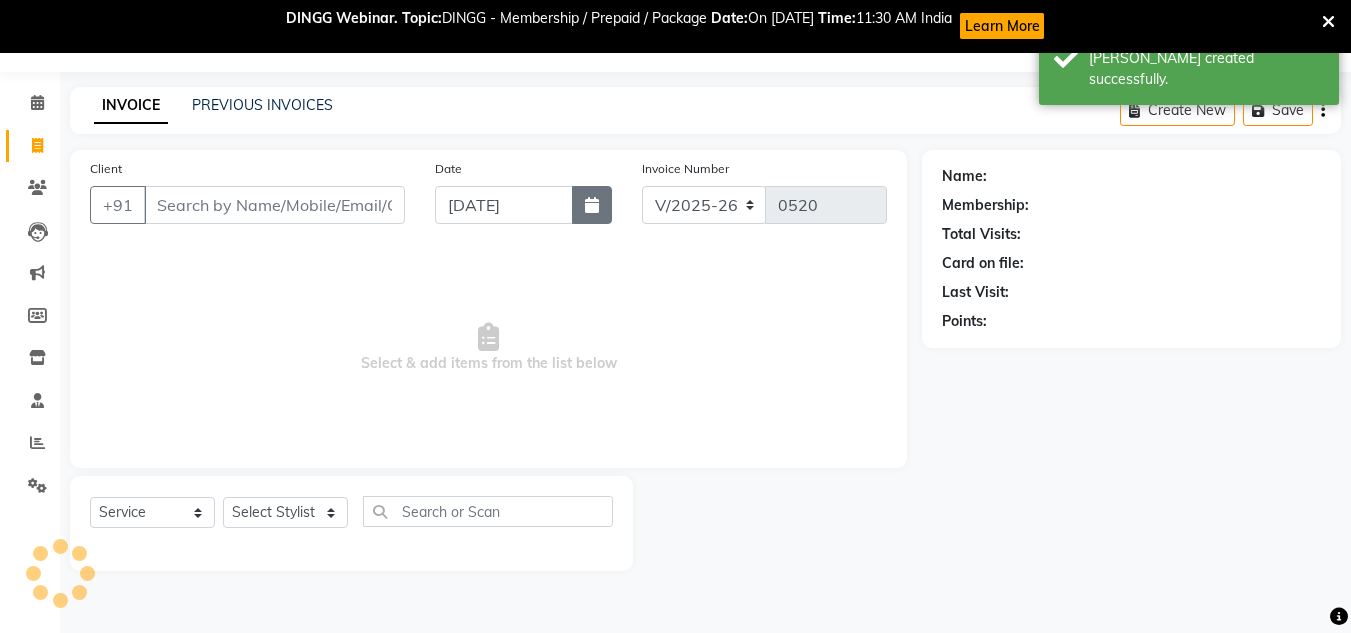 click 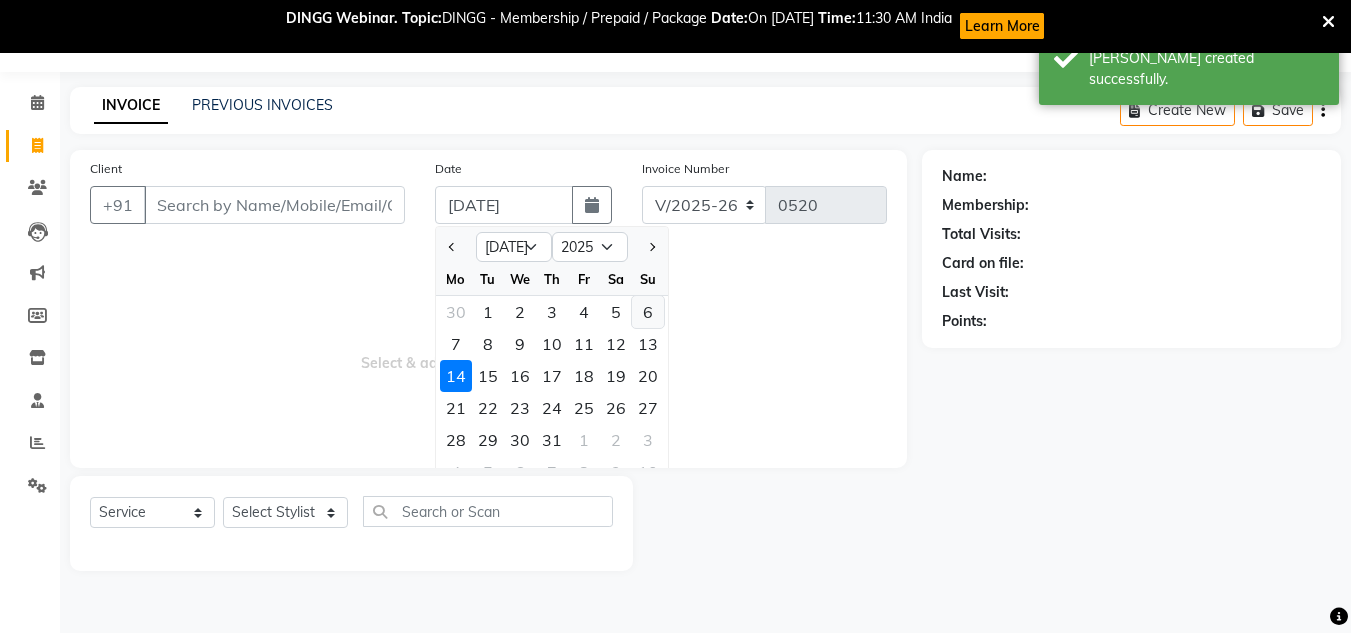 click on "6" 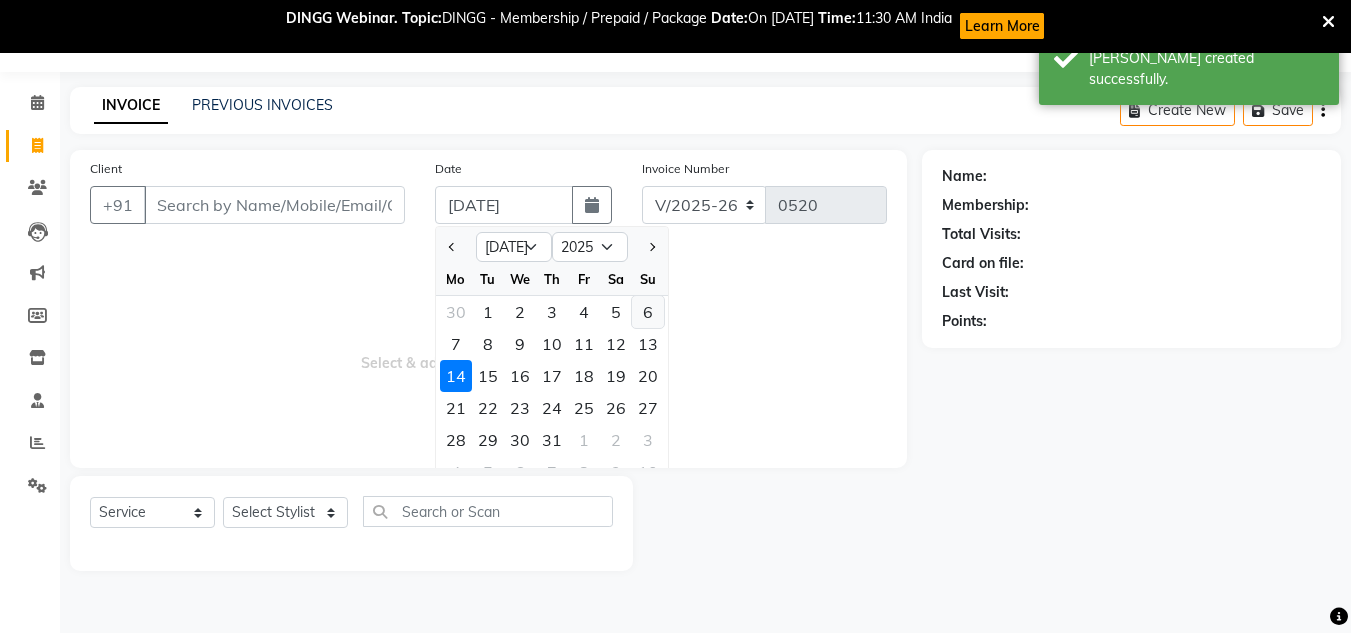 type on "[DATE]" 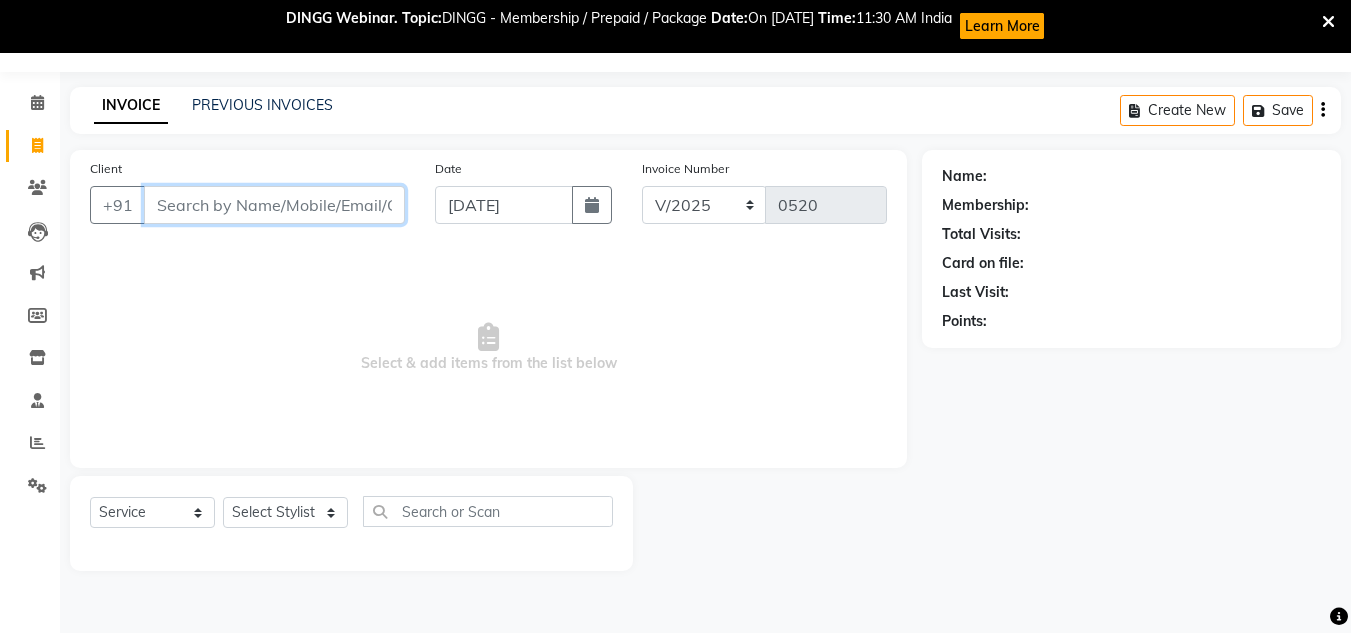 click on "Client" at bounding box center [274, 205] 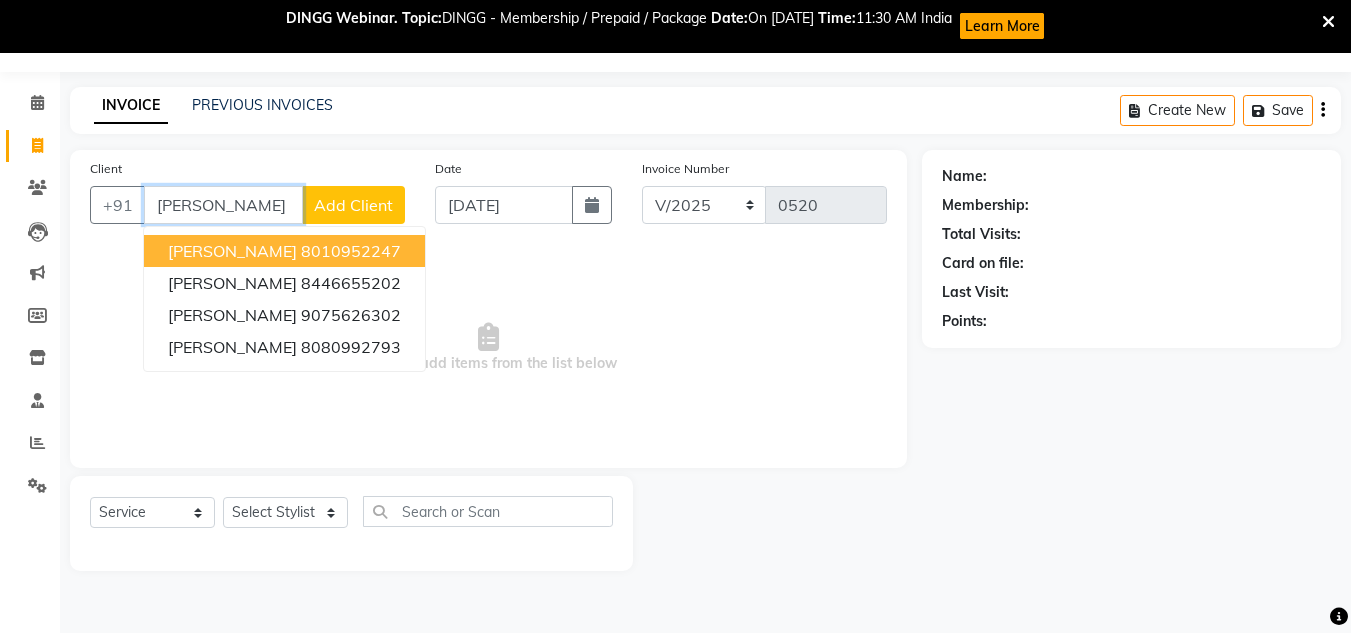 click on "[PERSON_NAME]" at bounding box center (232, 251) 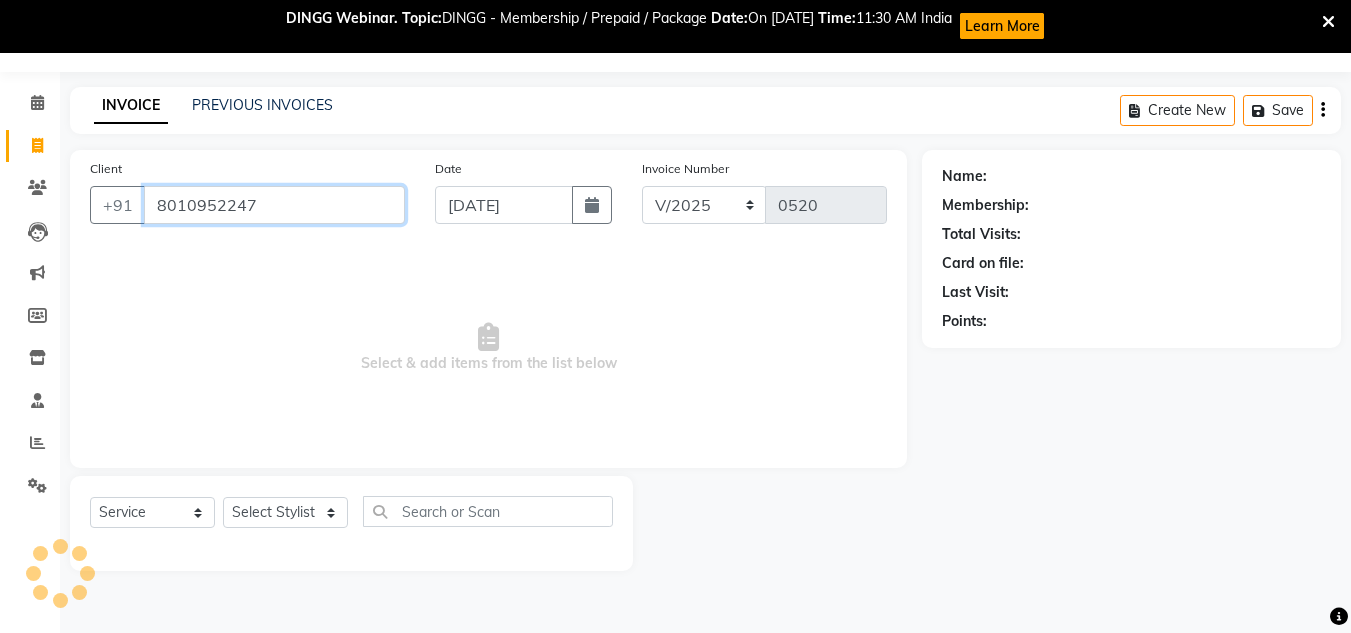 type on "8010952247" 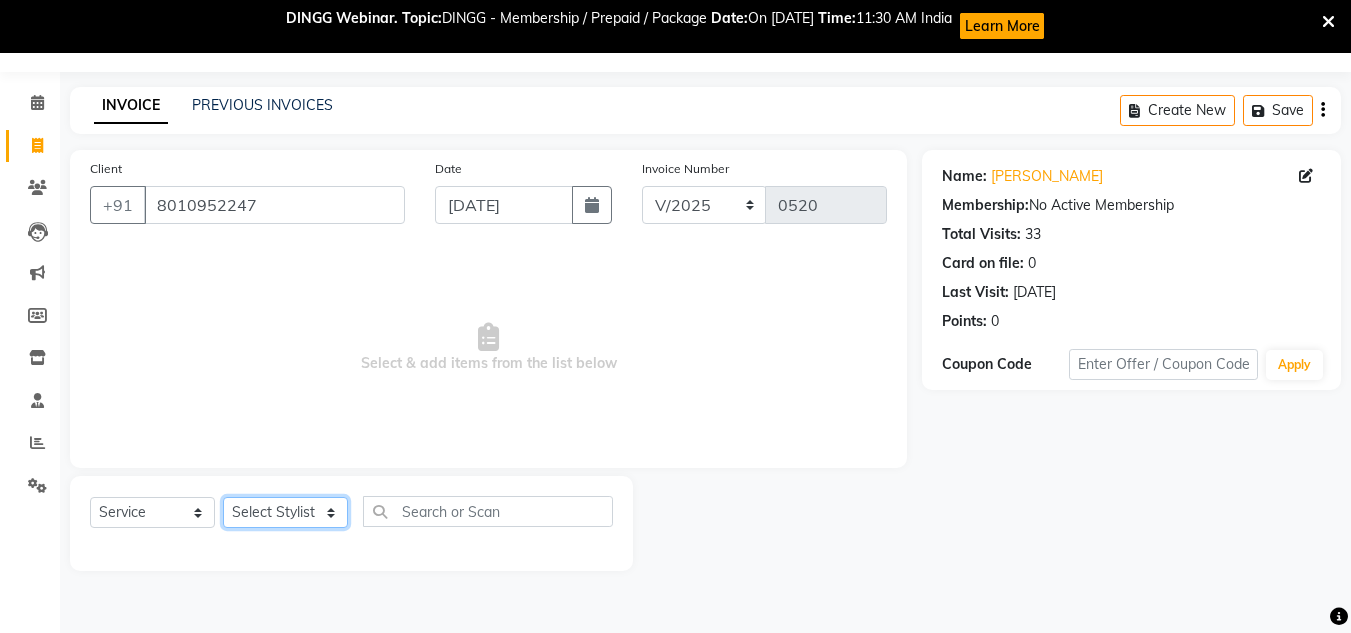 click on "Select Stylist [PERSON_NAME] Akash shreewas  [PERSON_NAME] [PERSON_NAME] [PERSON_NAME] [PERSON_NAME]" 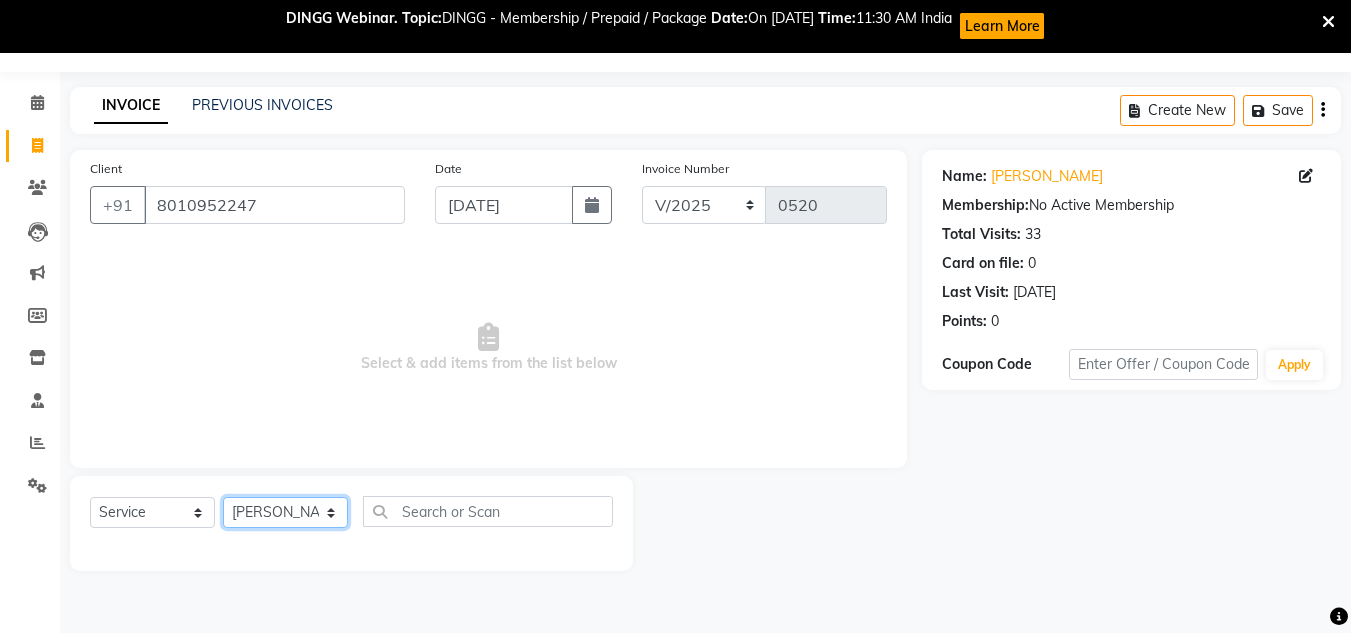 click on "Select Stylist [PERSON_NAME] Akash shreewas  [PERSON_NAME] [PERSON_NAME] [PERSON_NAME] [PERSON_NAME]" 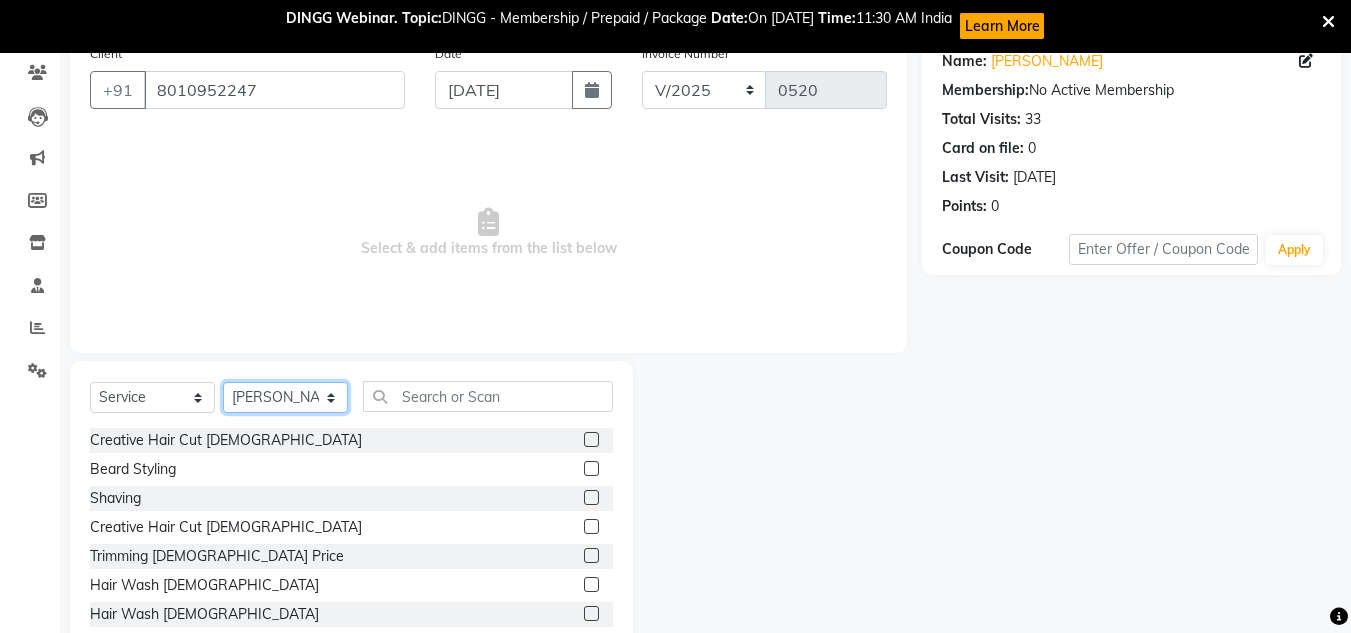 scroll, scrollTop: 0, scrollLeft: 0, axis: both 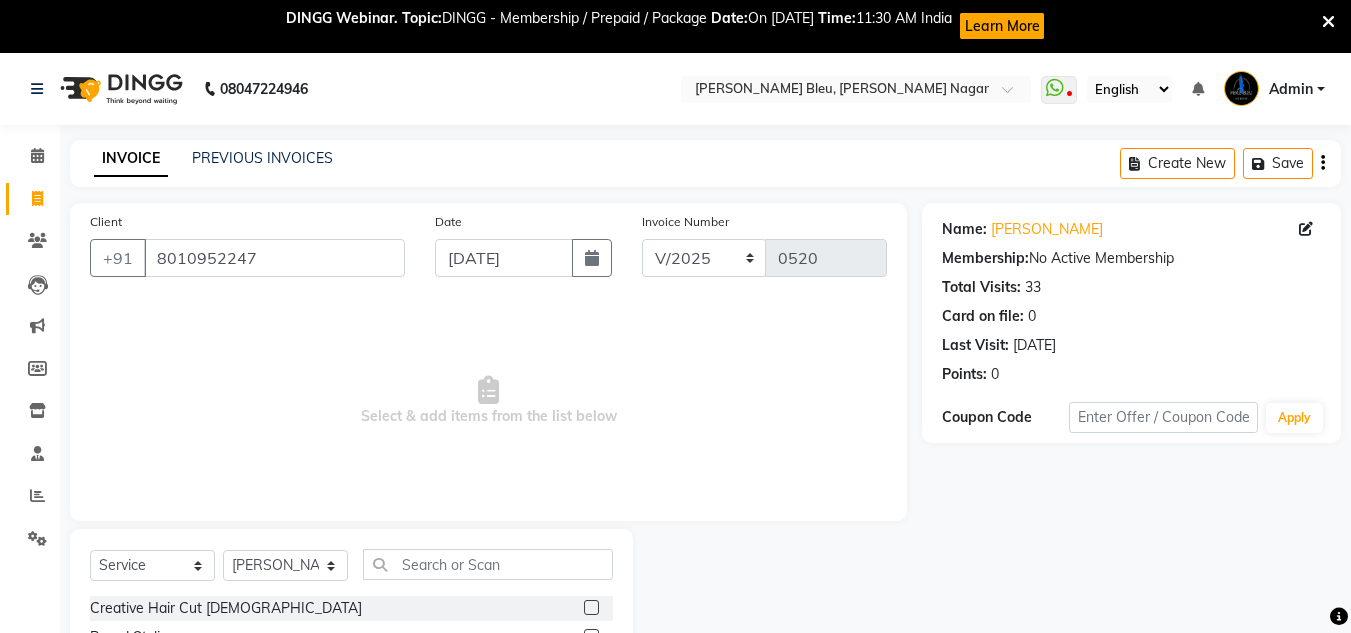 click at bounding box center (1328, 22) 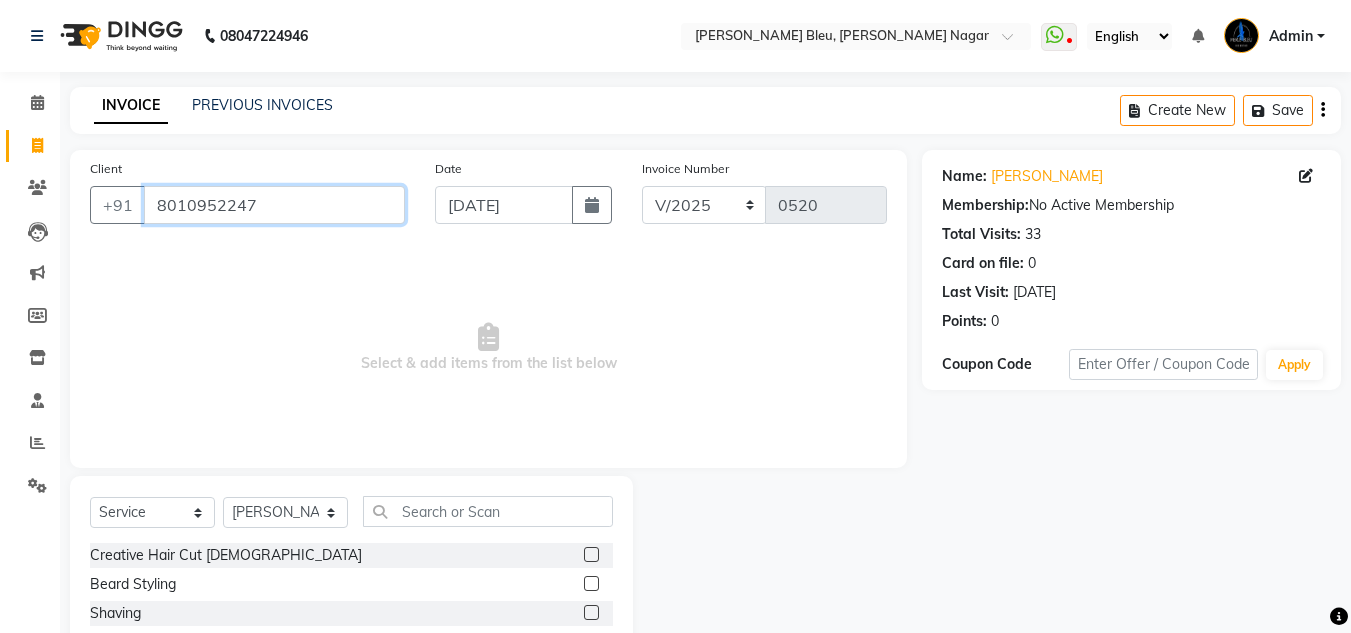 click on "8010952247" at bounding box center (274, 205) 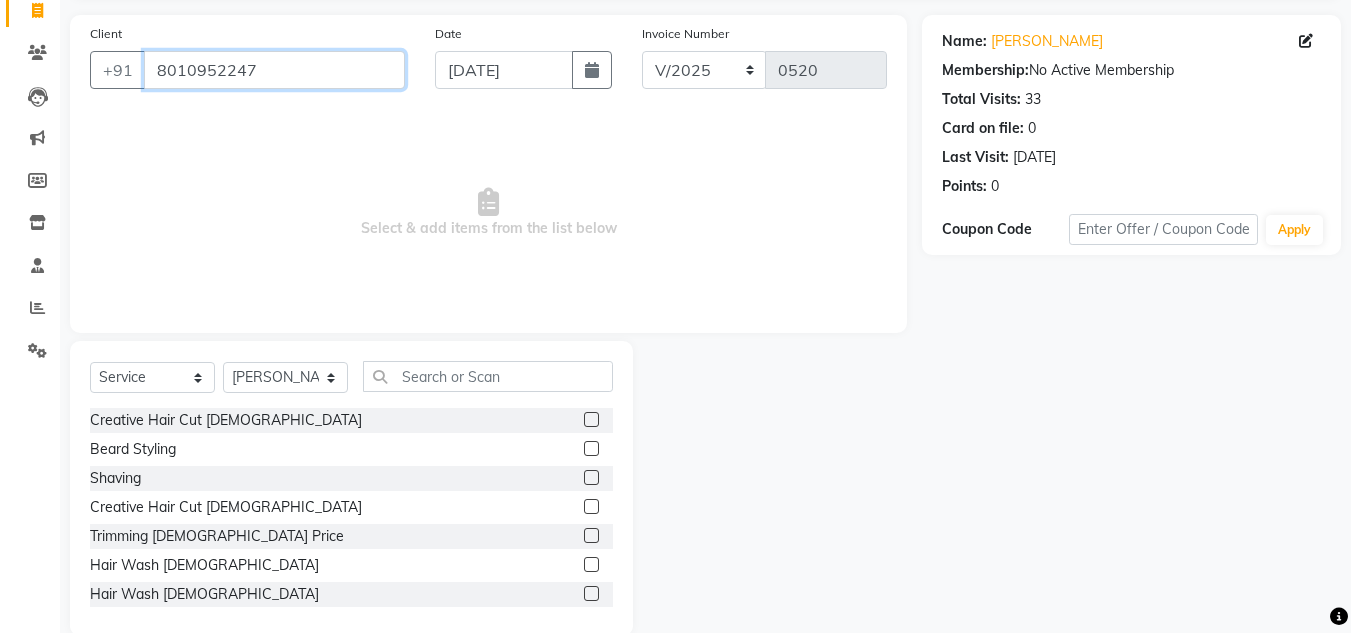 scroll, scrollTop: 168, scrollLeft: 0, axis: vertical 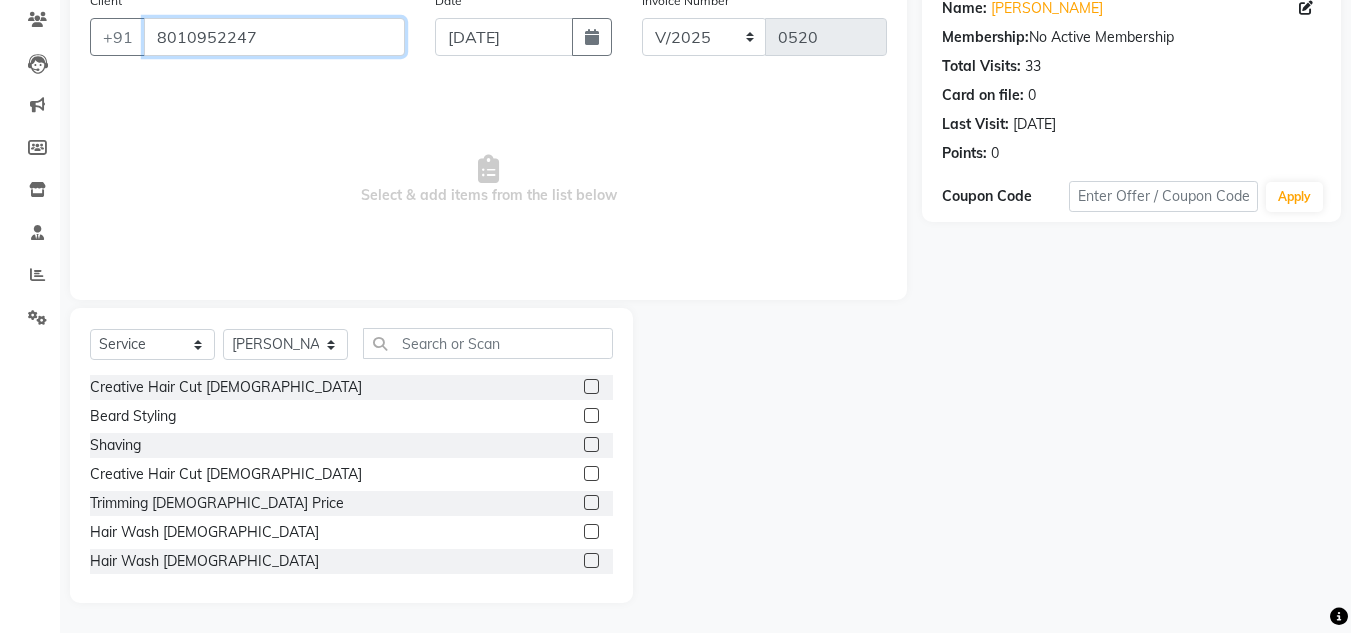 click on "8010952247" at bounding box center (274, 37) 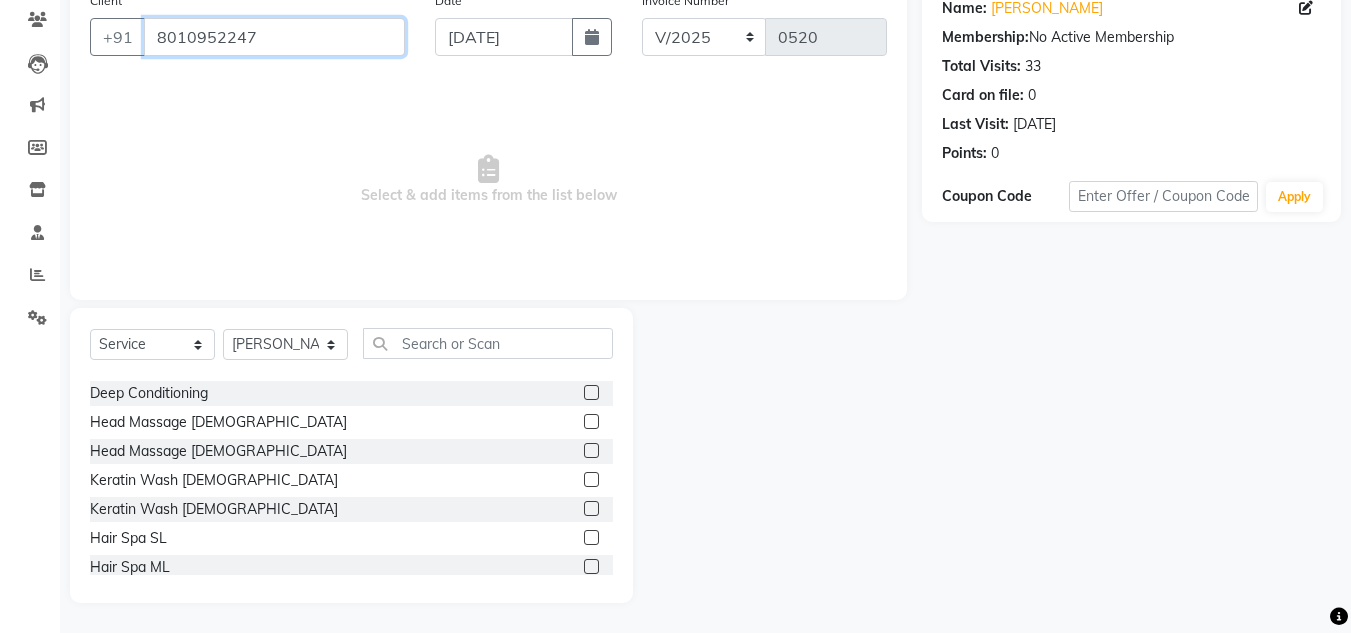 scroll, scrollTop: 0, scrollLeft: 0, axis: both 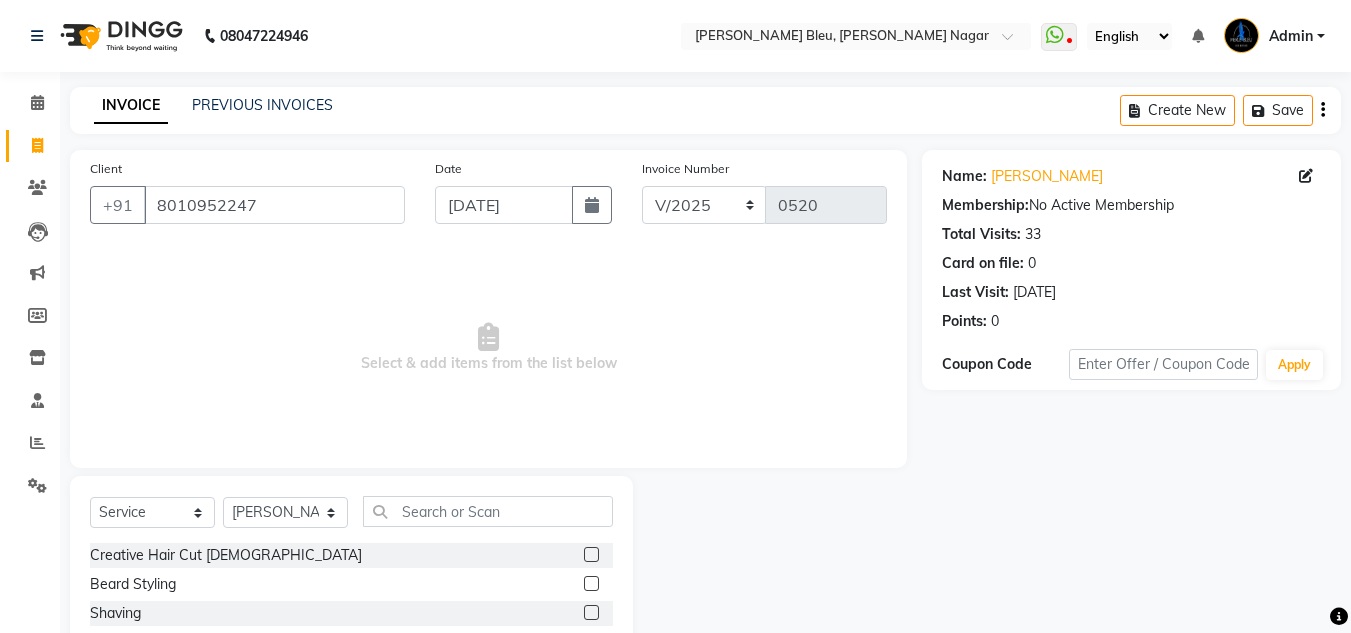 click on "Beard Styling" 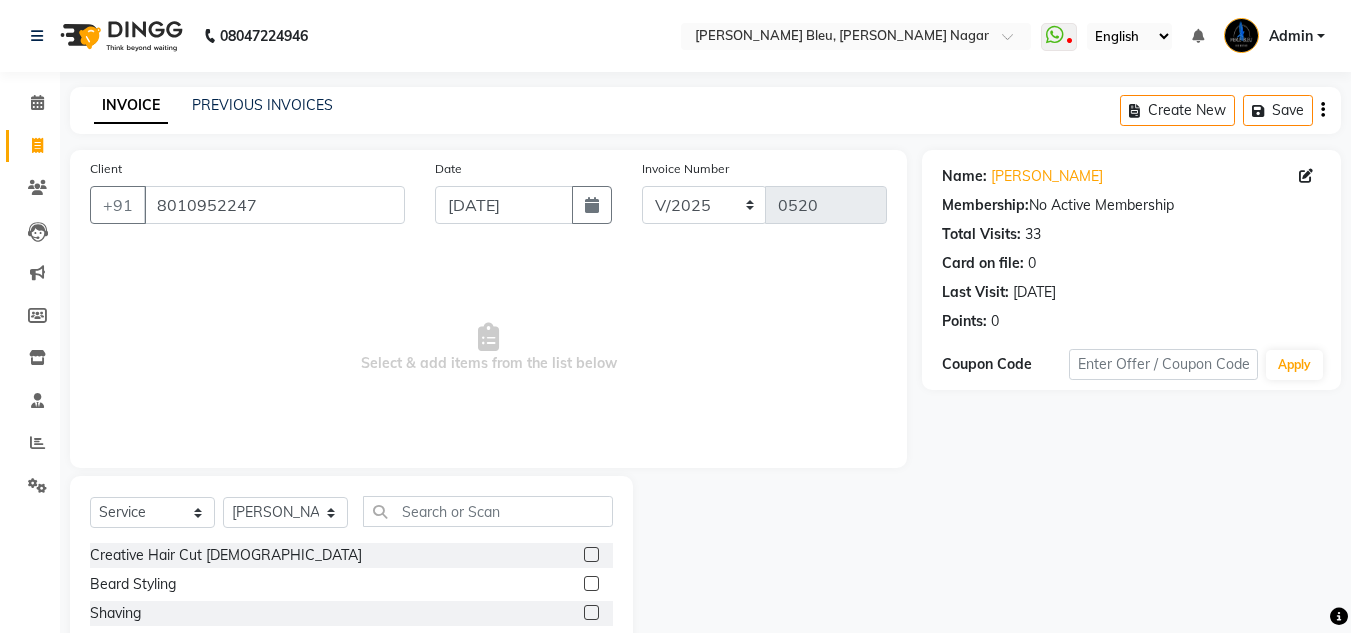 click 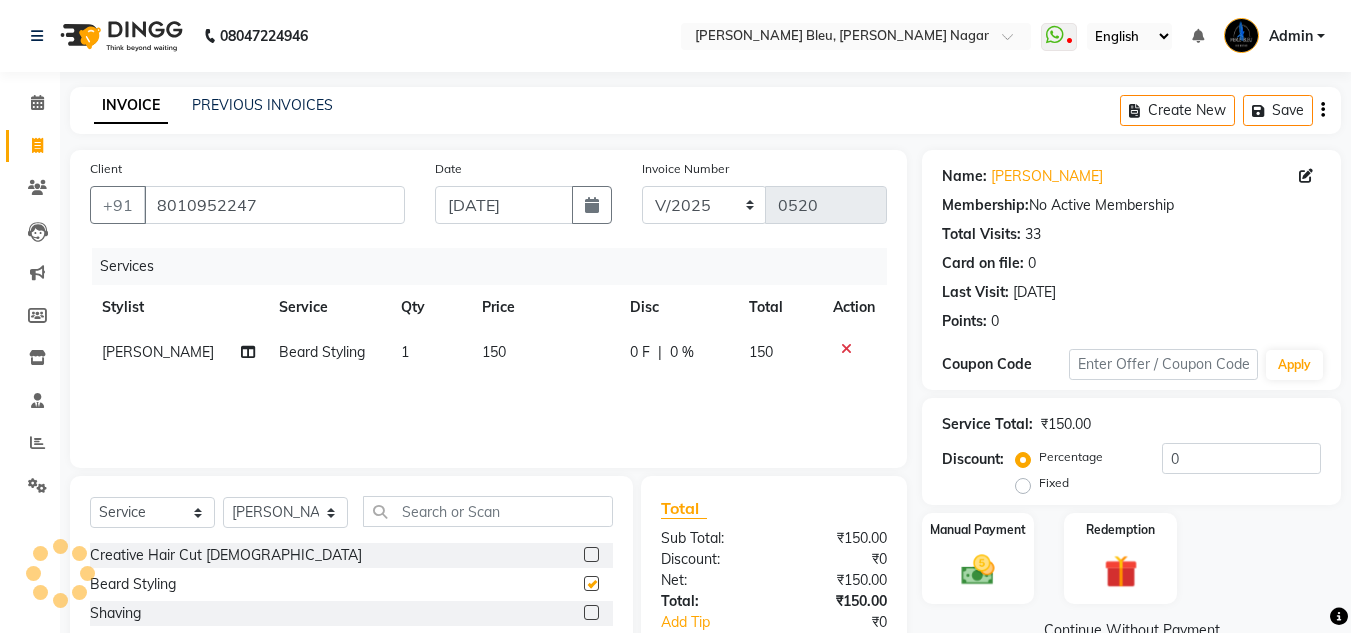 checkbox on "false" 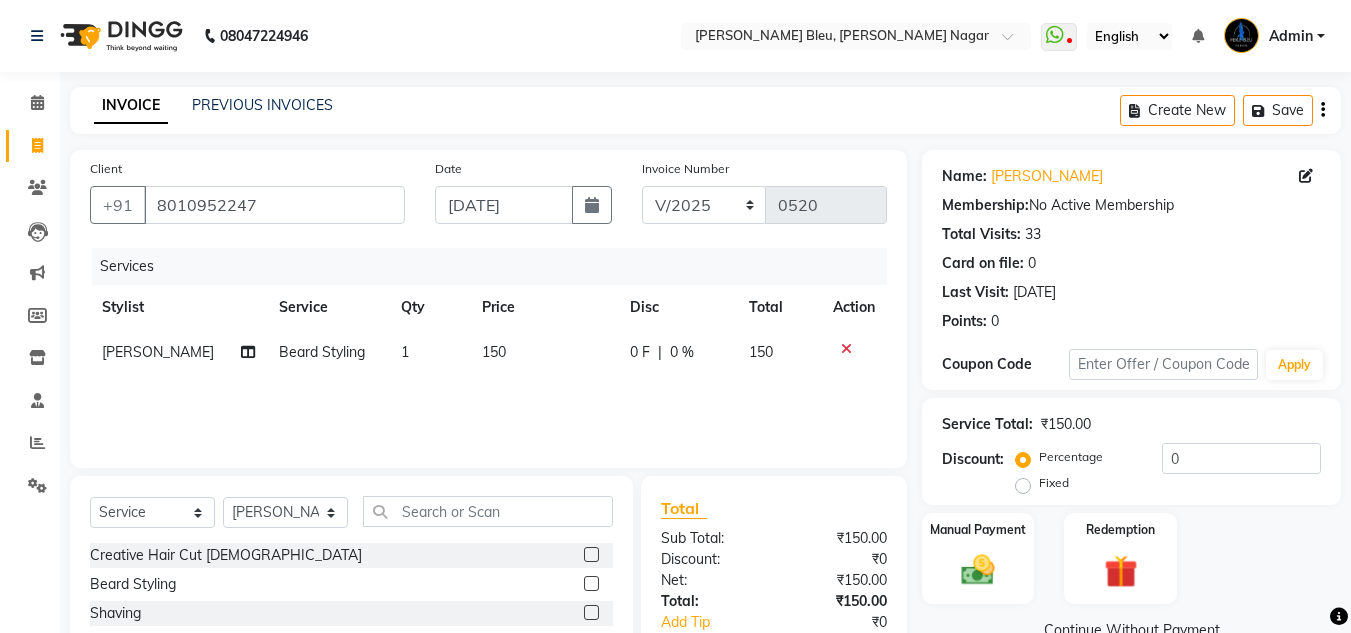 click 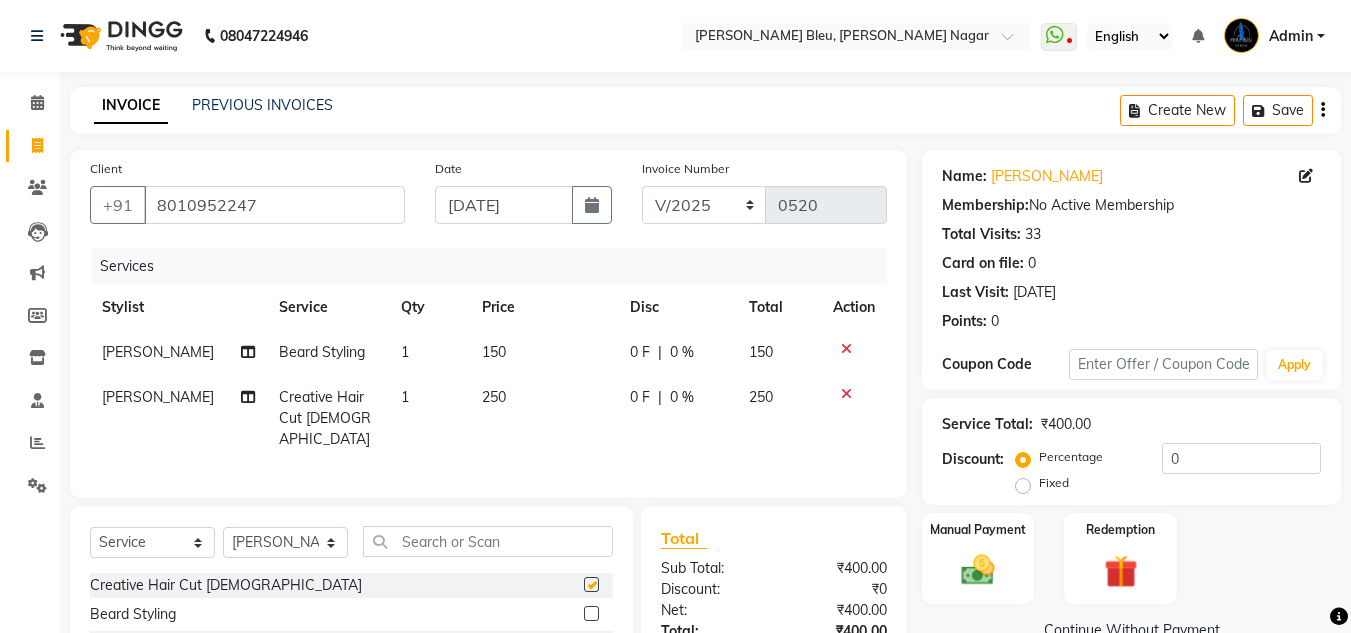 checkbox on "false" 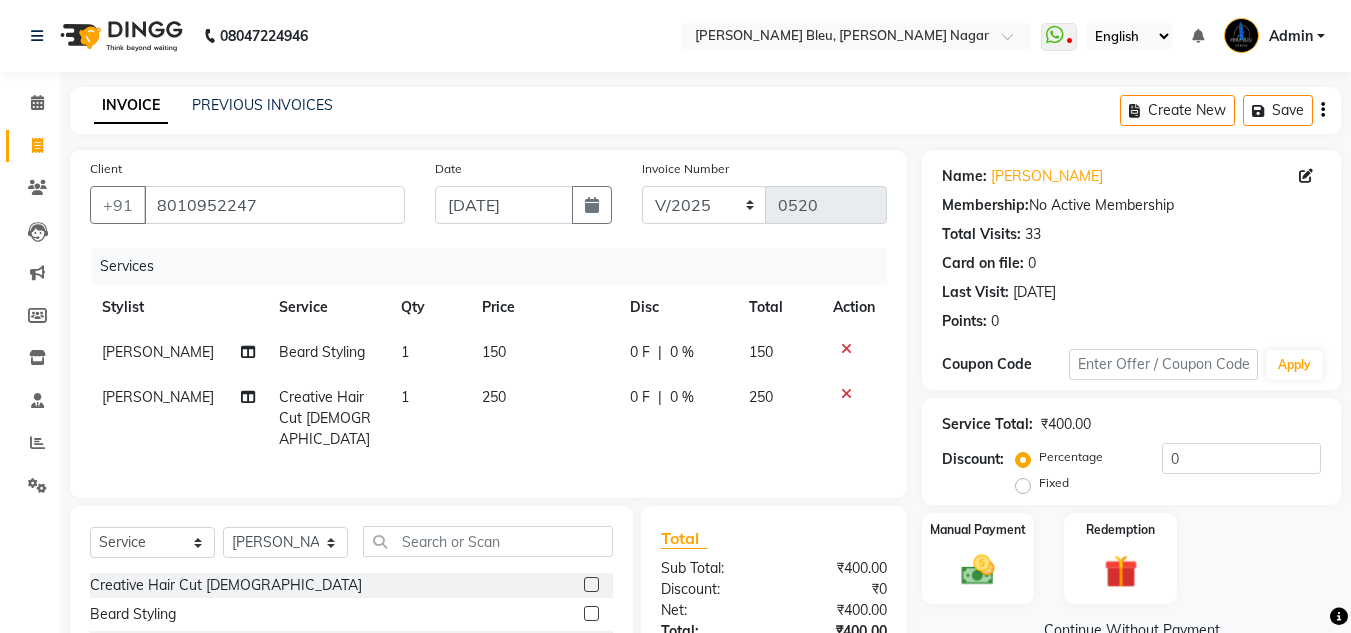 click 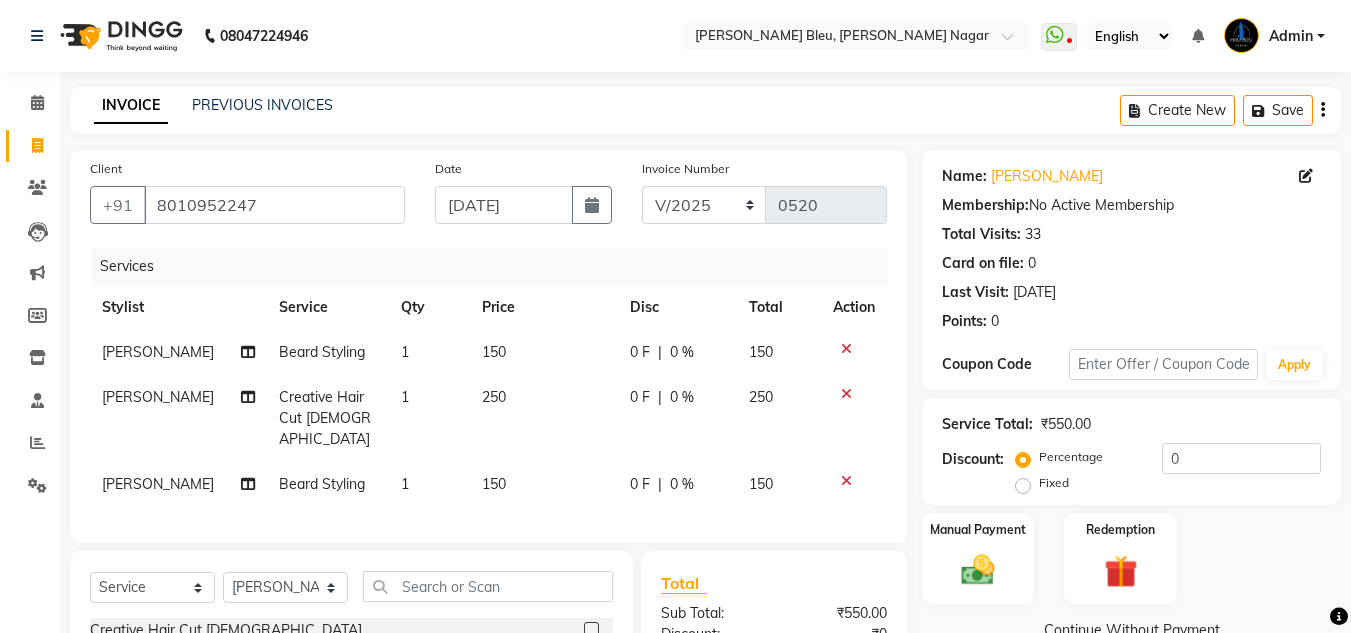checkbox on "false" 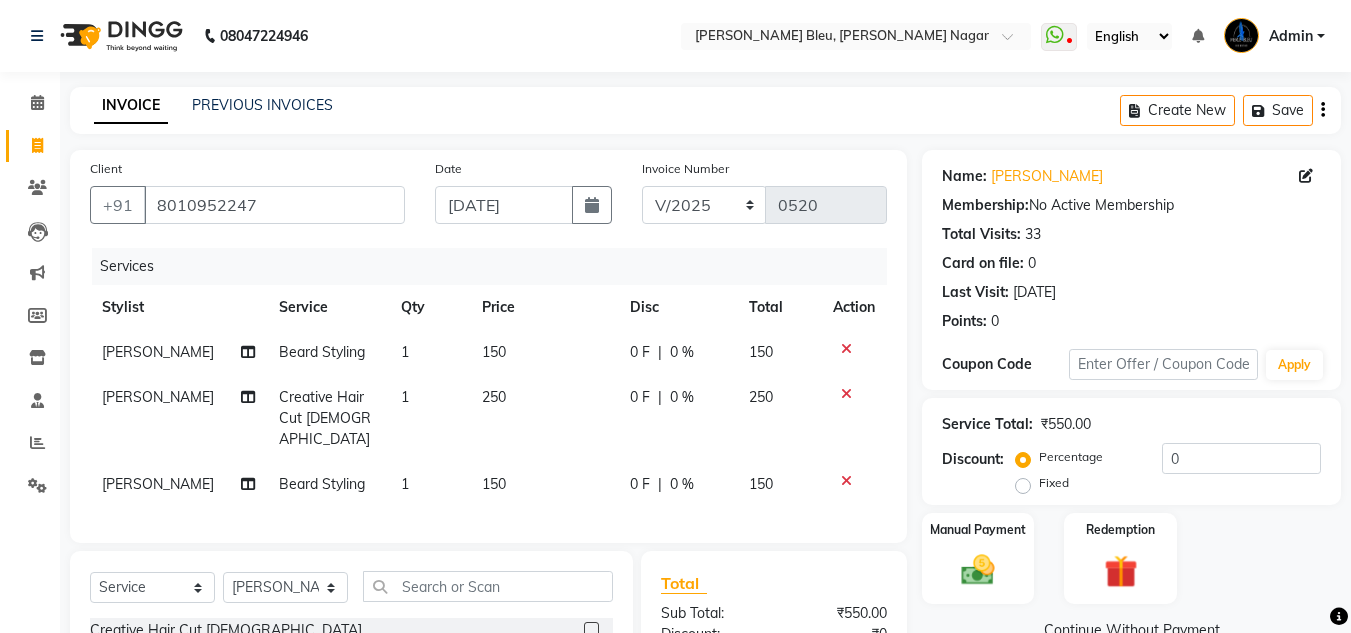 scroll, scrollTop: 200, scrollLeft: 0, axis: vertical 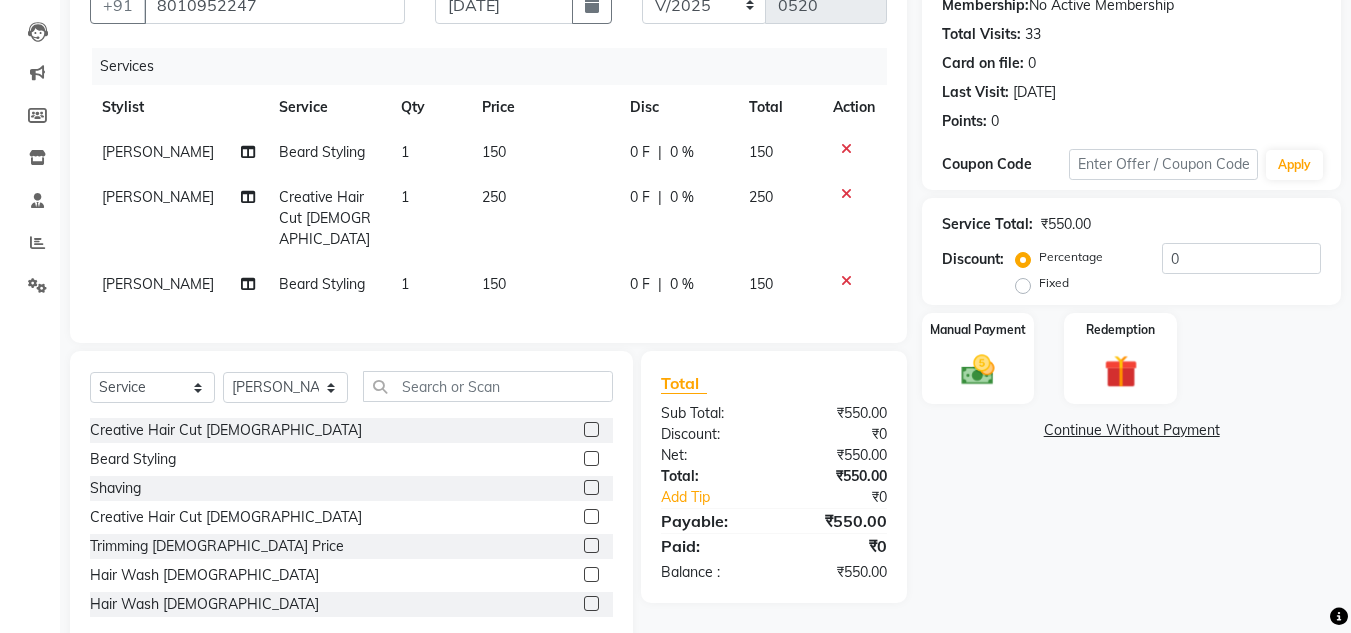 click 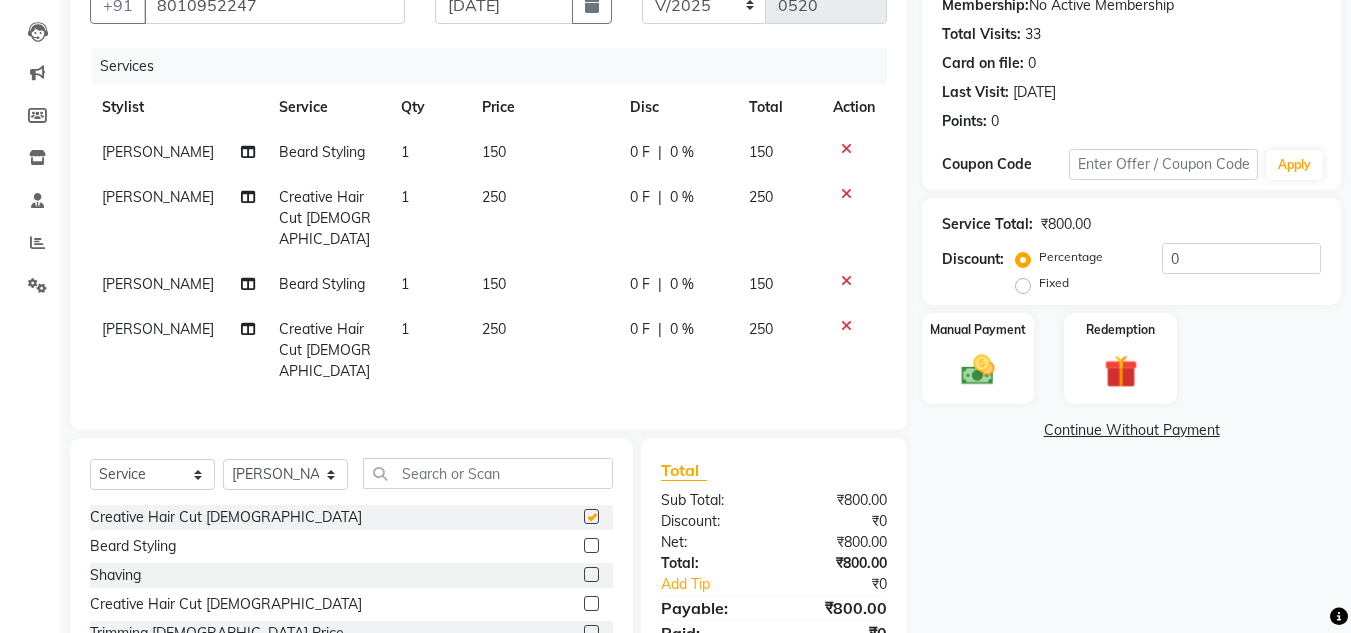 checkbox on "false" 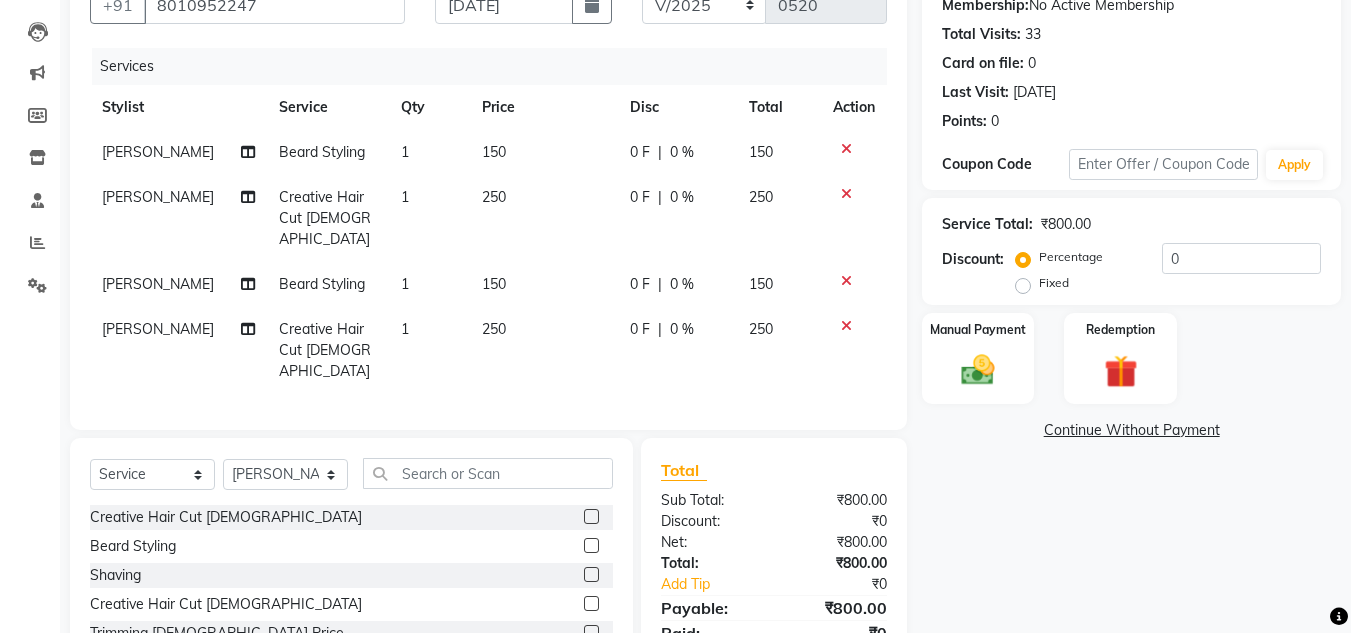 click on "150" 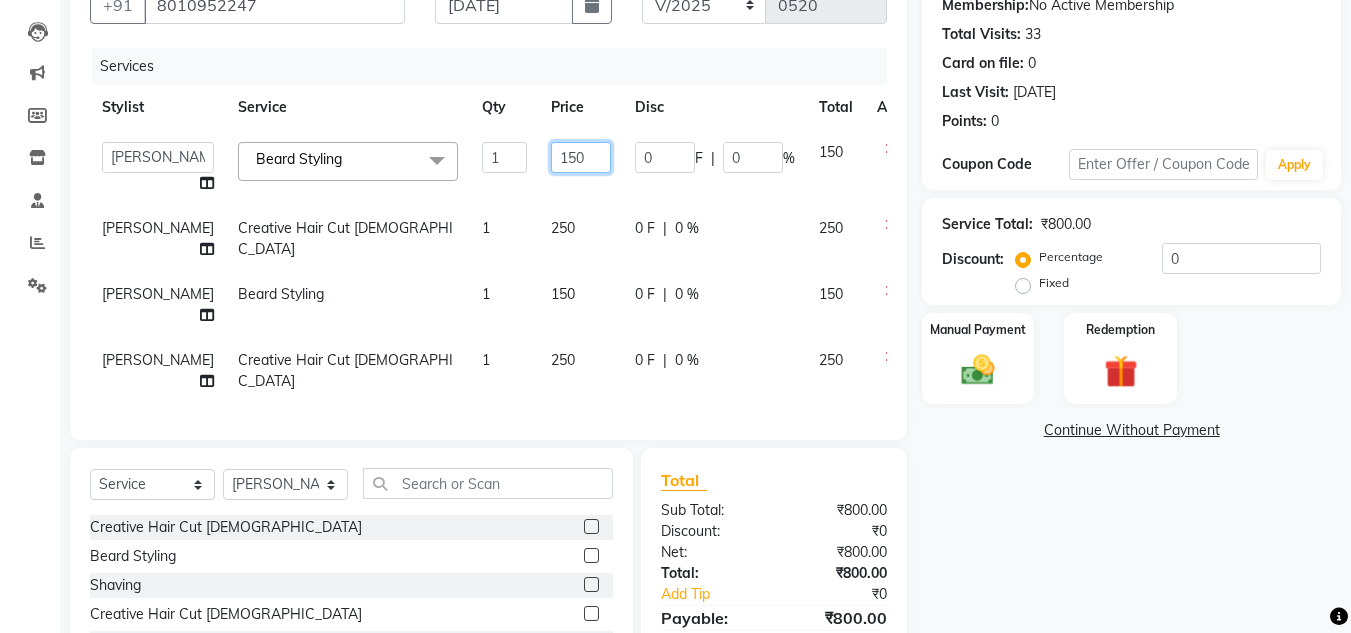 click on "150" 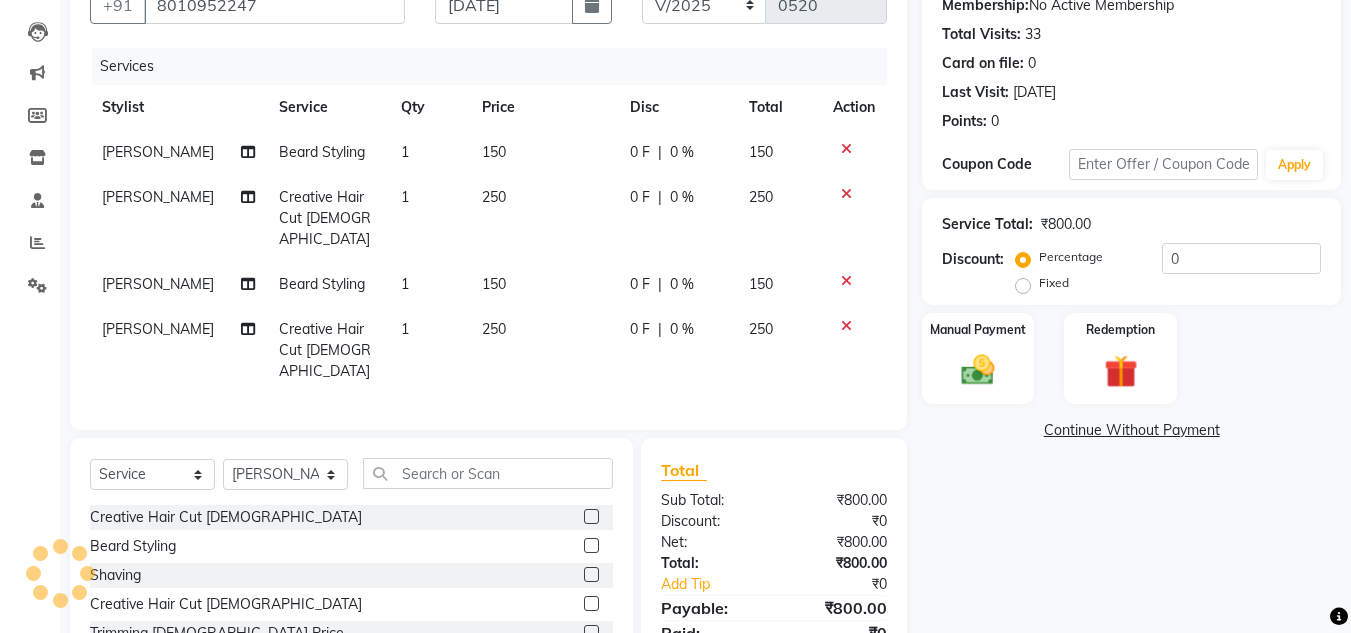 click on "[PERSON_NAME] [PERSON_NAME] Styling 1 150 0 F | 0 % 150 [PERSON_NAME] Creative Hair Cut [DEMOGRAPHIC_DATA] 1 250 0 F | 0 % 250 [PERSON_NAME] [PERSON_NAME] Styling 1 150 0 F | 0 % 150 [PERSON_NAME] Creative Hair Cut [DEMOGRAPHIC_DATA] 1 250 0 F | 0 % 250" 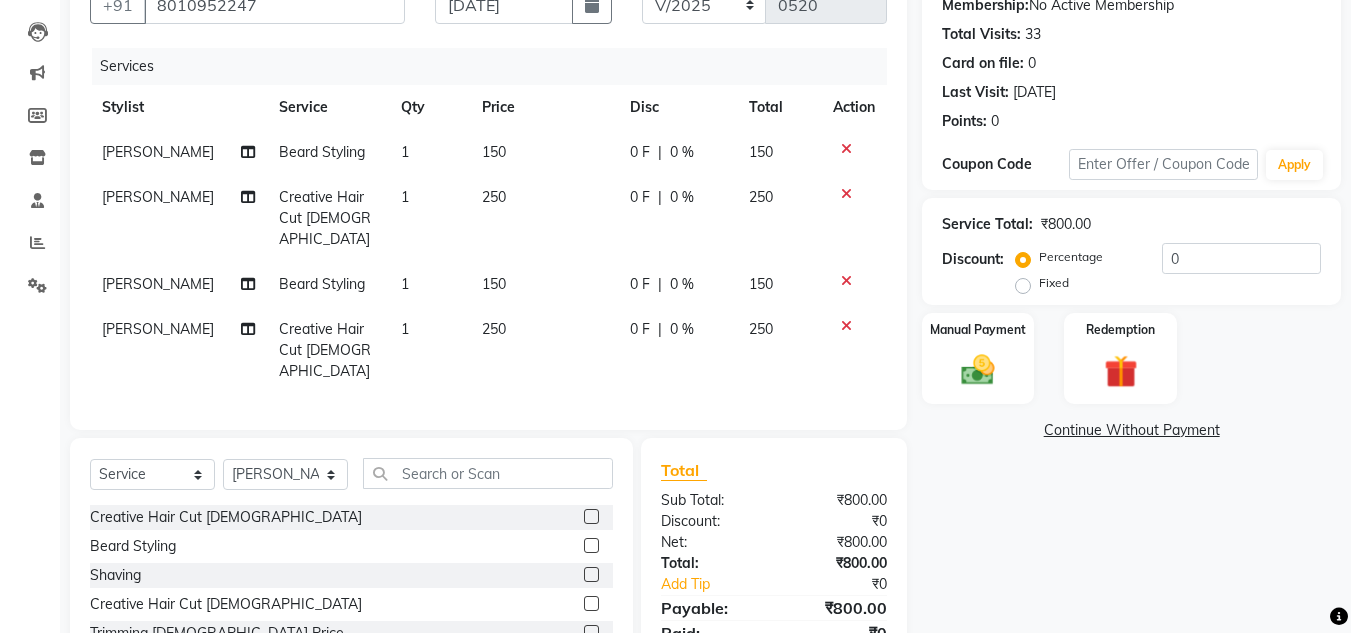 click on "250" 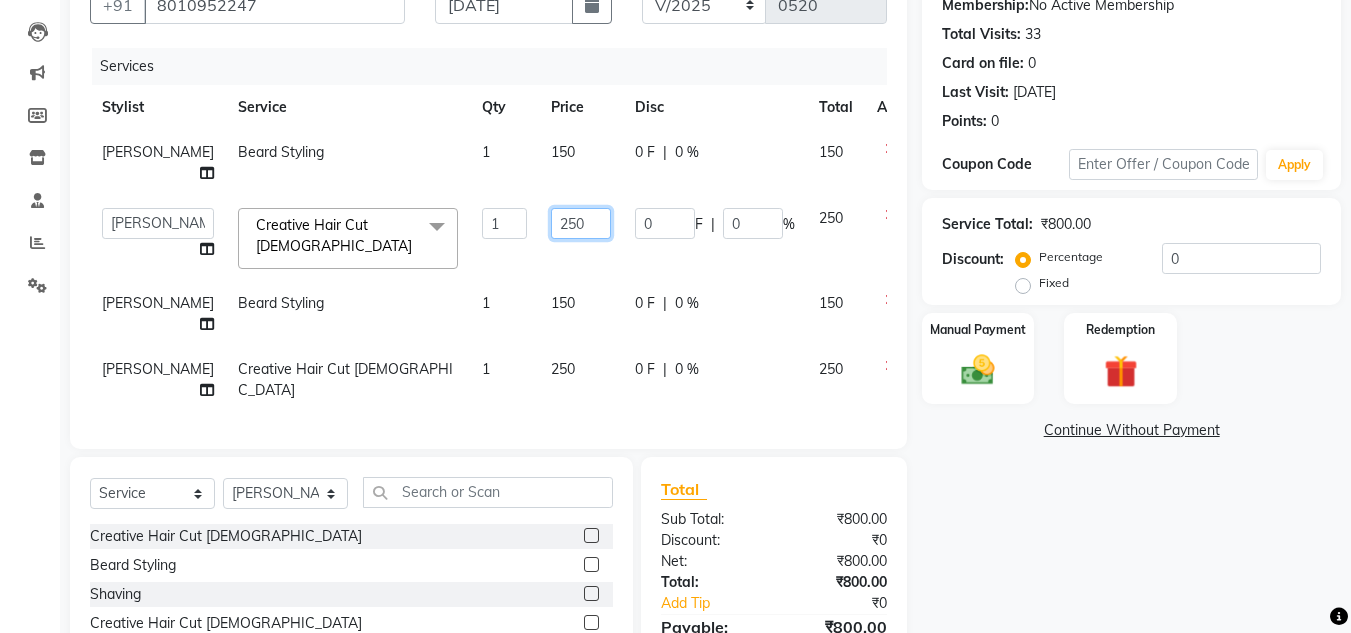 click on "250" 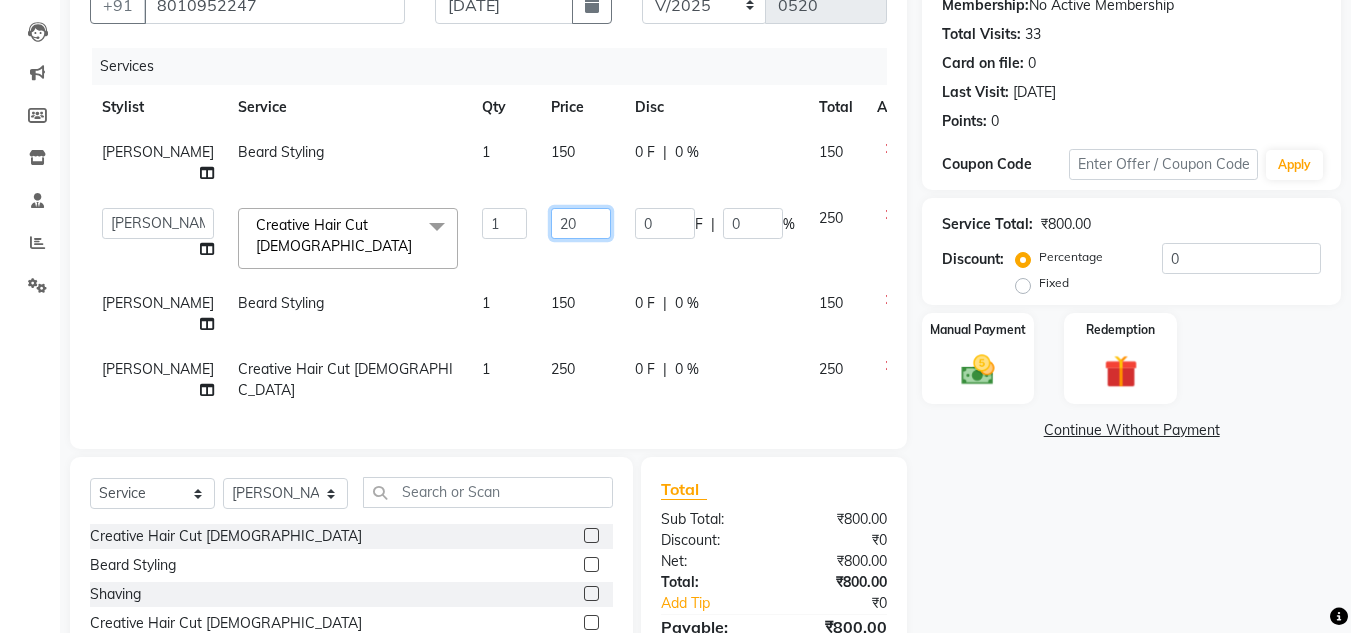 type on "200" 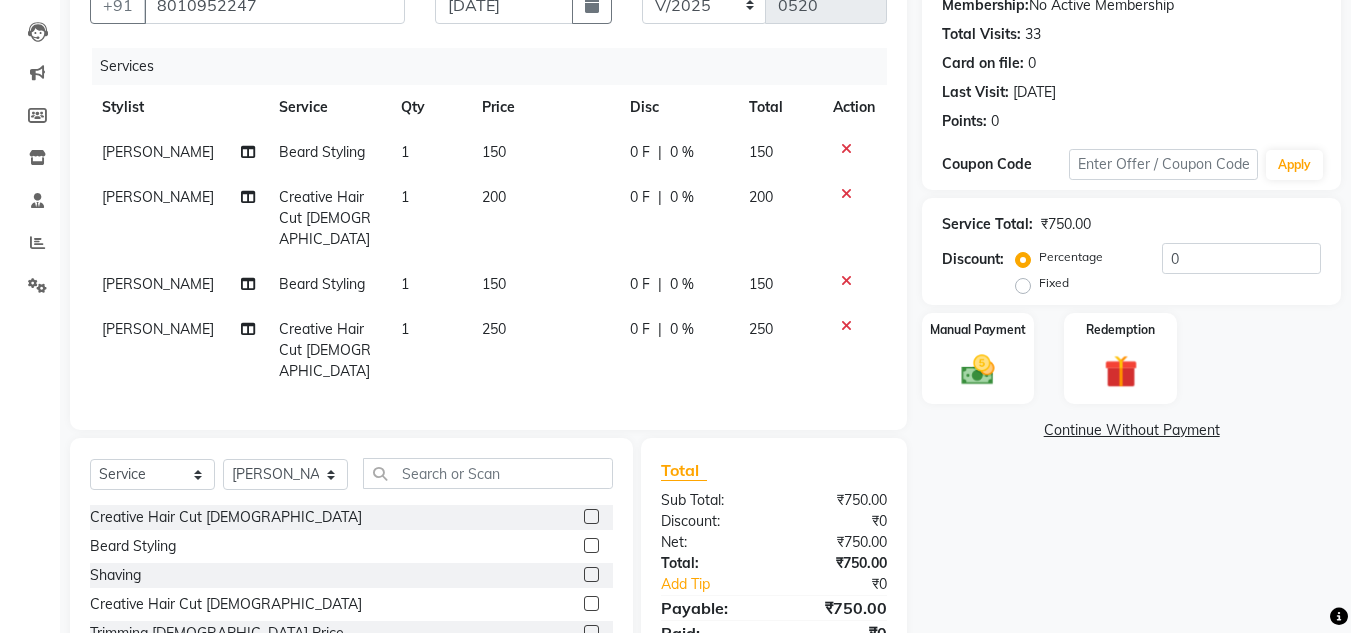 click on "[PERSON_NAME] [PERSON_NAME] Styling 1 150 0 F | 0 % 150 [PERSON_NAME] Creative Hair Cut [DEMOGRAPHIC_DATA] 1 200 0 F | 0 % 200 [PERSON_NAME] [PERSON_NAME] Styling 1 150 0 F | 0 % 150 [PERSON_NAME] Creative Hair Cut [DEMOGRAPHIC_DATA] 1 250 0 F | 0 % 250" 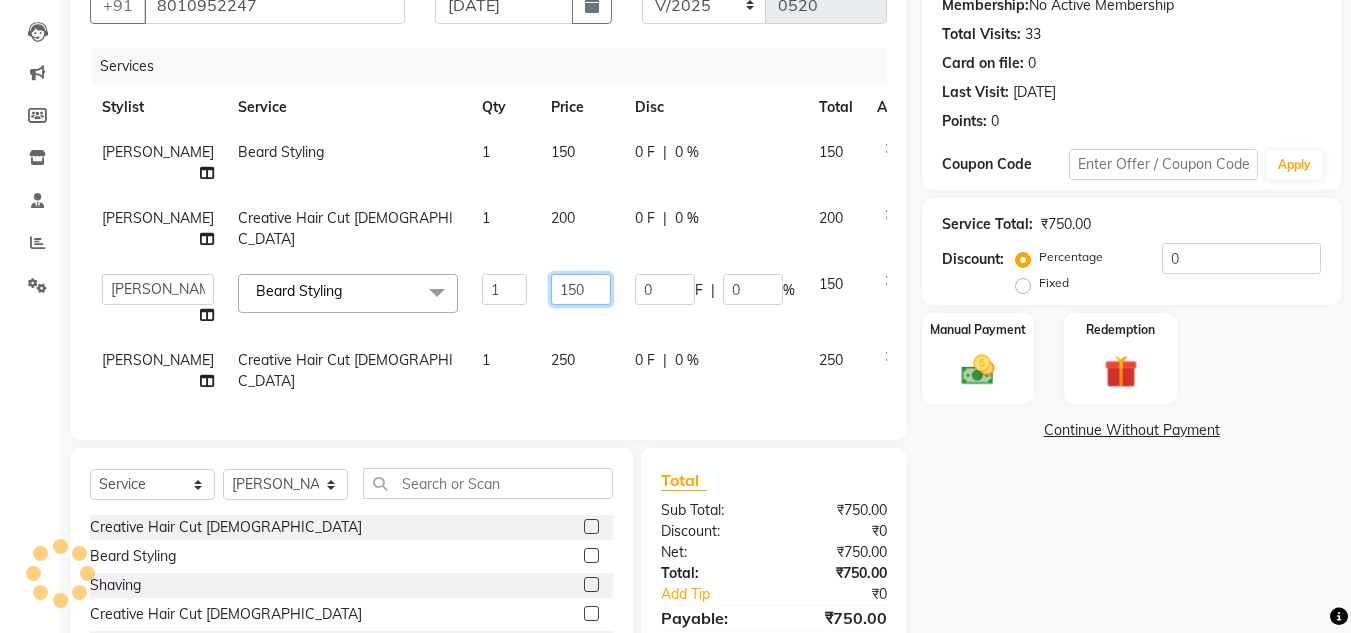 click on "150" 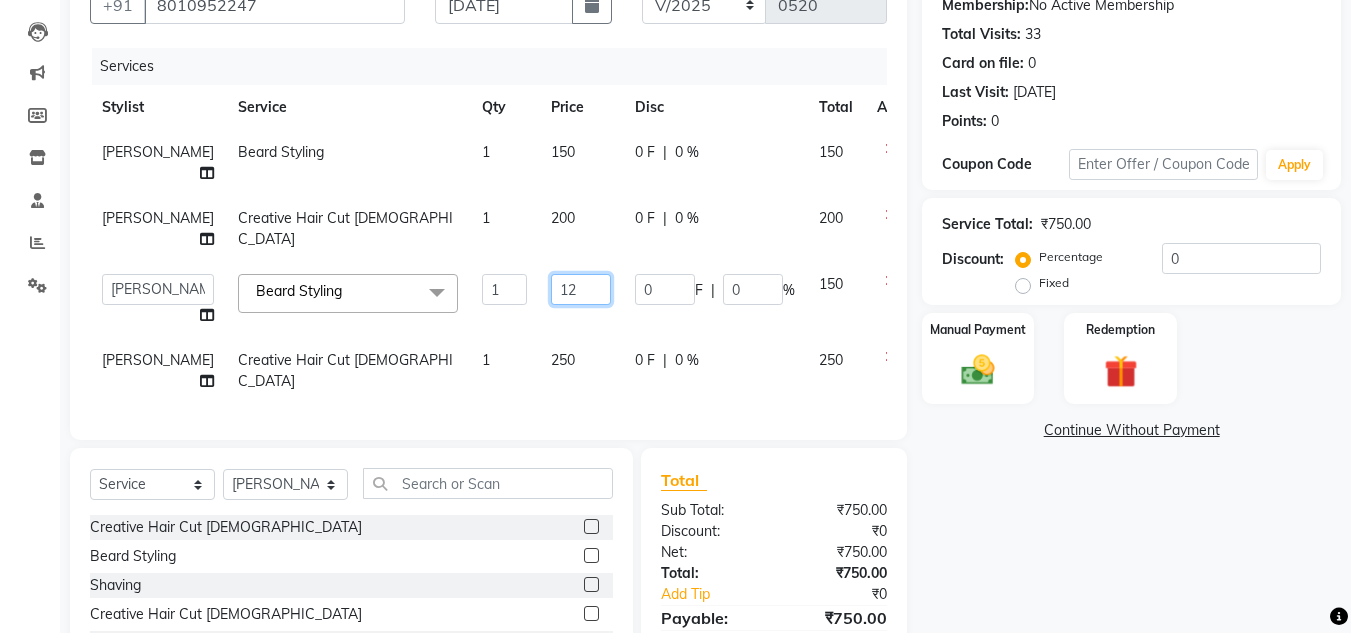 type on "120" 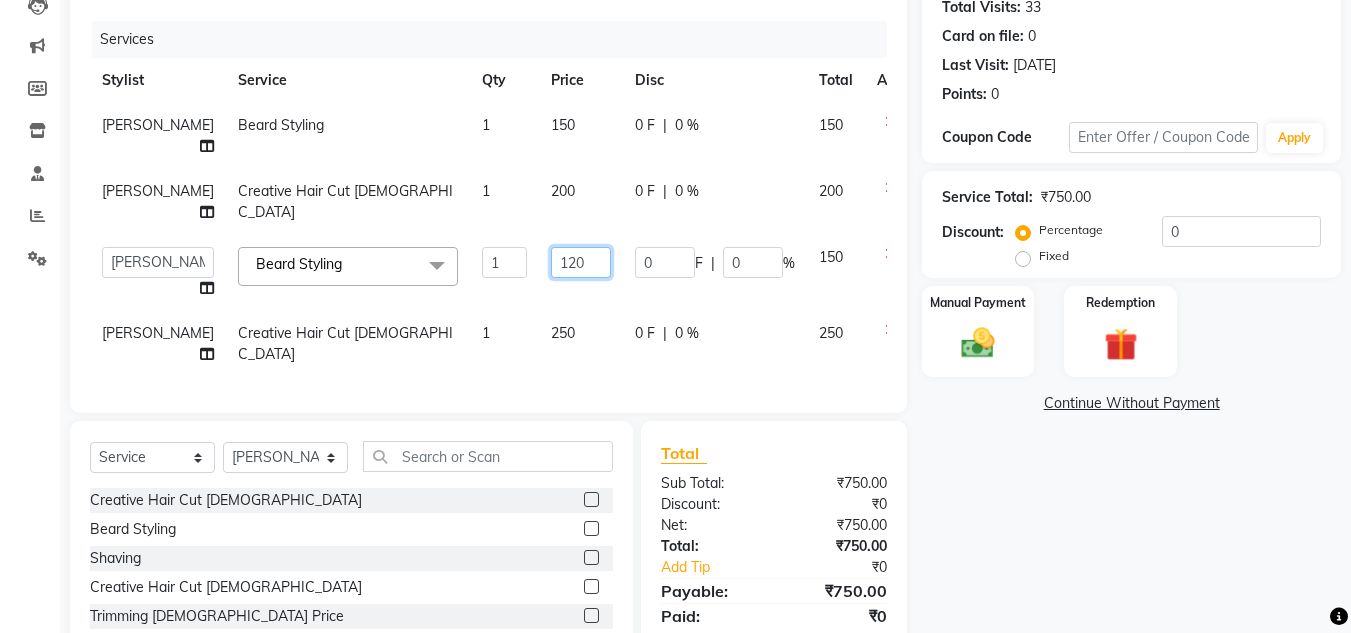 scroll, scrollTop: 300, scrollLeft: 0, axis: vertical 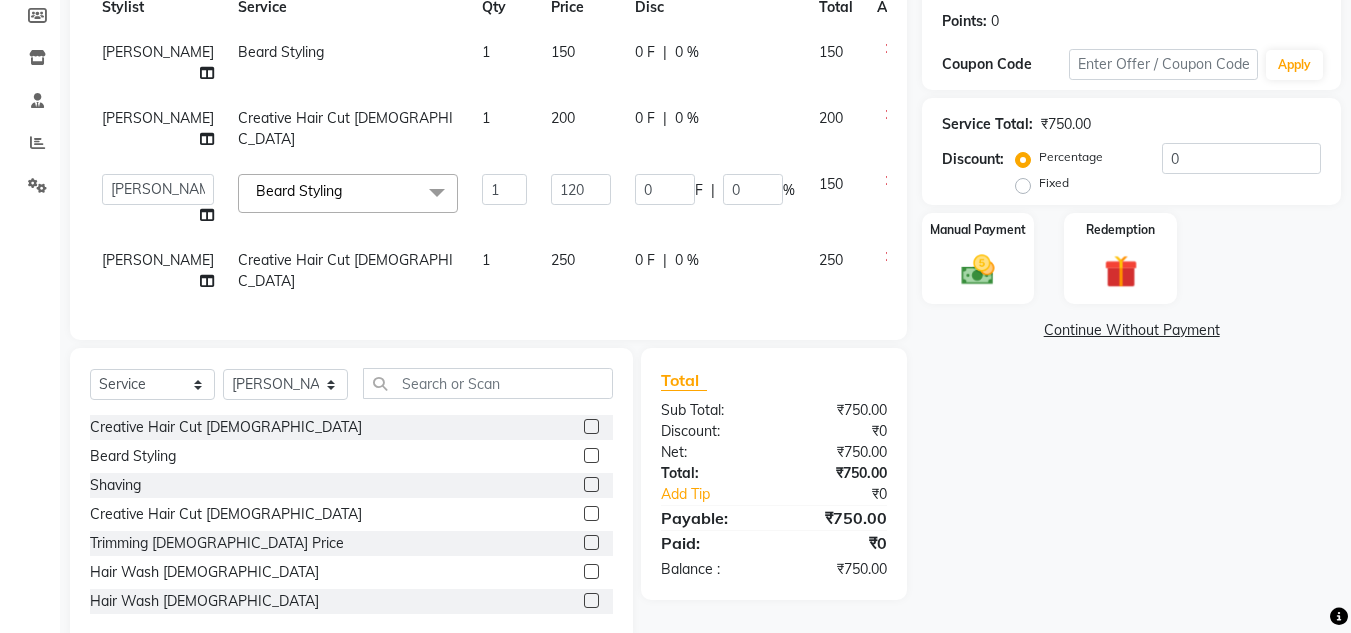 click on "Client [PHONE_NUMBER] Date [DATE] Invoice Number V/2025 V/[PHONE_NUMBER] Services Stylist Service Qty Price Disc Total Action [PERSON_NAME] [PERSON_NAME] Styling 1 150 0 F | 0 % 150 [PERSON_NAME] Creative Hair Cut [DEMOGRAPHIC_DATA] 1 200 0 F | 0 % 200  [PERSON_NAME]   Akash shreewas    [PERSON_NAME]   [PERSON_NAME] [PERSON_NAME]   [PERSON_NAME]  [PERSON_NAME] Styling  x Creative Hair Cut [DEMOGRAPHIC_DATA] [PERSON_NAME] Styling Shaving Creative Hair Cut [DEMOGRAPHIC_DATA] Trimming [DEMOGRAPHIC_DATA] Price Hair Wash [DEMOGRAPHIC_DATA] Hair Wash [DEMOGRAPHIC_DATA] Blow-Dry [DEMOGRAPHIC_DATA] Blow-Dry [DEMOGRAPHIC_DATA] Tong [DEMOGRAPHIC_DATA] Tong [DEMOGRAPHIC_DATA] Hair-Styling [DEMOGRAPHIC_DATA] Hair-Styling [DEMOGRAPHIC_DATA] Fringe Cutting Deep Conditioning Head Massage [DEMOGRAPHIC_DATA] Head Massage [DEMOGRAPHIC_DATA] Keratin Wash [DEMOGRAPHIC_DATA] Keratin Wash [DEMOGRAPHIC_DATA] Hair Spa SL Hair Spa ML Hair Spa WL Herbal Spa SL Herbal Spa ML Herbal Spa WL Keratine Spa SL Keratine Spa ML Keratine Spa WL Fiber Clinix Spa SL Fiber Clinix Spa ML Fiber Clinix Spa WL Anti [MEDICAL_DATA] Treatement SL Anti [MEDICAL_DATA] Treatment ML Anti [MEDICAL_DATA] Treatment WL Anti Hairfall Treatment SL Anti Hairfall Treatment ML Hair Spa [DEMOGRAPHIC_DATA] [PERSON_NAME]  1" 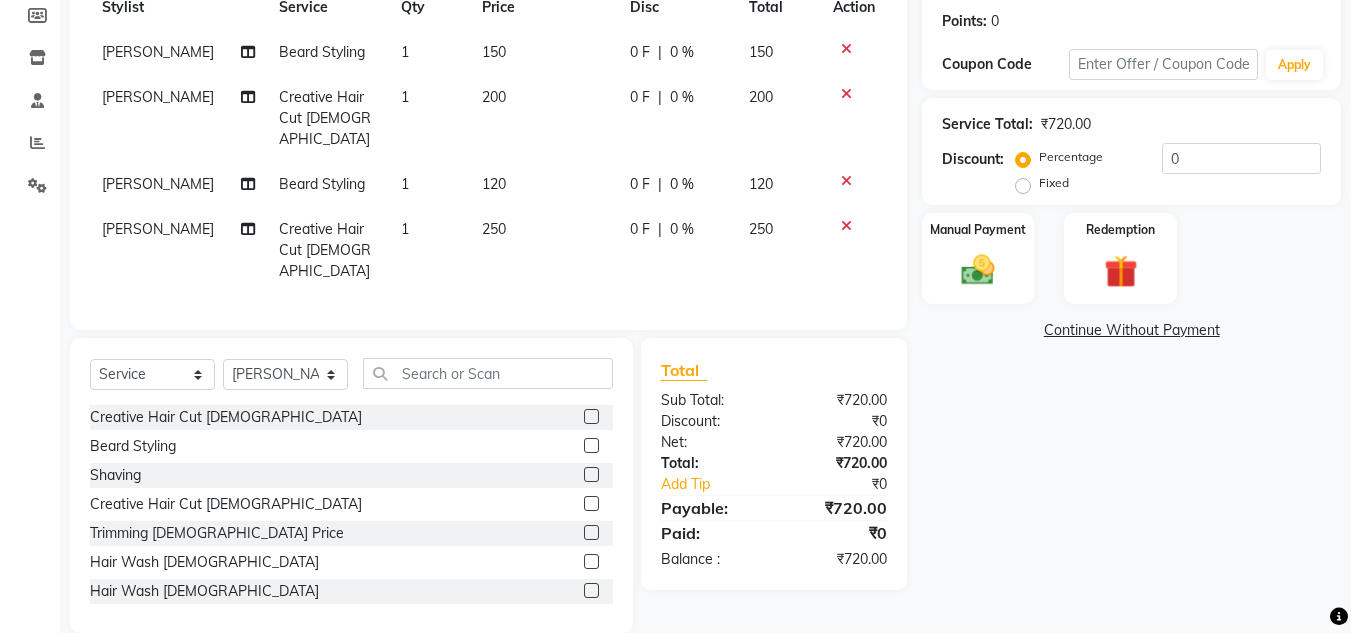 click on "250" 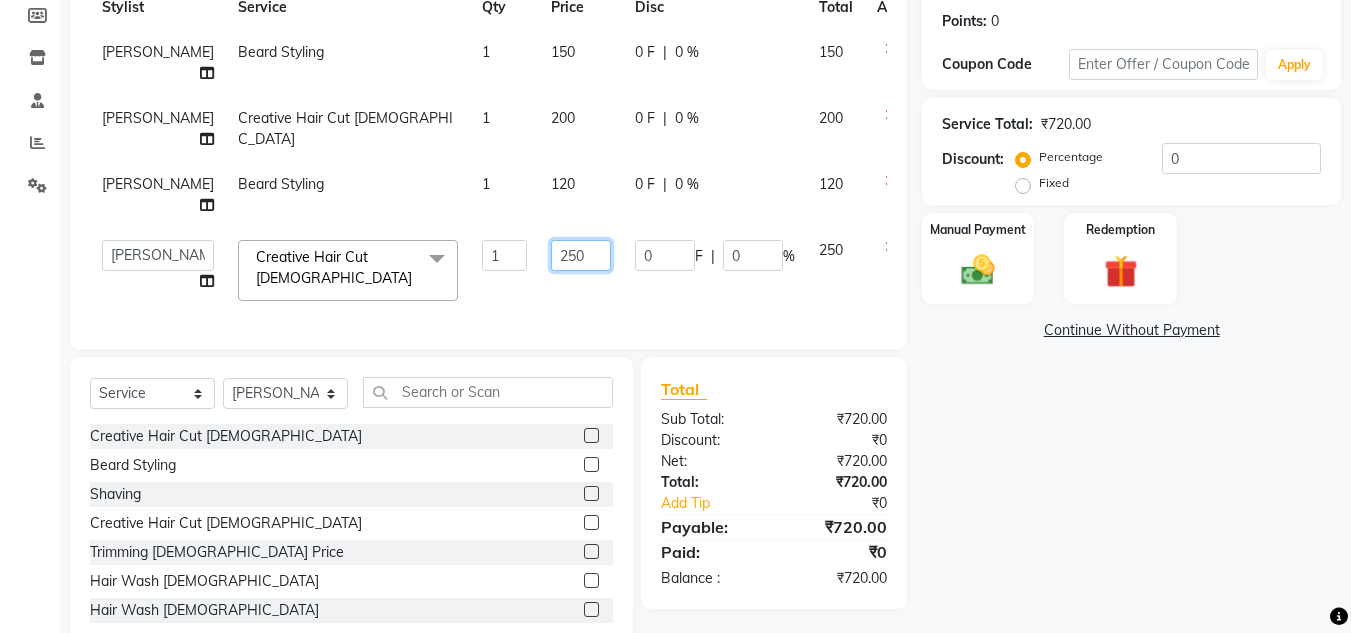 click on "250" 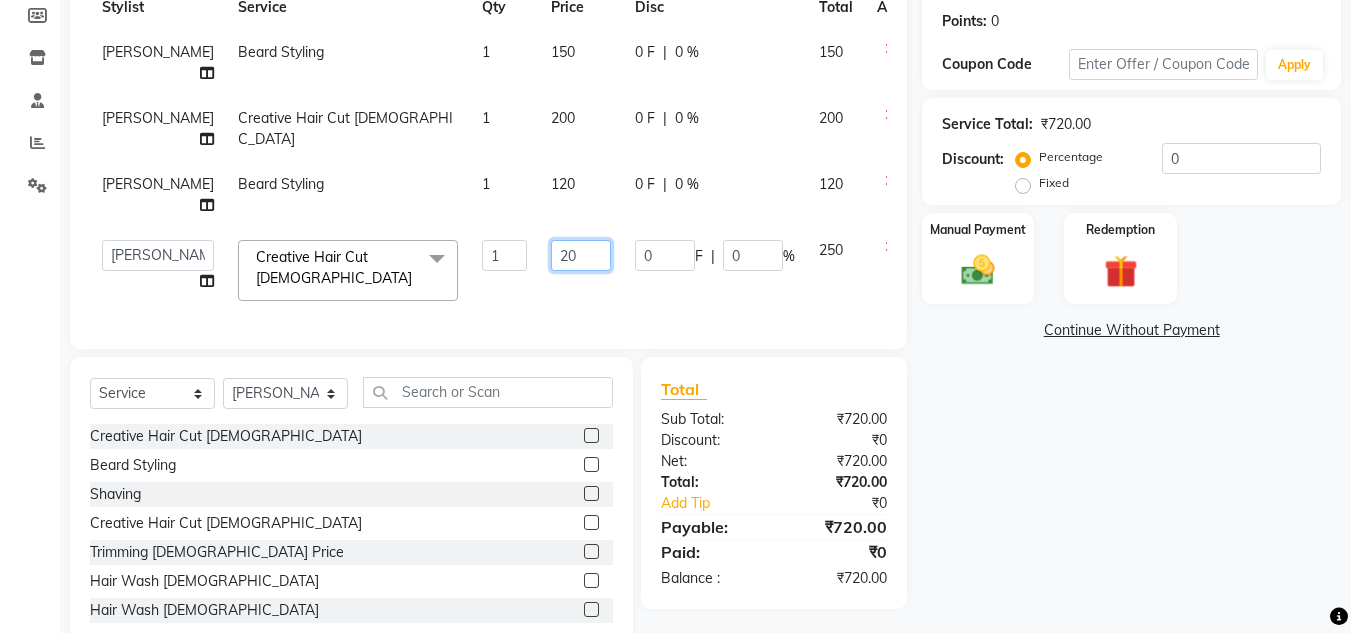 type on "200" 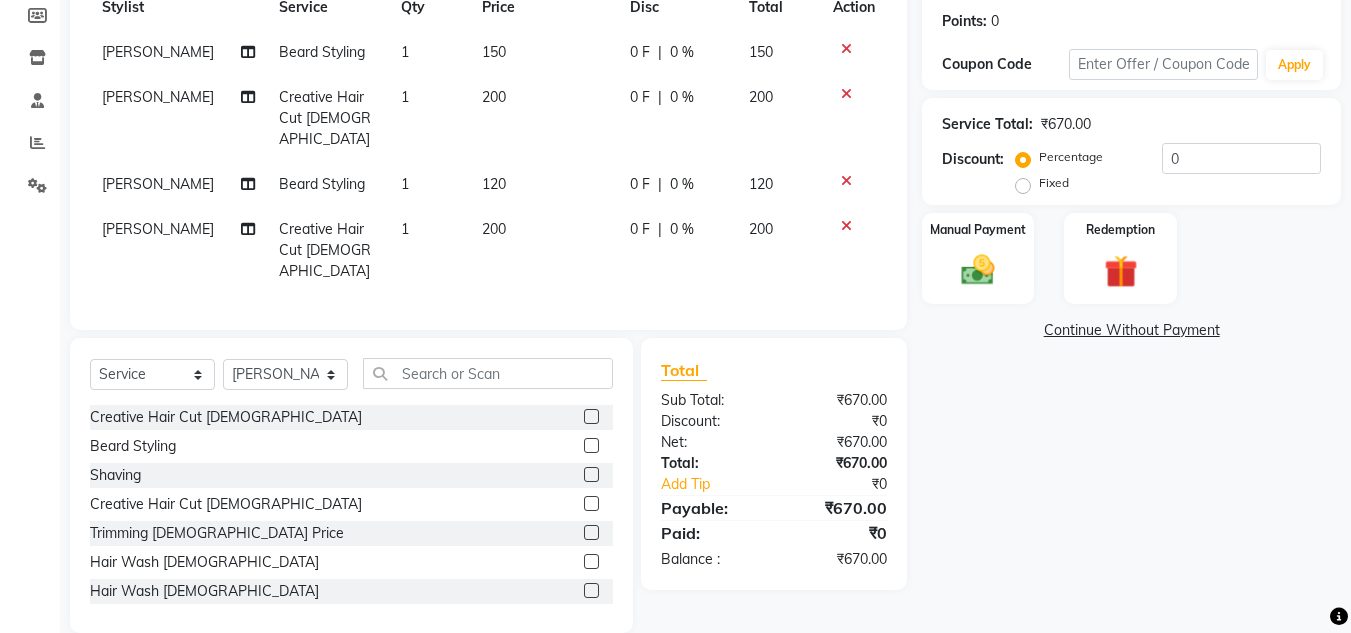 click on "Client [PHONE_NUMBER] Date [DATE] Invoice Number V/2025 V/[PHONE_NUMBER] Services Stylist Service Qty Price Disc Total Action [PERSON_NAME] [PERSON_NAME] Styling 1 150 0 F | 0 % 150 [PERSON_NAME] Creative Hair Cut [DEMOGRAPHIC_DATA] 1 200 0 F | 0 % 200 [PERSON_NAME] [PERSON_NAME] Styling 1 120 0 F | 0 % 120 [PERSON_NAME] Creative Hair Cut [DEMOGRAPHIC_DATA] 1 200 0 F | 0 % 200 Select  Service  Product  Membership  Package Voucher Prepaid Gift Card  Select Stylist [PERSON_NAME] Akash shreewas  [PERSON_NAME] [PERSON_NAME] [PERSON_NAME] [PERSON_NAME] Creative Hair Cut [DEMOGRAPHIC_DATA]  [PERSON_NAME] Styling  Shaving  Creative Hair Cut [DEMOGRAPHIC_DATA]  Trimming [DEMOGRAPHIC_DATA] Price  Hair Wash [DEMOGRAPHIC_DATA]  Hair Wash [DEMOGRAPHIC_DATA]  Blow-Dry [DEMOGRAPHIC_DATA]  Blow-Dry [DEMOGRAPHIC_DATA]  Tong [DEMOGRAPHIC_DATA]  Tong [DEMOGRAPHIC_DATA]  Hair-Styling [DEMOGRAPHIC_DATA]  Hair-Styling [DEMOGRAPHIC_DATA]  Fringe Cutting  Deep Conditioning  Head Massage [DEMOGRAPHIC_DATA]  Head Massage [DEMOGRAPHIC_DATA]  Keratin Wash [DEMOGRAPHIC_DATA]  Keratin Wash [DEMOGRAPHIC_DATA]  Hair Spa SL  Hair Spa ML  Hair Spa WL  Herbal Spa SL  Herbal Spa ML  Herbal Spa WL  Keratine Spa SL  Keratine Spa ML  Keratine Spa WL  Fiber Clinix Spa [PERSON_NAME]" 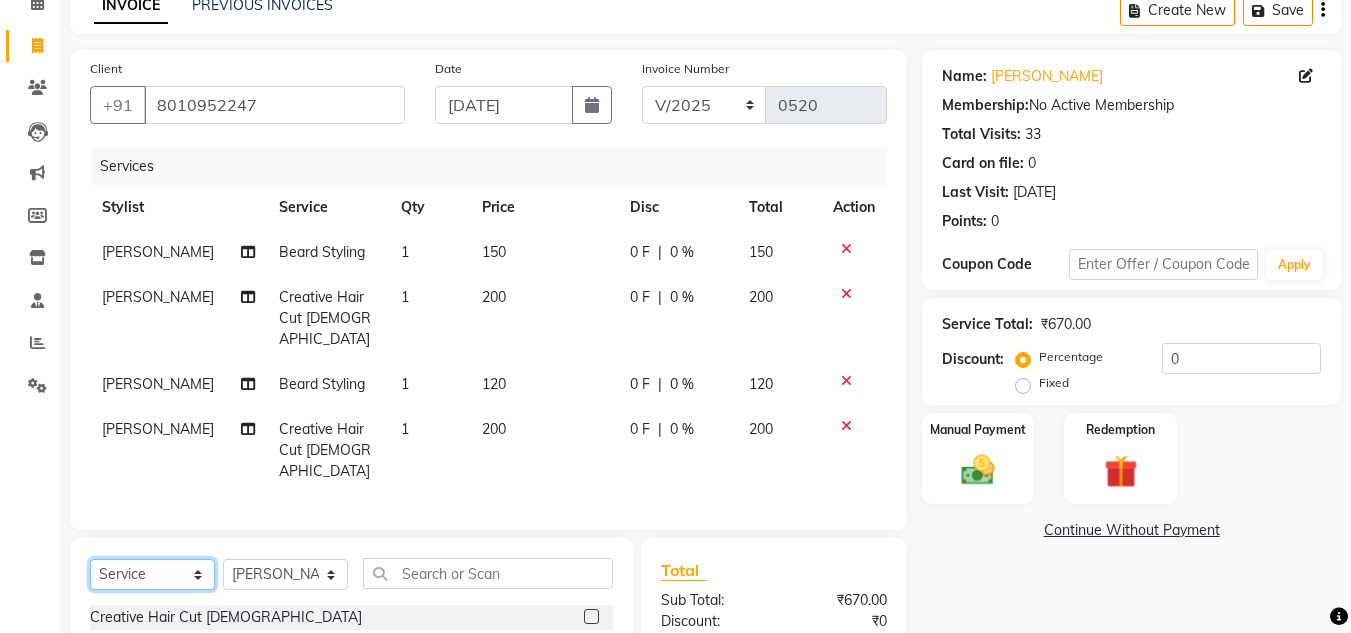 click on "Select  Service  Product  Membership  Package Voucher Prepaid Gift Card" 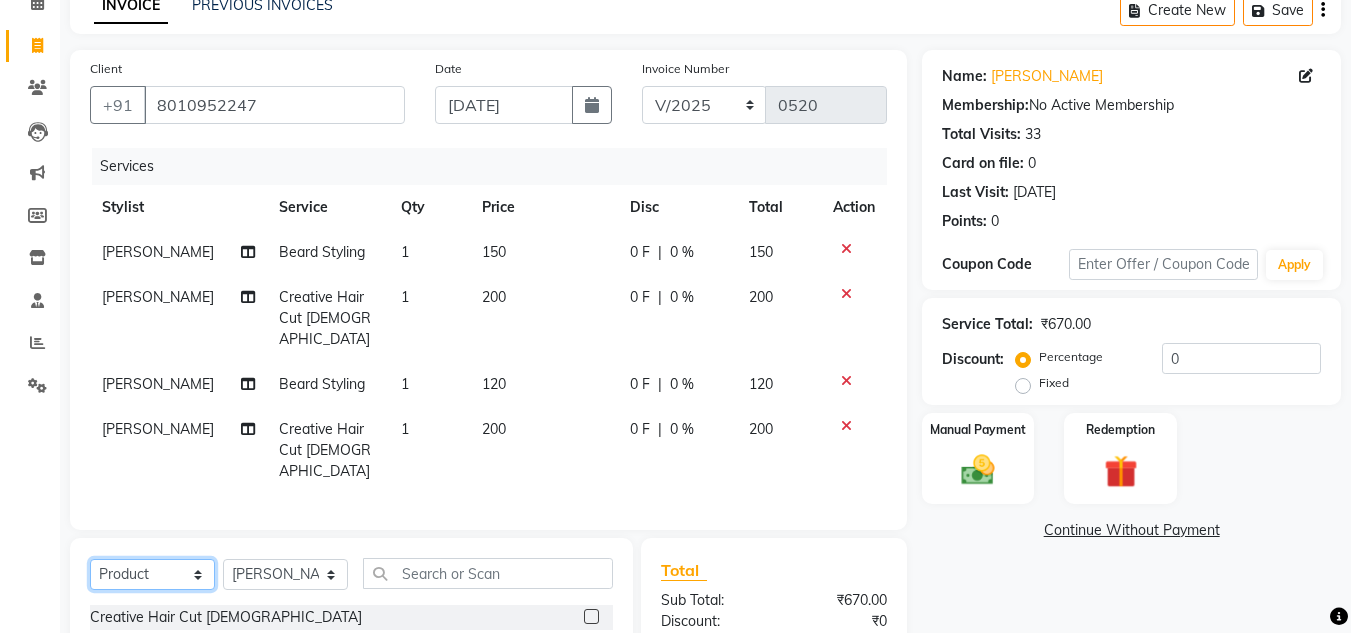 click on "Select  Service  Product  Membership  Package Voucher Prepaid Gift Card" 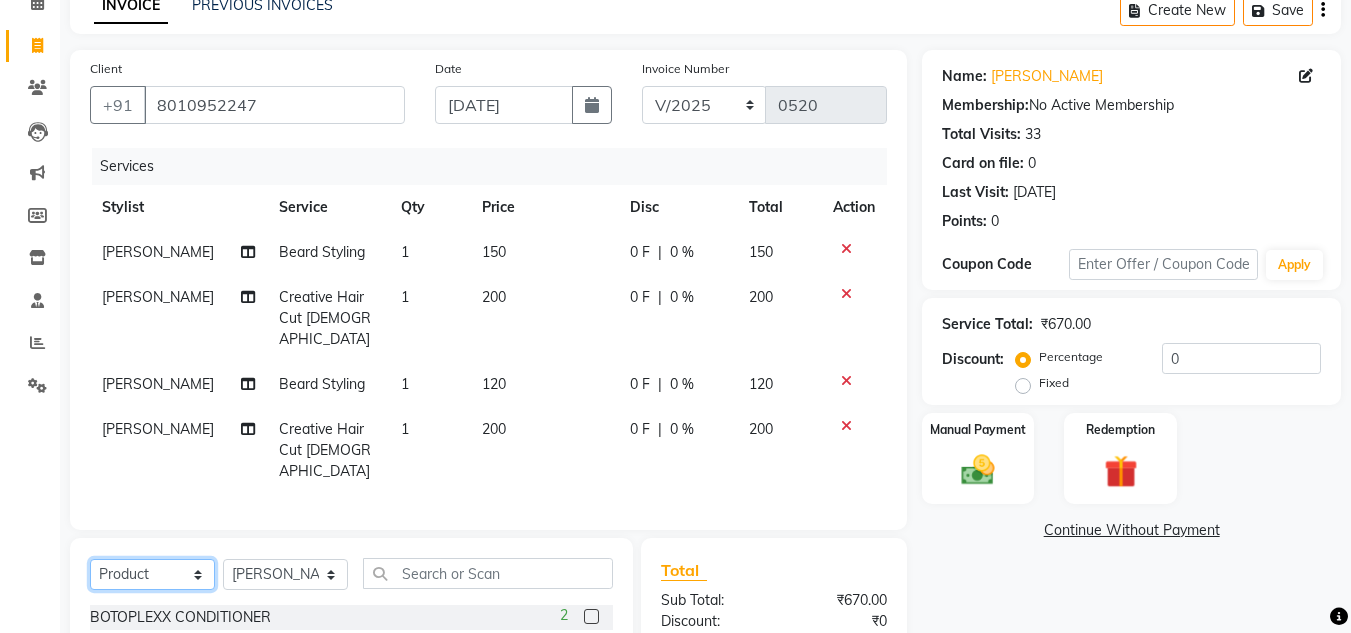 scroll, scrollTop: 300, scrollLeft: 0, axis: vertical 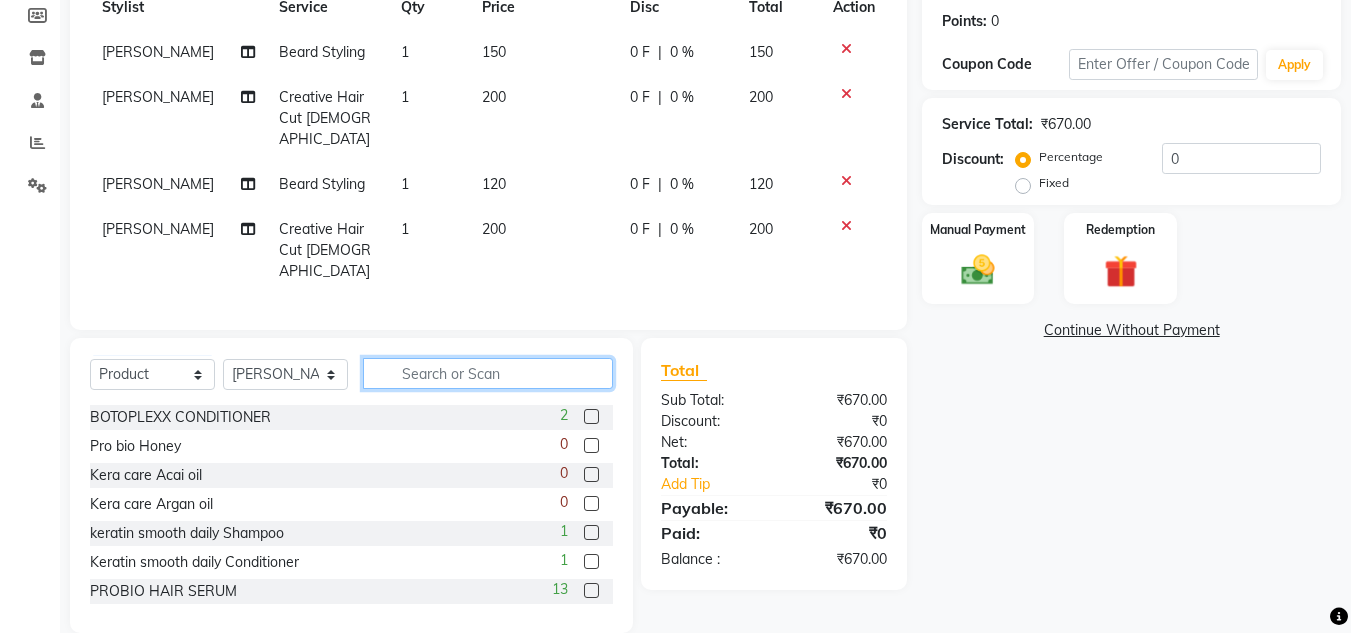 click 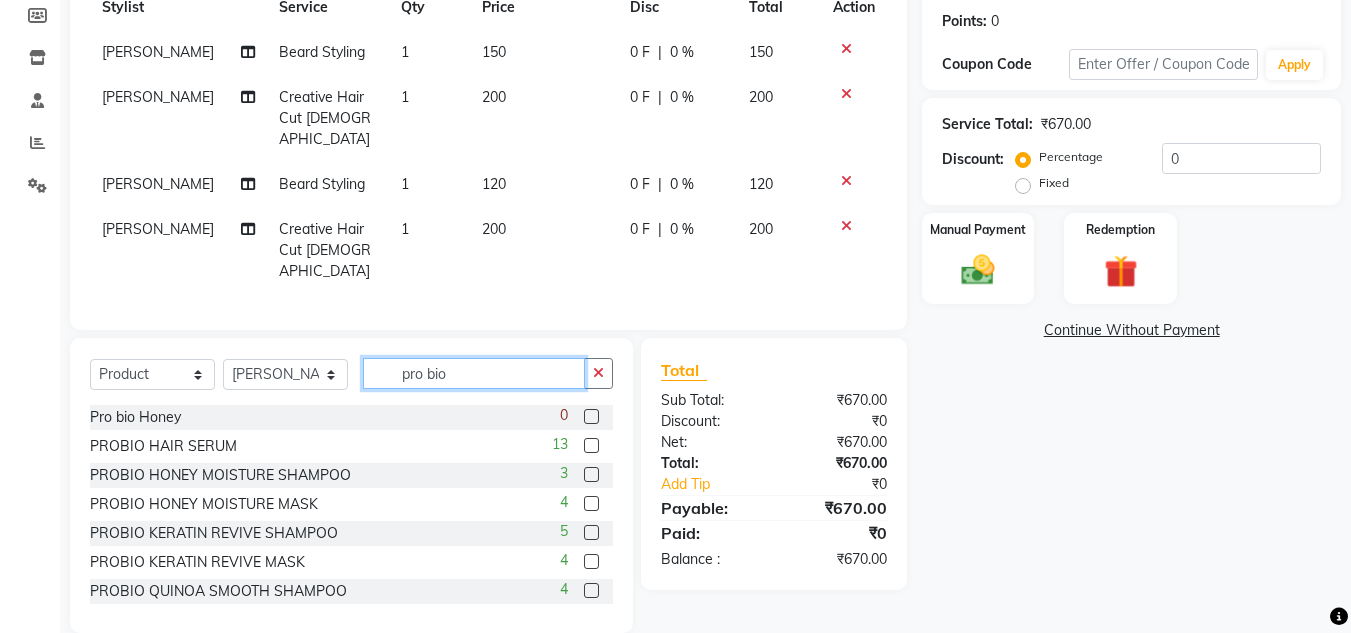 scroll, scrollTop: 32, scrollLeft: 0, axis: vertical 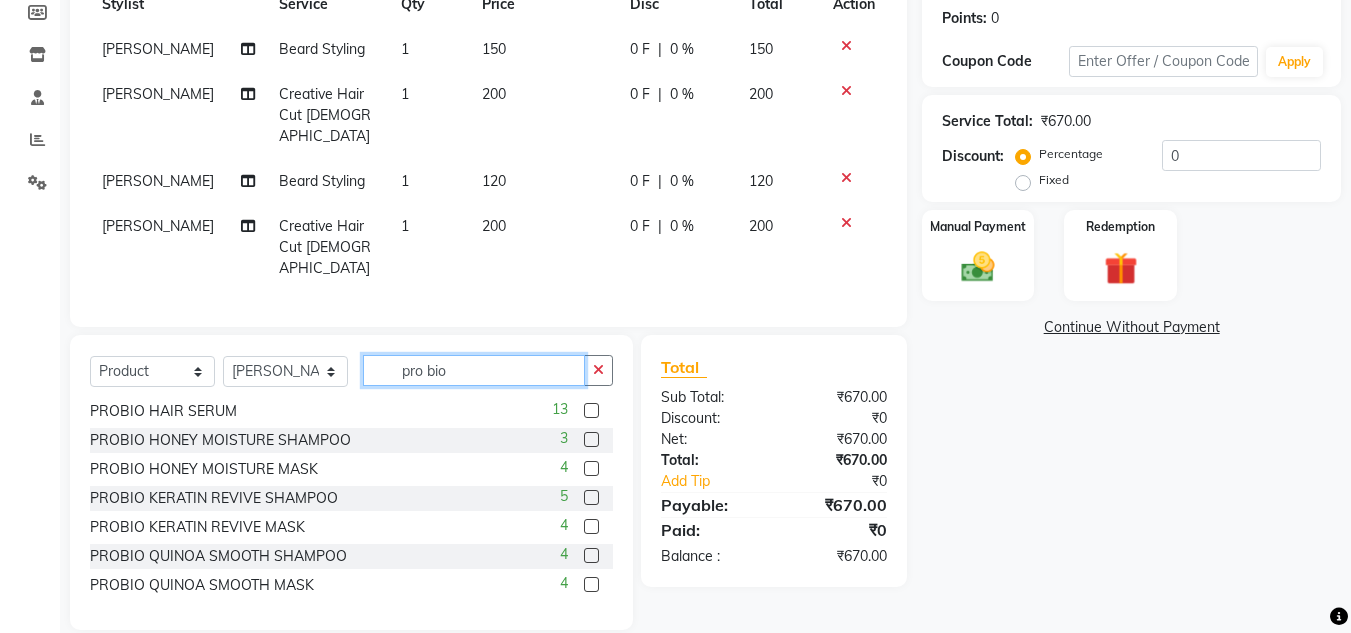 type on "pro bio" 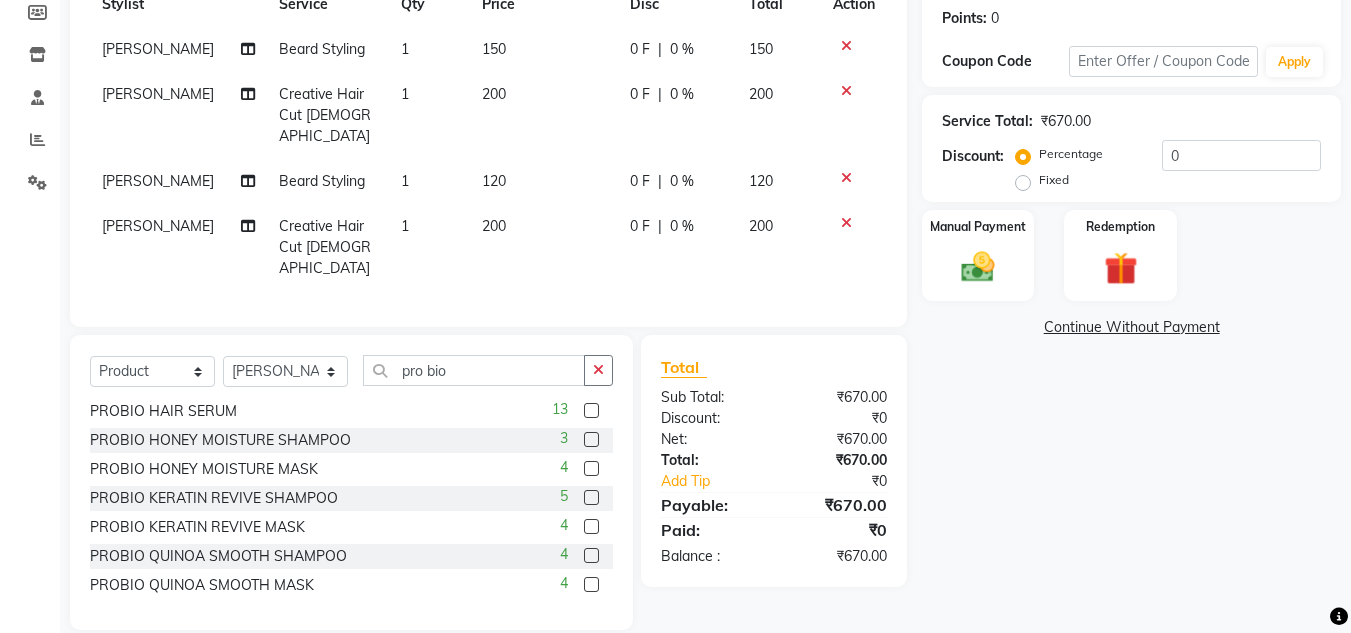 click 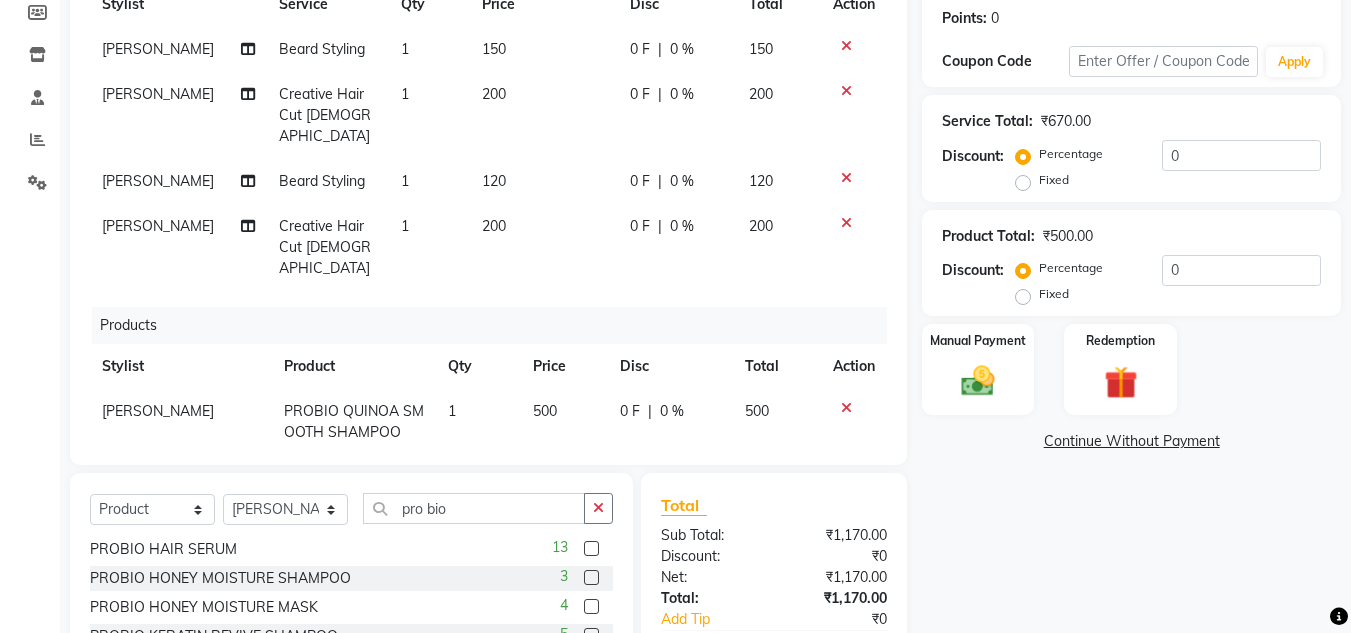 checkbox on "false" 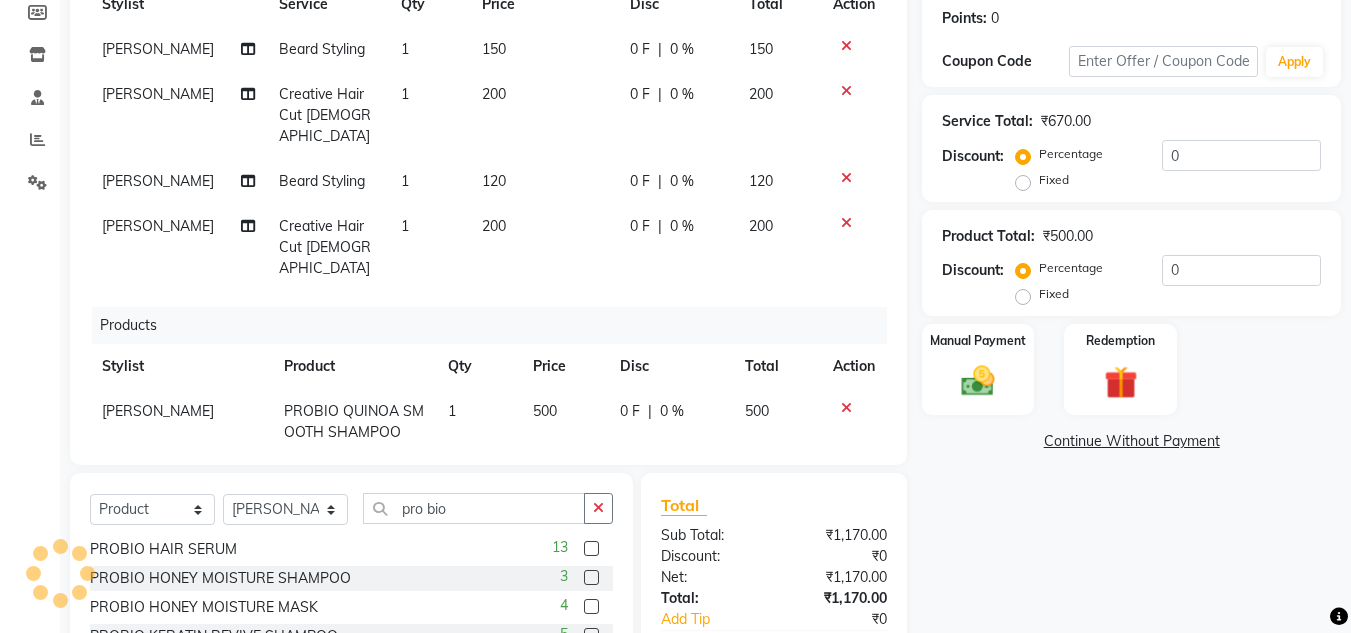 scroll, scrollTop: 467, scrollLeft: 0, axis: vertical 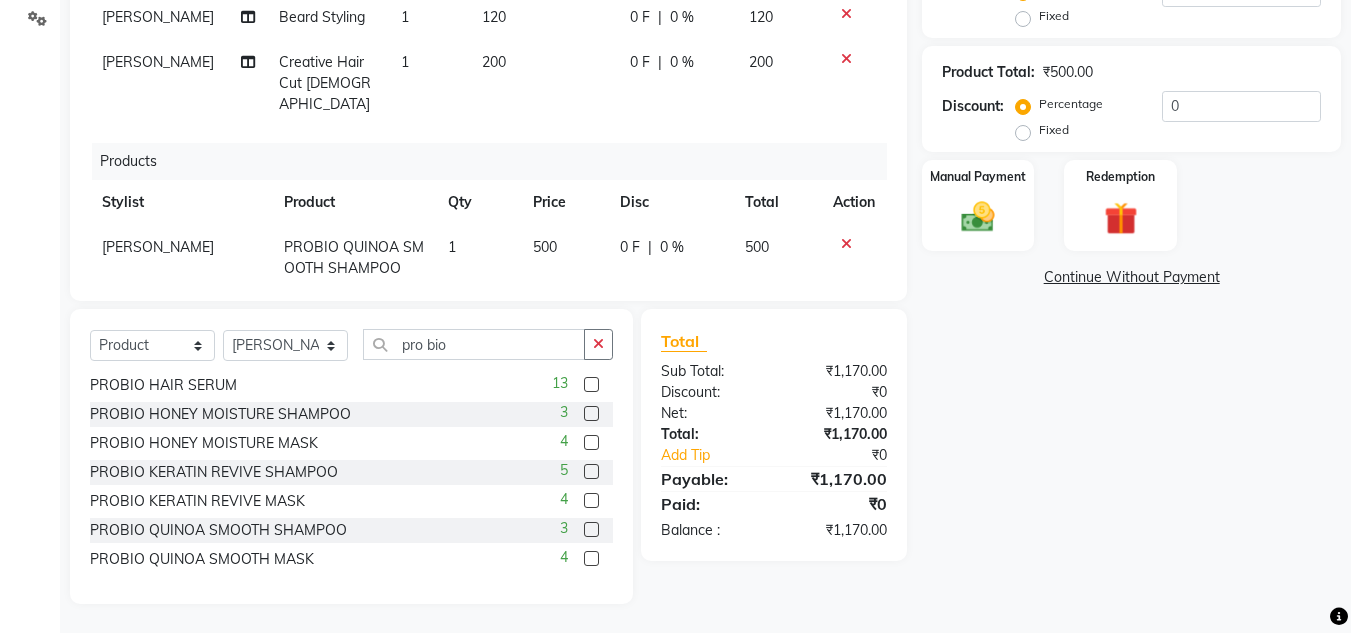 click 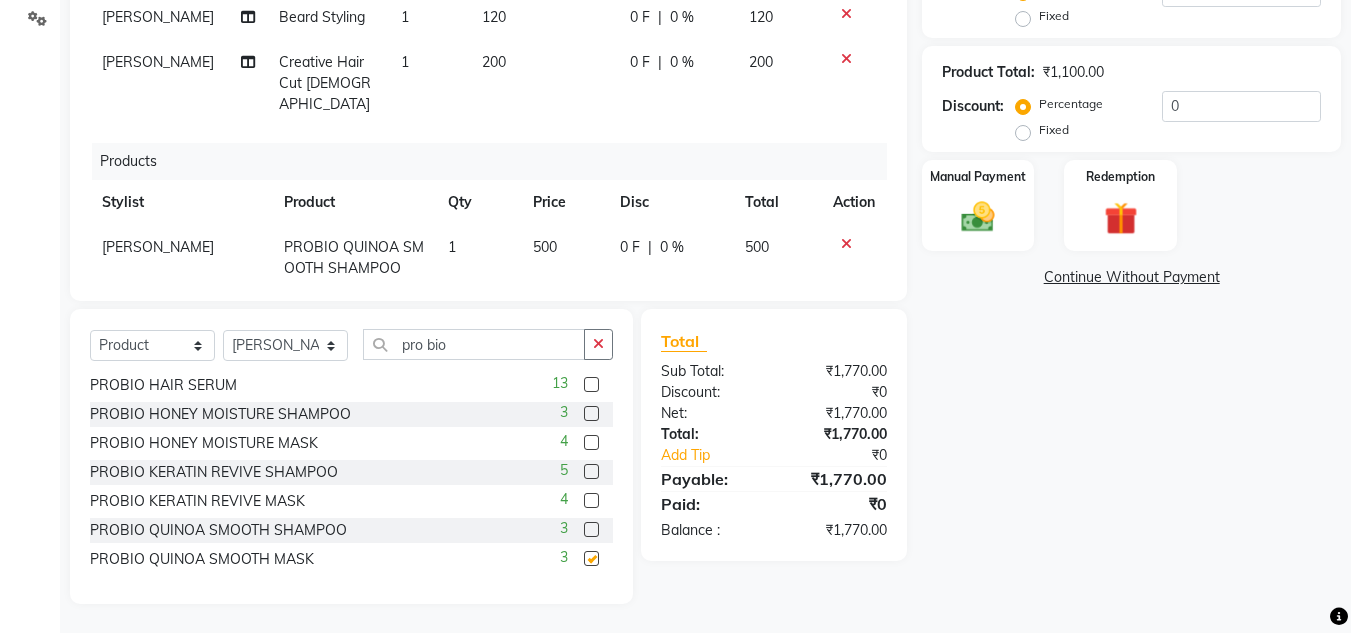 checkbox on "false" 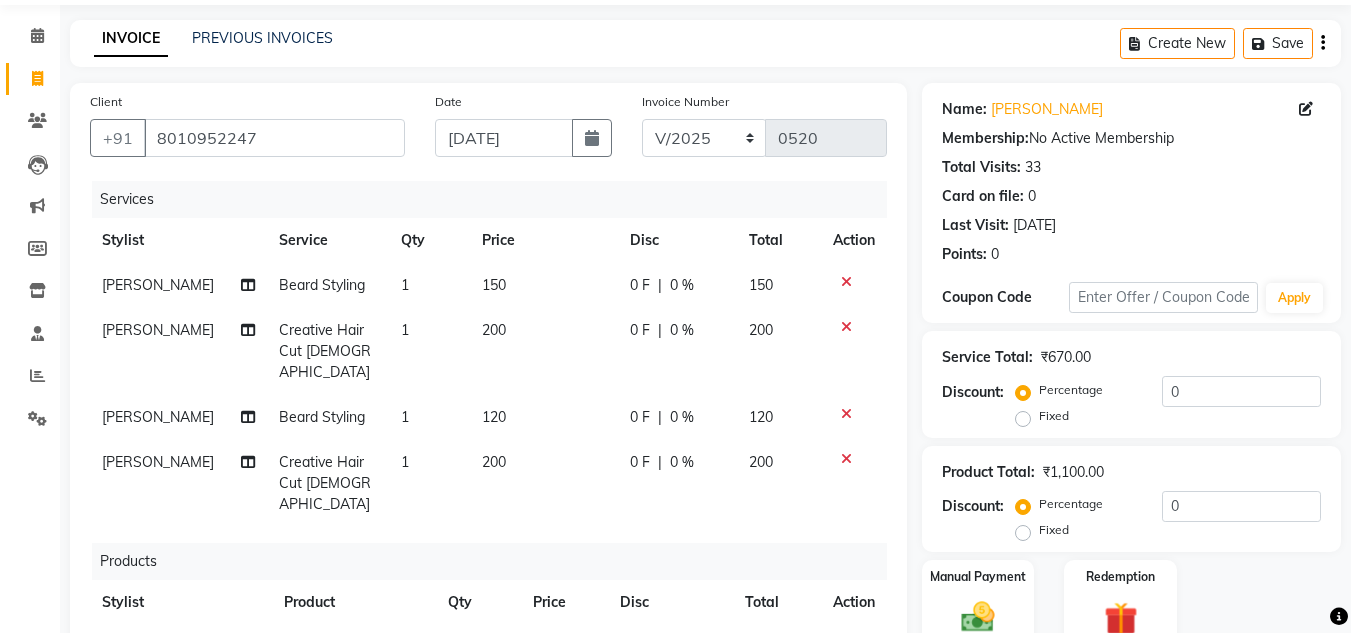 scroll, scrollTop: 0, scrollLeft: 0, axis: both 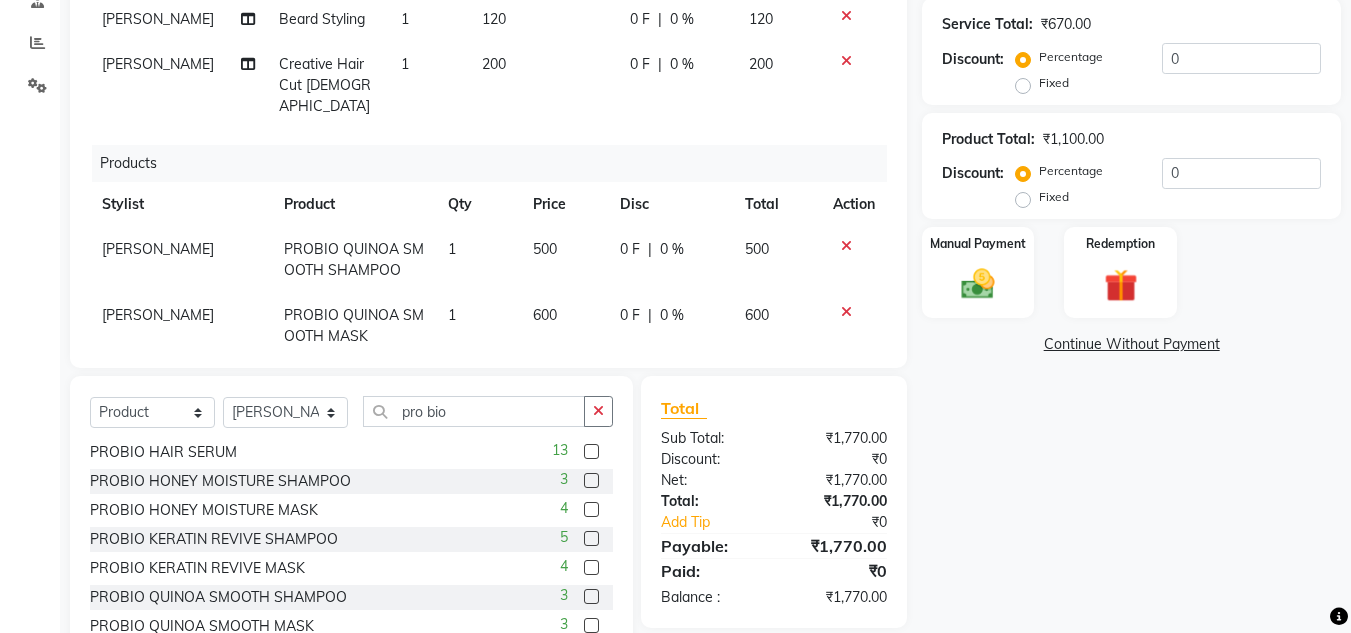 click on "500" 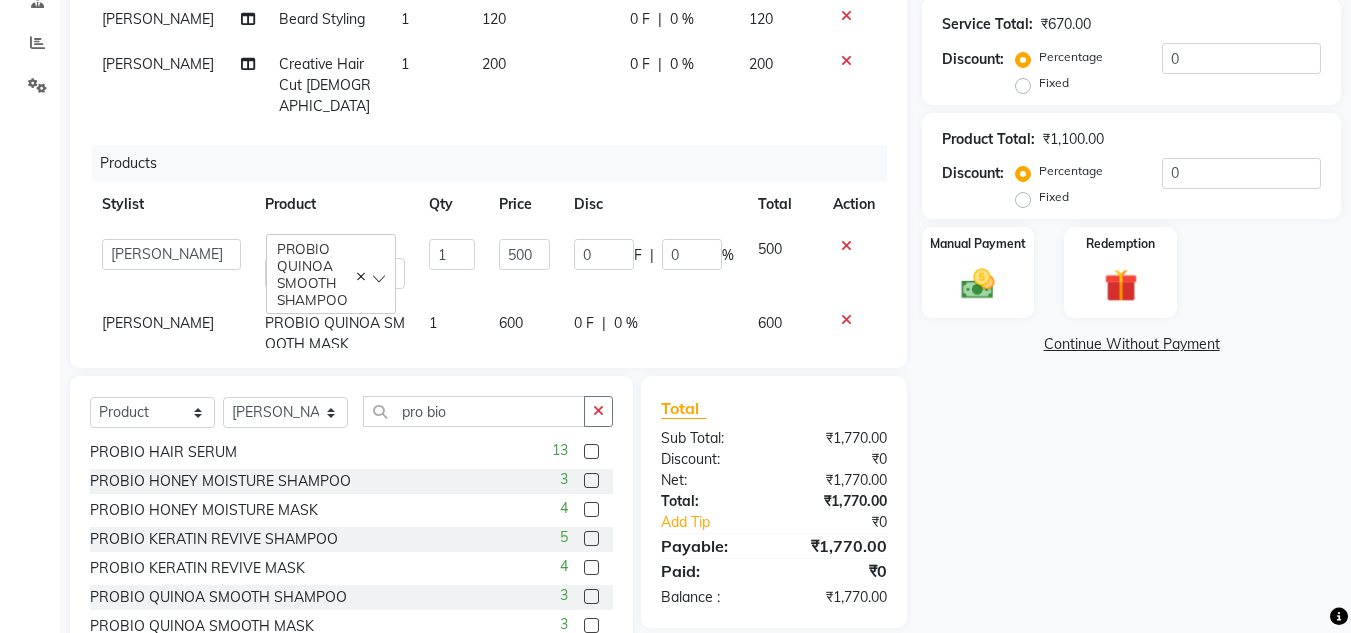 click on "600" 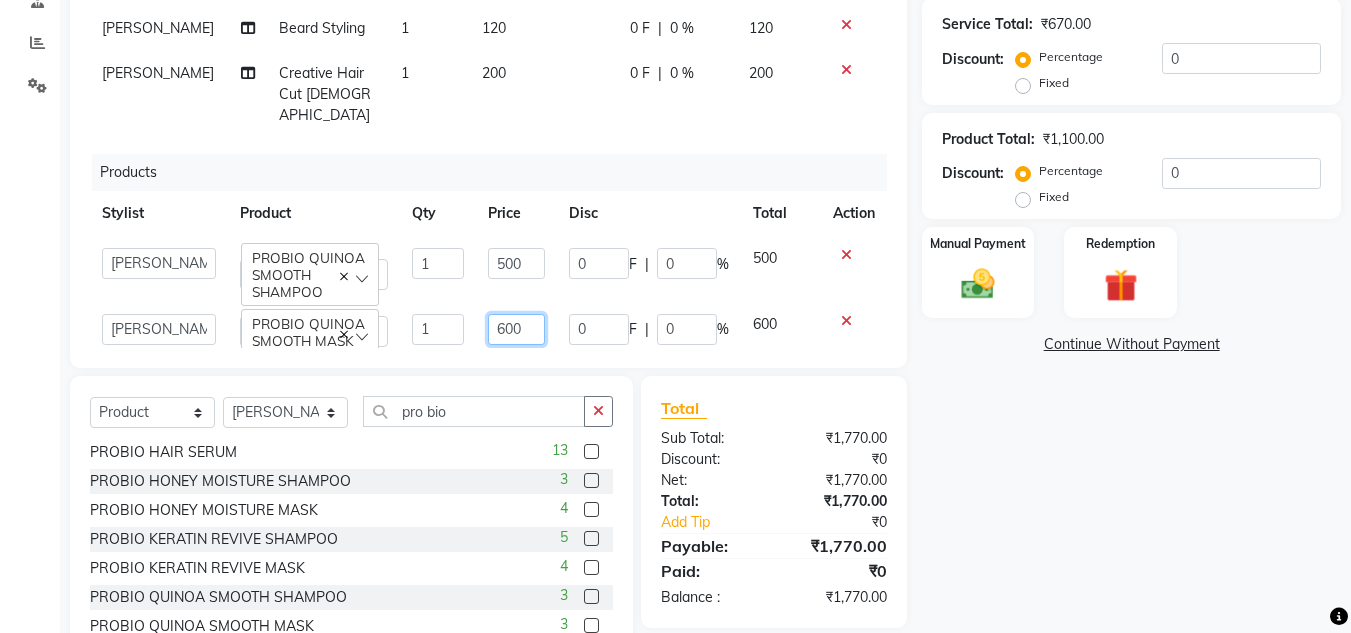 click on "600" 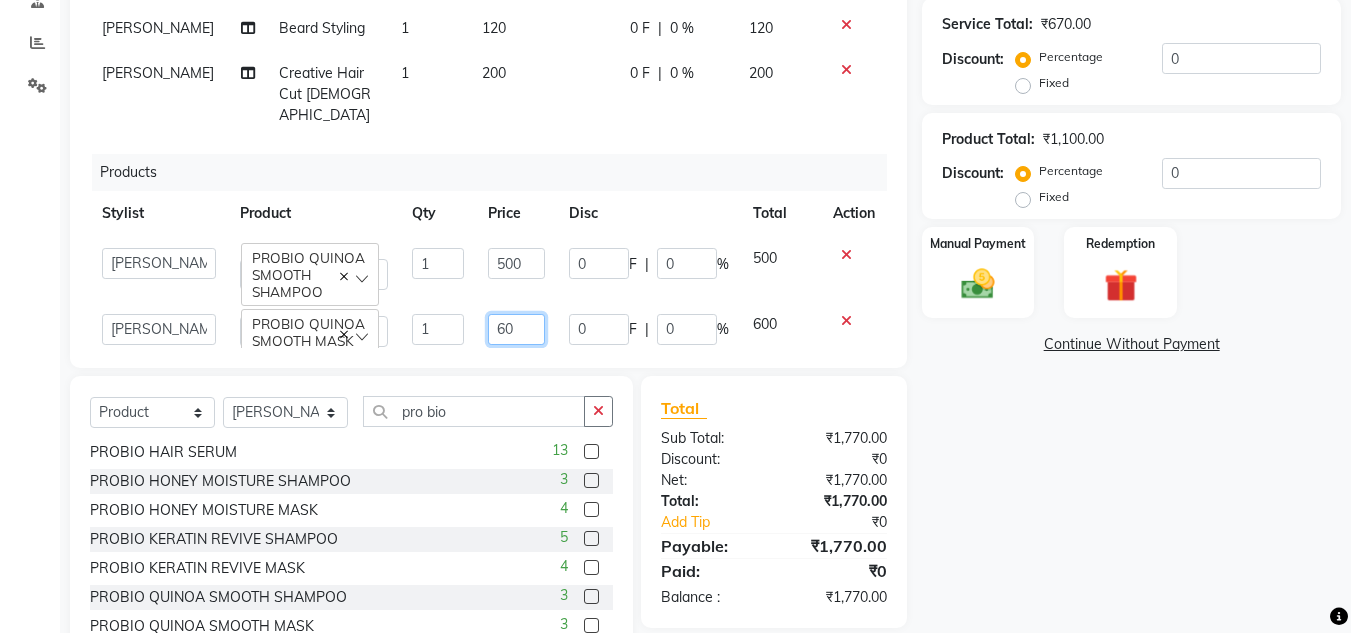 type on "6" 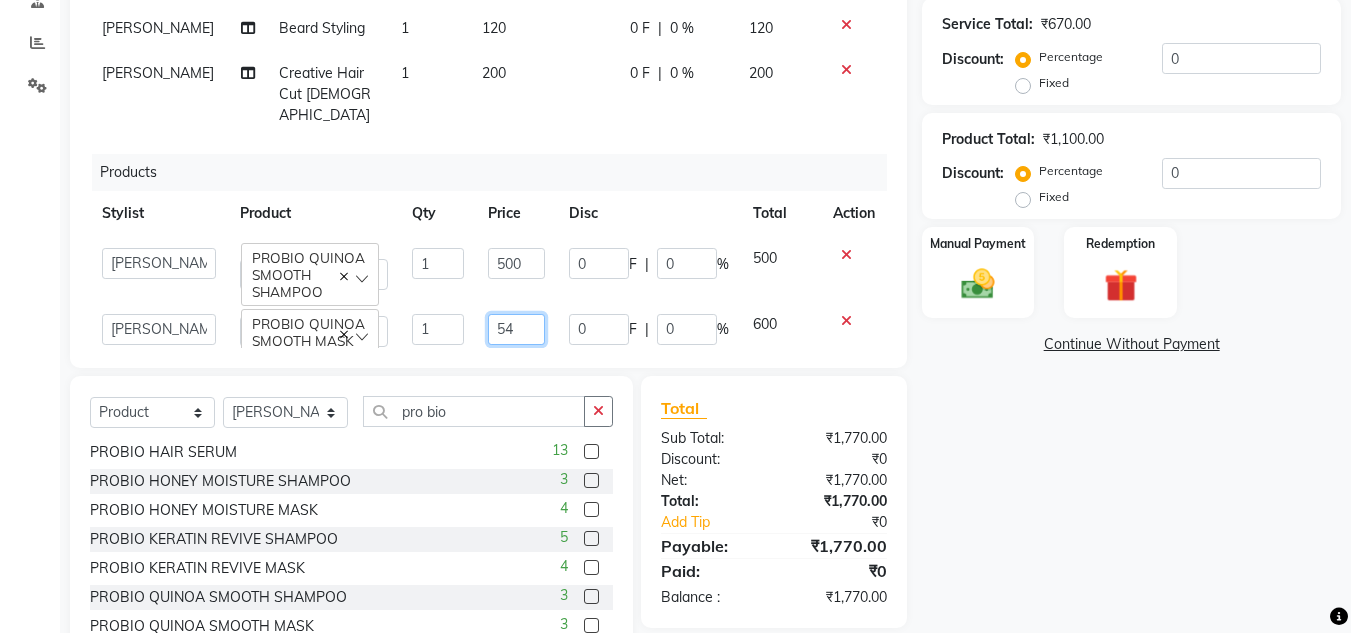 type on "545" 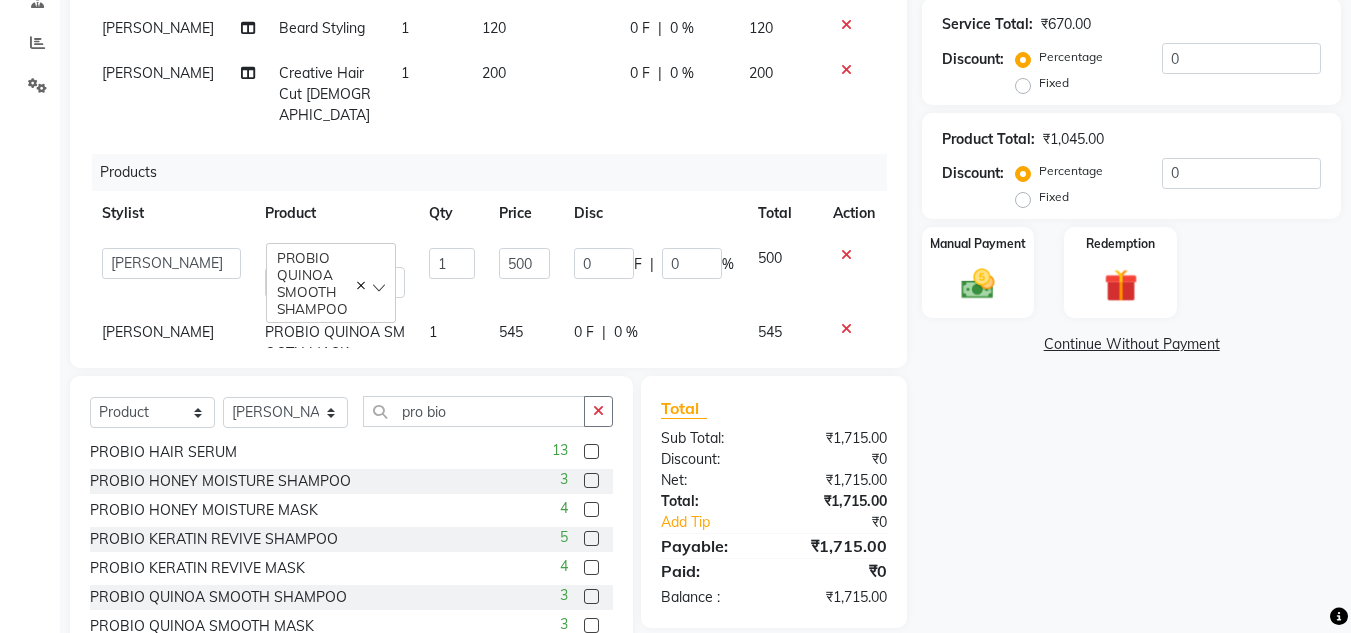 click on "Name: [PERSON_NAME] Membership:  No Active Membership  Total Visits:  33 Card on file:  0 Last Visit:   [DATE] Points:   0  Coupon Code Apply Service Total:  ₹670.00  Discount:  Percentage   Fixed  0 Product Total:  ₹1,045.00  Discount:  Percentage   Fixed  0 Manual Payment Redemption  Continue Without Payment" 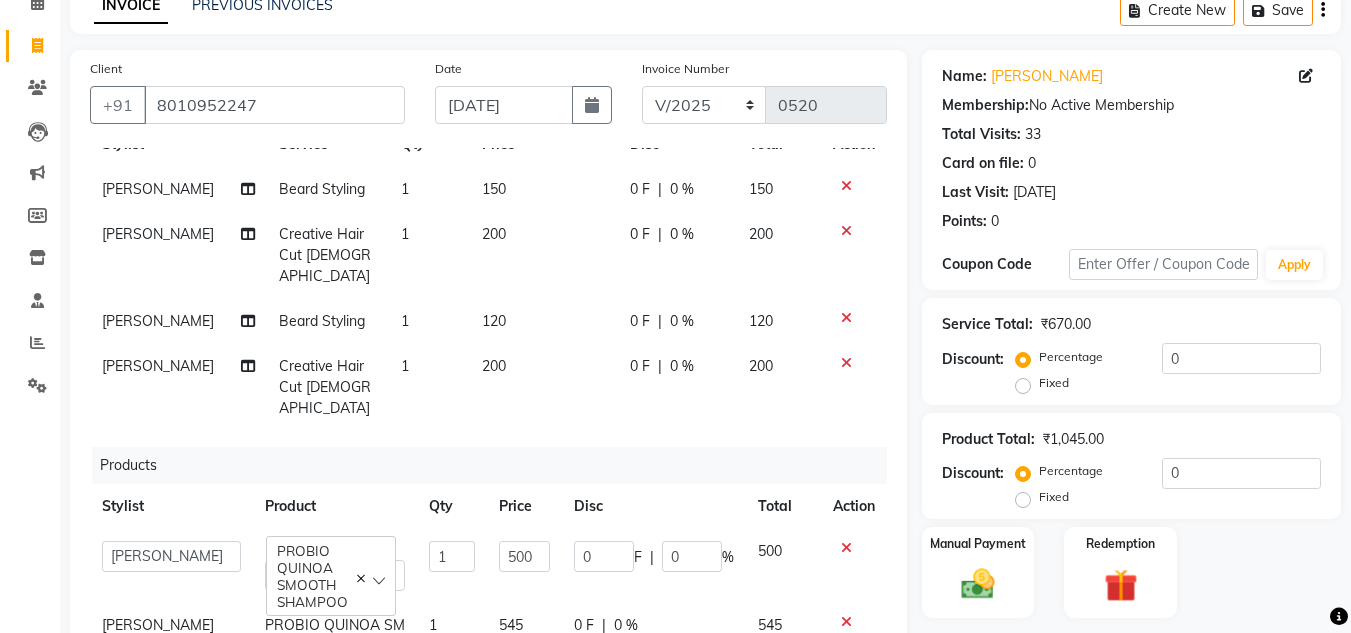 scroll, scrollTop: 65, scrollLeft: 0, axis: vertical 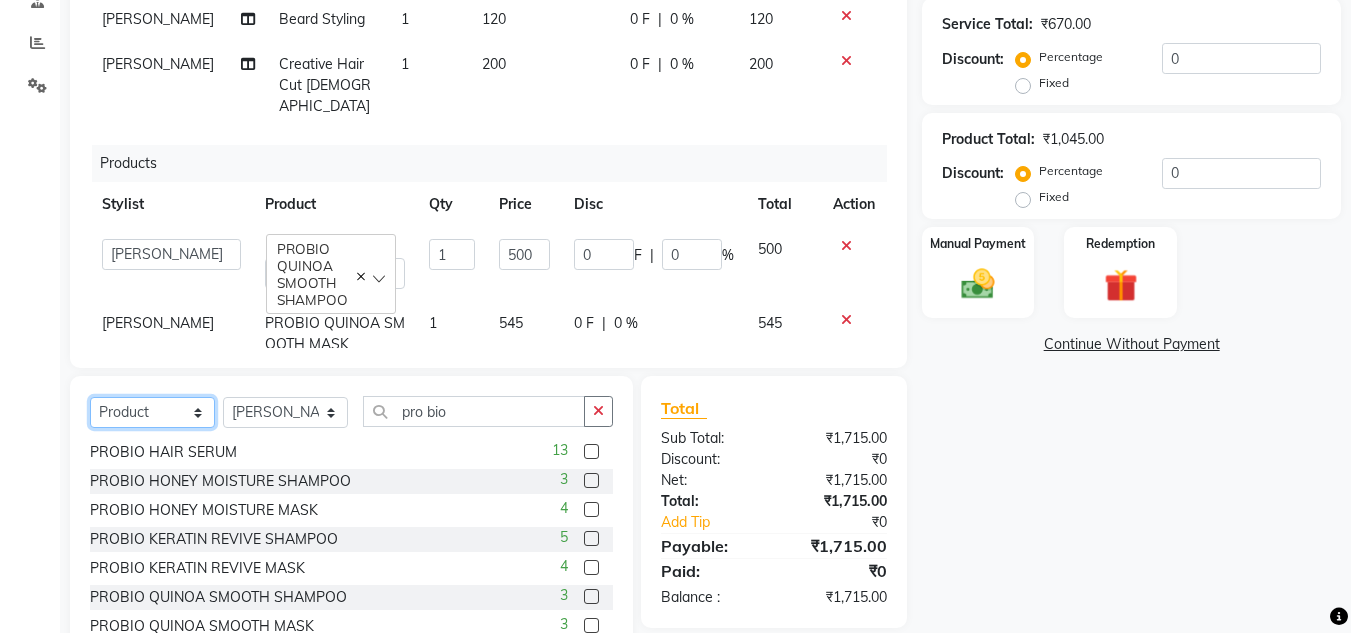 click on "Select  Service  Product  Membership  Package Voucher Prepaid Gift Card" 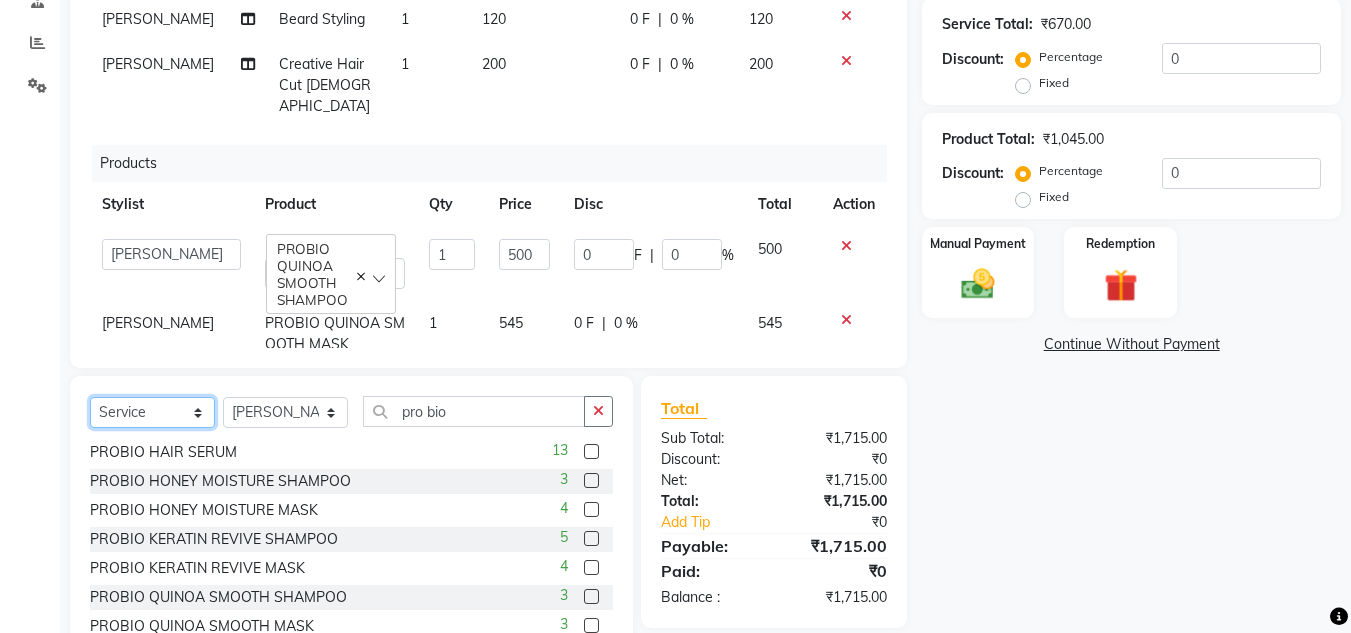 click on "Select  Service  Product  Membership  Package Voucher Prepaid Gift Card" 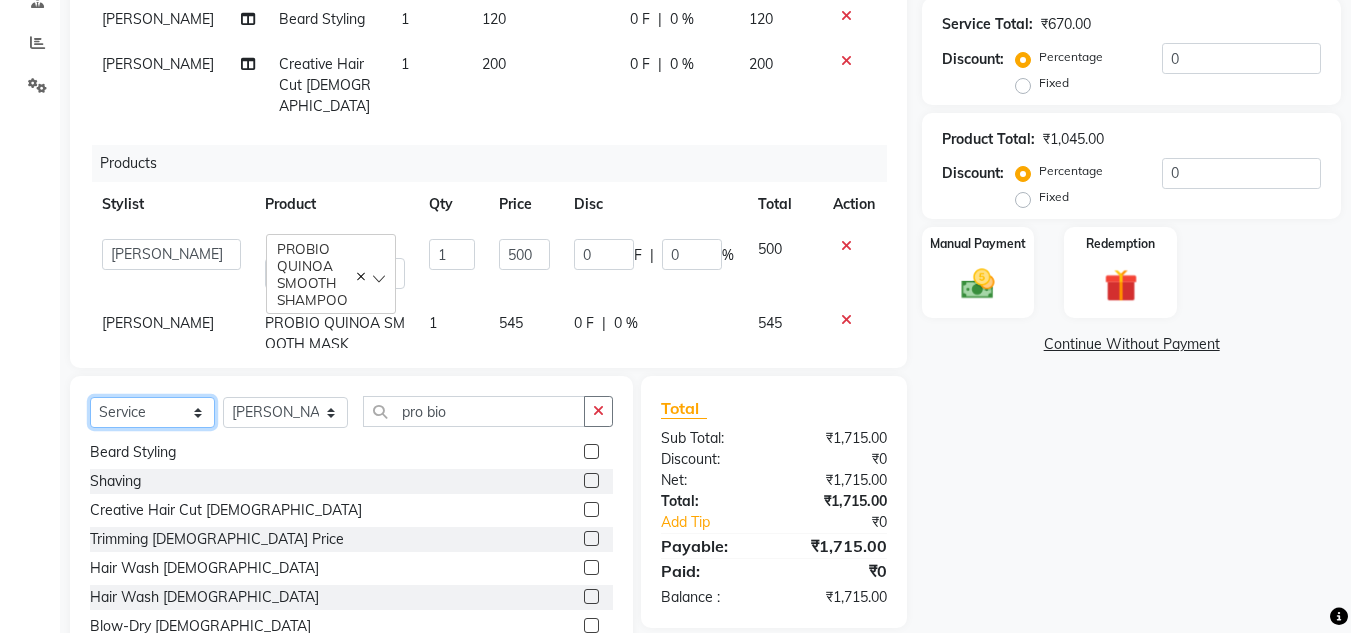 scroll, scrollTop: 468, scrollLeft: 0, axis: vertical 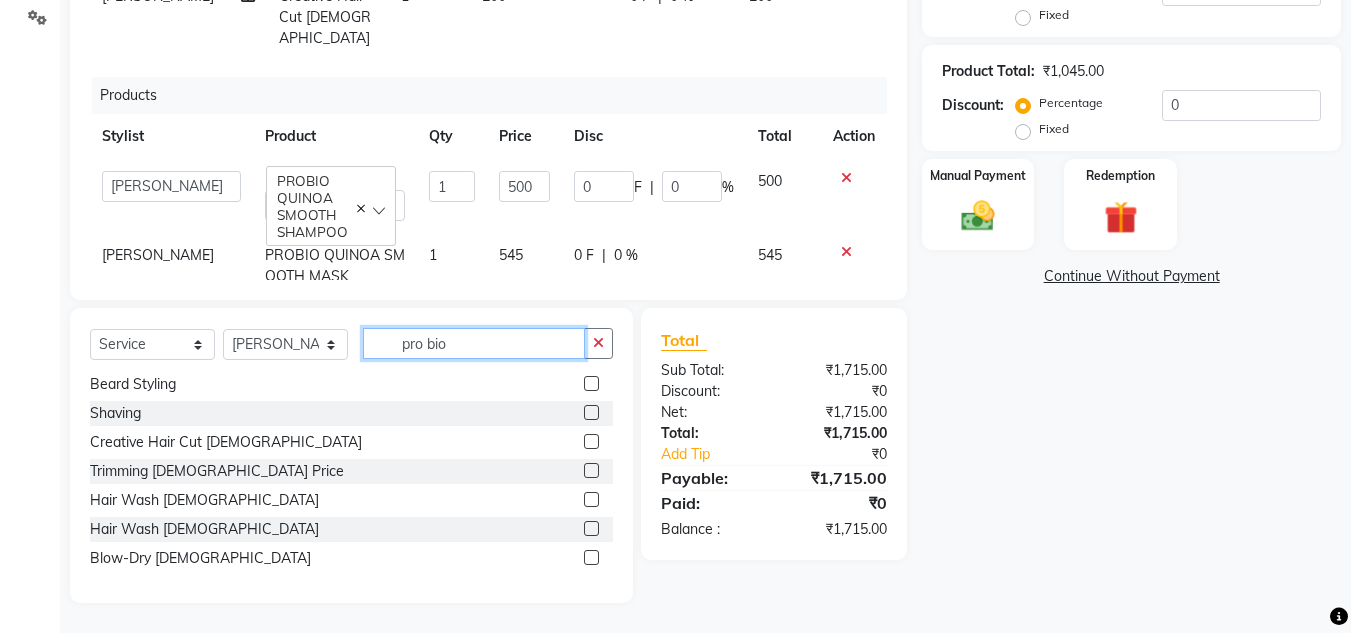 click on "pro bio" 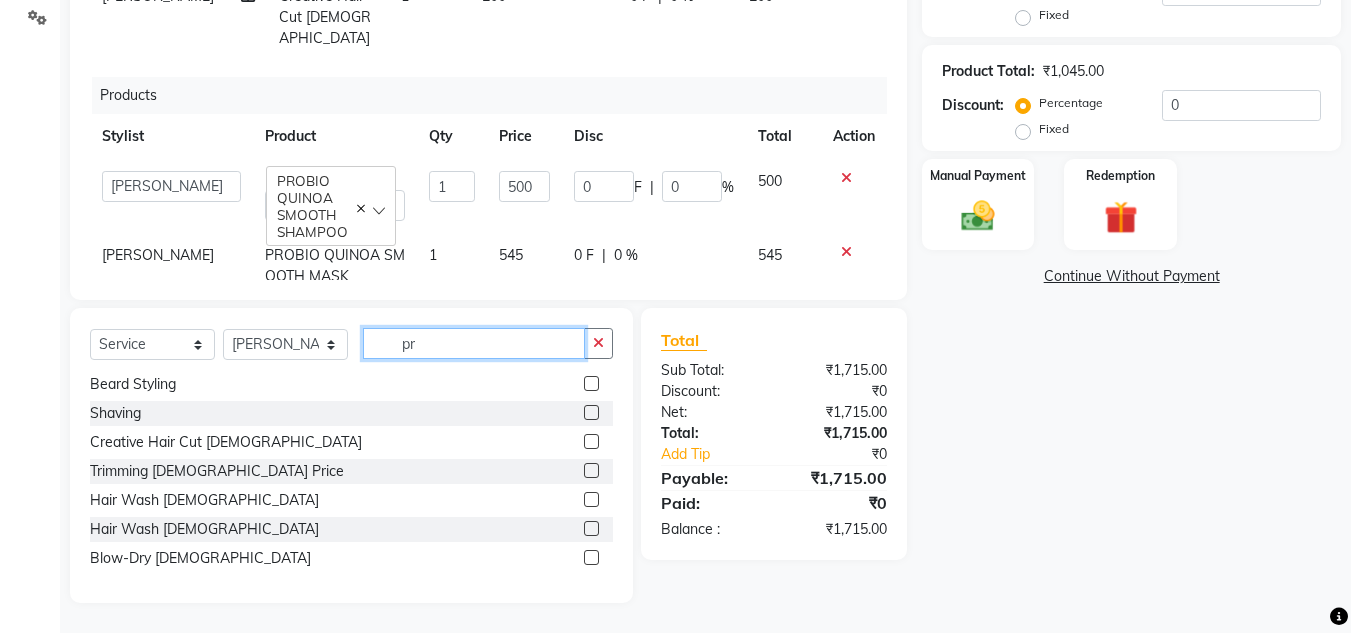type on "p" 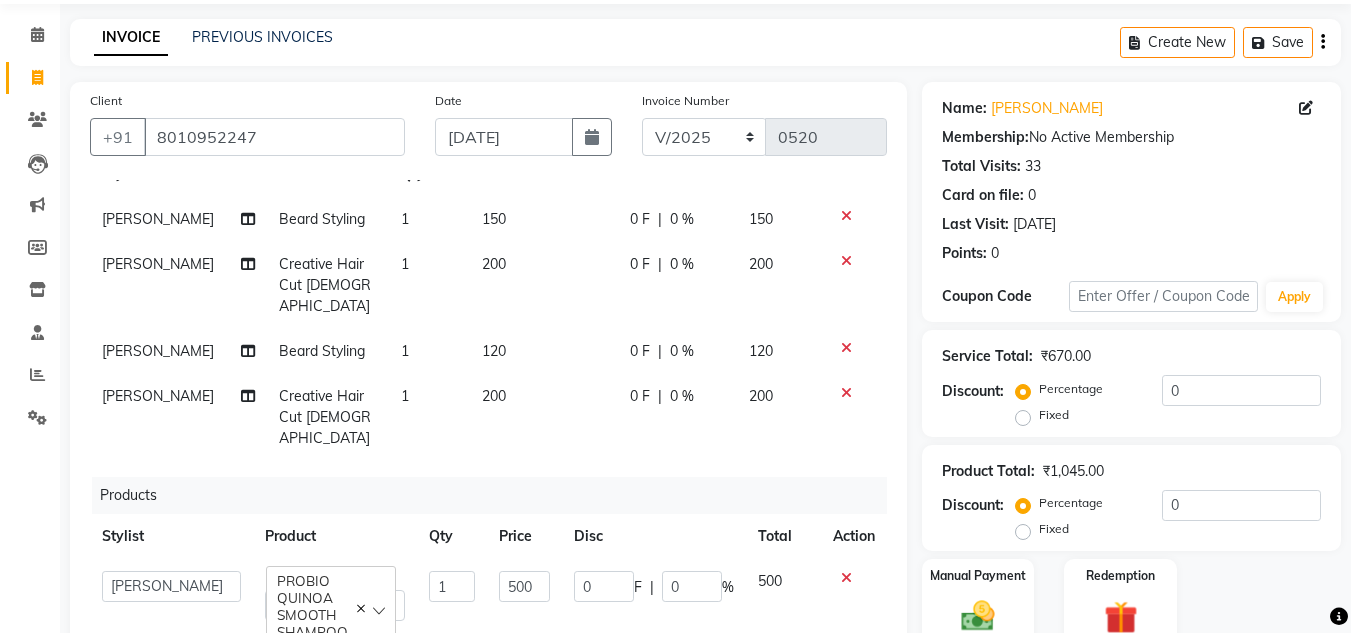 scroll, scrollTop: 268, scrollLeft: 0, axis: vertical 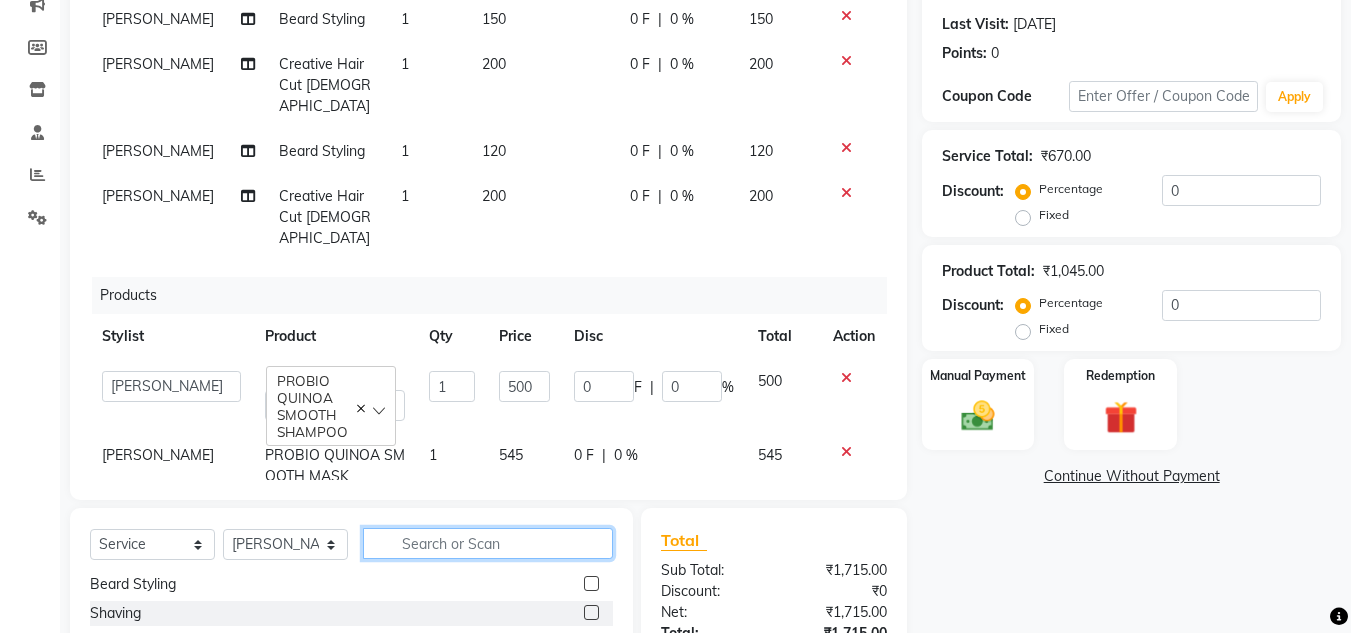 type 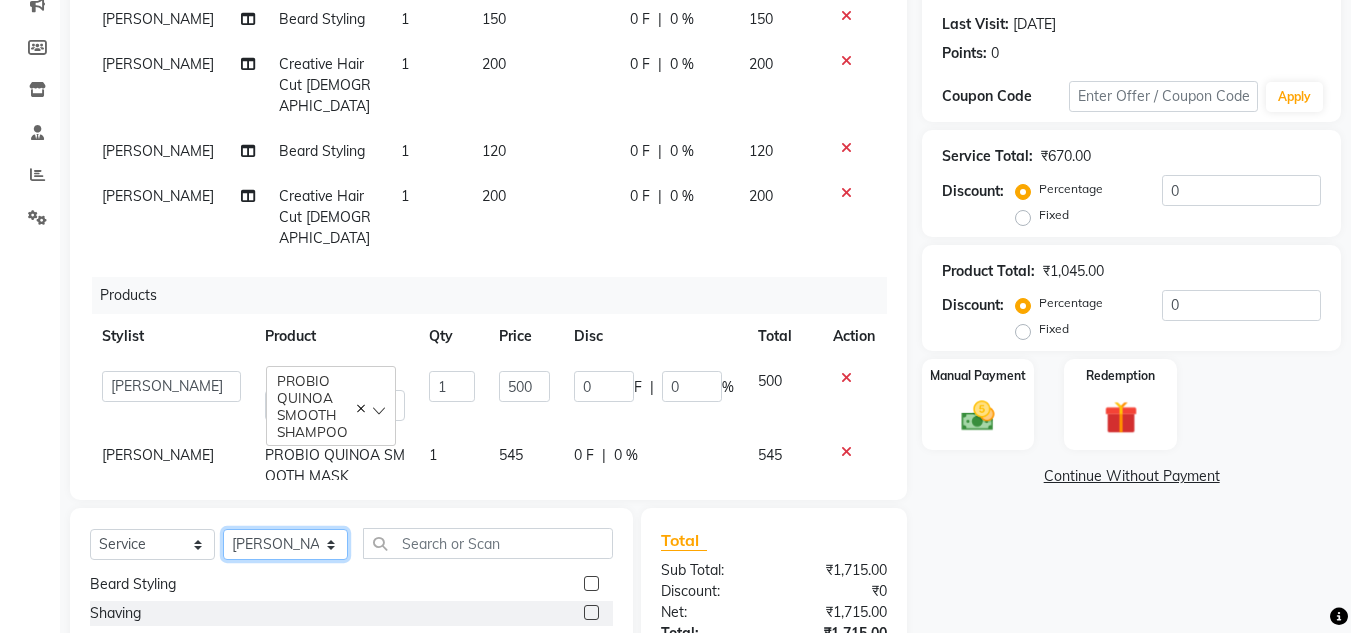 click on "Select Stylist [PERSON_NAME] Akash shreewas  [PERSON_NAME] [PERSON_NAME] [PERSON_NAME] [PERSON_NAME]" 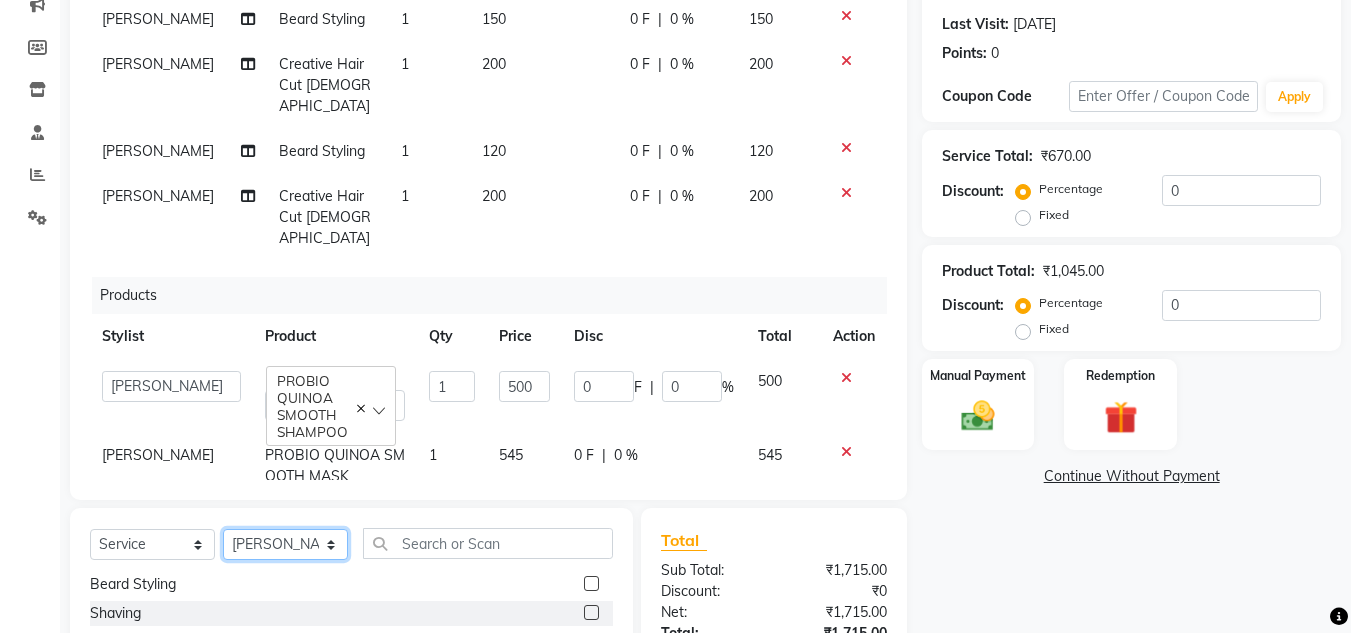 select on "67934" 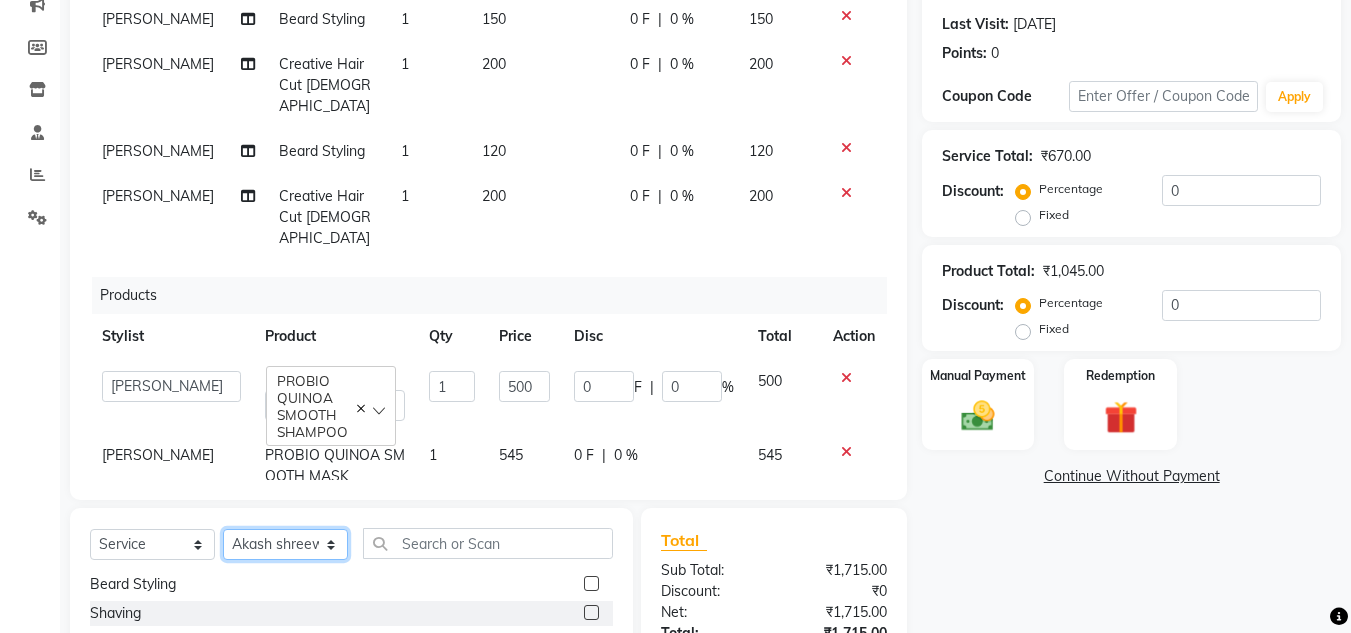 click on "Select Stylist [PERSON_NAME] Akash shreewas  [PERSON_NAME] [PERSON_NAME] [PERSON_NAME] [PERSON_NAME]" 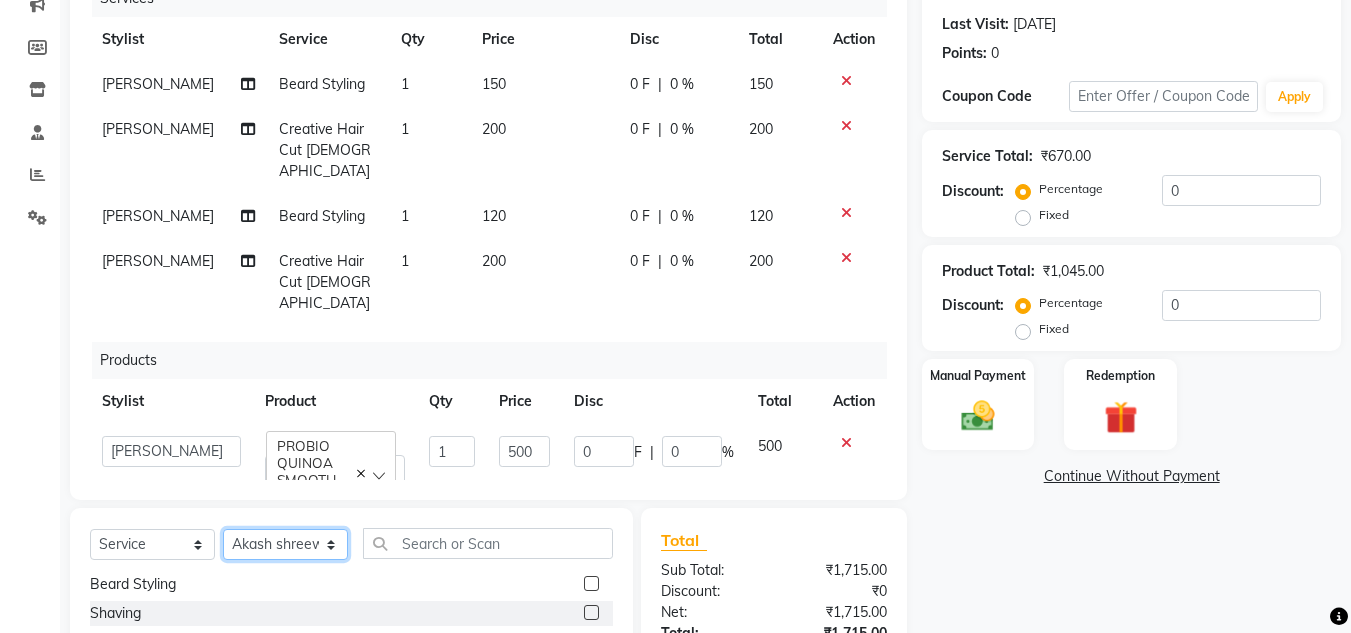scroll, scrollTop: 65, scrollLeft: 0, axis: vertical 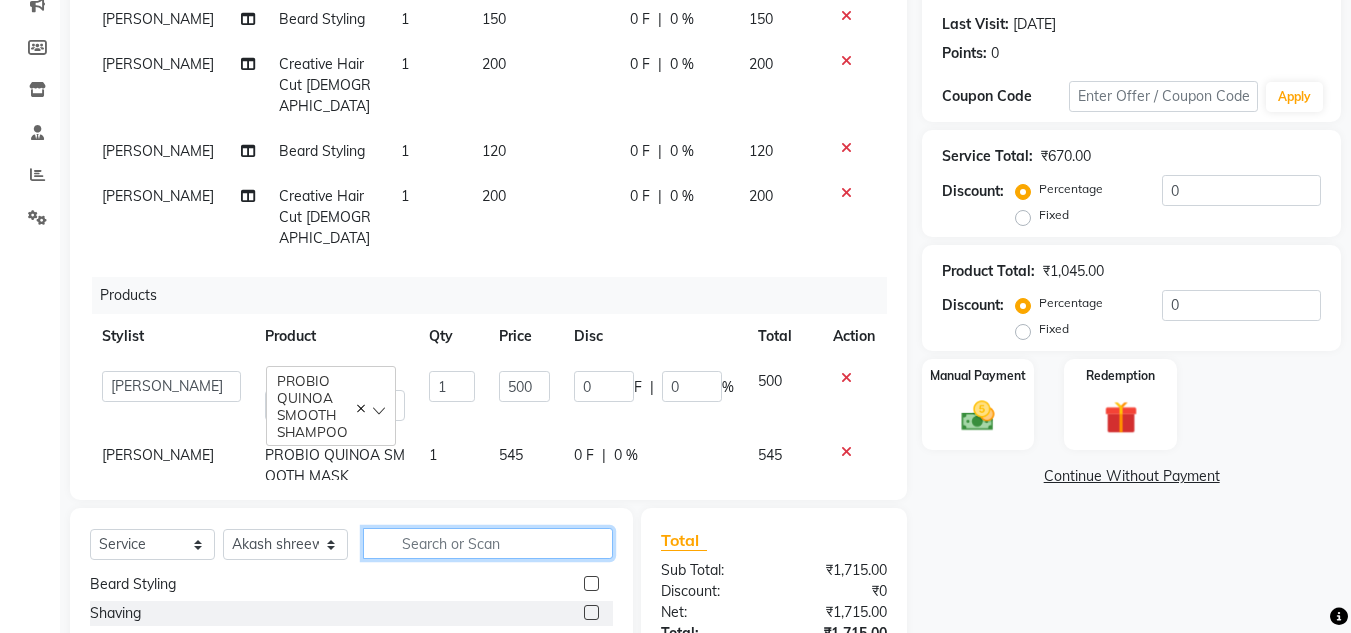 click 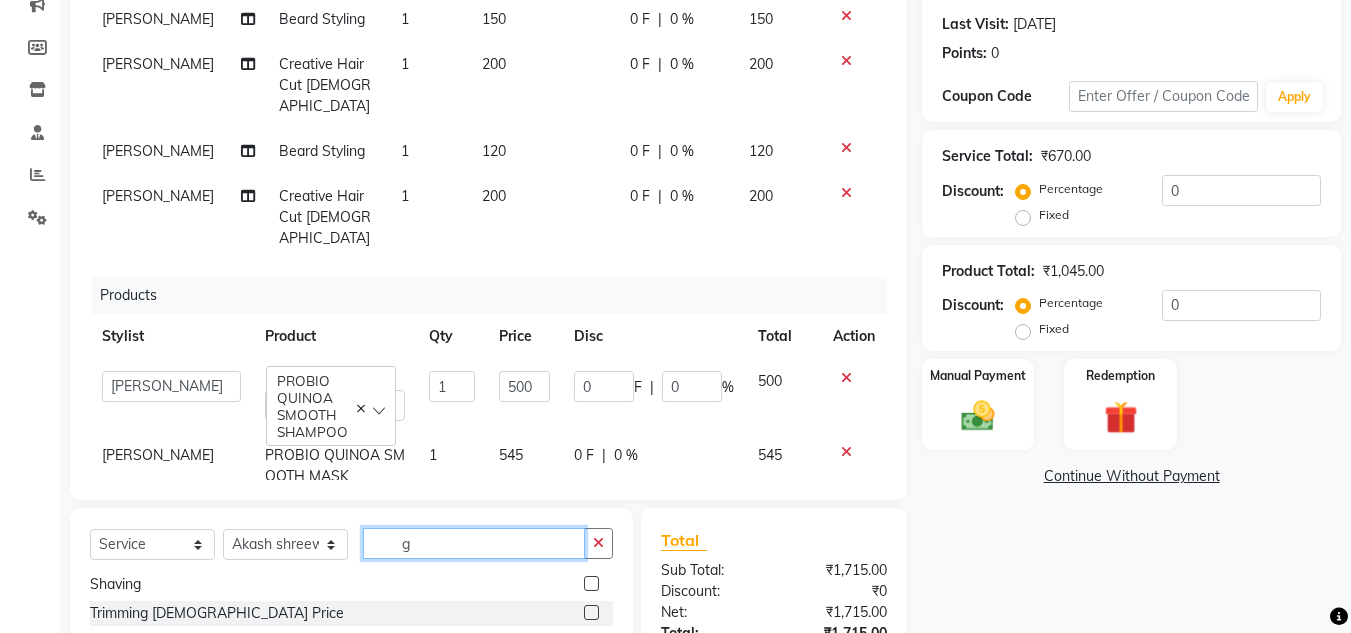 scroll, scrollTop: 3, scrollLeft: 0, axis: vertical 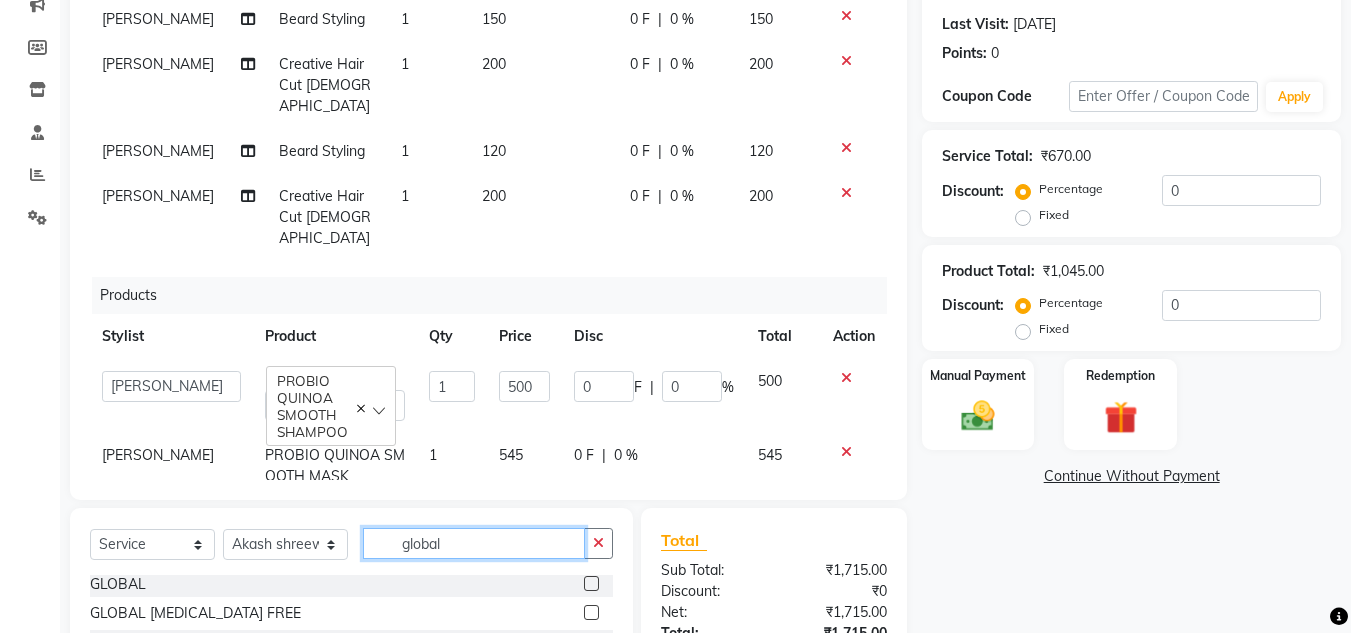 type on "global" 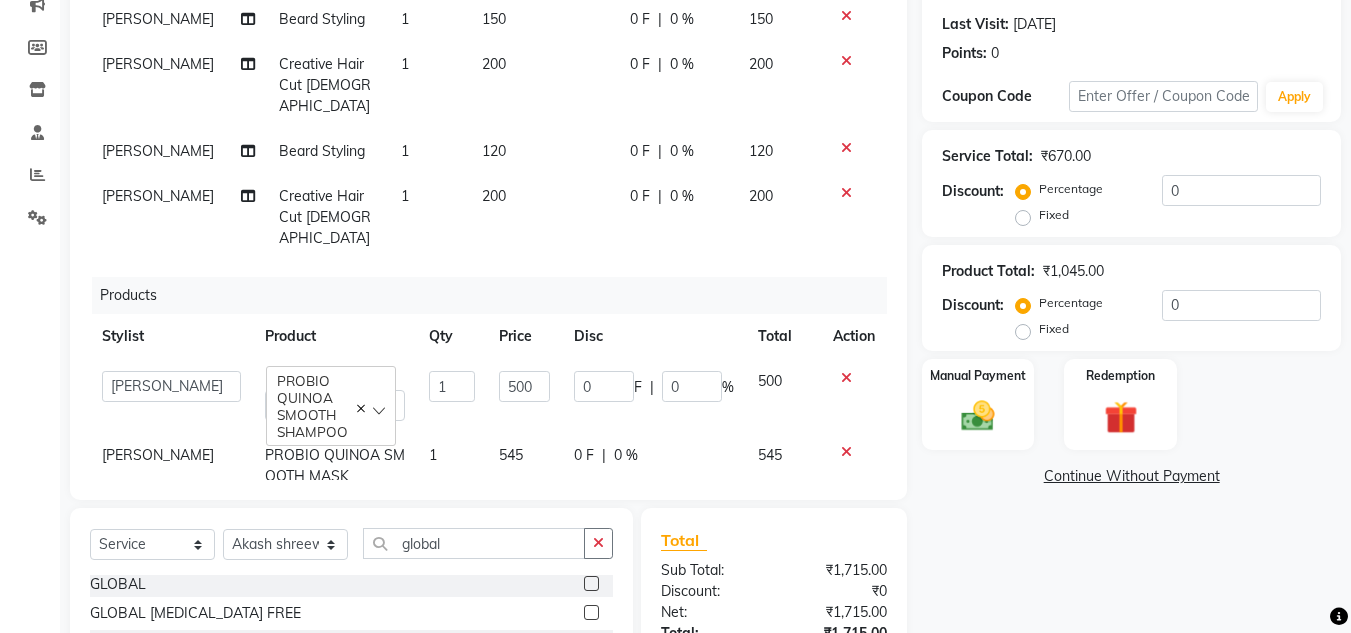 click 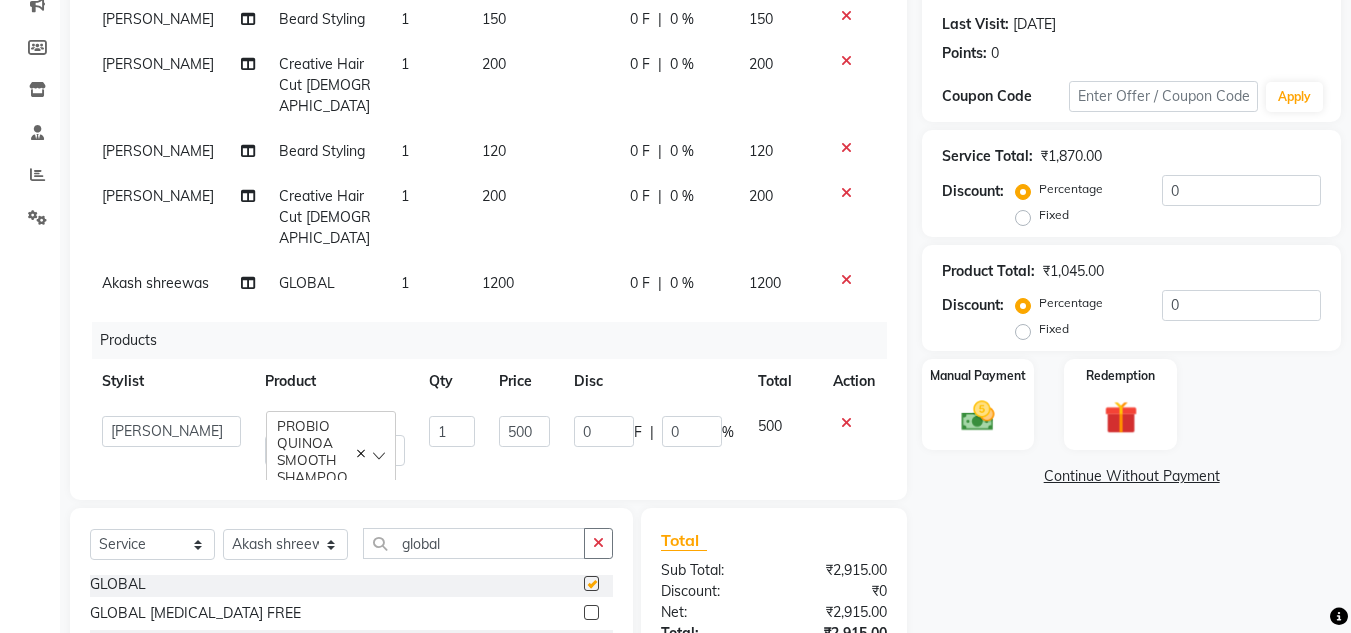 checkbox on "false" 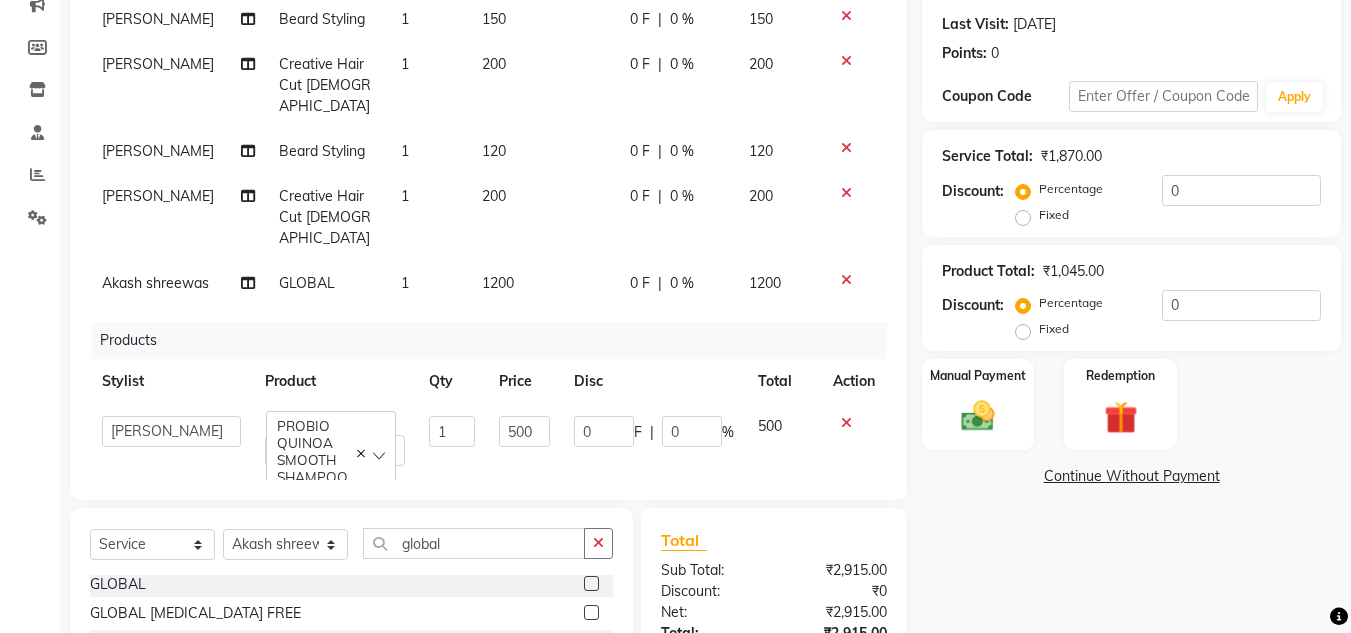 click 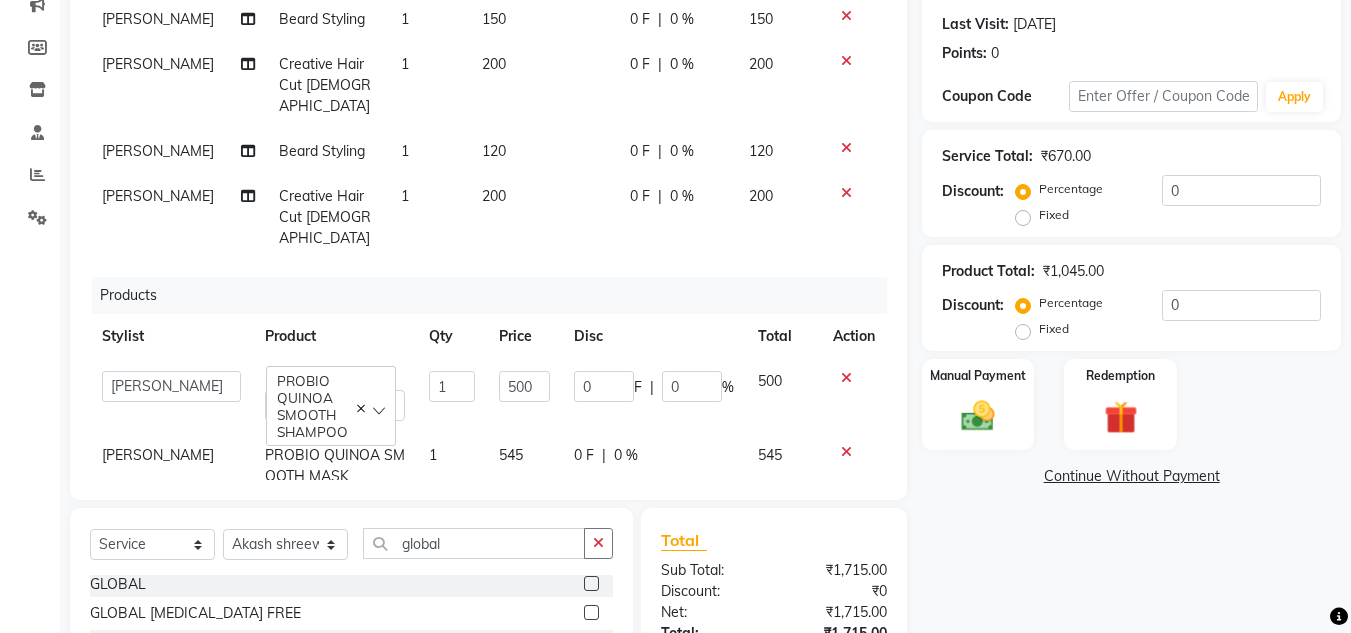 scroll, scrollTop: 468, scrollLeft: 0, axis: vertical 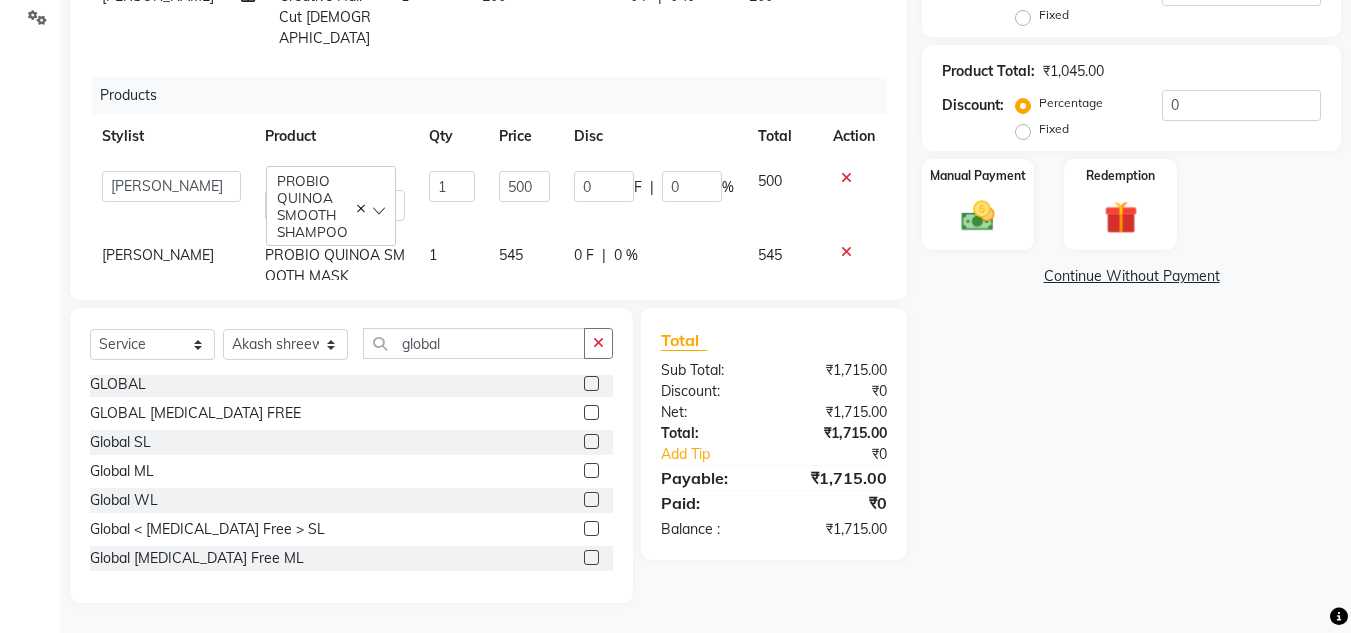click 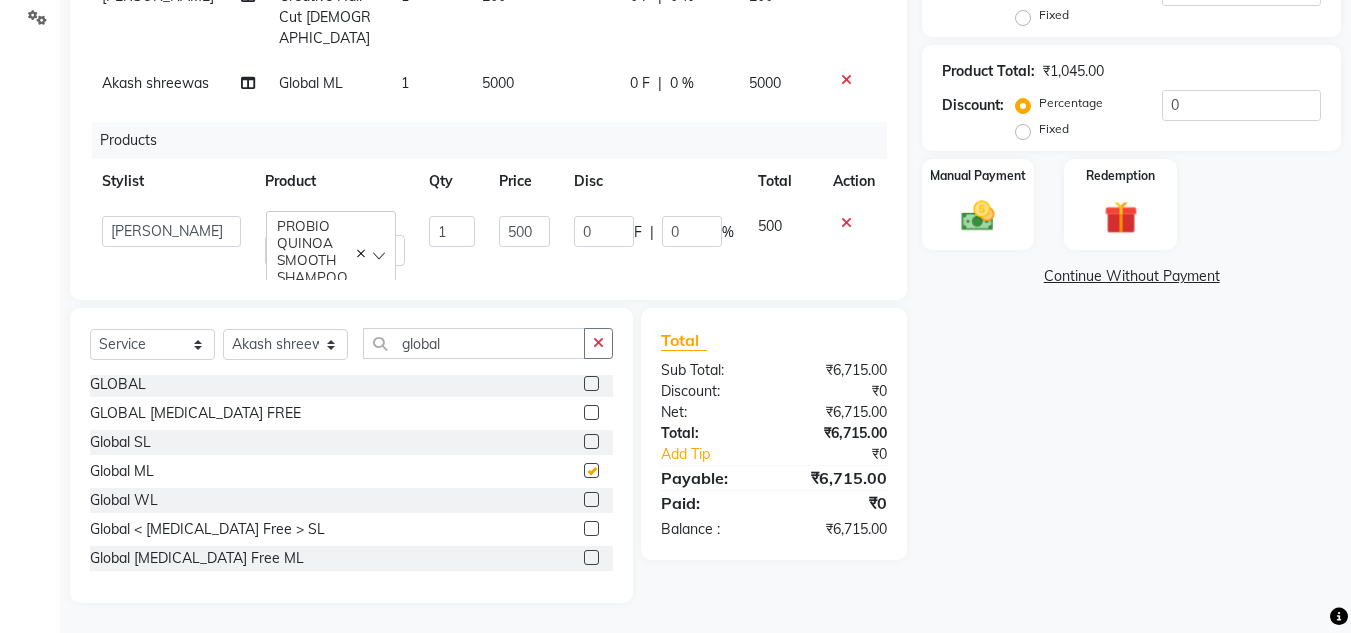 checkbox on "false" 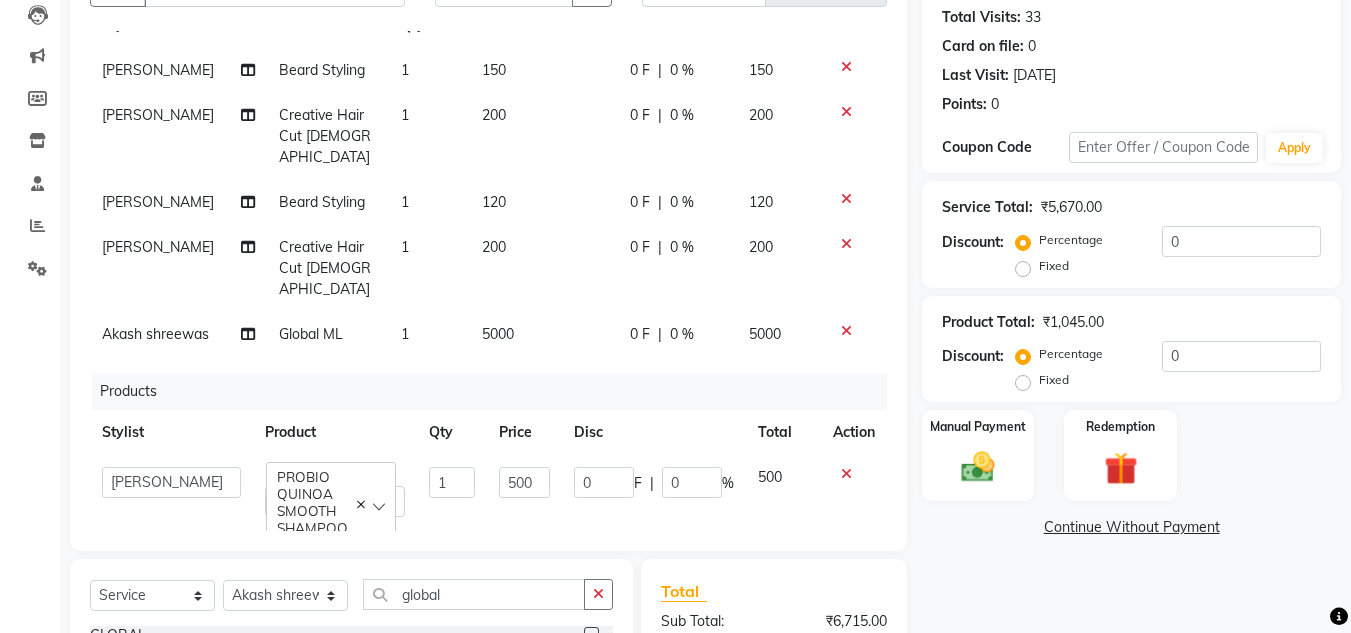 scroll, scrollTop: 168, scrollLeft: 0, axis: vertical 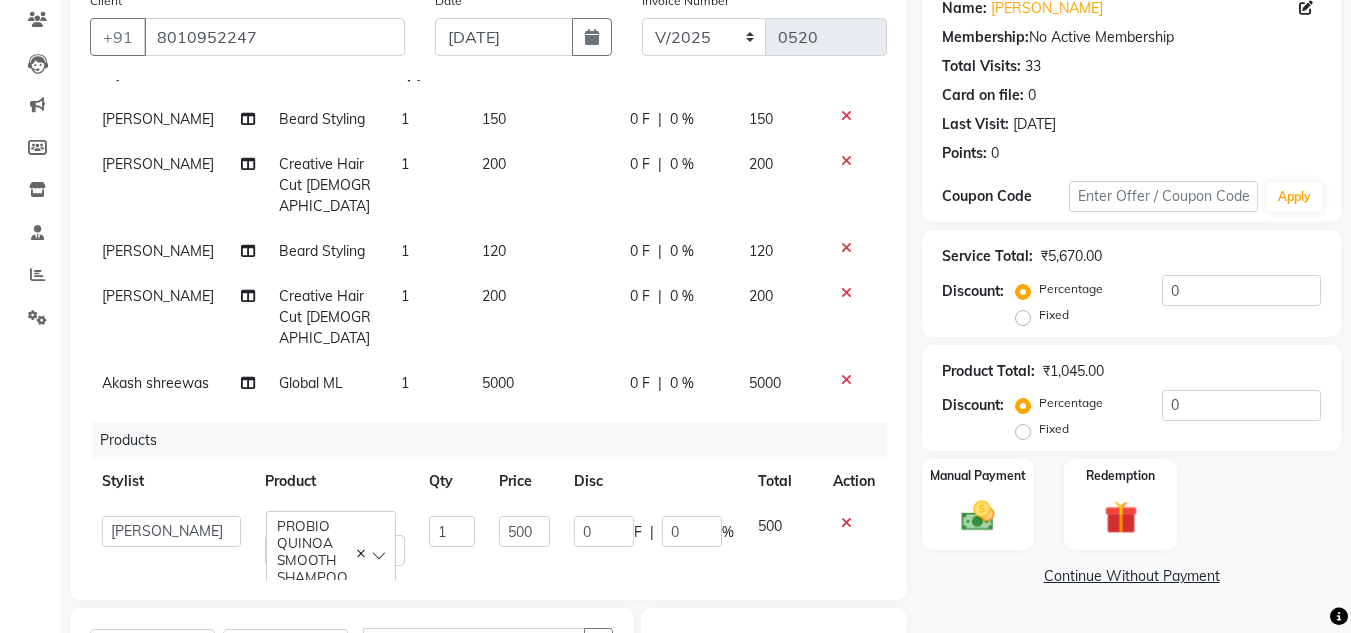 click on "5000" 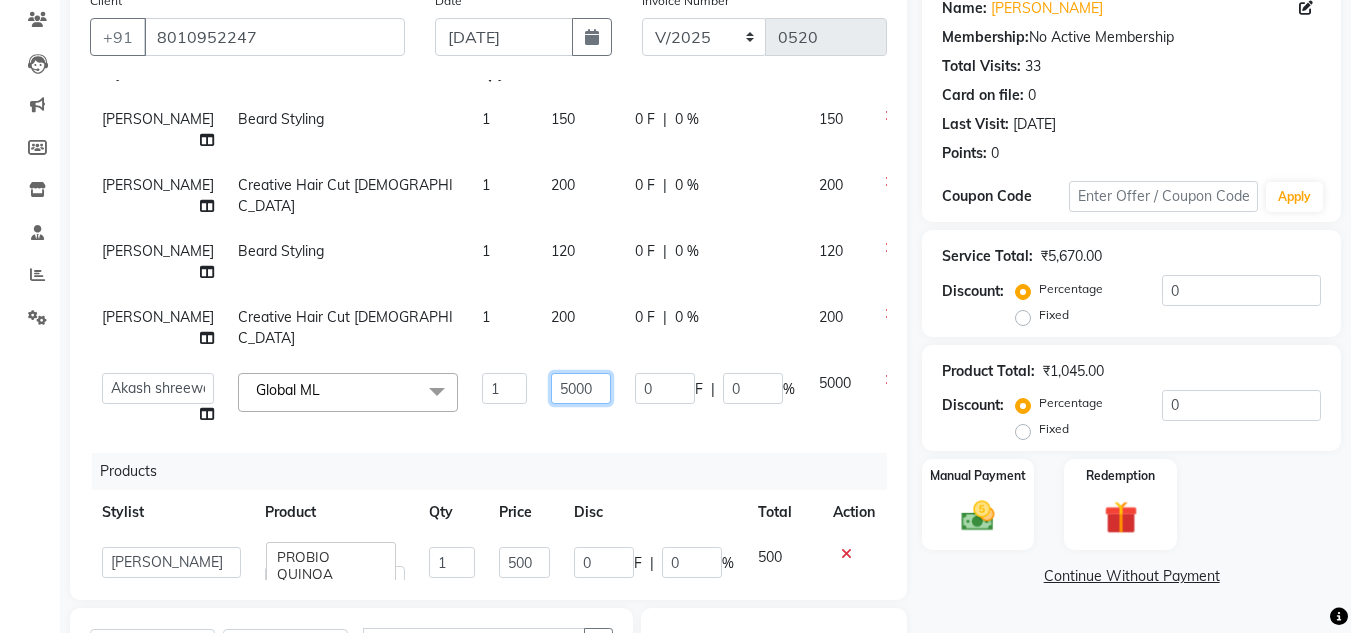 click on "5000" 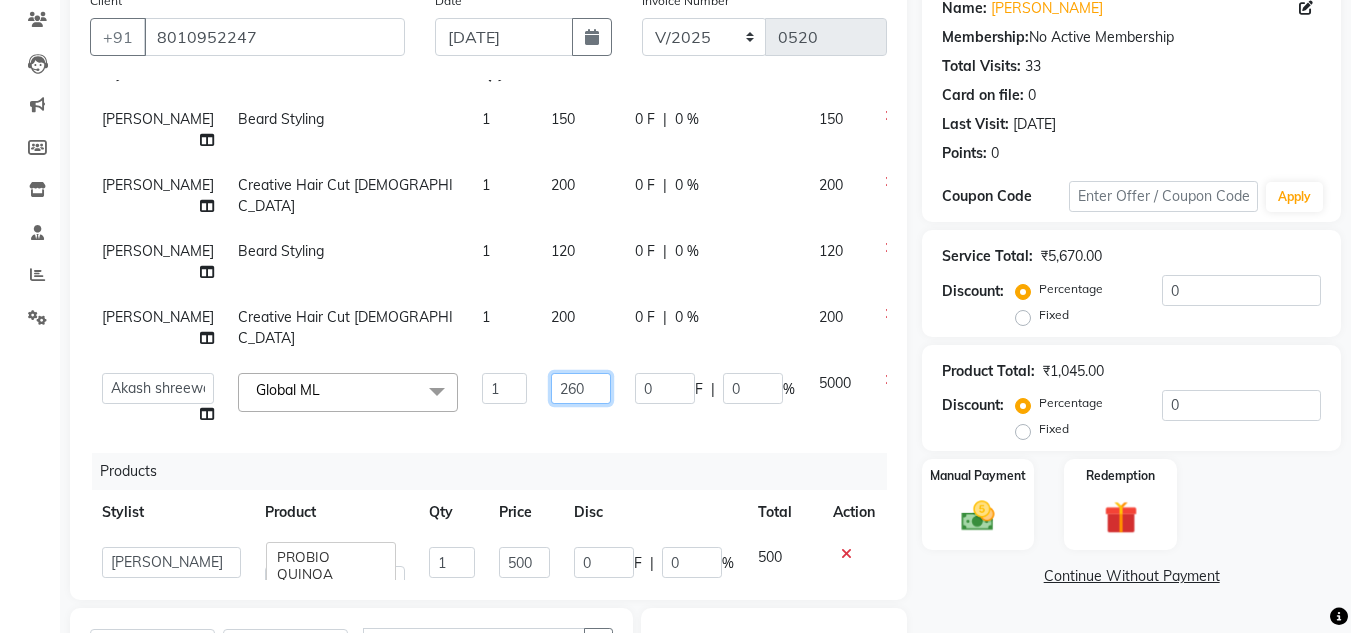 type on "2600" 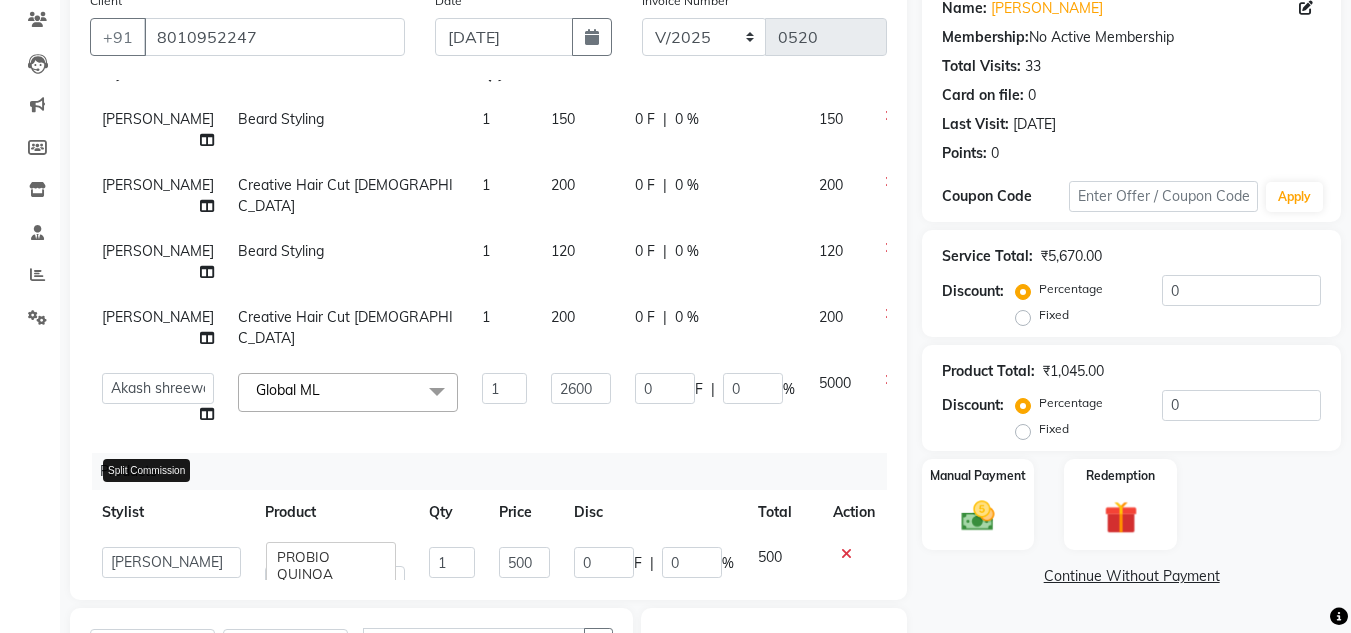 click on "Services Stylist Service Qty Price Disc Total Action [PERSON_NAME] [PERSON_NAME] Styling 1 150 0 F | 0 % 150 [PERSON_NAME] Creative Hair Cut [DEMOGRAPHIC_DATA] 1 200 0 F | 0 % 200 [PERSON_NAME] [PERSON_NAME] Styling 1 120 0 F | 0 % 120 [PERSON_NAME] Creative Hair Cut [DEMOGRAPHIC_DATA] 1 200 0 F | 0 % 200  [PERSON_NAME] shreewas    [PERSON_NAME]   [PERSON_NAME] [PERSON_NAME]   [PERSON_NAME]  Split Commission Global ML  x Creative Hair Cut [DEMOGRAPHIC_DATA] [PERSON_NAME] Styling Shaving Creative Hair Cut [DEMOGRAPHIC_DATA] Trimming [DEMOGRAPHIC_DATA] Price Hair Wash [DEMOGRAPHIC_DATA] Hair Wash [DEMOGRAPHIC_DATA] Blow-Dry [DEMOGRAPHIC_DATA] Blow-Dry [DEMOGRAPHIC_DATA] Tong [DEMOGRAPHIC_DATA] Tong [DEMOGRAPHIC_DATA] Hair-Styling [DEMOGRAPHIC_DATA] Hair-Styling [DEMOGRAPHIC_DATA] Fringe Cutting Deep Conditioning Head Massage [DEMOGRAPHIC_DATA] Head Massage [DEMOGRAPHIC_DATA] Keratin Wash [DEMOGRAPHIC_DATA] Keratin Wash [DEMOGRAPHIC_DATA] Hair Spa SL Hair Spa ML Hair Spa WL Herbal Spa SL Herbal Spa ML Herbal Spa WL Keratine Spa SL Keratine Spa ML Keratine Spa WL Fiber Clinix Spa SL Fiber Clinix Spa ML Fiber Clinix Spa WL Anti [MEDICAL_DATA] Treatement SL Anti [MEDICAL_DATA] Treatment ML Anti [MEDICAL_DATA] Treatment WL Anti Hairfall Treatment [PERSON_NAME]" 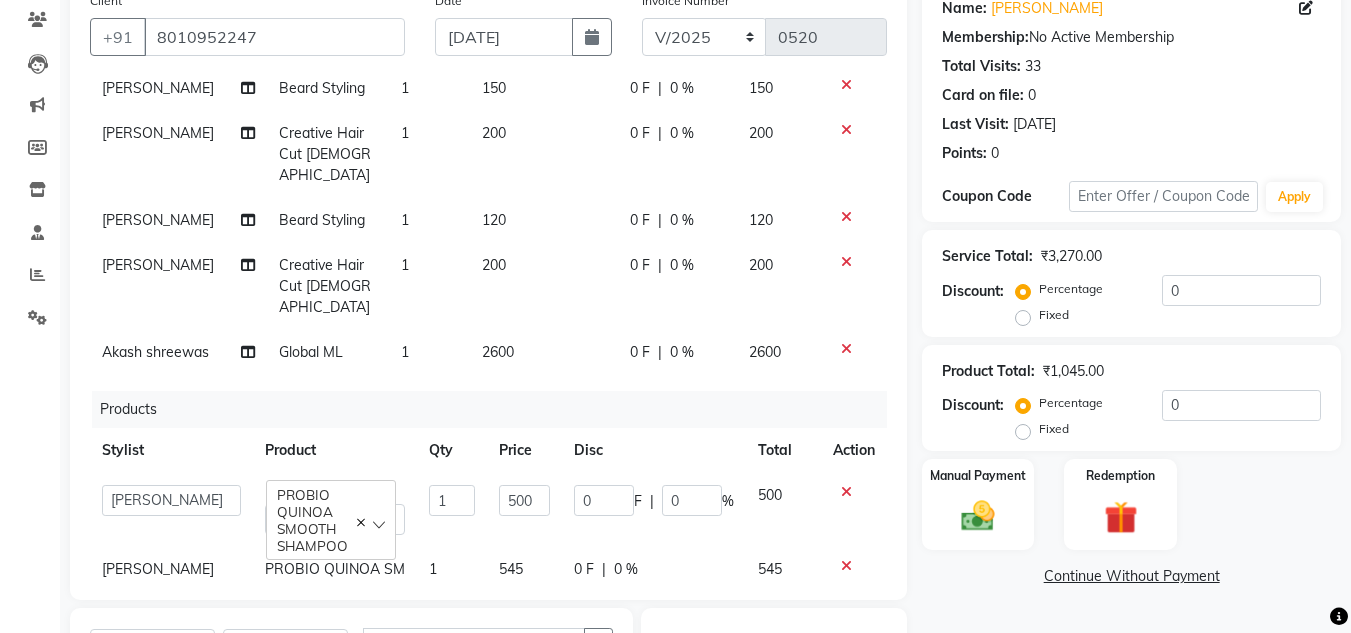 scroll, scrollTop: 110, scrollLeft: 0, axis: vertical 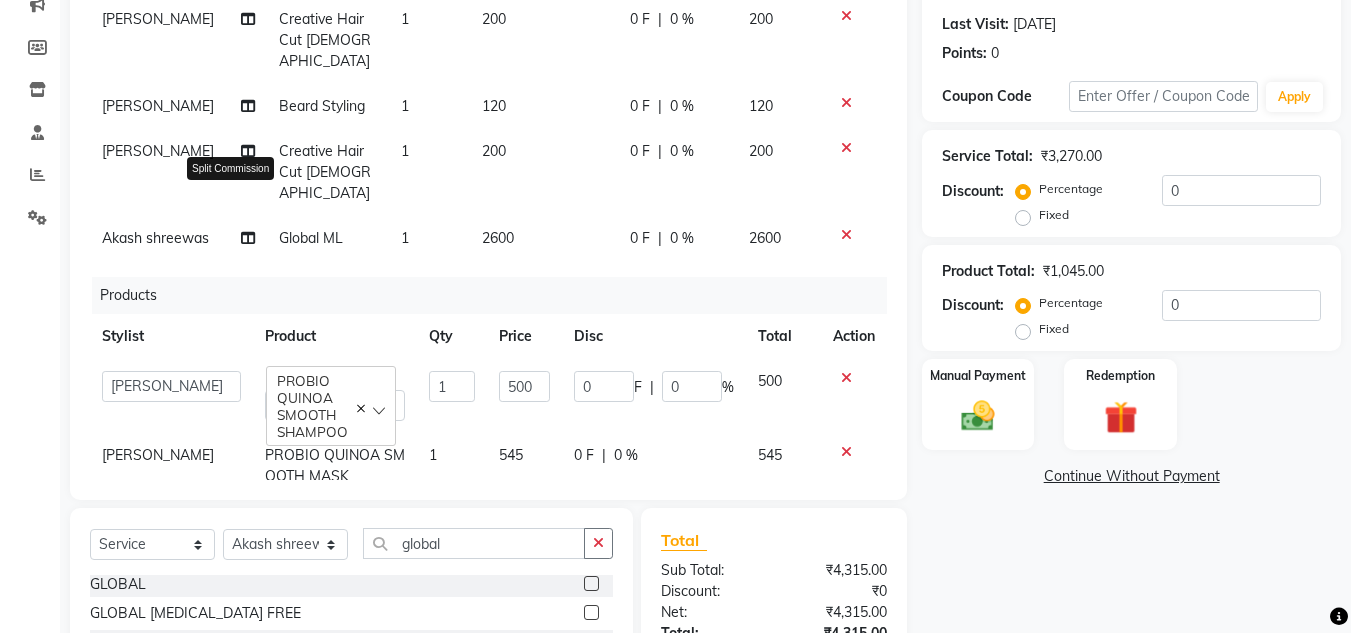 click 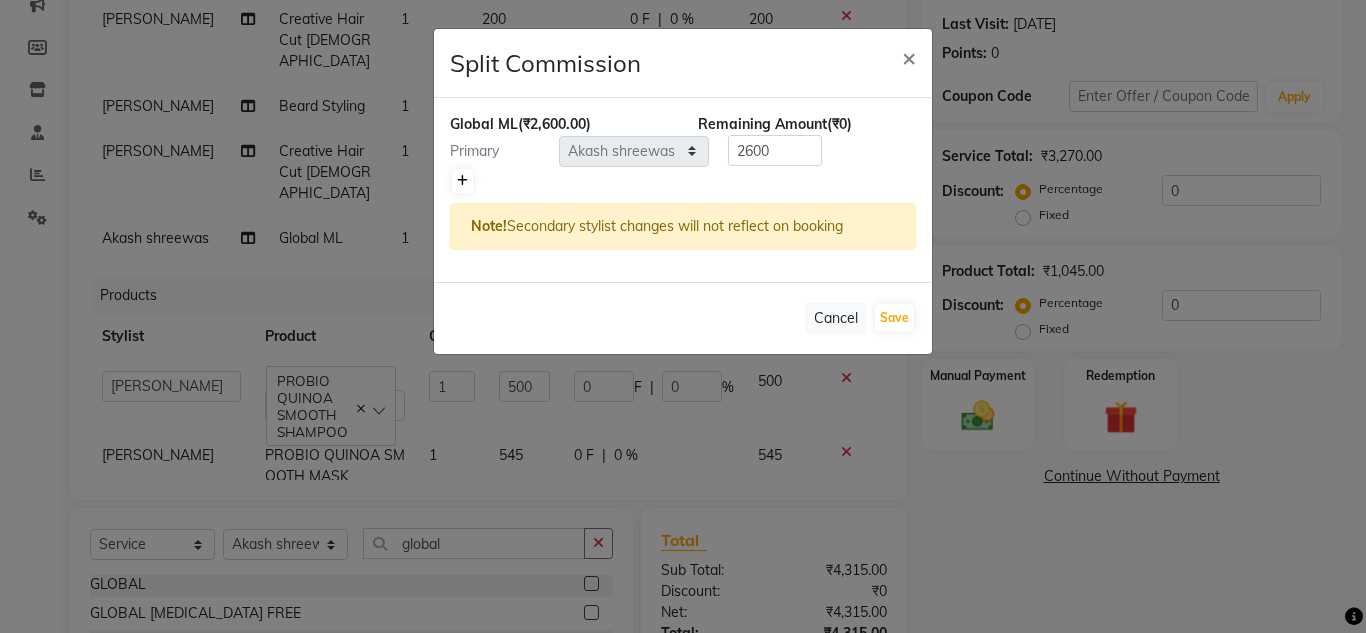 click 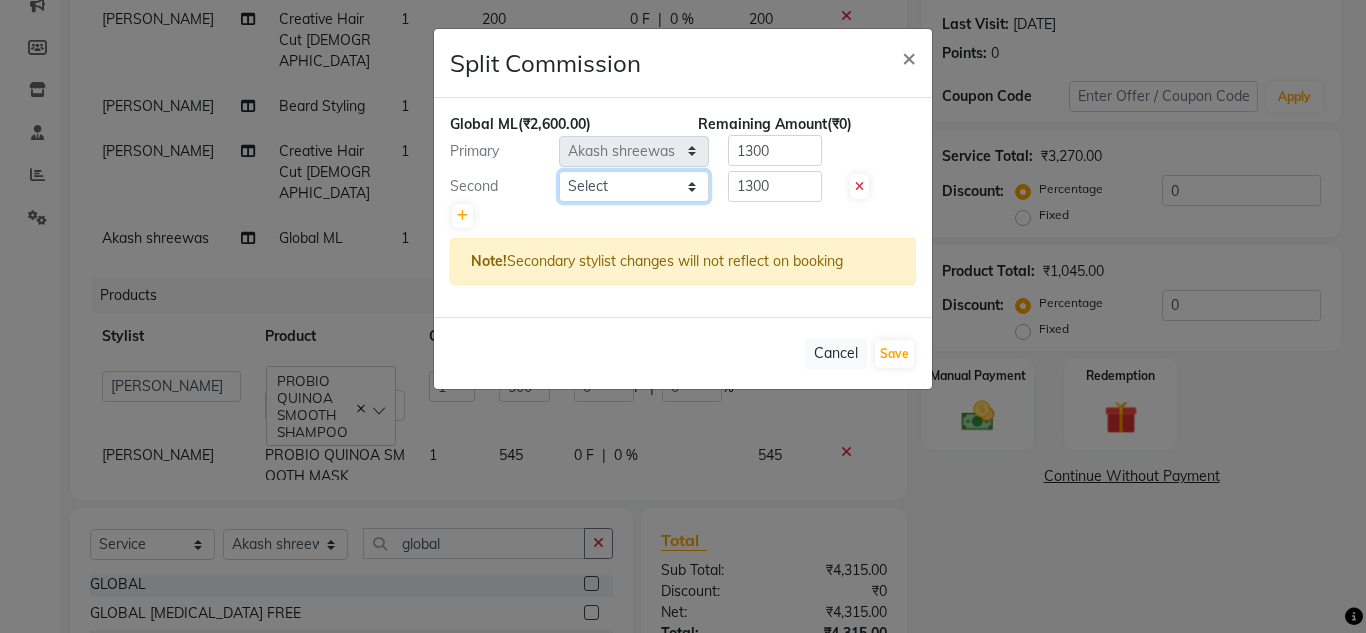 click on "Select  [PERSON_NAME]   Akash shreewas    [PERSON_NAME]   [PERSON_NAME] [PERSON_NAME]   [PERSON_NAME]" 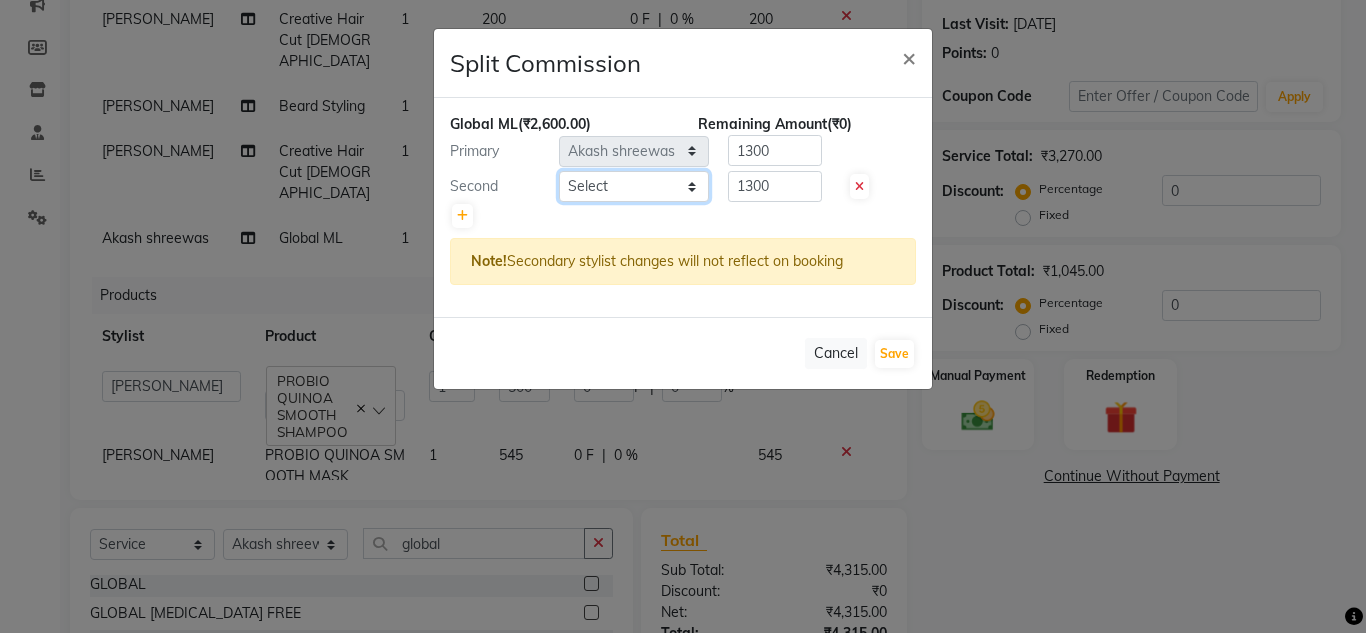 select on "85186" 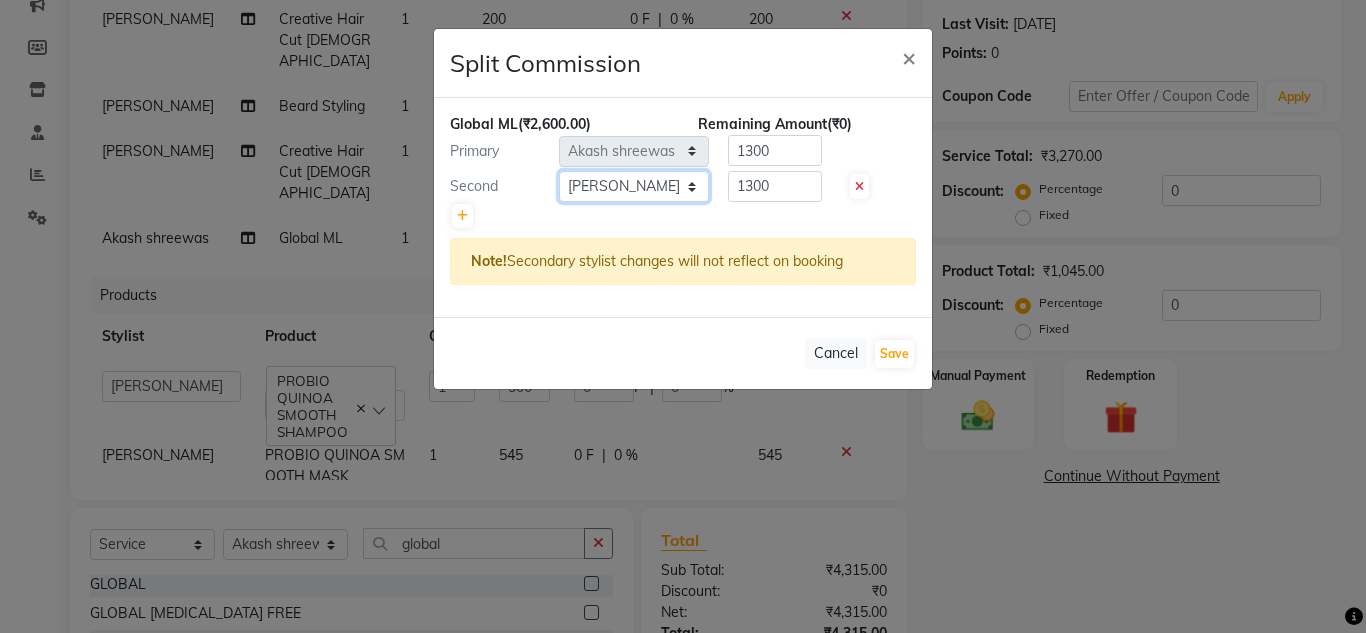 click on "Select  [PERSON_NAME]   Akash shreewas    [PERSON_NAME]   [PERSON_NAME] [PERSON_NAME]   [PERSON_NAME]" 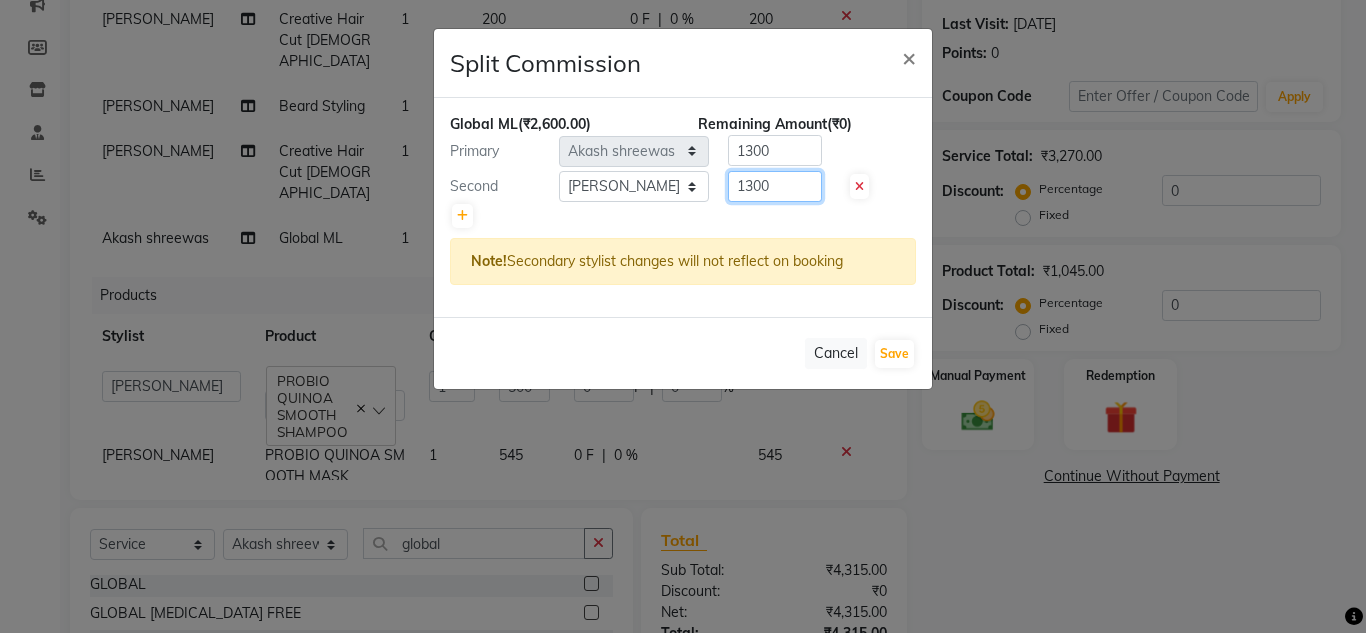 click on "1300" 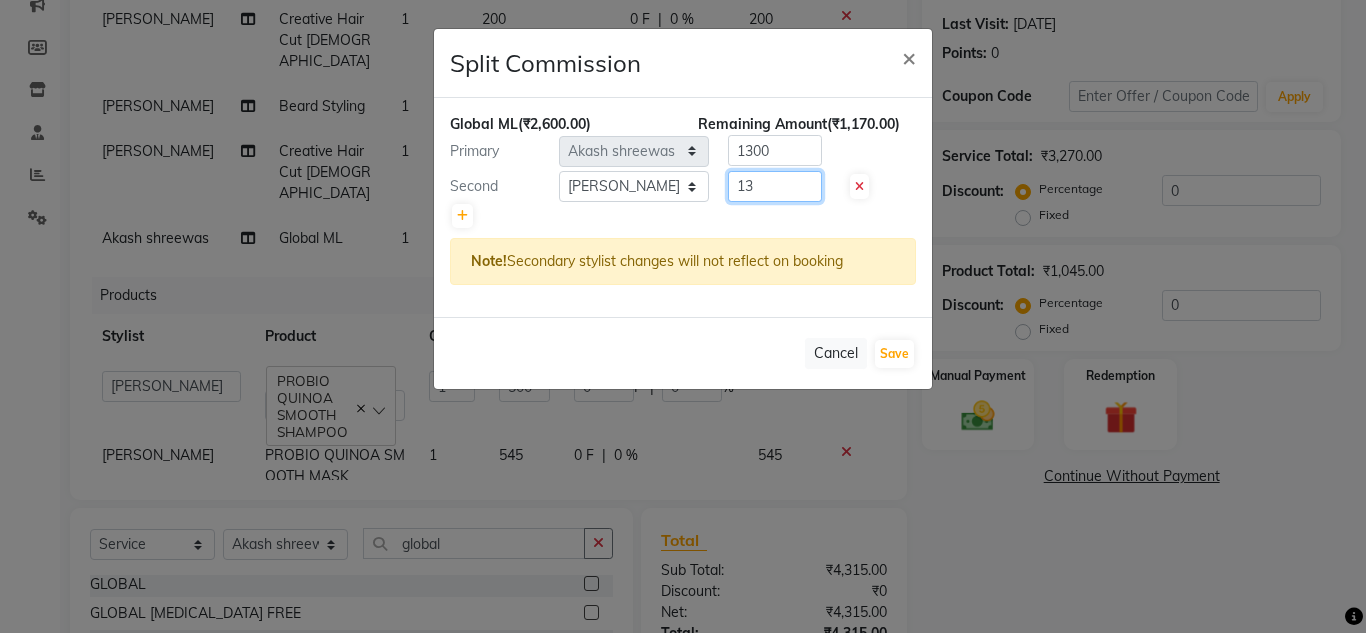 type on "1" 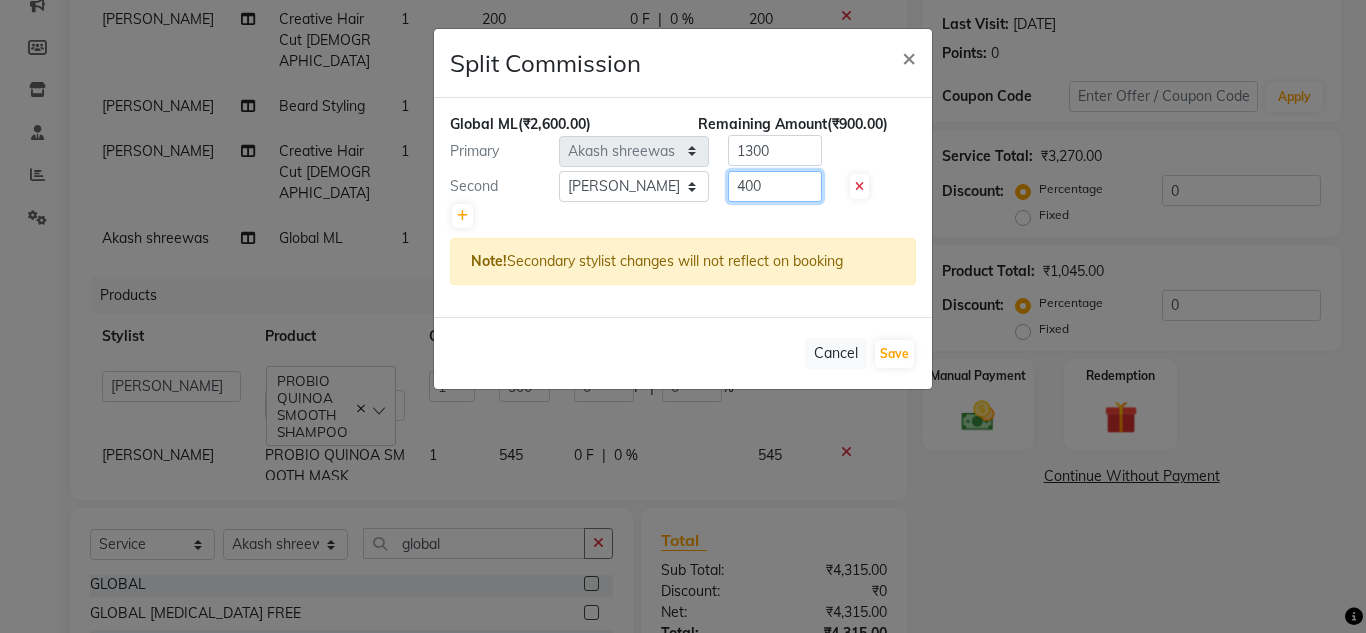 type on "400" 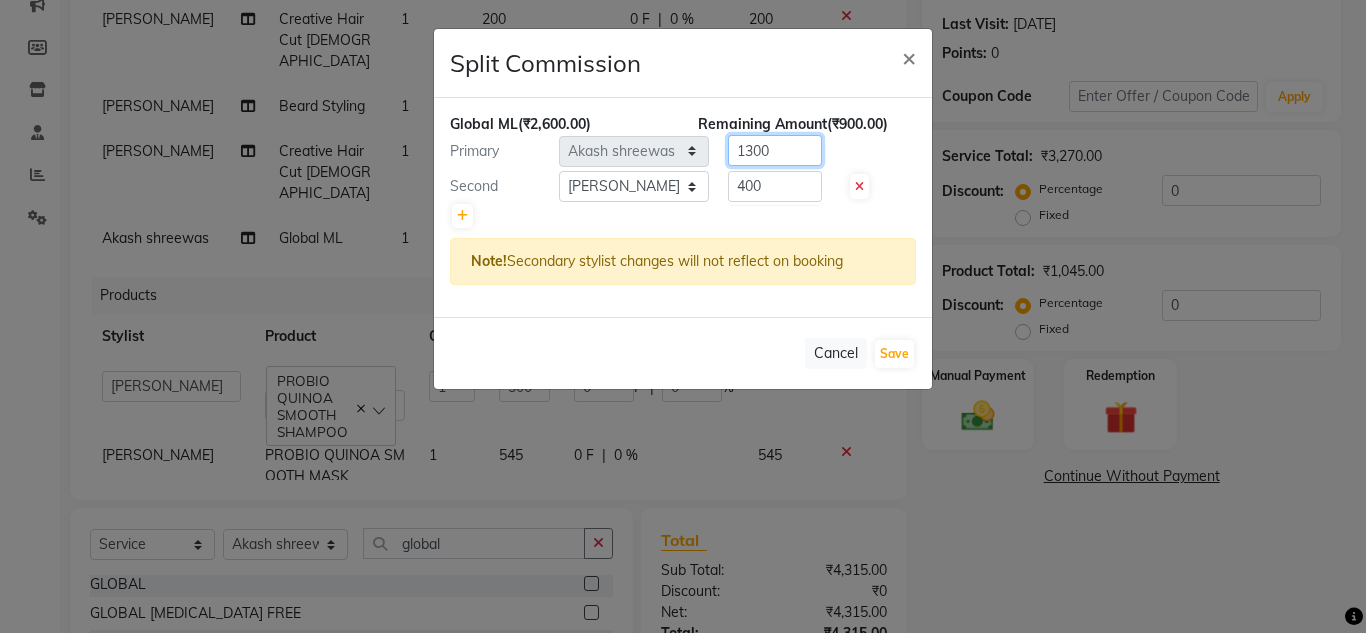 click on "1300" 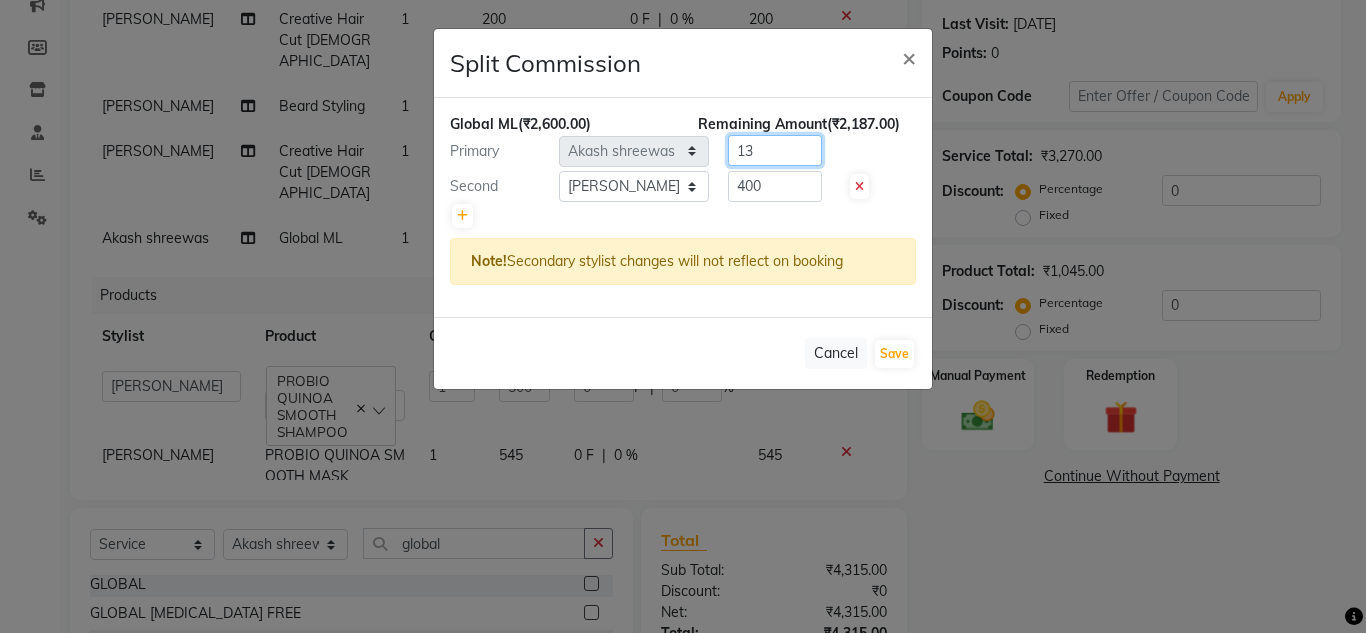 type on "1" 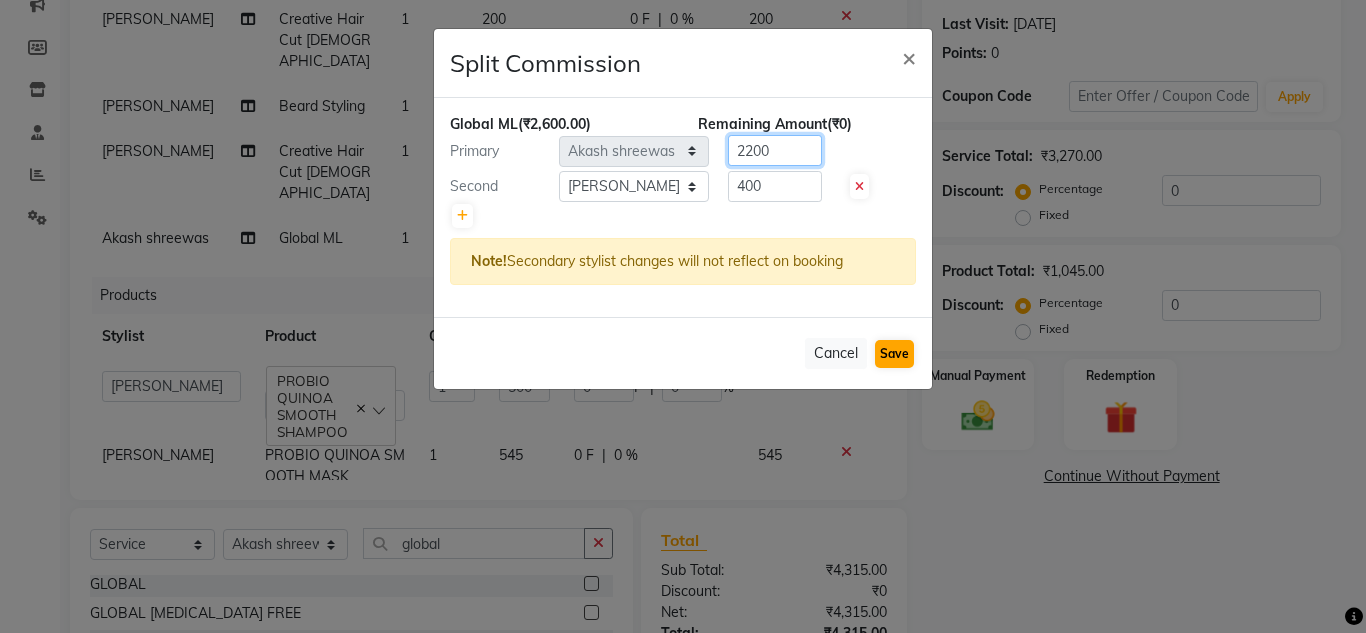 type on "2200" 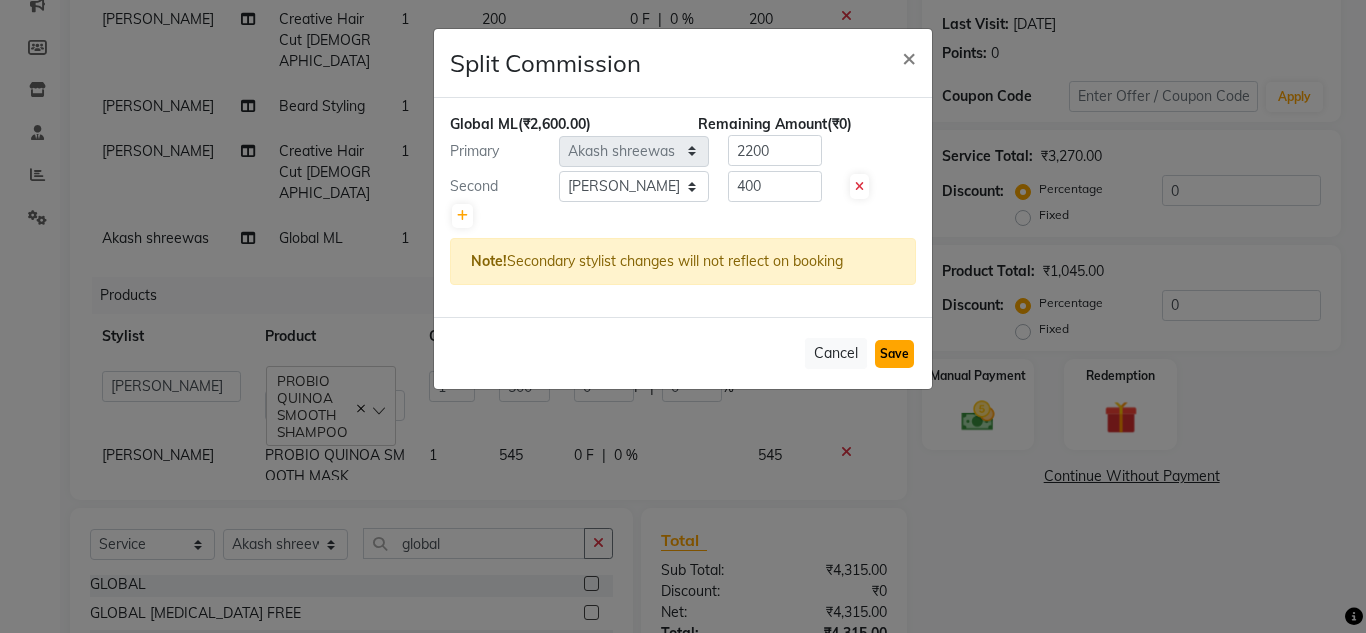 click on "Save" 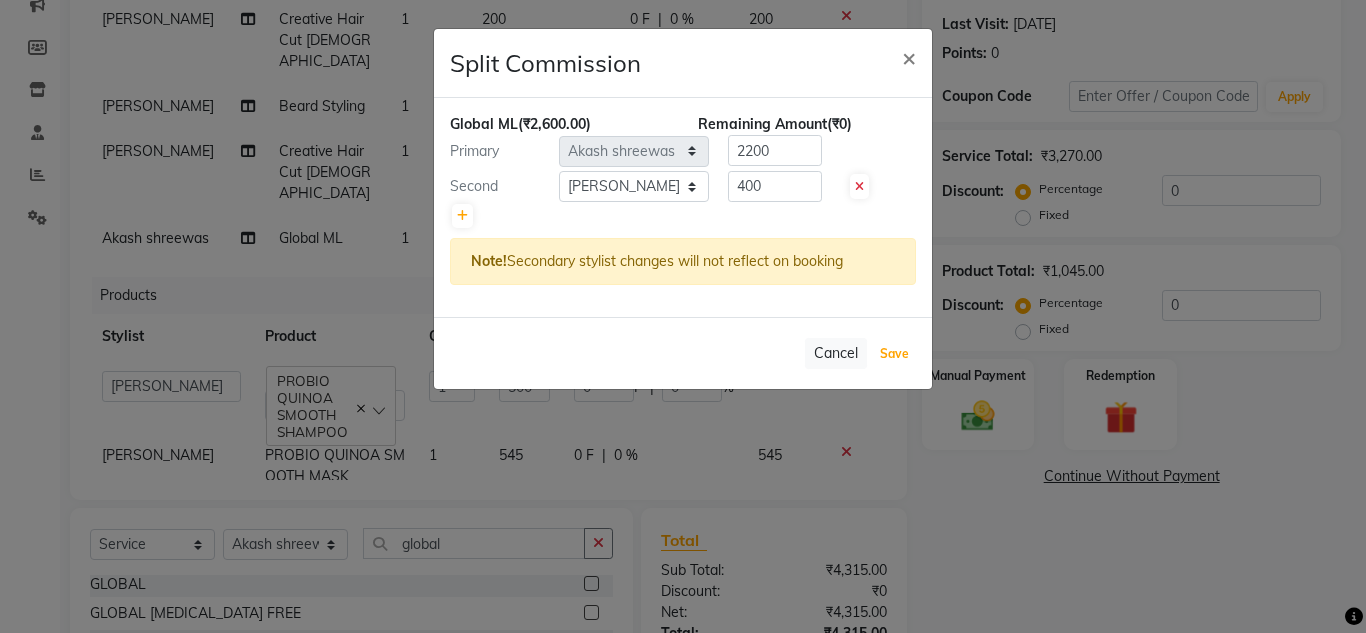 select on "Select" 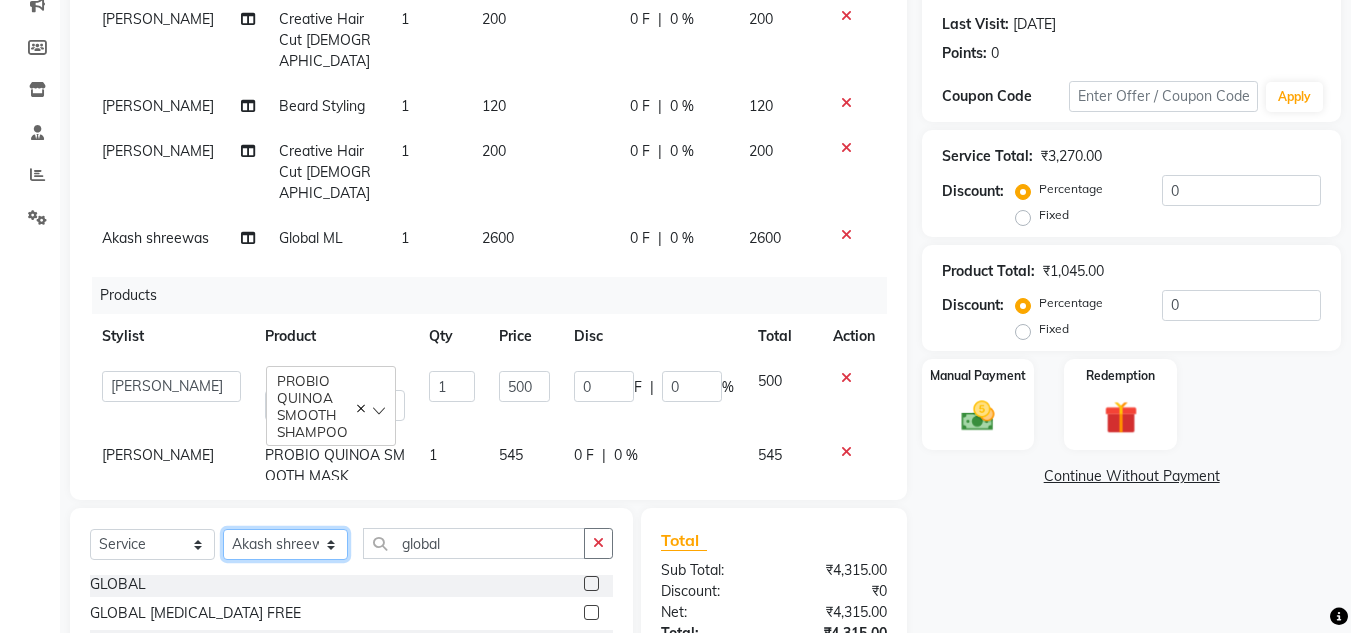 click on "Select Stylist [PERSON_NAME] Akash shreewas  [PERSON_NAME] [PERSON_NAME] [PERSON_NAME] [PERSON_NAME]" 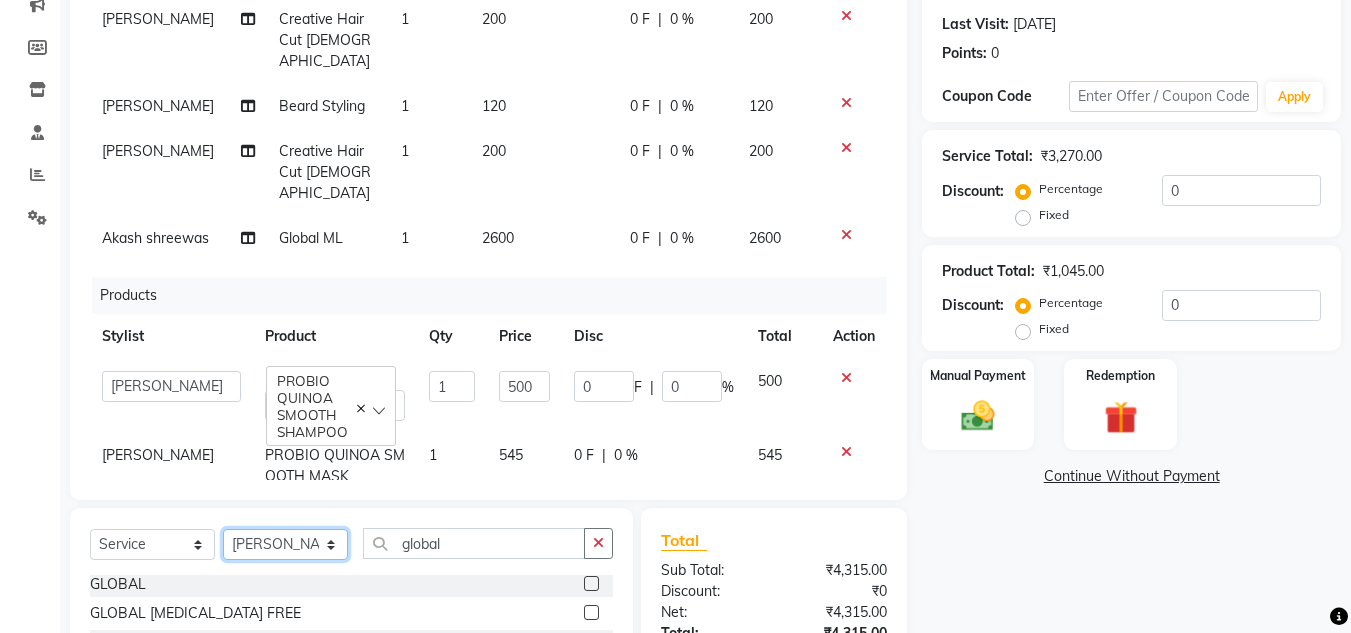 click on "Select Stylist [PERSON_NAME] Akash shreewas  [PERSON_NAME] [PERSON_NAME] [PERSON_NAME] [PERSON_NAME]" 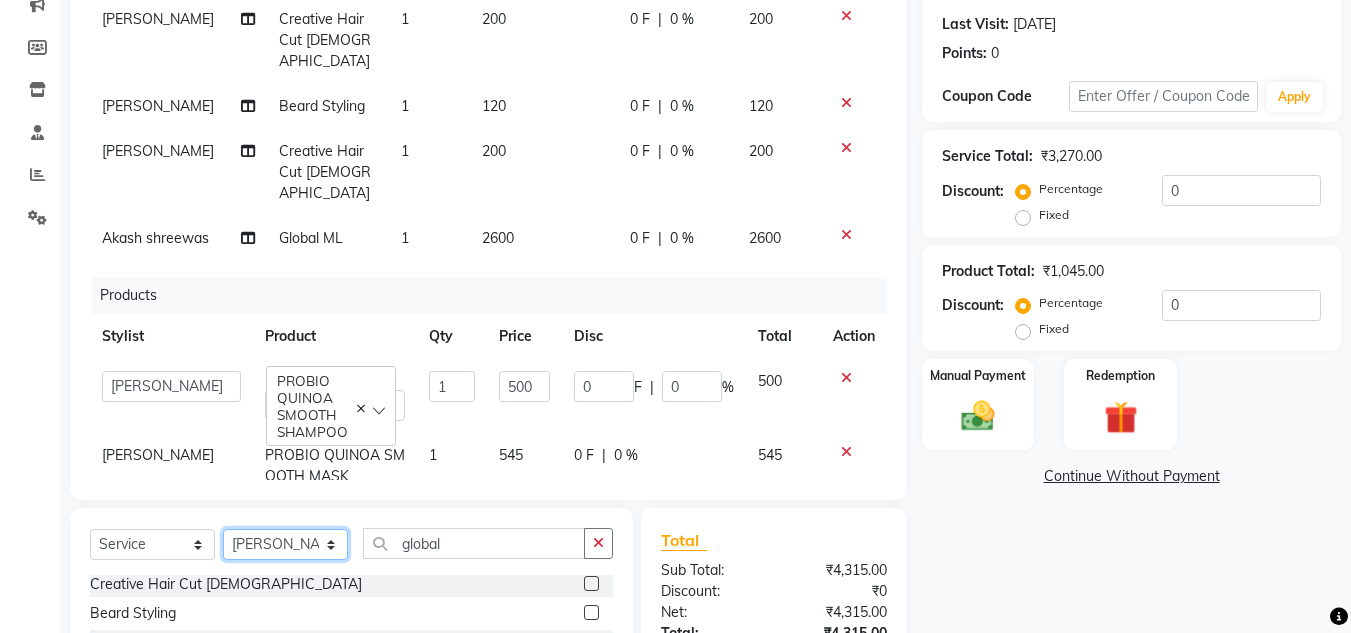 scroll, scrollTop: 368, scrollLeft: 0, axis: vertical 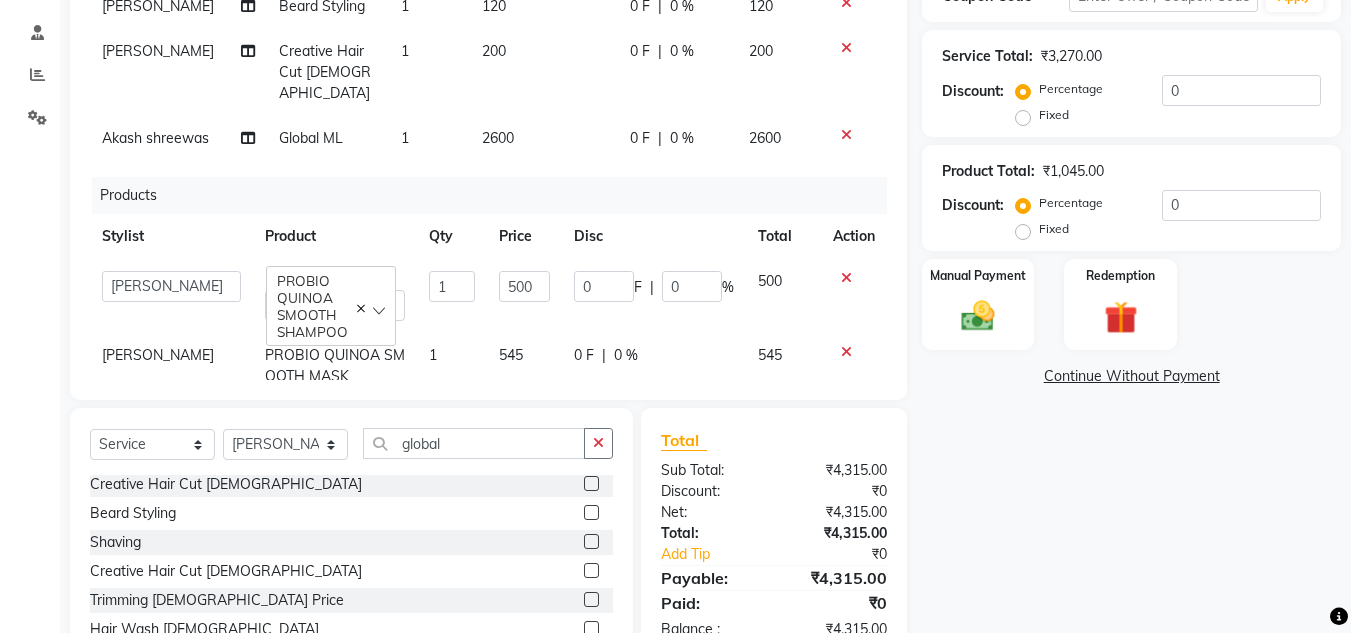 click 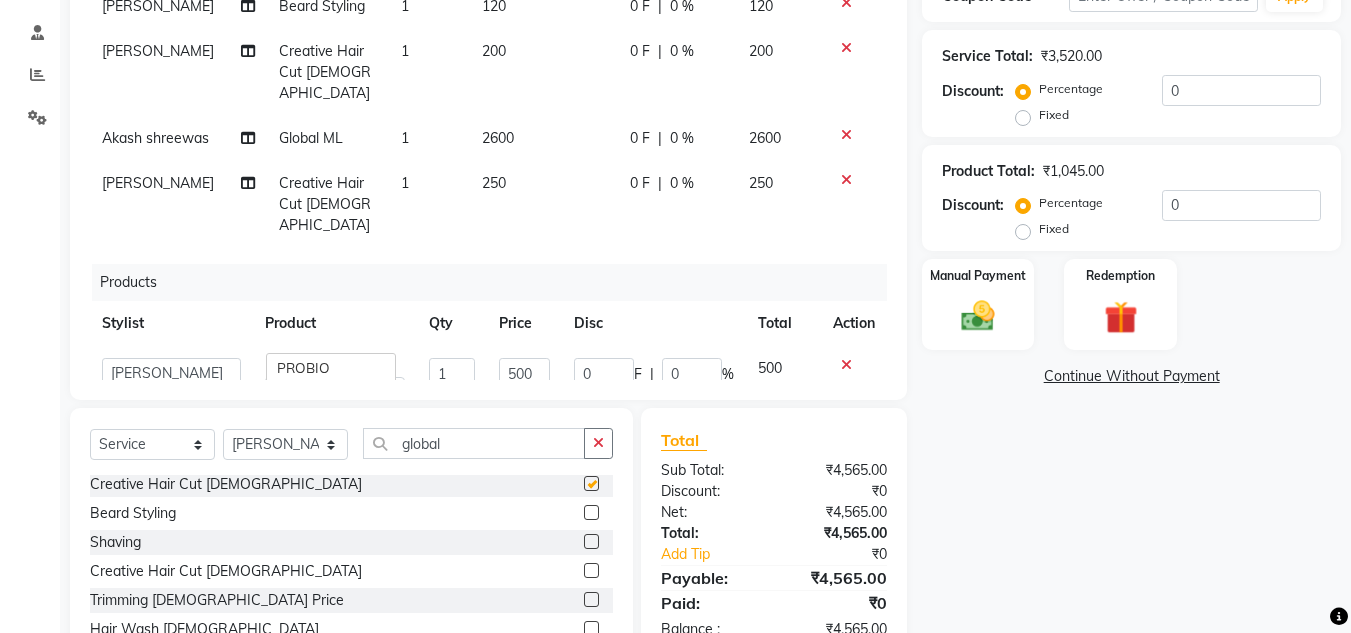 checkbox on "false" 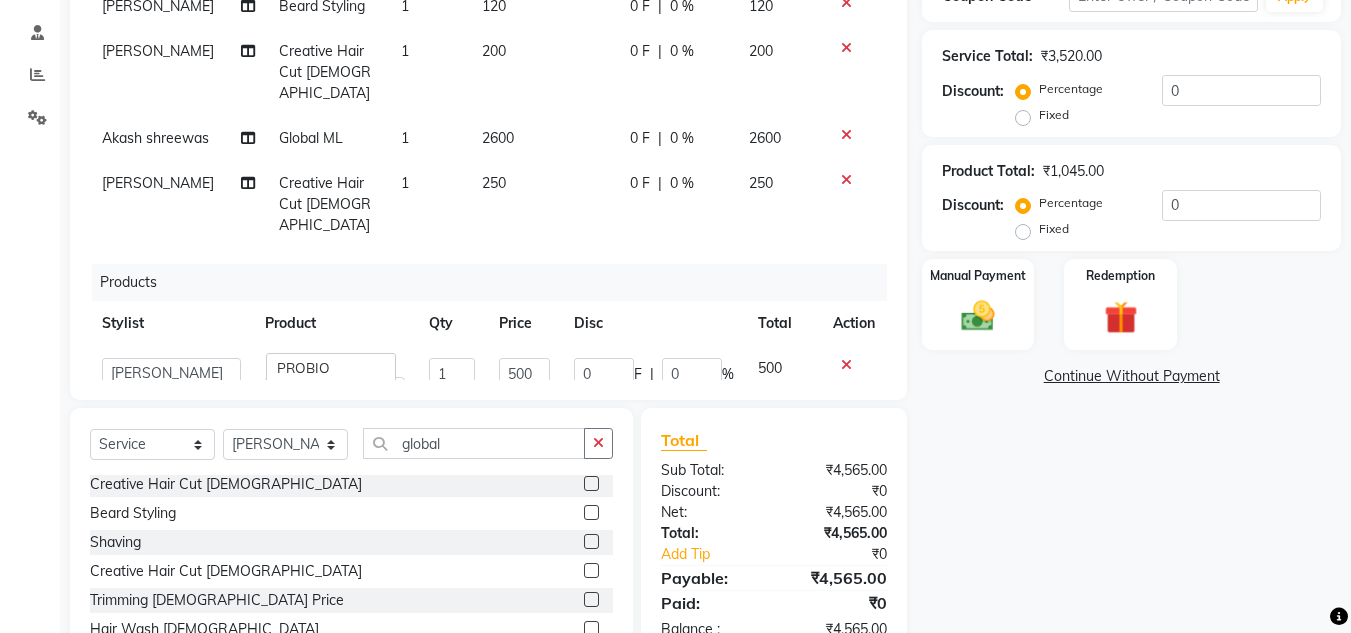 click 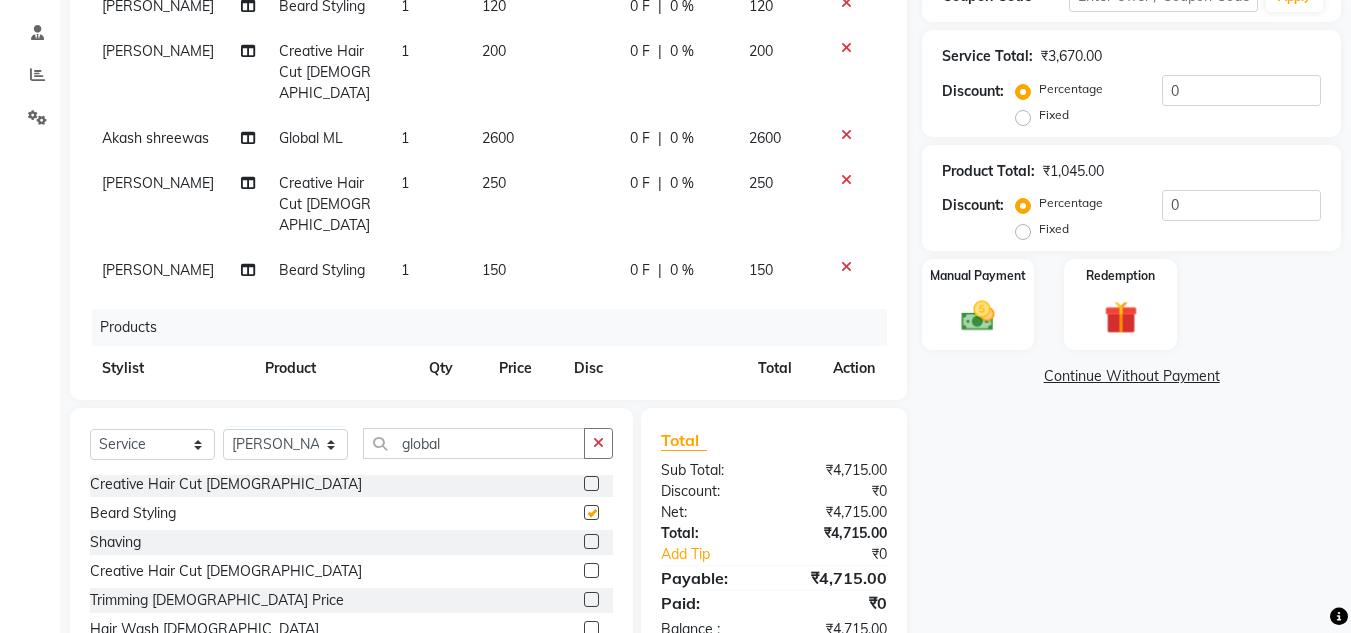 checkbox on "false" 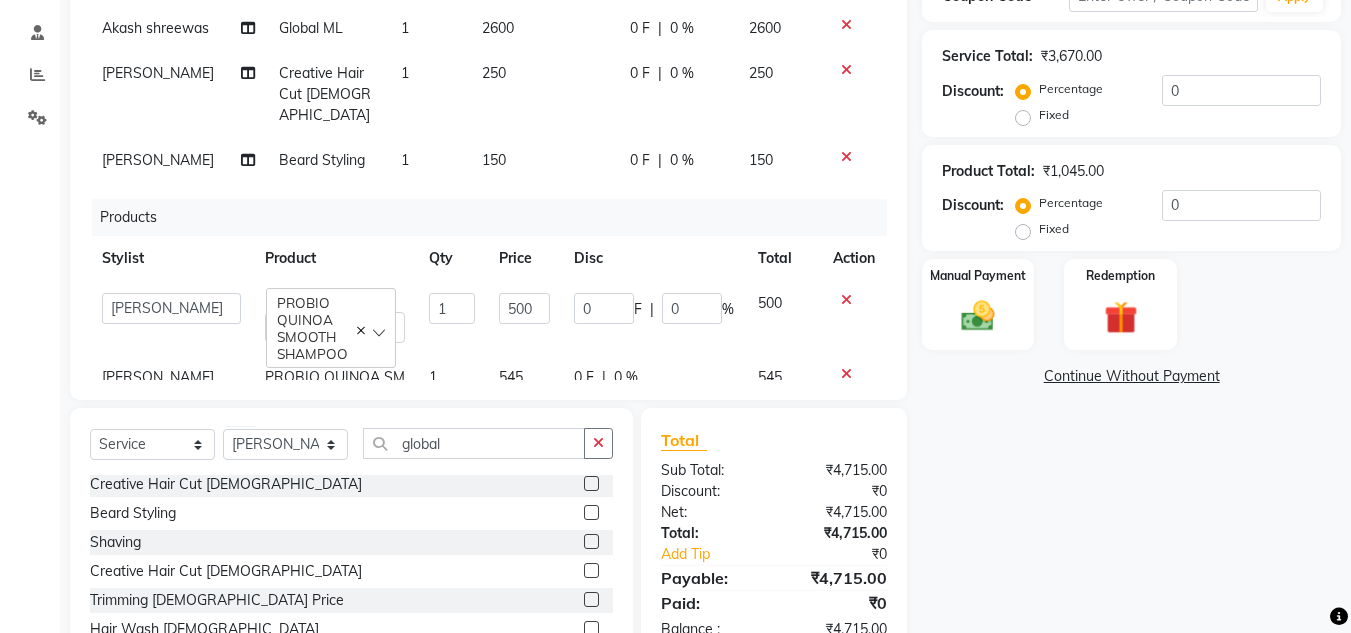 scroll, scrollTop: 221, scrollLeft: 0, axis: vertical 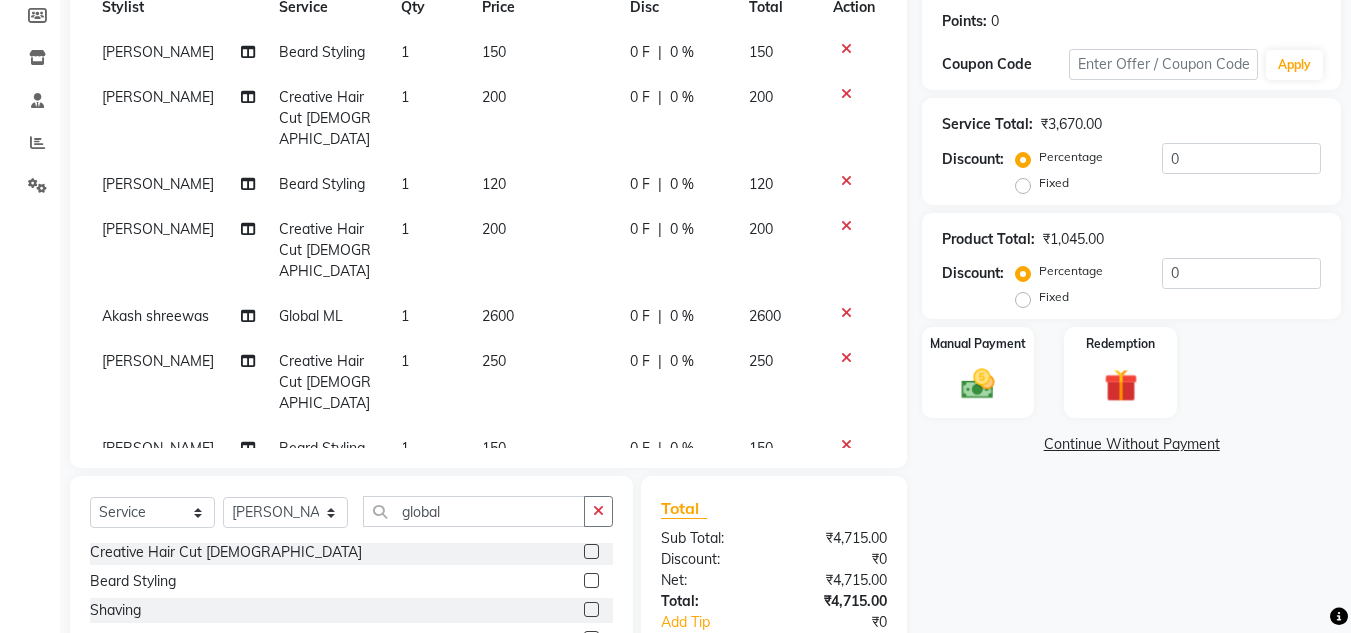 click 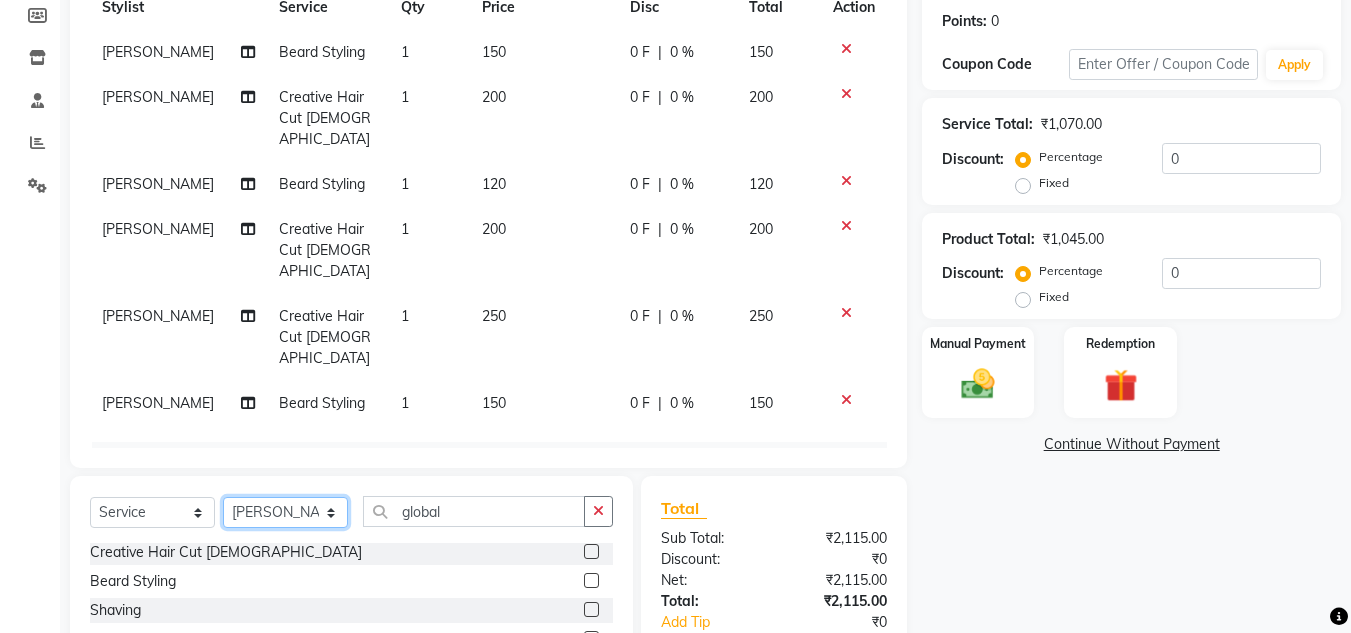click on "Select Stylist [PERSON_NAME] Akash shreewas  [PERSON_NAME] [PERSON_NAME] [PERSON_NAME] [PERSON_NAME]" 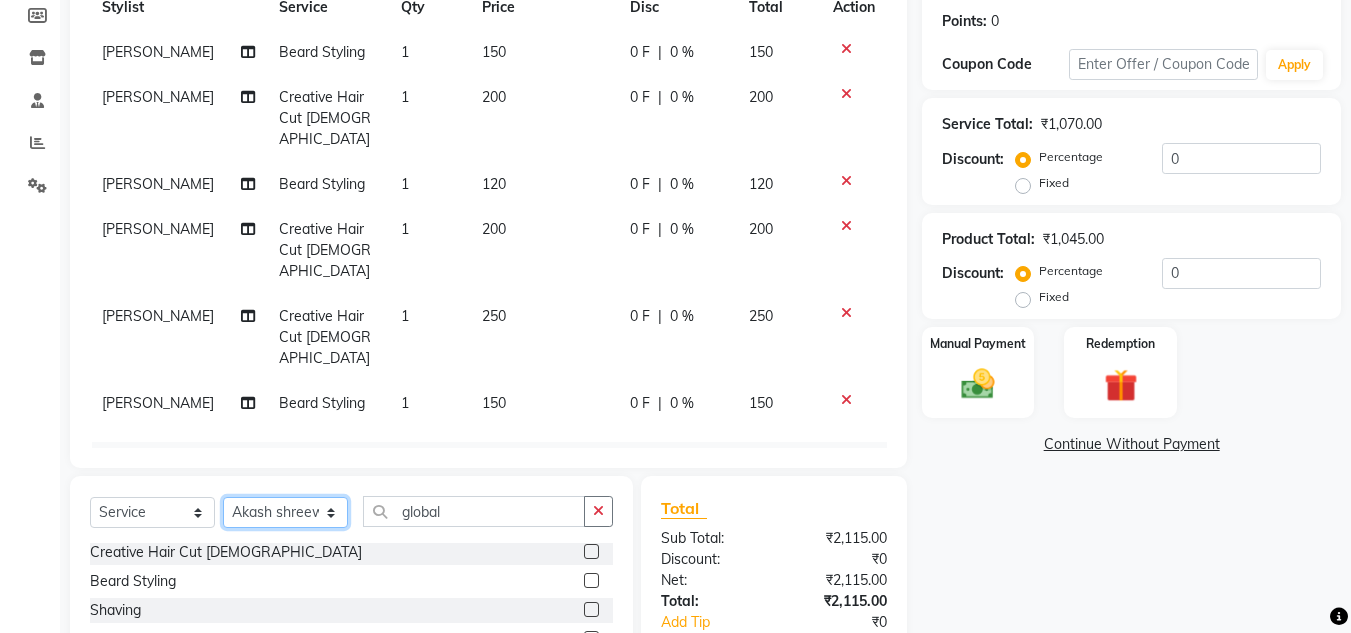 click on "Select Stylist [PERSON_NAME] Akash shreewas  [PERSON_NAME] [PERSON_NAME] [PERSON_NAME] [PERSON_NAME]" 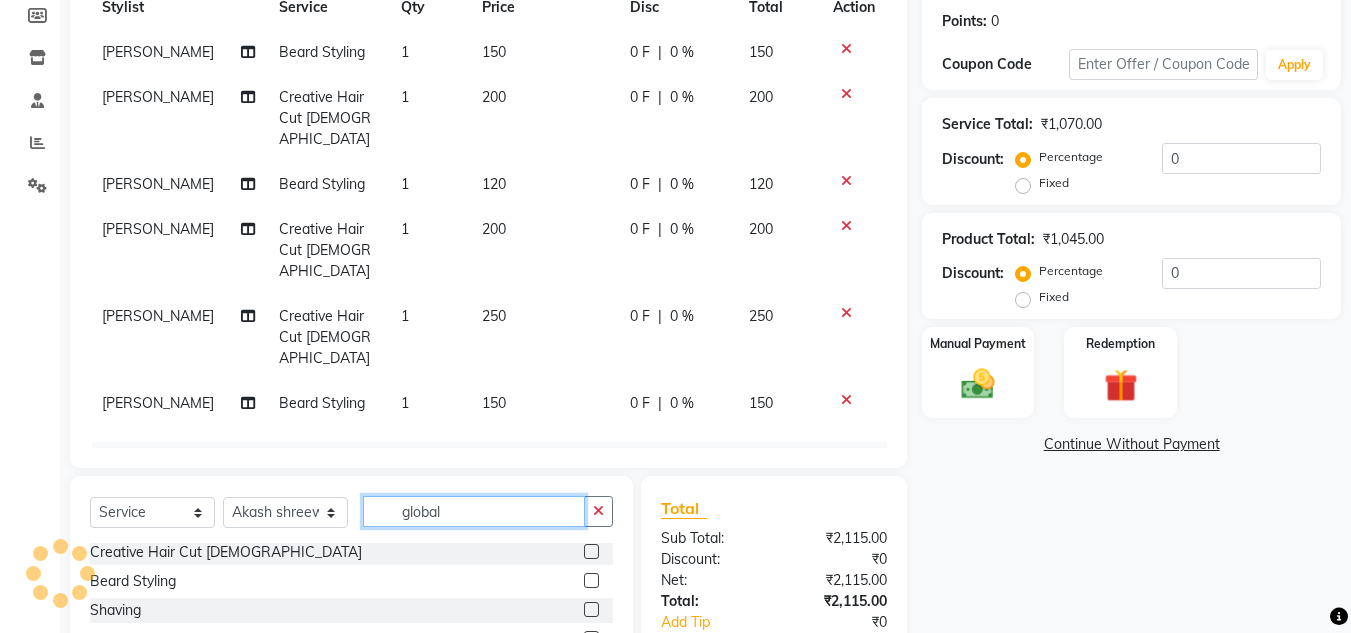 click on "global" 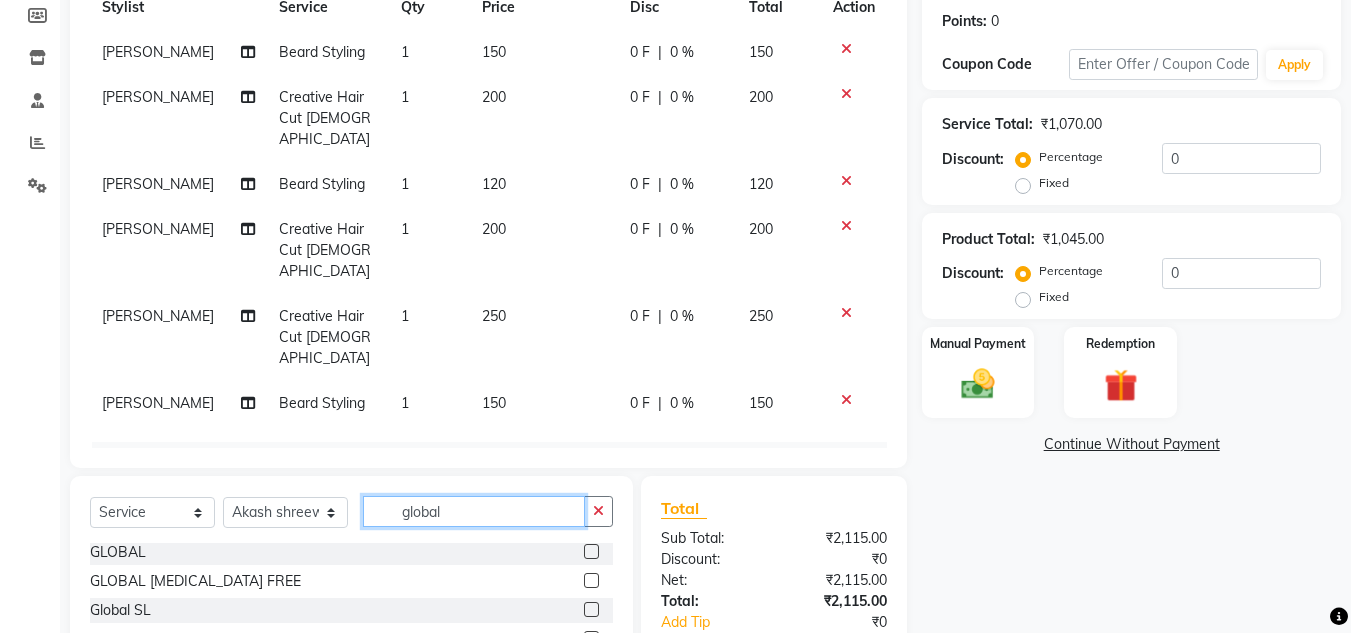 scroll, scrollTop: 32, scrollLeft: 0, axis: vertical 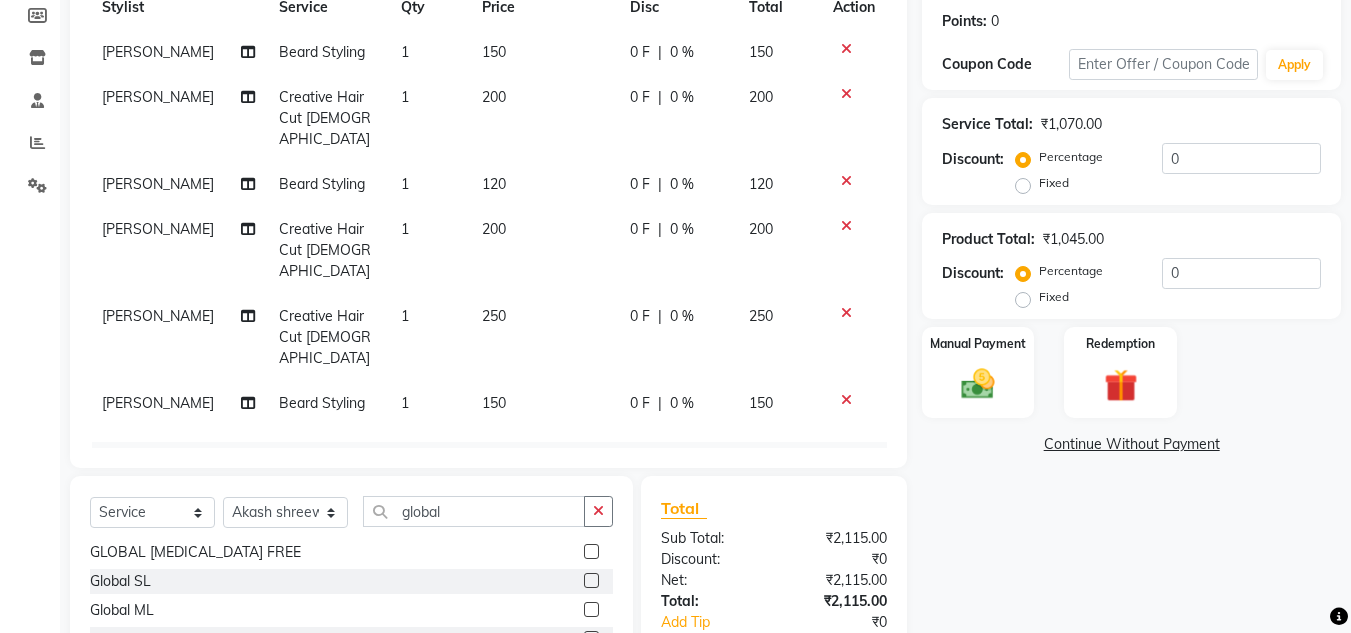 click 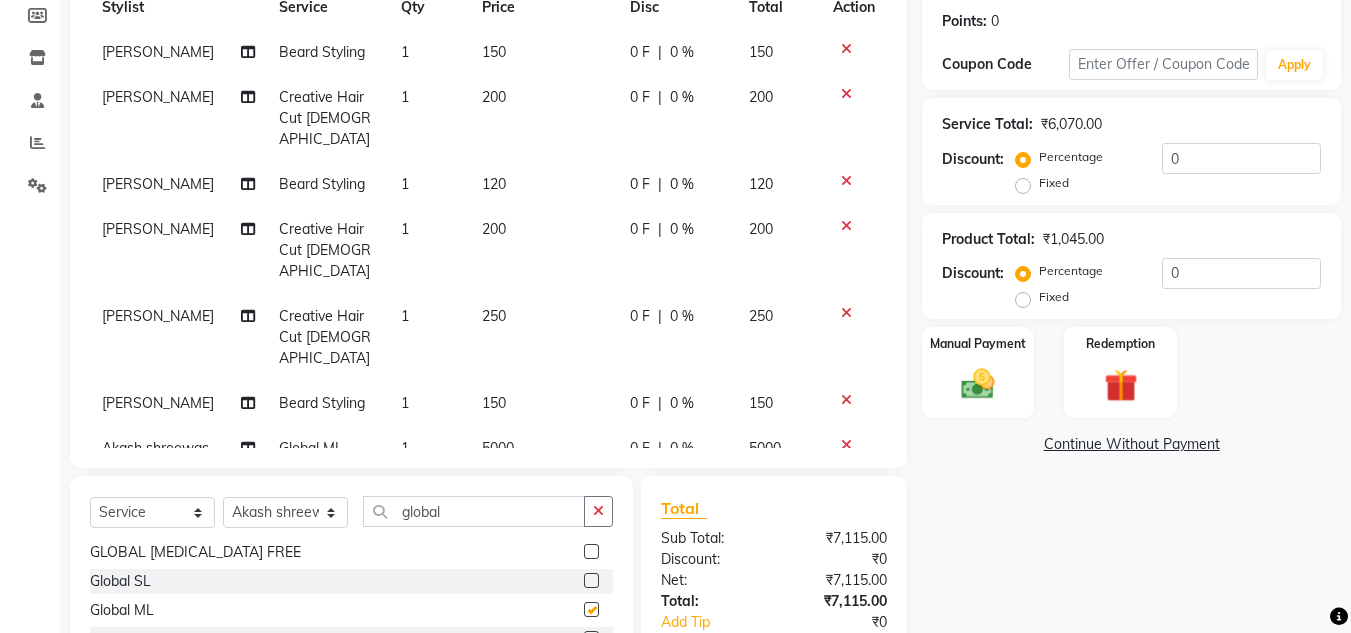 checkbox on "false" 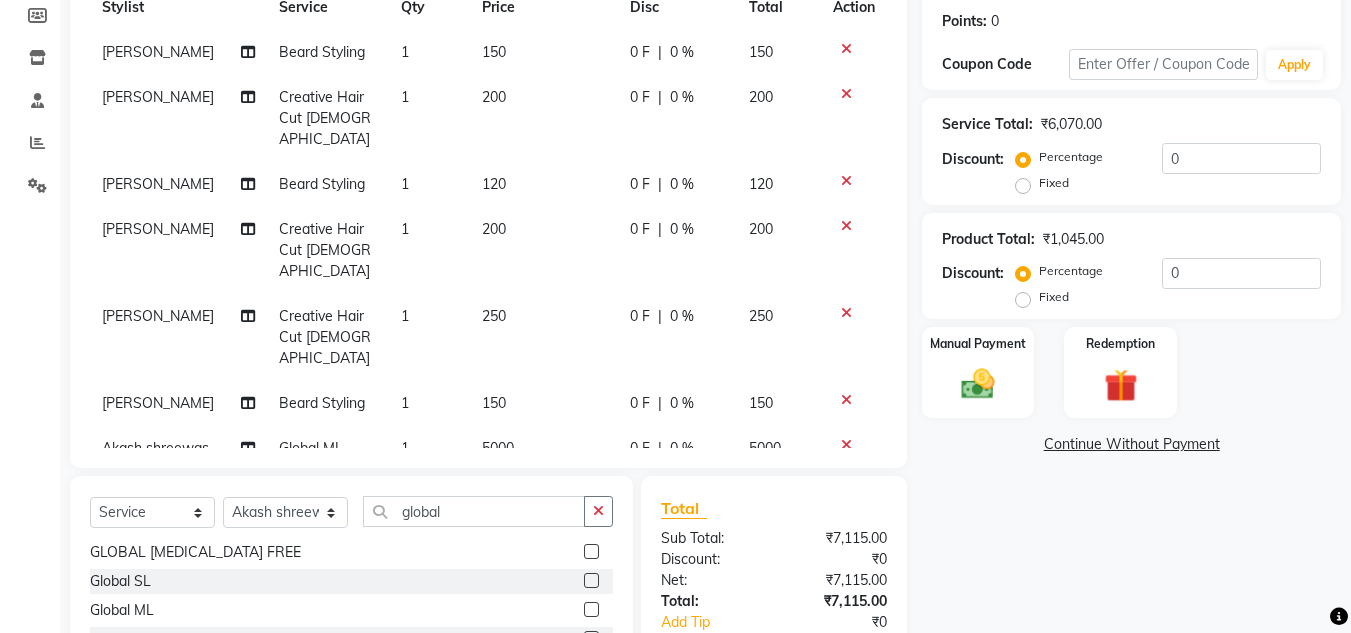 click on "5000" 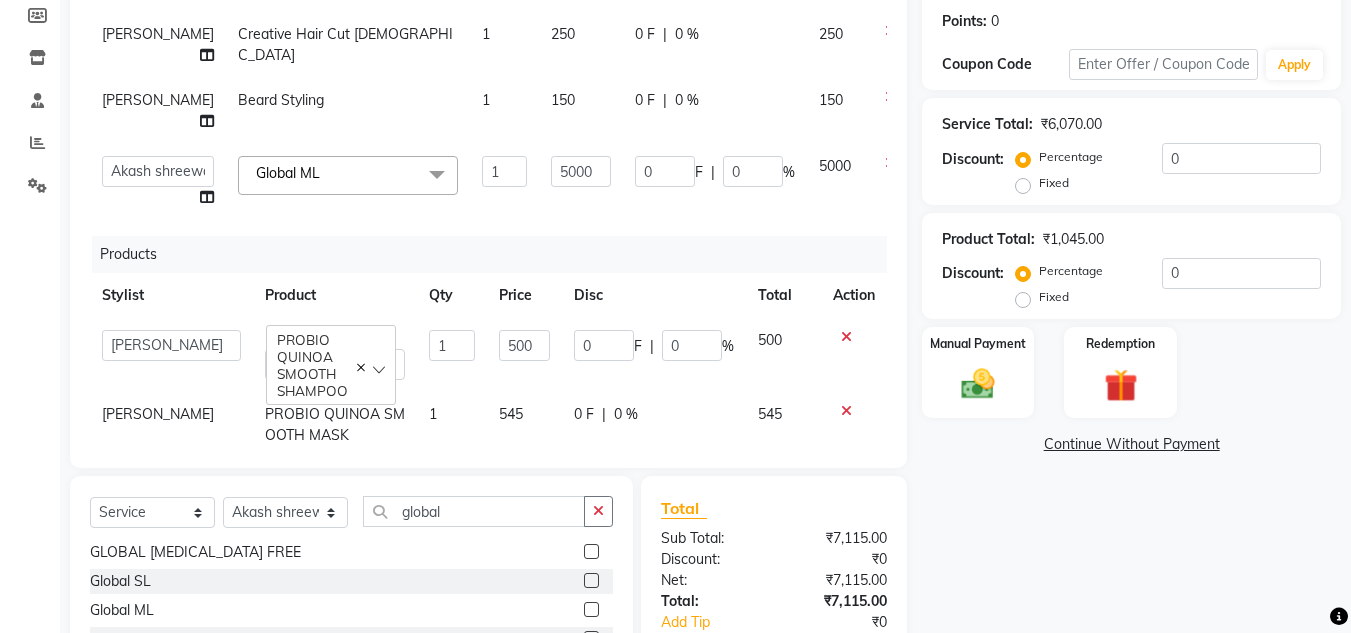 scroll, scrollTop: 441, scrollLeft: 0, axis: vertical 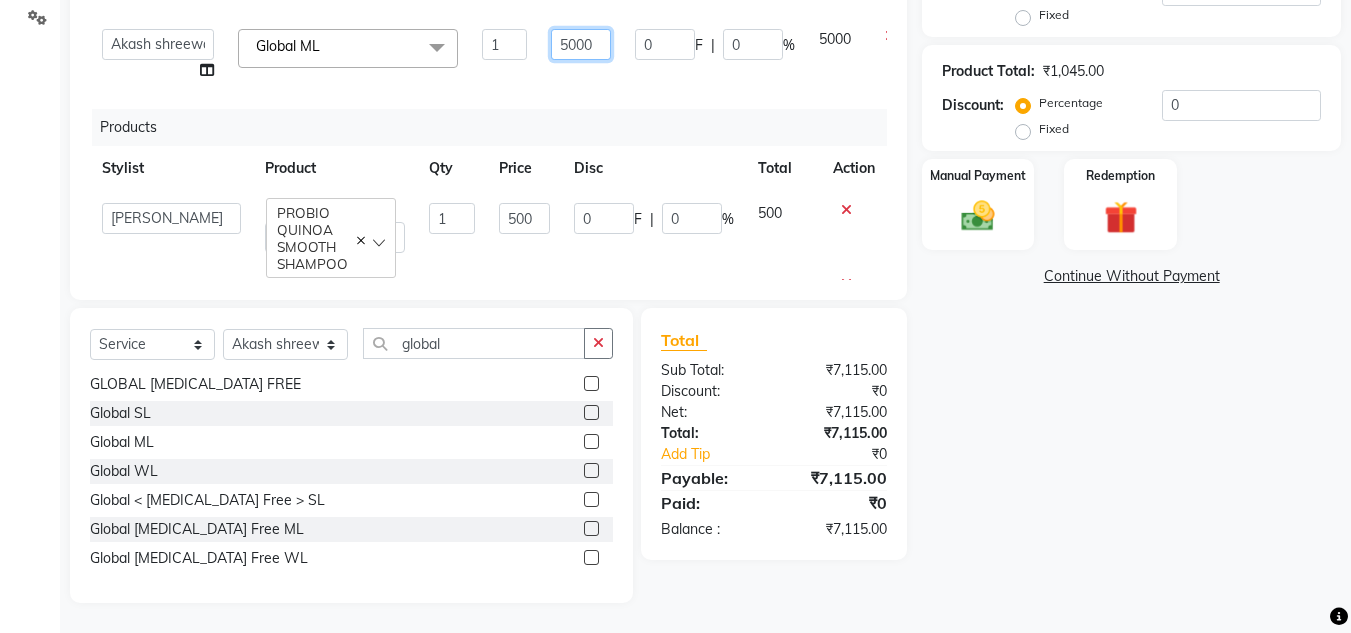click on "5000" 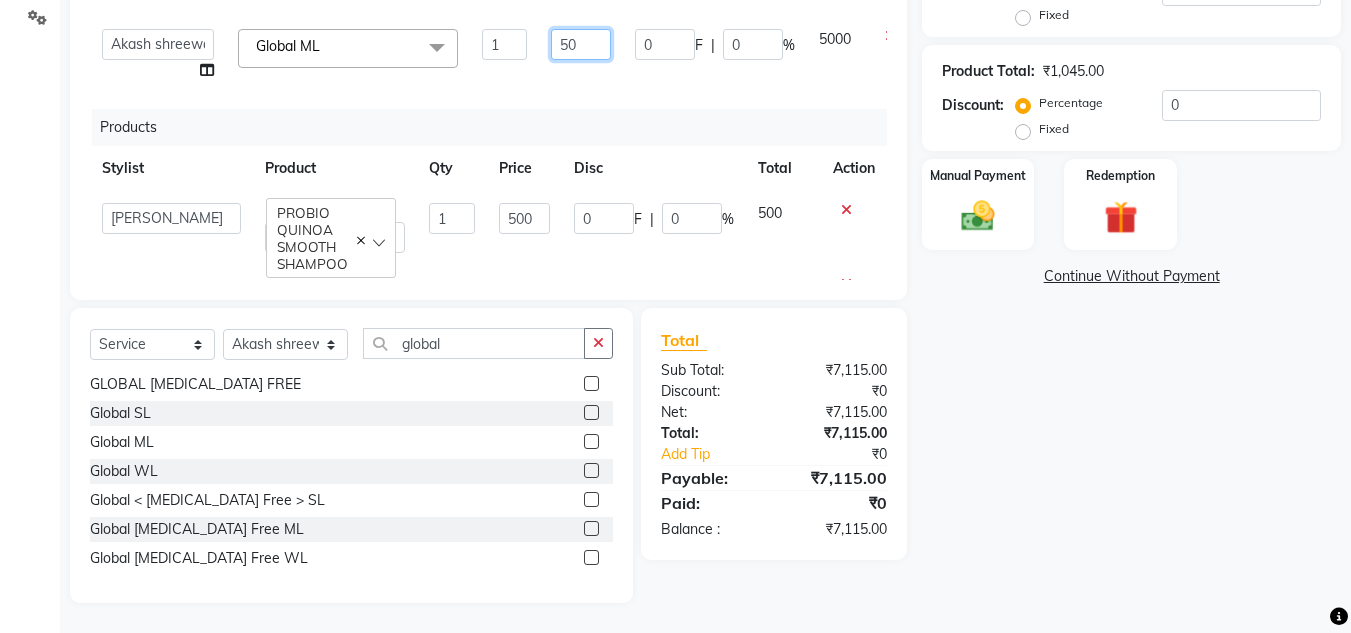 type on "5" 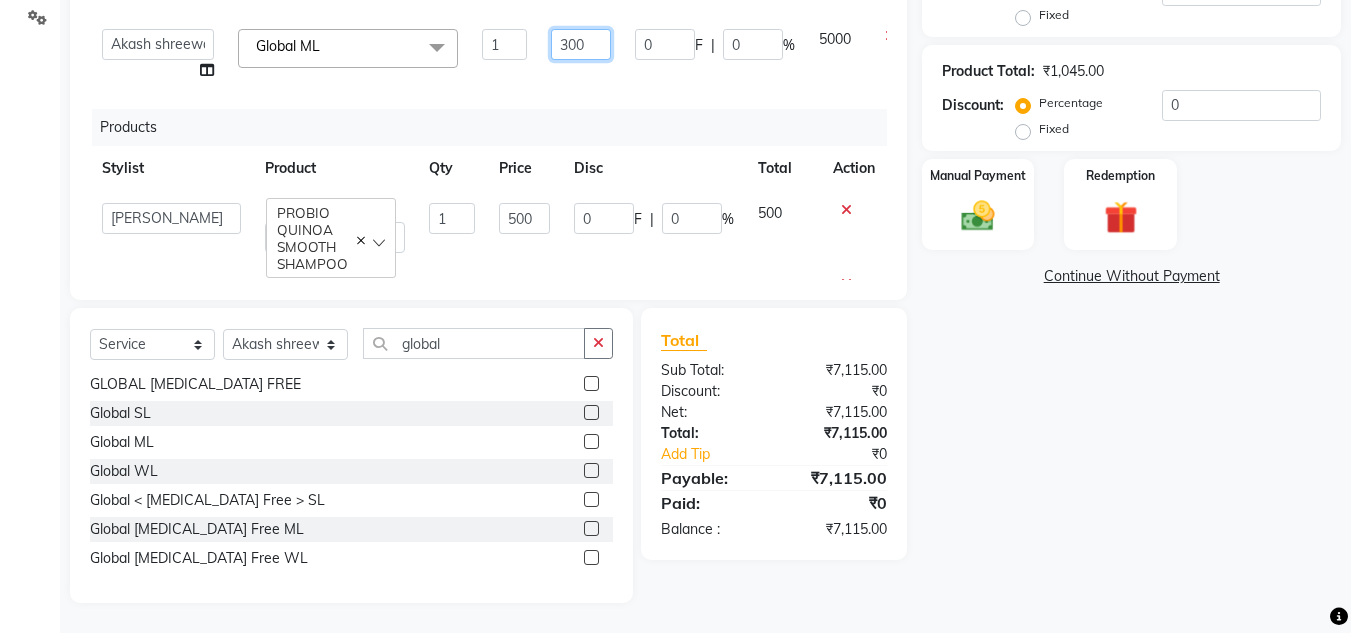 type on "3000" 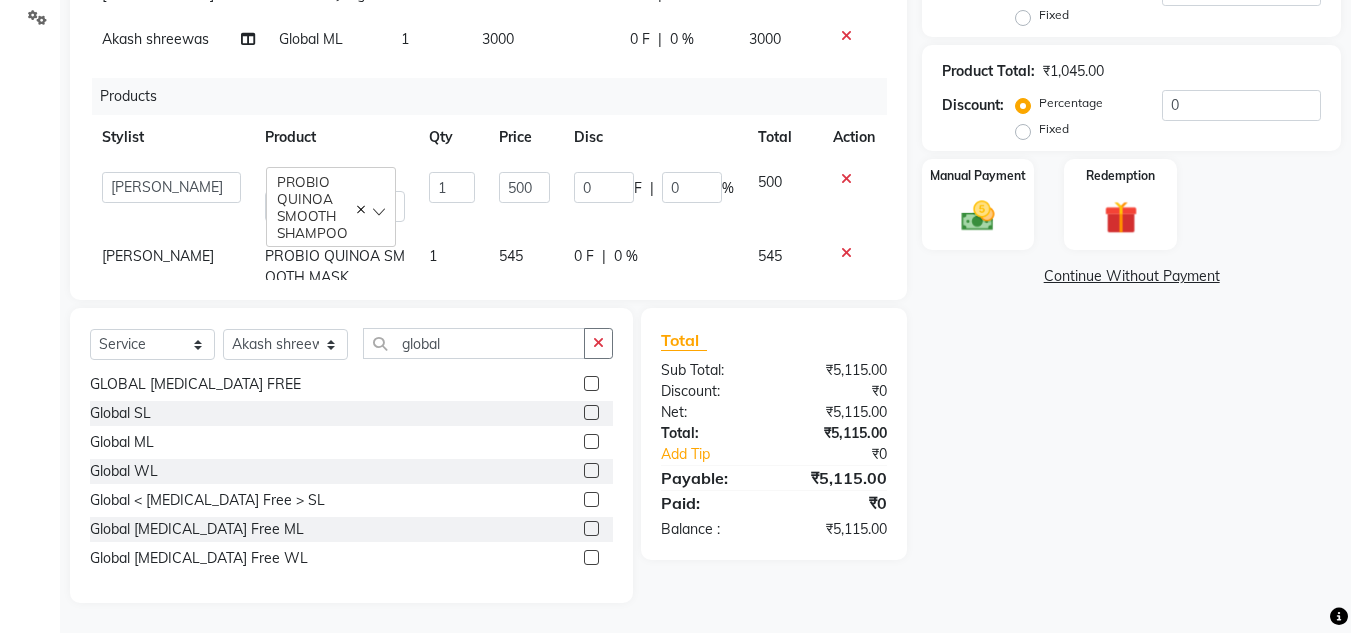 click on "Services Stylist Service Qty Price Disc Total Action [PERSON_NAME] [PERSON_NAME] Styling 1 150 0 F | 0 % 150 [PERSON_NAME] Creative Hair Cut [DEMOGRAPHIC_DATA] 1 200 0 F | 0 % 200 [PERSON_NAME] [PERSON_NAME] Styling 1 120 0 F | 0 % 120 [PERSON_NAME] Creative Hair Cut [DEMOGRAPHIC_DATA] 1 200 0 F | 0 % 200 [PERSON_NAME] Creative Hair Cut [DEMOGRAPHIC_DATA] 1 250 0 F | 0 % 250 [PERSON_NAME] [PERSON_NAME] Styling 1 150 0 F | 0 % 150 Akash shreewas  Global ML 1 3000 0 F | 0 % 3000 Products Stylist Product Qty Price Disc Total Action  [PERSON_NAME]   Akash shreewas    [PERSON_NAME]   [PERSON_NAME] [PERSON_NAME]   [PERSON_NAME]   PROBIO QUINOA SMOOTH SHAMPOO  1 500 0 F | 0 % 500 Aditya Channe PROBIO QUINOA SMOOTH MASK 1 545 0 F | 0 % 545" 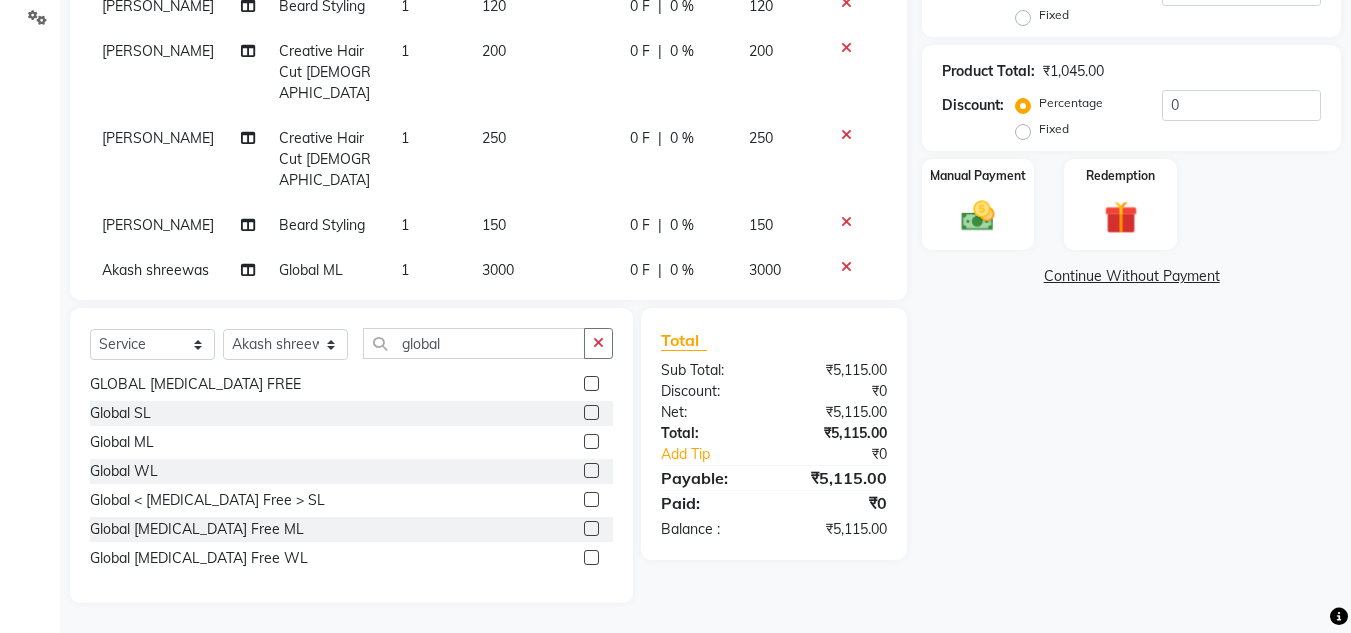 scroll, scrollTop: 0, scrollLeft: 0, axis: both 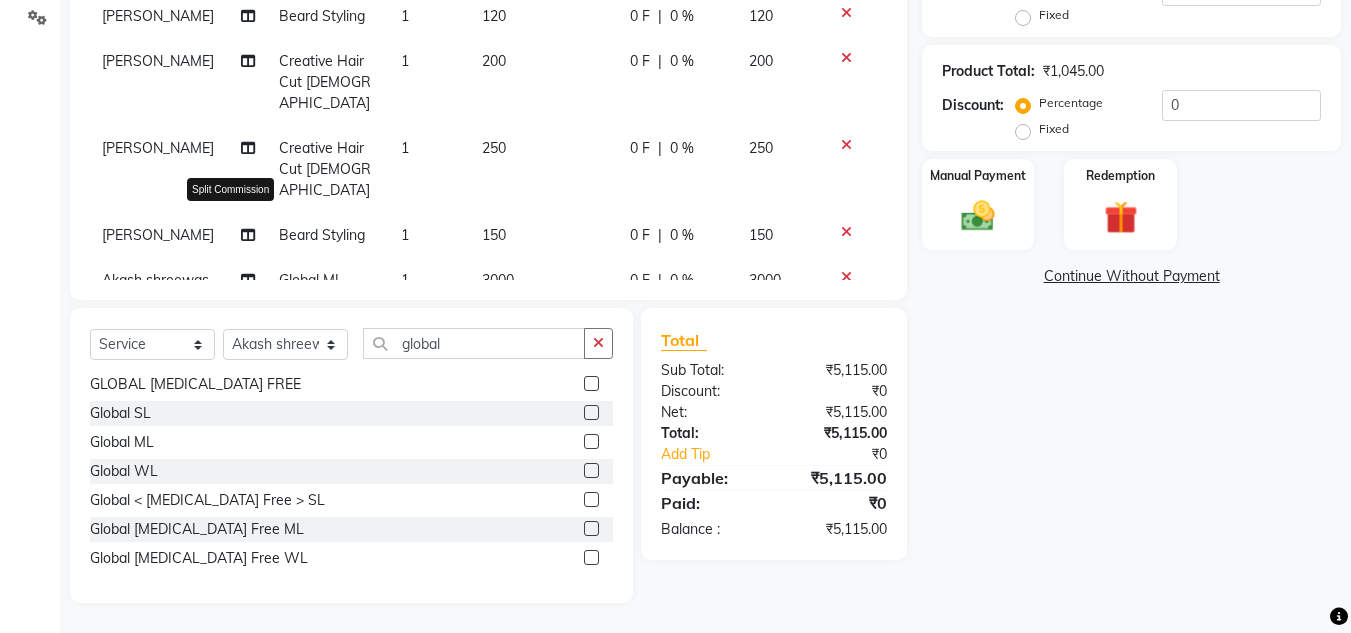 click 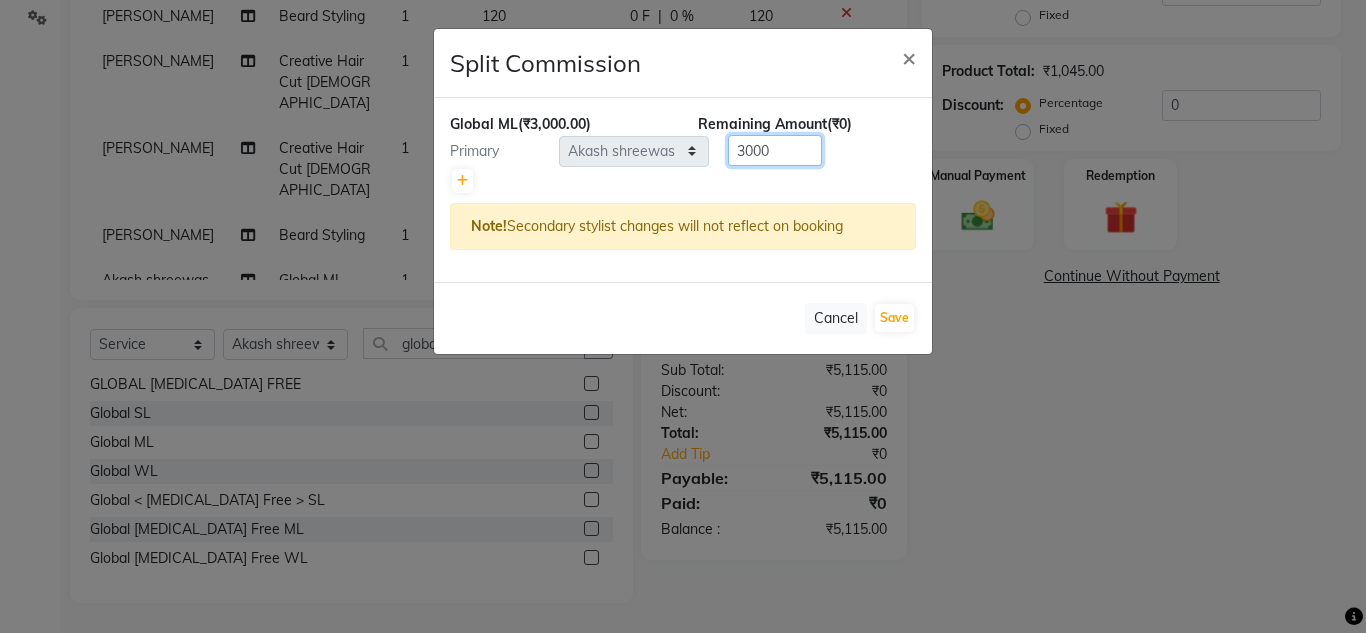 click on "3000" 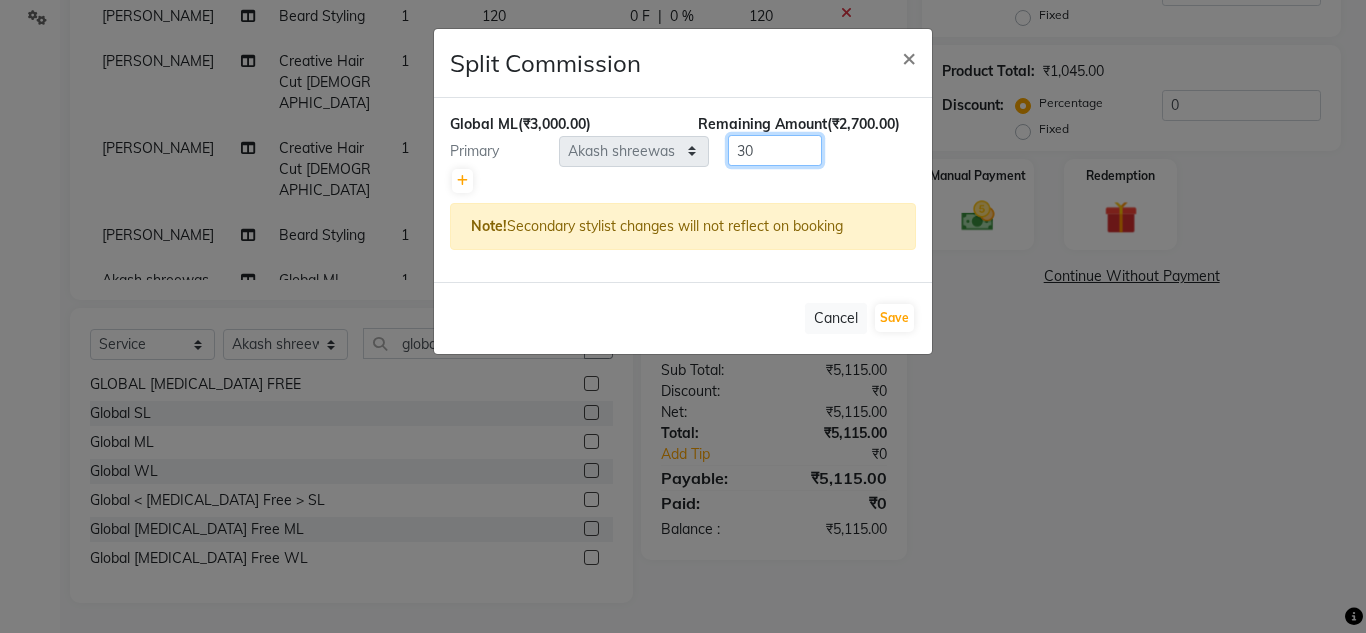type on "3" 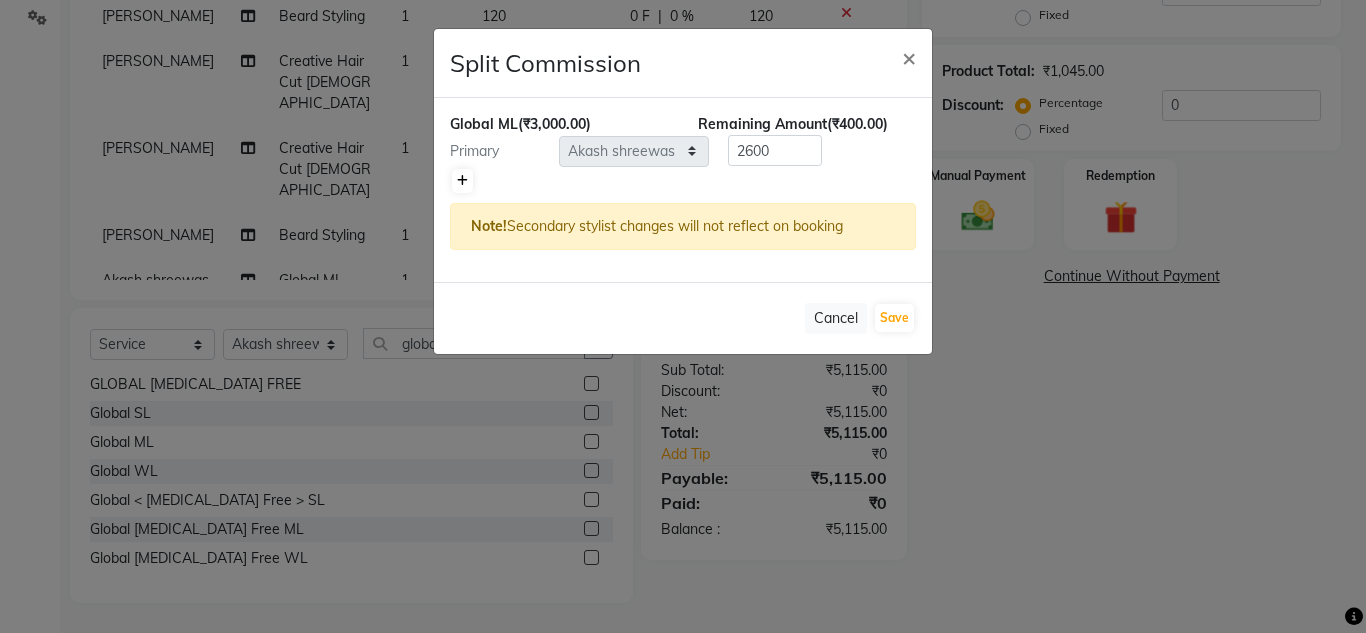click 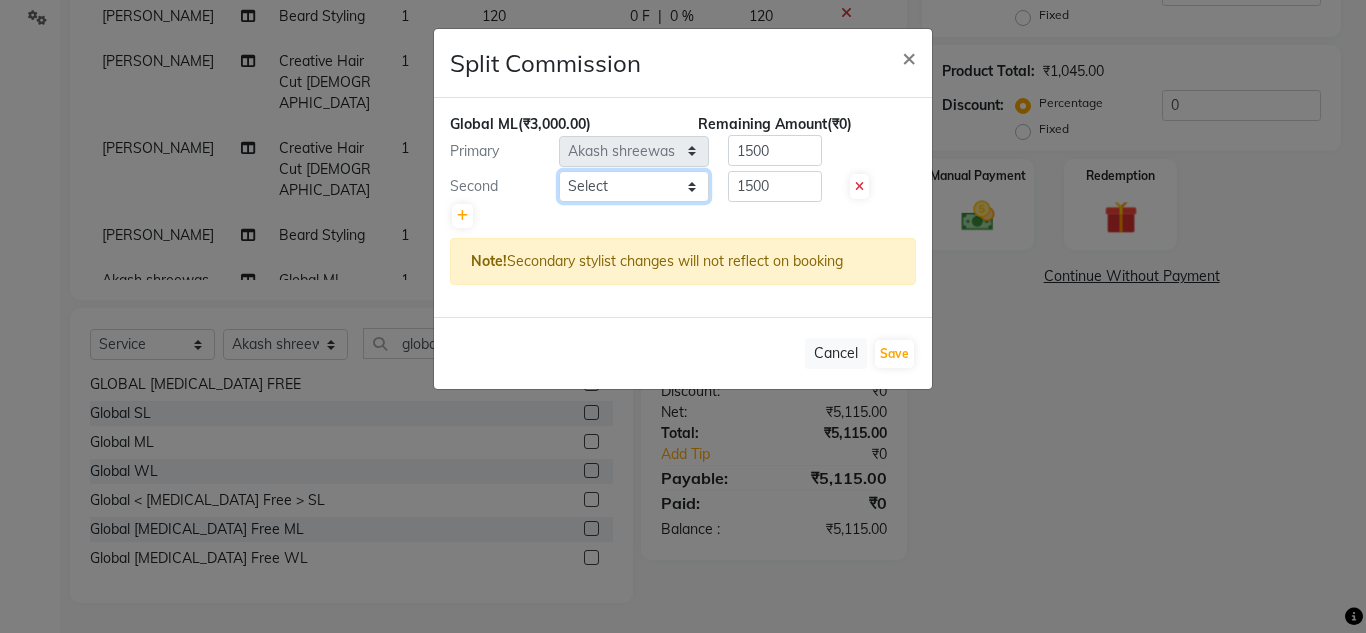 click on "Select  [PERSON_NAME]   Akash shreewas    [PERSON_NAME]   [PERSON_NAME] [PERSON_NAME]   [PERSON_NAME]" 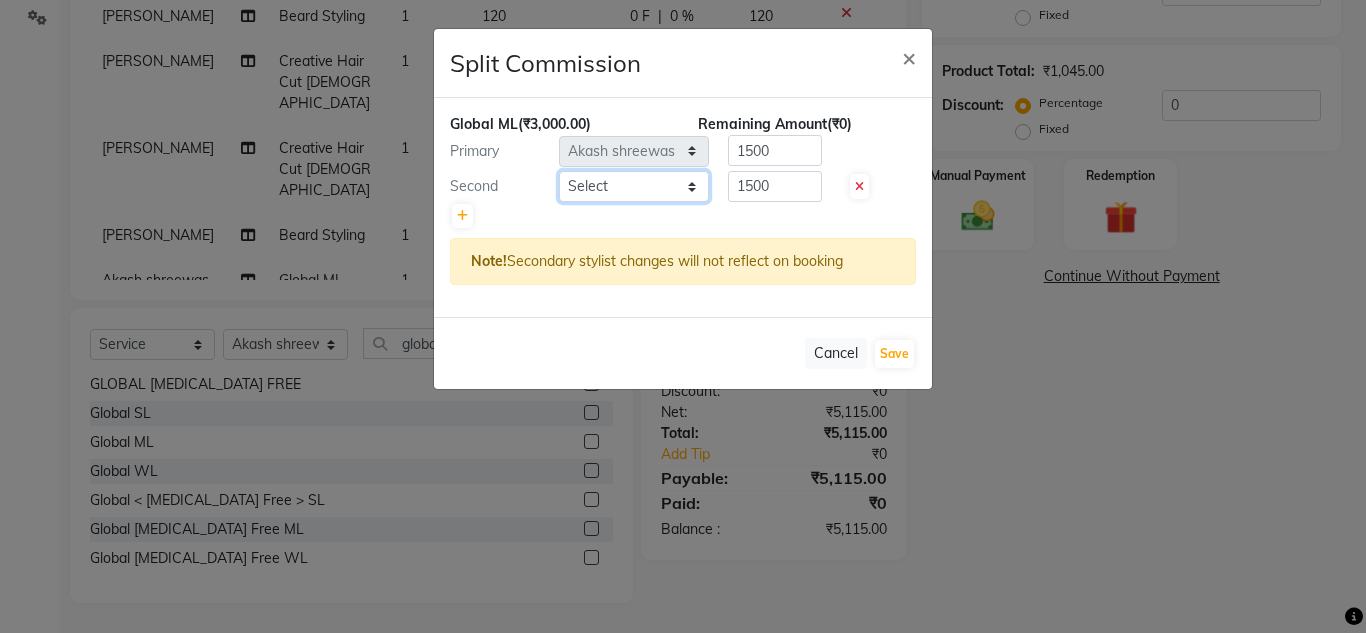 select on "85186" 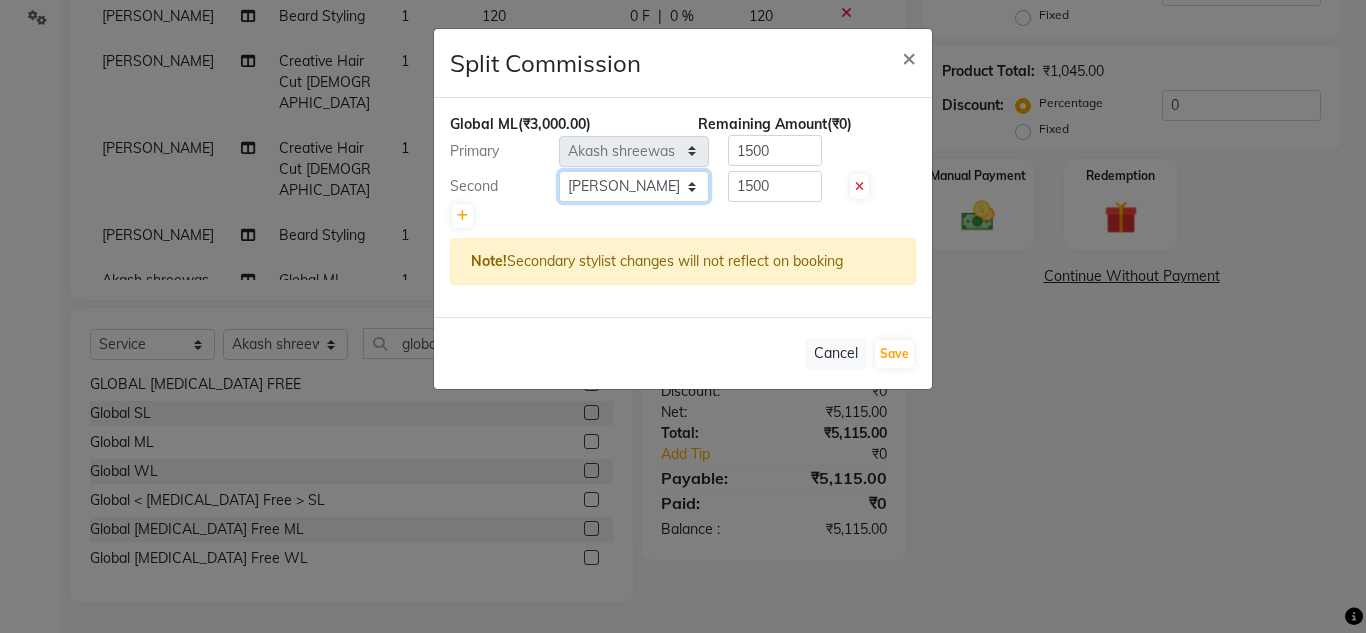 click on "Select  [PERSON_NAME]   Akash shreewas    [PERSON_NAME]   [PERSON_NAME] [PERSON_NAME]   [PERSON_NAME]" 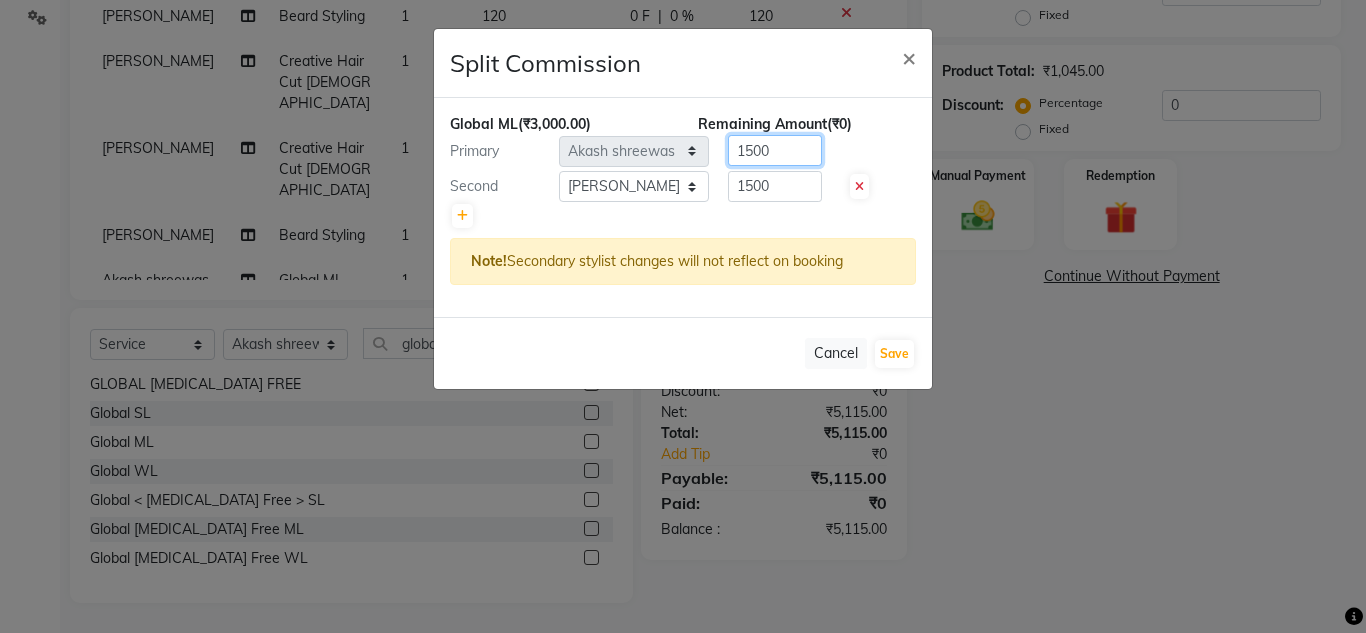 click on "1500" 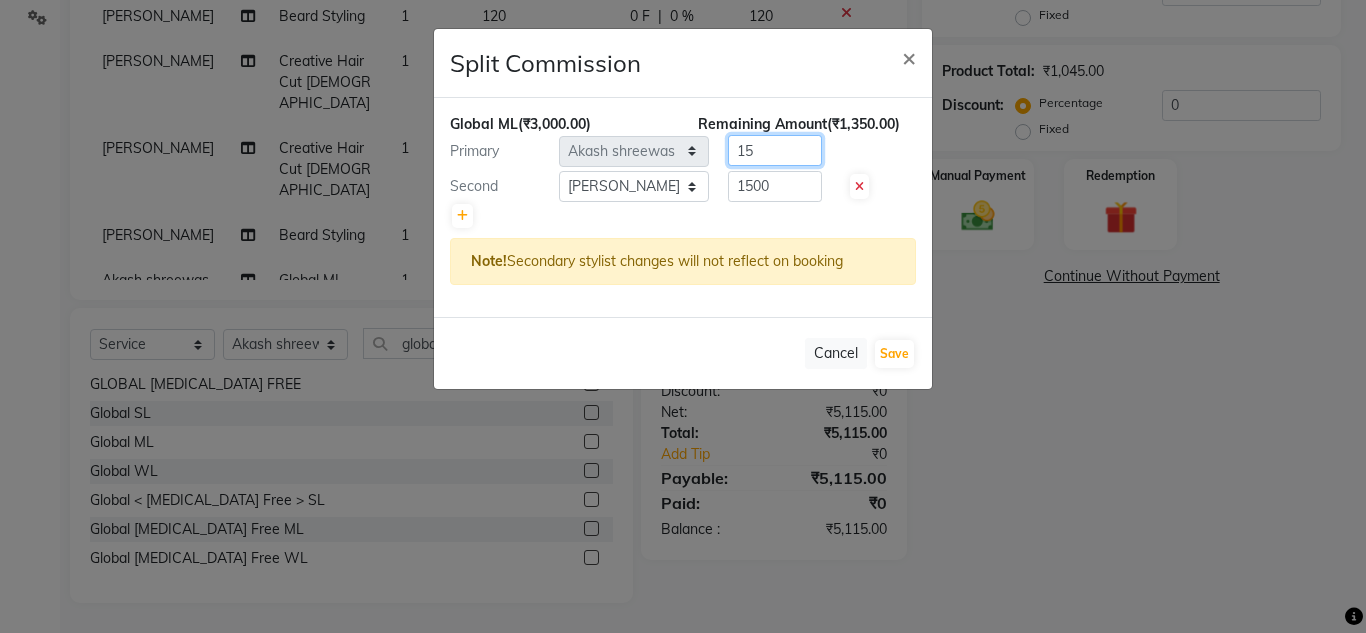 type on "1" 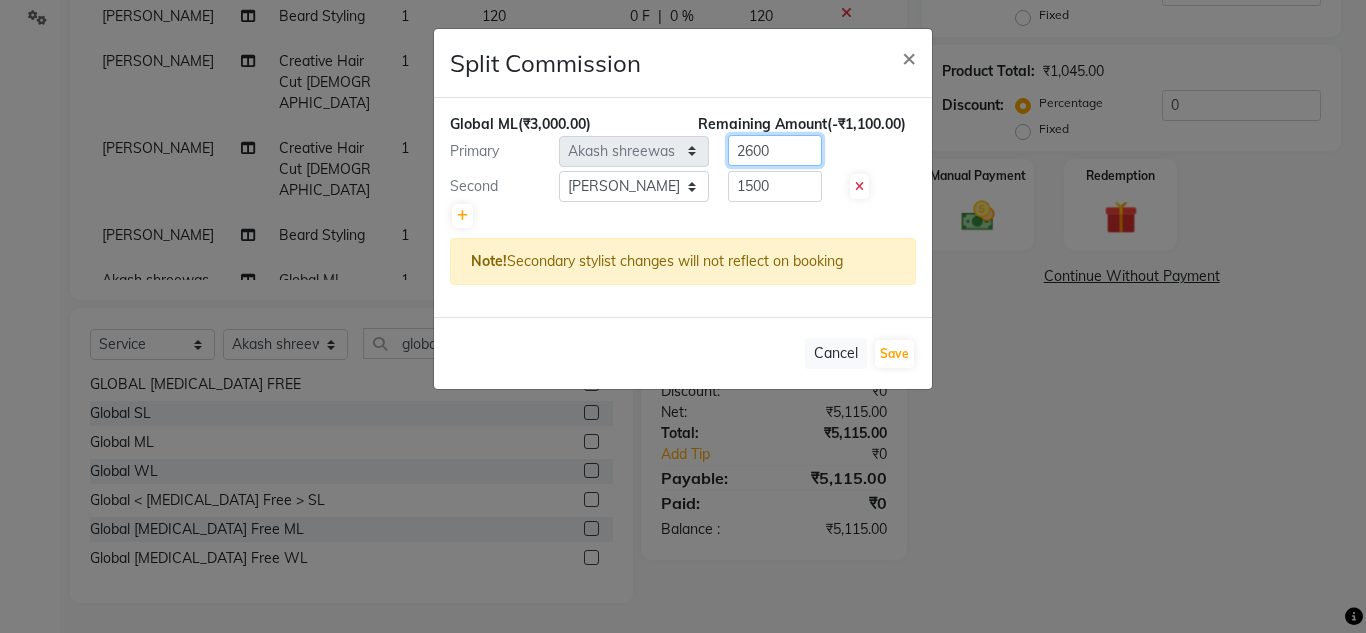type on "2600" 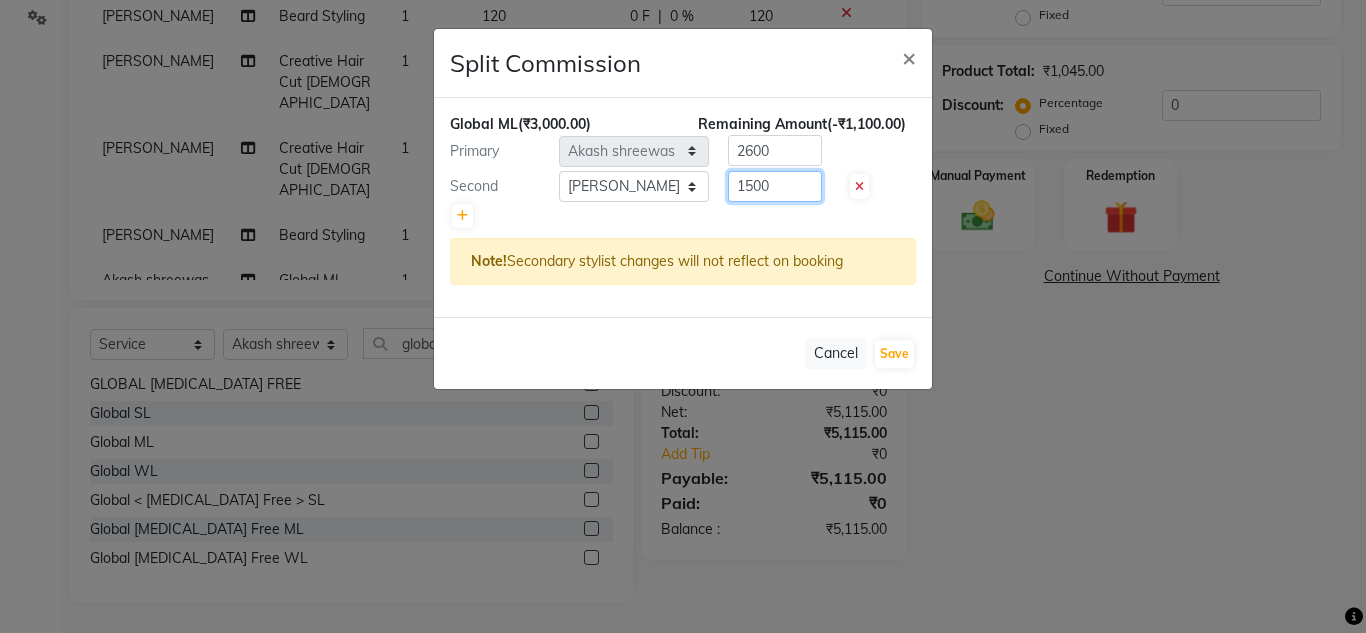 click on "1500" 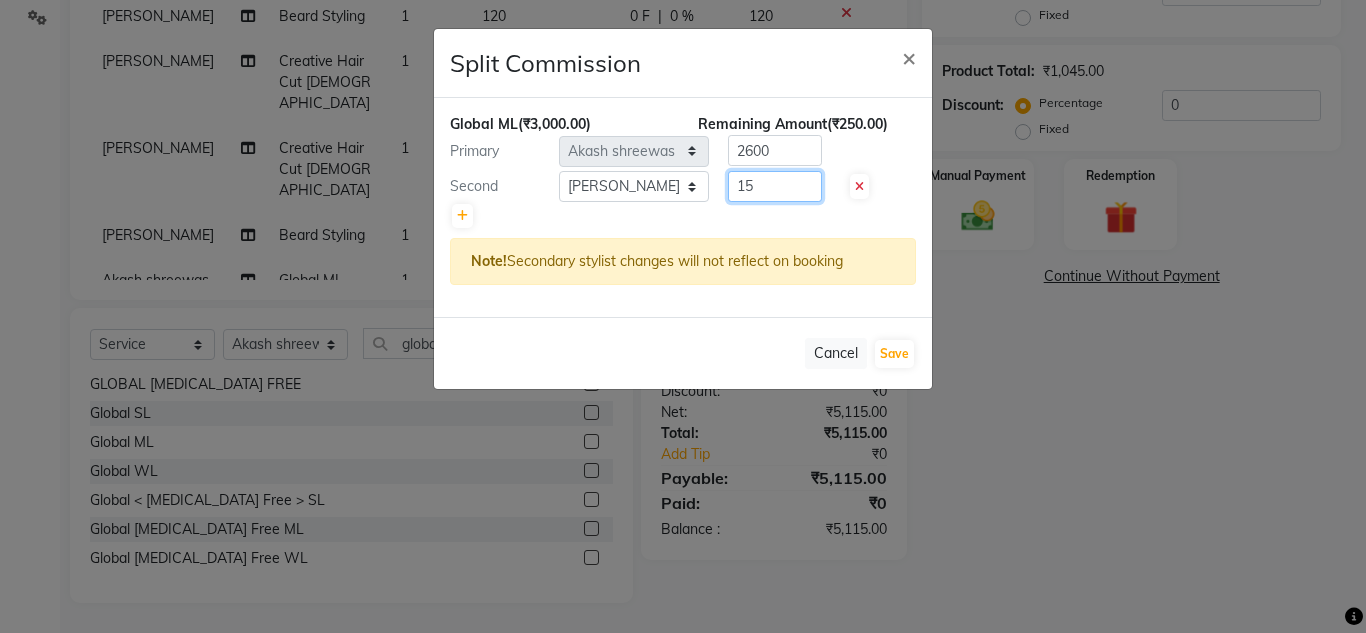 type on "1" 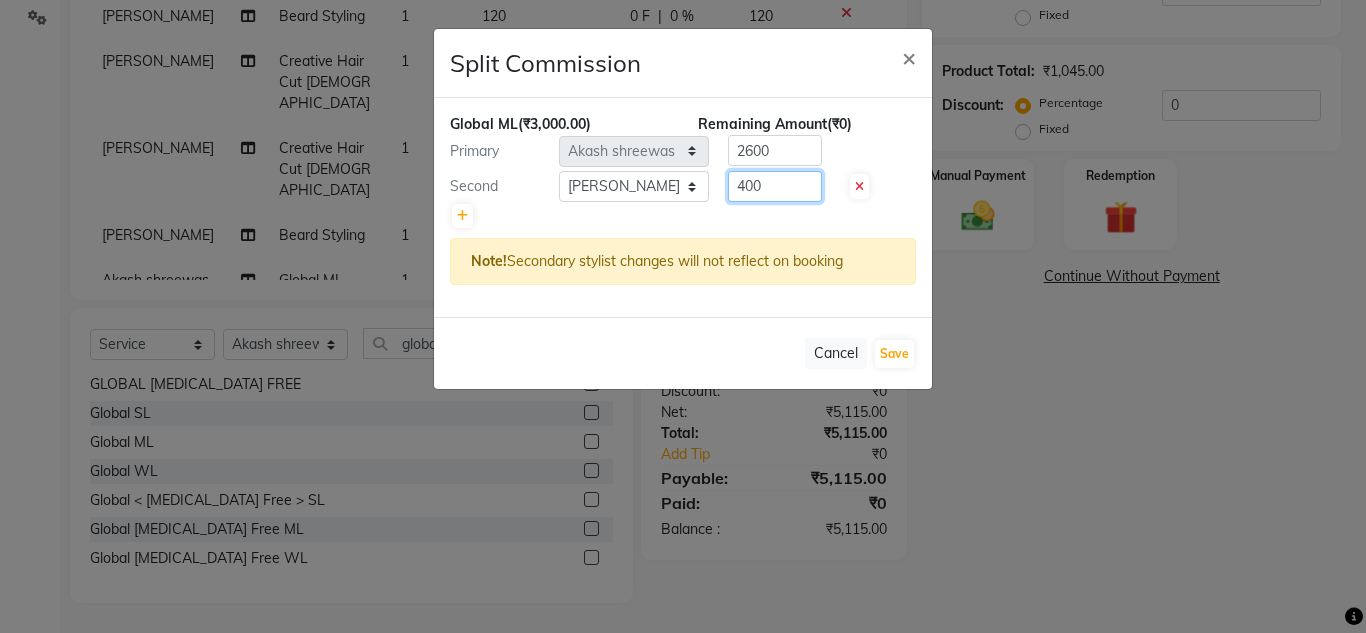 type on "400" 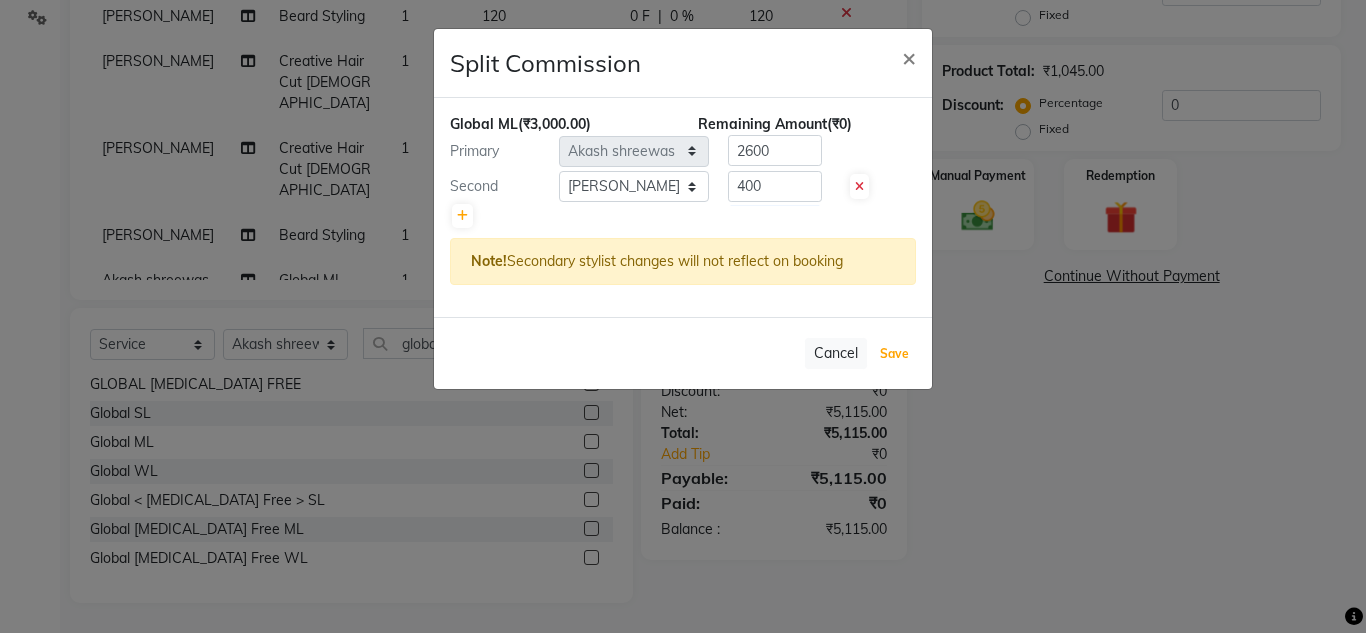click on "Save" 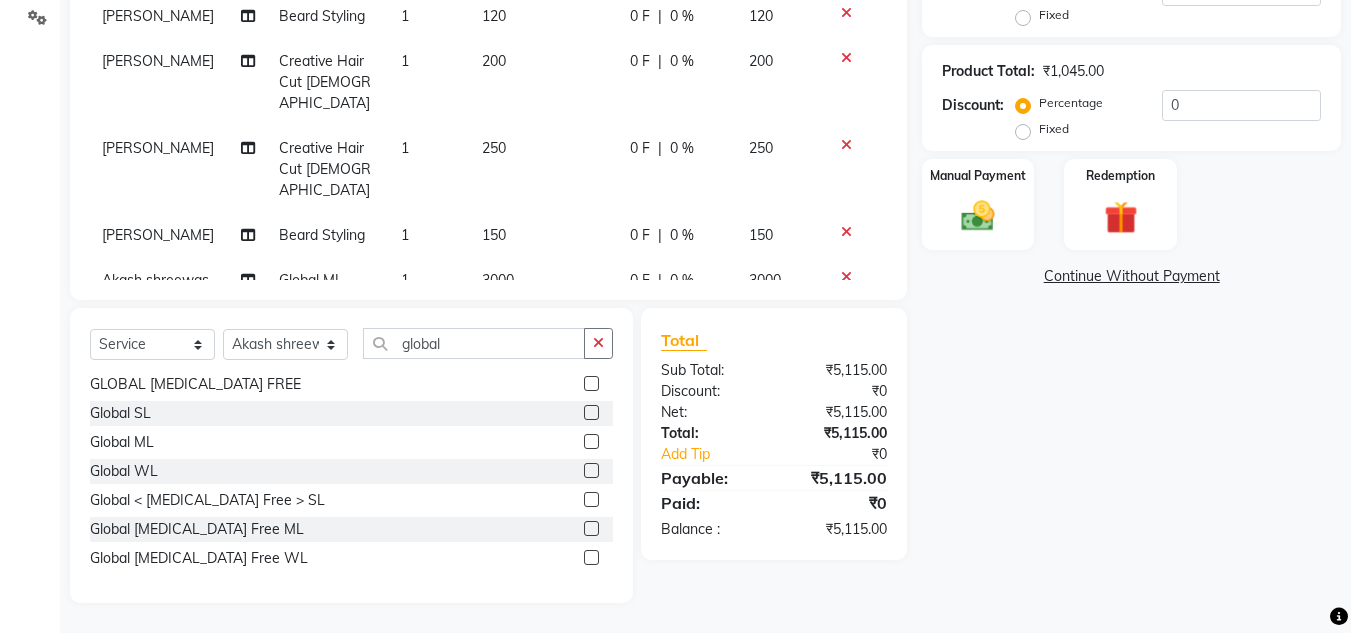 scroll, scrollTop: 268, scrollLeft: 0, axis: vertical 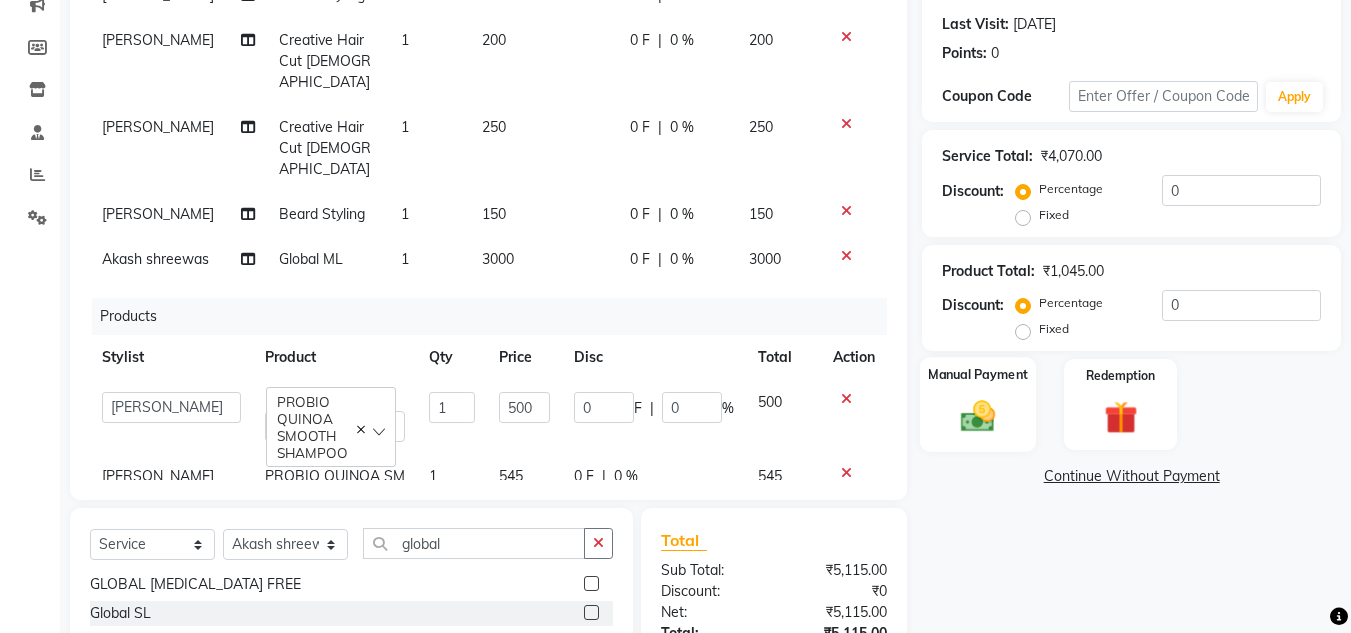 click 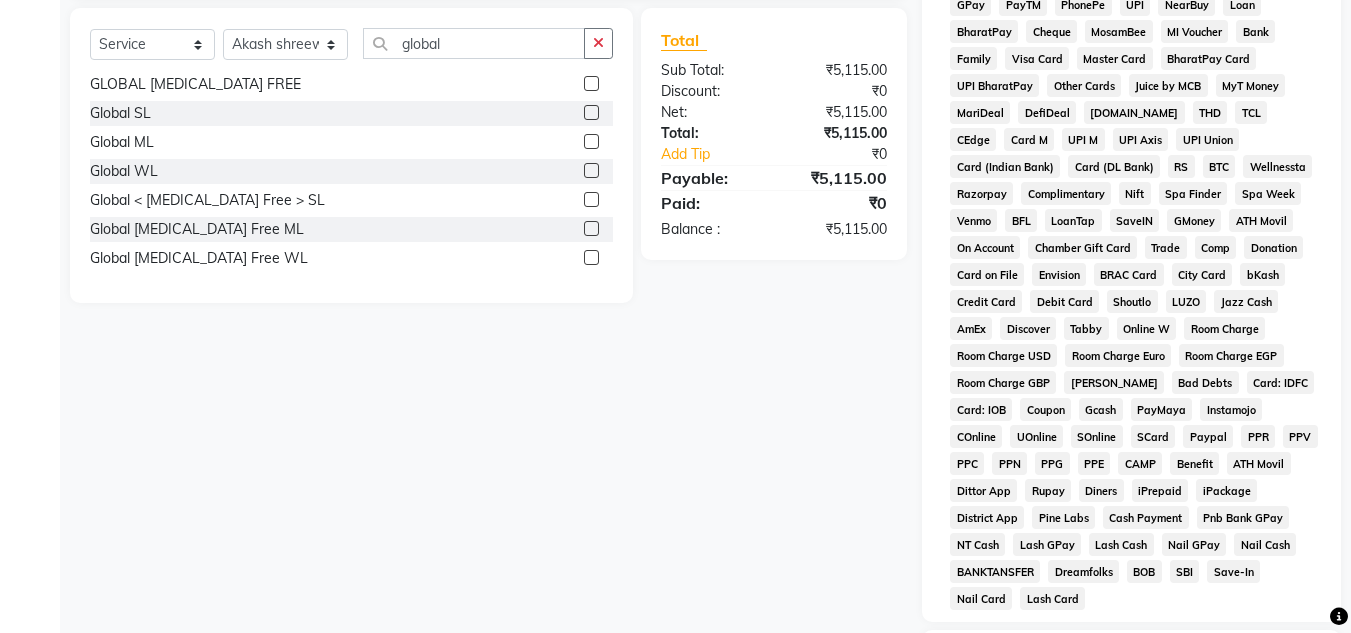 scroll, scrollTop: 568, scrollLeft: 0, axis: vertical 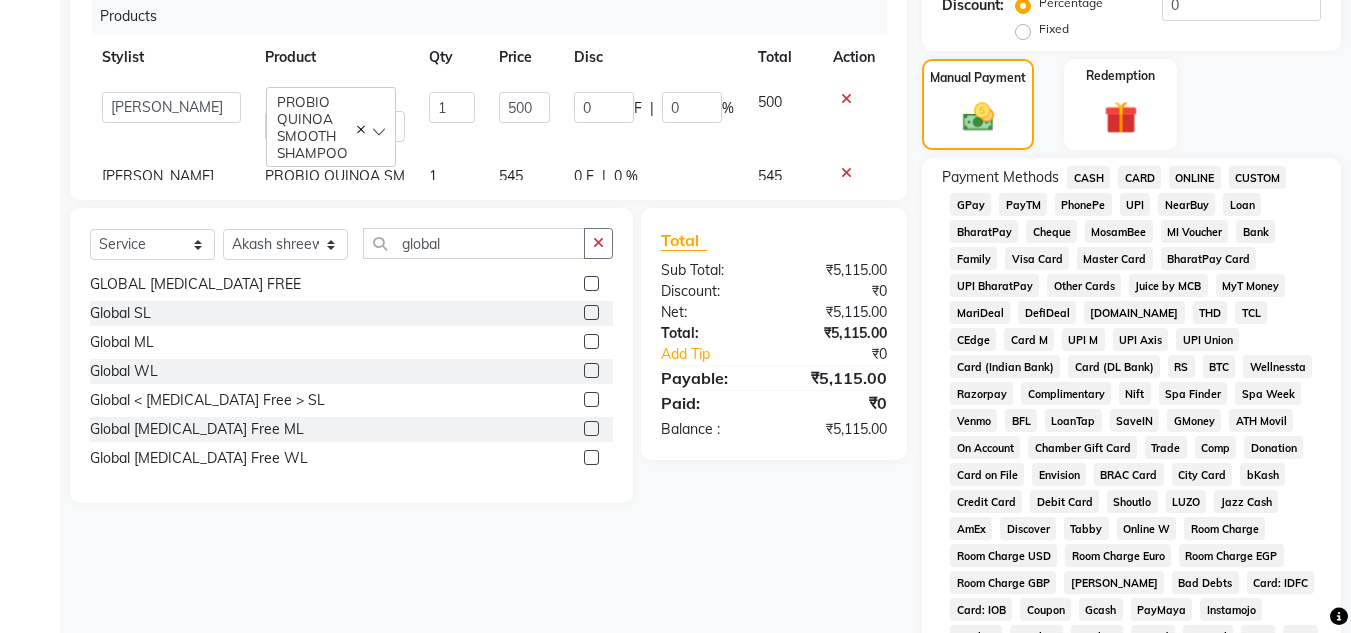 click on "CASH" 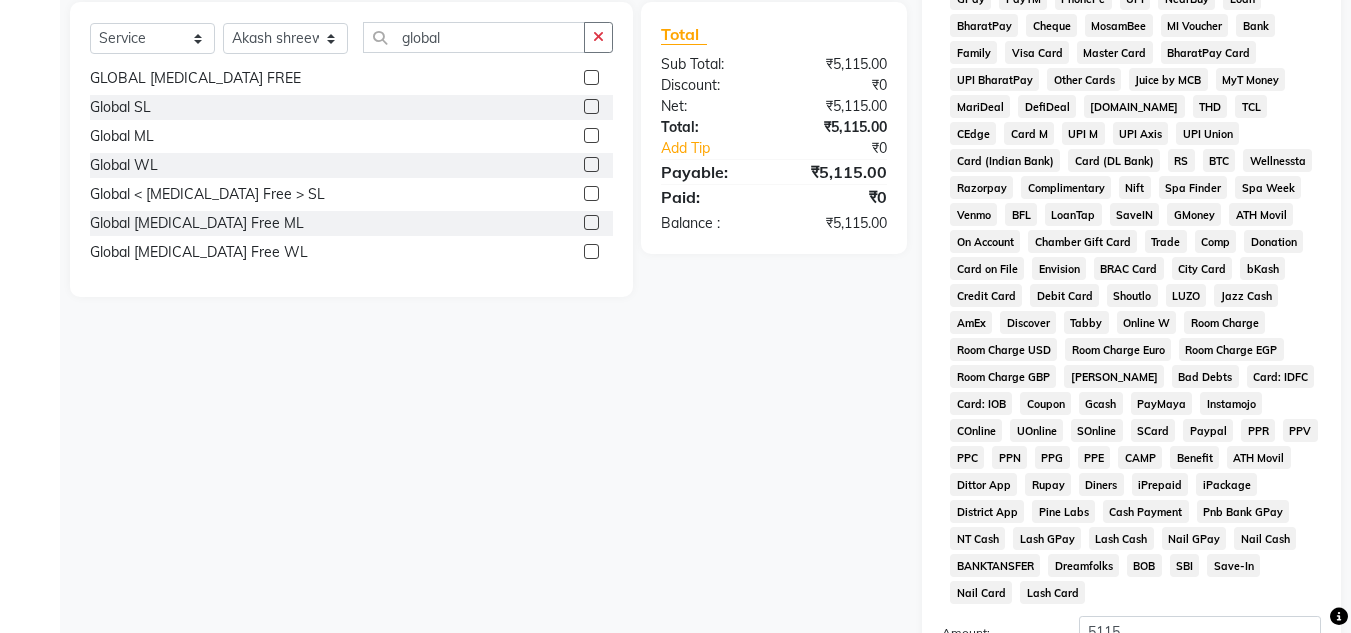 scroll, scrollTop: 983, scrollLeft: 0, axis: vertical 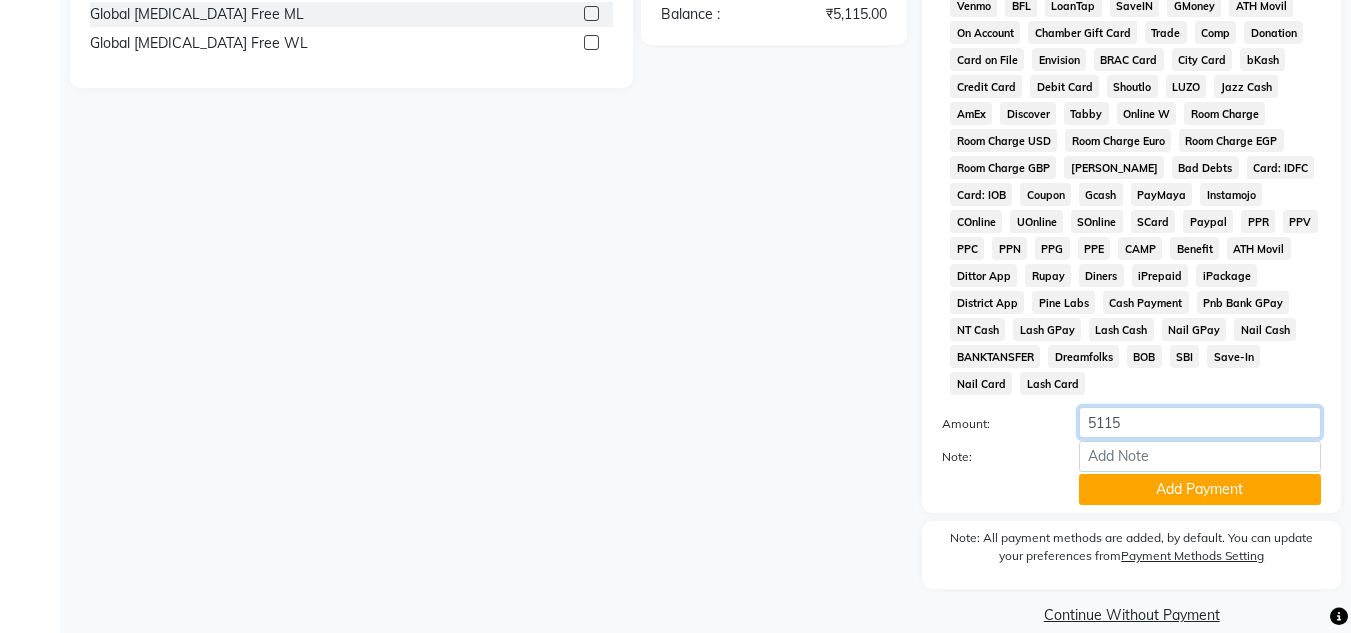 click on "5115" 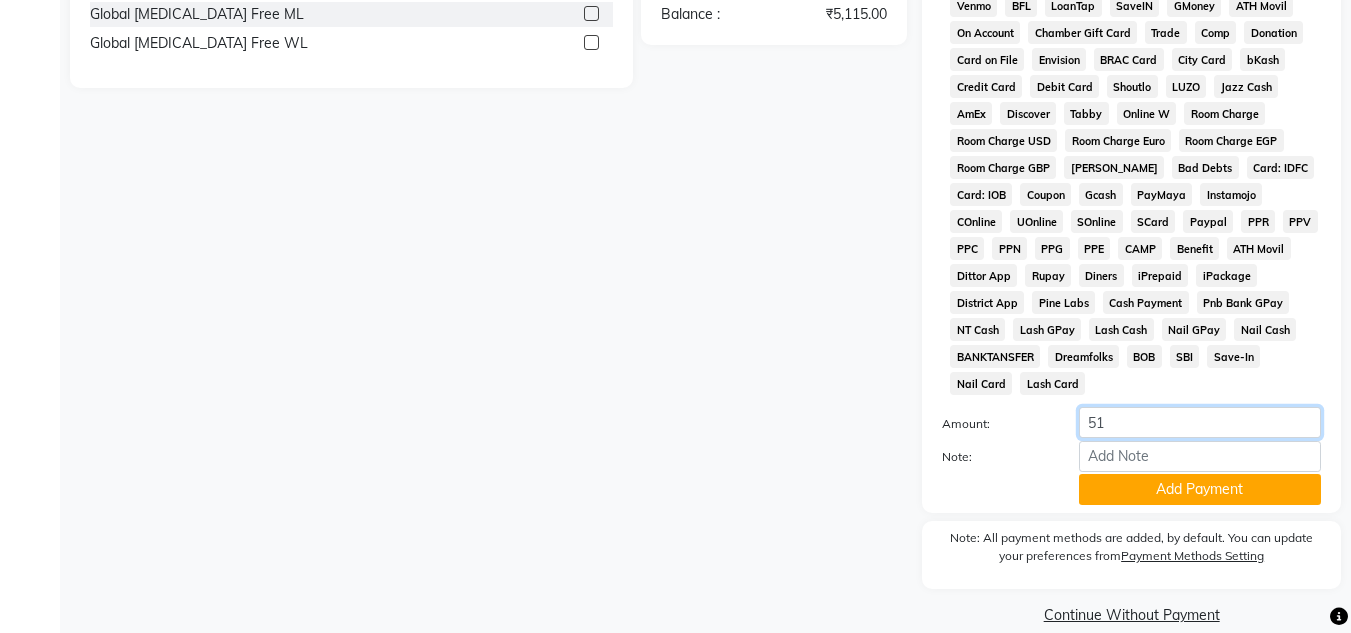 type on "5" 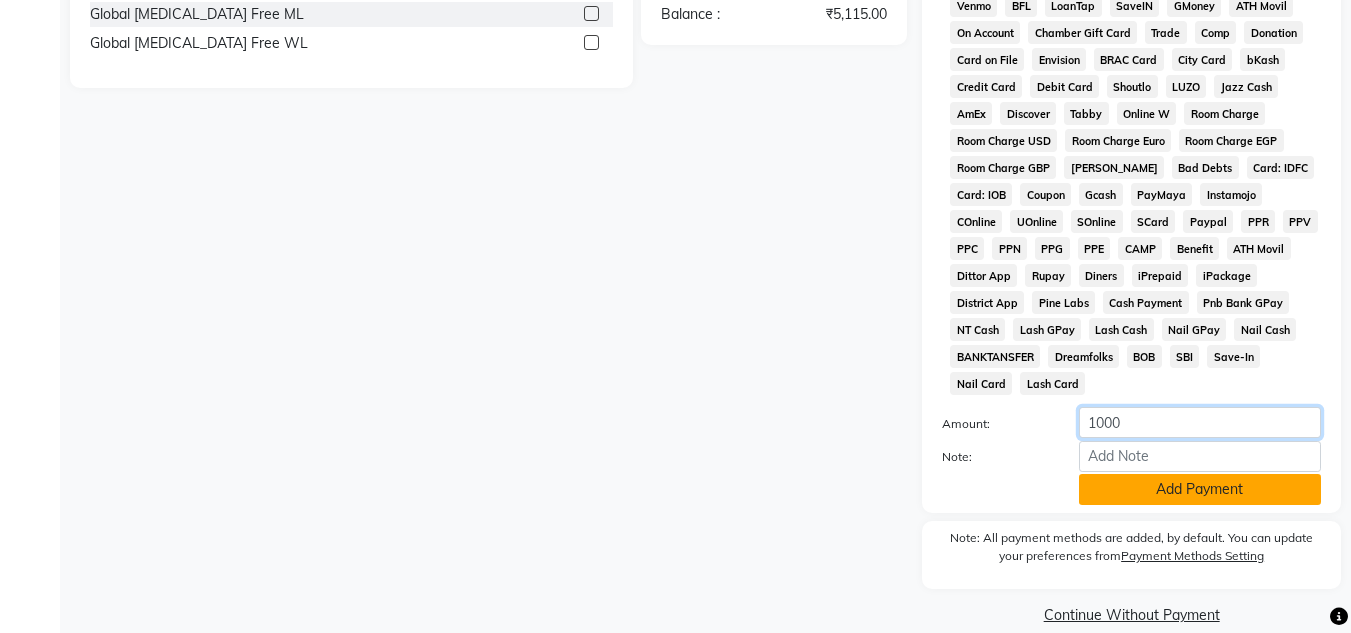type on "1000" 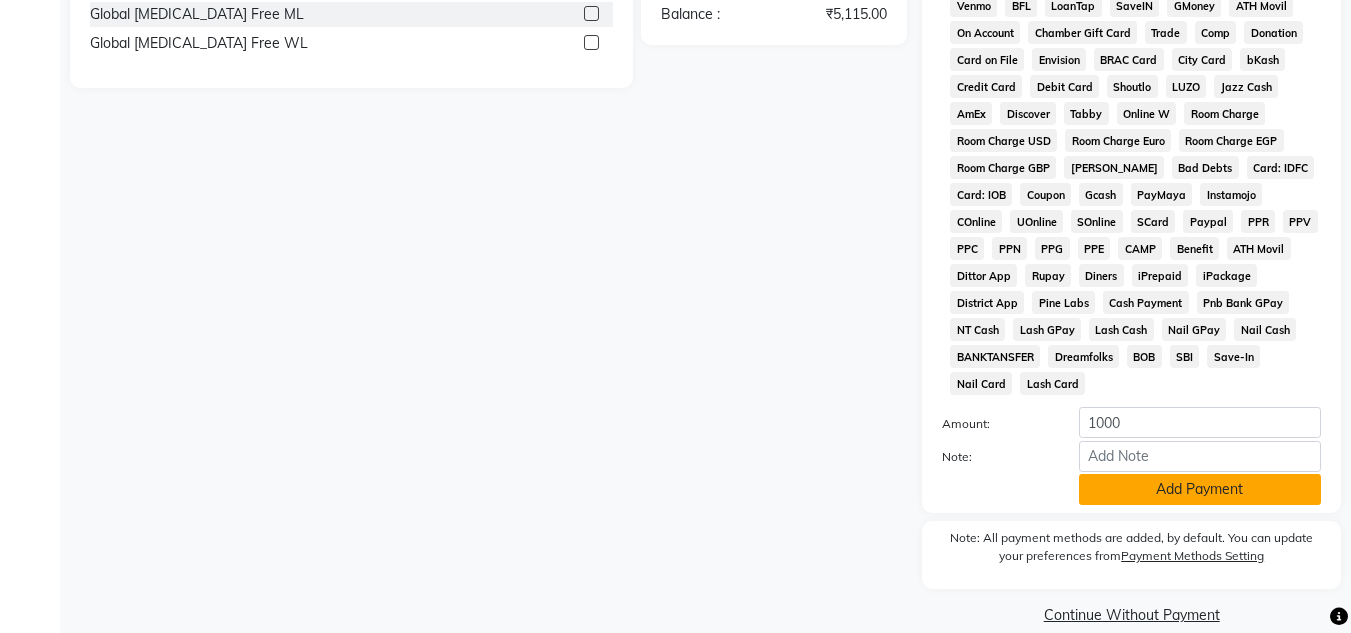 click on "Add Payment" 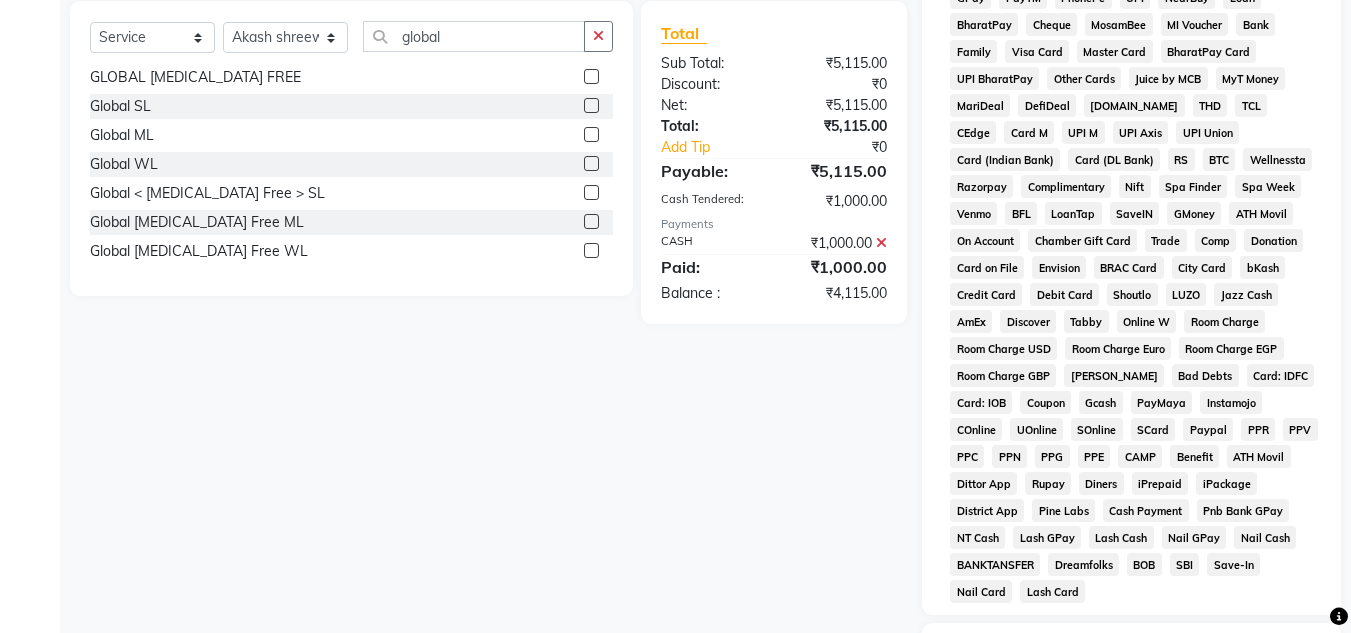scroll, scrollTop: 683, scrollLeft: 0, axis: vertical 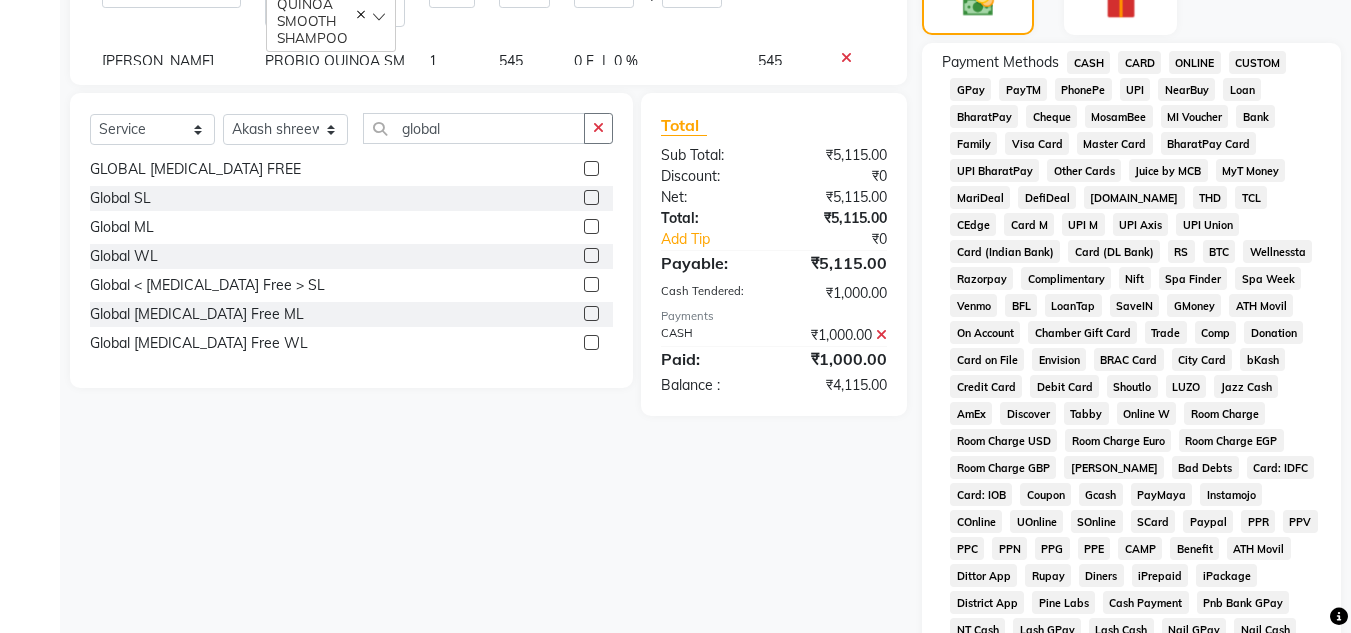 click on "ONLINE" 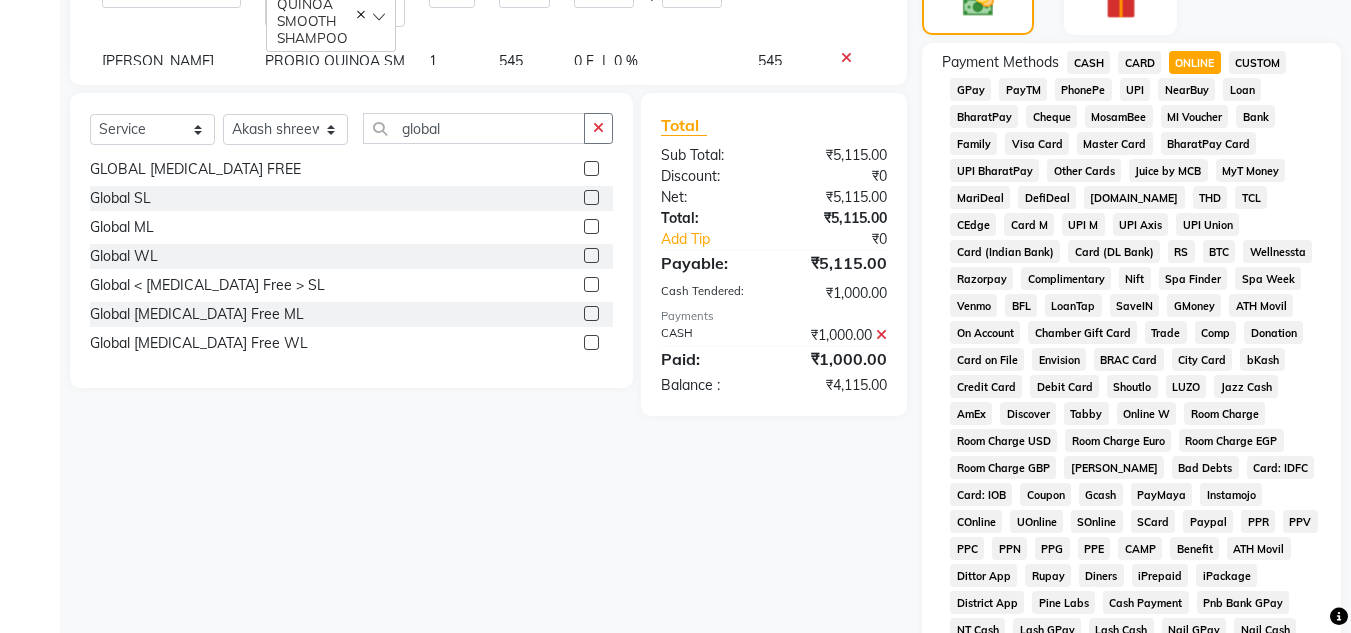 scroll, scrollTop: 983, scrollLeft: 0, axis: vertical 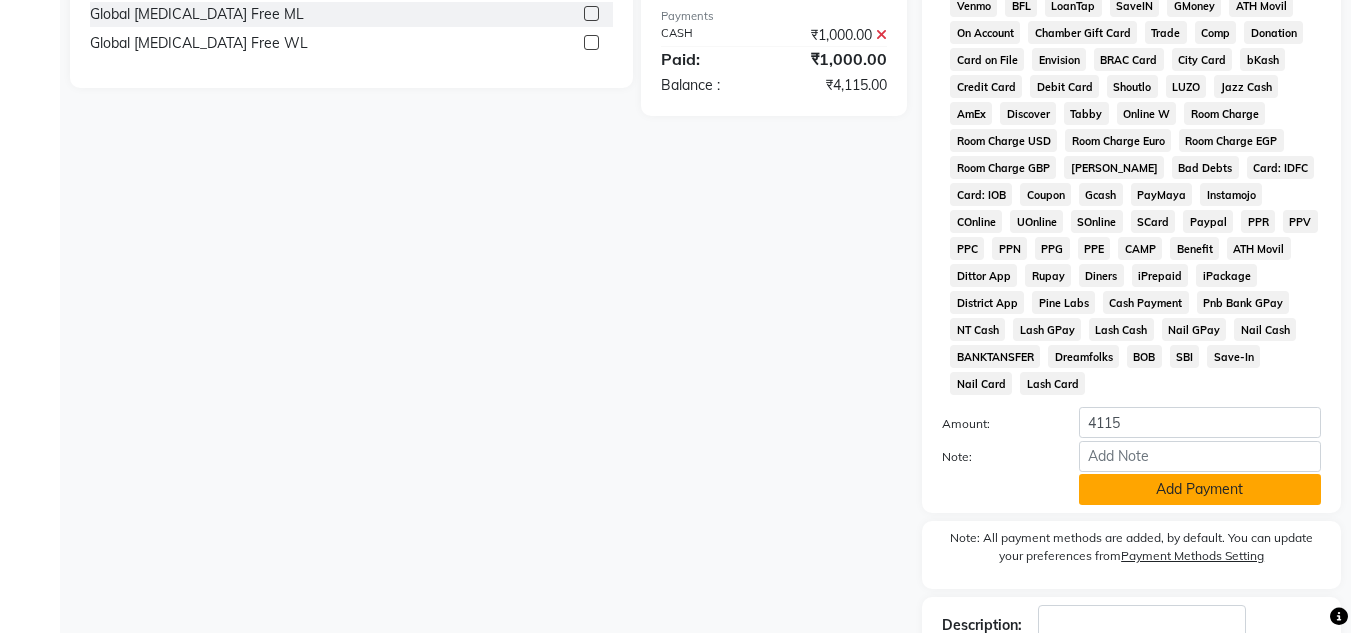 click on "Add Payment" 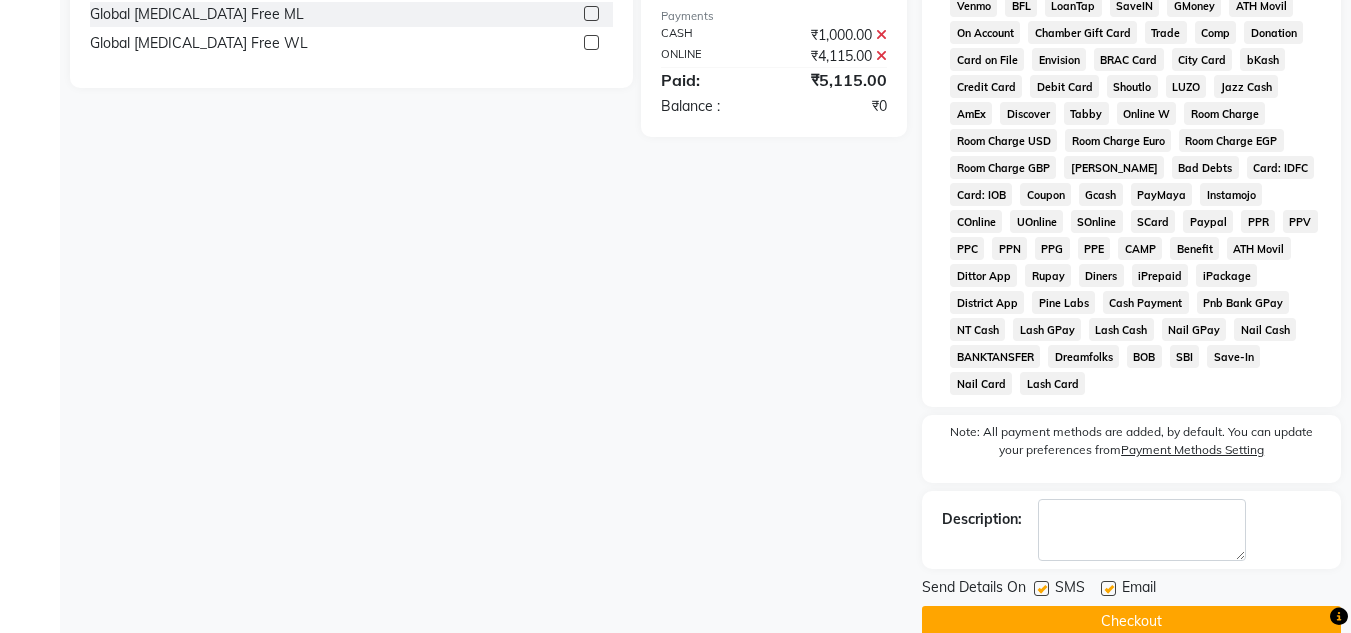 scroll, scrollTop: 990, scrollLeft: 0, axis: vertical 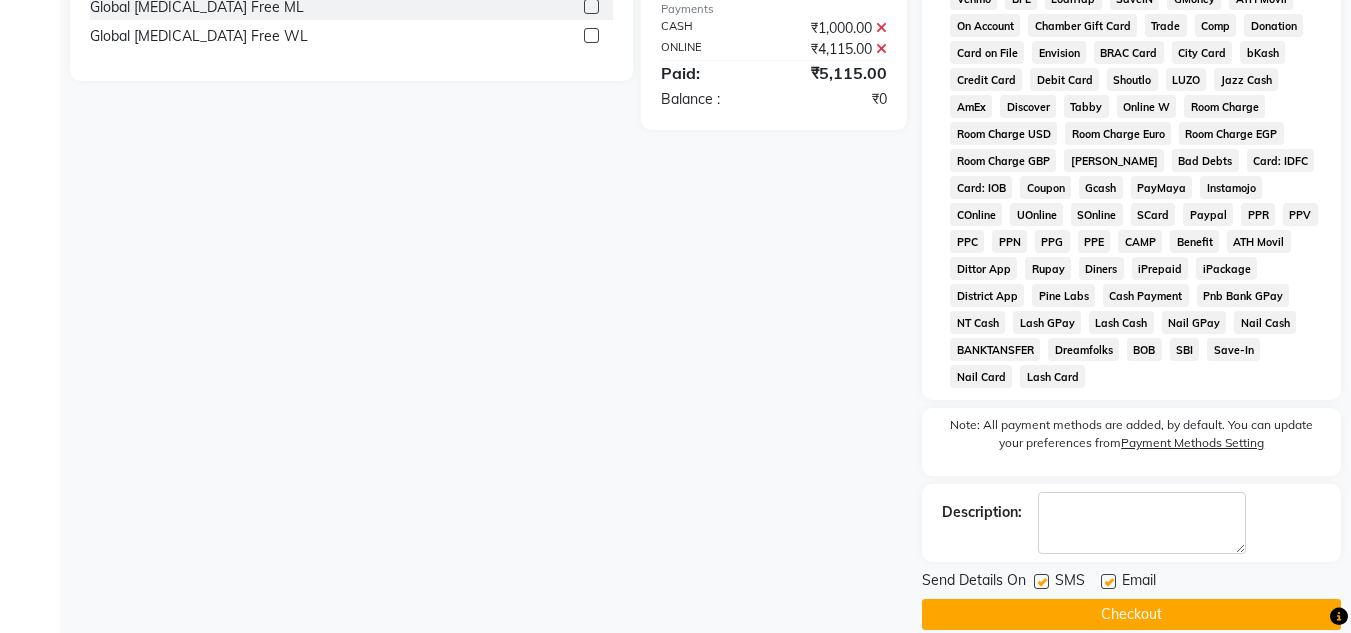 click on "Checkout" 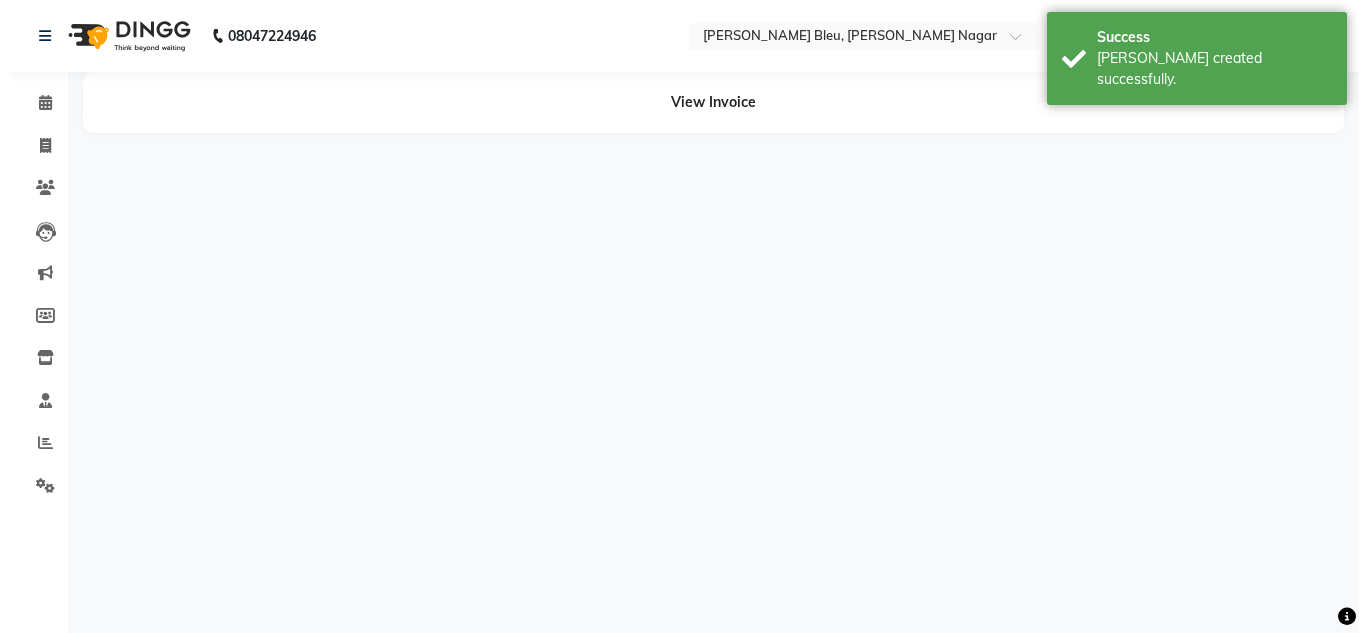 scroll, scrollTop: 0, scrollLeft: 0, axis: both 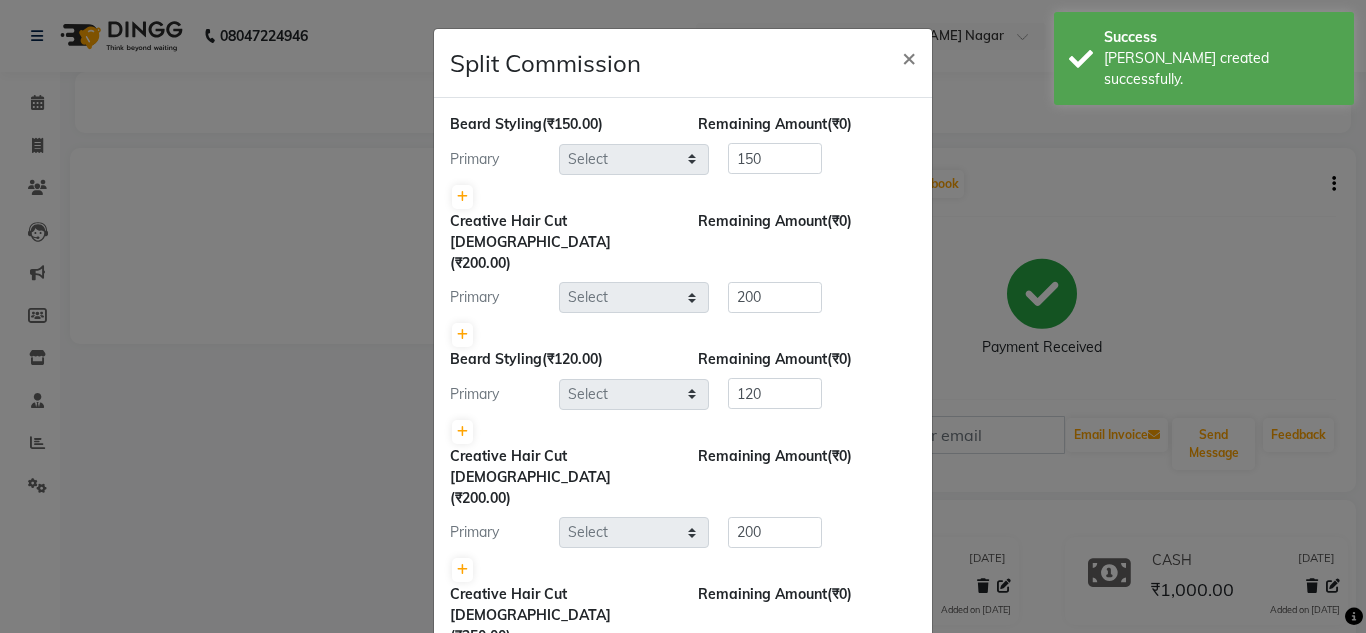 select on "85186" 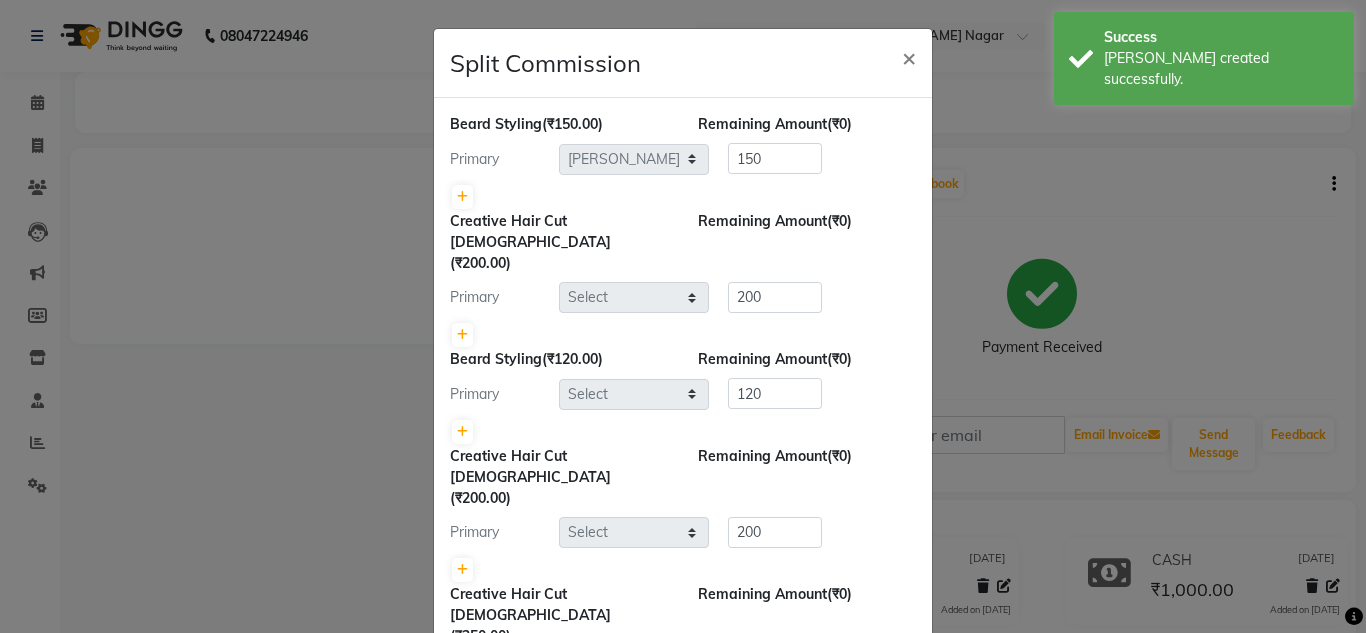select on "85186" 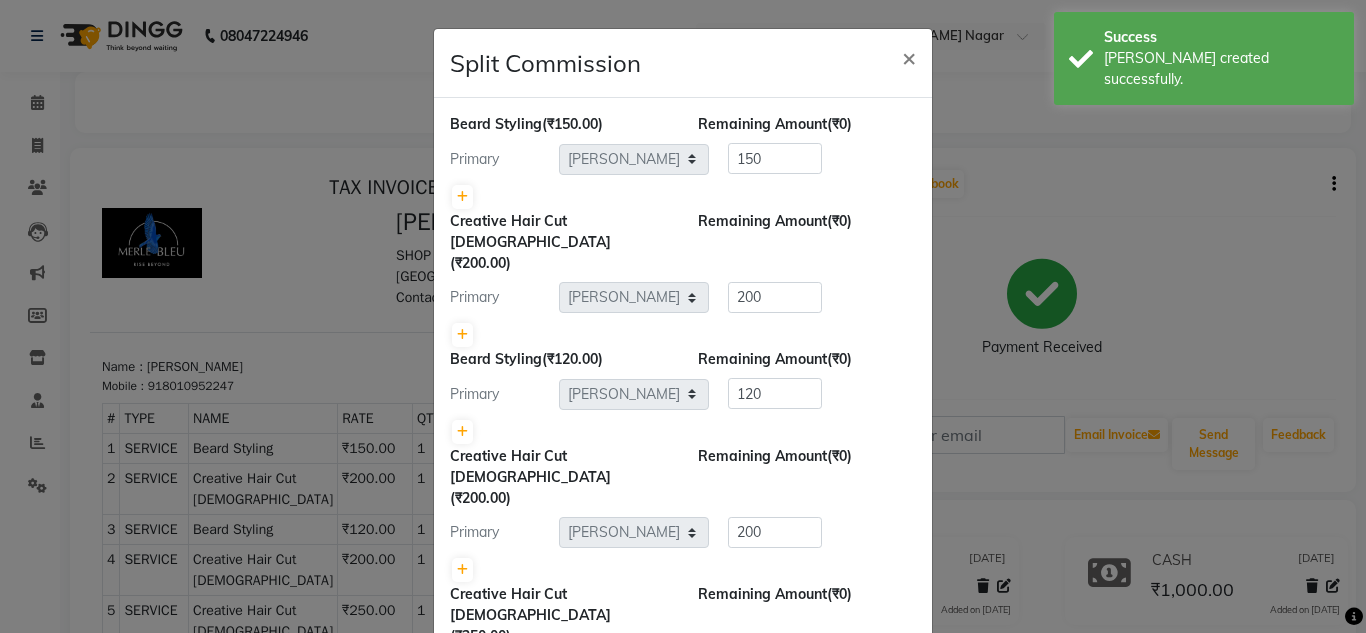scroll, scrollTop: 0, scrollLeft: 0, axis: both 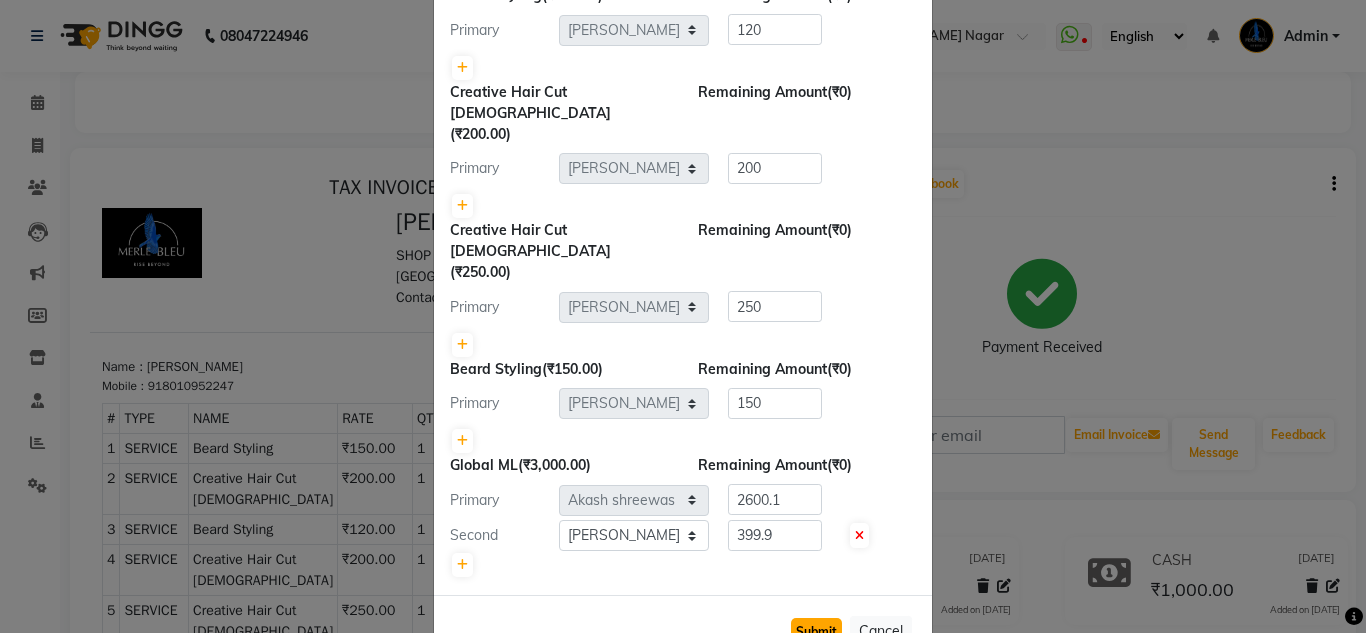 click on "Submit" 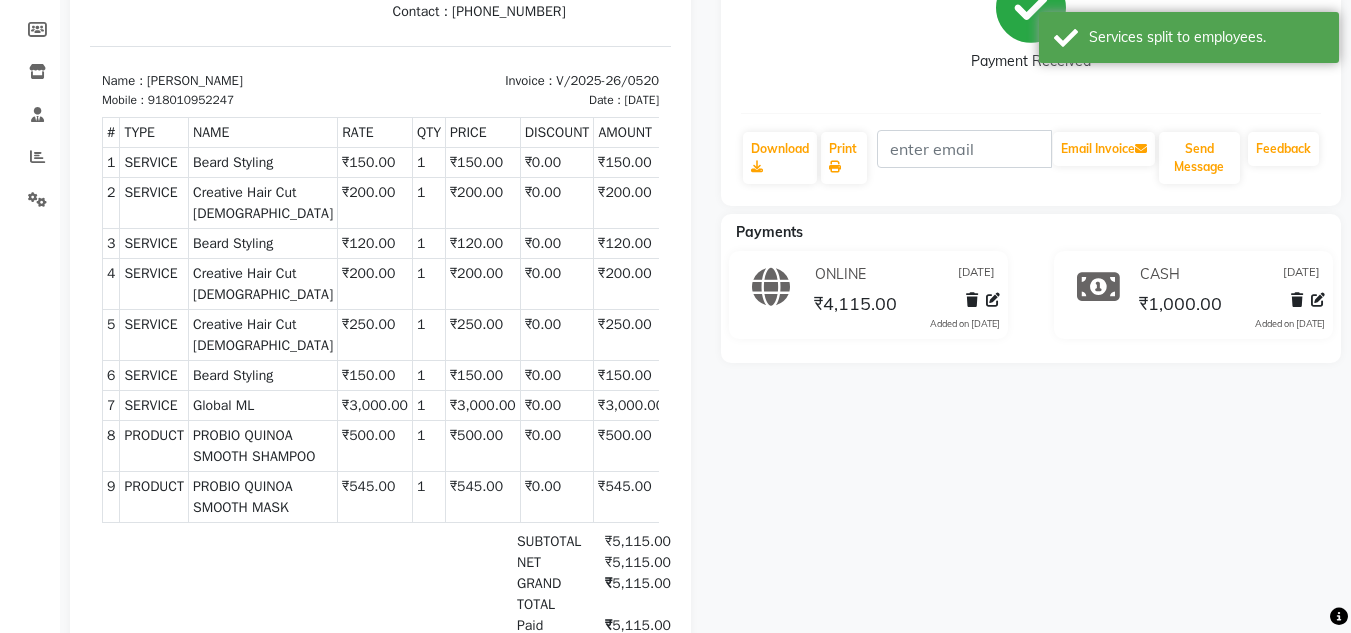 scroll, scrollTop: 0, scrollLeft: 0, axis: both 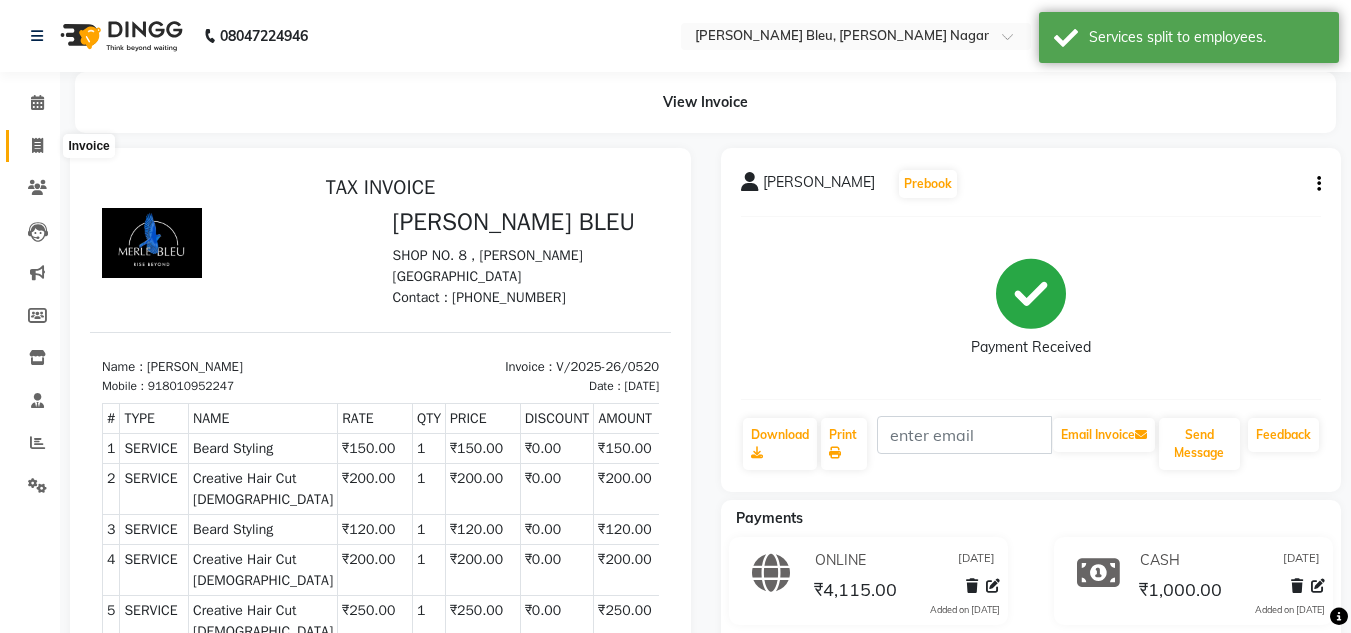 click 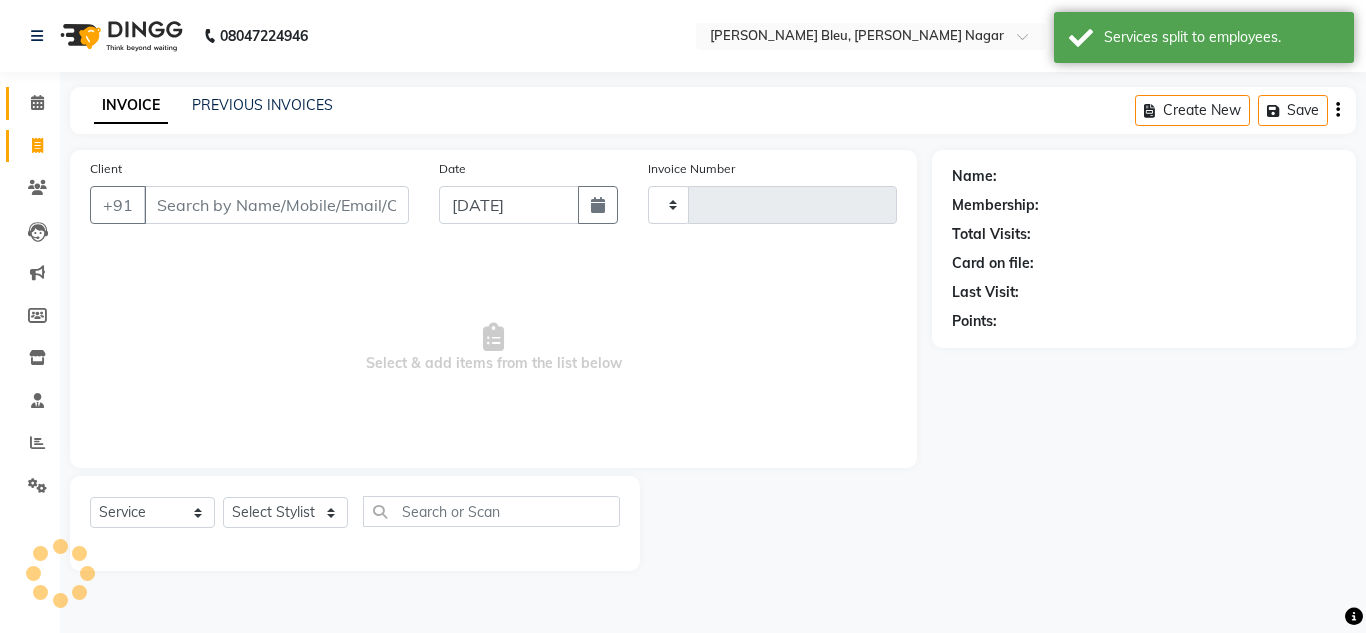click 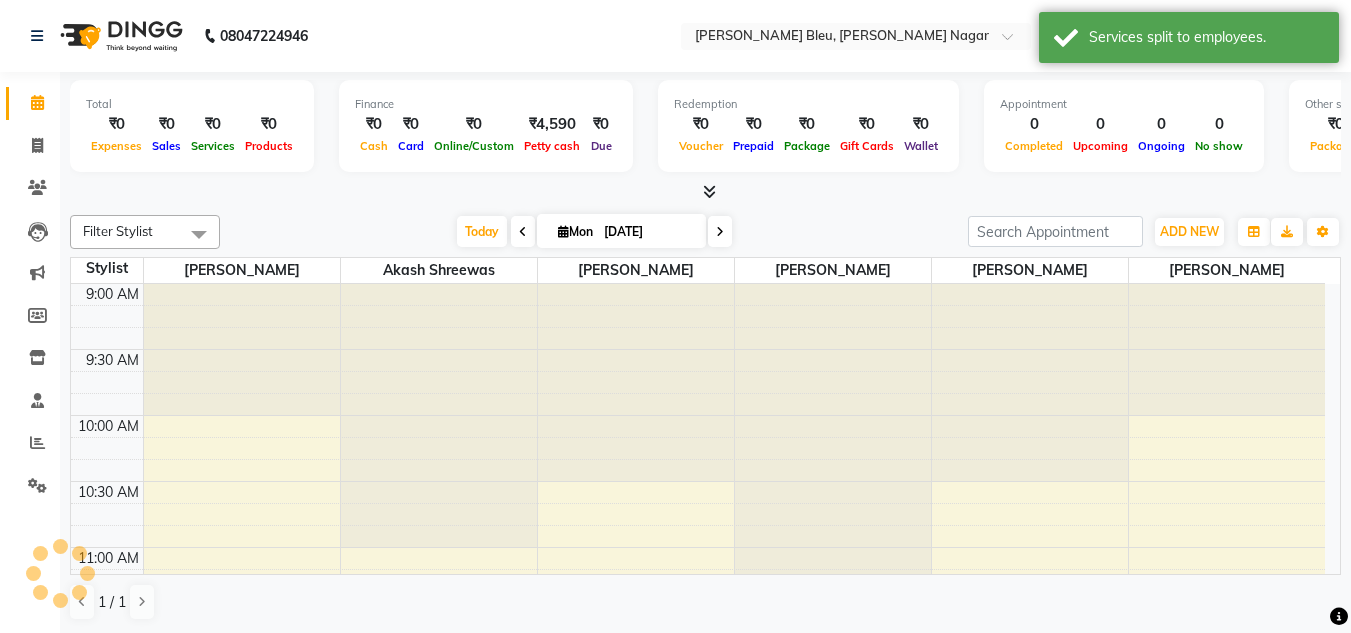 scroll, scrollTop: 0, scrollLeft: 0, axis: both 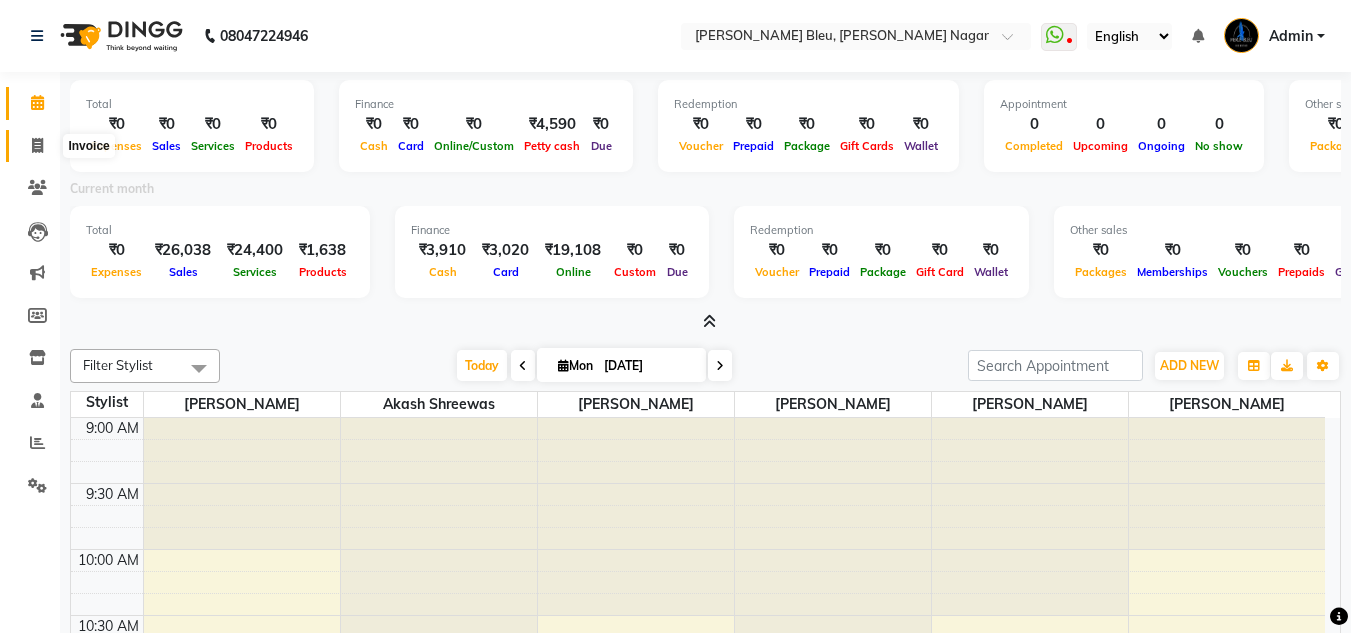 click 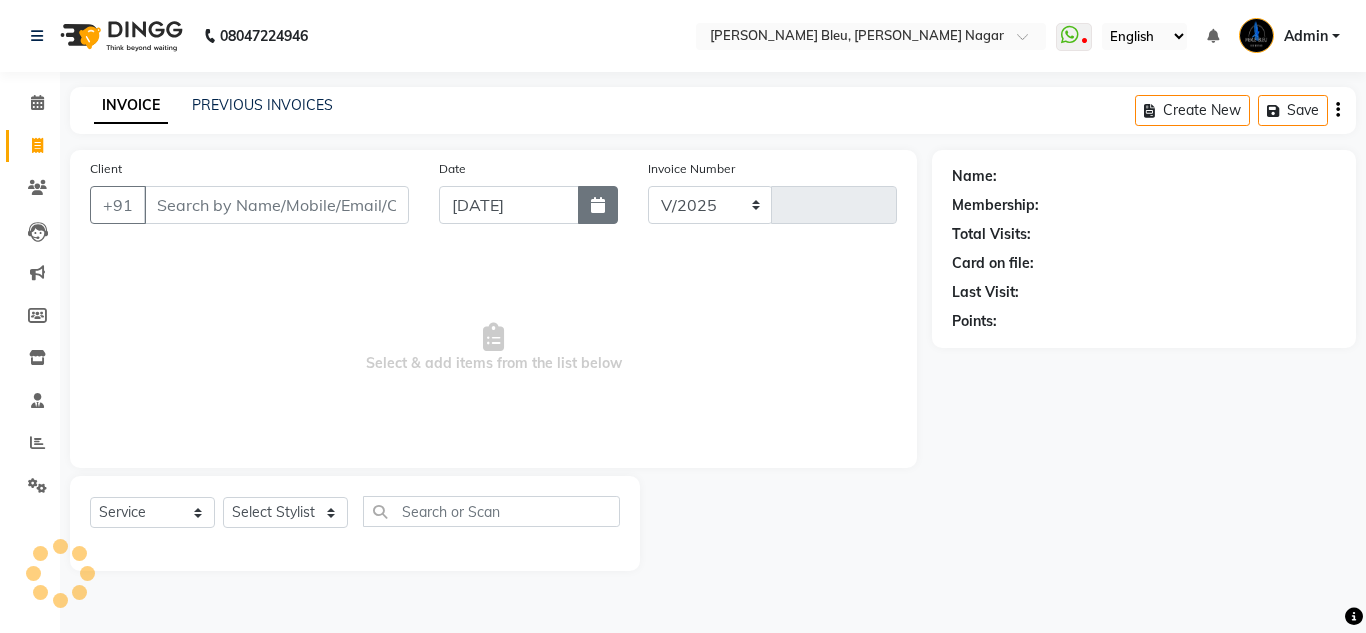 select on "7629" 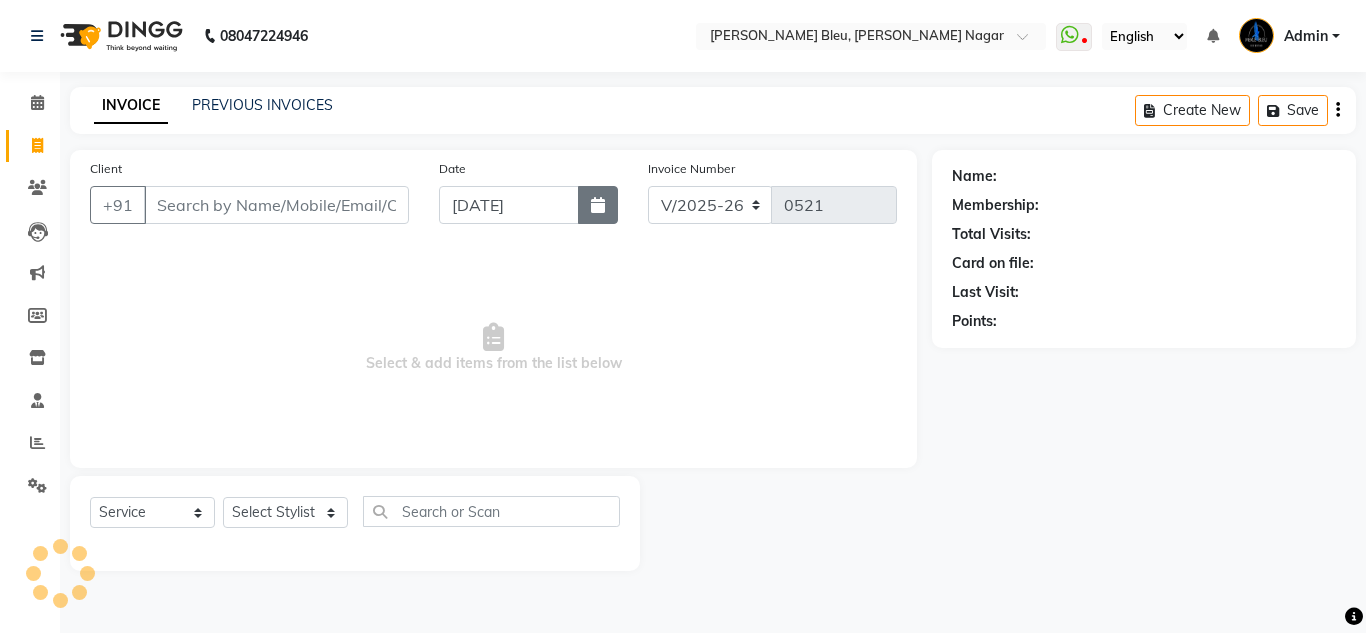 click 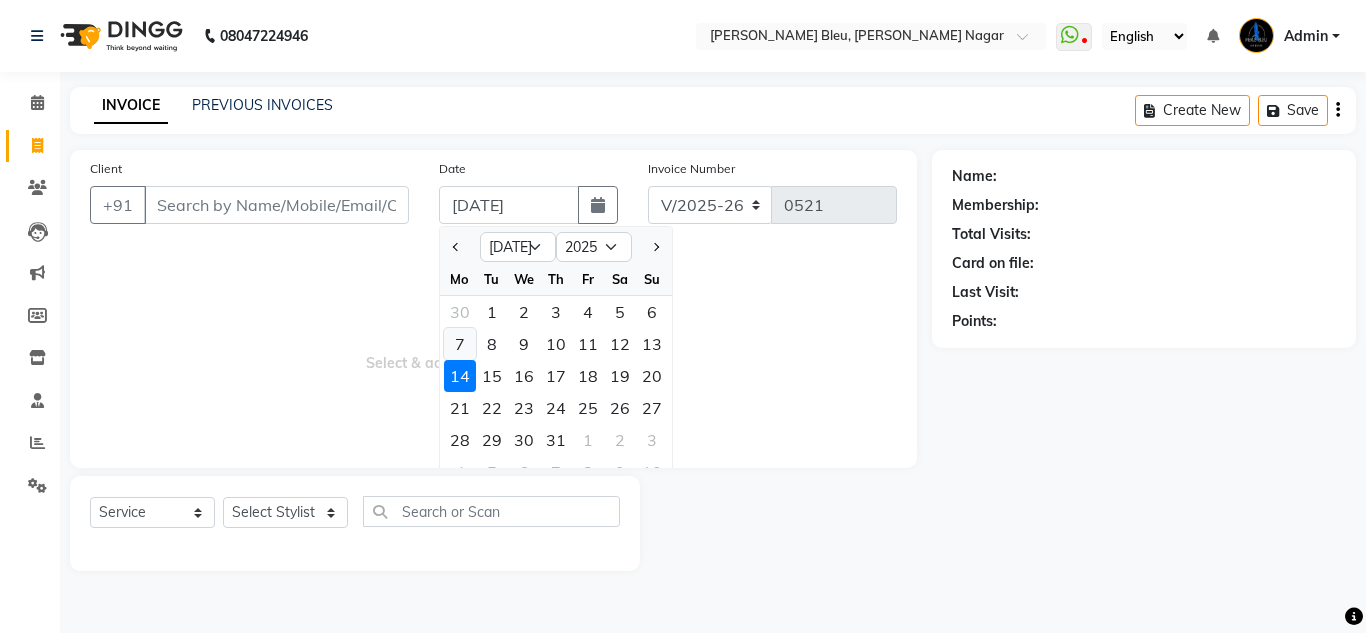 click on "7" 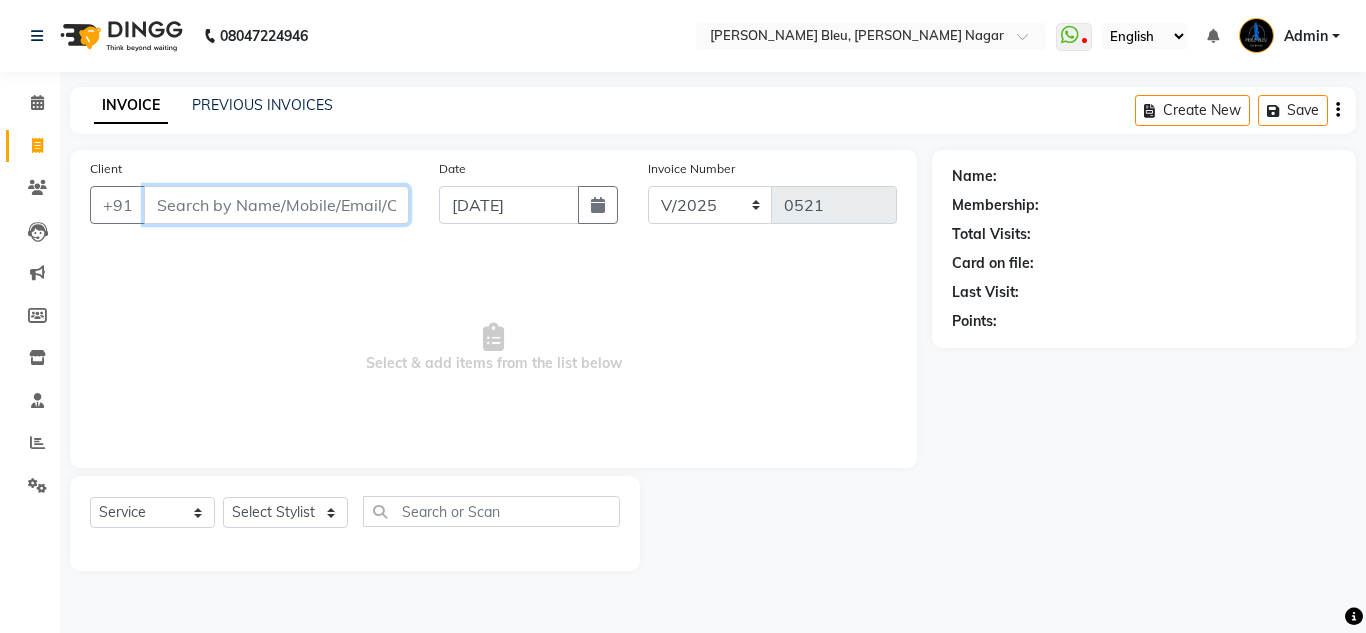 click on "Client" at bounding box center (276, 205) 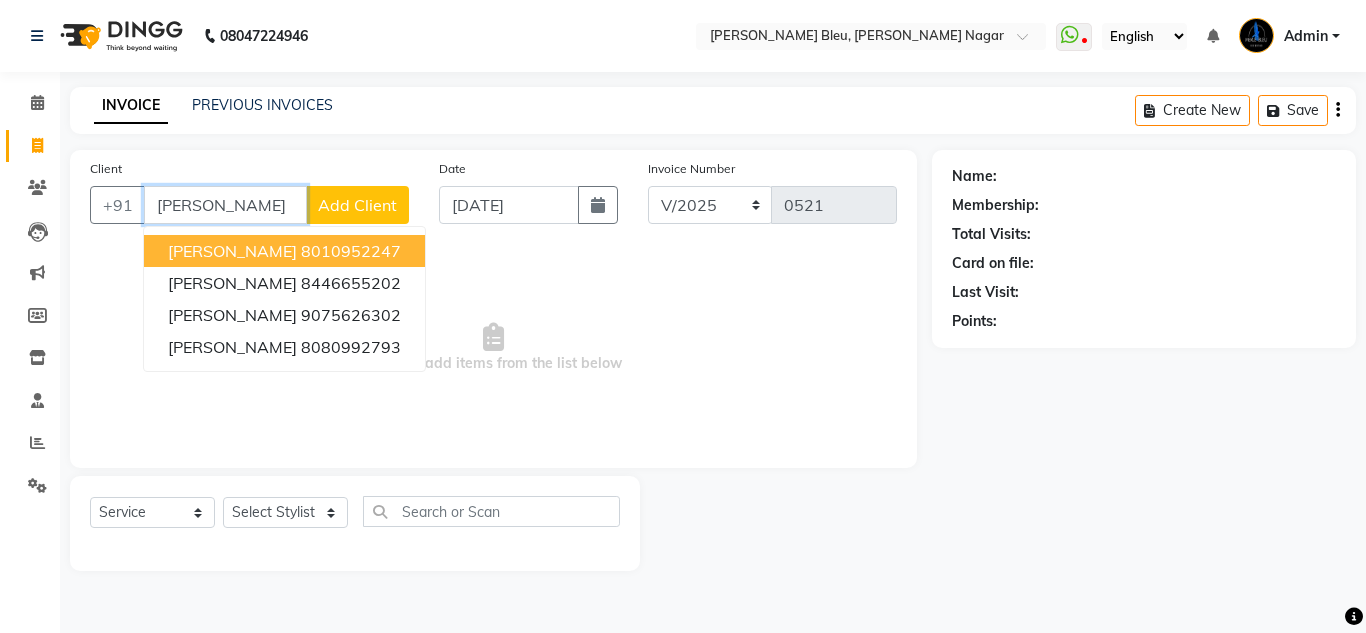 click on "[PERSON_NAME]" at bounding box center [232, 251] 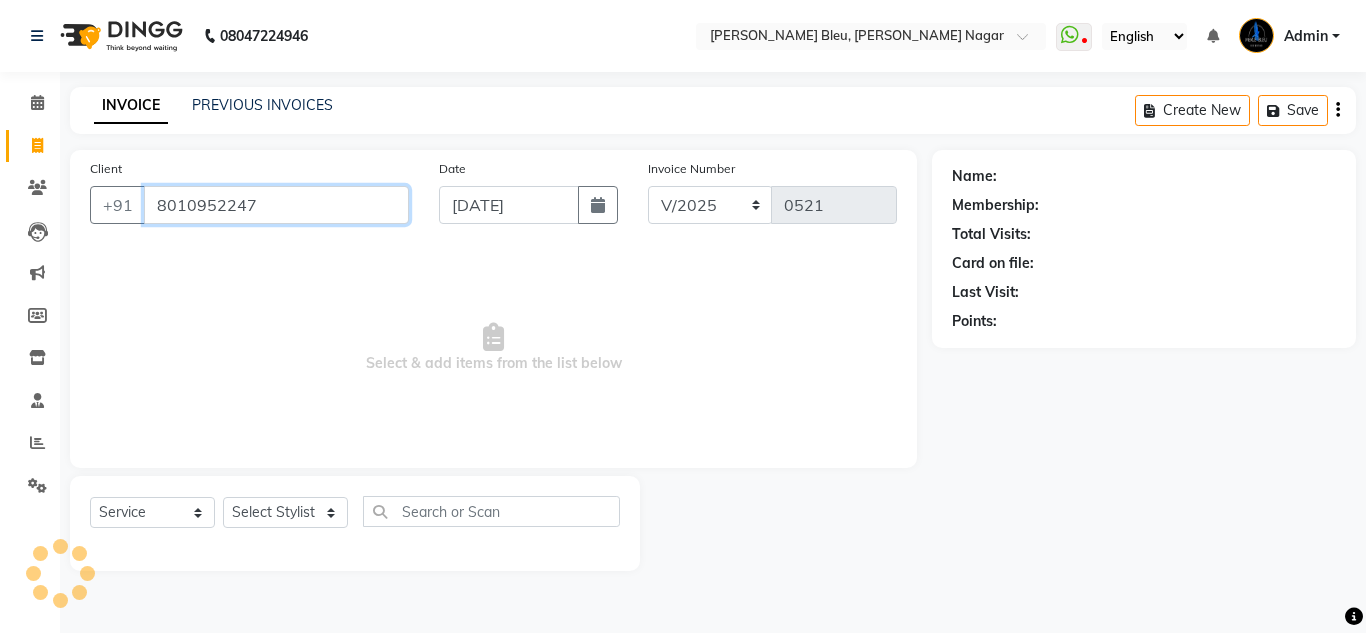 type on "8010952247" 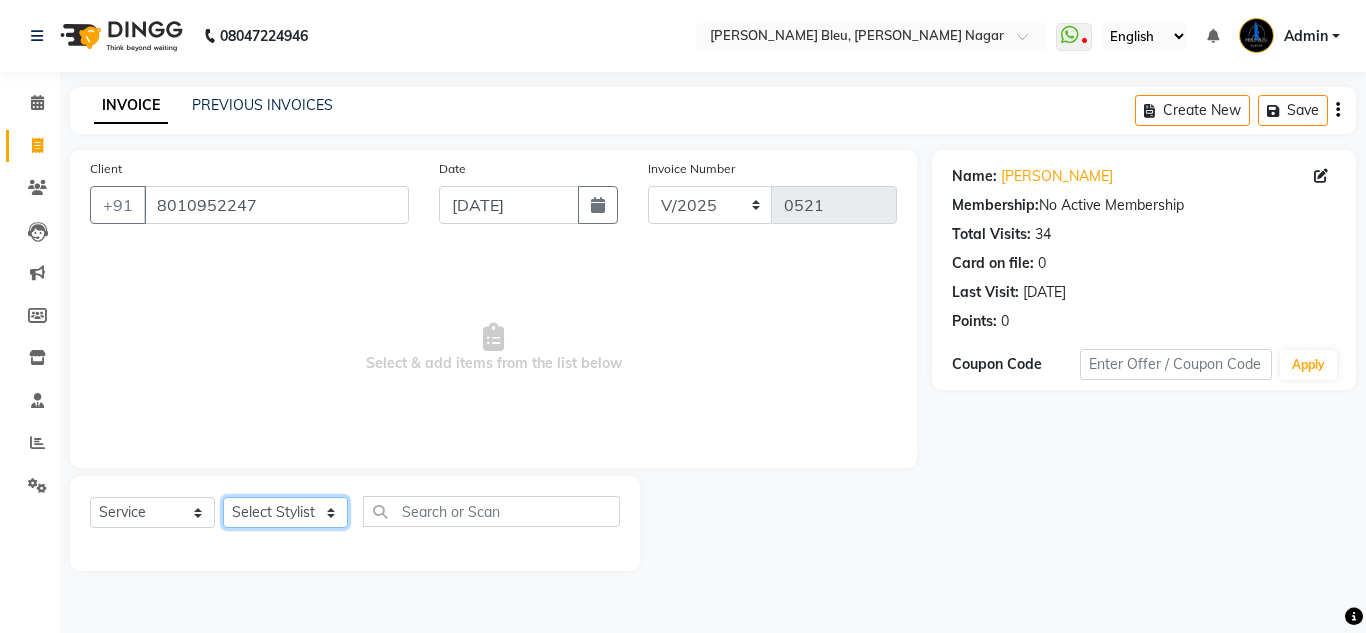 click on "Select Stylist [PERSON_NAME] Akash shreewas  [PERSON_NAME] [PERSON_NAME] [PERSON_NAME] [PERSON_NAME]" 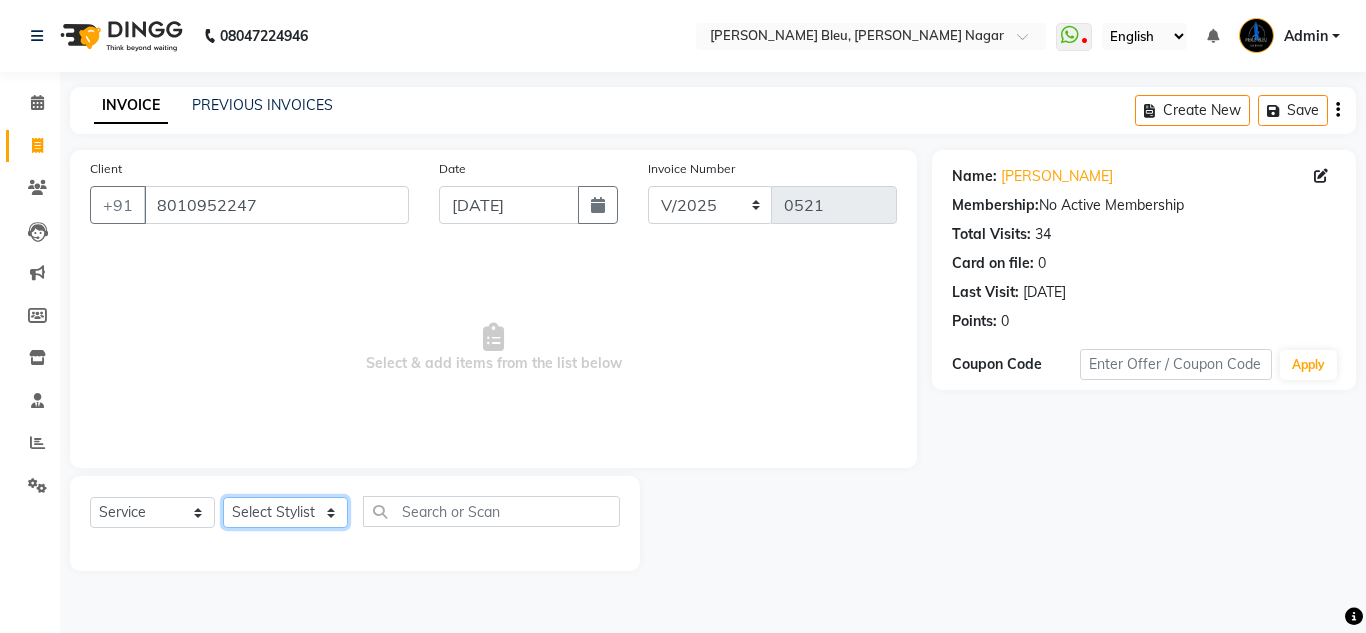 select on "78949" 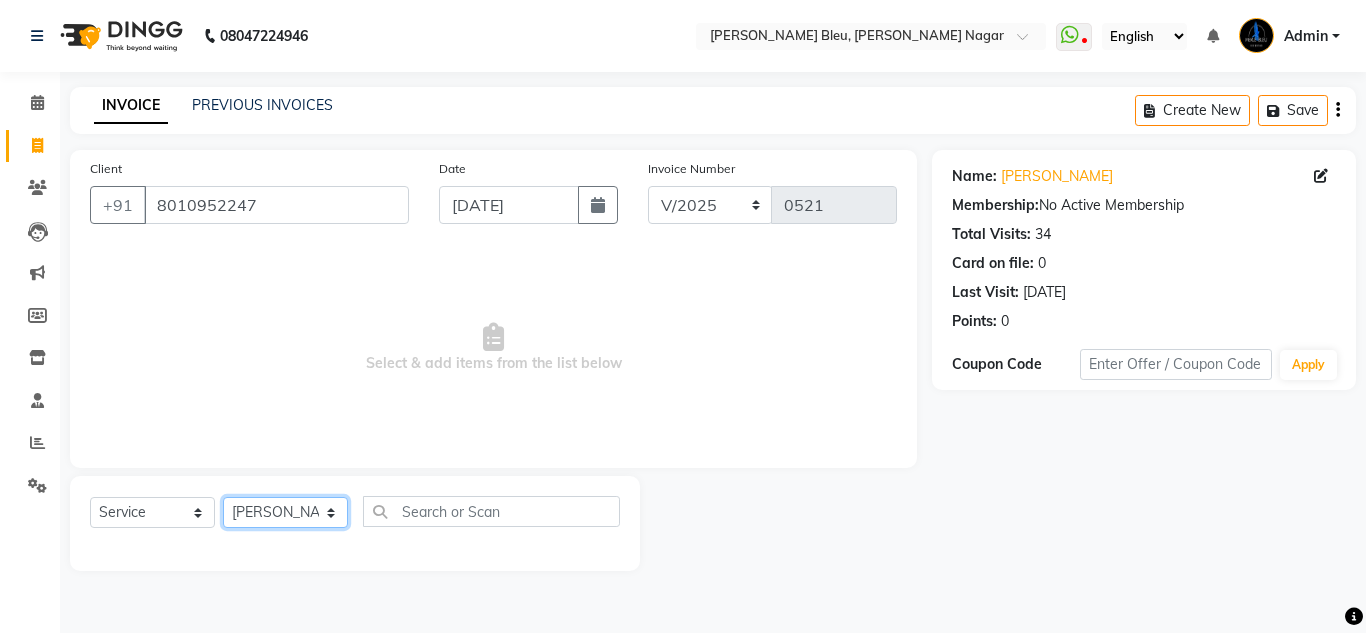 click on "Select Stylist [PERSON_NAME] Akash shreewas  [PERSON_NAME] [PERSON_NAME] [PERSON_NAME] [PERSON_NAME]" 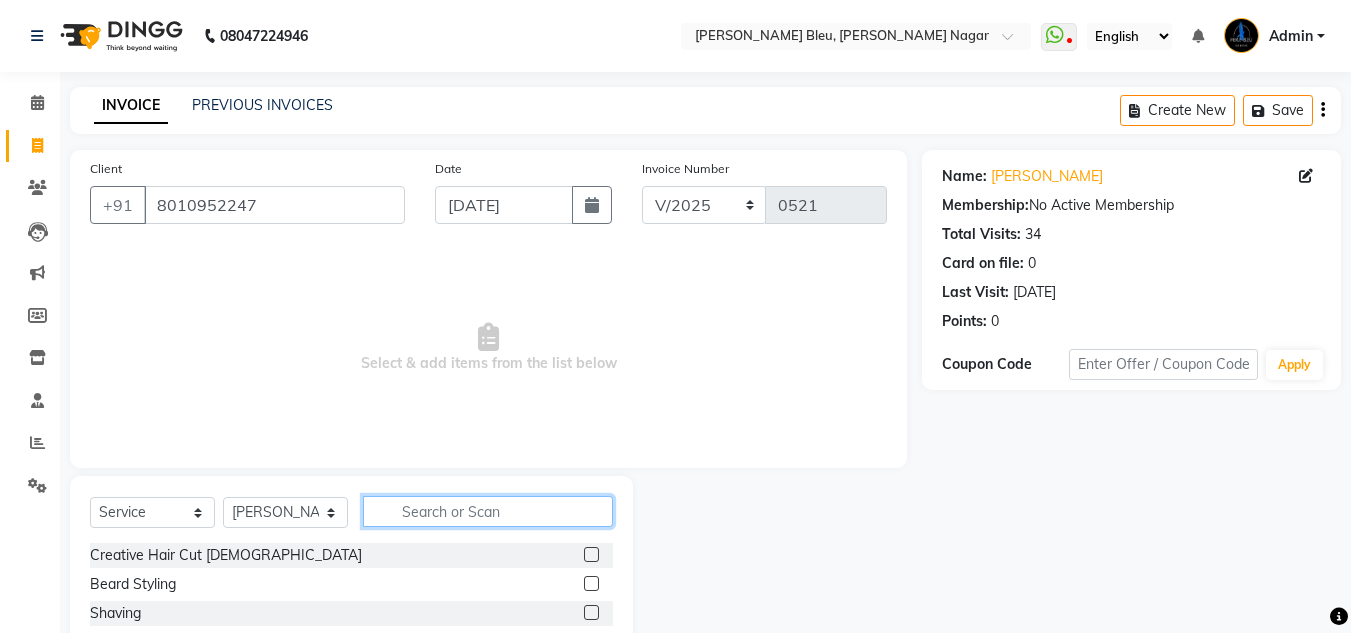 click 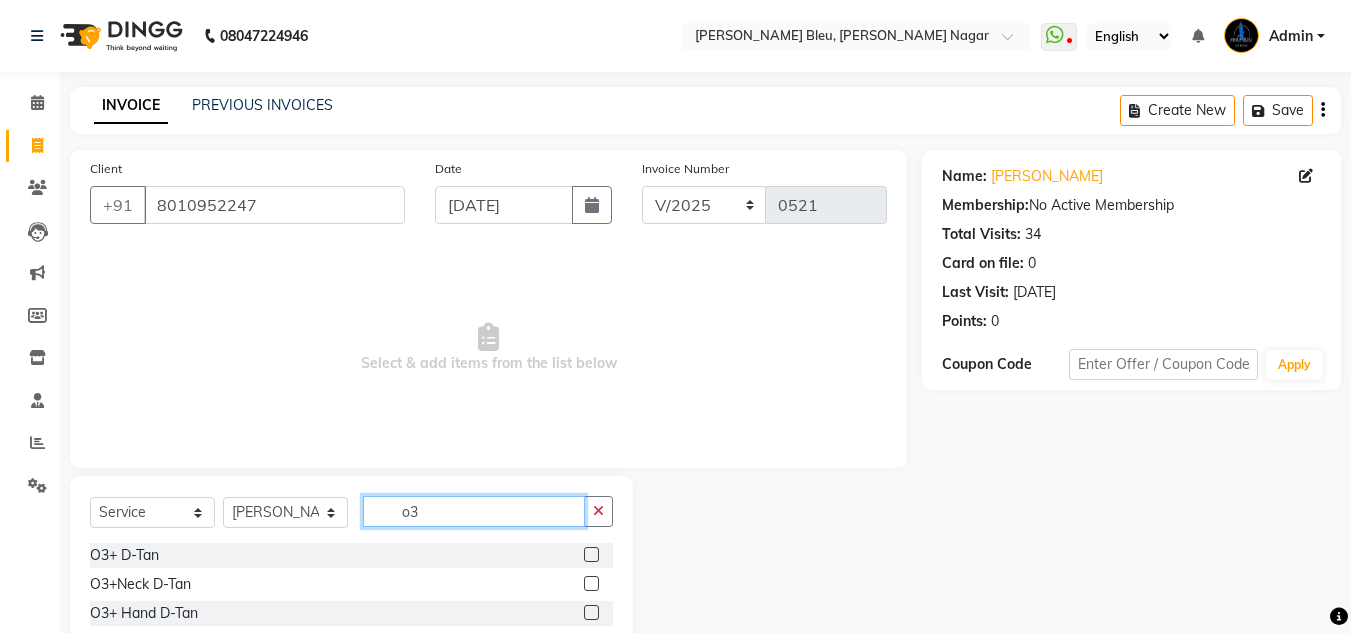 type on "o3" 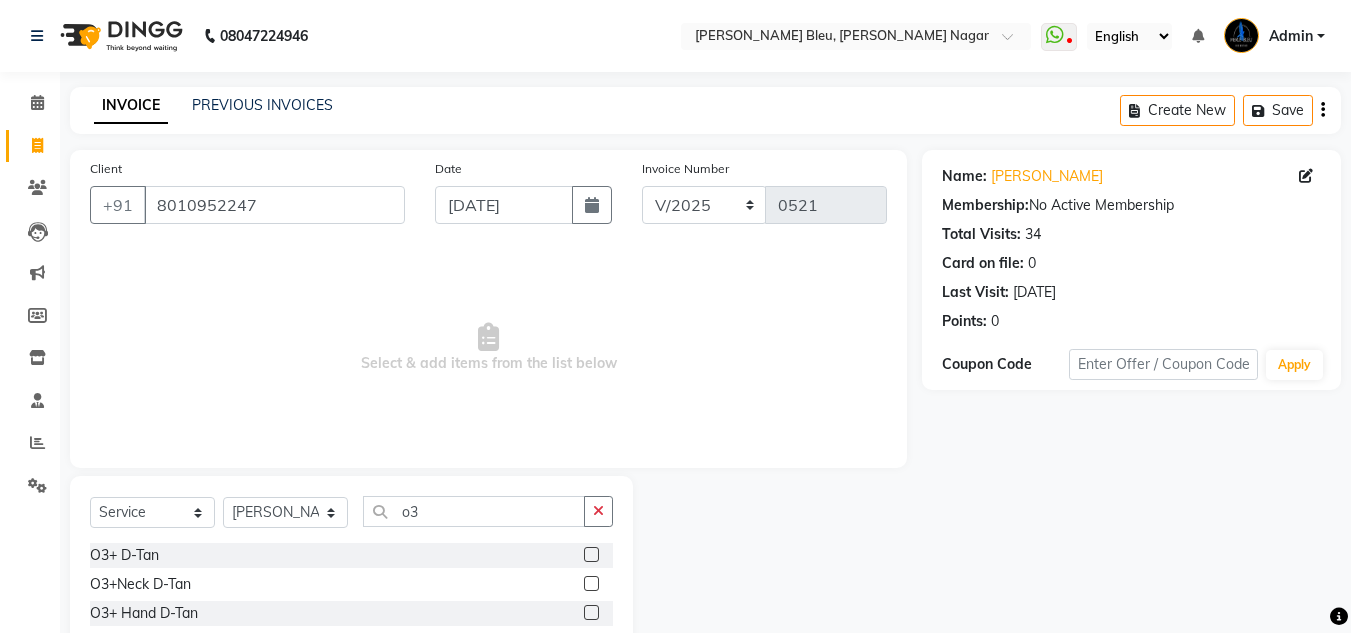 click 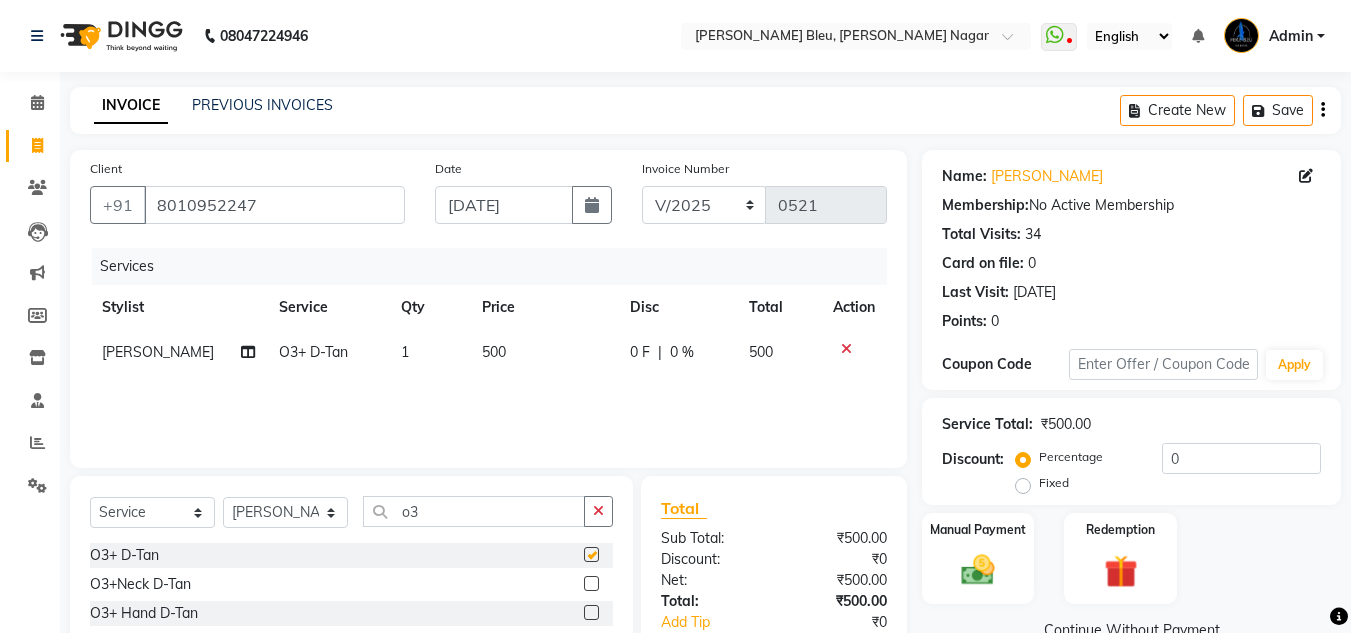 checkbox on "false" 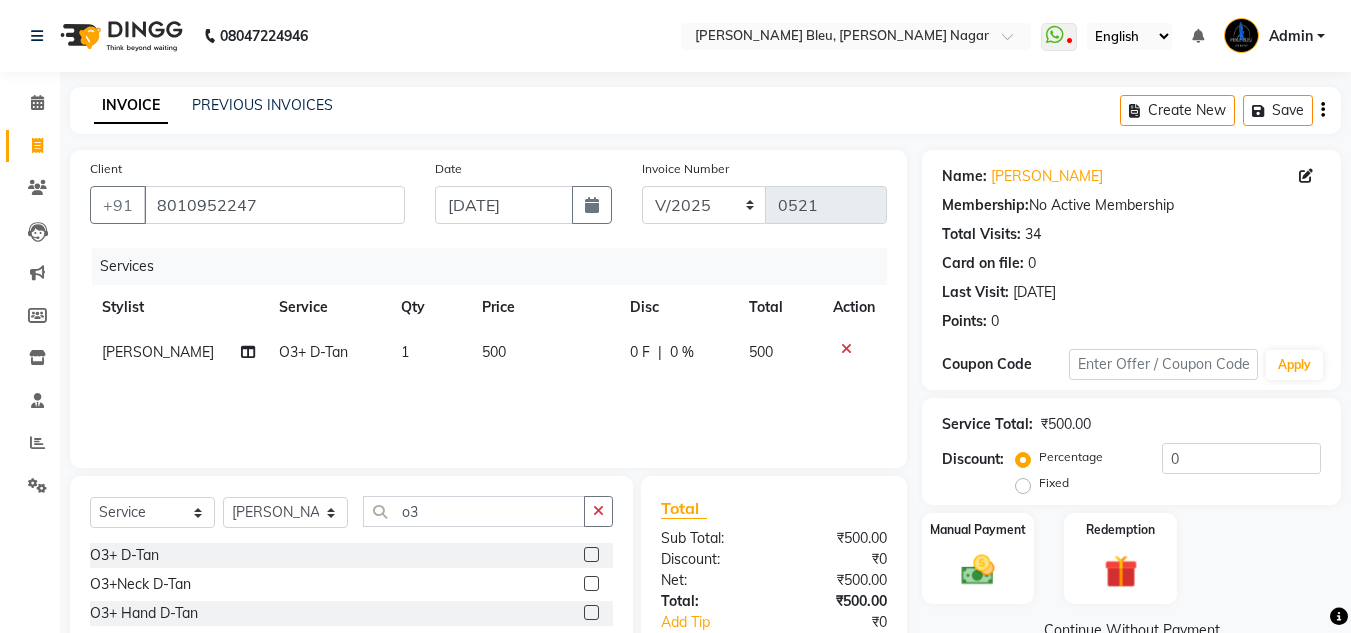 click 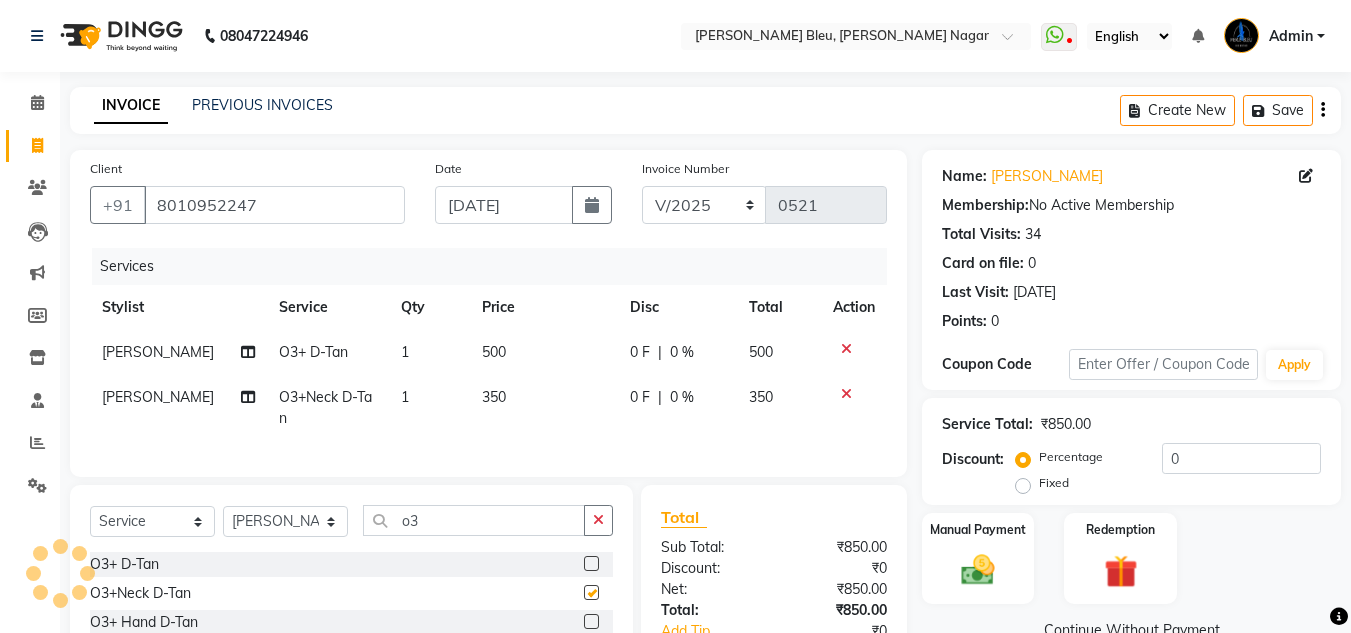 checkbox on "false" 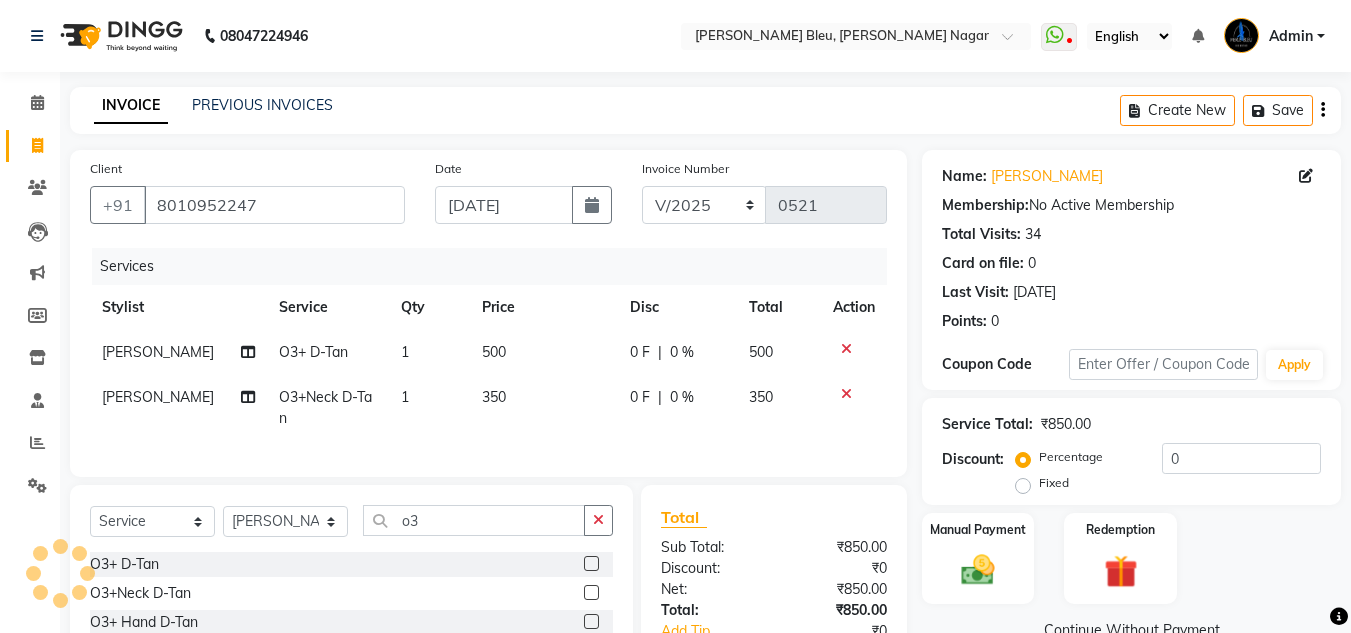 scroll, scrollTop: 170, scrollLeft: 0, axis: vertical 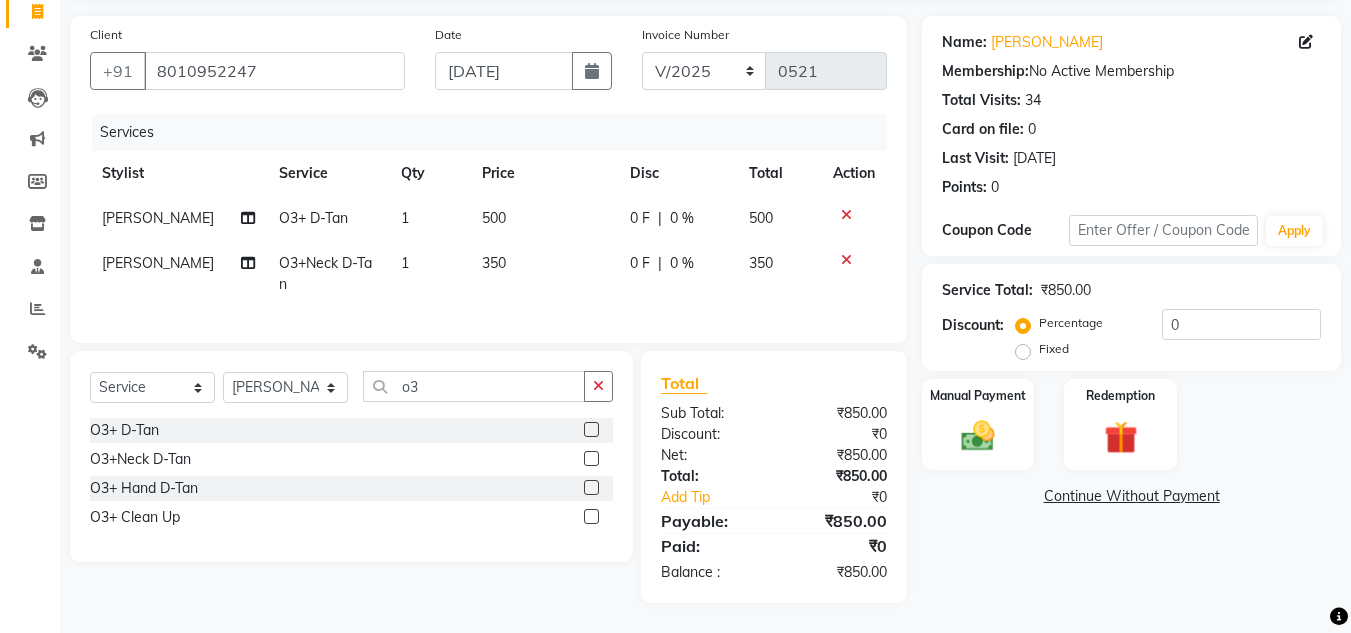 click 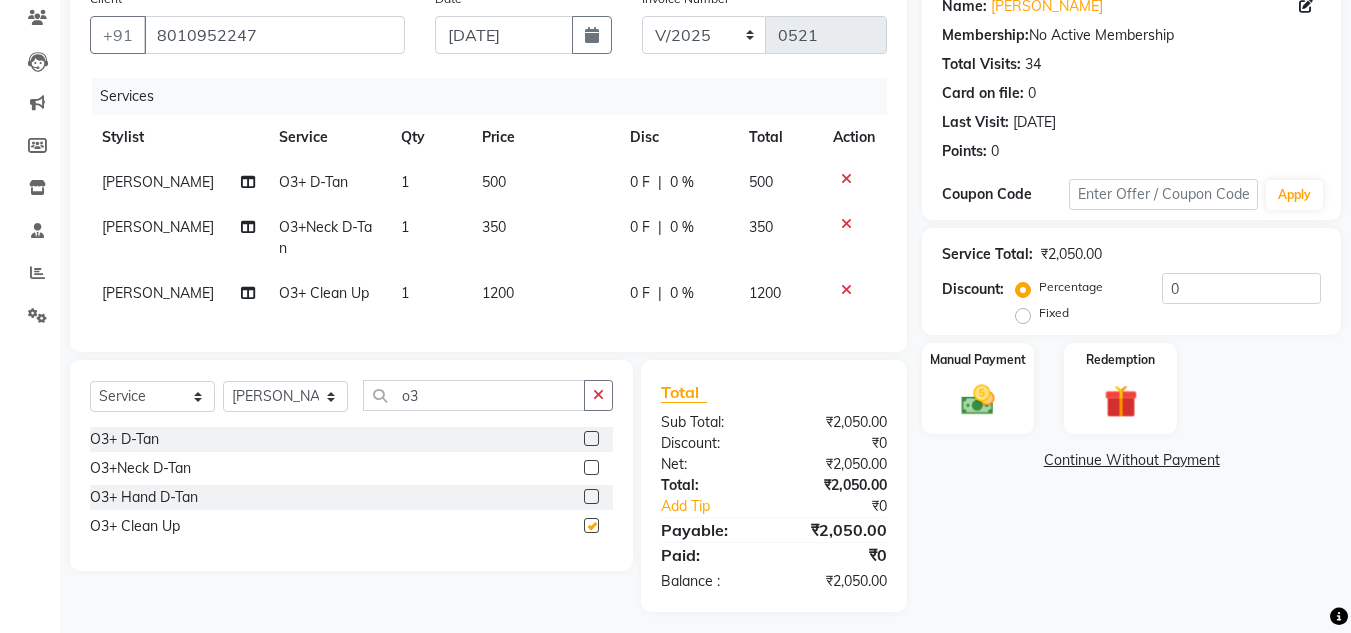 checkbox on "false" 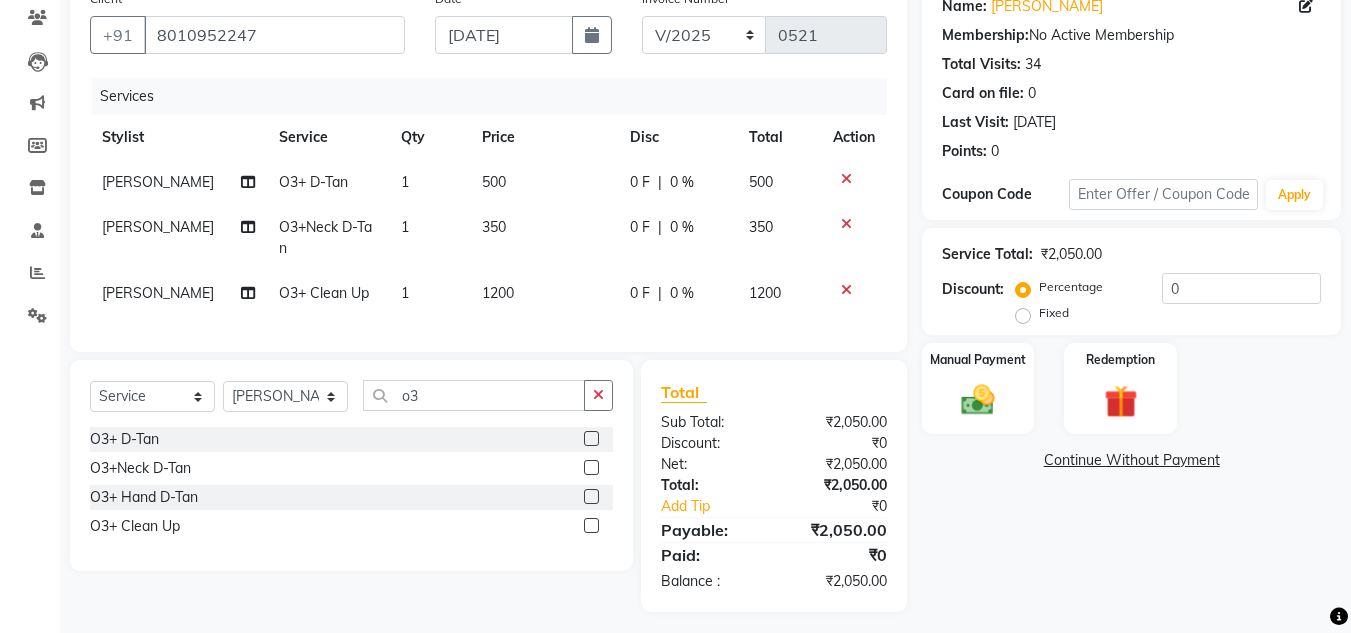click on "500" 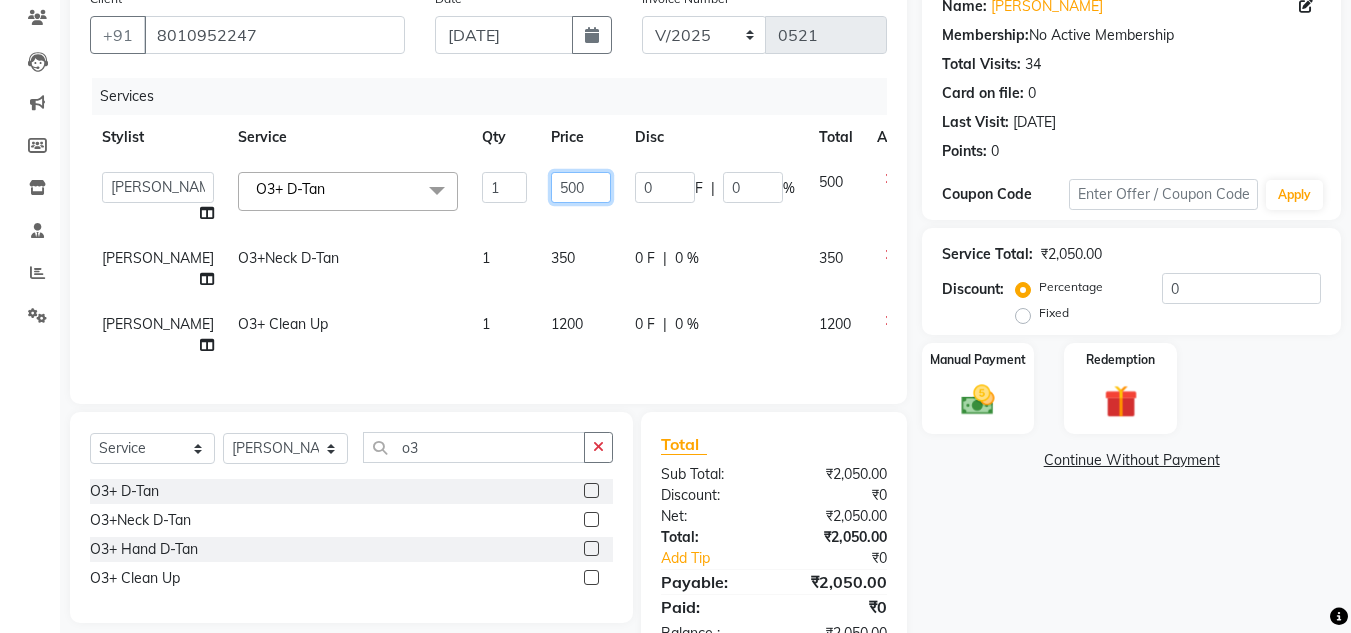 click on "500" 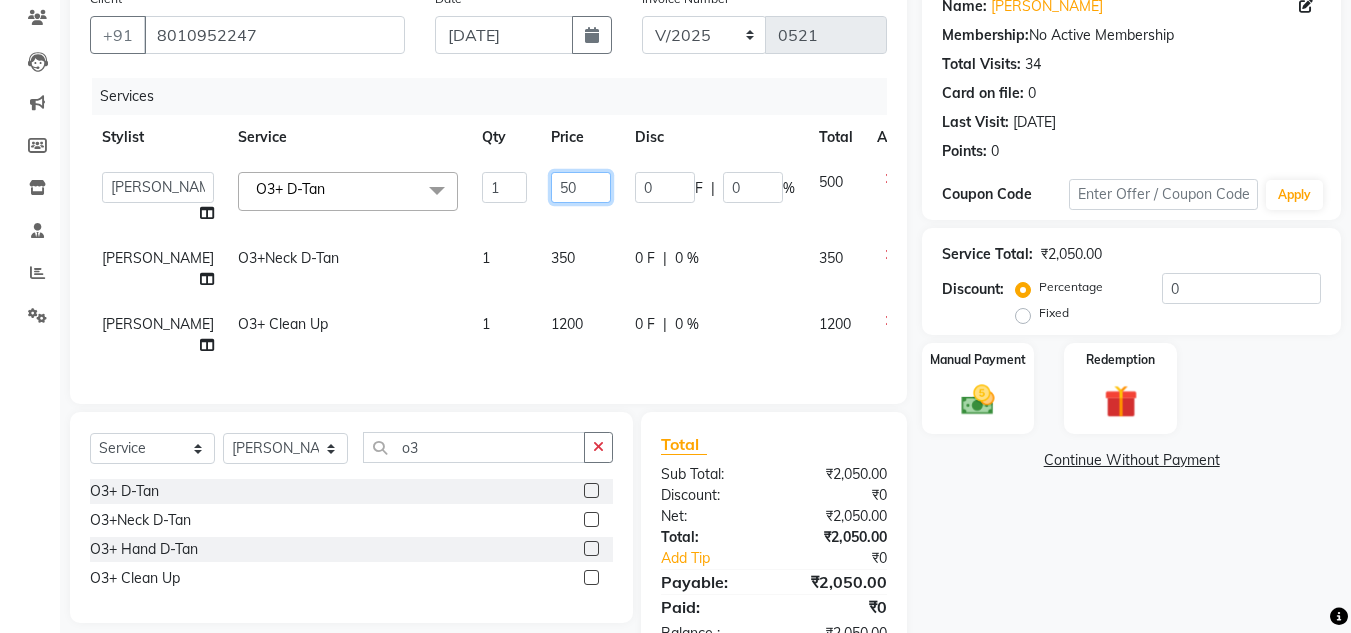 type on "5" 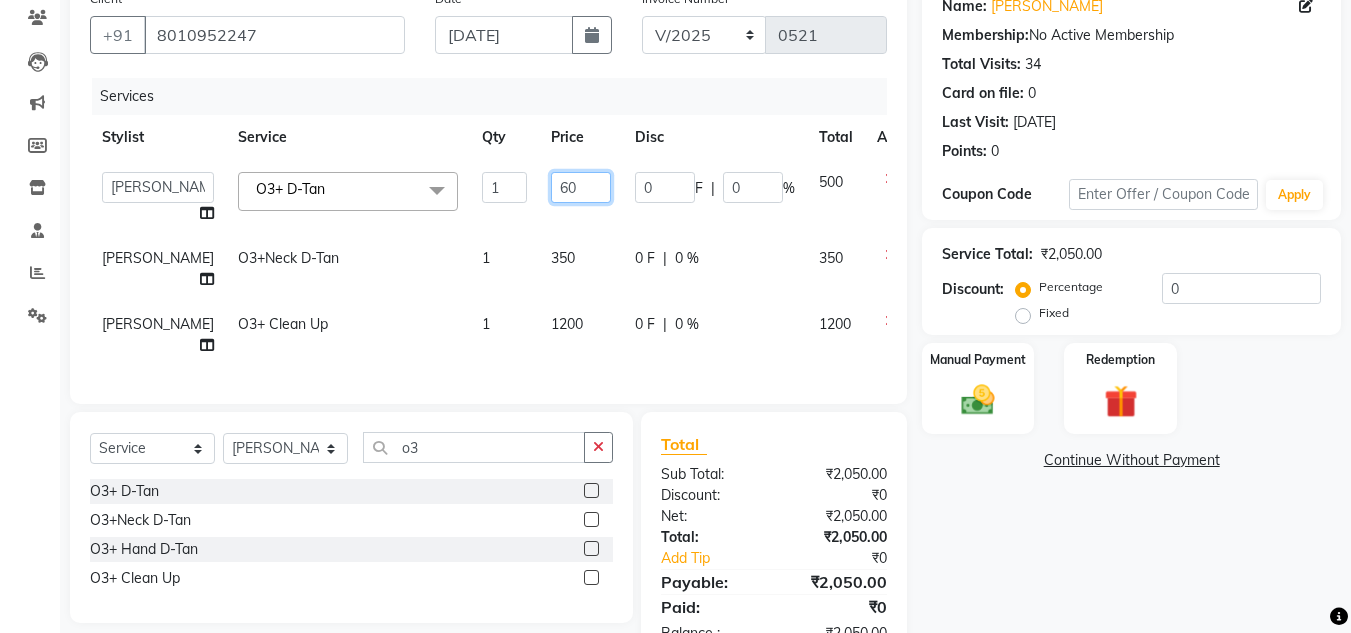 type on "600" 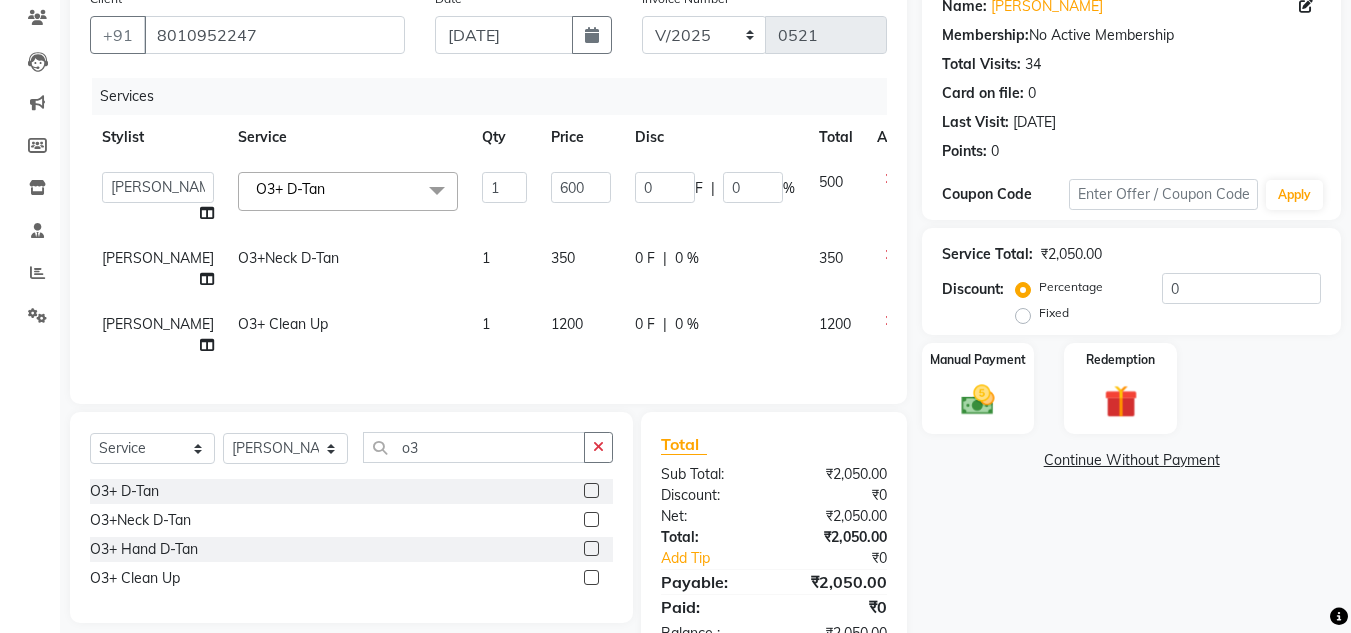 click on "Client [PHONE_NUMBER] Date [DATE] Invoice Number V/2025 V/[PHONE_NUMBER] Services Stylist Service Qty Price Disc Total Action  [PERSON_NAME]   Akash shreewas    [PERSON_NAME]   [PERSON_NAME] [PERSON_NAME]   [PERSON_NAME]  O3+ [PERSON_NAME]  x Creative Hair Cut [DEMOGRAPHIC_DATA] [PERSON_NAME] Styling Shaving Creative Hair Cut [DEMOGRAPHIC_DATA] Trimming [DEMOGRAPHIC_DATA] Price Hair Wash [DEMOGRAPHIC_DATA] Hair Wash [DEMOGRAPHIC_DATA] Blow-Dry [DEMOGRAPHIC_DATA] Blow-Dry [DEMOGRAPHIC_DATA] Tong [DEMOGRAPHIC_DATA] Tong [DEMOGRAPHIC_DATA] Hair-Styling [DEMOGRAPHIC_DATA] Hair-Styling [DEMOGRAPHIC_DATA] Fringe Cutting Deep Conditioning Head Massage [DEMOGRAPHIC_DATA] Head Massage [DEMOGRAPHIC_DATA] Keratin Wash [DEMOGRAPHIC_DATA] Keratin Wash [DEMOGRAPHIC_DATA] Hair Spa SL Hair Spa ML Hair Spa WL Herbal Spa SL Herbal Spa ML Herbal Spa WL Keratine Spa SL Keratine Spa ML Keratine Spa WL Fiber Clinix Spa SL Fiber Clinix Spa ML Fiber Clinix Spa WL Anti [MEDICAL_DATA] Treatement SL Anti [MEDICAL_DATA] Treatment ML Anti [MEDICAL_DATA] Treatment WL Anti Hairfall Treatment SL Anti Hairfall Treatment ML Anti Hairfall Treatment WL Premium [PERSON_NAME] Butter Spa SL Premium [PERSON_NAME] Butter Spa ML Premium [PERSON_NAME] Butter Spa WL Hair Spa [DEMOGRAPHIC_DATA] Moustache" 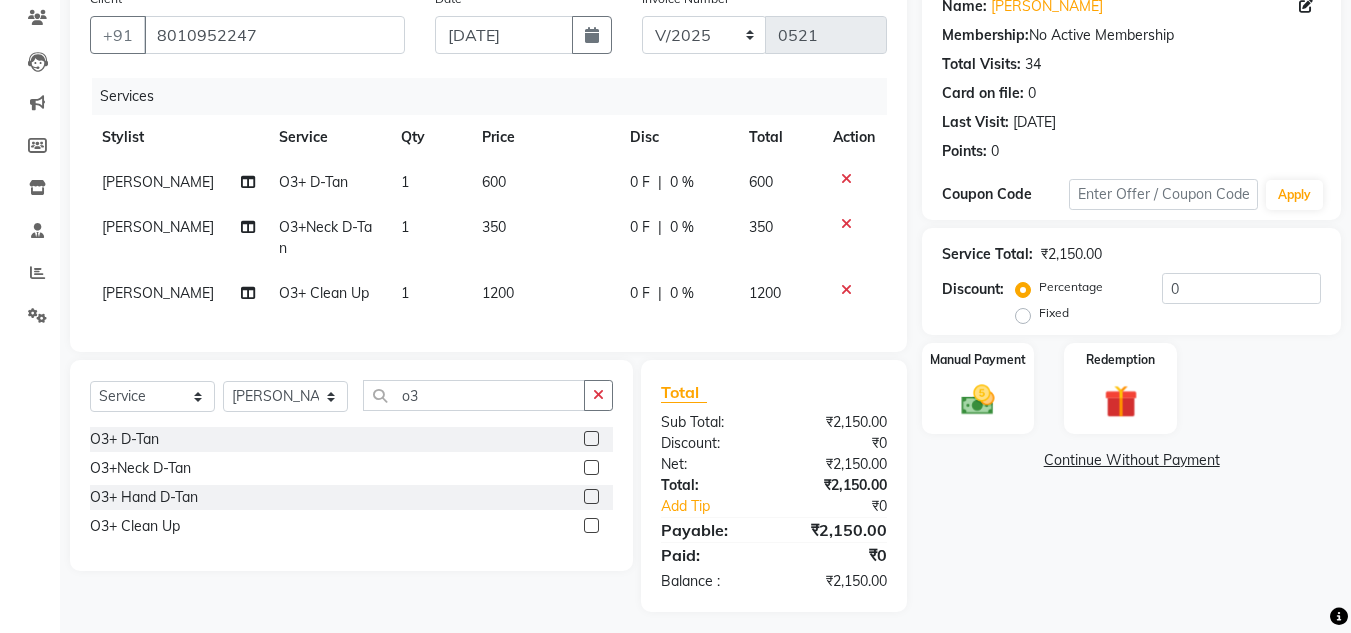 scroll, scrollTop: 236, scrollLeft: 0, axis: vertical 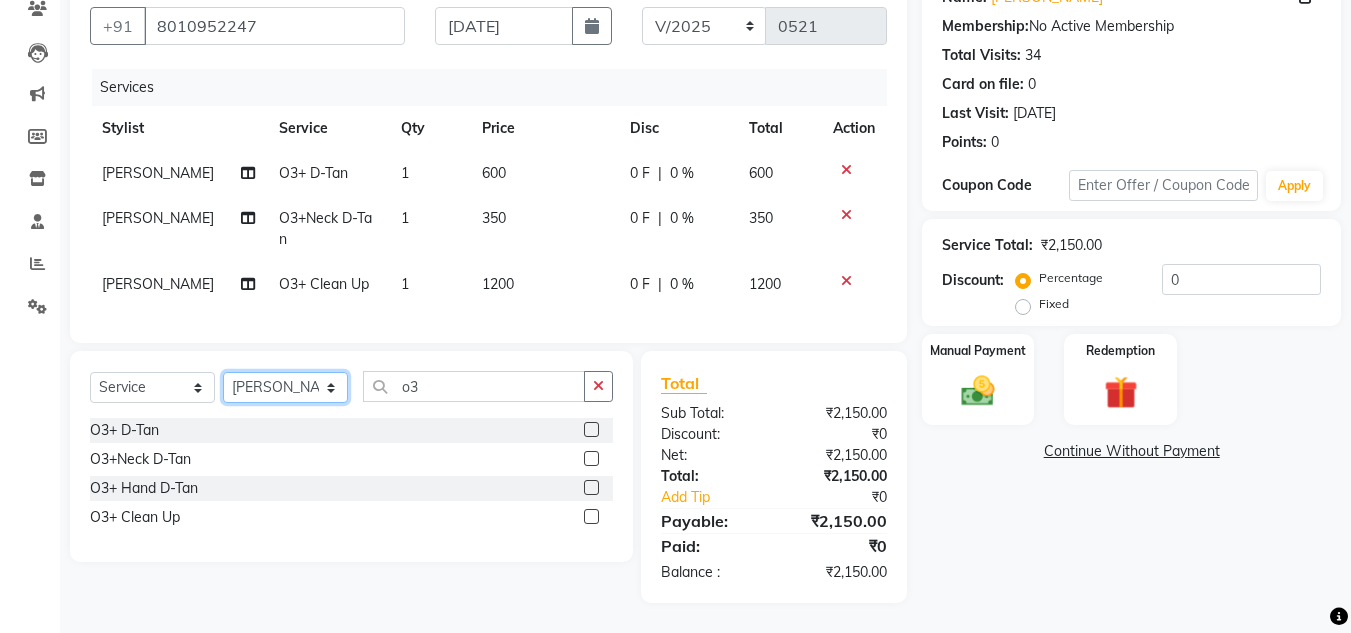 click on "Select Stylist [PERSON_NAME] Akash shreewas  [PERSON_NAME] [PERSON_NAME] [PERSON_NAME] [PERSON_NAME]" 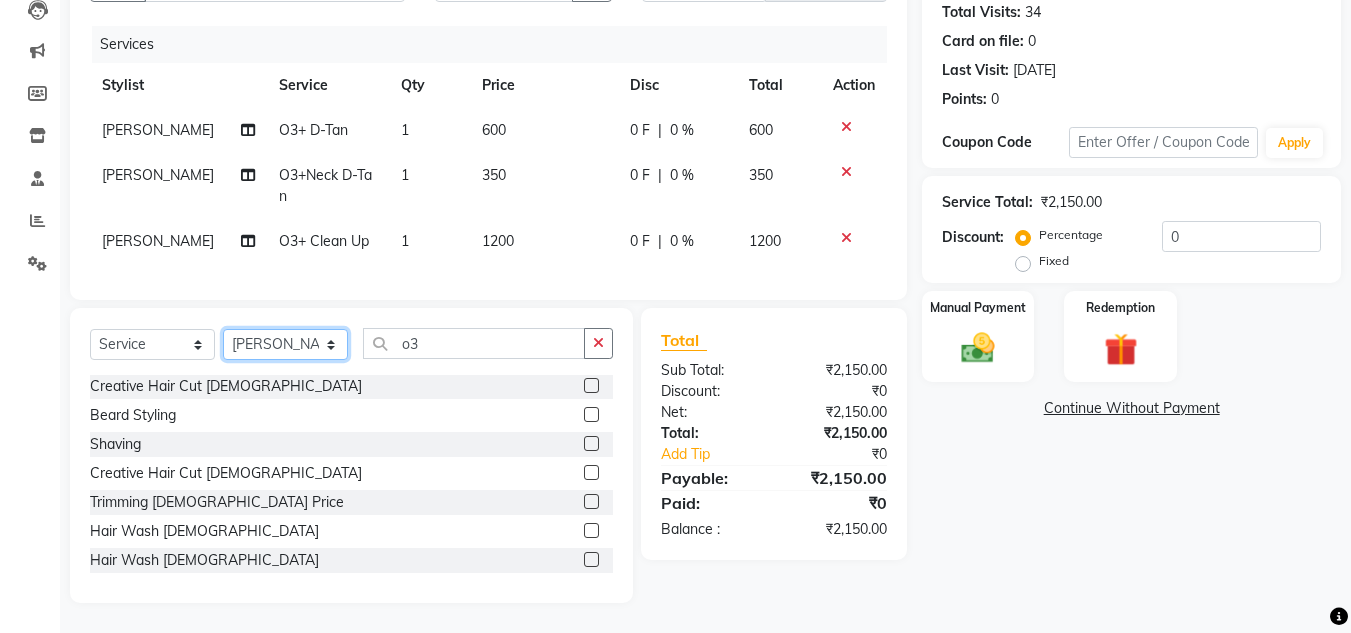 scroll, scrollTop: 0, scrollLeft: 0, axis: both 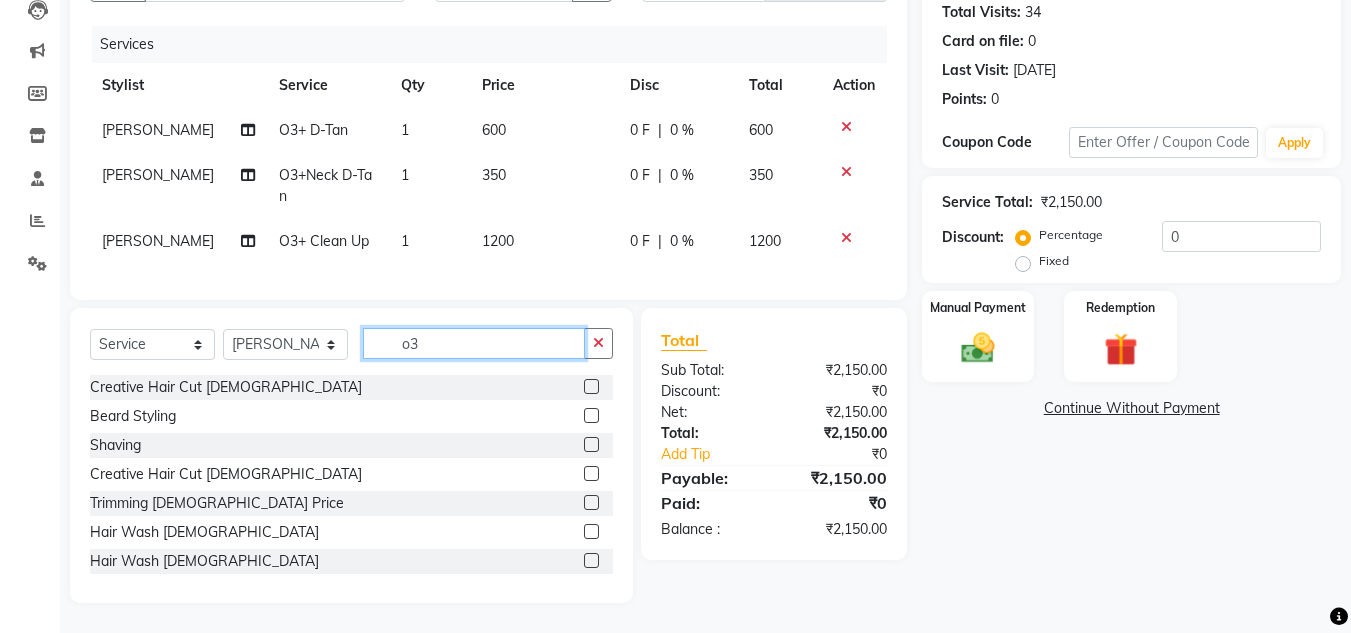 click on "o3" 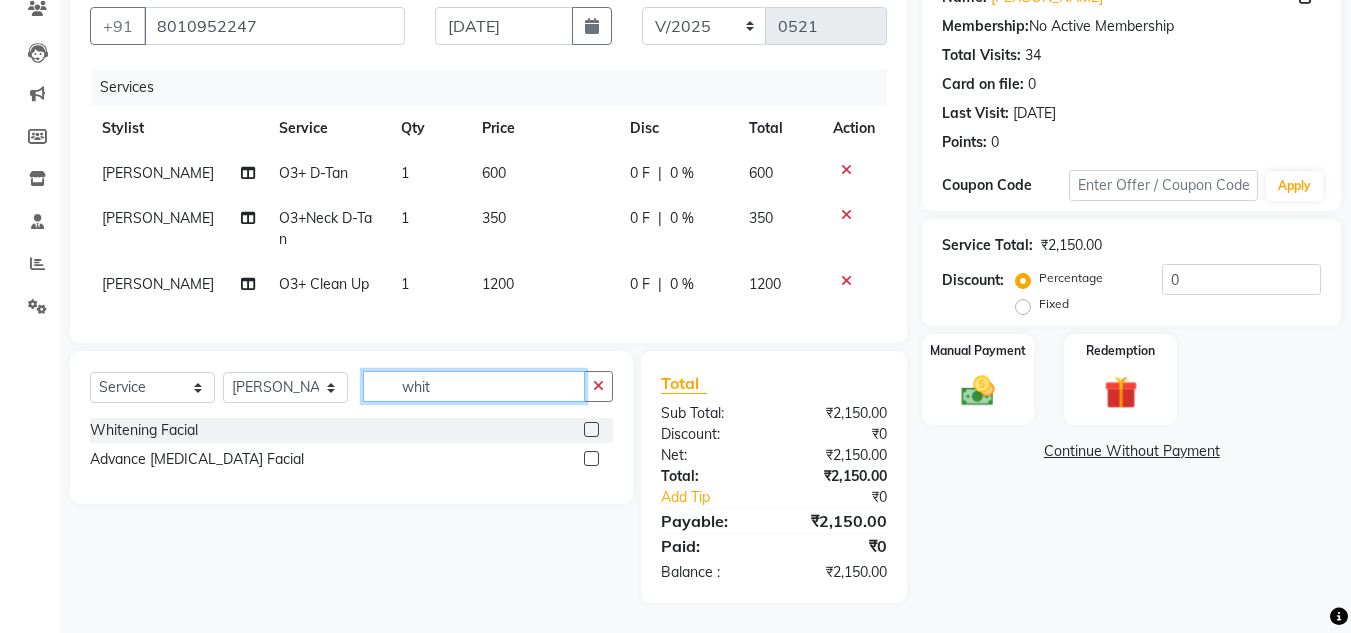 type on "whit" 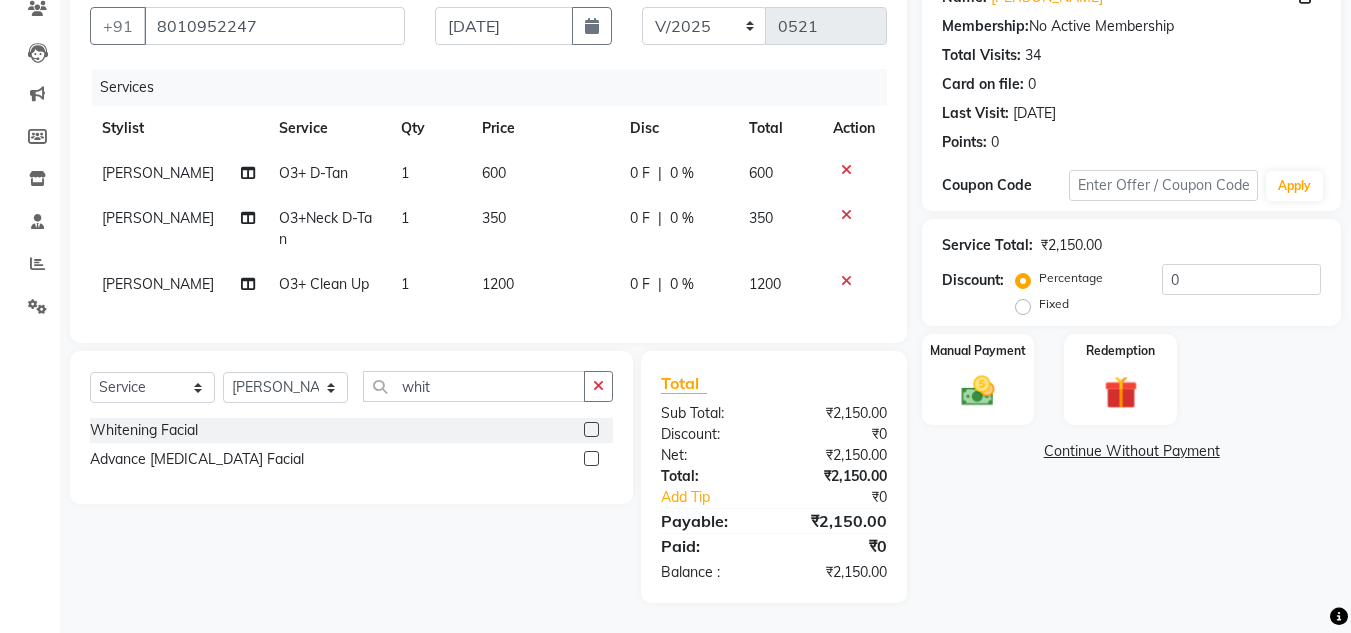click 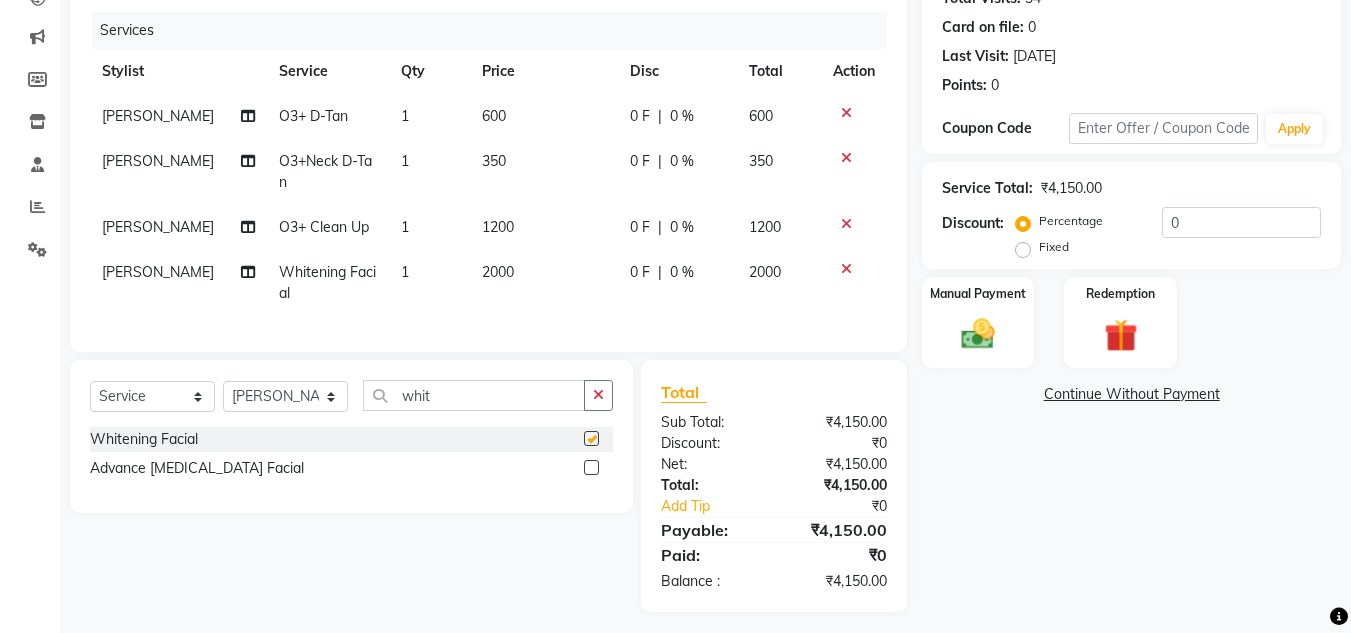 checkbox on "false" 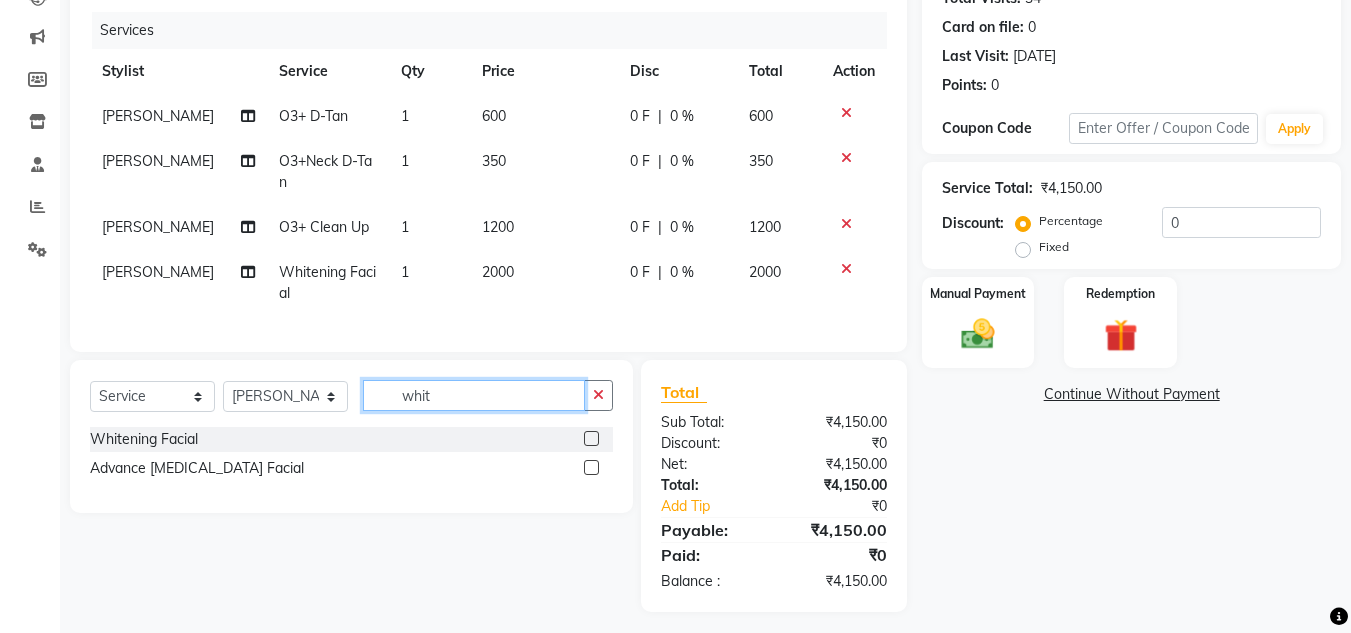 click on "whit" 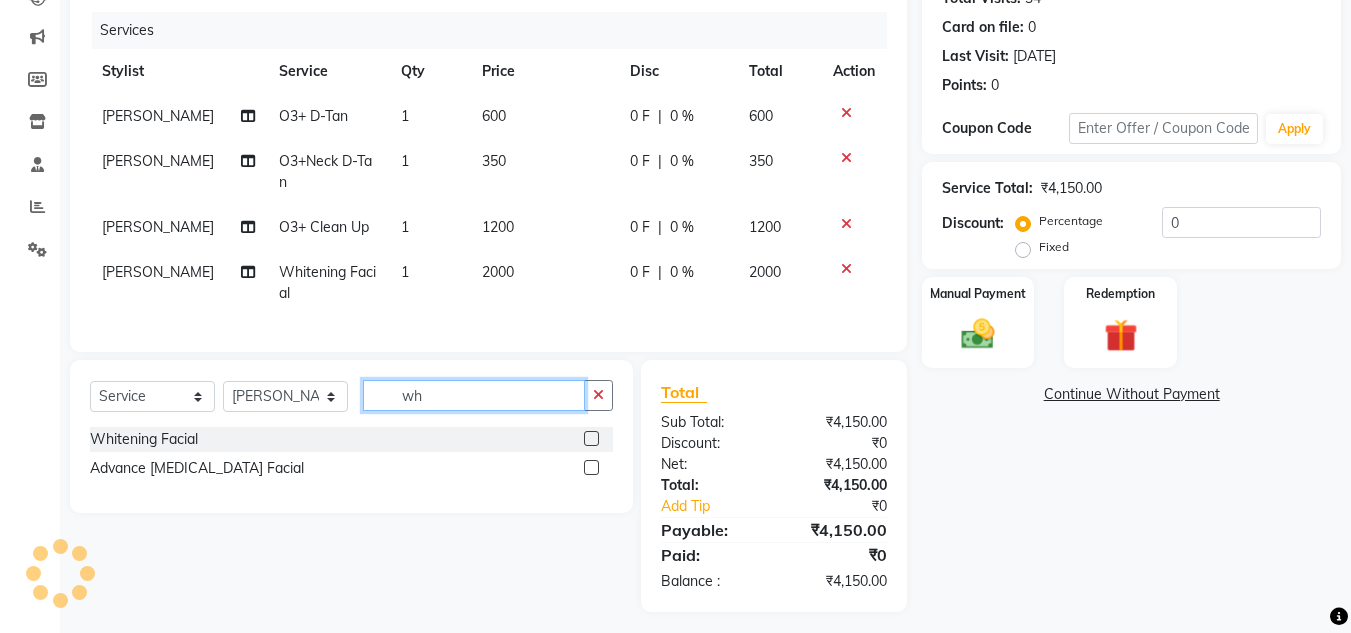 type on "w" 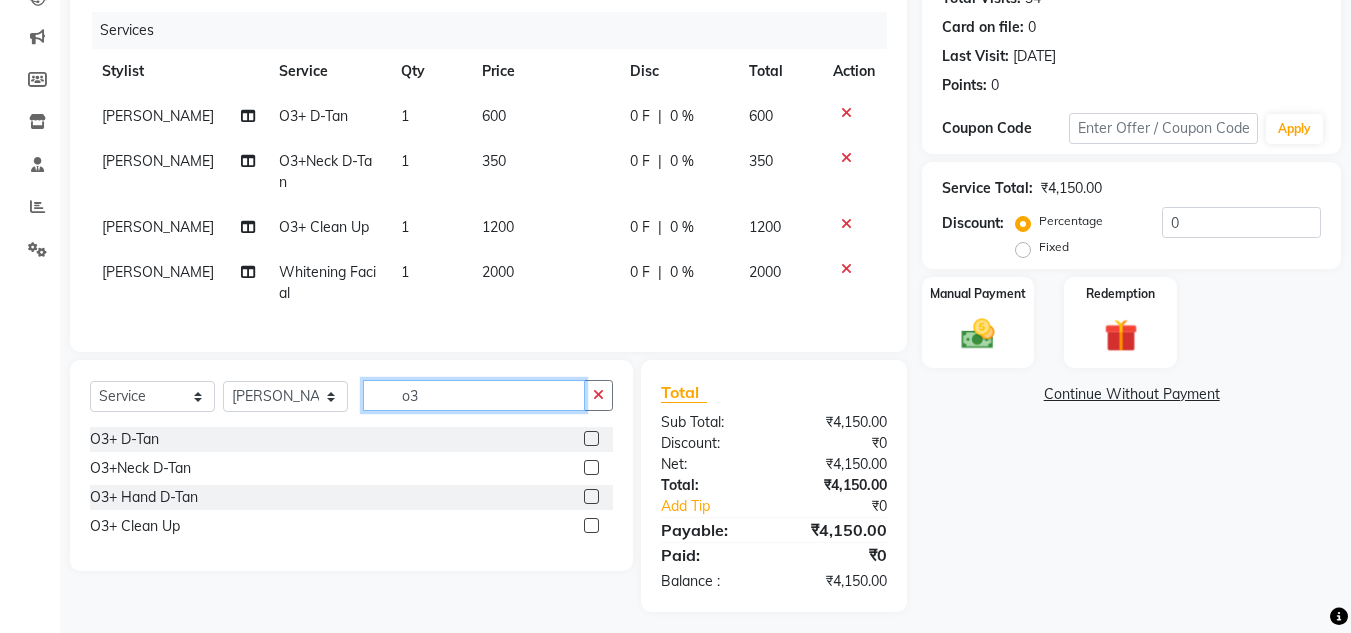 type on "o3" 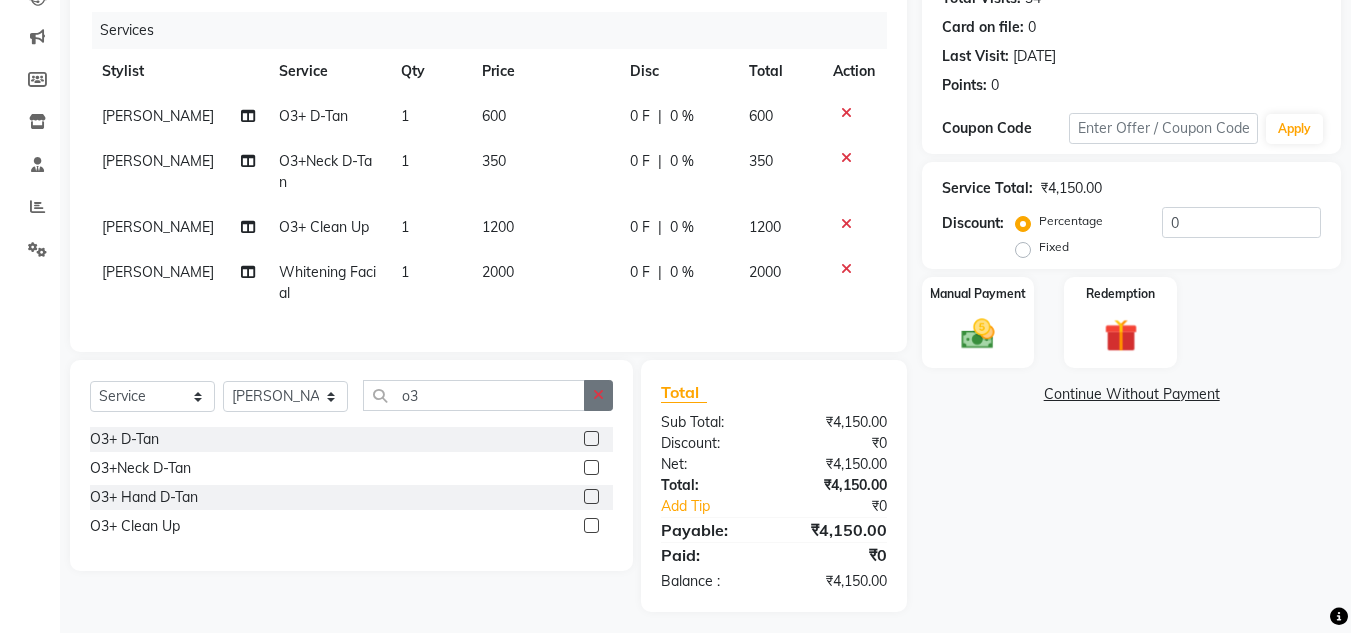 click 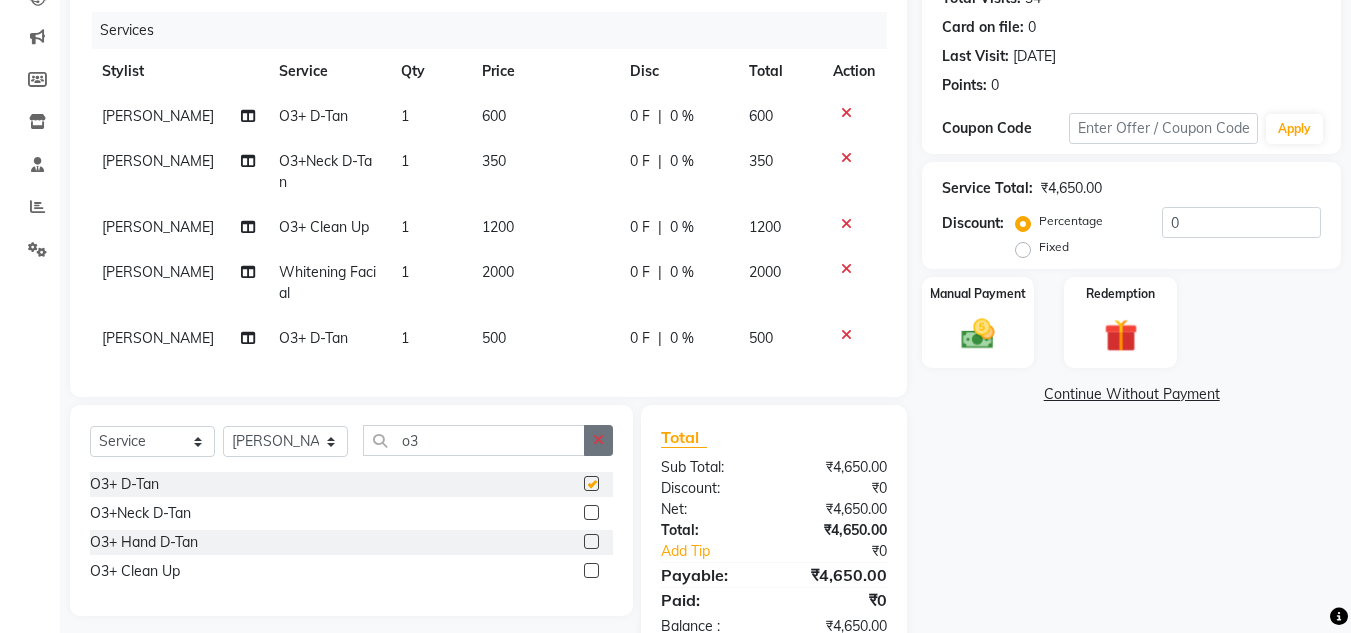 checkbox on "false" 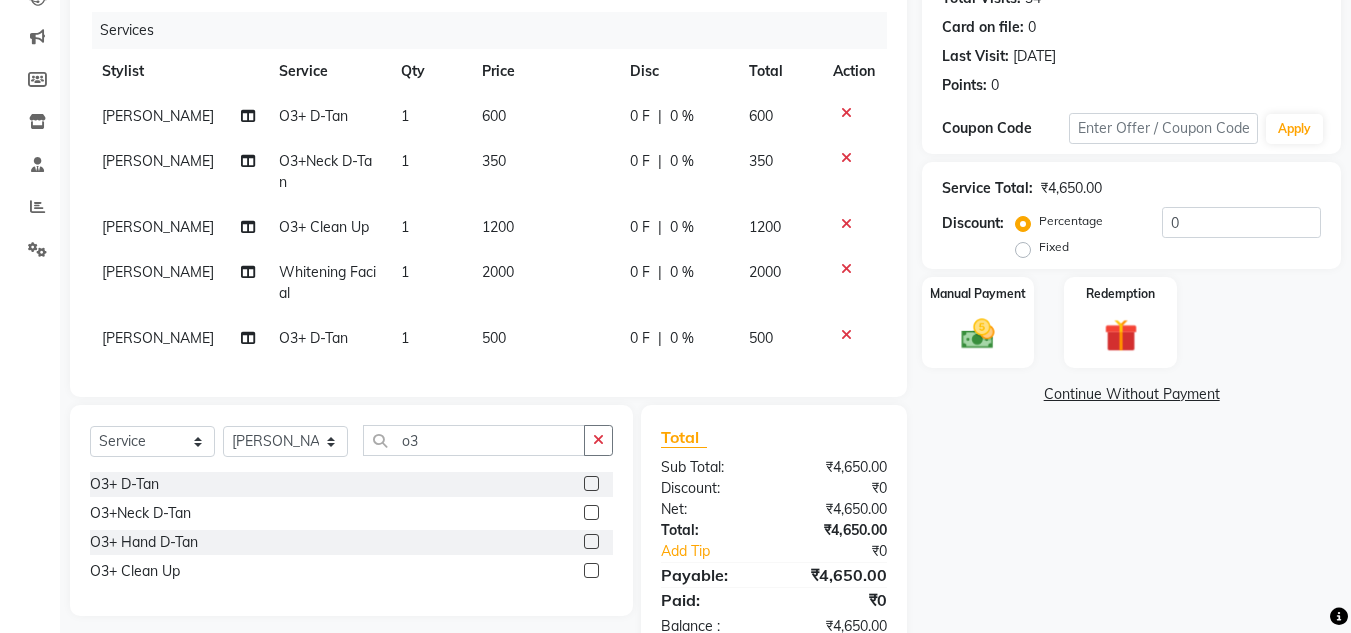 click 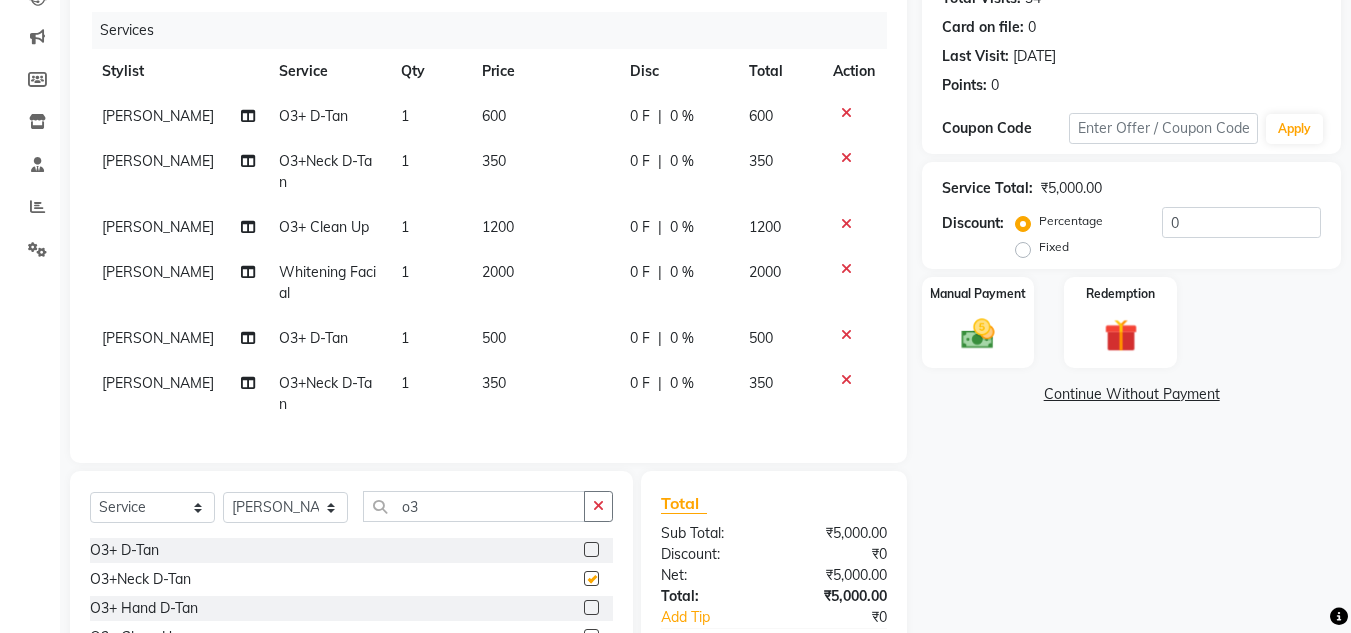 checkbox on "false" 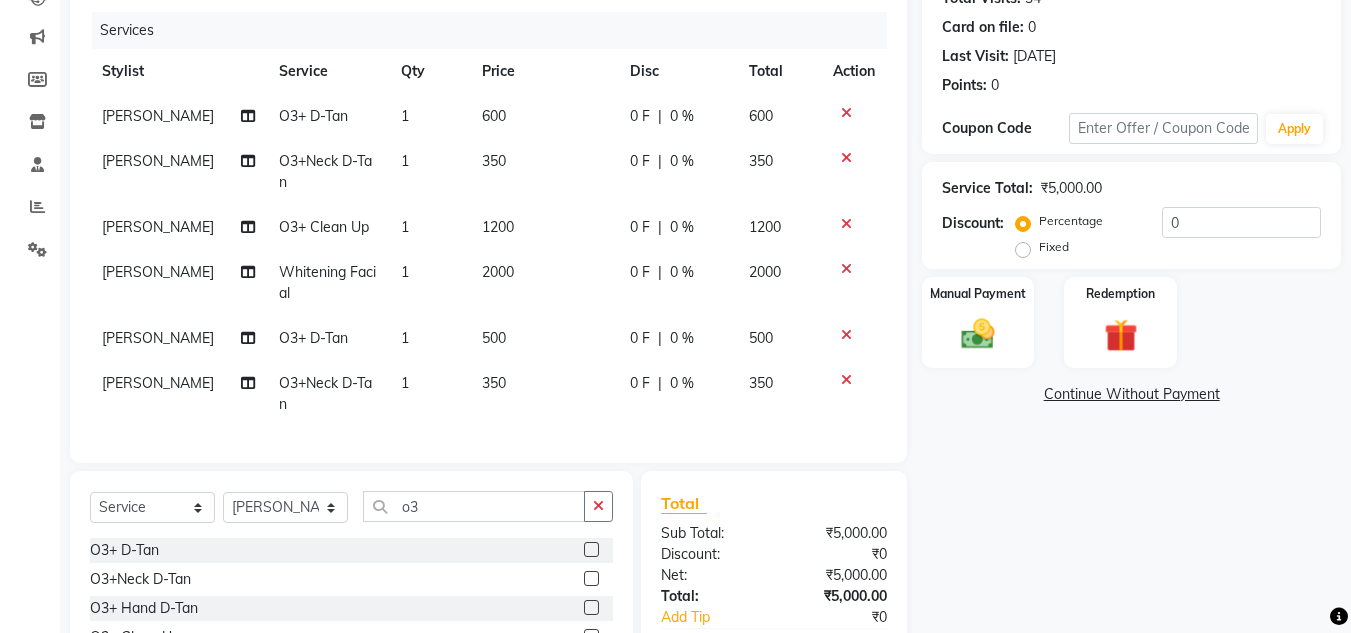 click on "500" 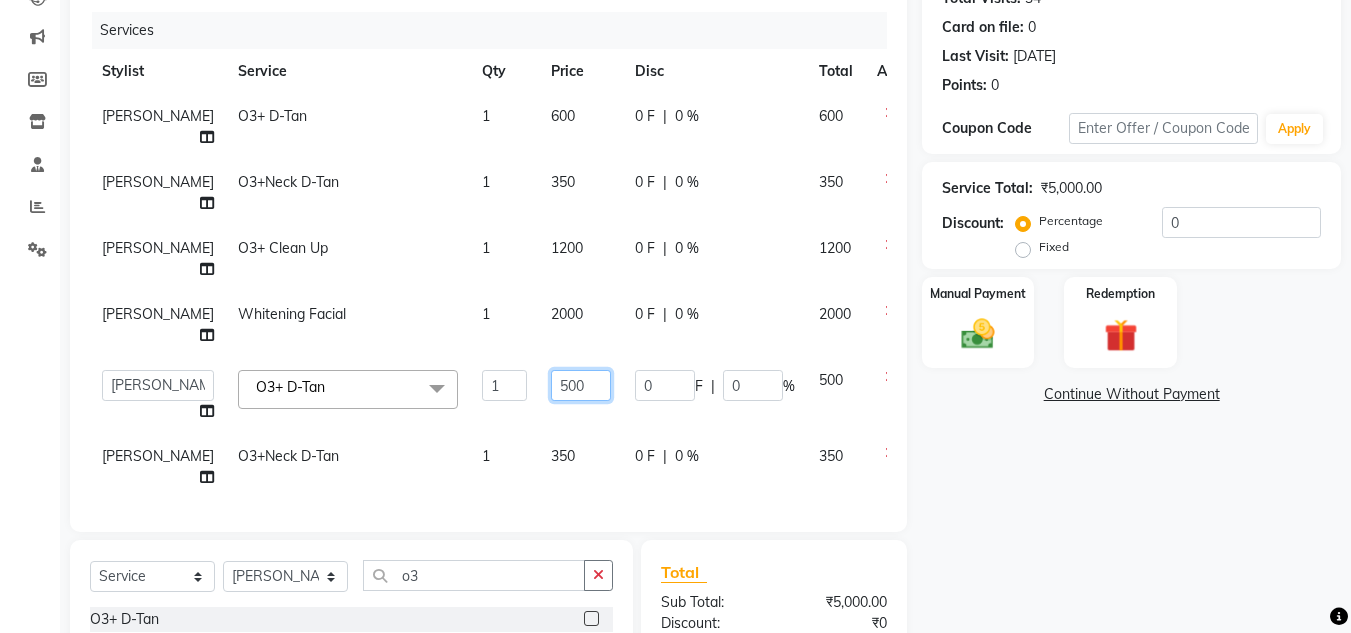 click on "500" 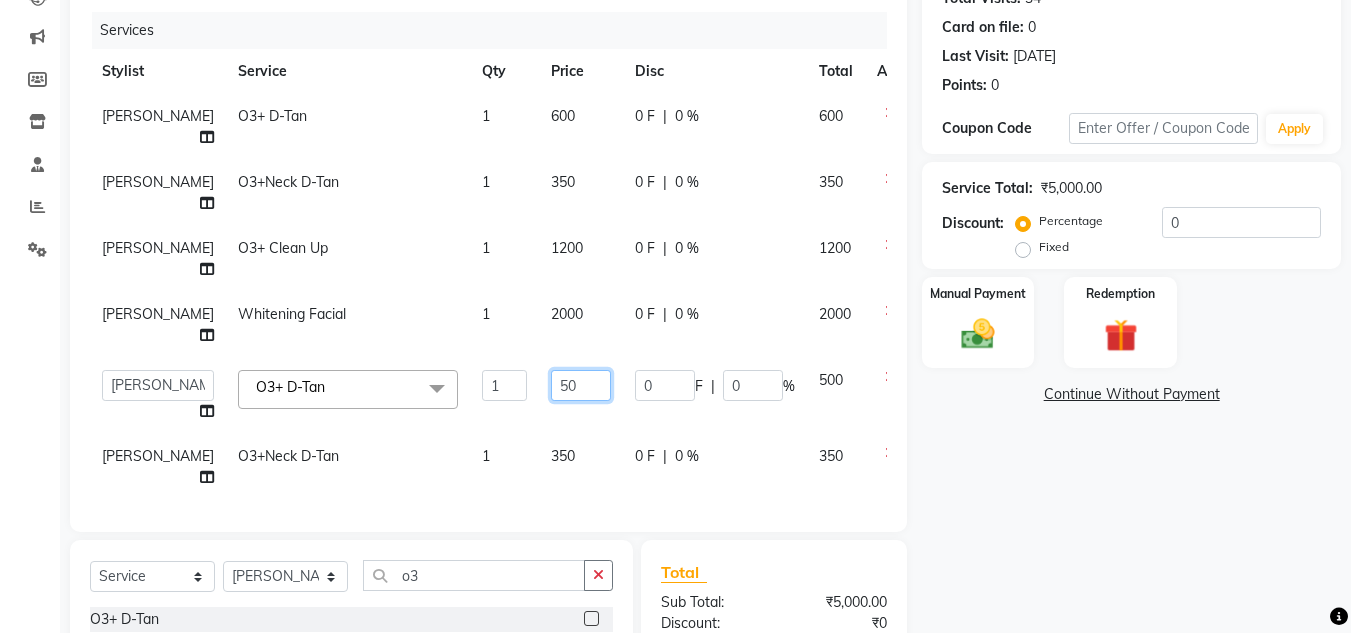 type on "5" 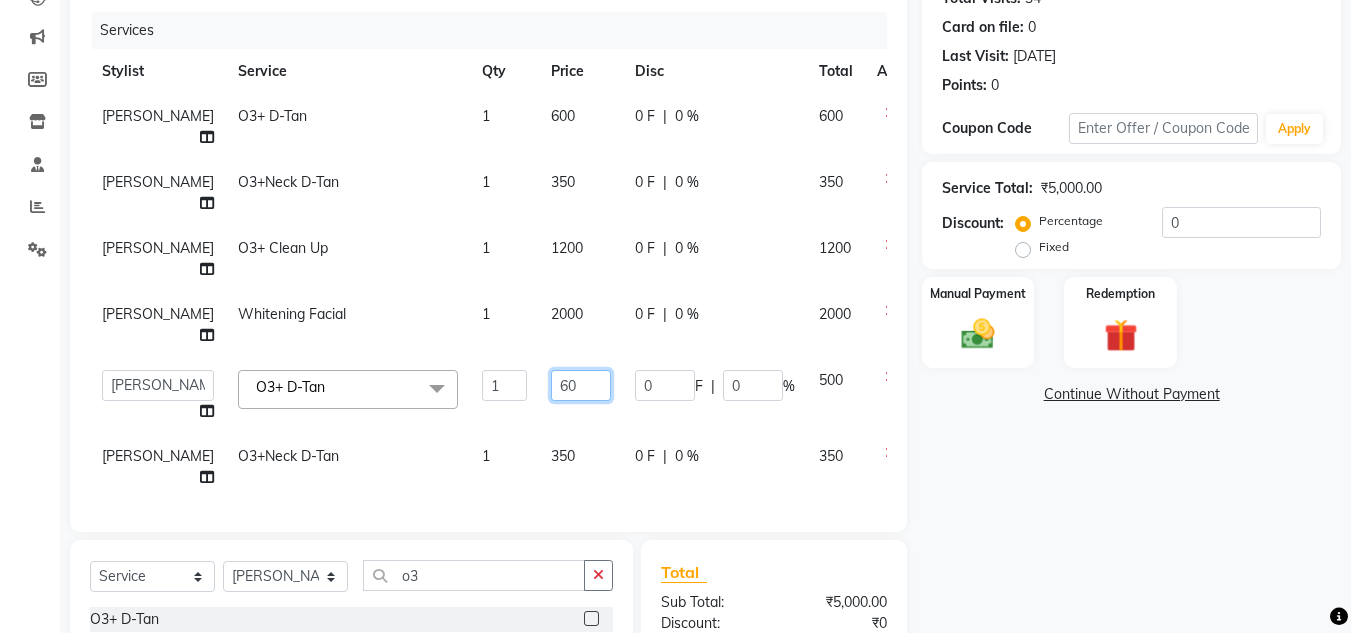 type on "600" 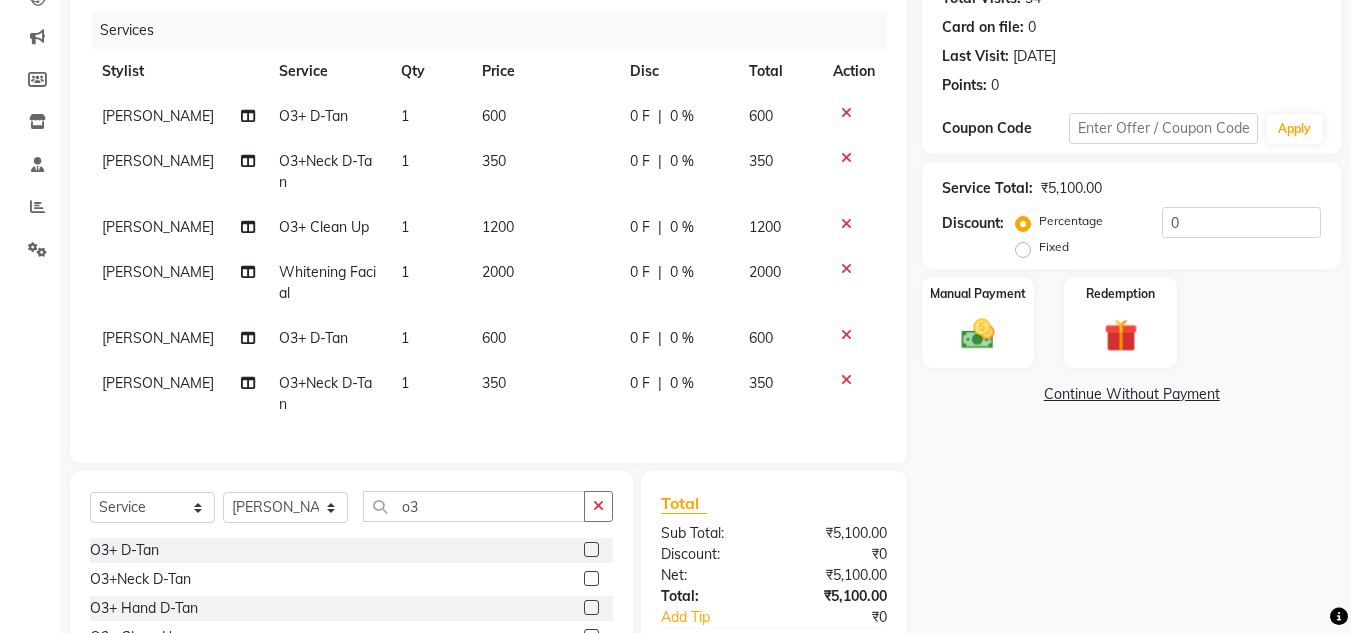 click on "Name: [PERSON_NAME] Membership:  No Active Membership  Total Visits:  34 Card on file:  0 Last Visit:   [DATE] Points:   0  Coupon Code Apply Service Total:  ₹5,100.00  Discount:  Percentage   Fixed  0 Manual Payment Redemption  Continue Without Payment" 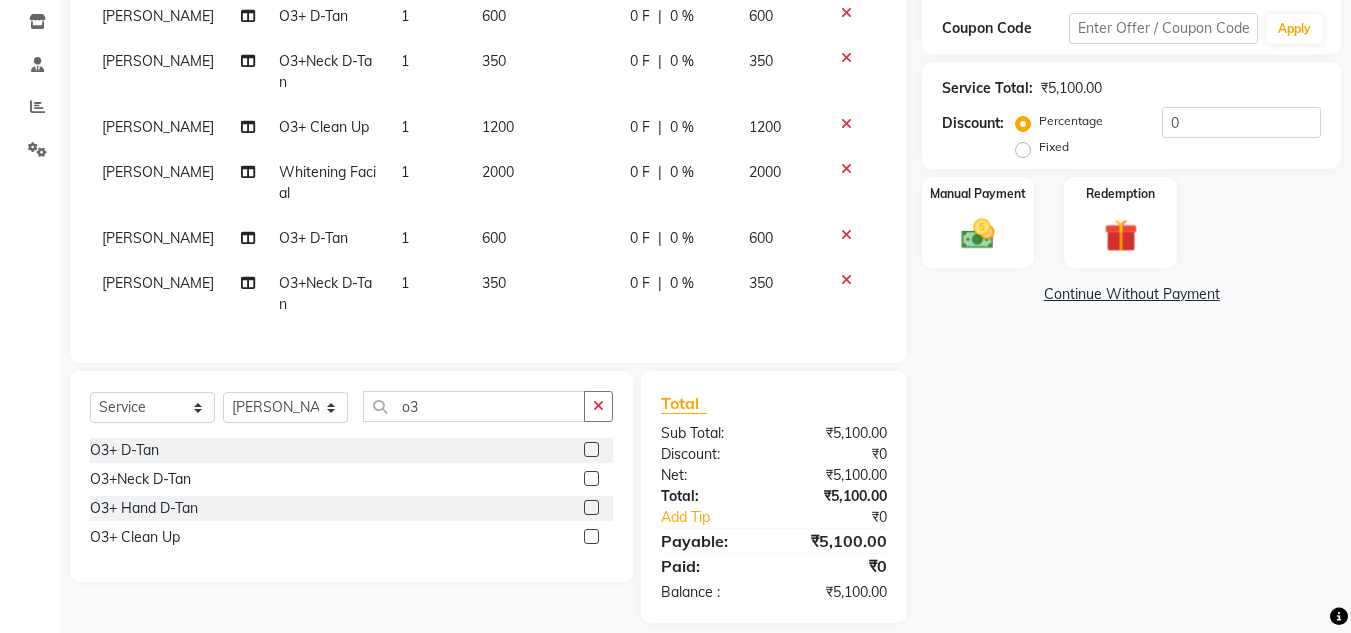 click 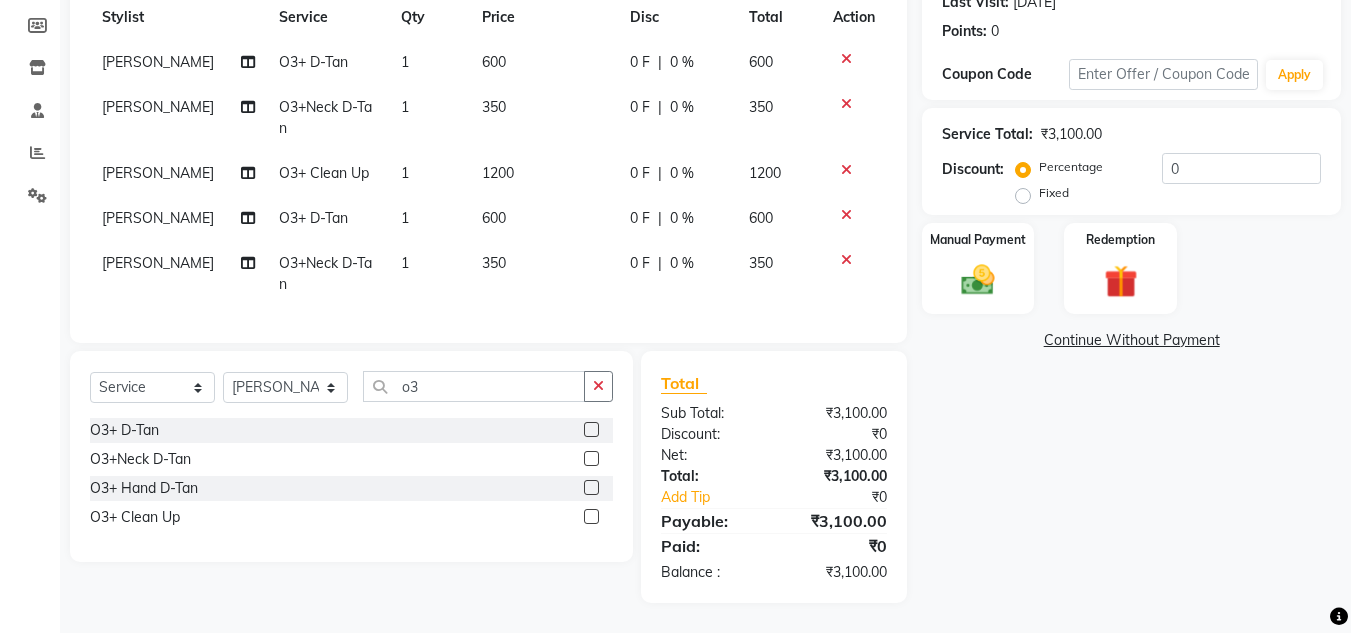 click 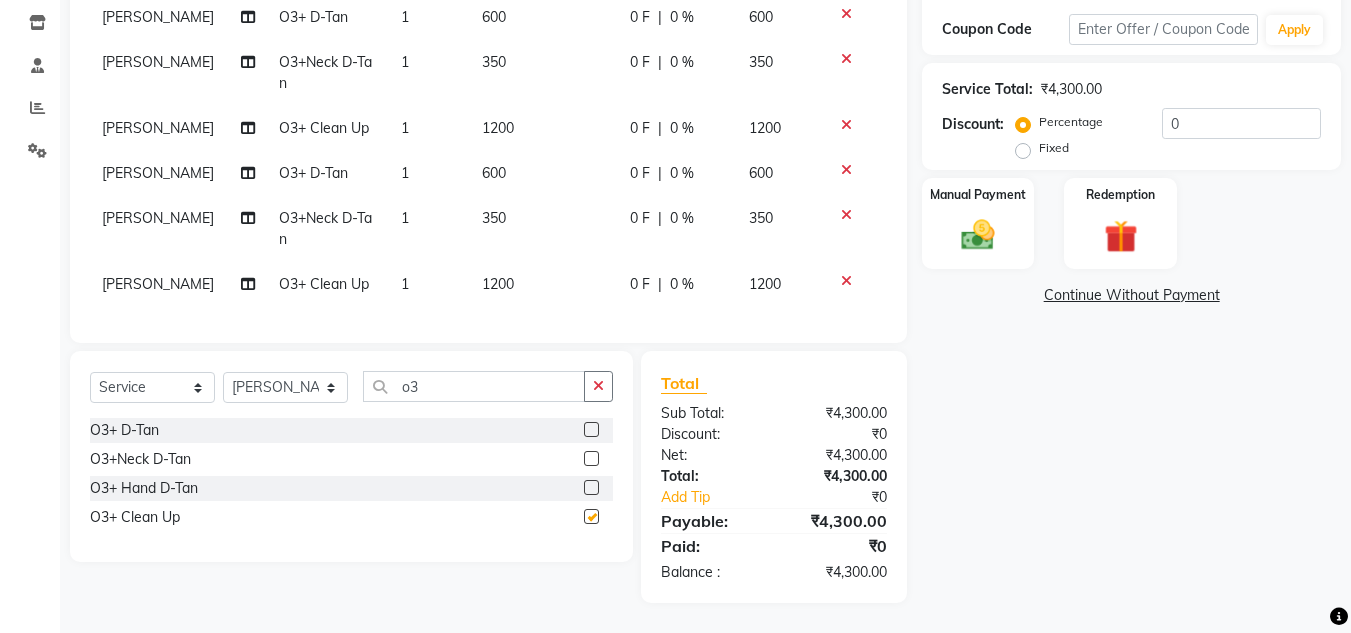 checkbox on "false" 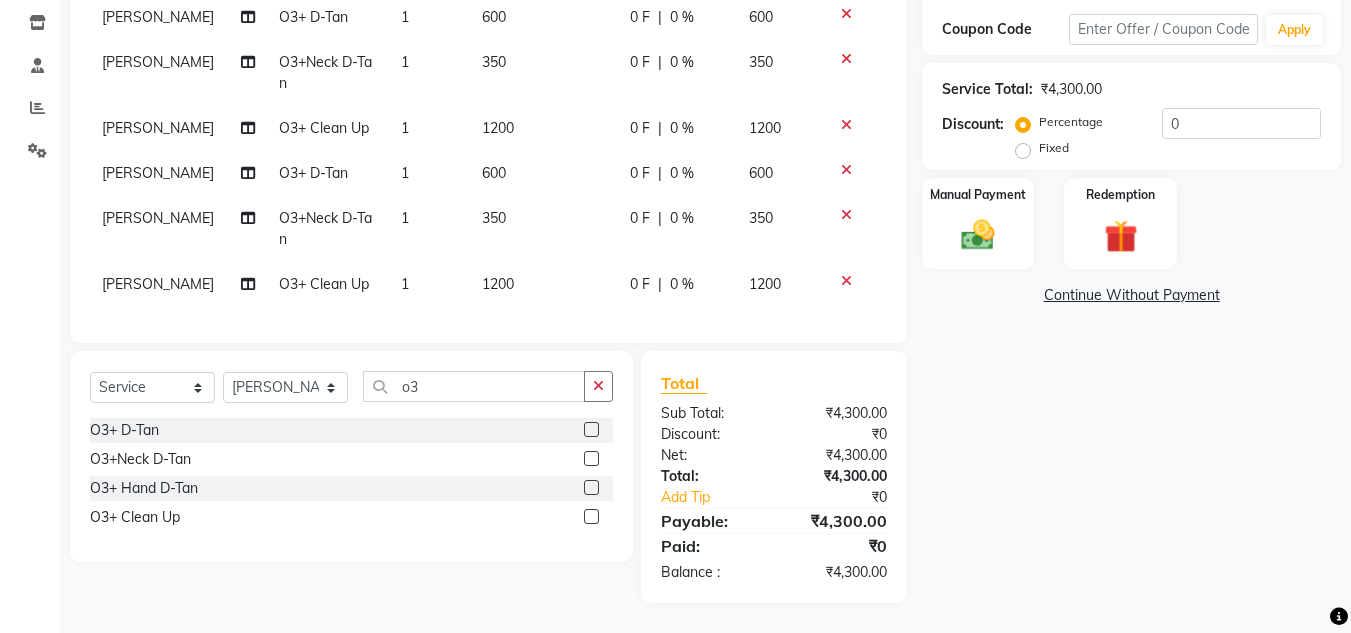 scroll, scrollTop: 392, scrollLeft: 0, axis: vertical 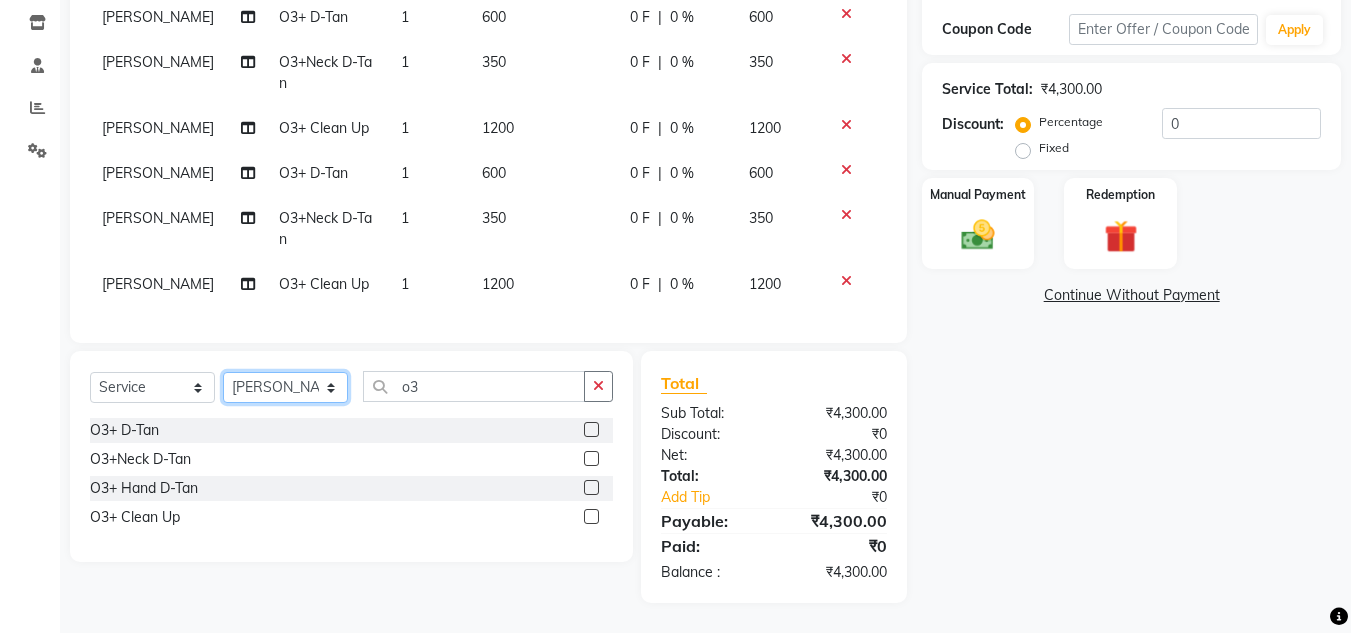 click on "Select Stylist [PERSON_NAME] Akash shreewas  [PERSON_NAME] [PERSON_NAME] [PERSON_NAME] [PERSON_NAME]" 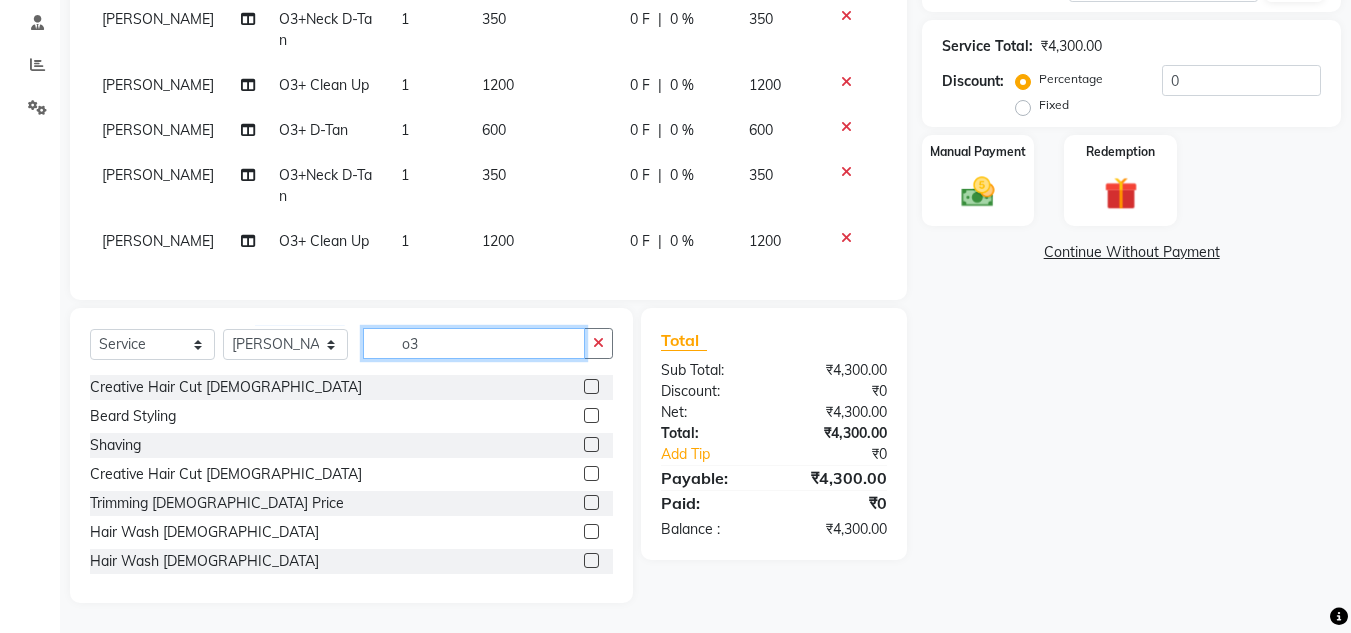 click on "o3" 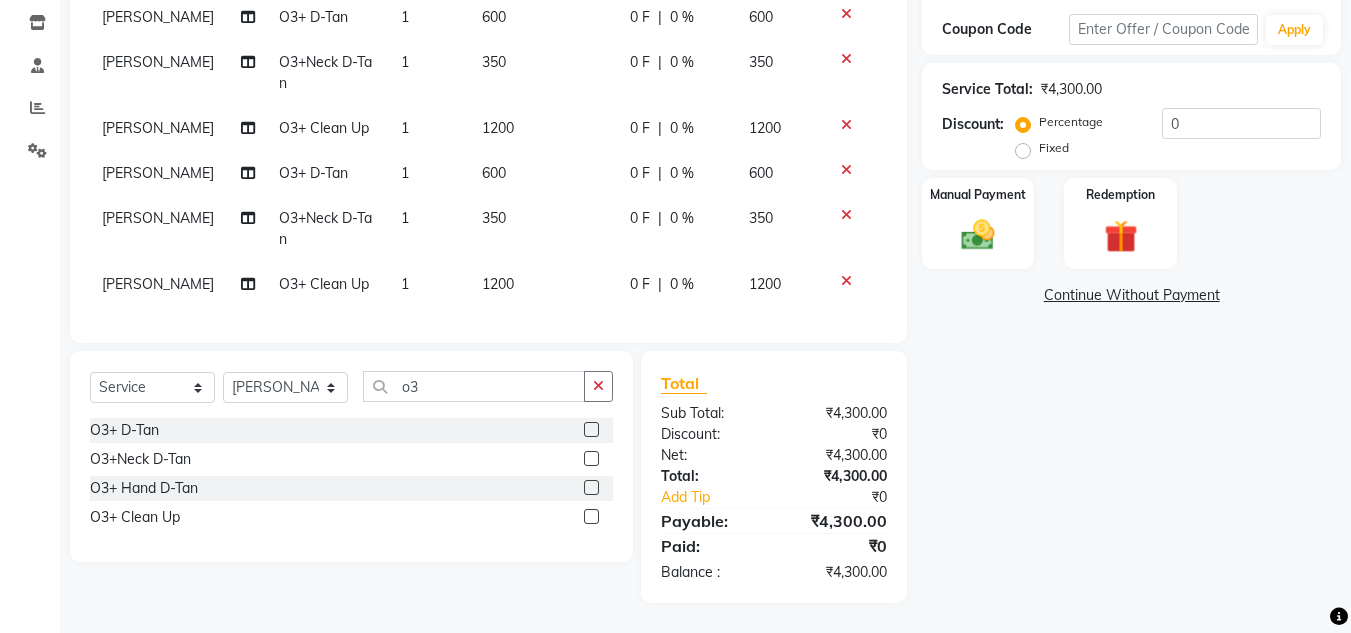 click 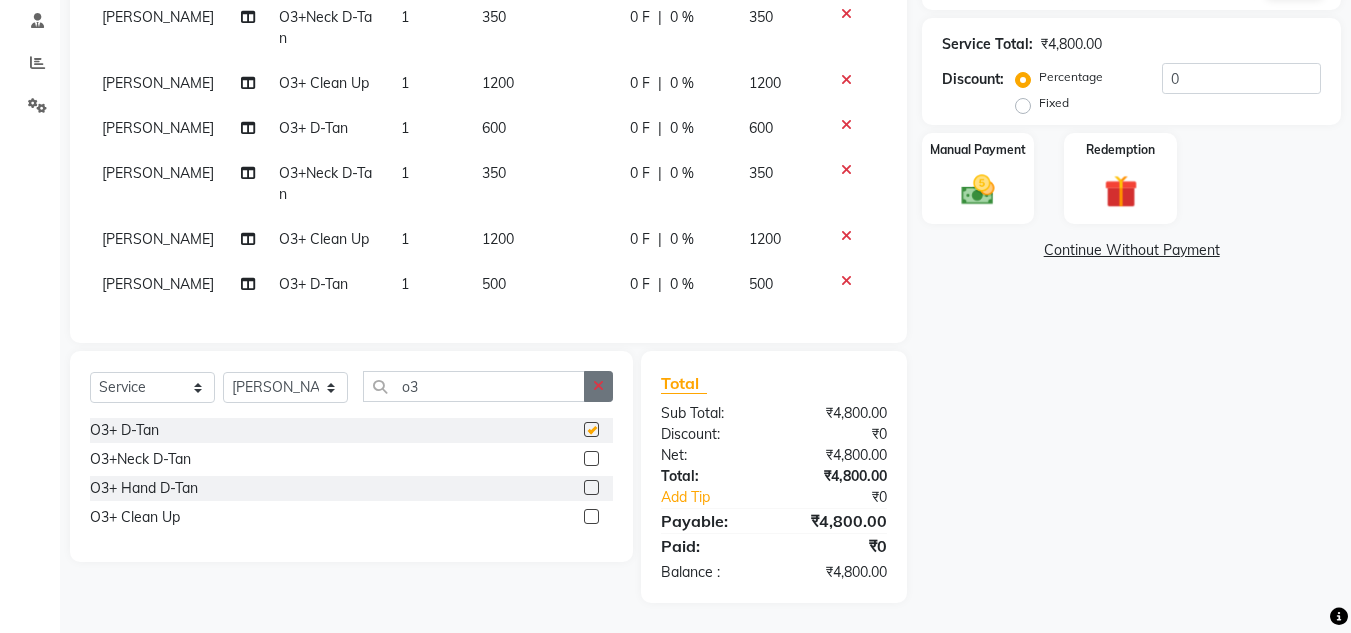 checkbox on "false" 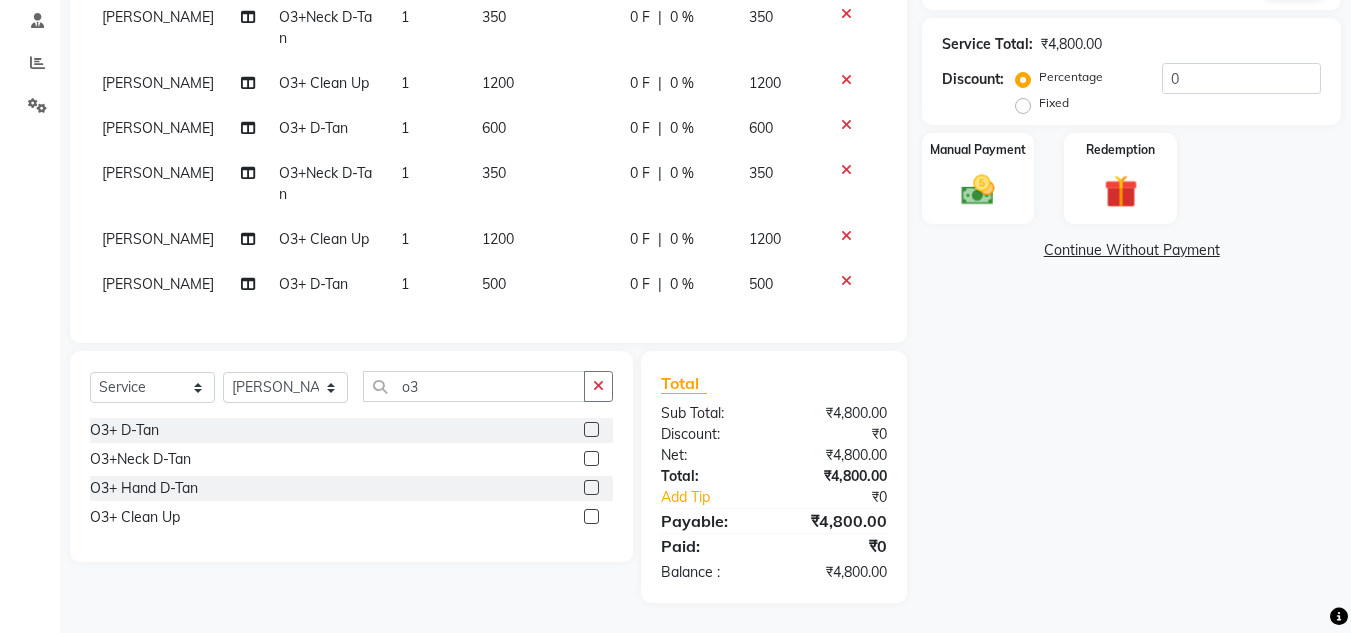 click 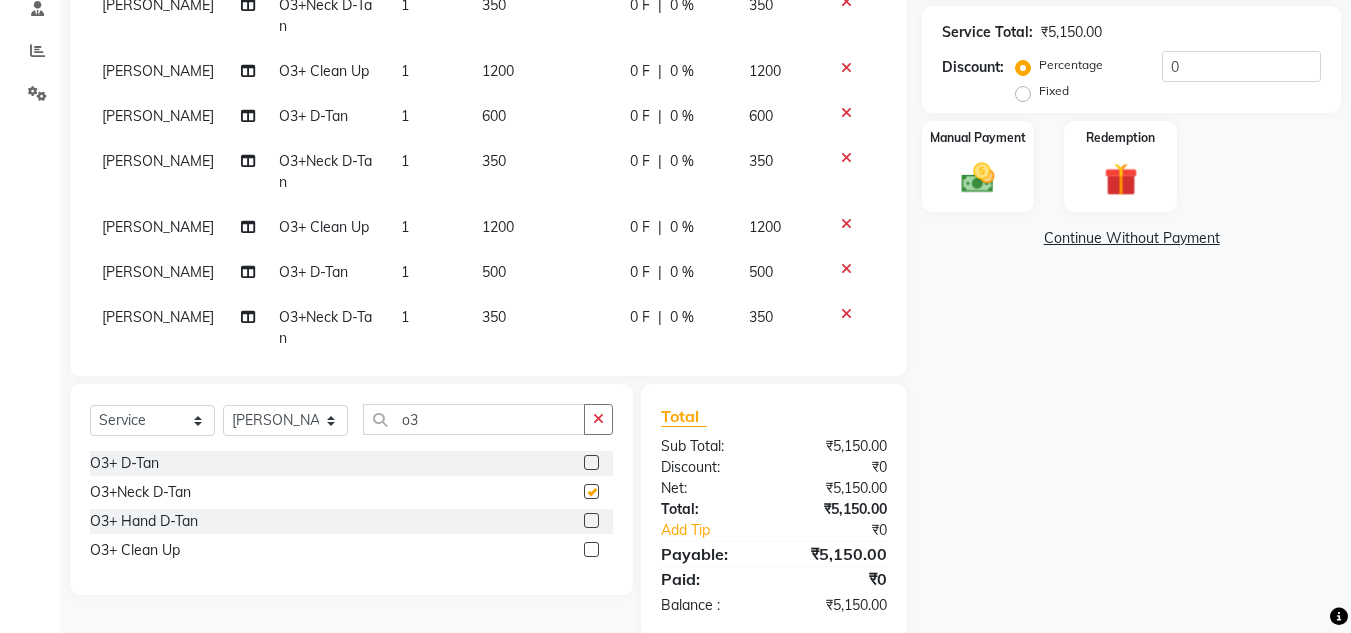 checkbox on "false" 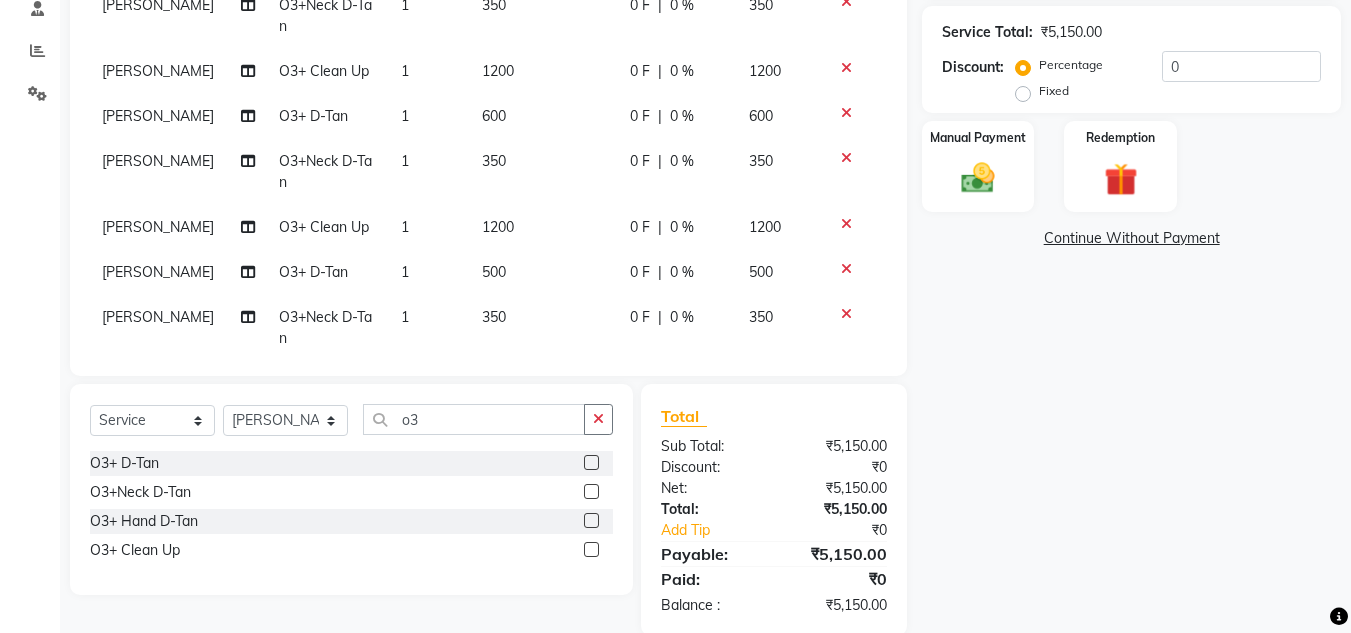 scroll, scrollTop: 99, scrollLeft: 0, axis: vertical 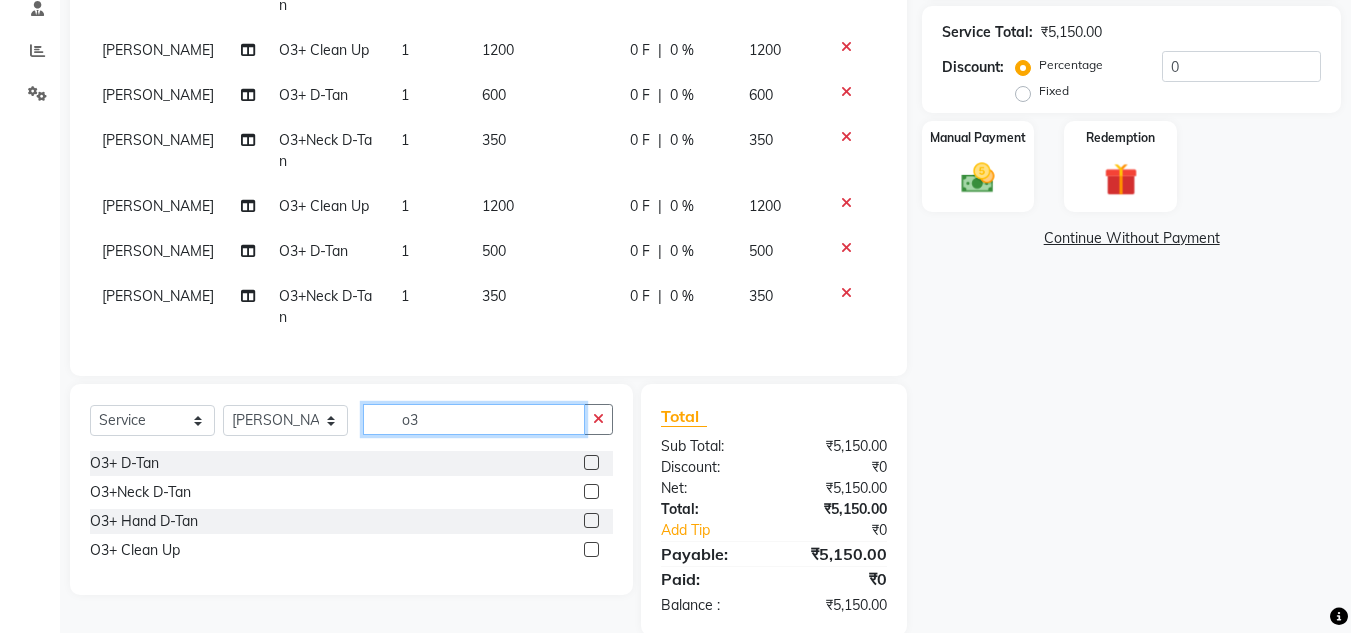 click on "o3" 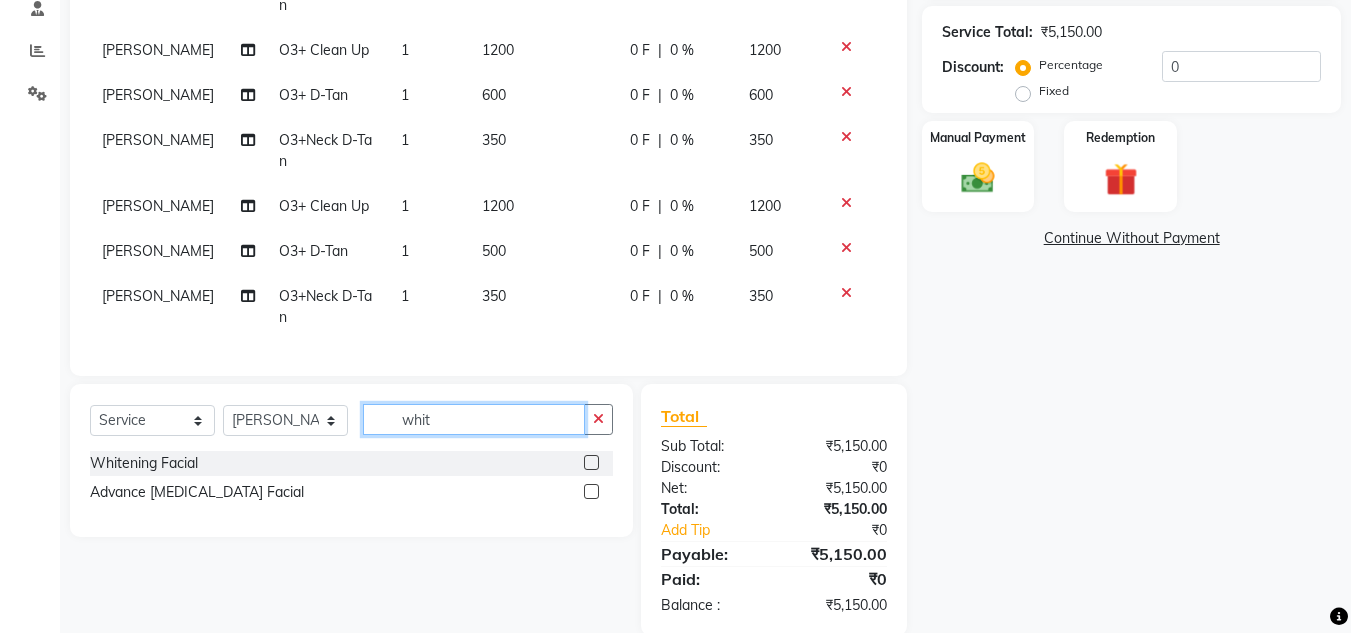 type on "whit" 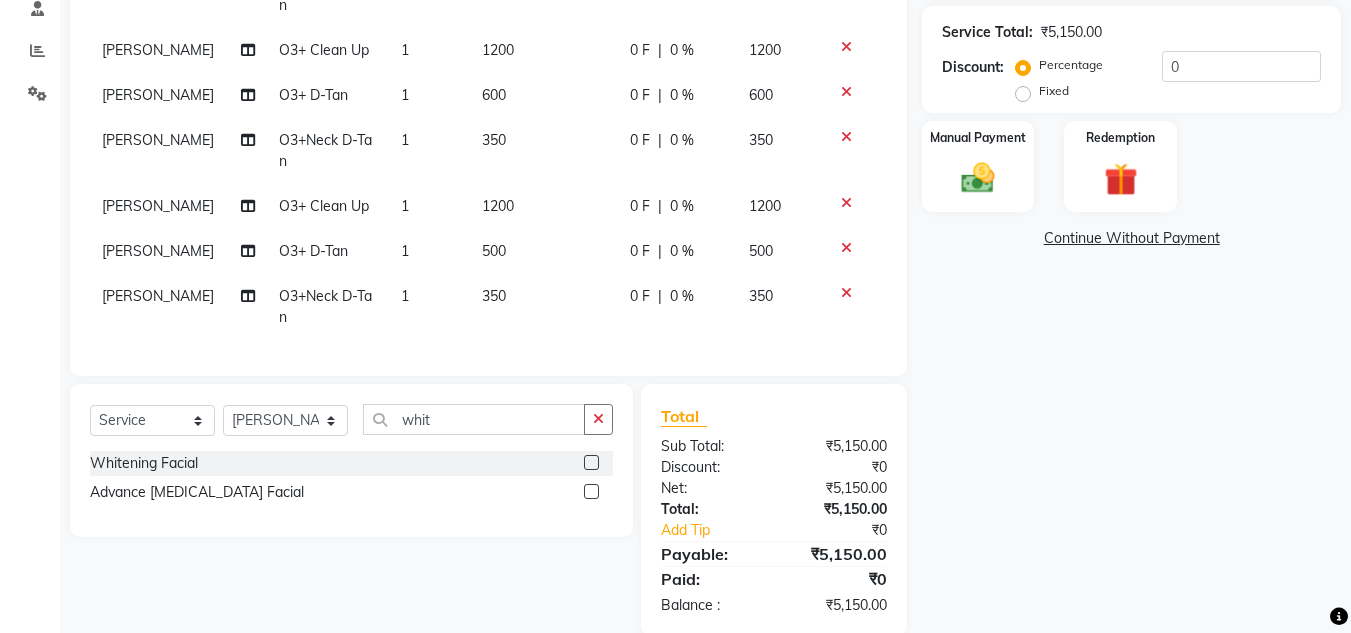 click 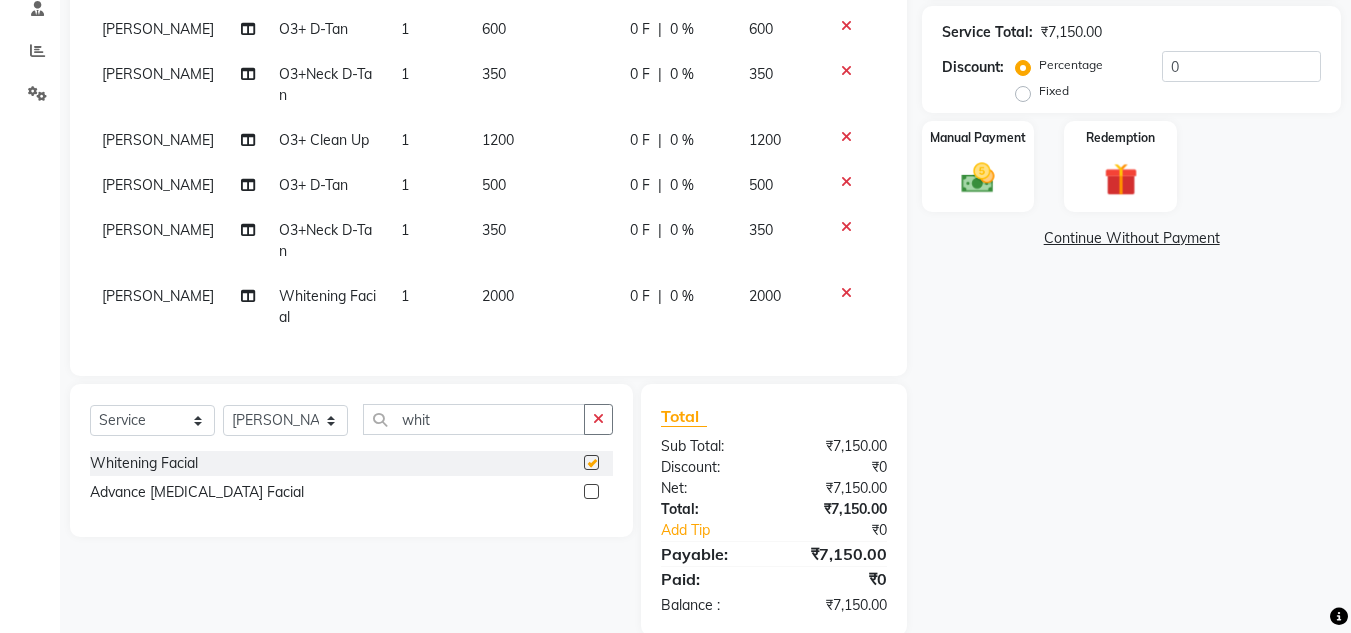 checkbox on "false" 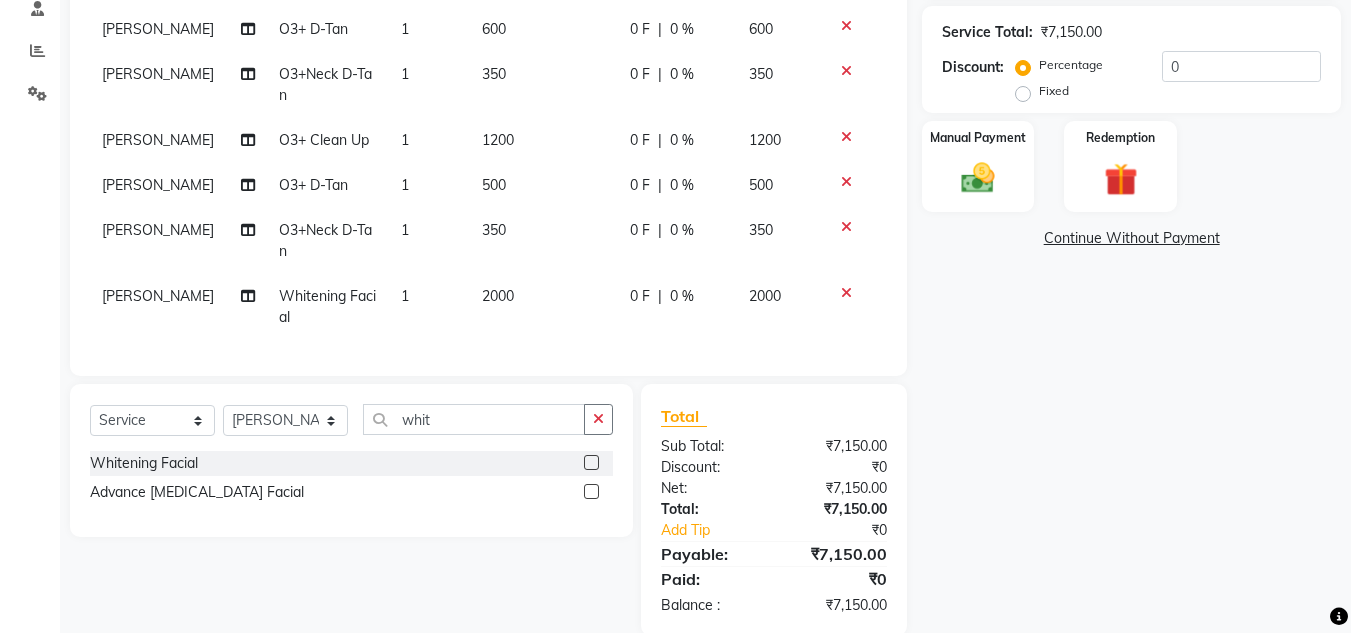 scroll, scrollTop: 165, scrollLeft: 0, axis: vertical 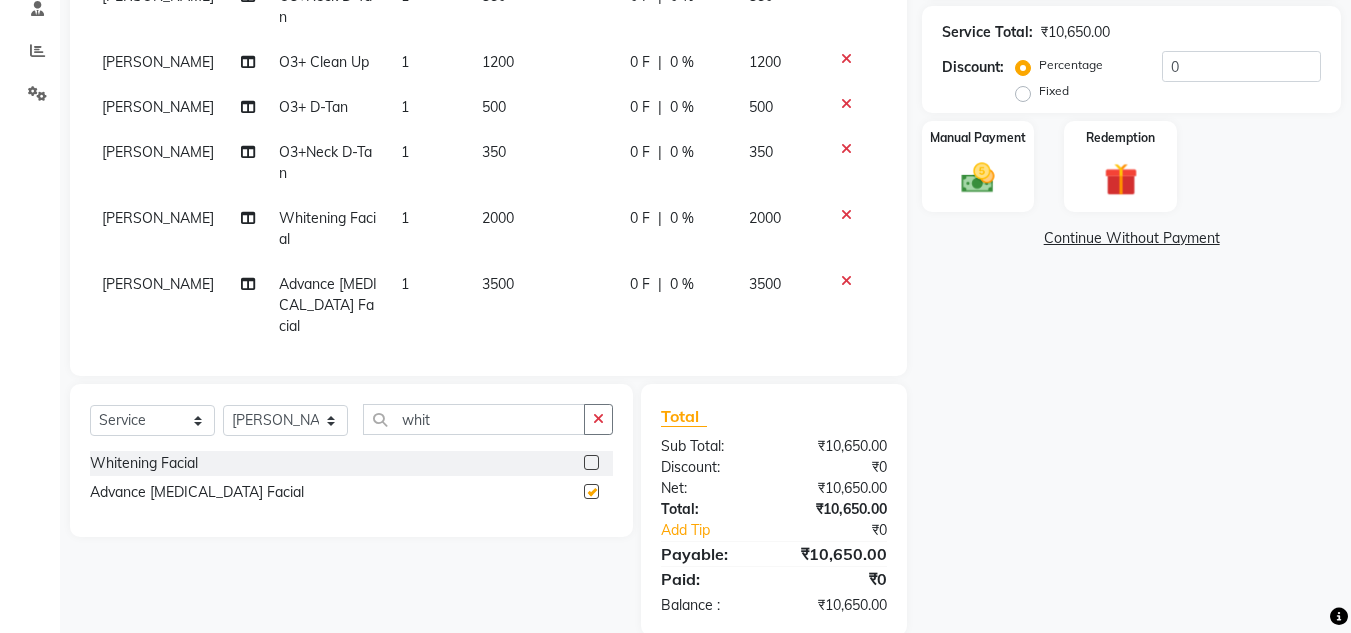checkbox on "false" 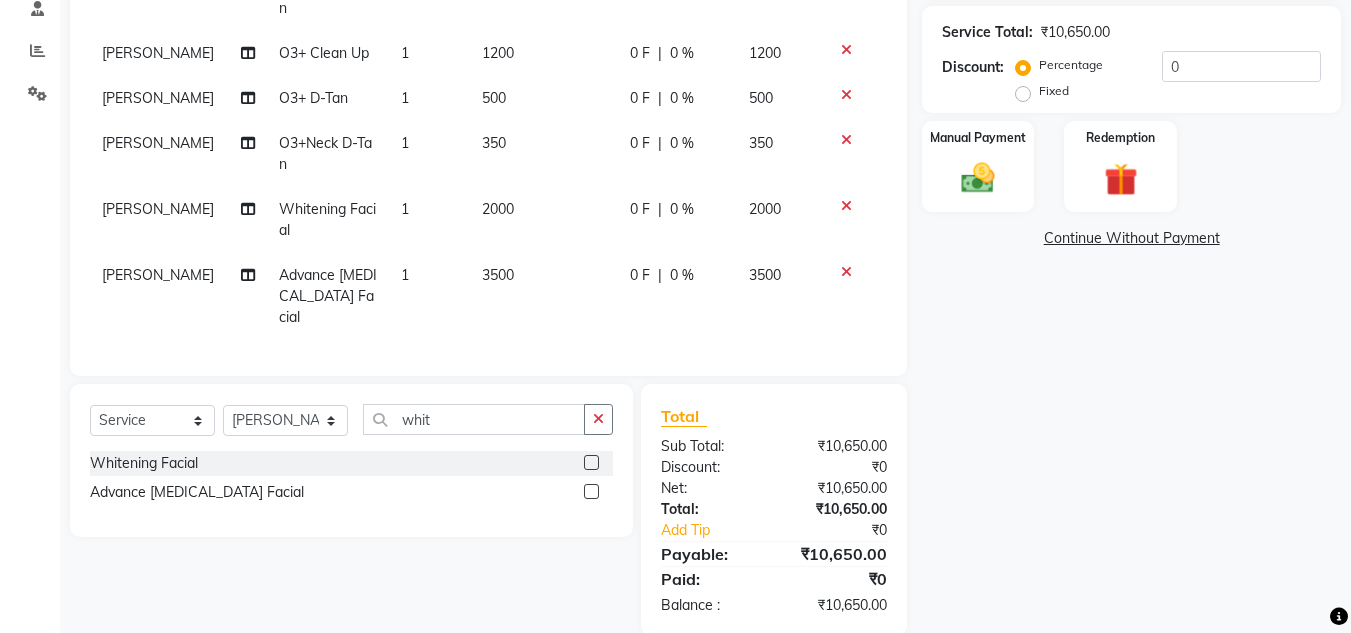 scroll, scrollTop: 231, scrollLeft: 0, axis: vertical 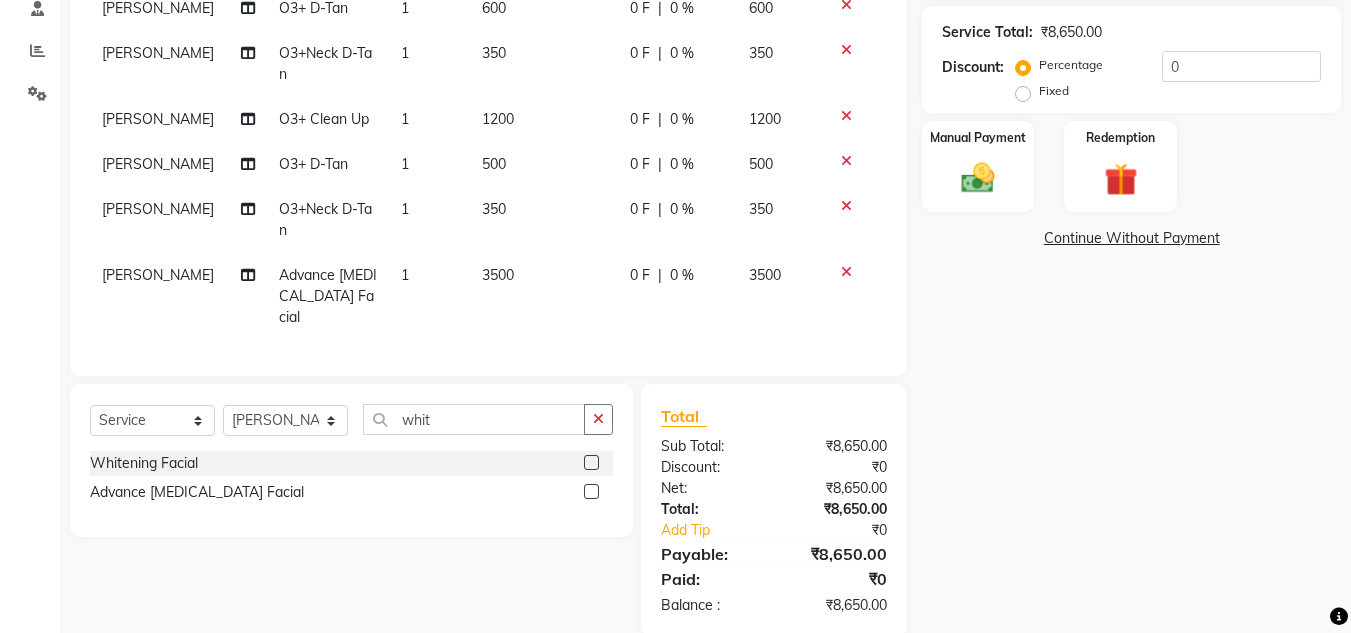 click on "3500" 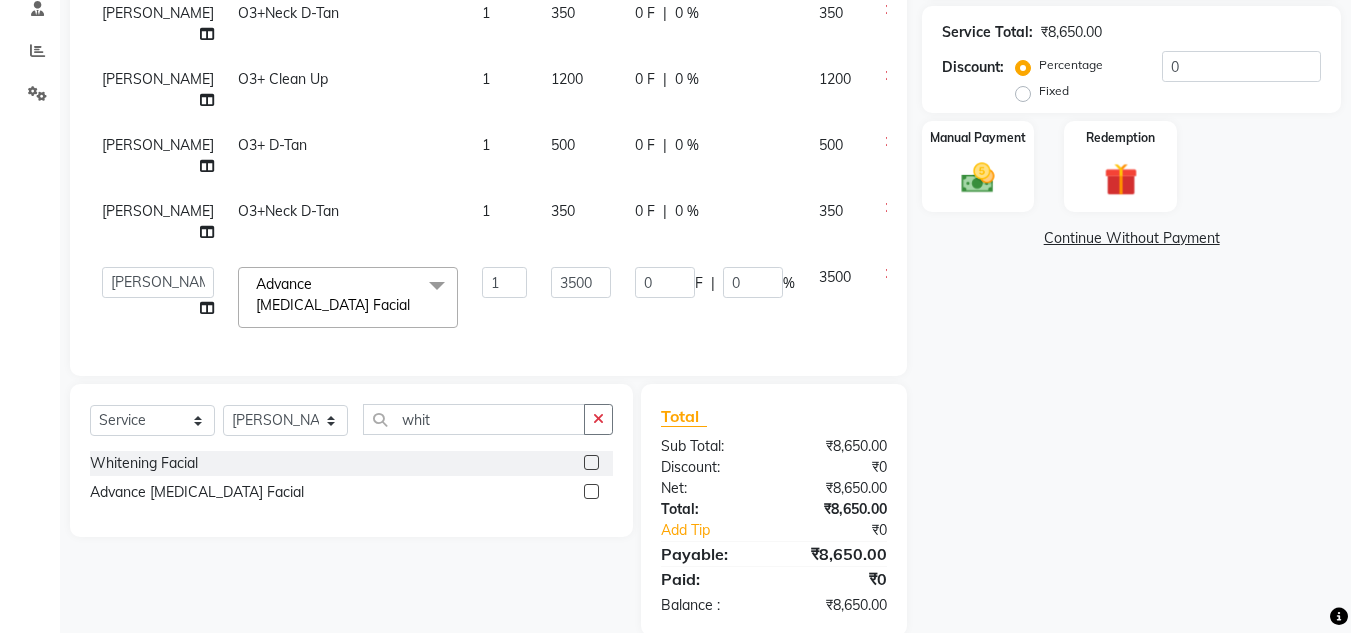 scroll, scrollTop: 331, scrollLeft: 0, axis: vertical 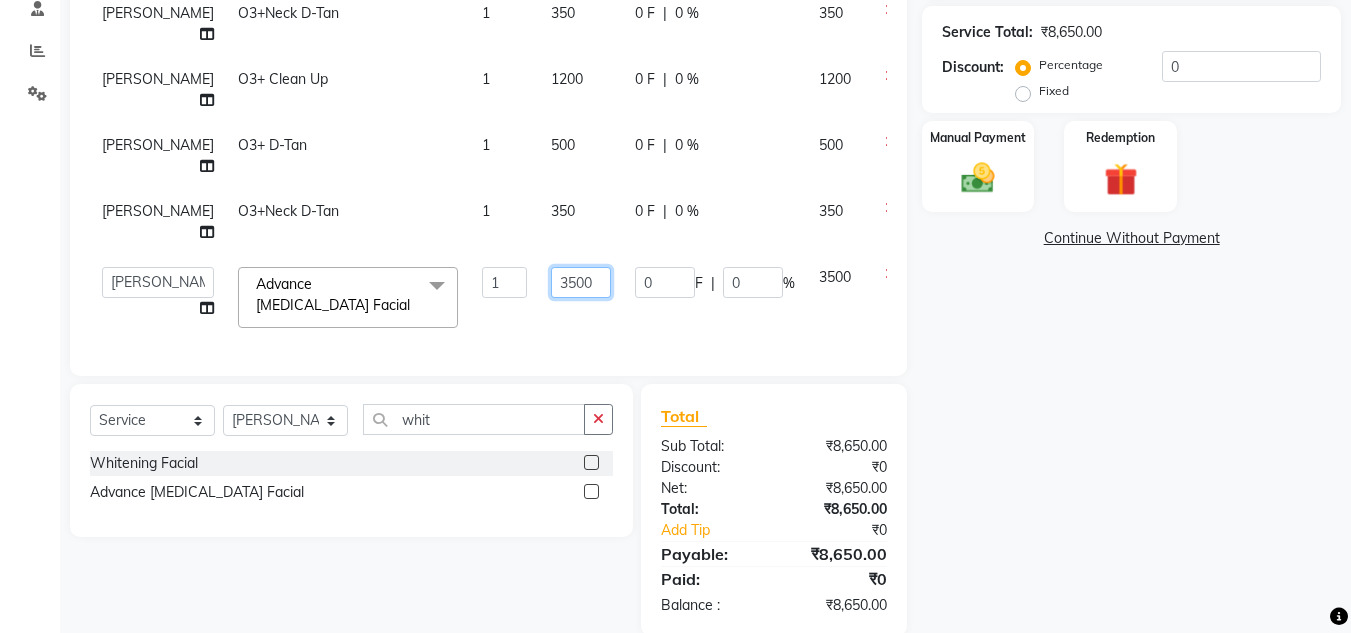 click on "3500" 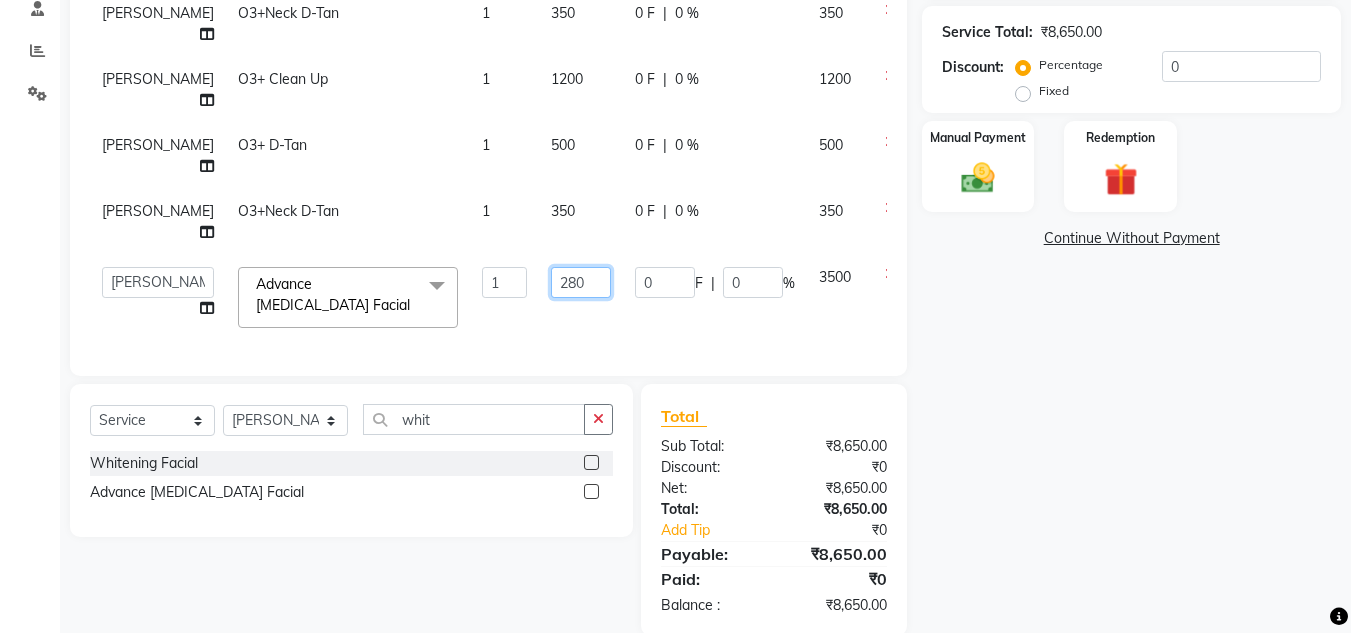 type on "2800" 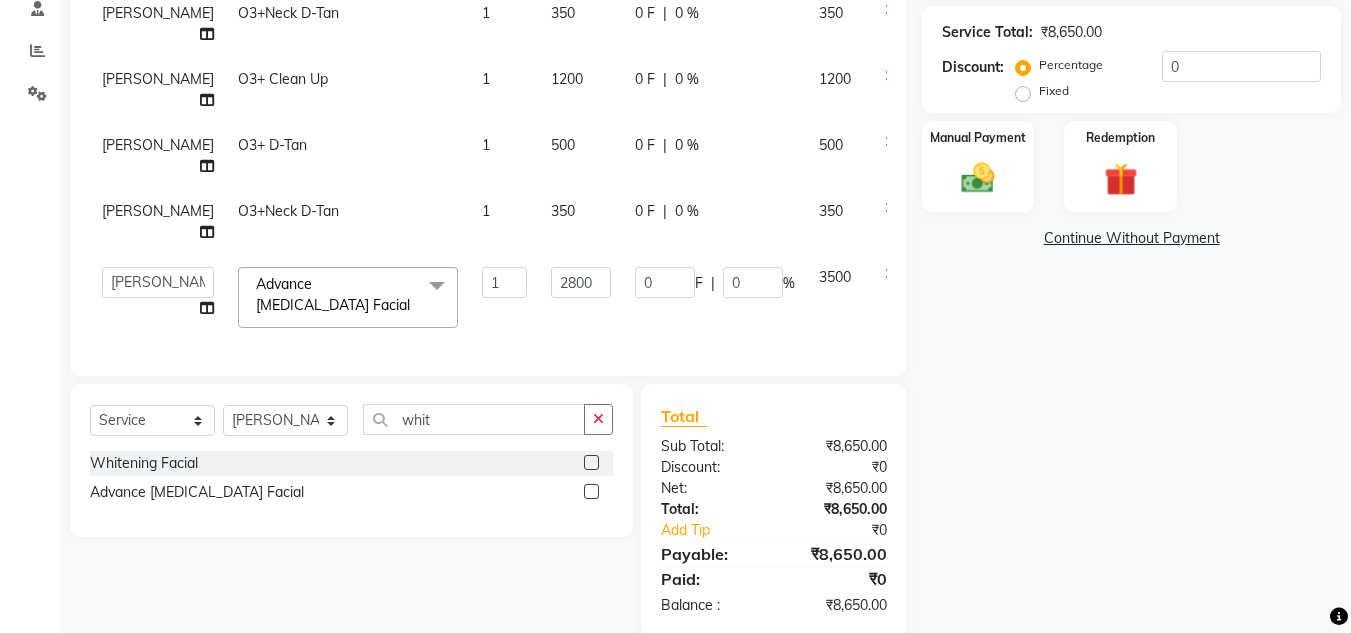click on "[PERSON_NAME] O3+ [PERSON_NAME] 1 600 0 F | 0 % 600 [PERSON_NAME] O3+Neck D-Tan 1 350 0 F | 0 % 350 [PERSON_NAME] O3+ Clean Up 1 1200 0 F | 0 % 1200 [PERSON_NAME] O3+ [PERSON_NAME] 1 600 0 F | 0 % 600 [PERSON_NAME] O3+Neck D-Tan 1 350 0 F | 0 % 350 [PERSON_NAME] O3+ Clean Up 1 1200 0 F | 0 % 1200 [PERSON_NAME] O3+ [PERSON_NAME] 1 500 0 F | 0 % 500 [PERSON_NAME] O3+Neck D-Tan 1 350 0 F | 0 % 350  [PERSON_NAME]   Akash shreewas    [PERSON_NAME]   [PERSON_NAME] [PERSON_NAME]   [PERSON_NAME]  Advance [MEDICAL_DATA] Facial  x Creative Hair Cut [DEMOGRAPHIC_DATA] [PERSON_NAME] Styling Shaving Creative Hair Cut [DEMOGRAPHIC_DATA] Trimming [DEMOGRAPHIC_DATA] Price Hair Wash [DEMOGRAPHIC_DATA] Hair Wash [DEMOGRAPHIC_DATA] Blow-Dry [DEMOGRAPHIC_DATA] Blow-Dry [DEMOGRAPHIC_DATA] Tong [DEMOGRAPHIC_DATA] Tong [DEMOGRAPHIC_DATA] Hair-Styling [DEMOGRAPHIC_DATA] Hair-Styling [DEMOGRAPHIC_DATA] Fringe Cutting Deep Conditioning Head Massage [DEMOGRAPHIC_DATA] Head Massage [DEMOGRAPHIC_DATA] Keratin Wash [DEMOGRAPHIC_DATA] Keratin Wash [DEMOGRAPHIC_DATA] Hair Spa SL Hair Spa ML Hair Spa WL Herbal Spa SL Herbal Spa ML Herbal Spa WL Keratine Spa SL Keratine Spa ML Keratine Spa WL" 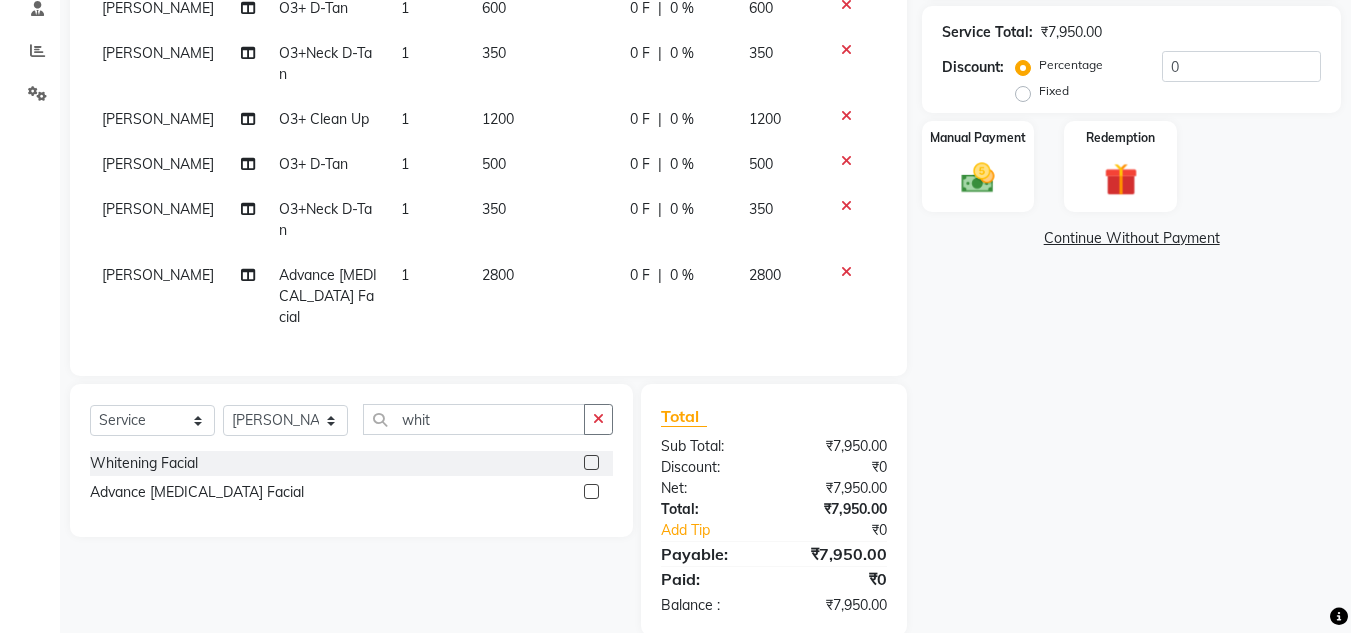 scroll, scrollTop: 165, scrollLeft: 0, axis: vertical 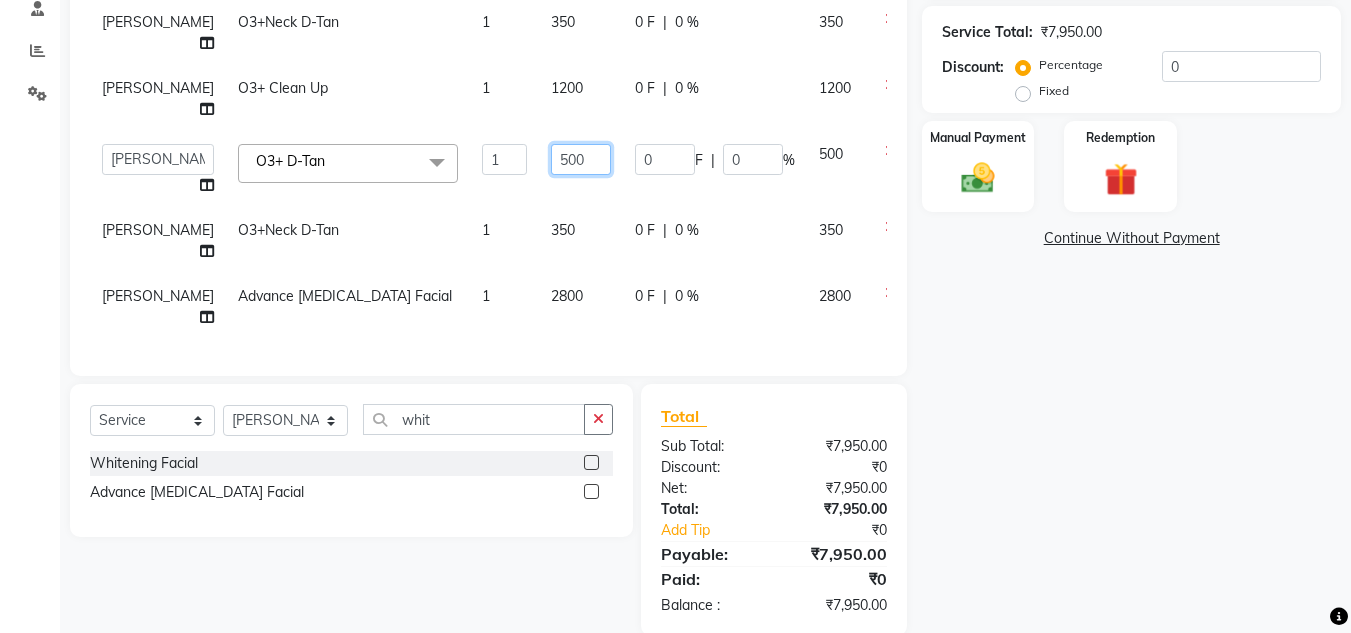 click on "500" 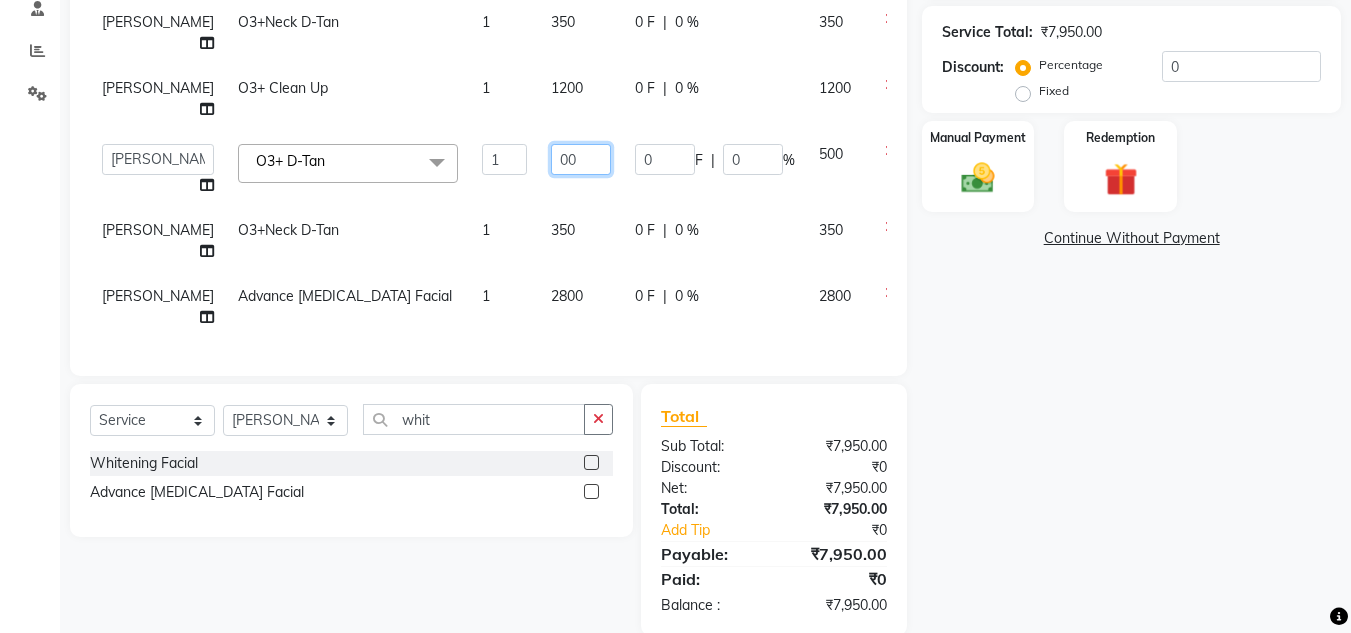 type on "600" 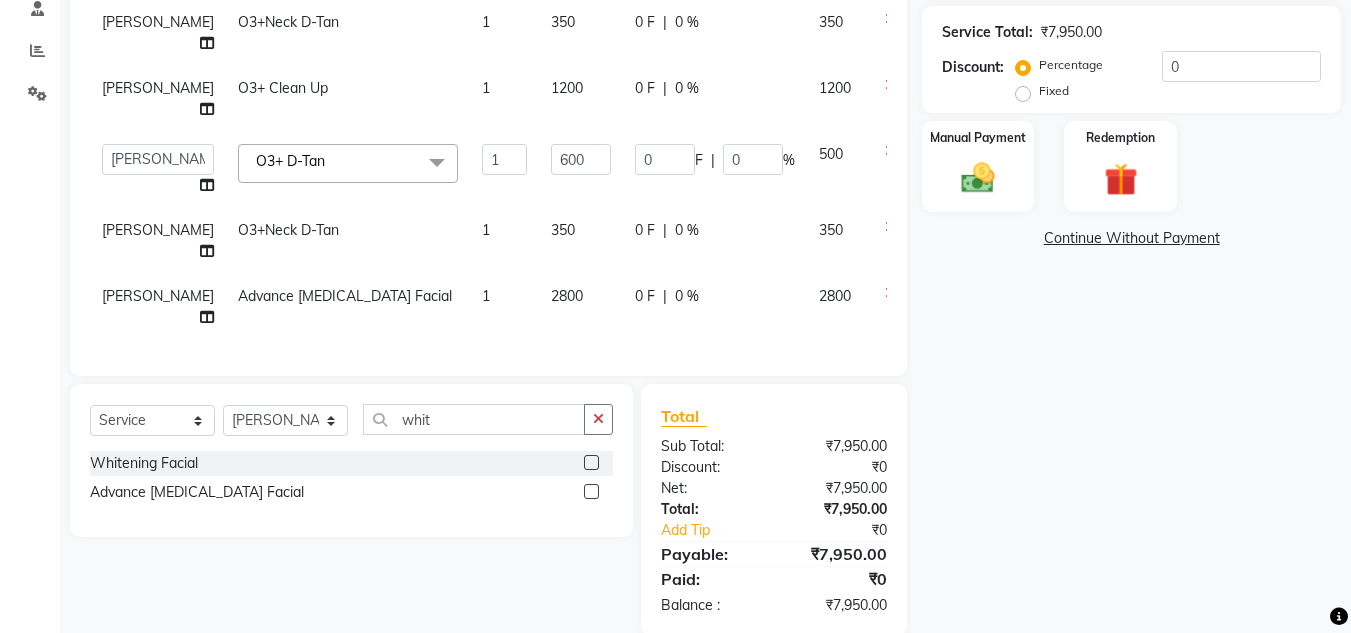click on "2800" 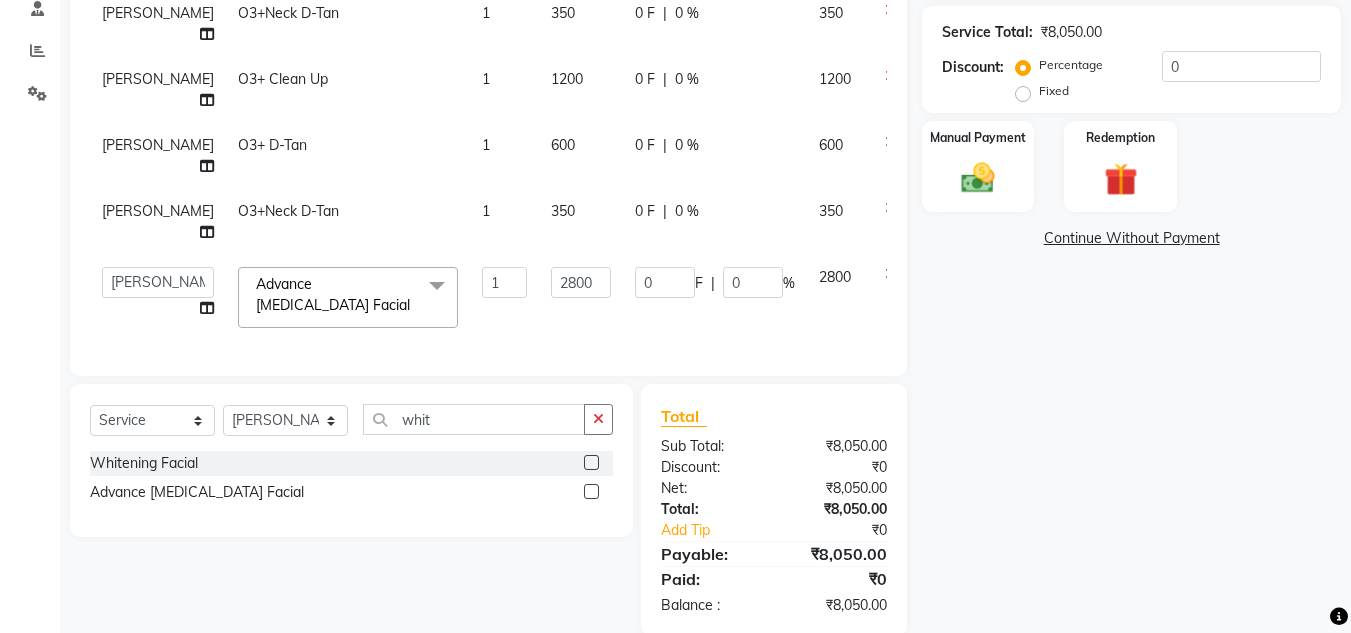 scroll, scrollTop: 331, scrollLeft: 0, axis: vertical 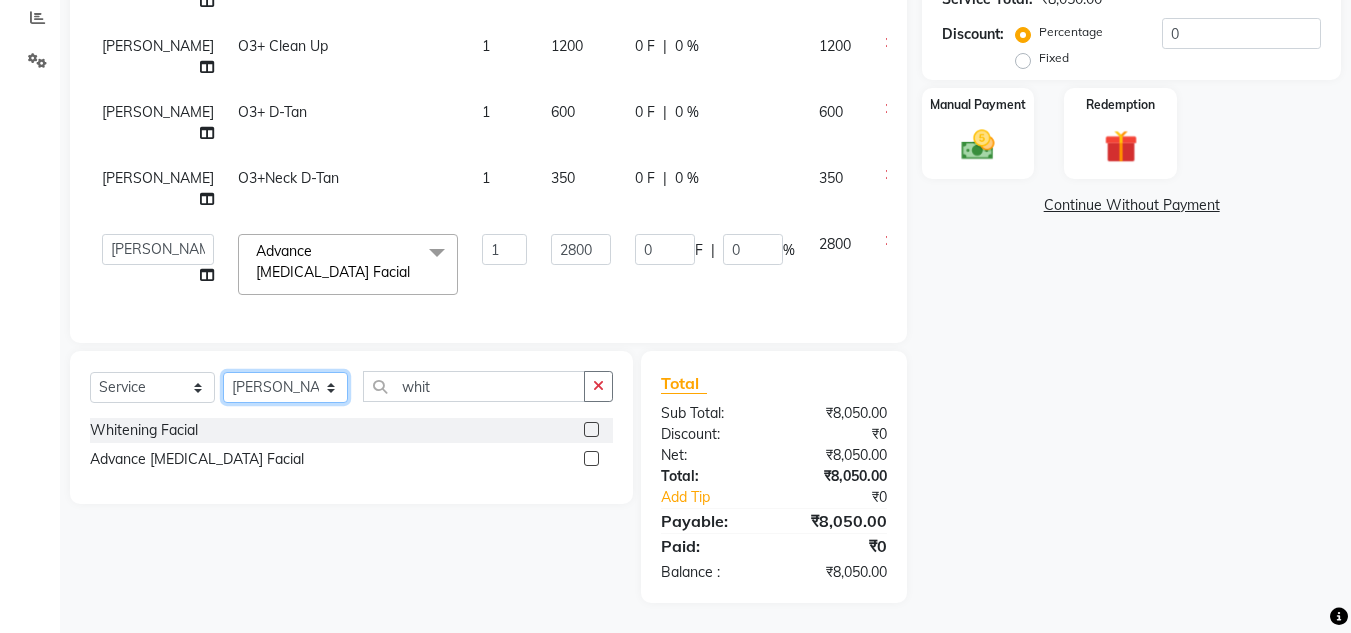 click on "Select Stylist [PERSON_NAME] Akash shreewas  [PERSON_NAME] [PERSON_NAME] [PERSON_NAME] [PERSON_NAME]" 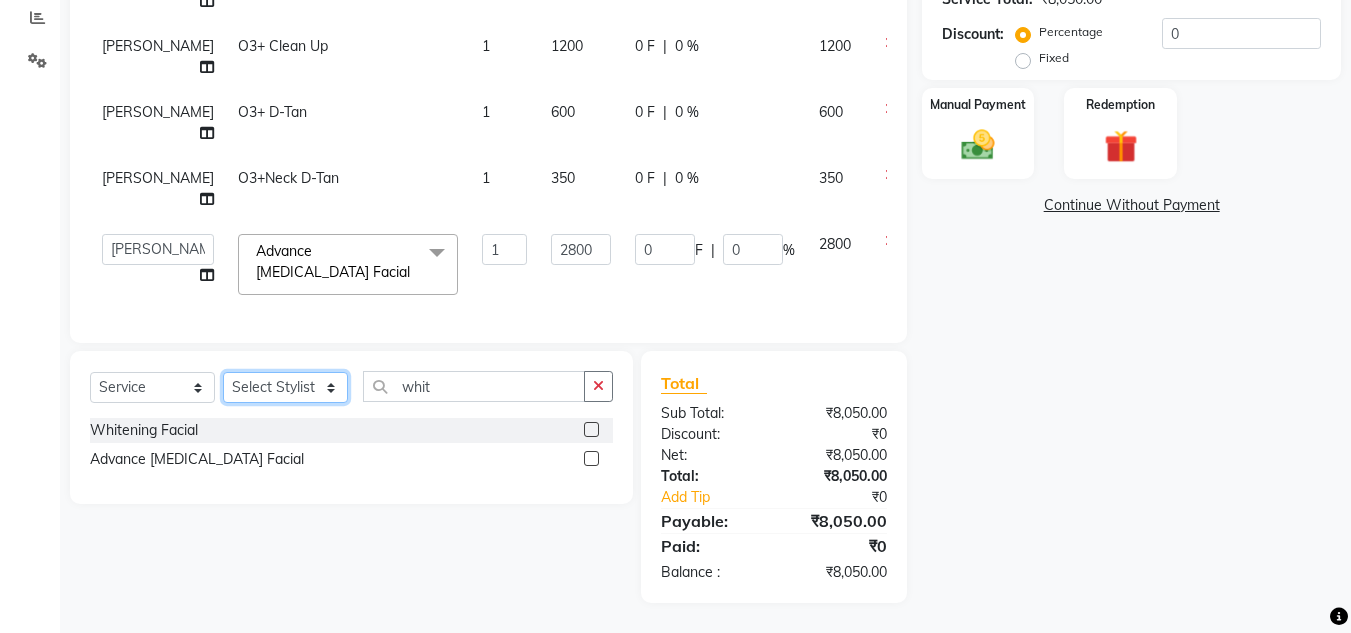 click on "Select Stylist [PERSON_NAME] Akash shreewas  [PERSON_NAME] [PERSON_NAME] [PERSON_NAME] [PERSON_NAME]" 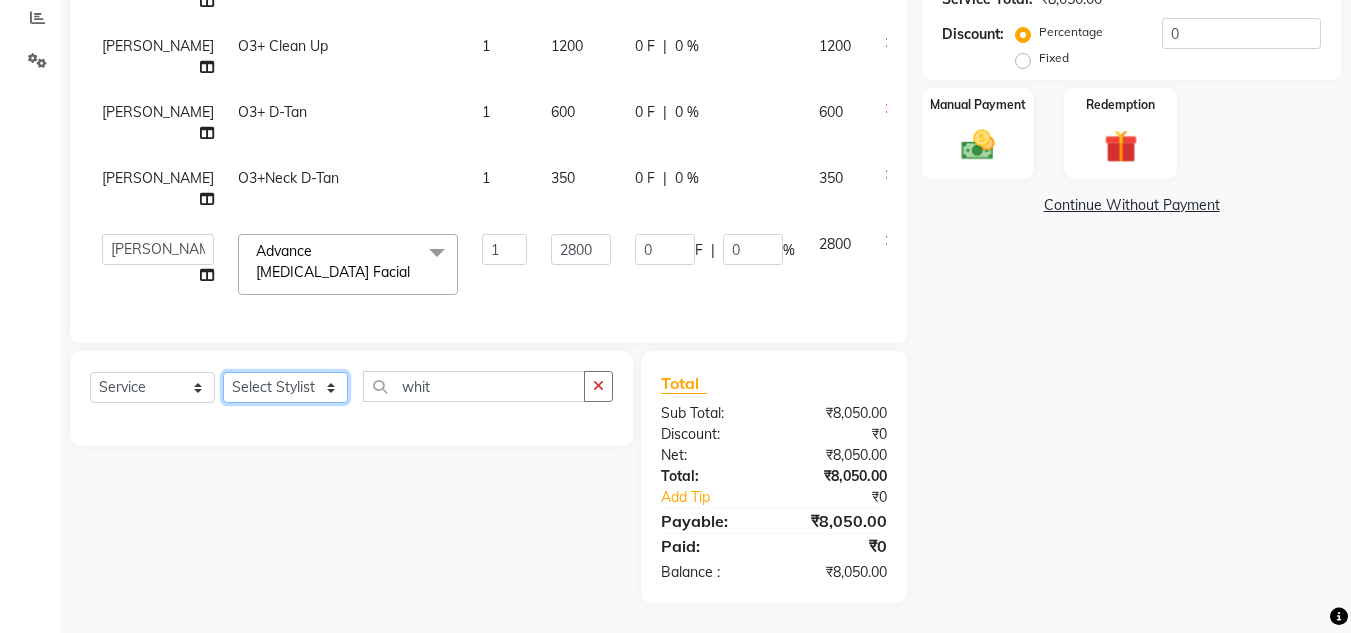 click on "Select Stylist [PERSON_NAME] Akash shreewas  [PERSON_NAME] [PERSON_NAME] [PERSON_NAME] [PERSON_NAME]" 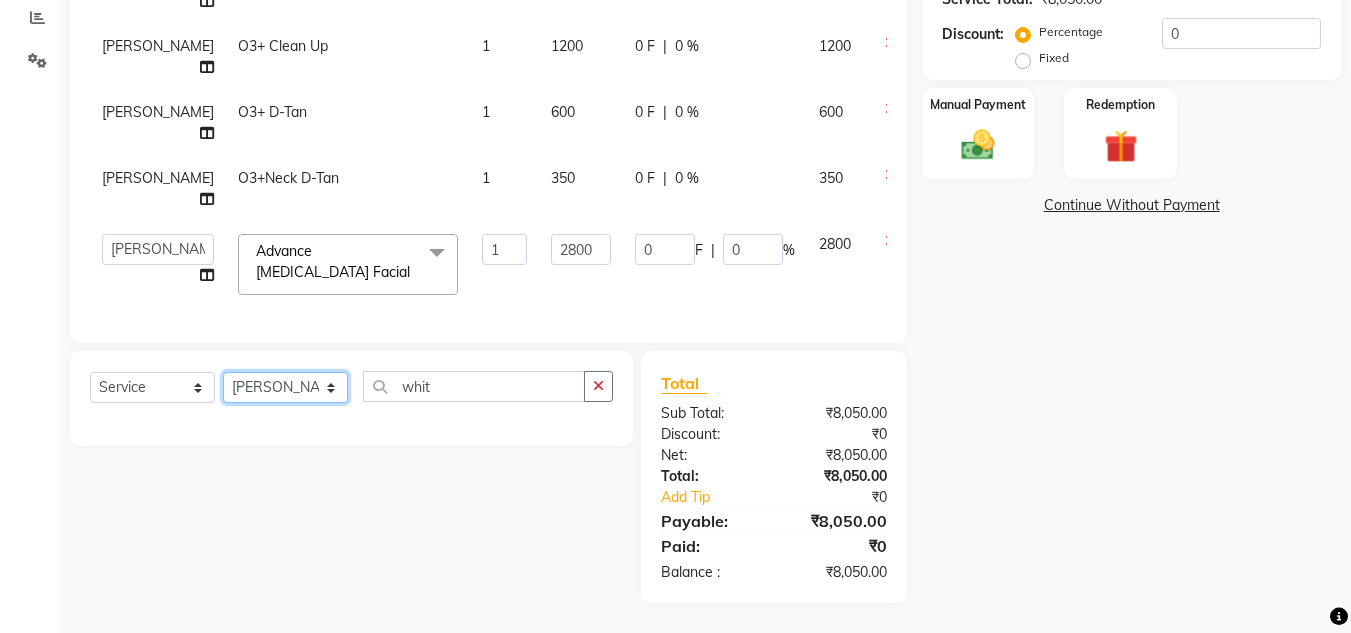 click on "Select Stylist [PERSON_NAME] Akash shreewas  [PERSON_NAME] [PERSON_NAME] [PERSON_NAME] [PERSON_NAME]" 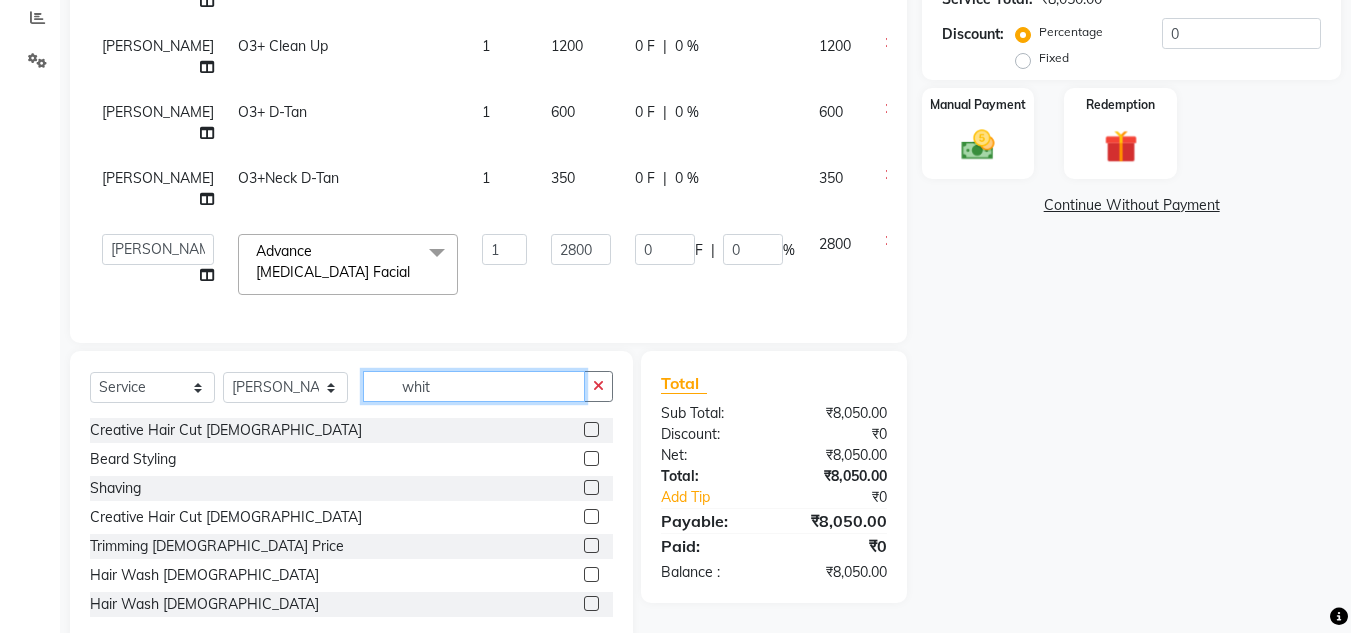 click on "whit" 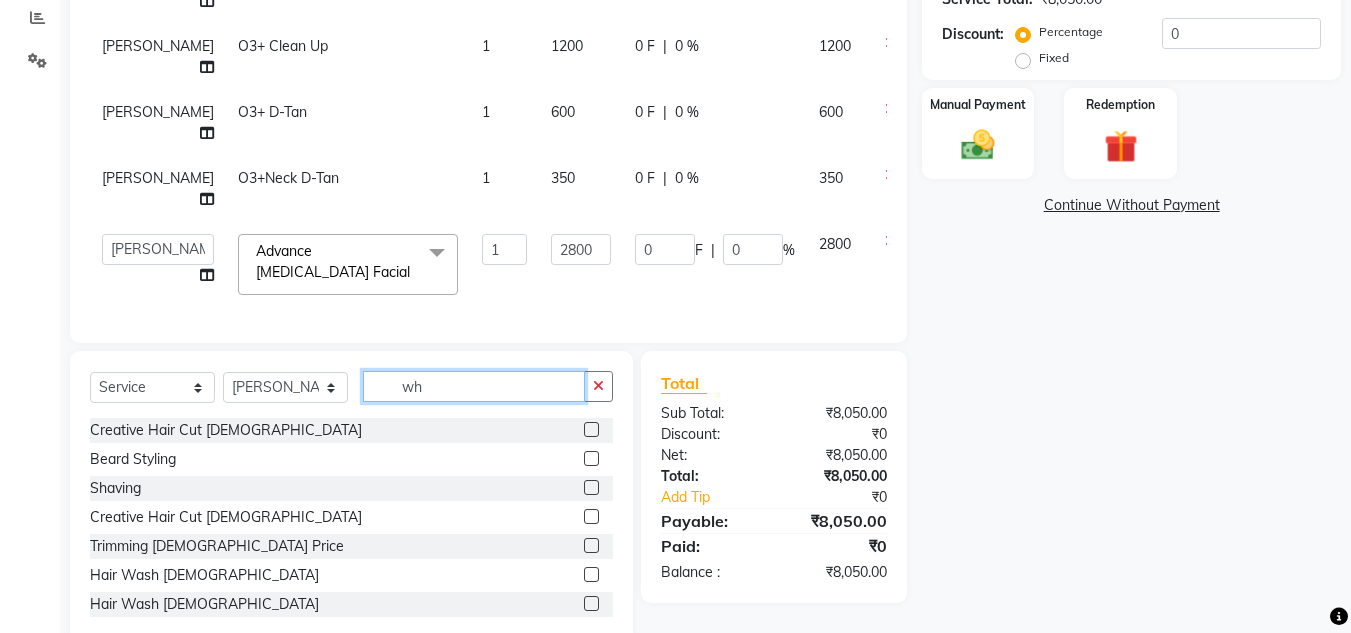 type on "w" 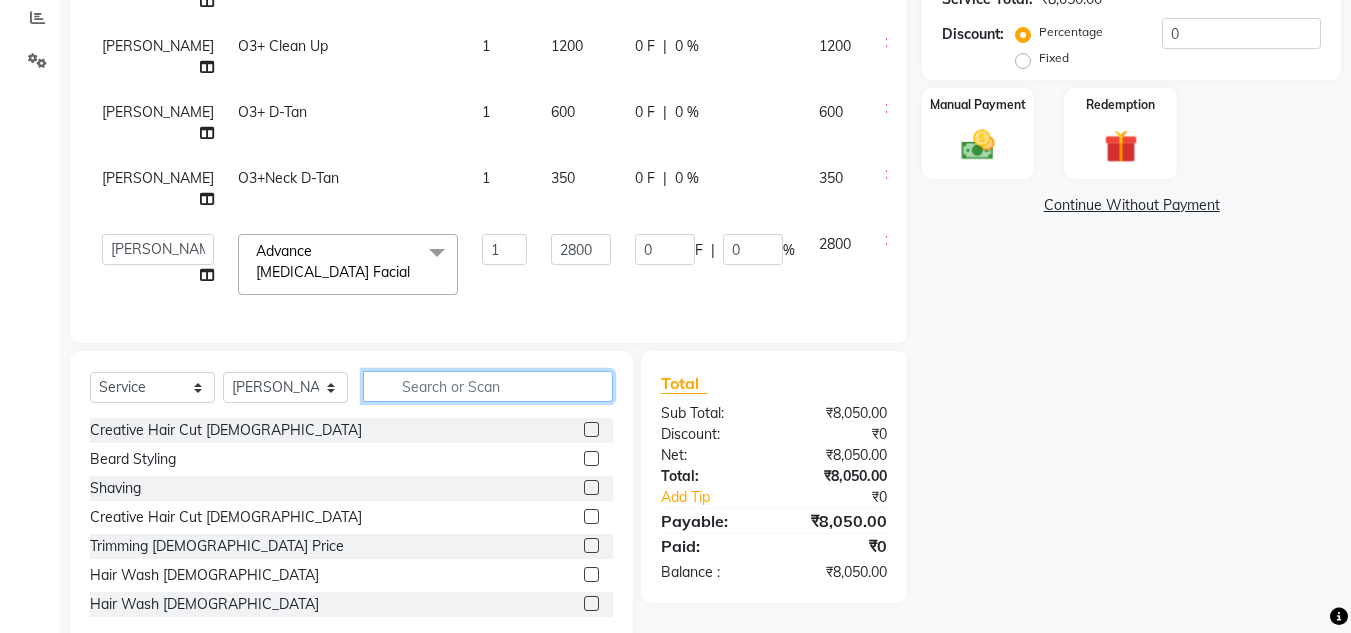 type 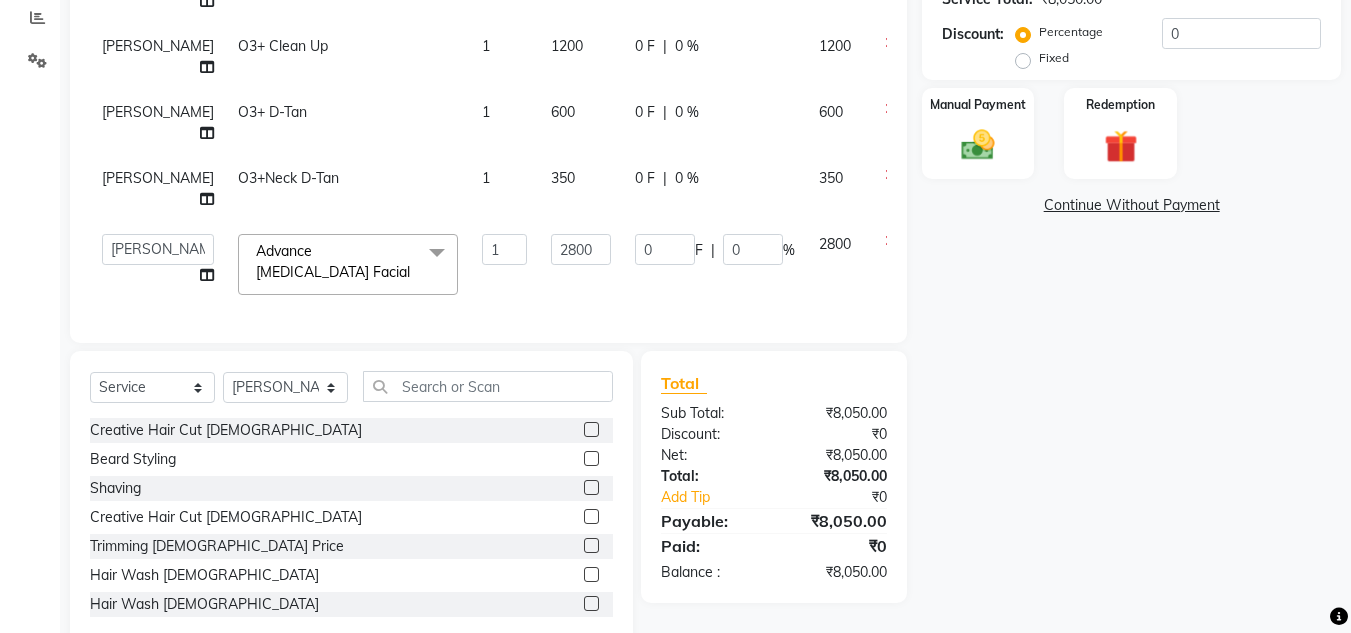 click 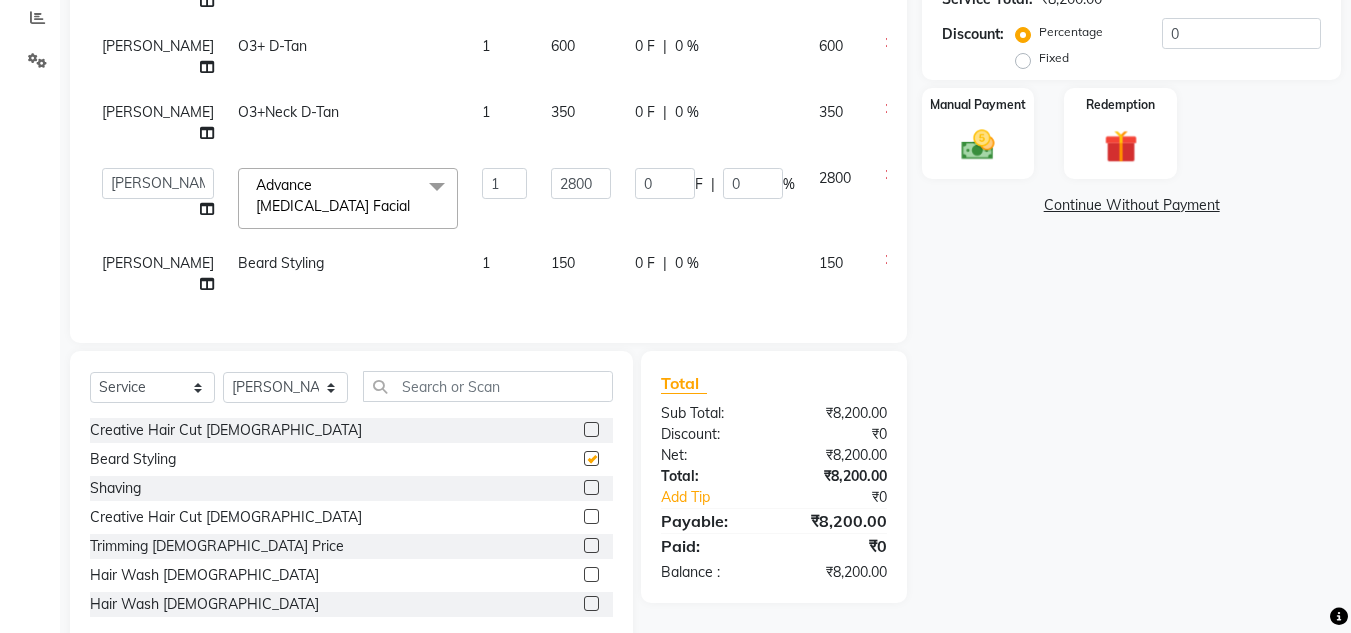 checkbox on "false" 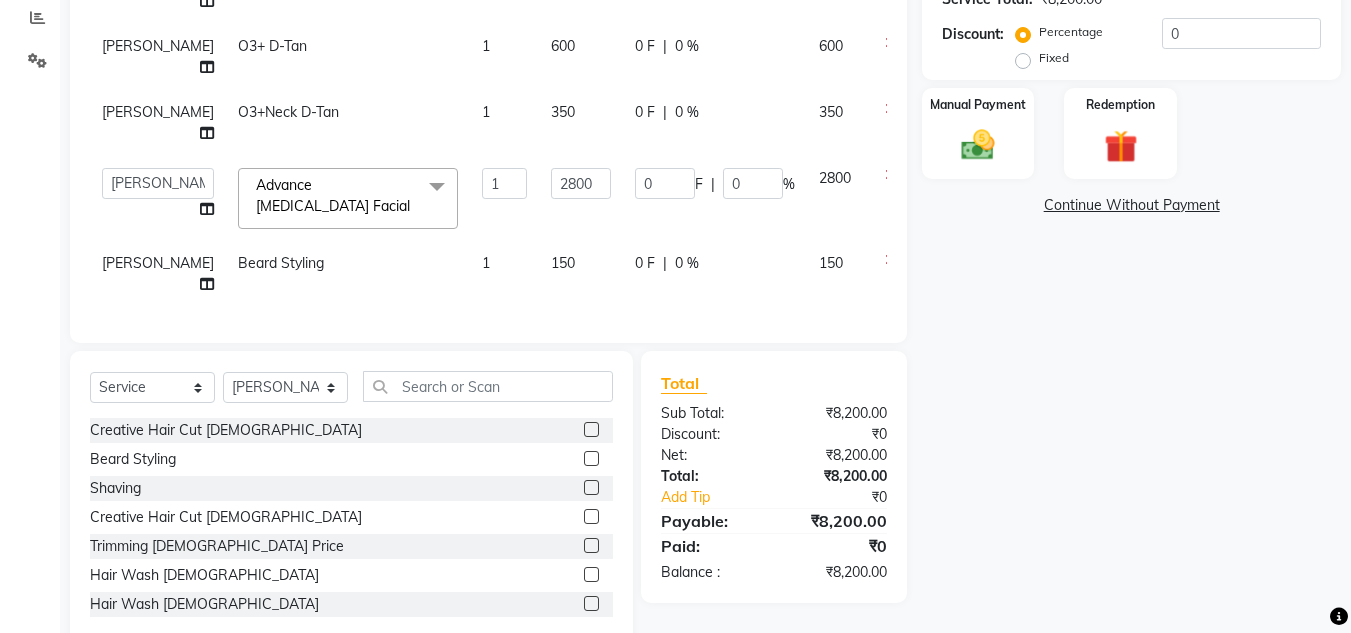 scroll, scrollTop: 397, scrollLeft: 0, axis: vertical 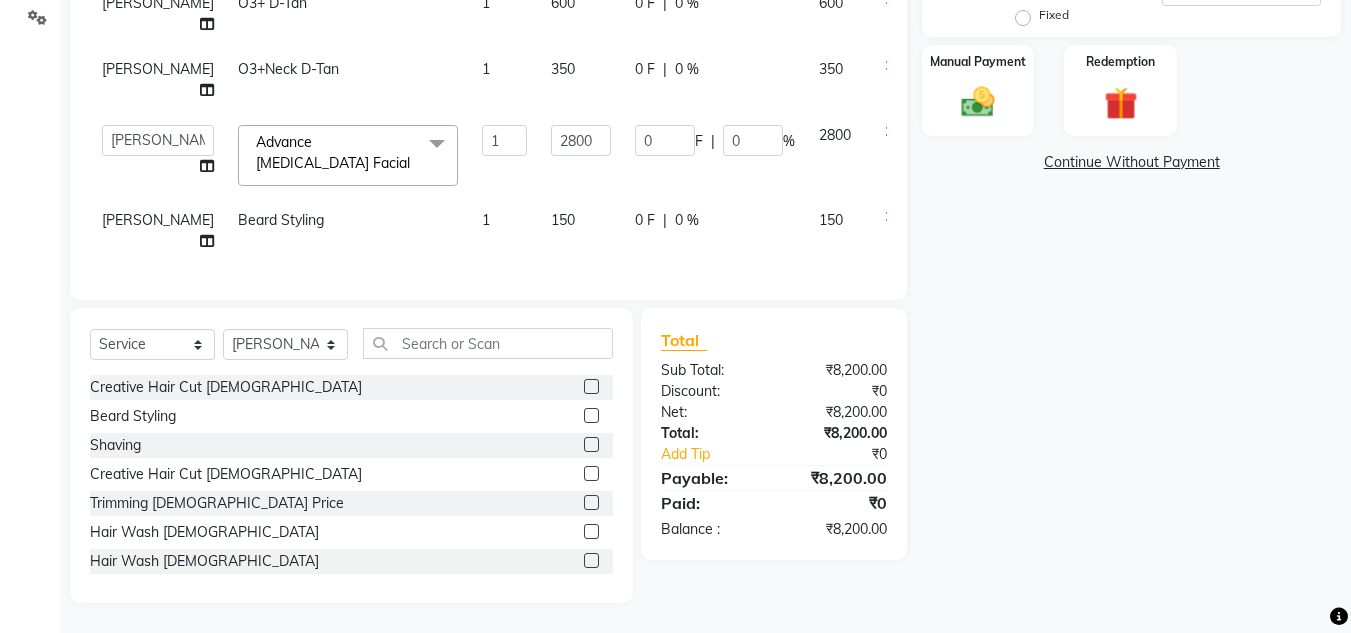 click 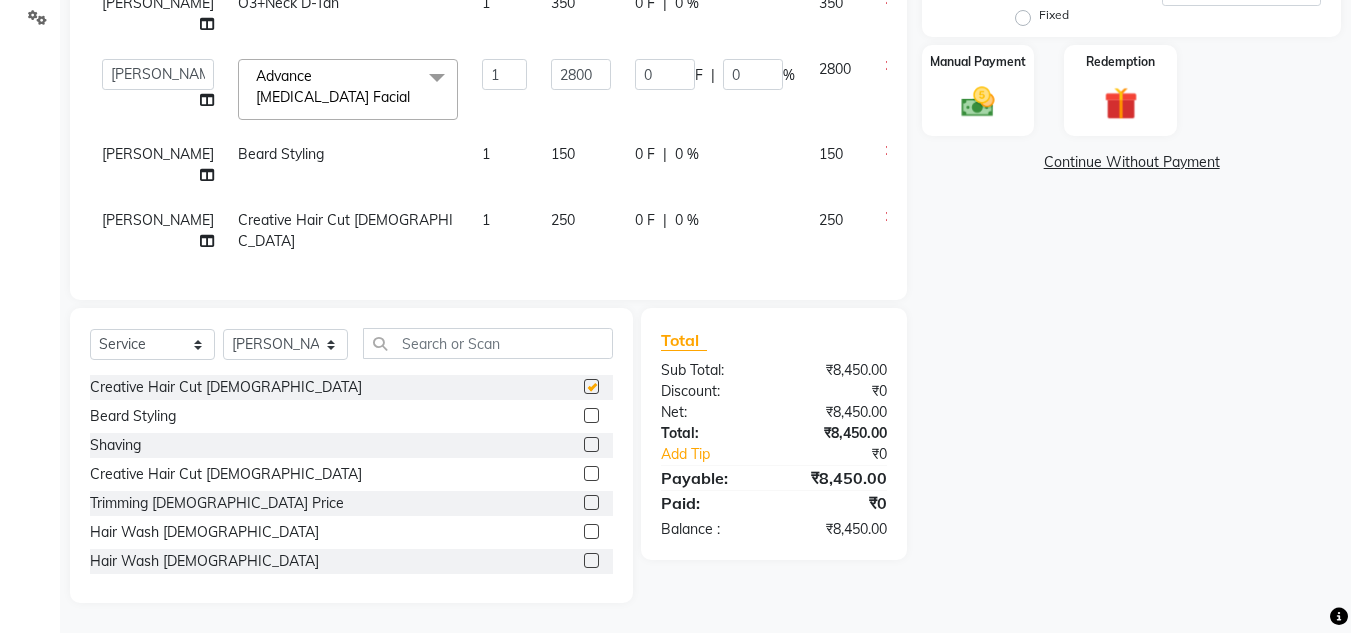 checkbox on "false" 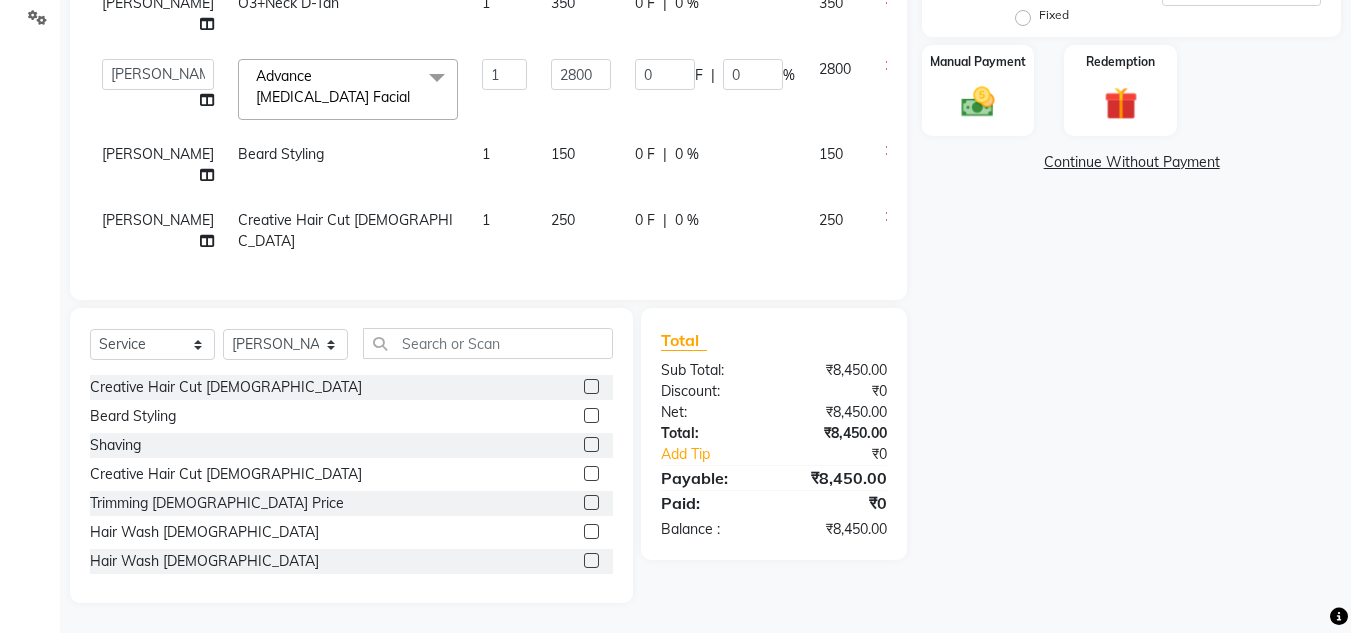 click 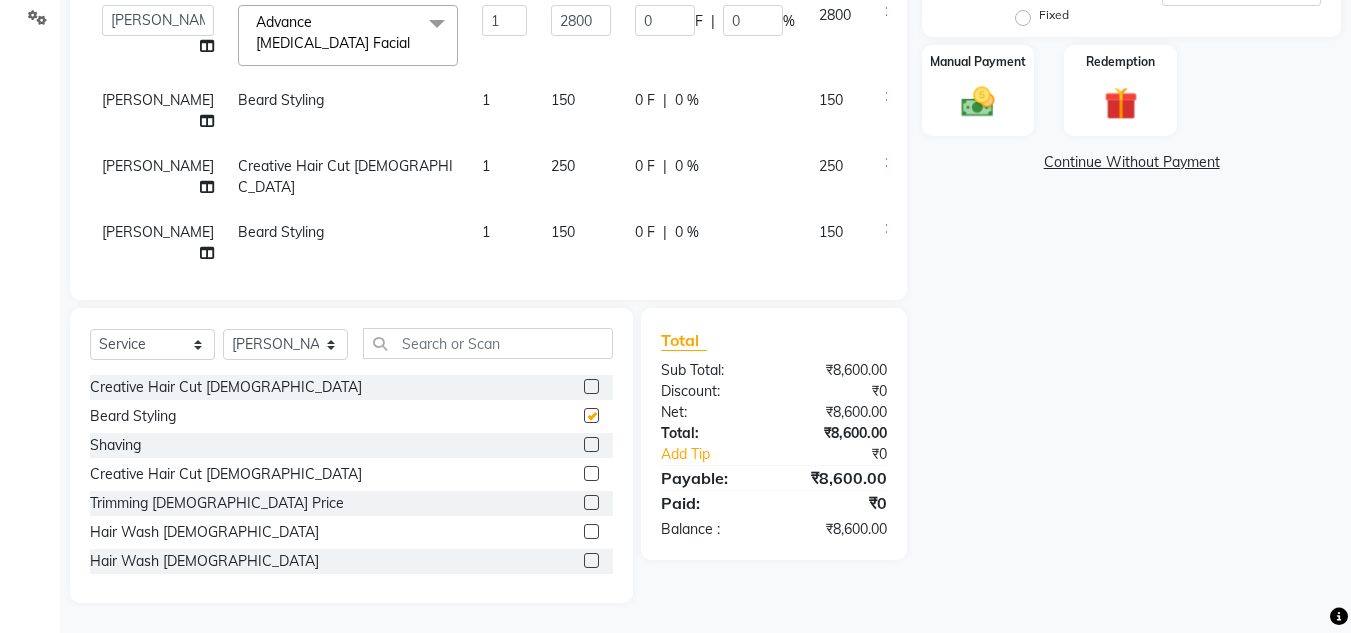 checkbox on "false" 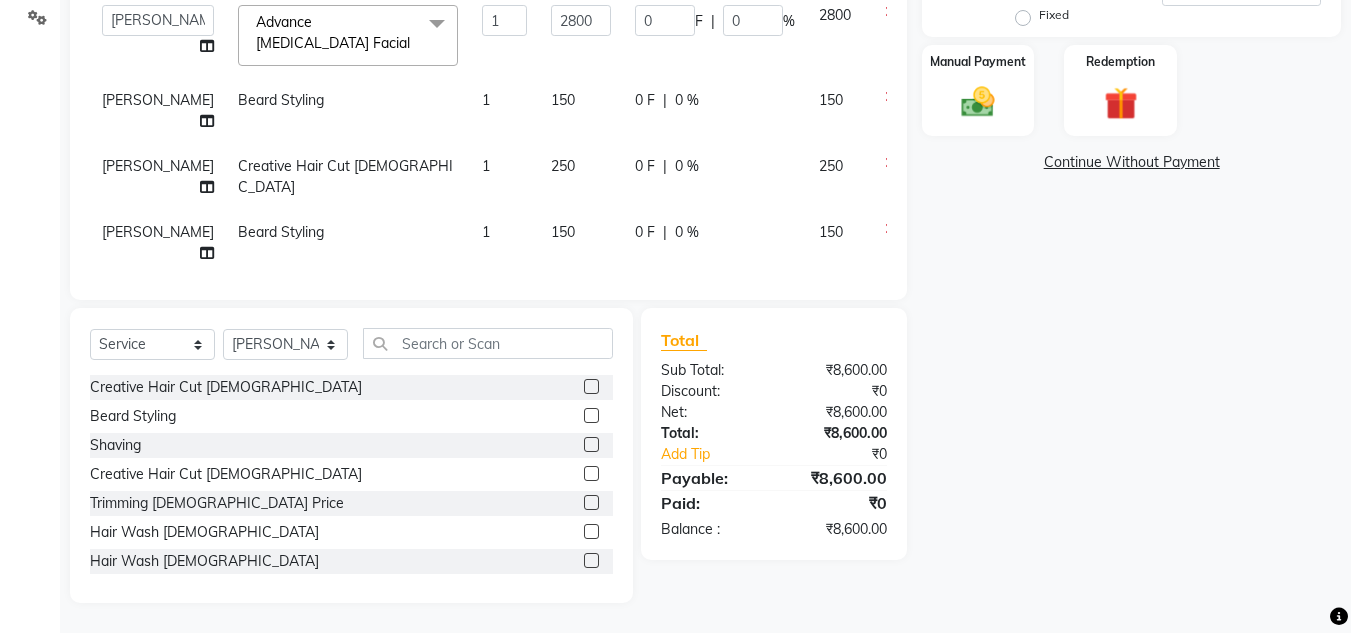 scroll, scrollTop: 529, scrollLeft: 0, axis: vertical 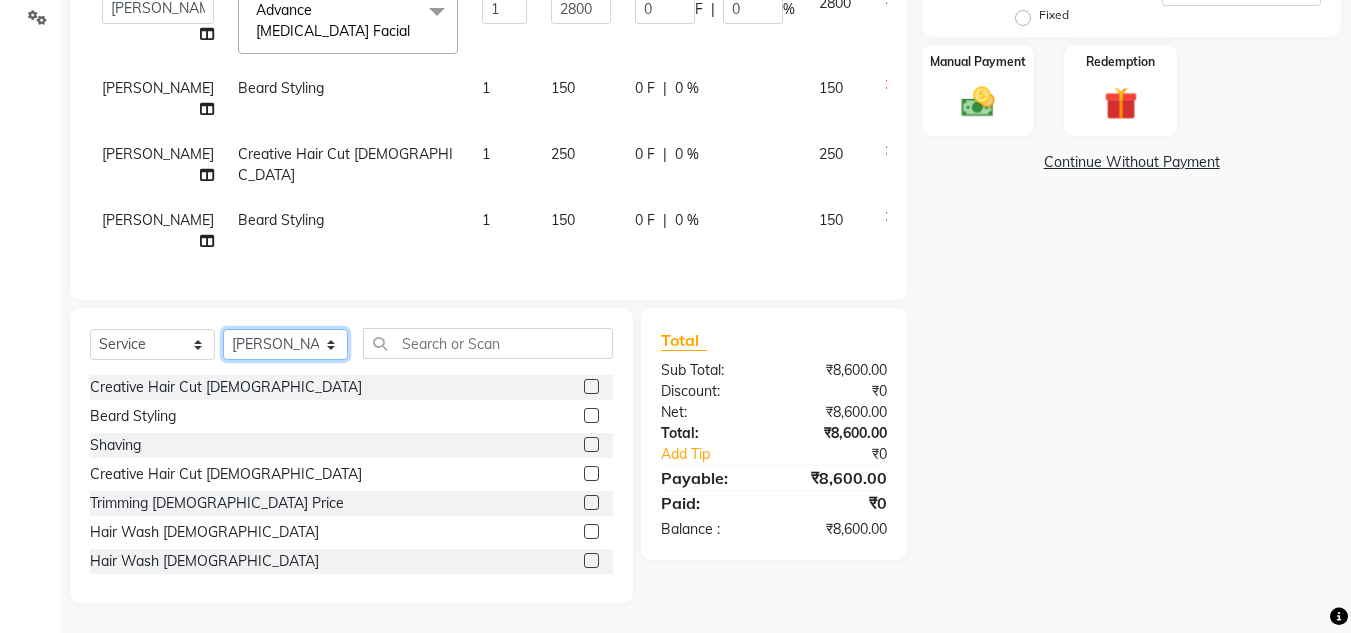 click on "Select Stylist [PERSON_NAME] Akash shreewas  [PERSON_NAME] [PERSON_NAME] [PERSON_NAME] [PERSON_NAME]" 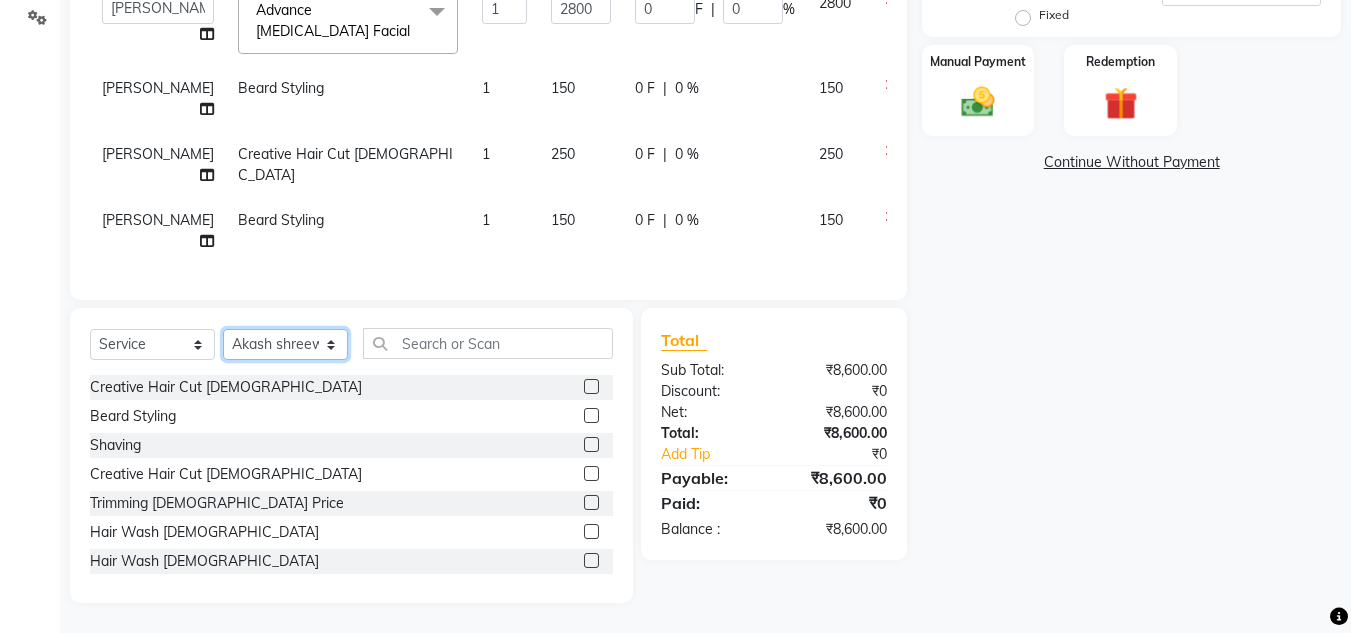 click on "Select Stylist [PERSON_NAME] Akash shreewas  [PERSON_NAME] [PERSON_NAME] [PERSON_NAME] [PERSON_NAME]" 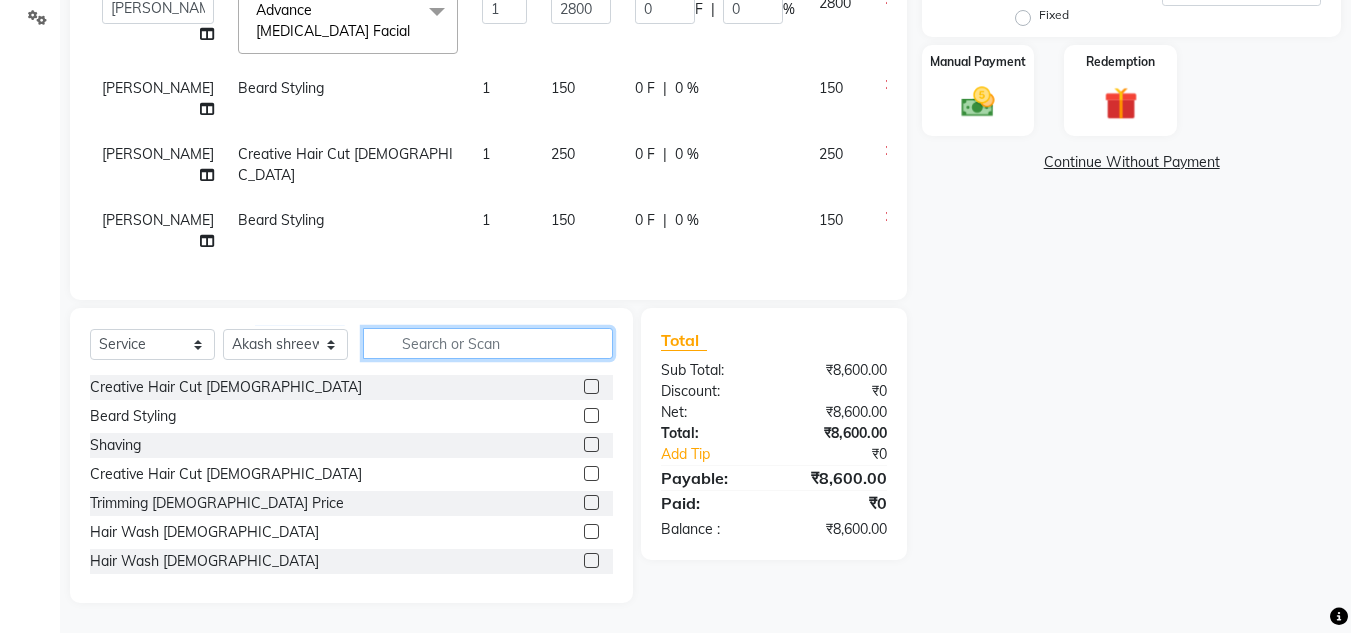 click 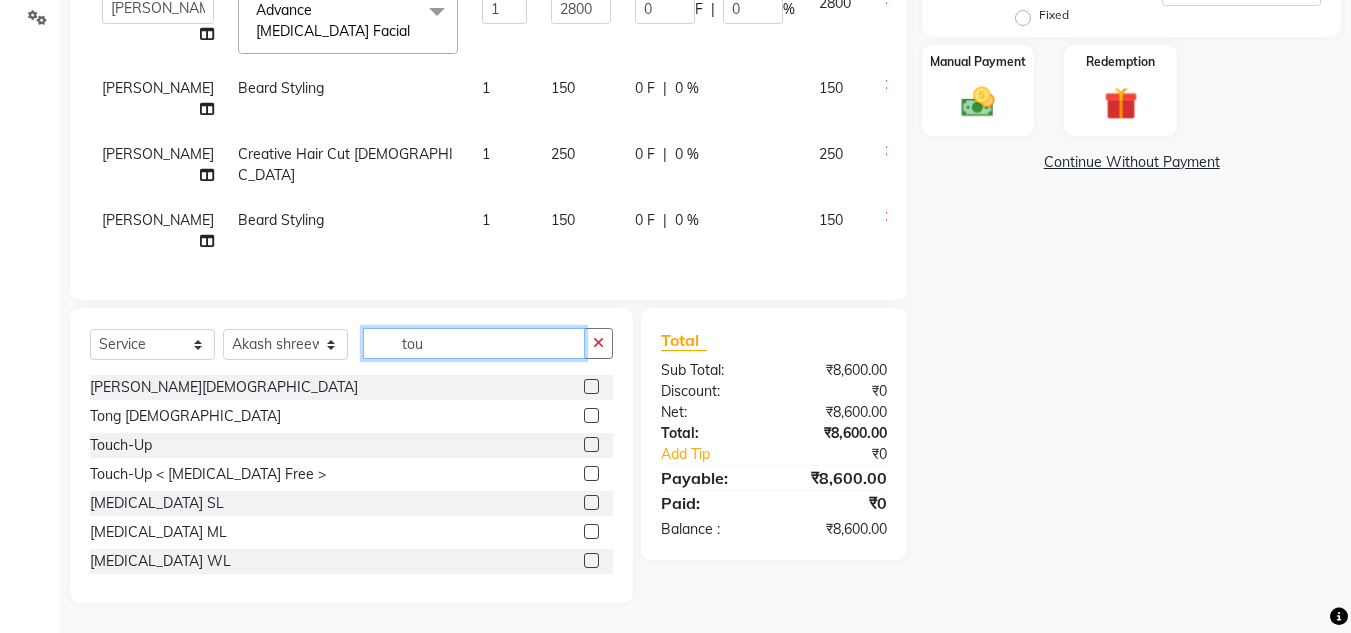 scroll, scrollTop: 425, scrollLeft: 0, axis: vertical 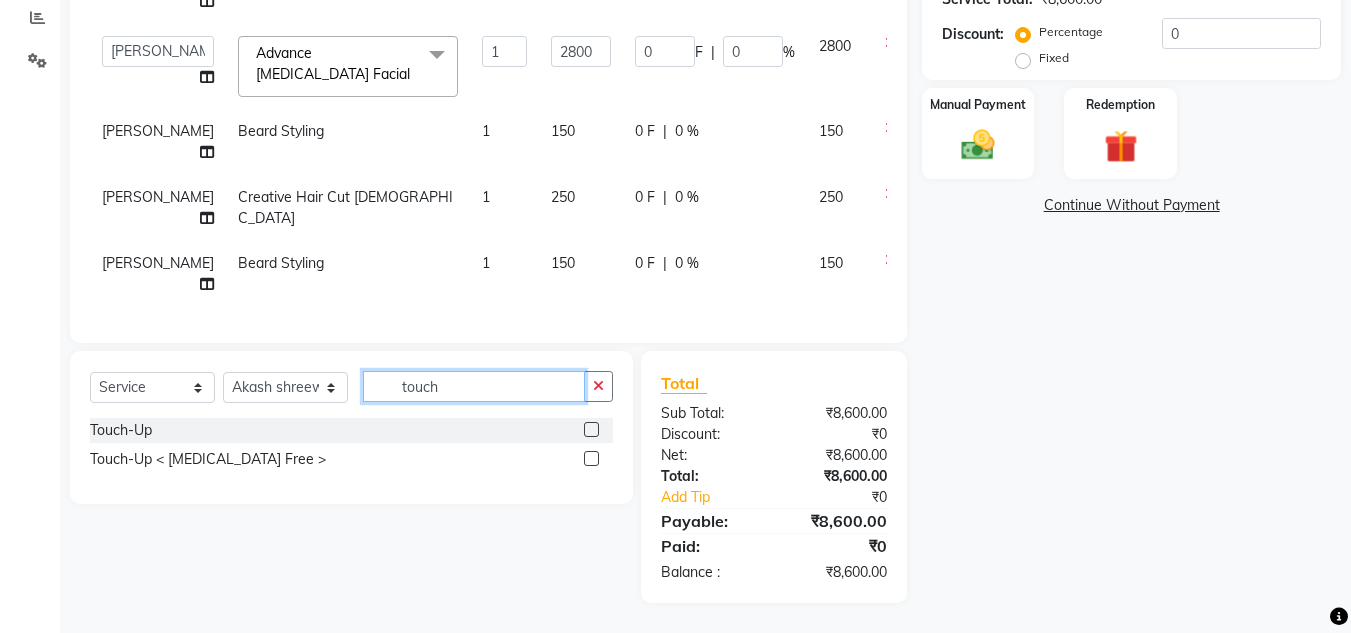 type on "touch" 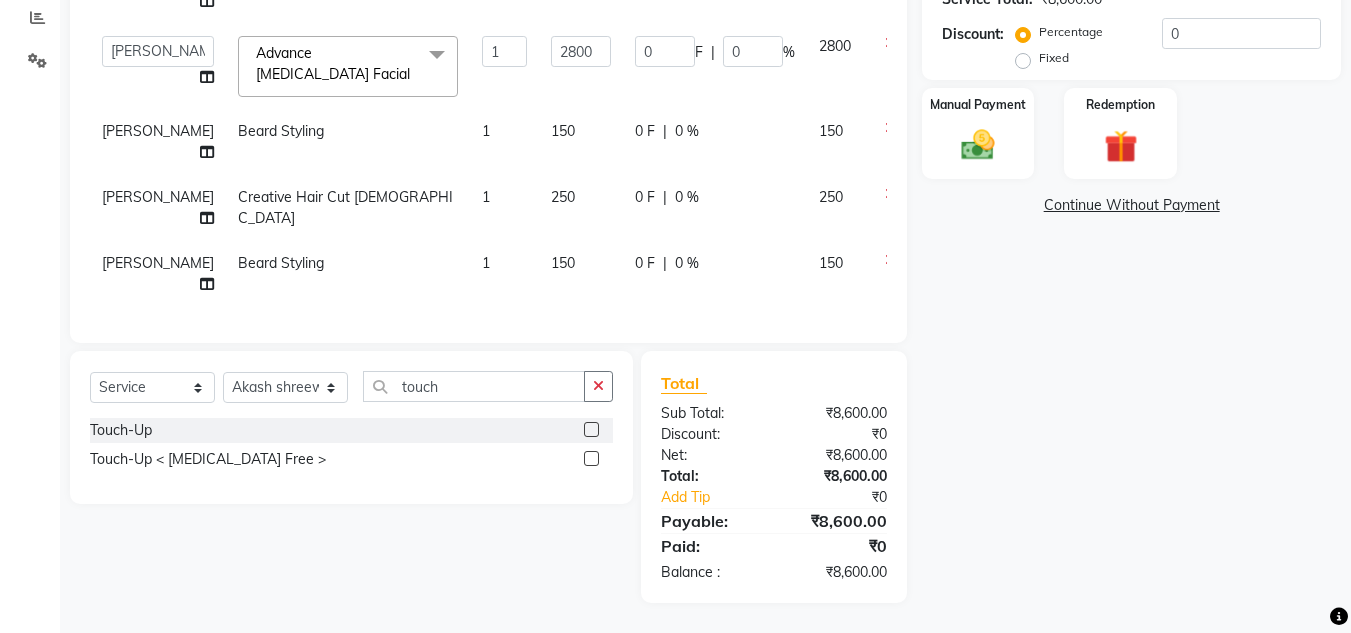 click 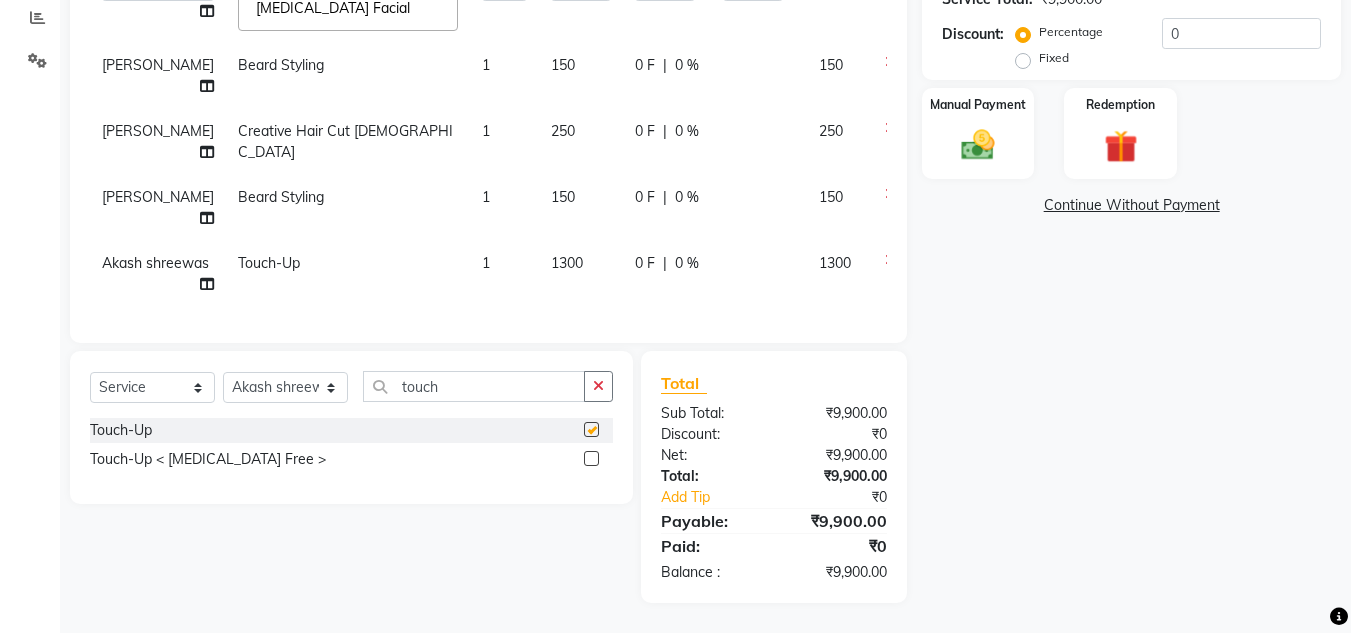 checkbox on "false" 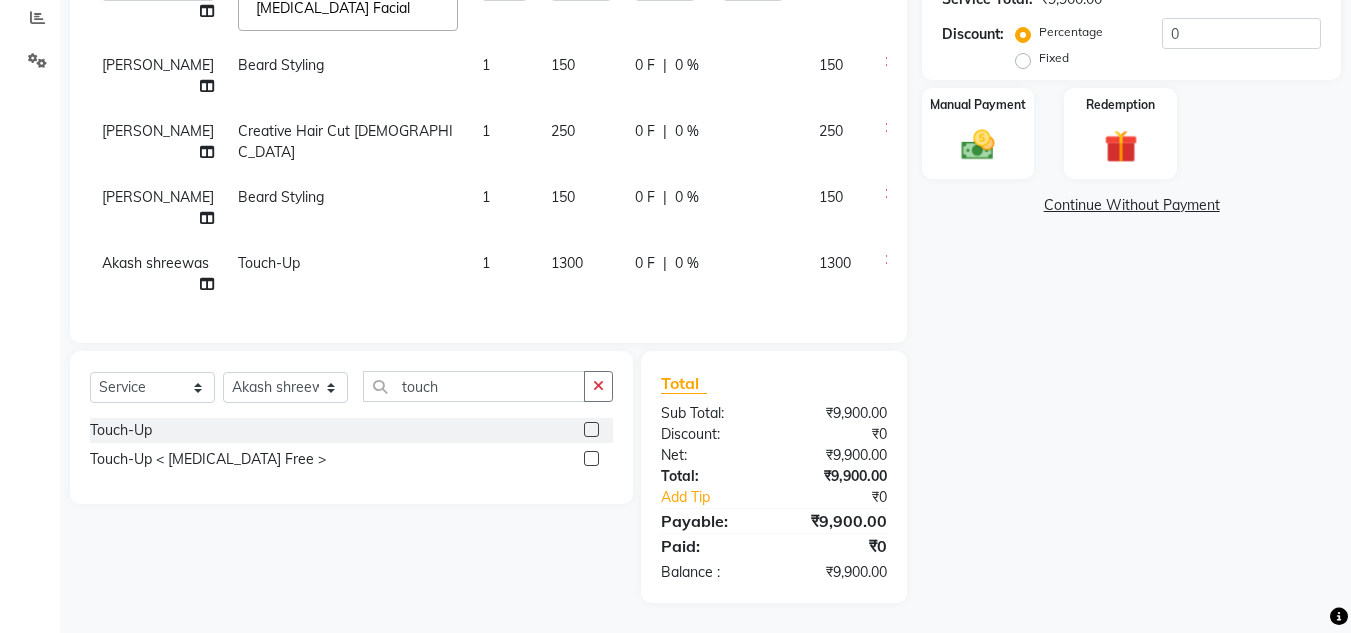 scroll, scrollTop: 595, scrollLeft: 0, axis: vertical 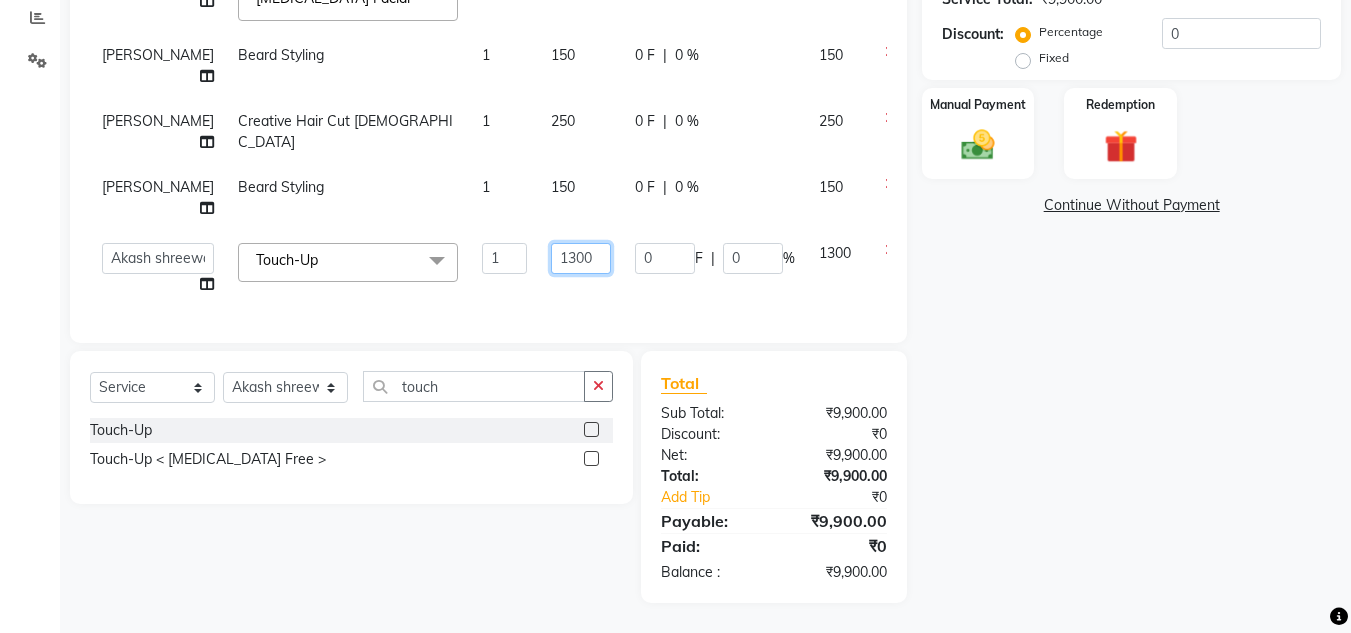 click on "1300" 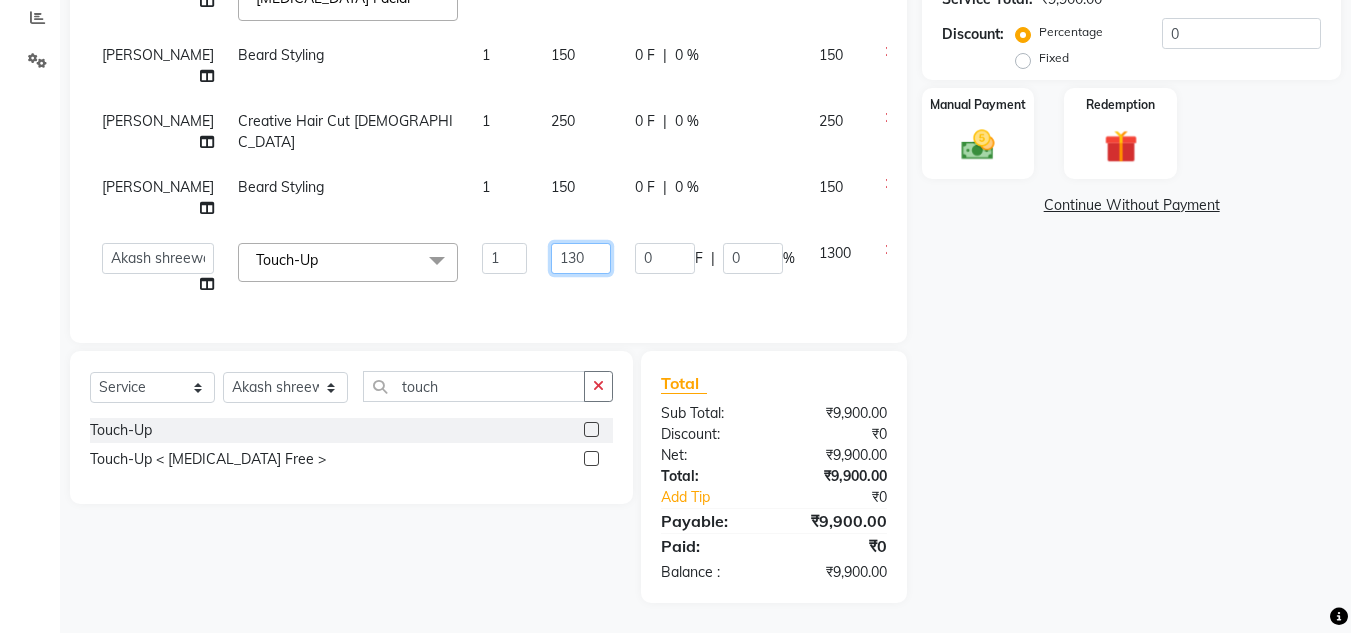 type on "1350" 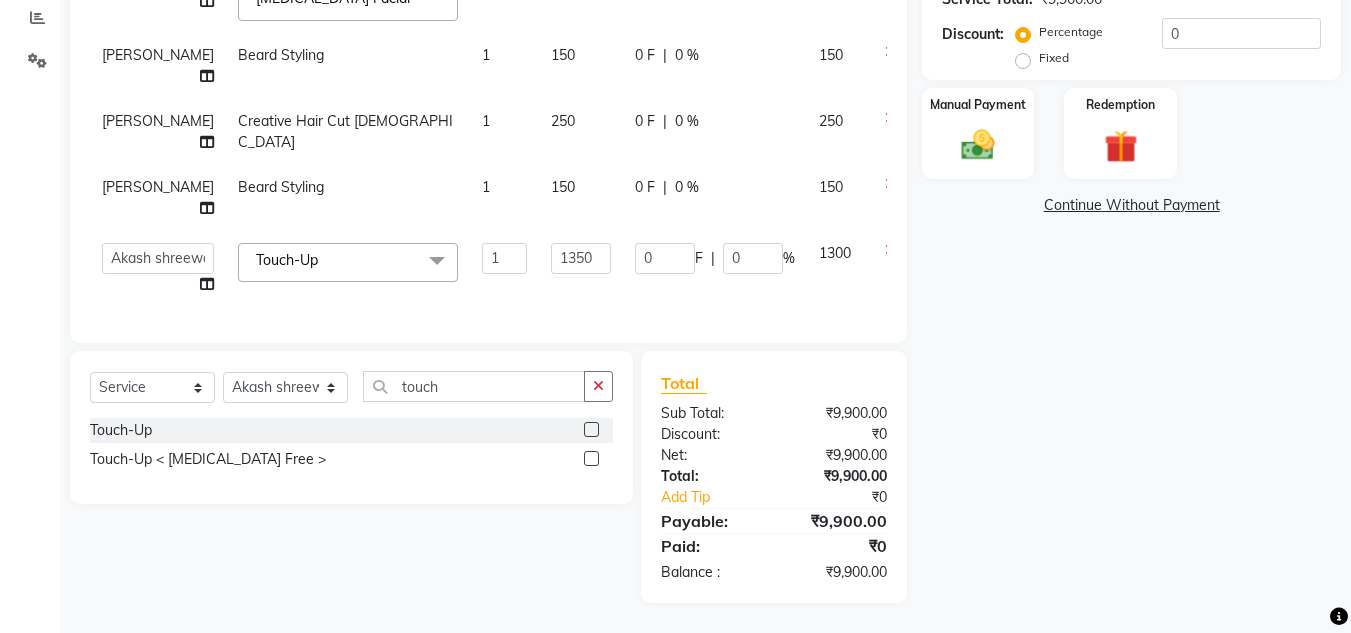 click on "Services Stylist Service Qty Price Disc Total Action [PERSON_NAME] O3+ [PERSON_NAME] 1 600 0 F | 0 % 600 [PERSON_NAME] O3+Neck D-Tan 1 350 0 F | 0 % 350 [PERSON_NAME] O3+ Clean Up 1 1200 0 F | 0 % 1200 [PERSON_NAME] O3+ [PERSON_NAME] 1 600 0 F | 0 % 600 [PERSON_NAME] O3+Neck D-Tan 1 350 0 F | 0 % 350 [PERSON_NAME] O3+ Clean Up 1 1200 0 F | 0 % 1200 [PERSON_NAME] O3+ [PERSON_NAME] 1 600 0 F | 0 % 600 [PERSON_NAME] O3+Neck D-Tan 1 350 0 F | 0 % 350  [PERSON_NAME]   Akash shreewas    [PERSON_NAME]   [PERSON_NAME] [PERSON_NAME]   [PERSON_NAME]  Advance [MEDICAL_DATA] Facial  x Creative Hair Cut [DEMOGRAPHIC_DATA] [PERSON_NAME] Styling Shaving Creative Hair Cut [DEMOGRAPHIC_DATA] Trimming [DEMOGRAPHIC_DATA] Price Hair Wash [DEMOGRAPHIC_DATA] Hair Wash [DEMOGRAPHIC_DATA] Blow-Dry [DEMOGRAPHIC_DATA] Blow-Dry [DEMOGRAPHIC_DATA] Tong [DEMOGRAPHIC_DATA] Tong [DEMOGRAPHIC_DATA] Hair-Styling [DEMOGRAPHIC_DATA] Hair-Styling [DEMOGRAPHIC_DATA] Fringe Cutting Deep Conditioning Head Massage [DEMOGRAPHIC_DATA] Head Massage [DEMOGRAPHIC_DATA] Keratin Wash [DEMOGRAPHIC_DATA] Keratin Wash [DEMOGRAPHIC_DATA] Hair Spa SL Hair Spa ML Hair Spa WL Herbal Spa SL Herbal Spa [PERSON_NAME]  1" 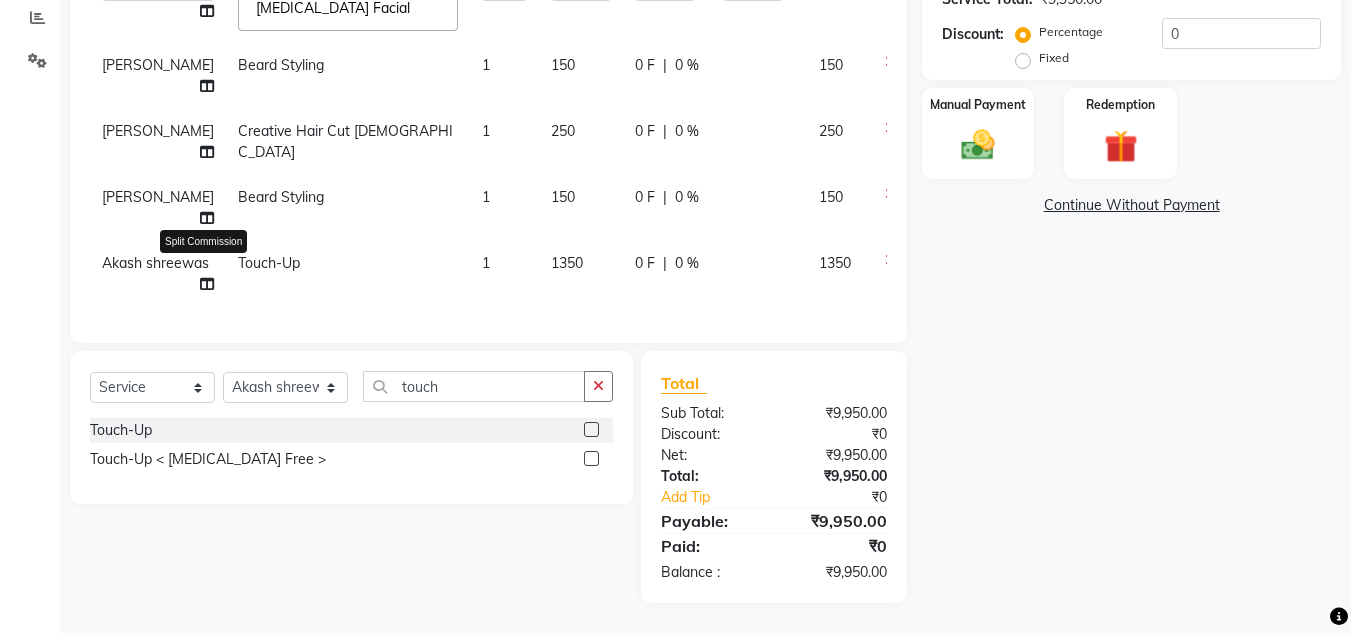 click 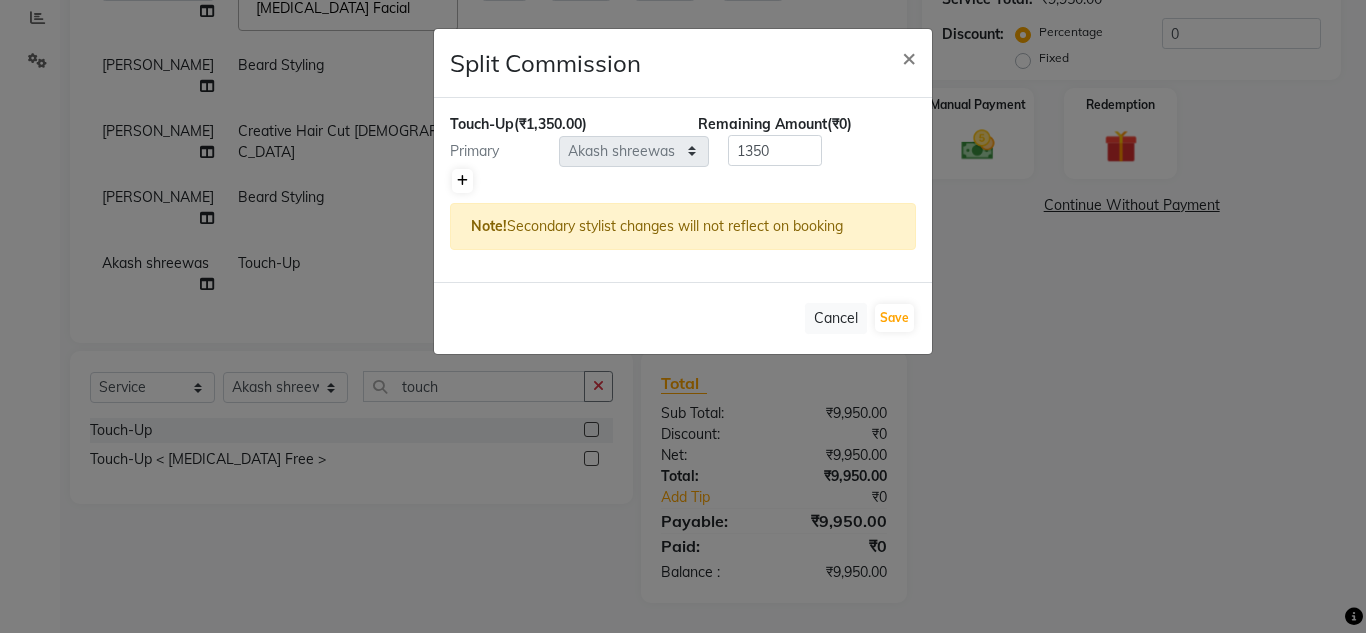 click 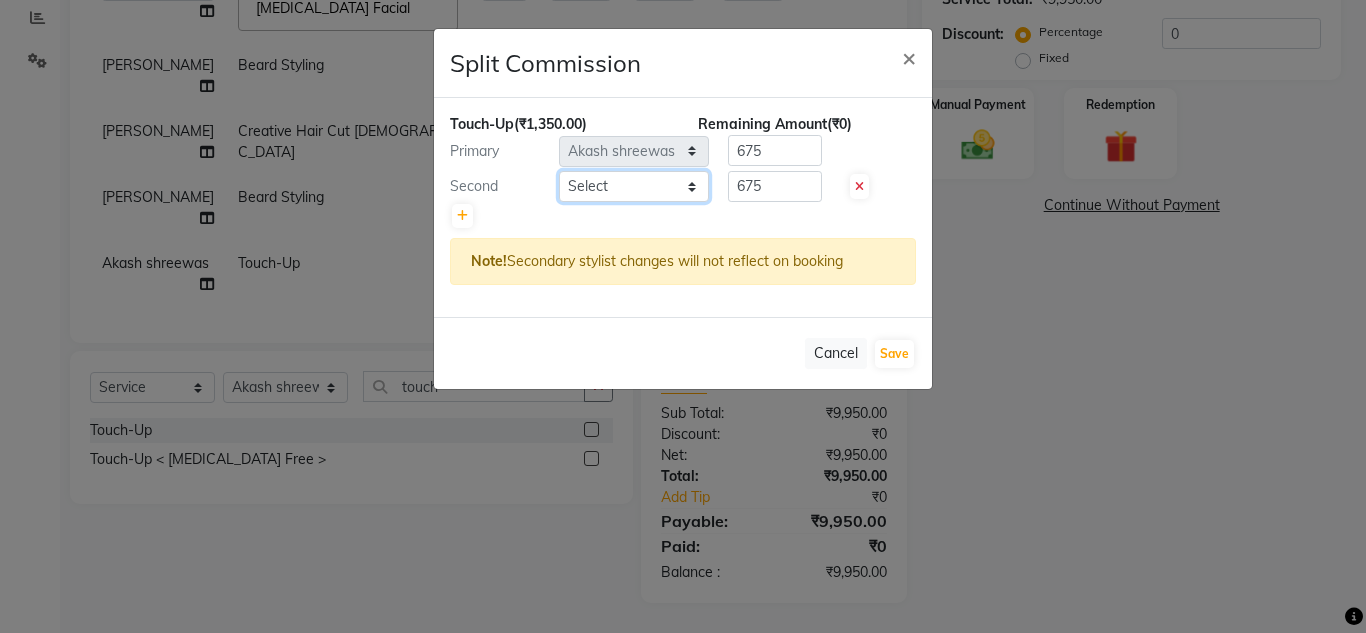 click on "Select  [PERSON_NAME]   Akash shreewas    [PERSON_NAME]   [PERSON_NAME] [PERSON_NAME]   [PERSON_NAME]" 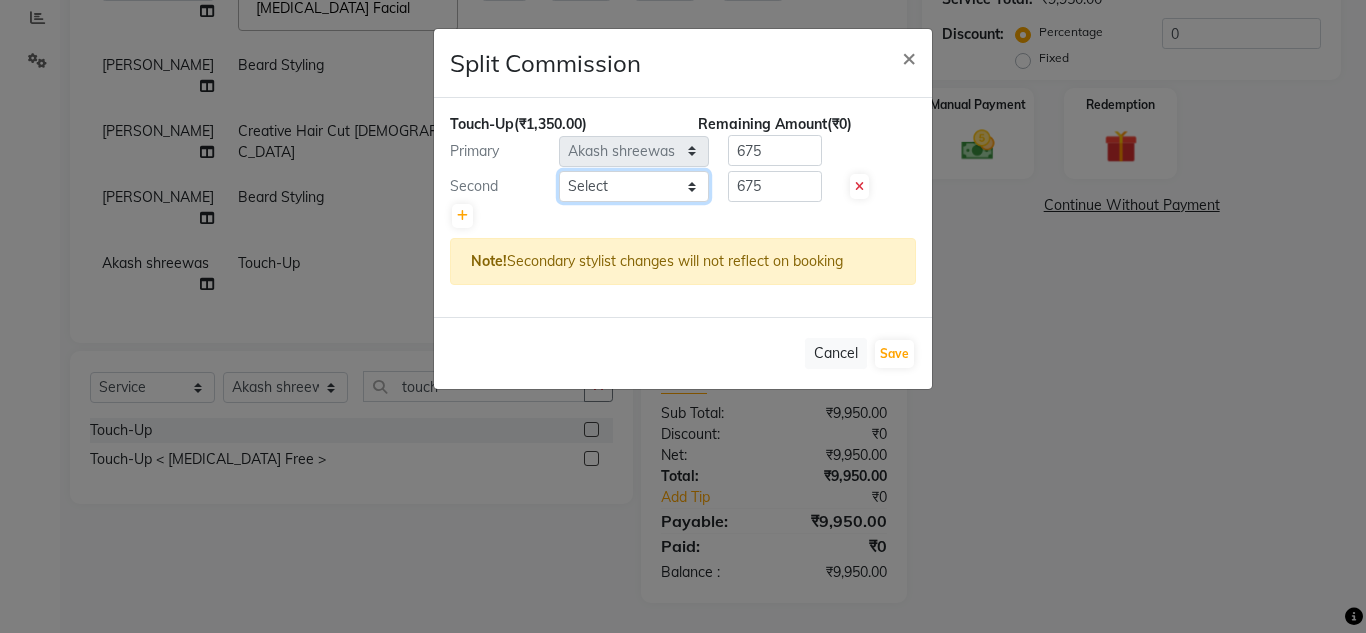 select on "85186" 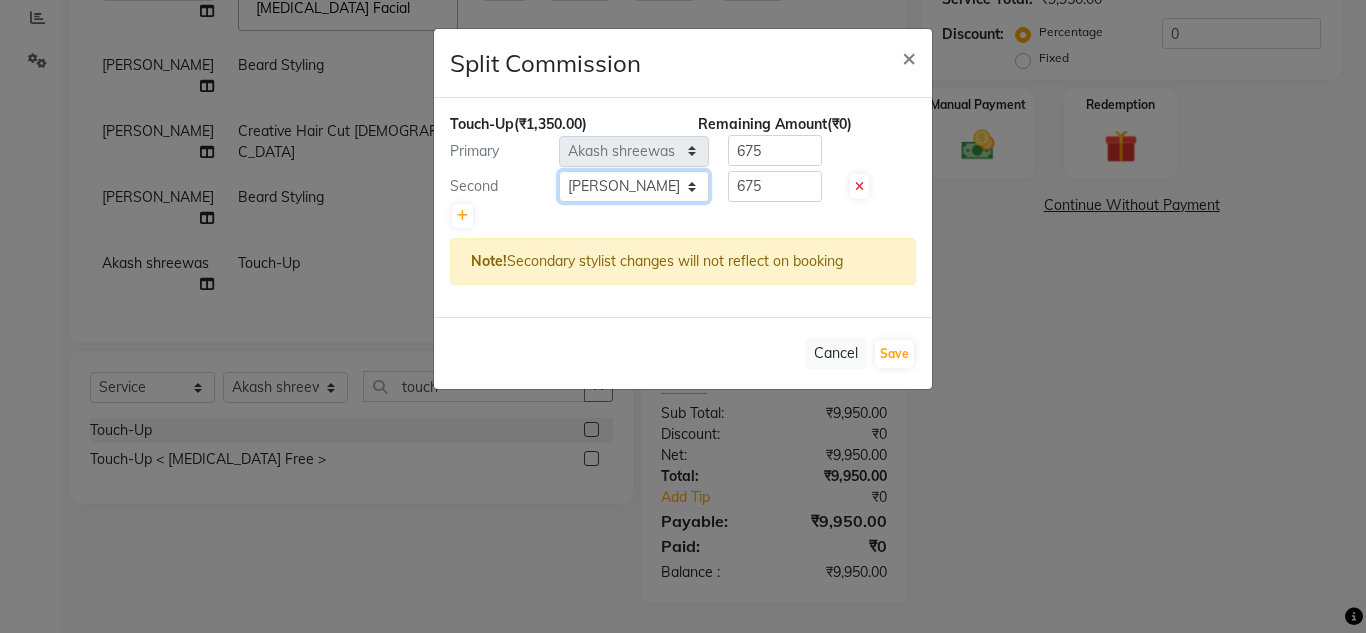 click on "Select  [PERSON_NAME]   Akash shreewas    [PERSON_NAME]   [PERSON_NAME] [PERSON_NAME]   [PERSON_NAME]" 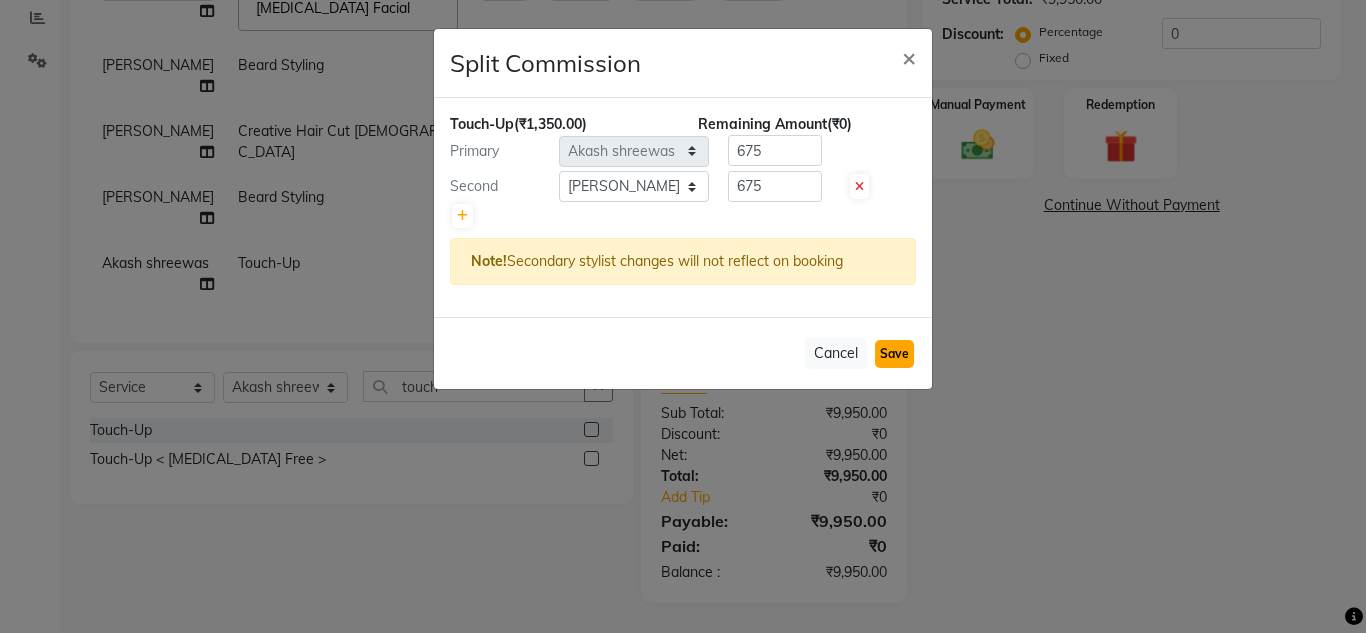click on "Save" 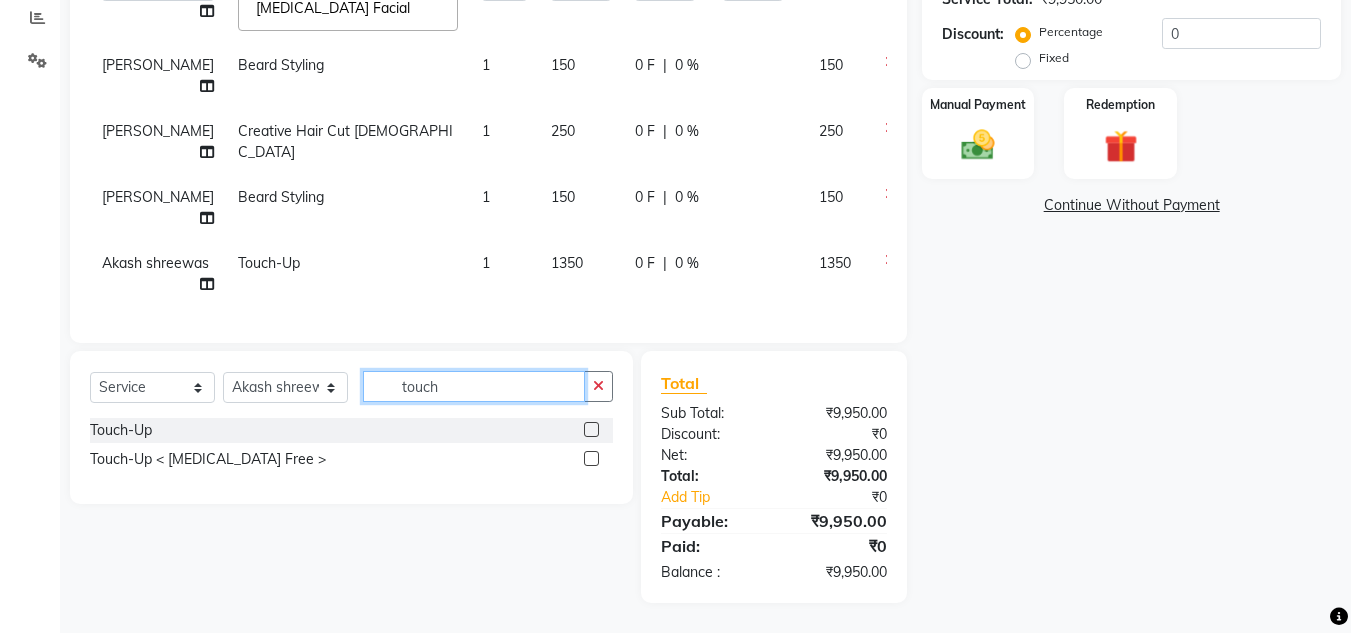 click on "touch" 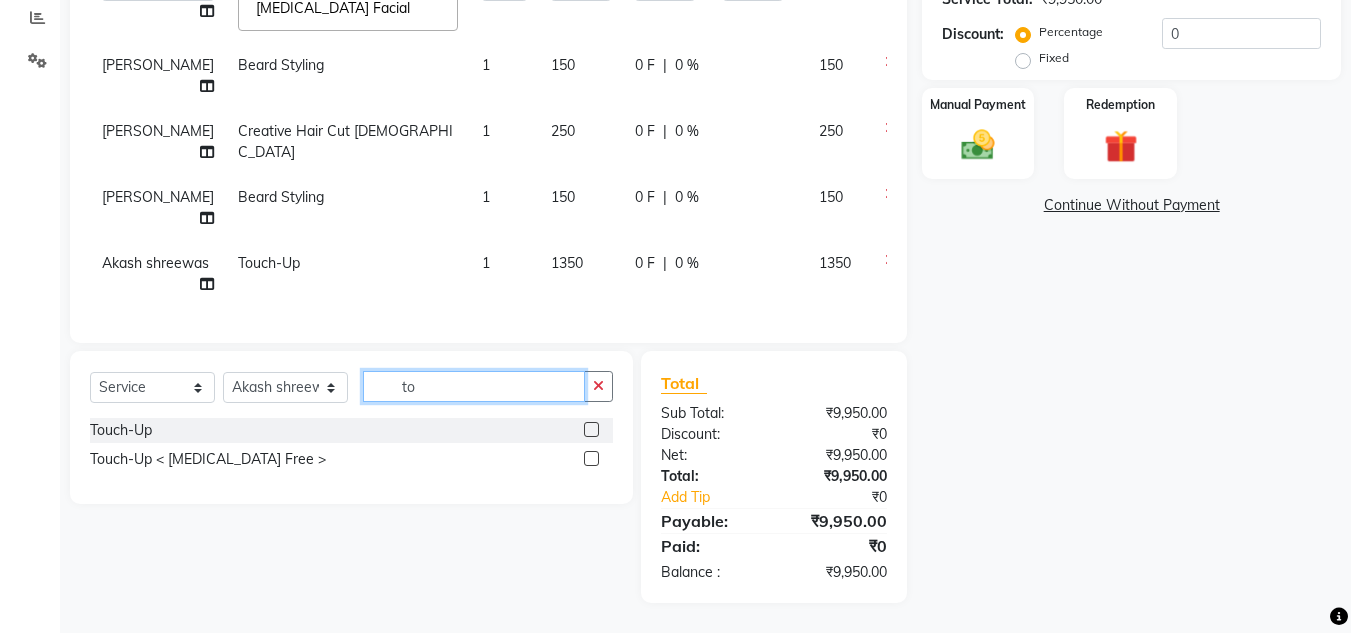 type 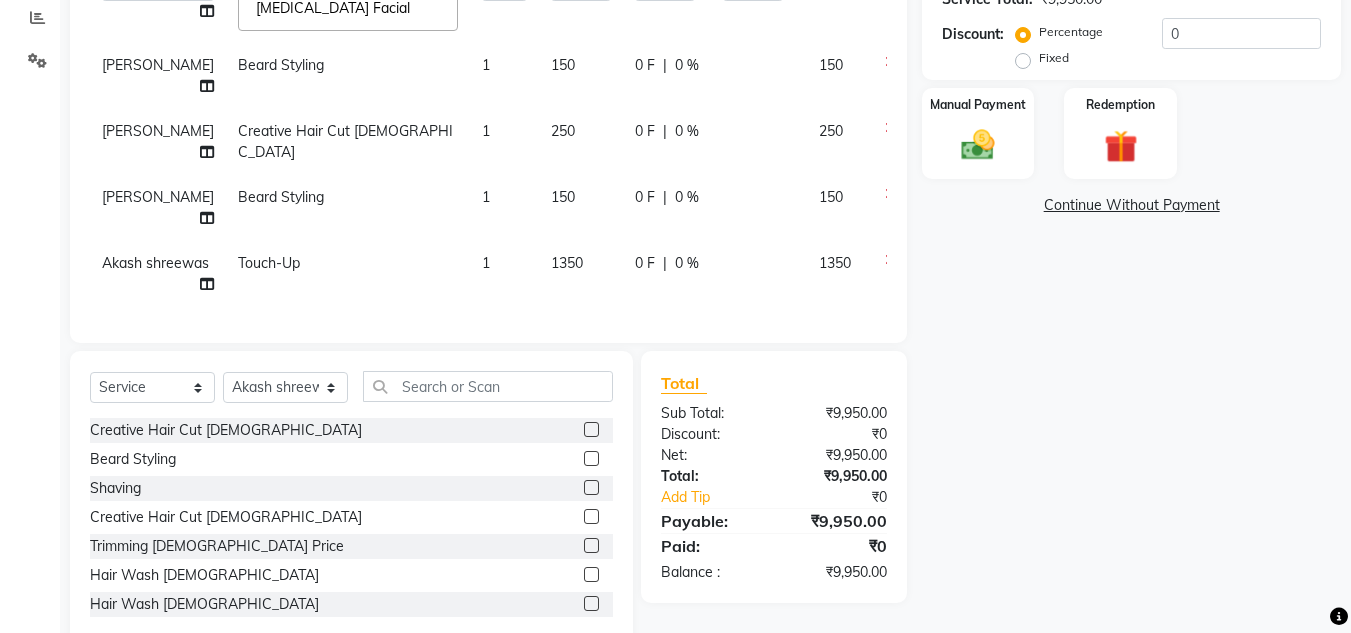 click 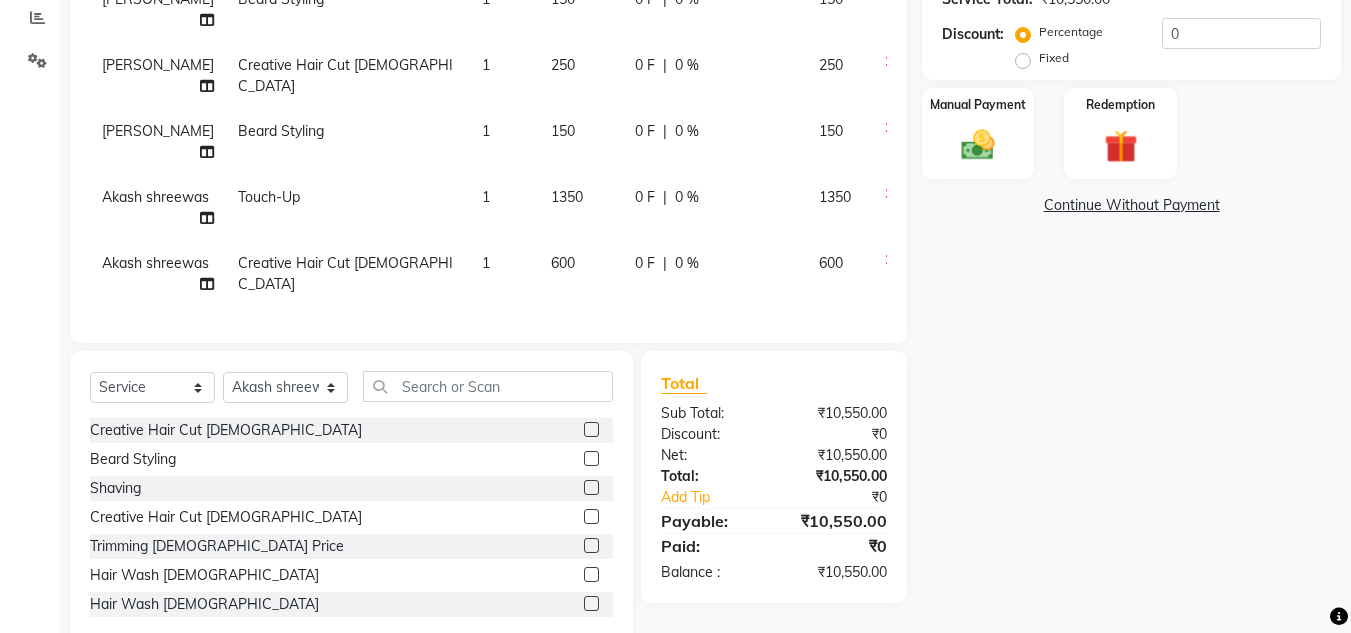 scroll, scrollTop: 661, scrollLeft: 0, axis: vertical 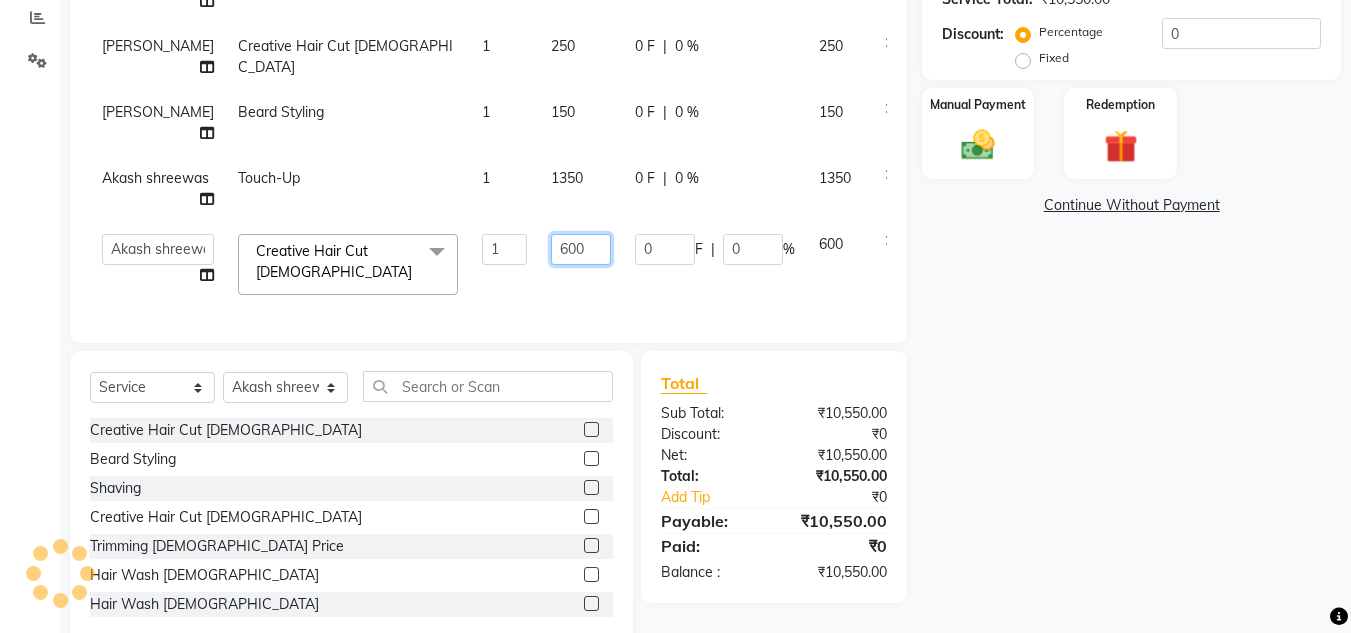 click on "600" 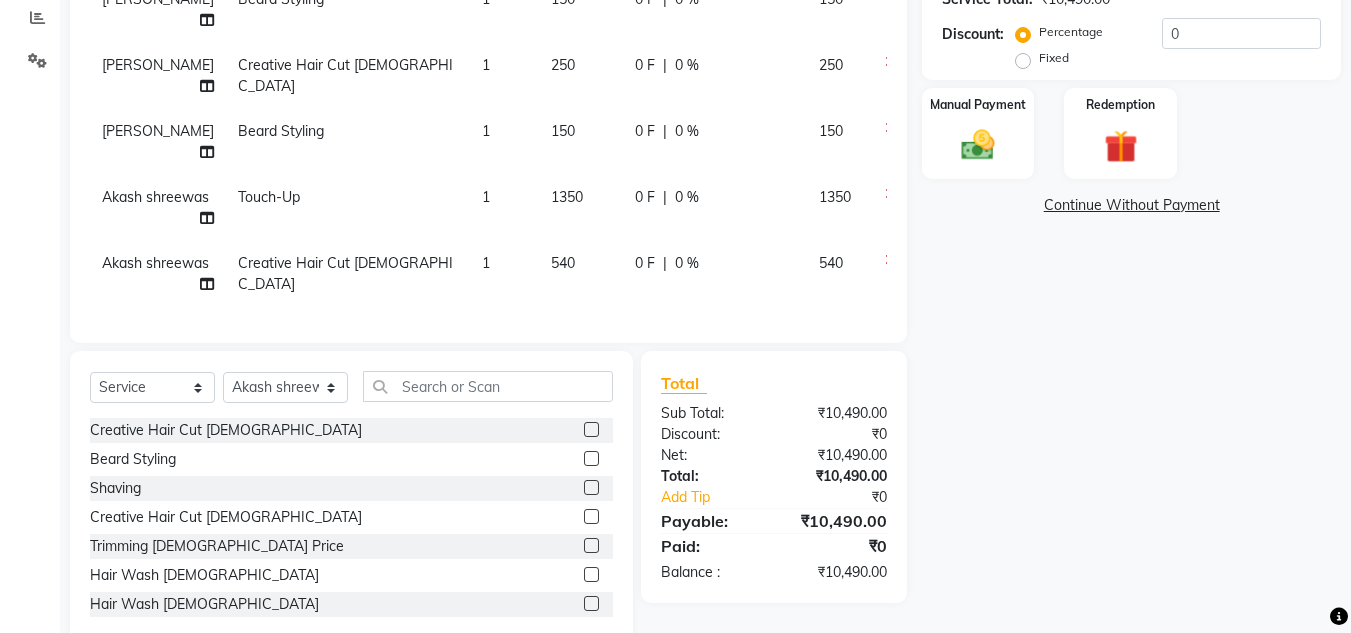 click on "Services Stylist Service Qty Price Disc Total Action [PERSON_NAME] O3+ [PERSON_NAME] 1 600 0 F | 0 % 600 [PERSON_NAME] O3+Neck D-Tan 1 350 0 F | 0 % 350 [PERSON_NAME] O3+ Clean Up 1 1200 0 F | 0 % 1200 [PERSON_NAME] O3+ [PERSON_NAME] 1 600 0 F | 0 % 600 [PERSON_NAME] O3+Neck D-Tan 1 350 0 F | 0 % 350 [PERSON_NAME] O3+ Clean Up 1 1200 0 F | 0 % 1200 [PERSON_NAME] O3+ [PERSON_NAME] 1 600 0 F | 0 % 600 [PERSON_NAME] O3+Neck D-Tan 1 350 0 F | 0 % 350  [PERSON_NAME]   Akash shreewas    [PERSON_NAME]   [PERSON_NAME] [PERSON_NAME]   [PERSON_NAME]  Advance [MEDICAL_DATA] Facial  x Creative Hair Cut [DEMOGRAPHIC_DATA] [PERSON_NAME] Styling Shaving Creative Hair Cut [DEMOGRAPHIC_DATA] Trimming [DEMOGRAPHIC_DATA] Price Hair Wash [DEMOGRAPHIC_DATA] Hair Wash [DEMOGRAPHIC_DATA] Blow-Dry [DEMOGRAPHIC_DATA] Blow-Dry [DEMOGRAPHIC_DATA] Tong [DEMOGRAPHIC_DATA] Tong [DEMOGRAPHIC_DATA] Hair-Styling [DEMOGRAPHIC_DATA] Hair-Styling [DEMOGRAPHIC_DATA] Fringe Cutting Deep Conditioning Head Massage [DEMOGRAPHIC_DATA] Head Massage [DEMOGRAPHIC_DATA] Keratin Wash [DEMOGRAPHIC_DATA] Keratin Wash [DEMOGRAPHIC_DATA] Hair Spa SL Hair Spa ML Hair Spa WL Herbal Spa SL Herbal Spa [PERSON_NAME]  1" 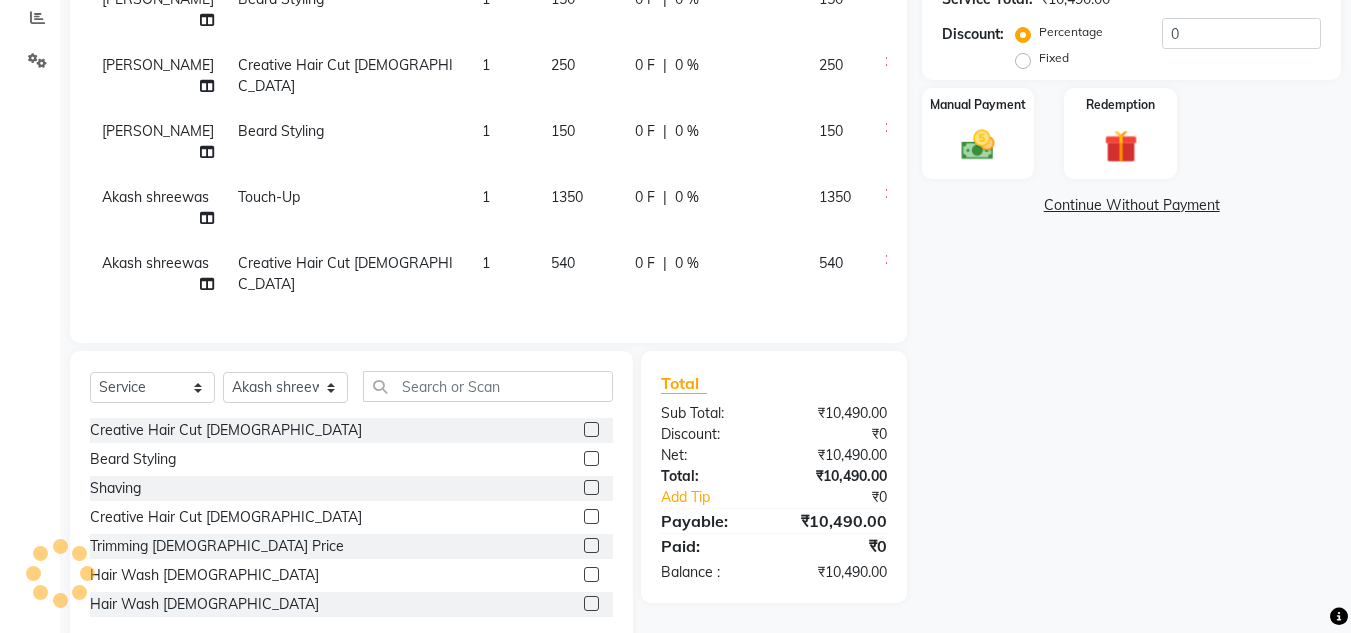 scroll, scrollTop: 468, scrollLeft: 0, axis: vertical 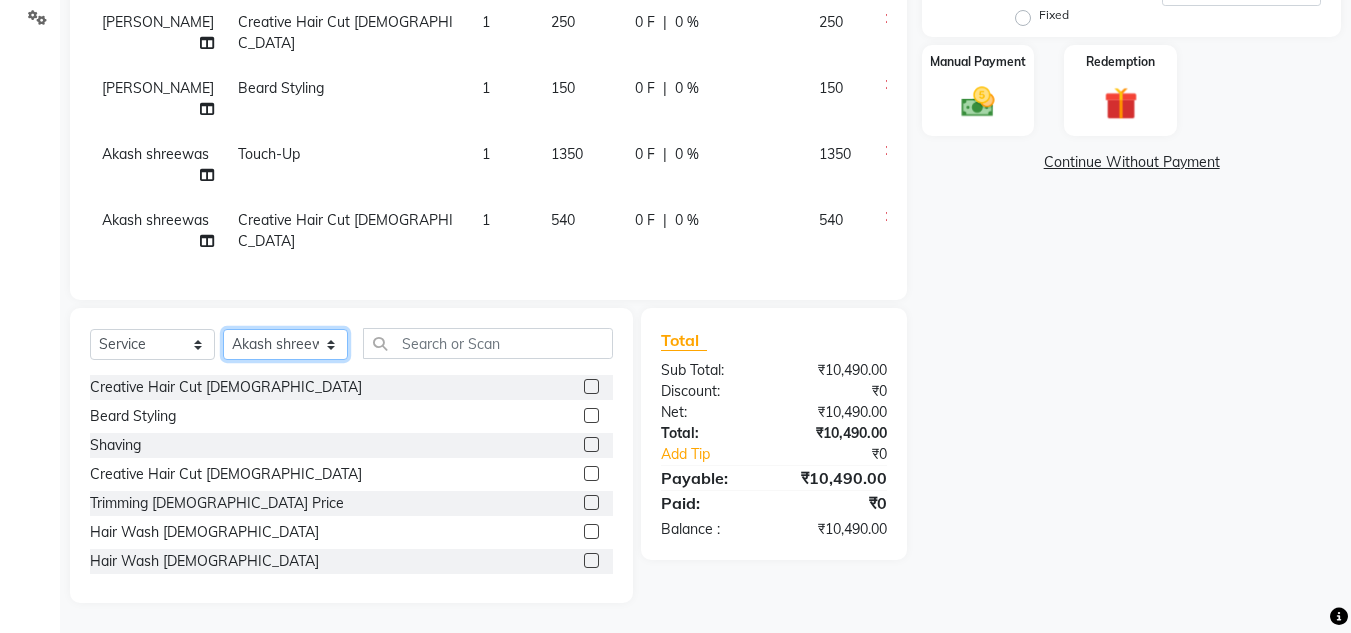 click on "Select Stylist [PERSON_NAME] Akash shreewas  [PERSON_NAME] [PERSON_NAME] [PERSON_NAME] [PERSON_NAME]" 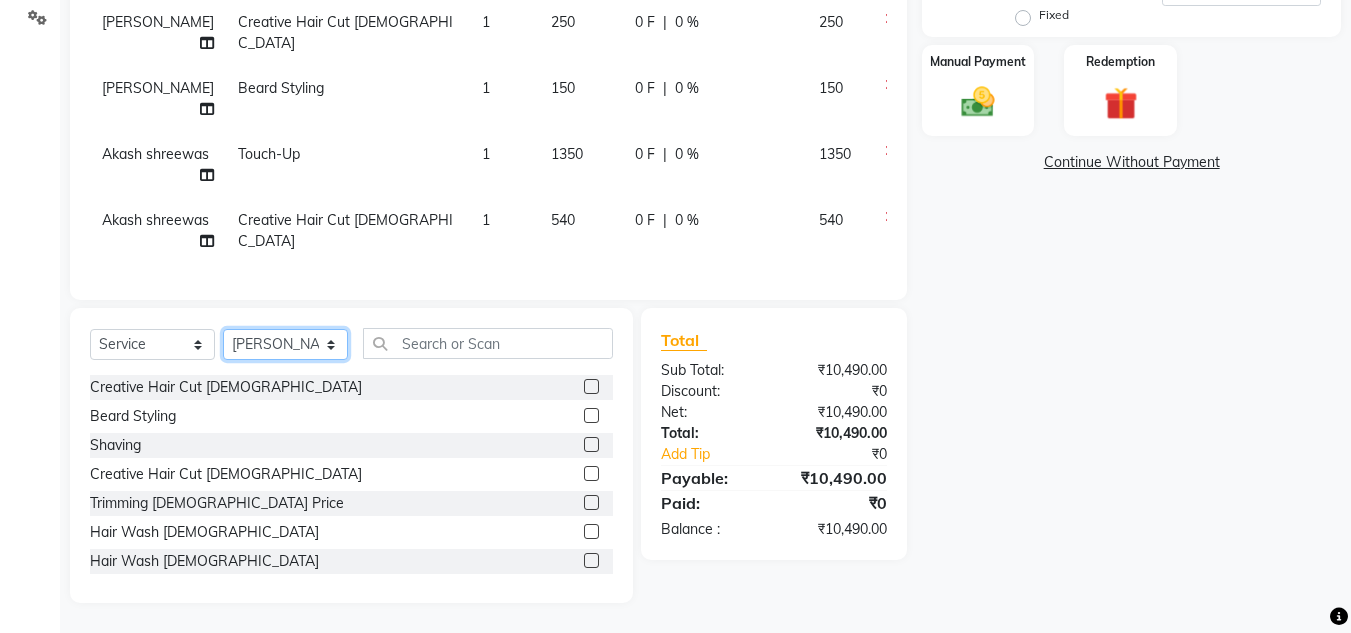 click on "Select Stylist [PERSON_NAME] Akash shreewas  [PERSON_NAME] [PERSON_NAME] [PERSON_NAME] [PERSON_NAME]" 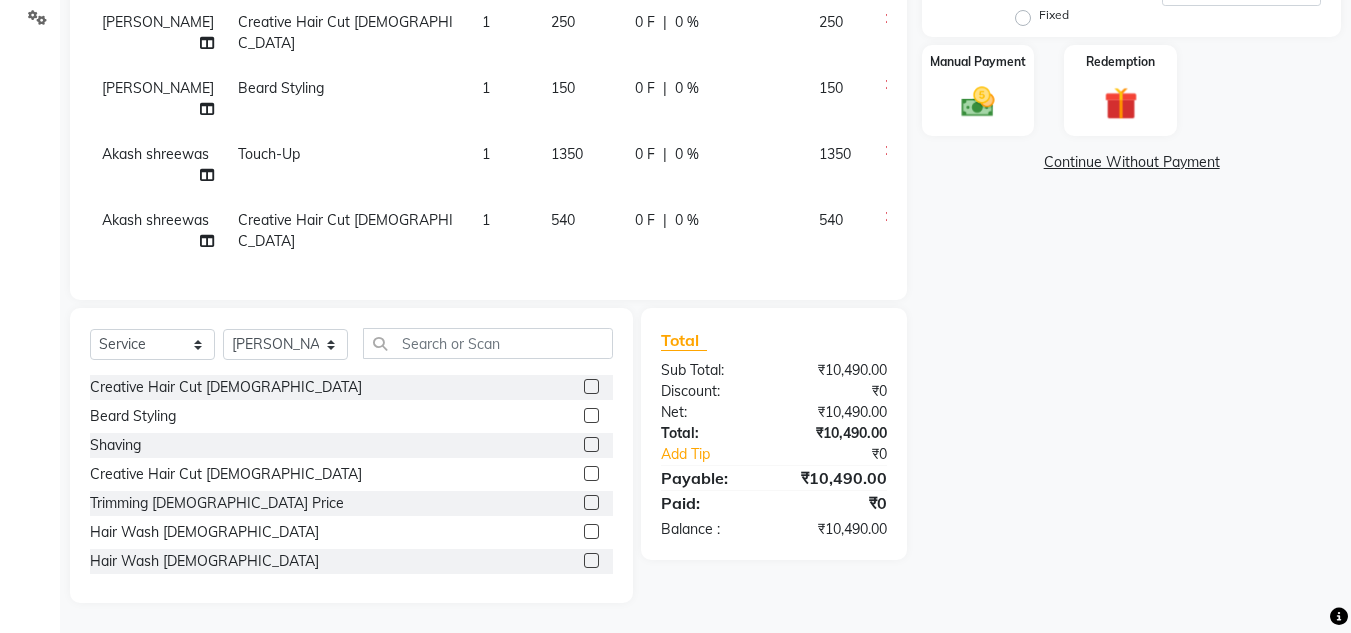 click 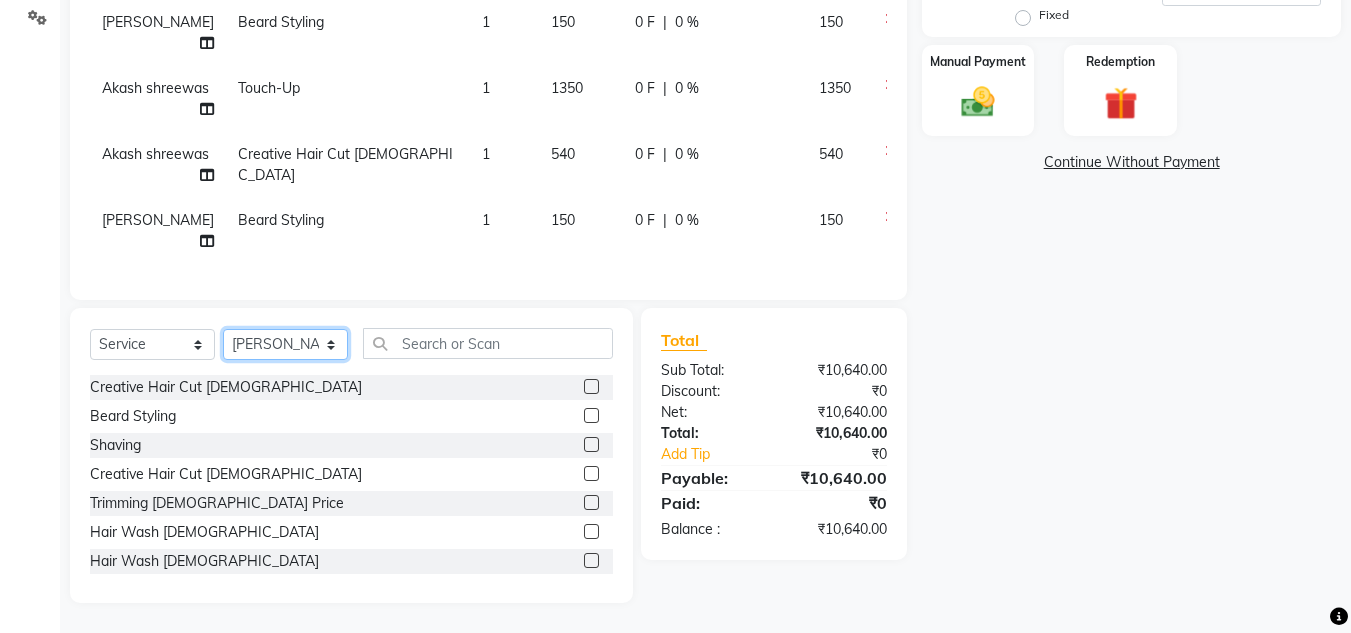 click on "Select Stylist [PERSON_NAME] Akash shreewas  [PERSON_NAME] [PERSON_NAME] [PERSON_NAME] [PERSON_NAME]" 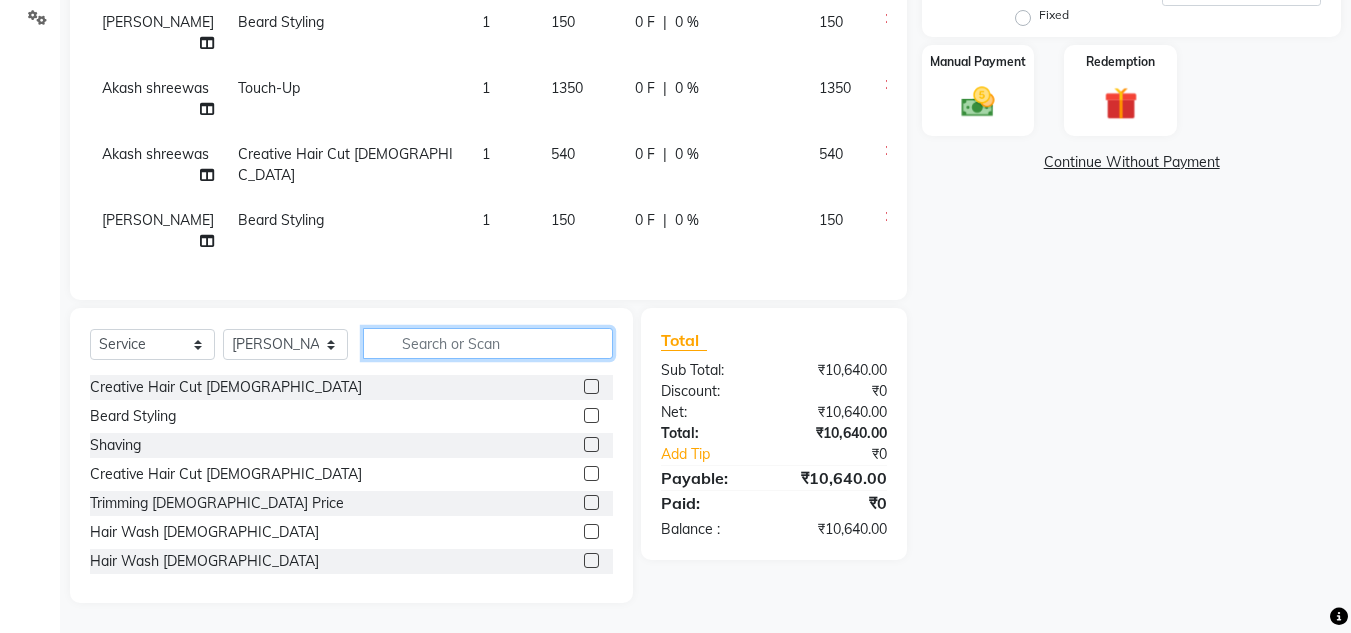 click 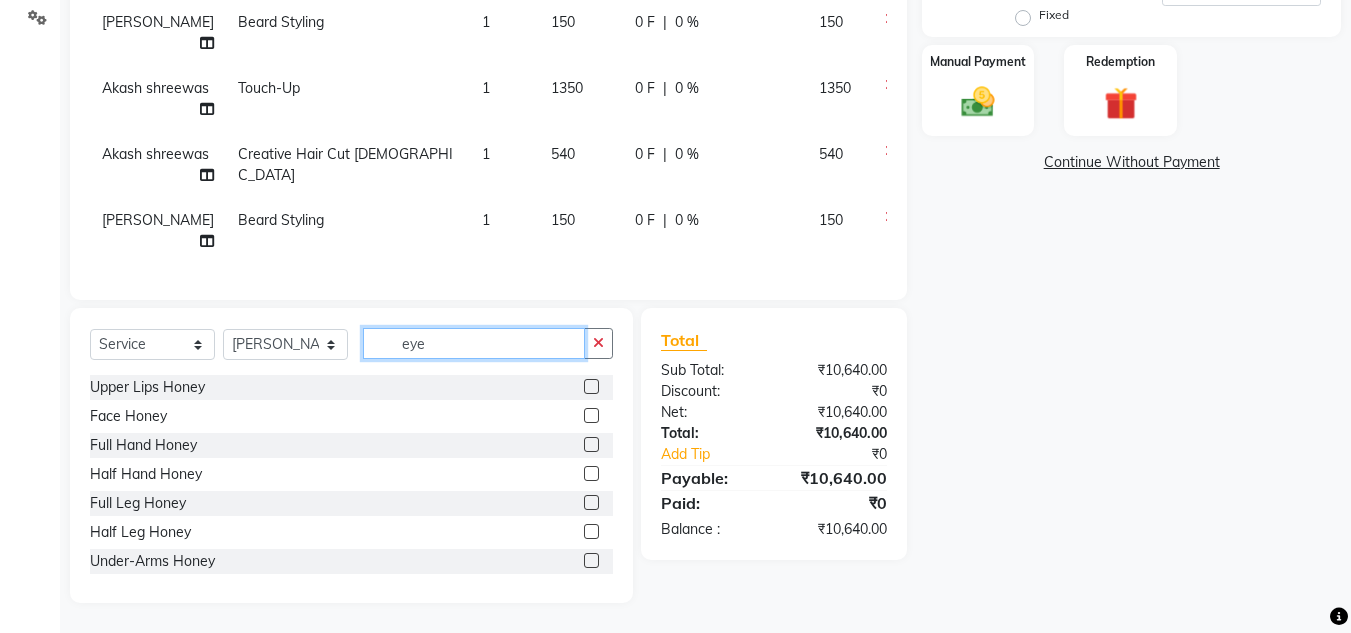 scroll, scrollTop: 425, scrollLeft: 0, axis: vertical 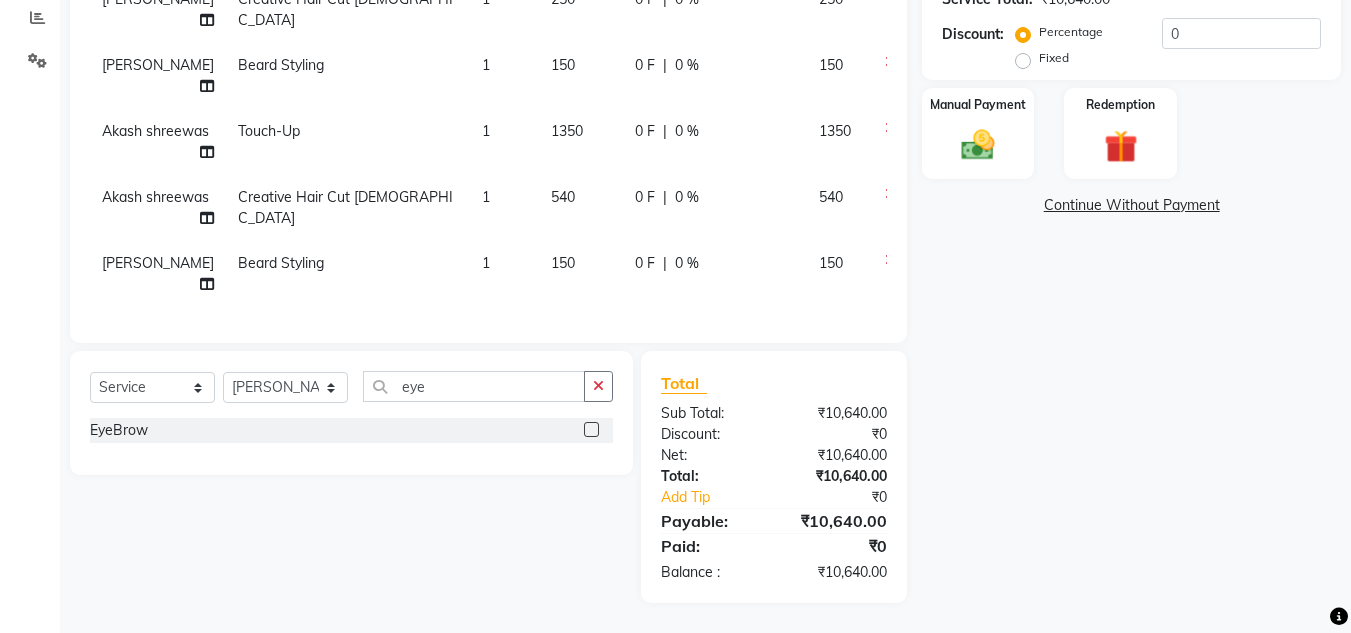 click 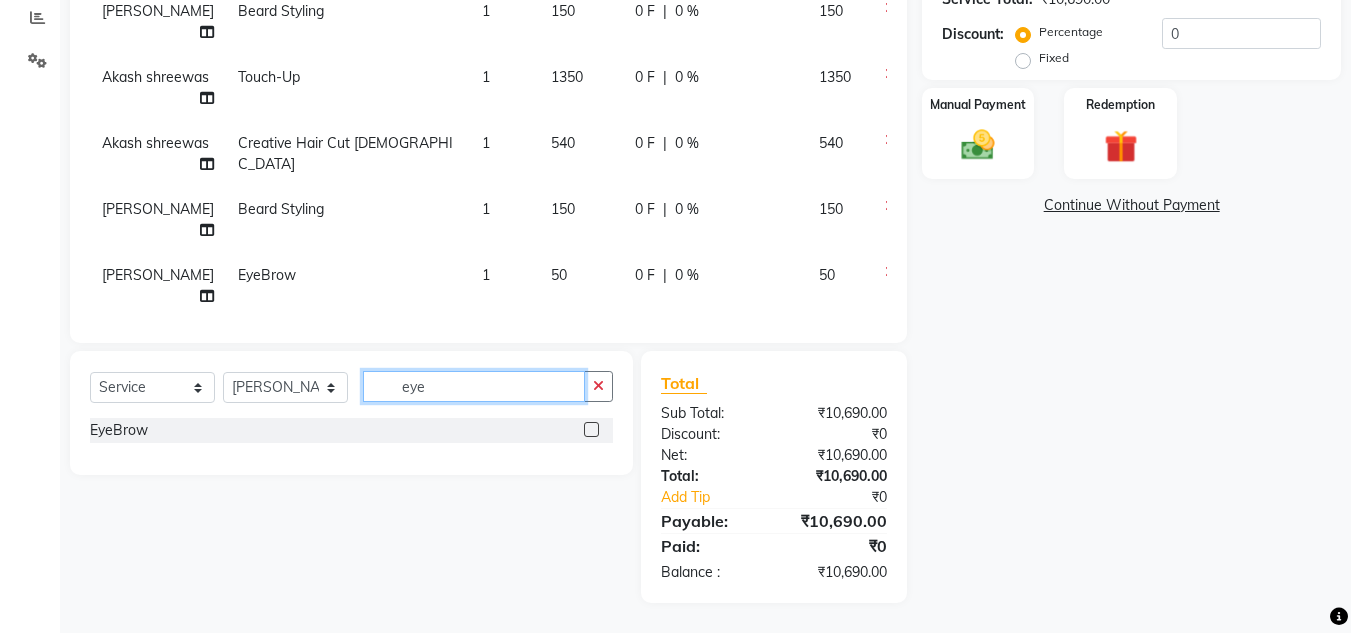 click on "eye" 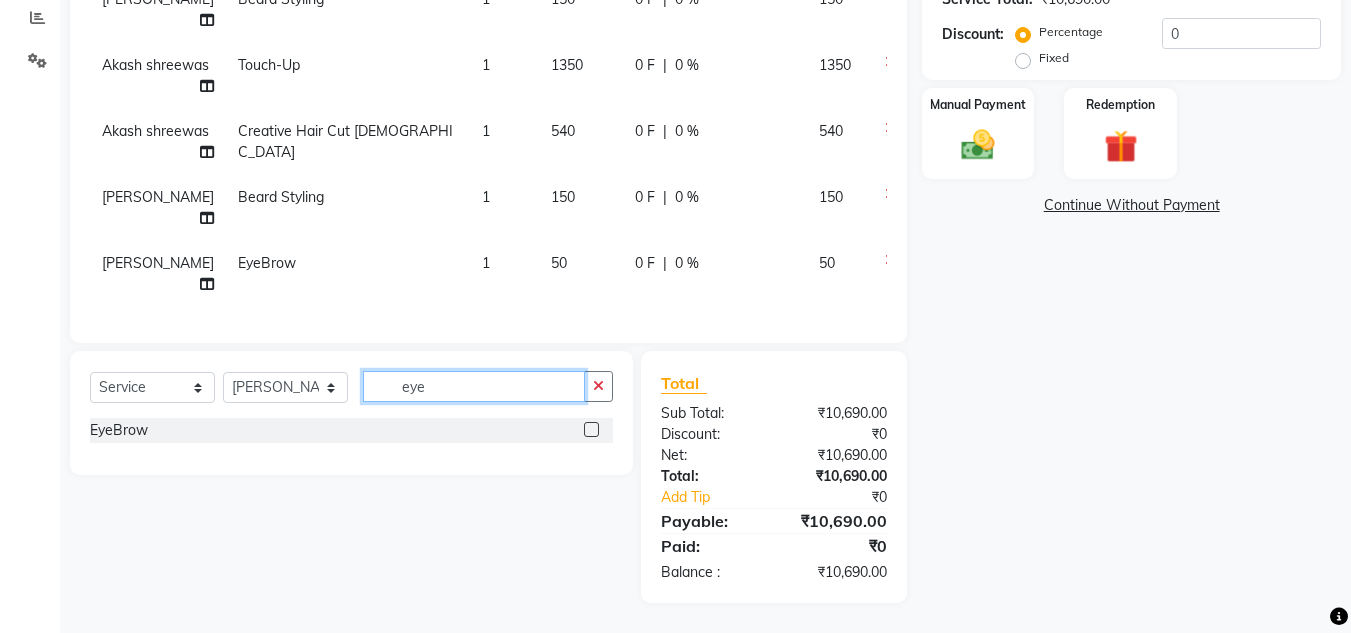 scroll, scrollTop: 814, scrollLeft: 0, axis: vertical 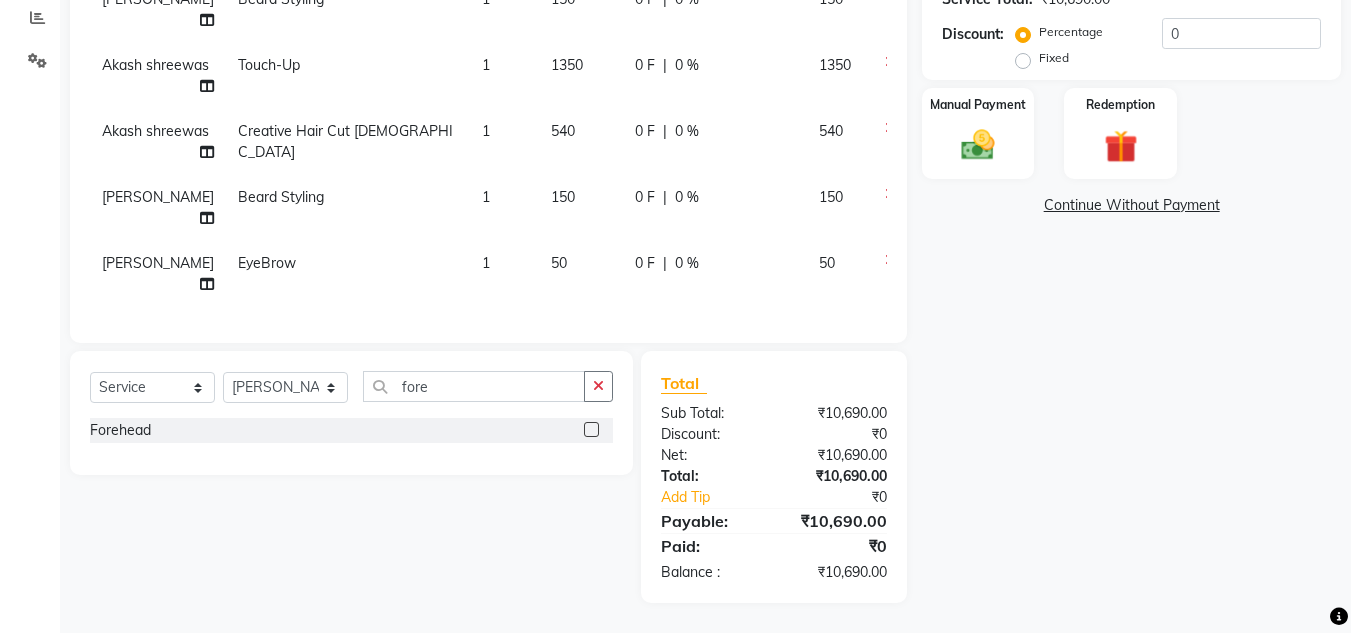 click 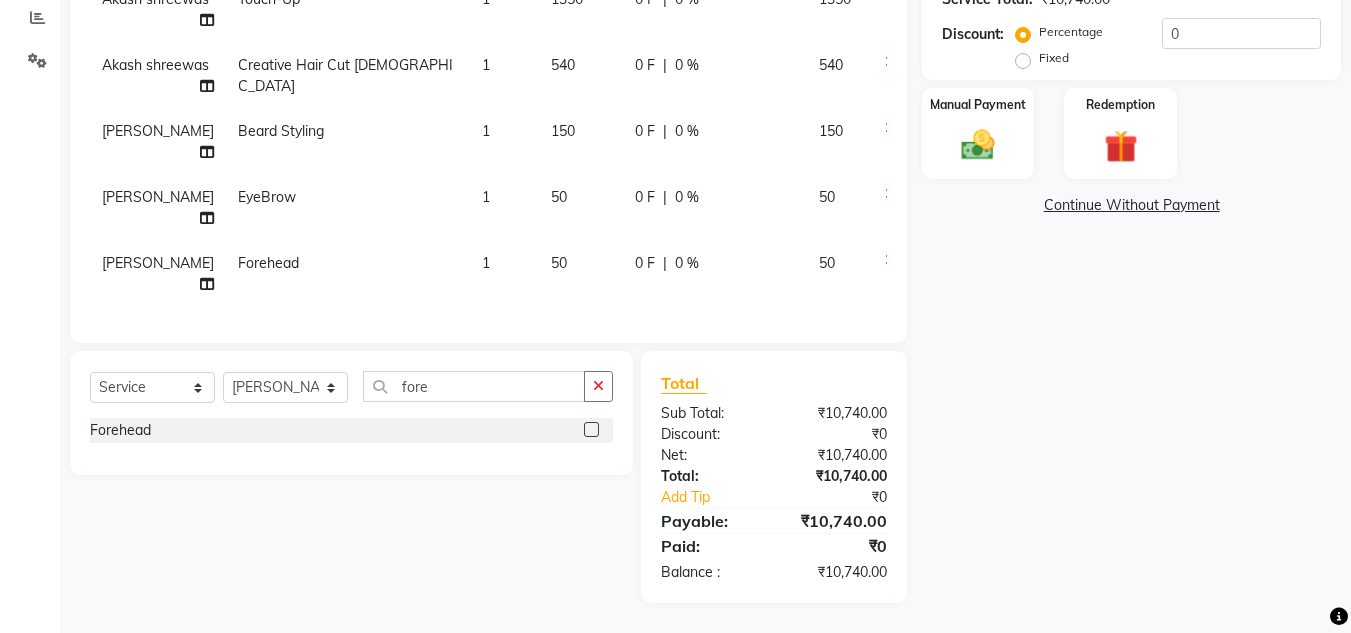 scroll, scrollTop: 901, scrollLeft: 0, axis: vertical 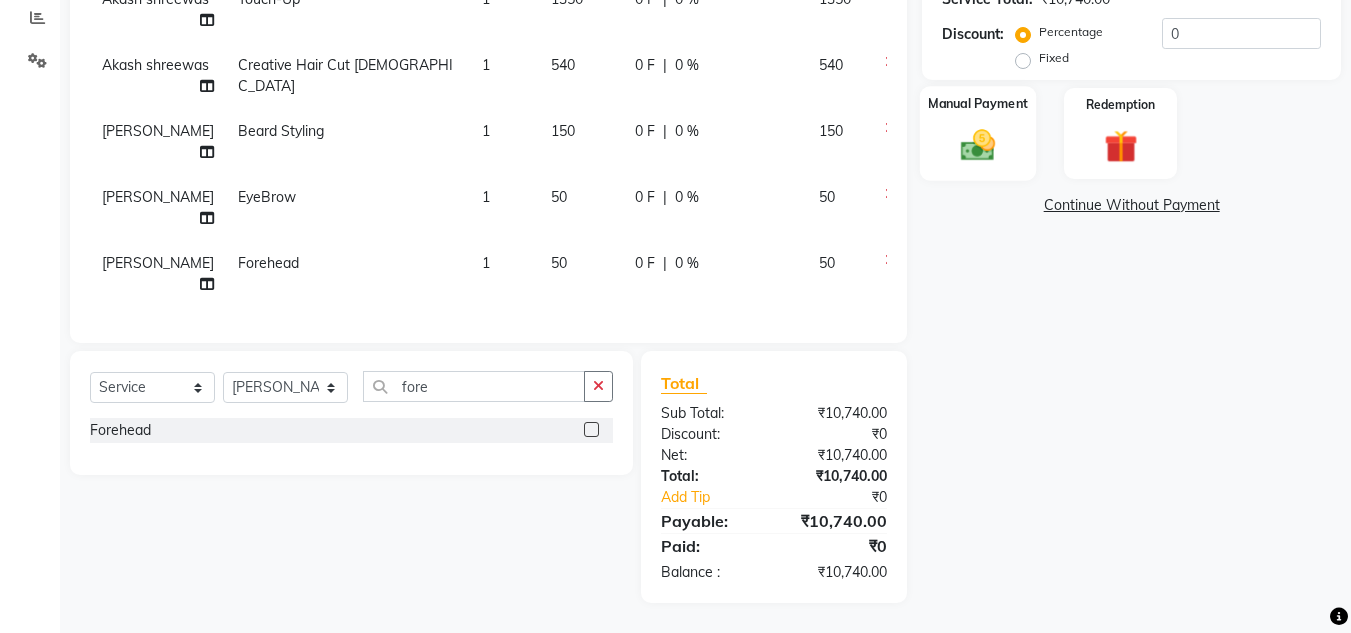 click 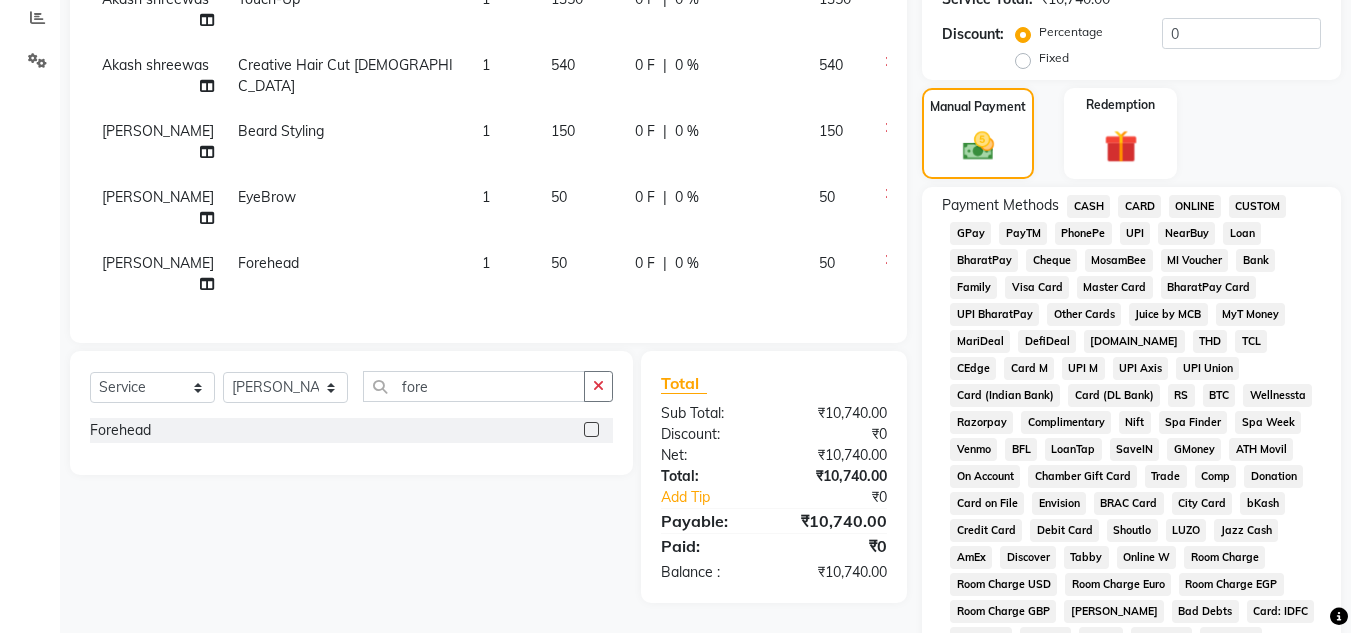 drag, startPoint x: 1195, startPoint y: 192, endPoint x: 1194, endPoint y: 205, distance: 13.038404 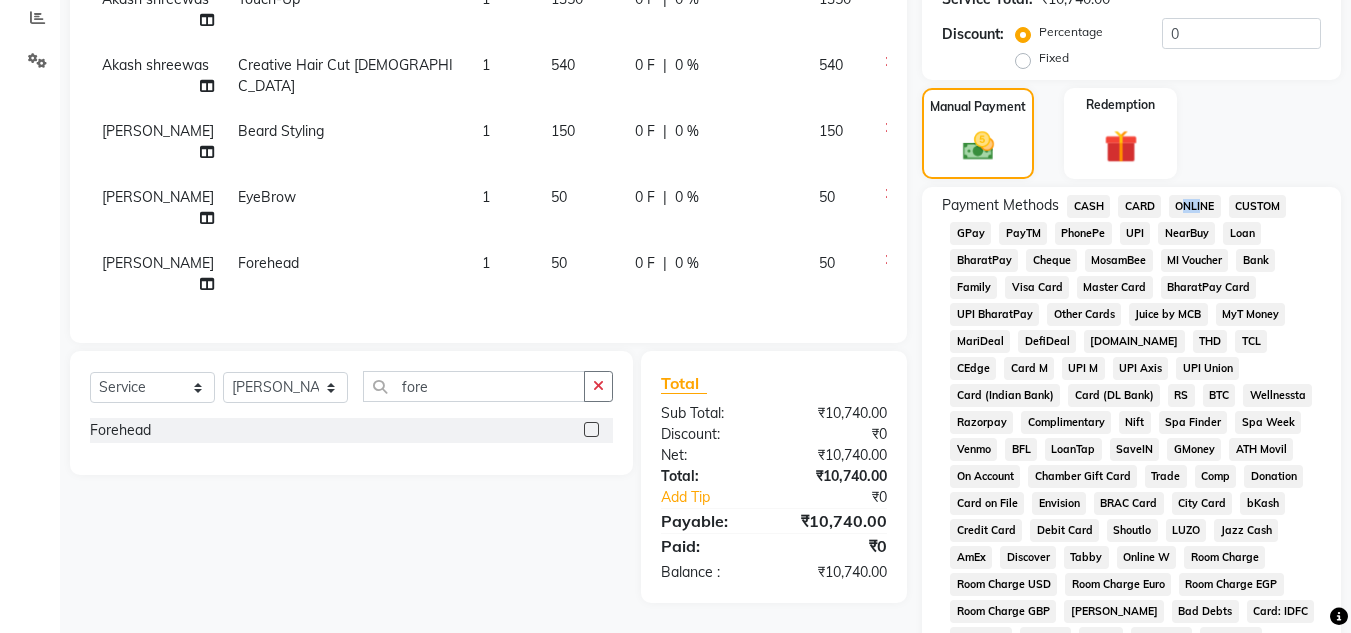 click on "ONLINE" 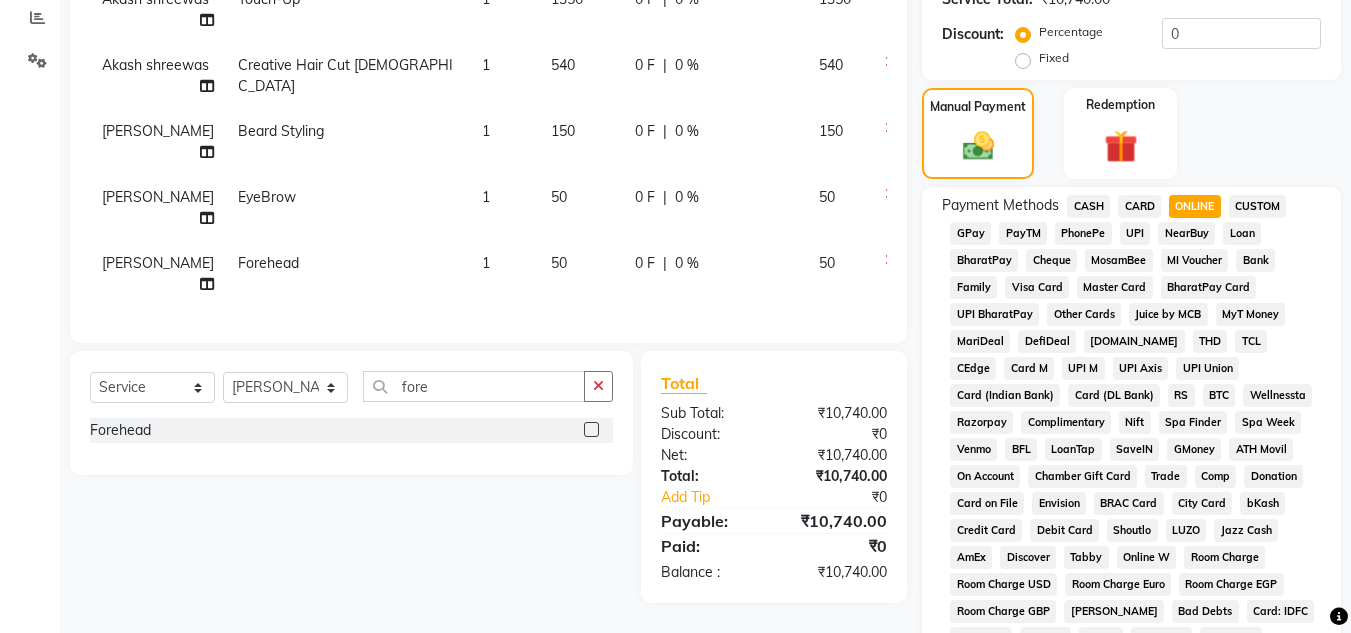 scroll, scrollTop: 869, scrollLeft: 0, axis: vertical 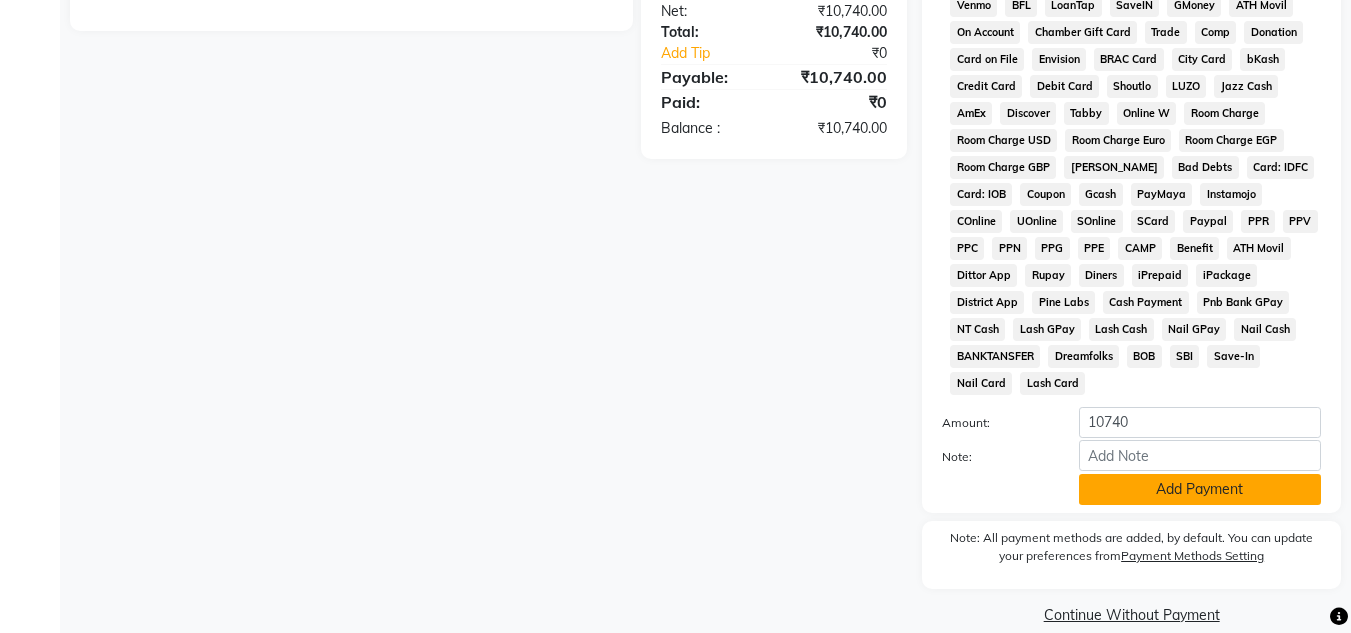 click on "Add Payment" 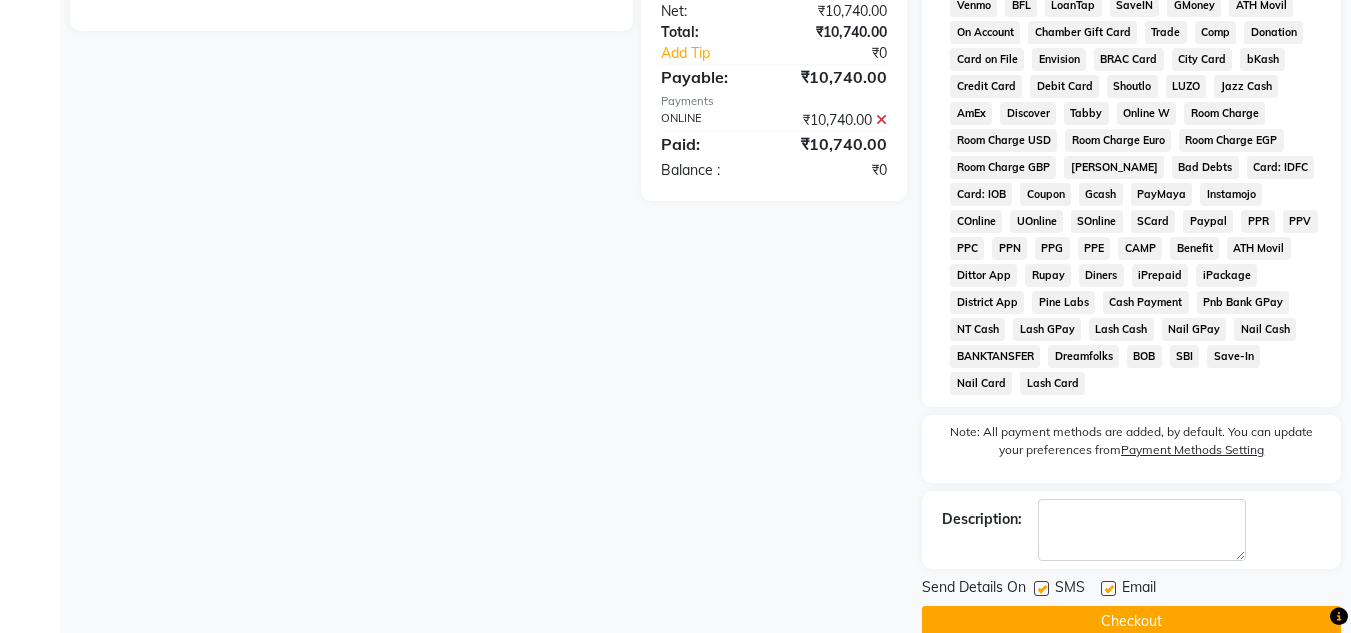 scroll, scrollTop: 876, scrollLeft: 0, axis: vertical 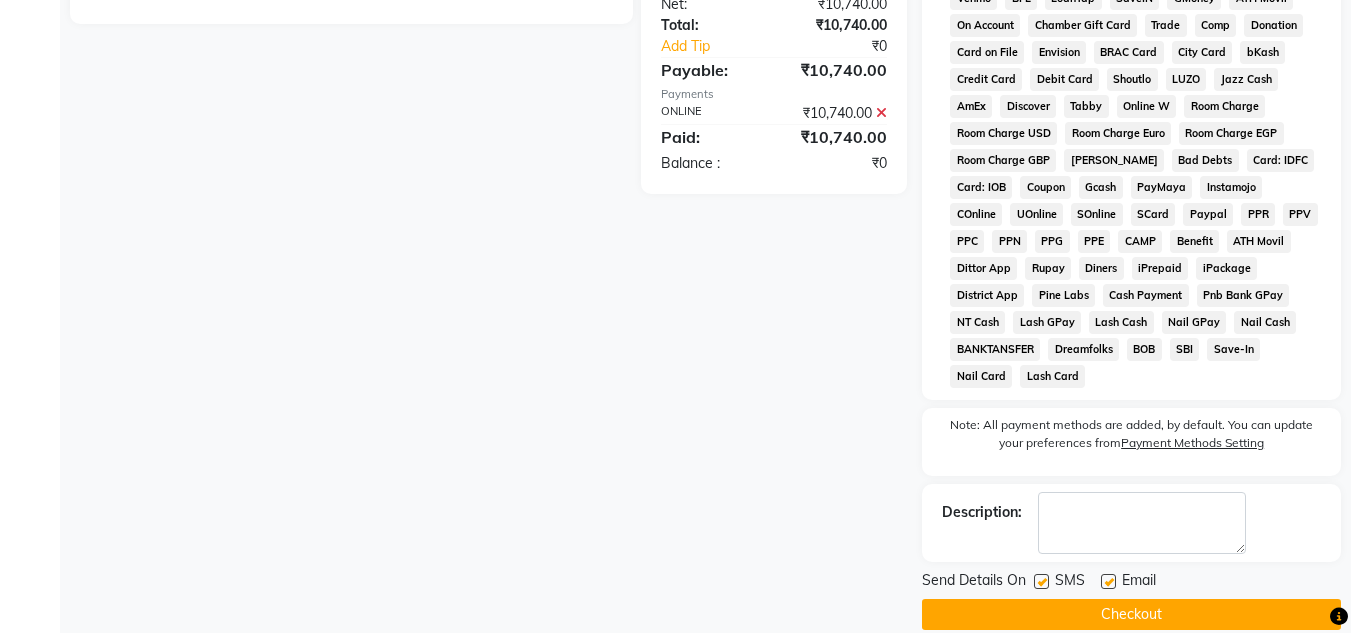click on "Checkout" 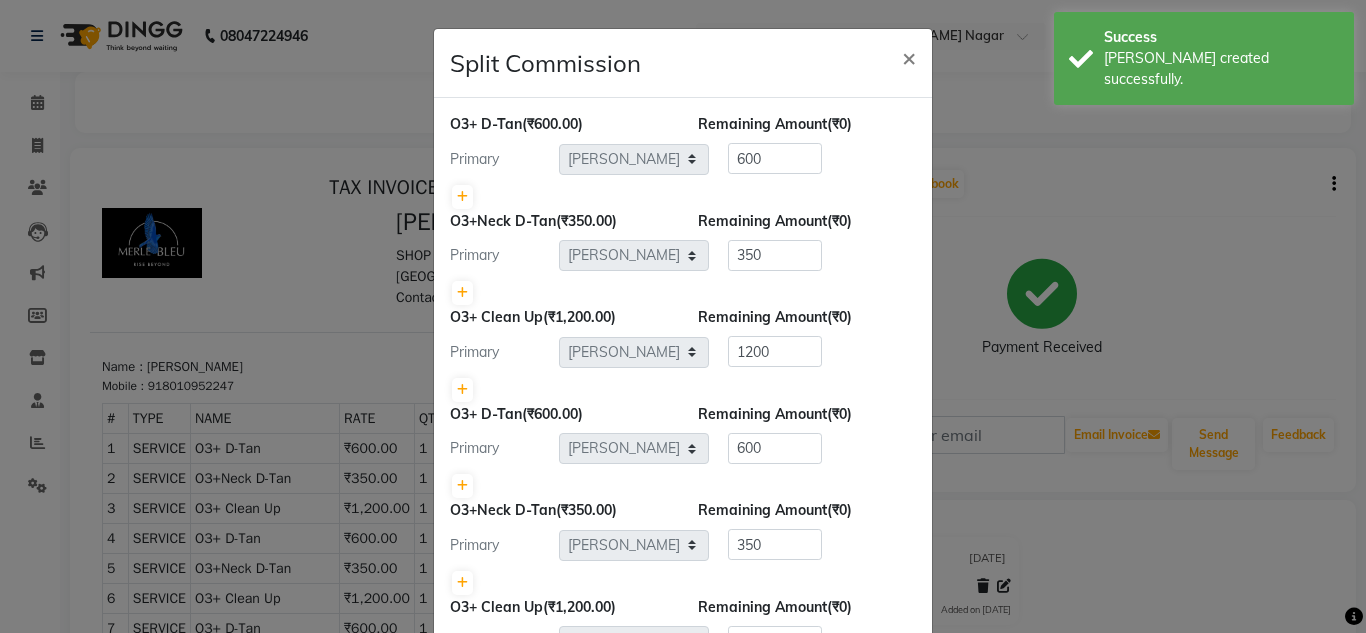 scroll, scrollTop: 0, scrollLeft: 0, axis: both 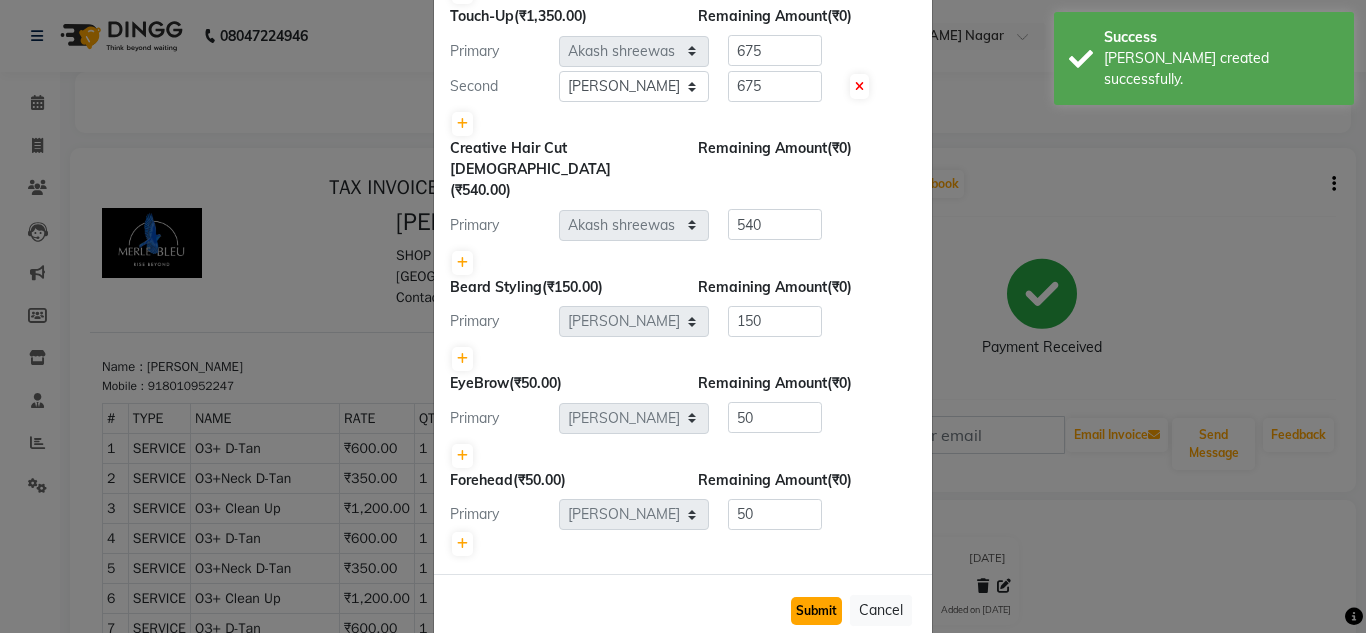 click on "Submit" 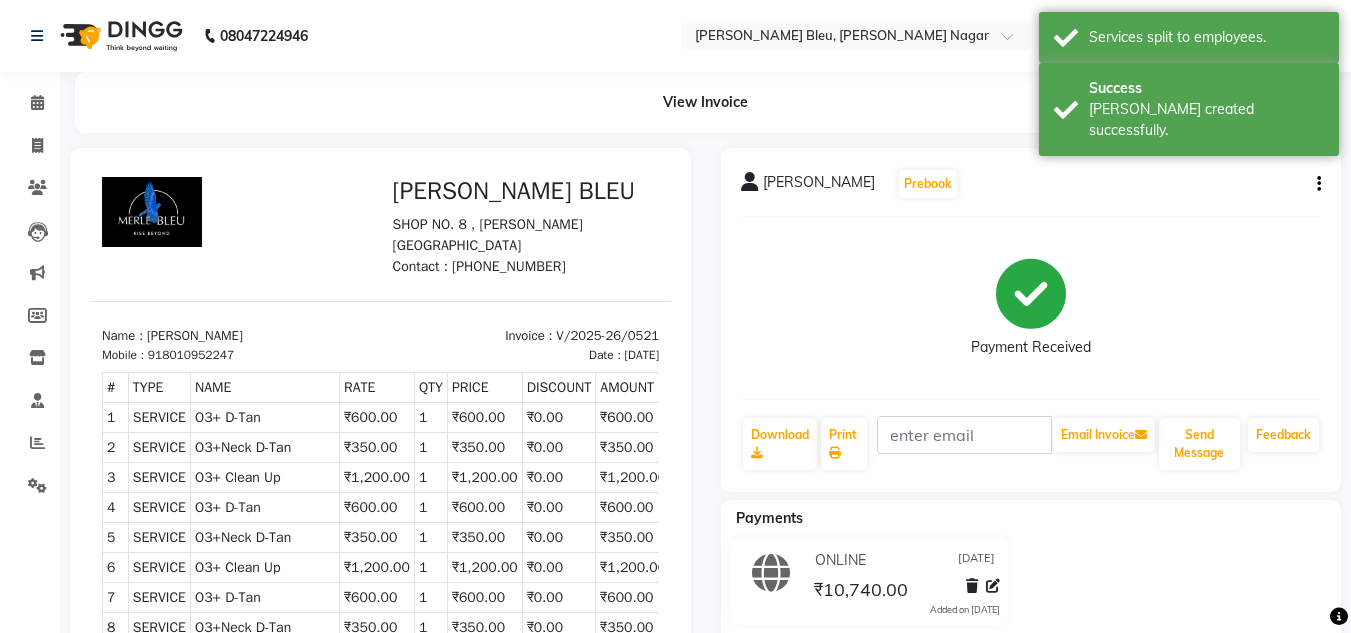 scroll, scrollTop: 0, scrollLeft: 0, axis: both 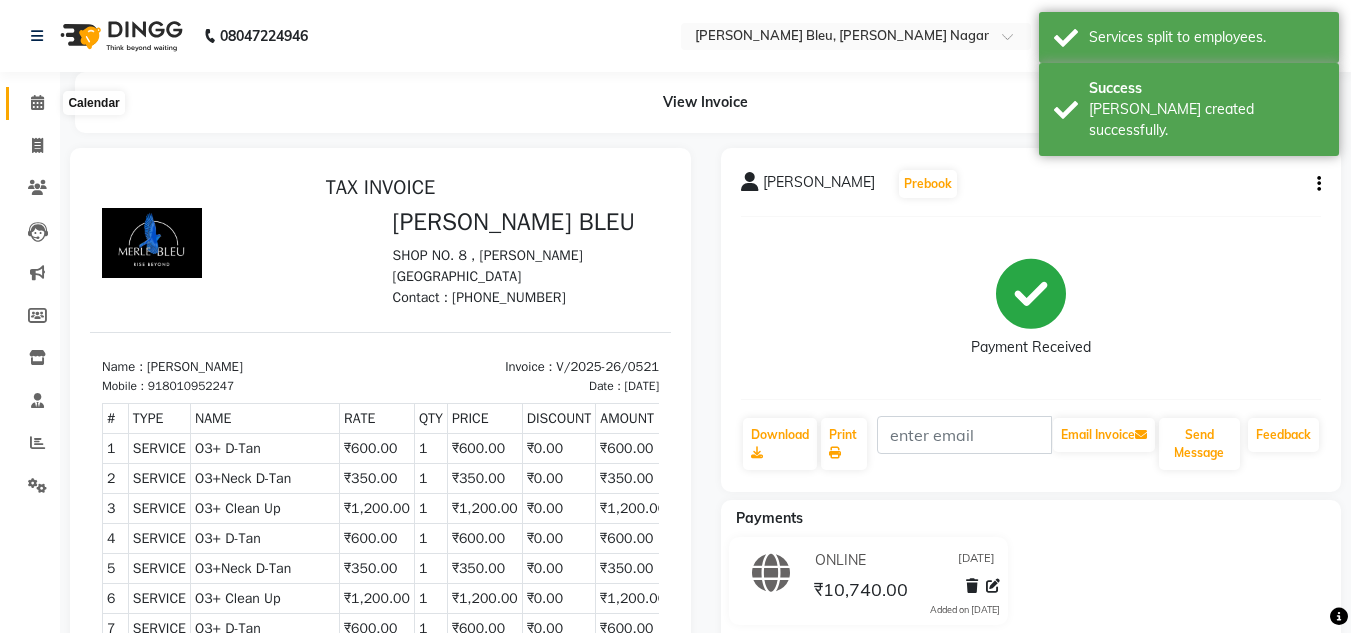 click 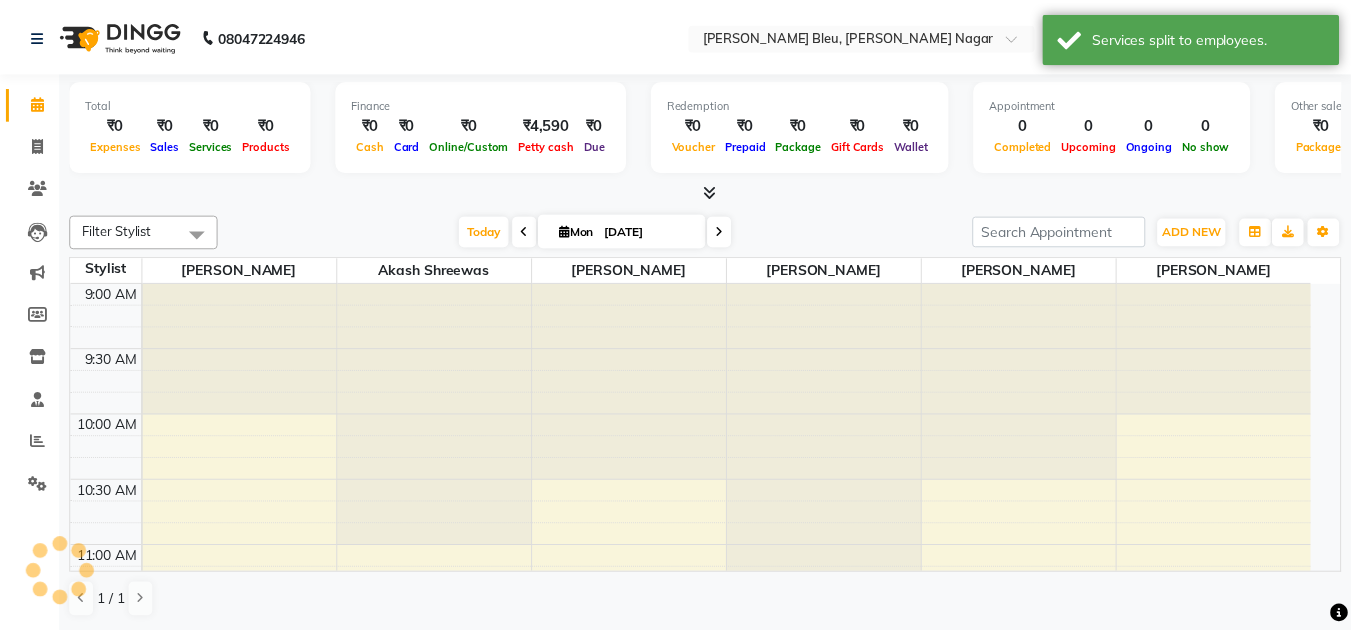 scroll, scrollTop: 0, scrollLeft: 0, axis: both 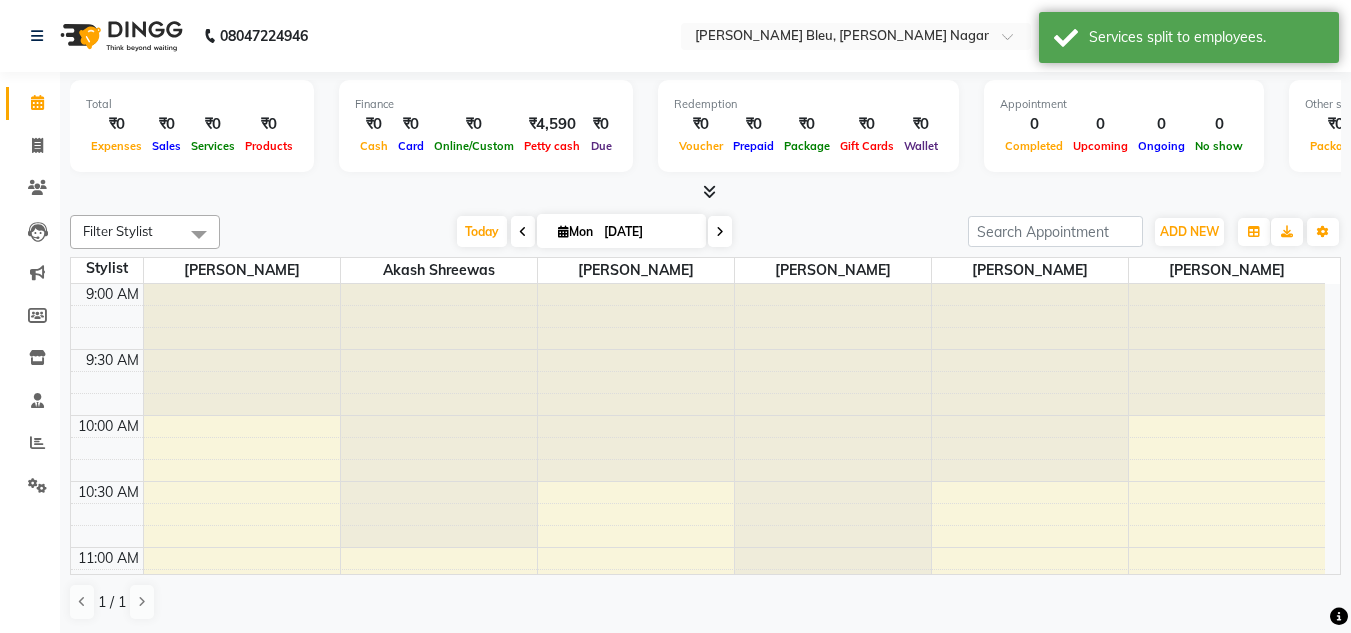 click at bounding box center (709, 191) 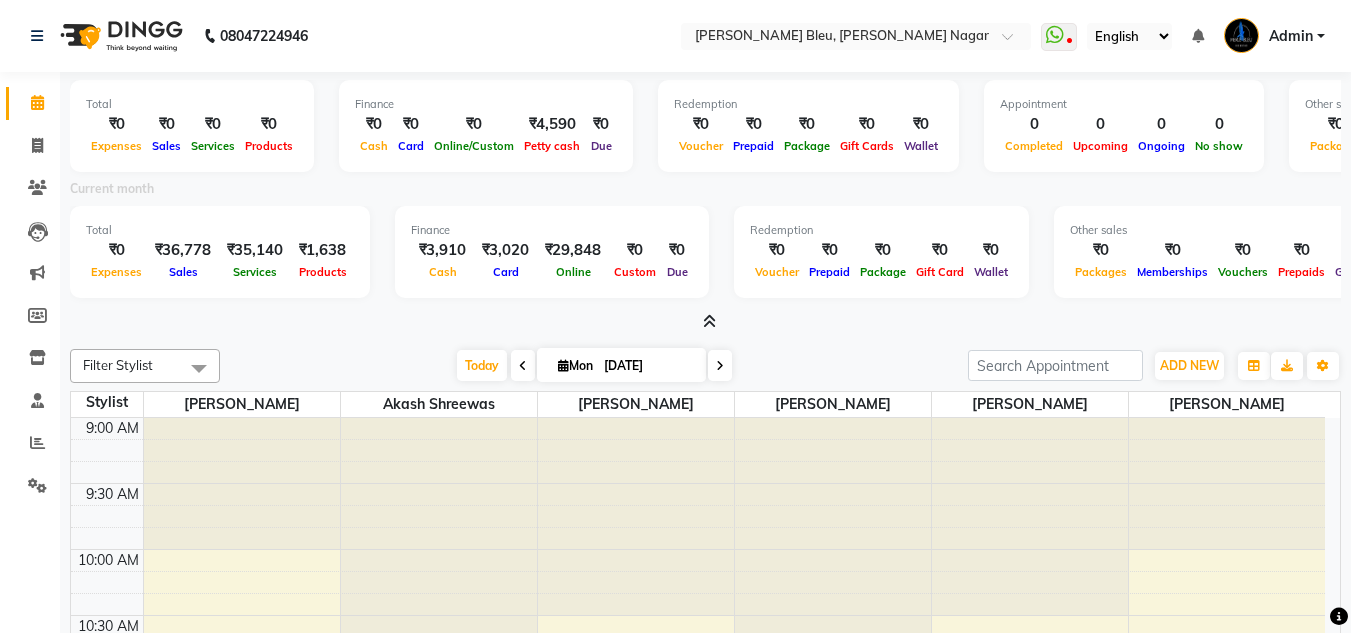 click at bounding box center [709, 321] 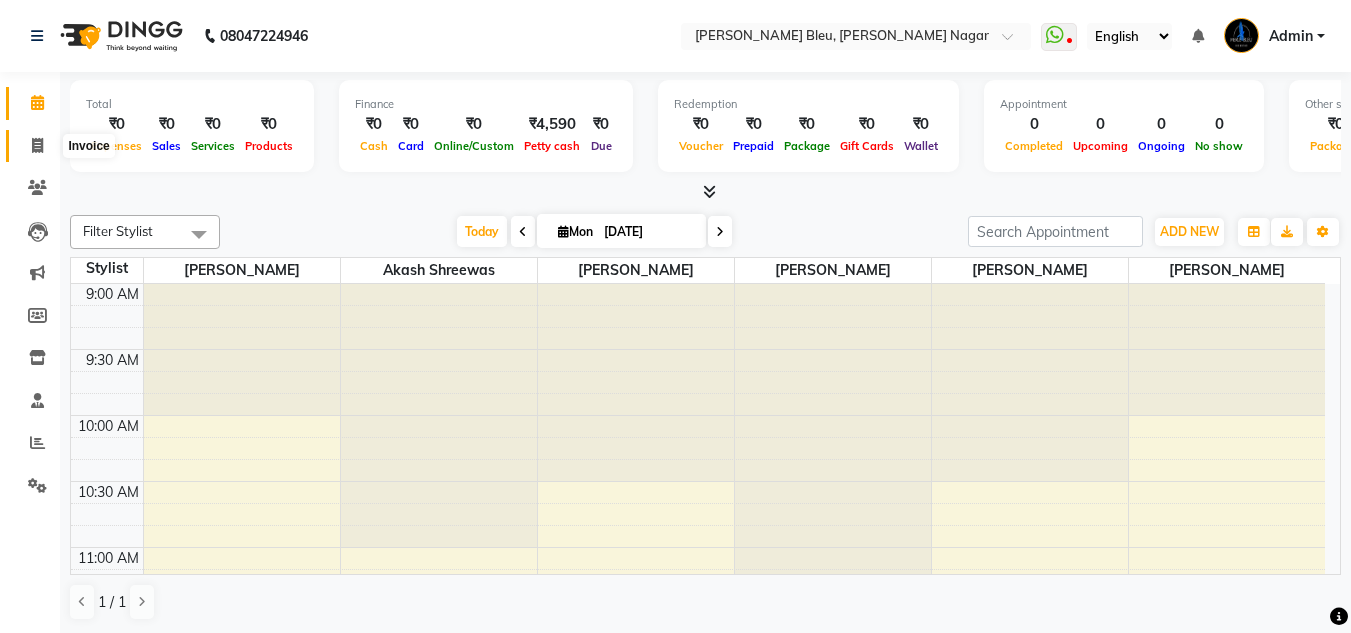 click 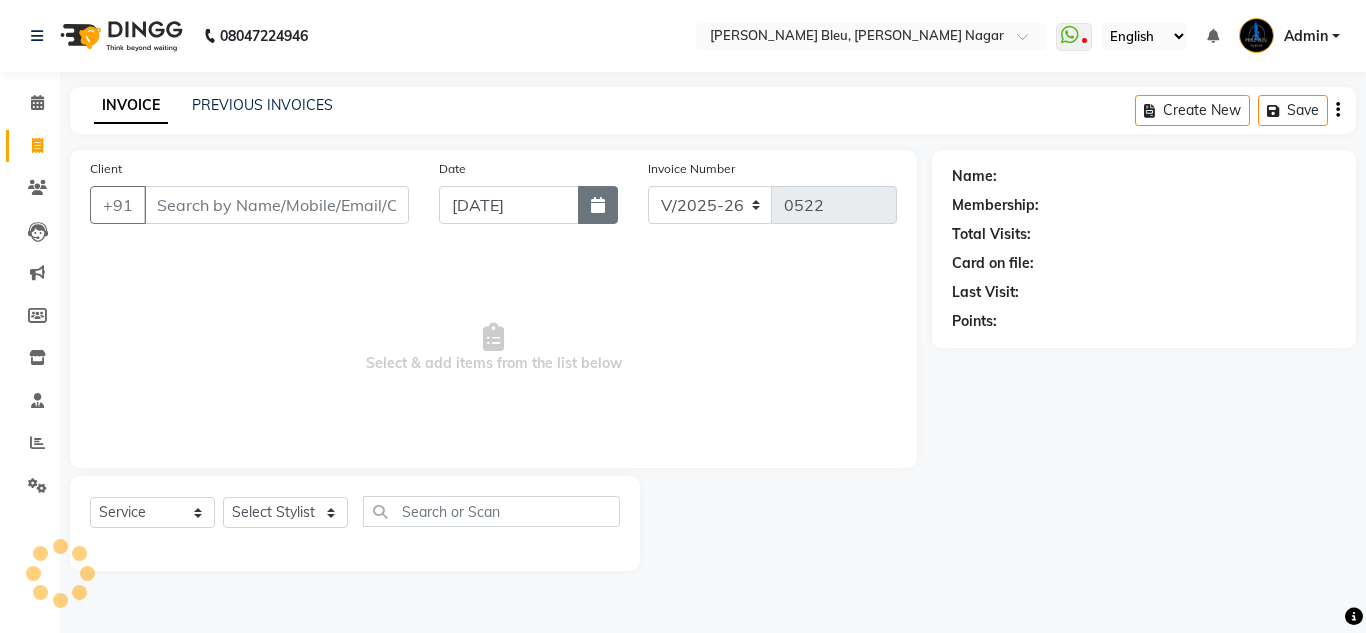 click 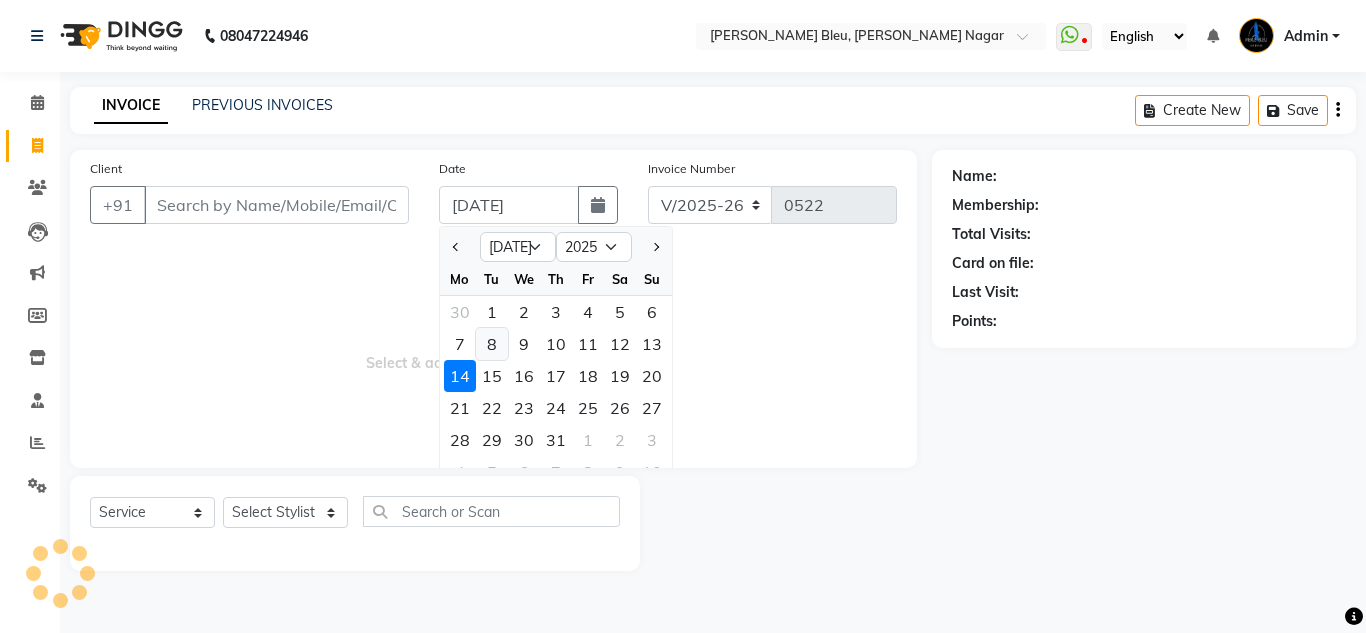 click on "8" 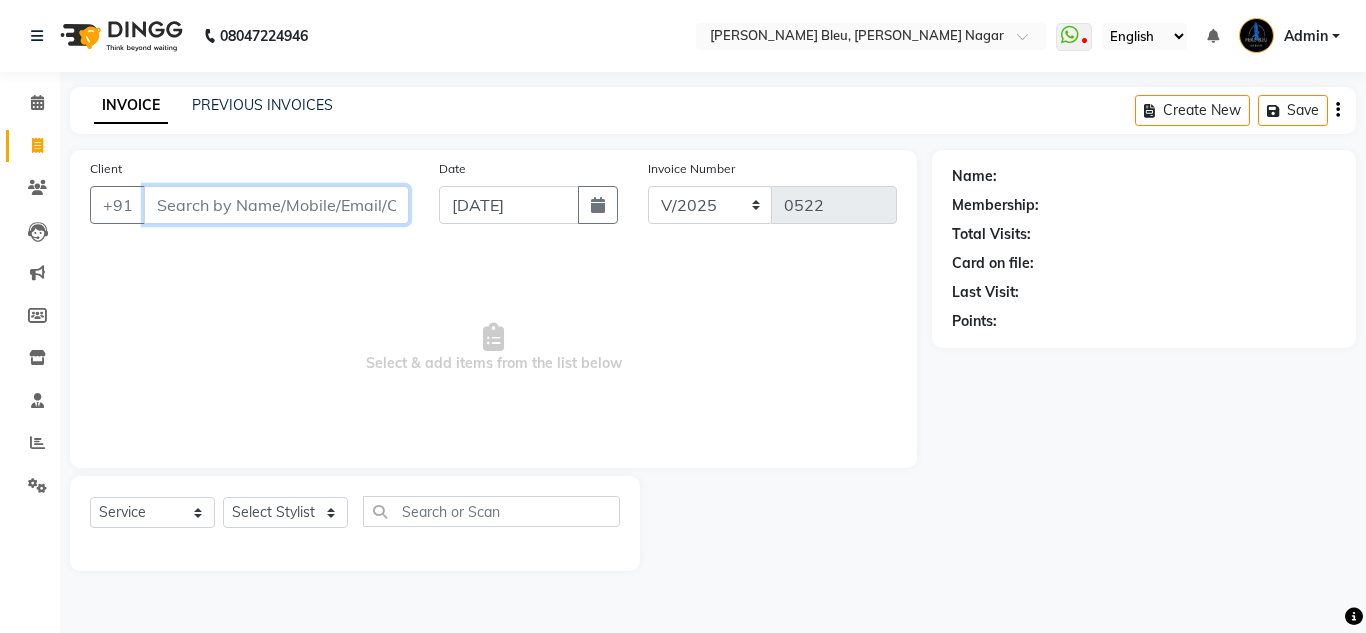 click on "Client" at bounding box center [276, 205] 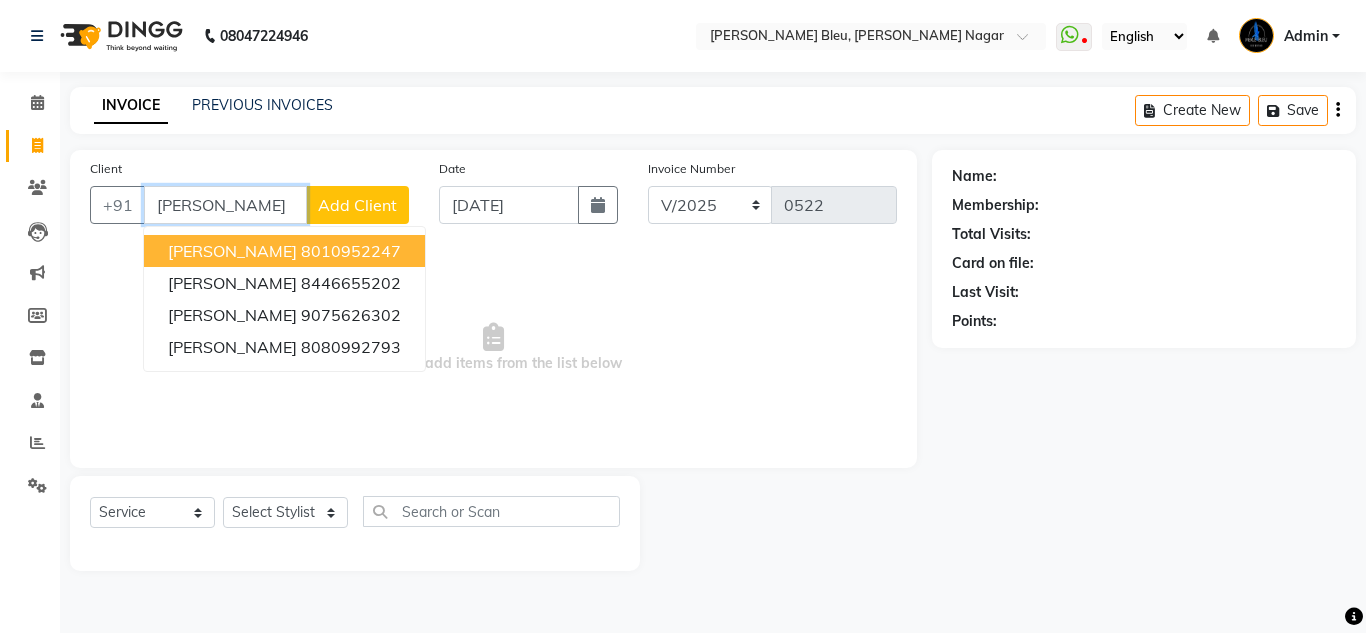 click on "[PERSON_NAME]  8010952247" at bounding box center [284, 251] 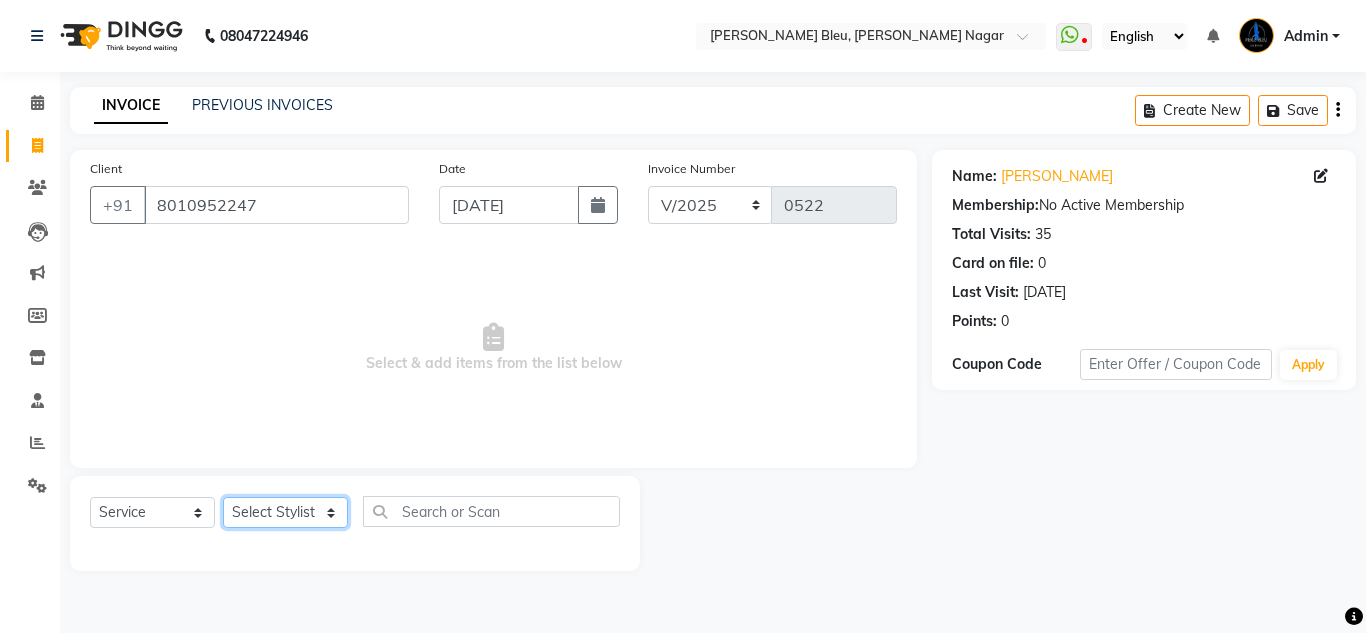 click on "Select Stylist [PERSON_NAME] Akash shreewas  [PERSON_NAME] [PERSON_NAME] [PERSON_NAME] [PERSON_NAME]" 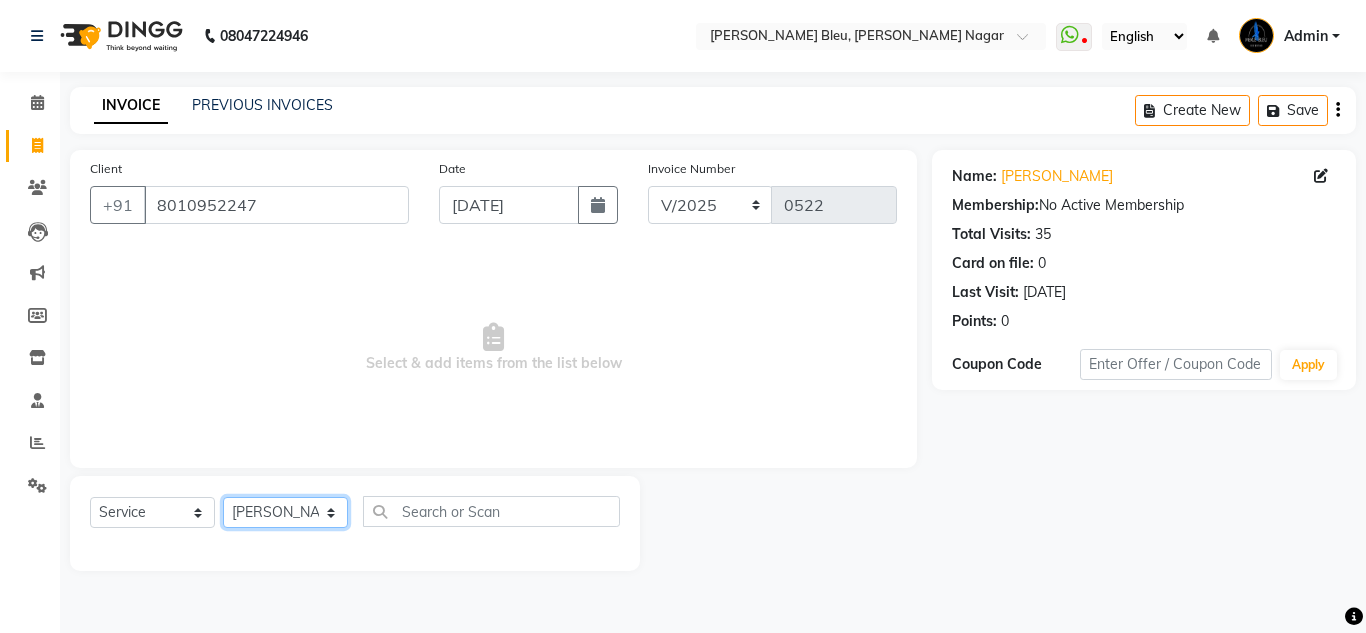 click on "Select Stylist [PERSON_NAME] Akash shreewas  [PERSON_NAME] [PERSON_NAME] [PERSON_NAME] [PERSON_NAME]" 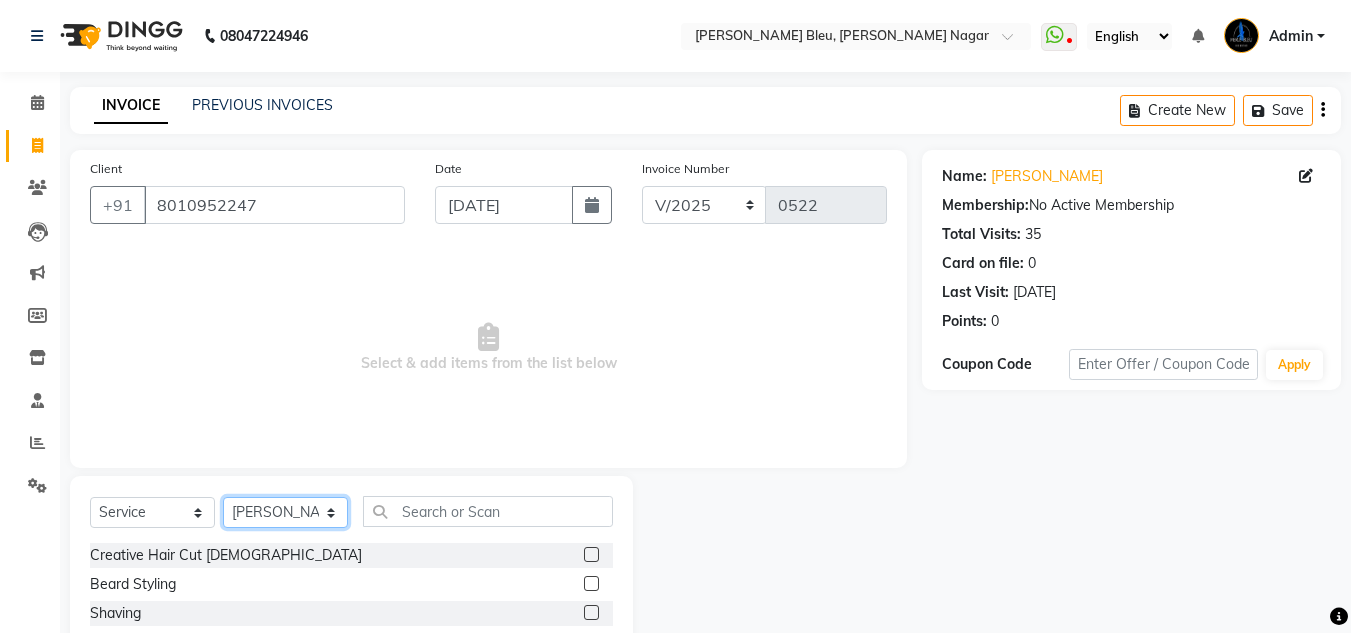 scroll, scrollTop: 100, scrollLeft: 0, axis: vertical 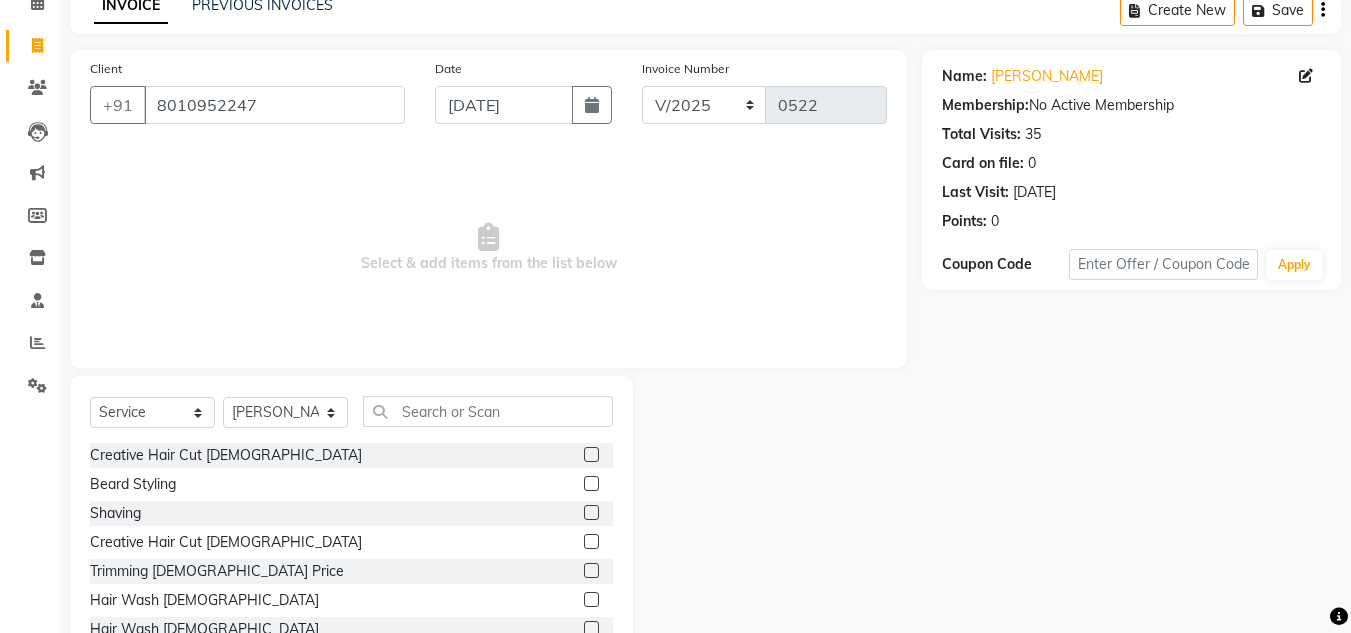 click 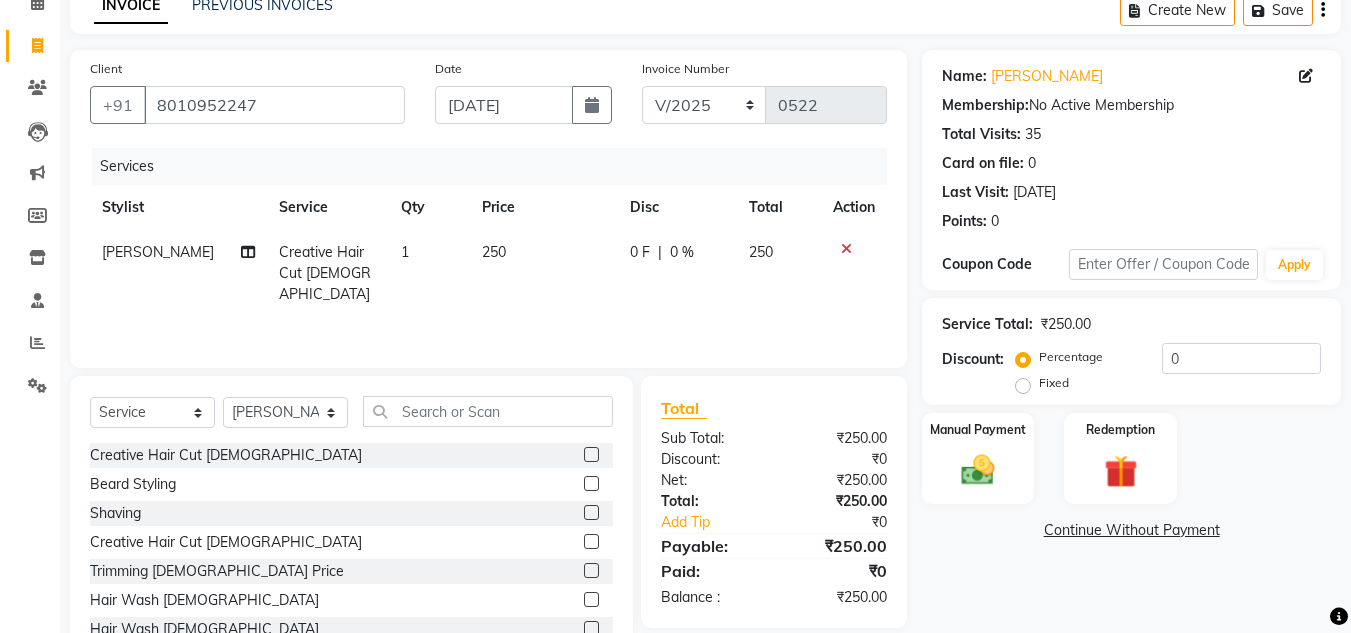 click 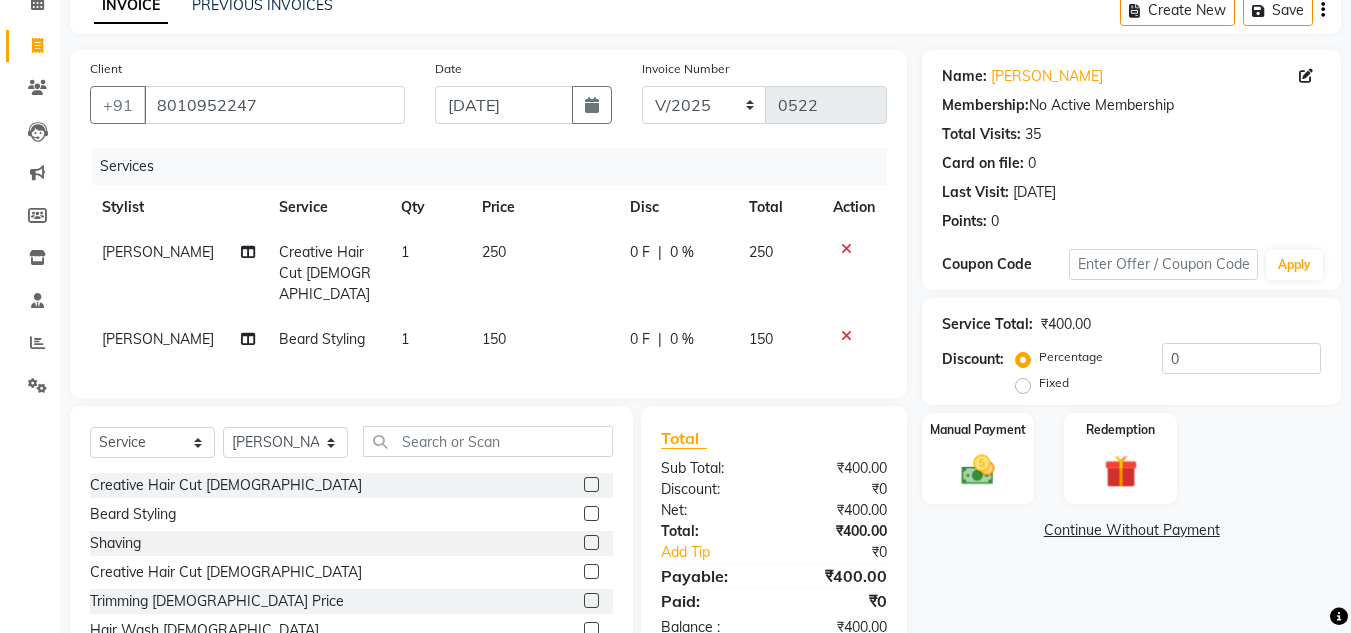 click on "250" 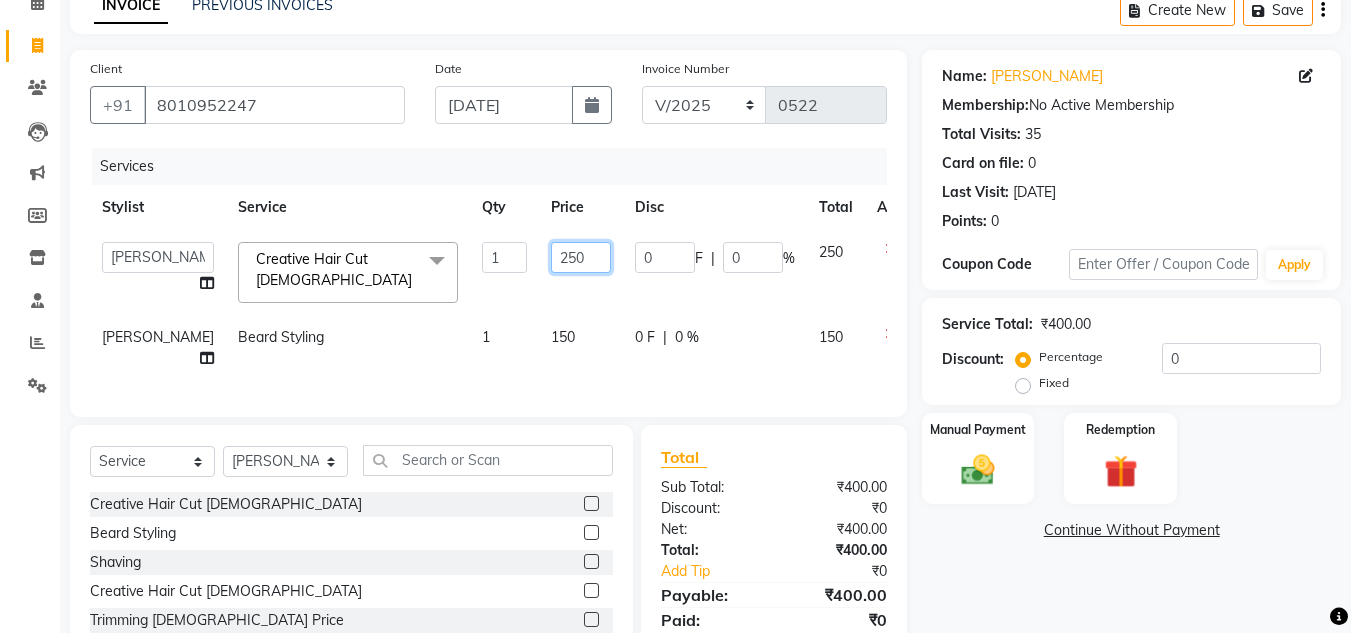 click on "250" 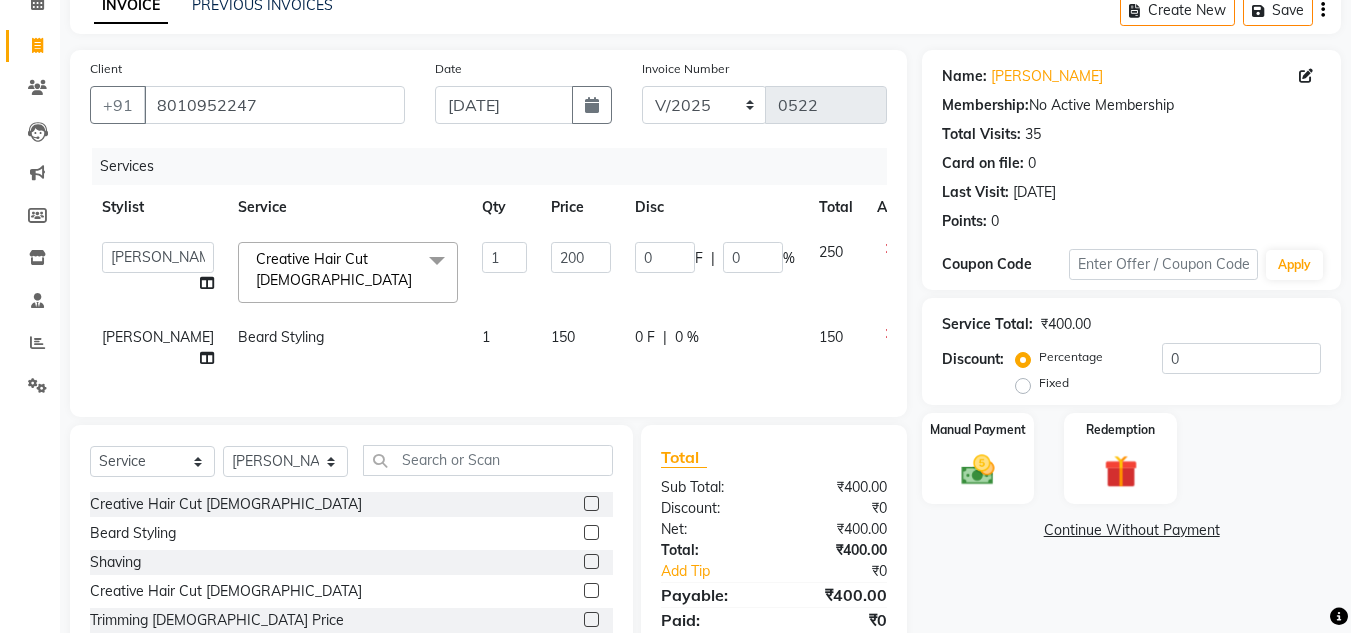 click on "150" 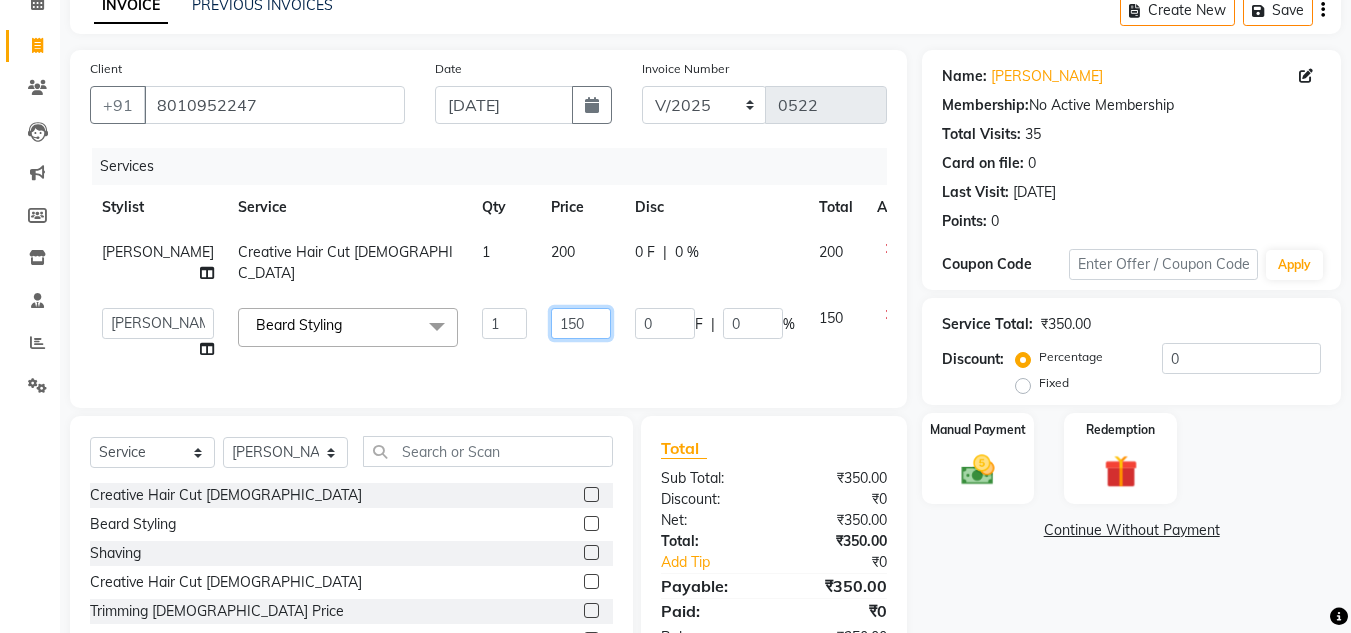 click on "150" 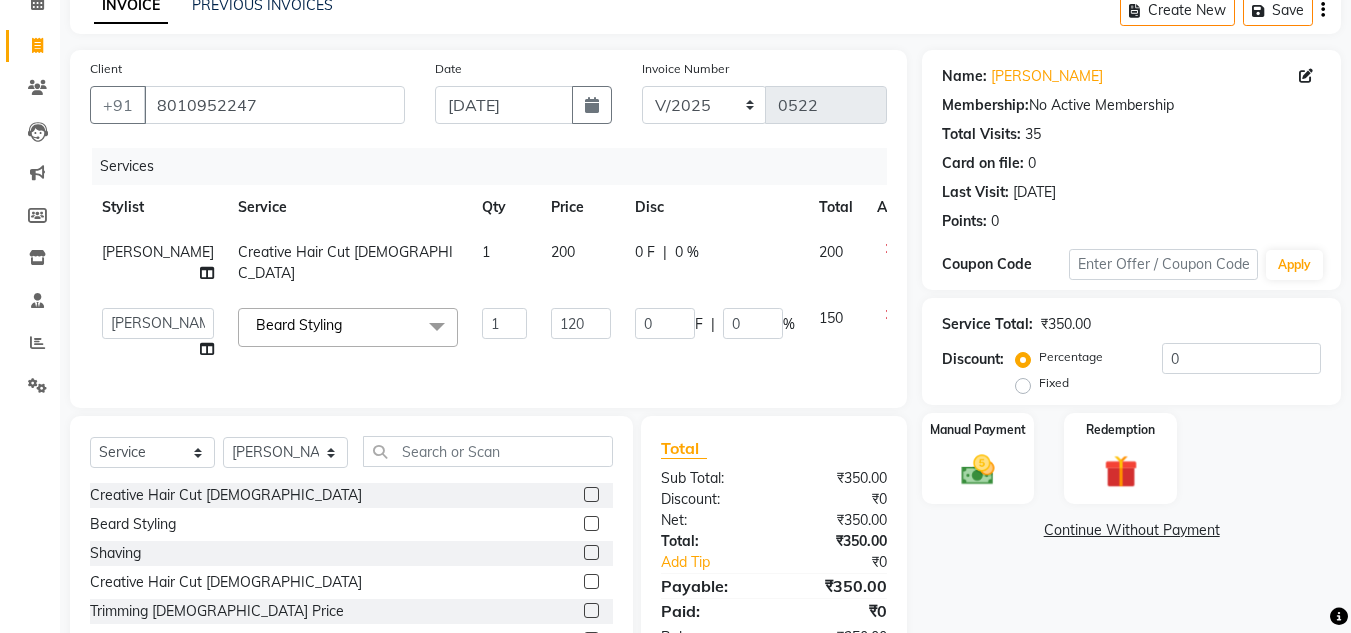 click on "Client [PHONE_NUMBER] Date [DATE] Invoice Number V/2025 V/[PHONE_NUMBER] Services Stylist Service Qty Price Disc Total Action [PERSON_NAME] Creative Hair Cut [DEMOGRAPHIC_DATA] 1 200 0 F | 0 % 200  [PERSON_NAME]   Akash shreewas    [PERSON_NAME]   [PERSON_NAME] [PERSON_NAME]   [PERSON_NAME]  [PERSON_NAME] Styling  x Creative Hair Cut [DEMOGRAPHIC_DATA] [PERSON_NAME] Styling Shaving Creative Hair Cut [DEMOGRAPHIC_DATA] Trimming [DEMOGRAPHIC_DATA] Price Hair Wash [DEMOGRAPHIC_DATA] Hair Wash [DEMOGRAPHIC_DATA] Blow-Dry [DEMOGRAPHIC_DATA] Blow-Dry [DEMOGRAPHIC_DATA] Tong [DEMOGRAPHIC_DATA] Tong [DEMOGRAPHIC_DATA] Hair-Styling [DEMOGRAPHIC_DATA] Hair-Styling [DEMOGRAPHIC_DATA] Fringe Cutting Deep Conditioning Head Massage [DEMOGRAPHIC_DATA] Head Massage [DEMOGRAPHIC_DATA] Keratin Wash [DEMOGRAPHIC_DATA] Keratin Wash [DEMOGRAPHIC_DATA] Hair Spa SL Hair Spa ML Hair Spa WL Herbal Spa SL Herbal Spa ML Herbal Spa WL Keratine Spa SL Keratine Spa ML Keratine Spa WL Fiber Clinix Spa SL Fiber Clinix Spa ML Fiber Clinix Spa WL Anti [MEDICAL_DATA] Treatement SL Anti [MEDICAL_DATA] Treatment ML Anti [MEDICAL_DATA] Treatment WL Anti Hairfall Treatment SL Anti Hairfall Treatment ML Anti Hairfall Treatment WL Premium [PERSON_NAME] Butter Spa SL Hair Spa [DEMOGRAPHIC_DATA] 1" 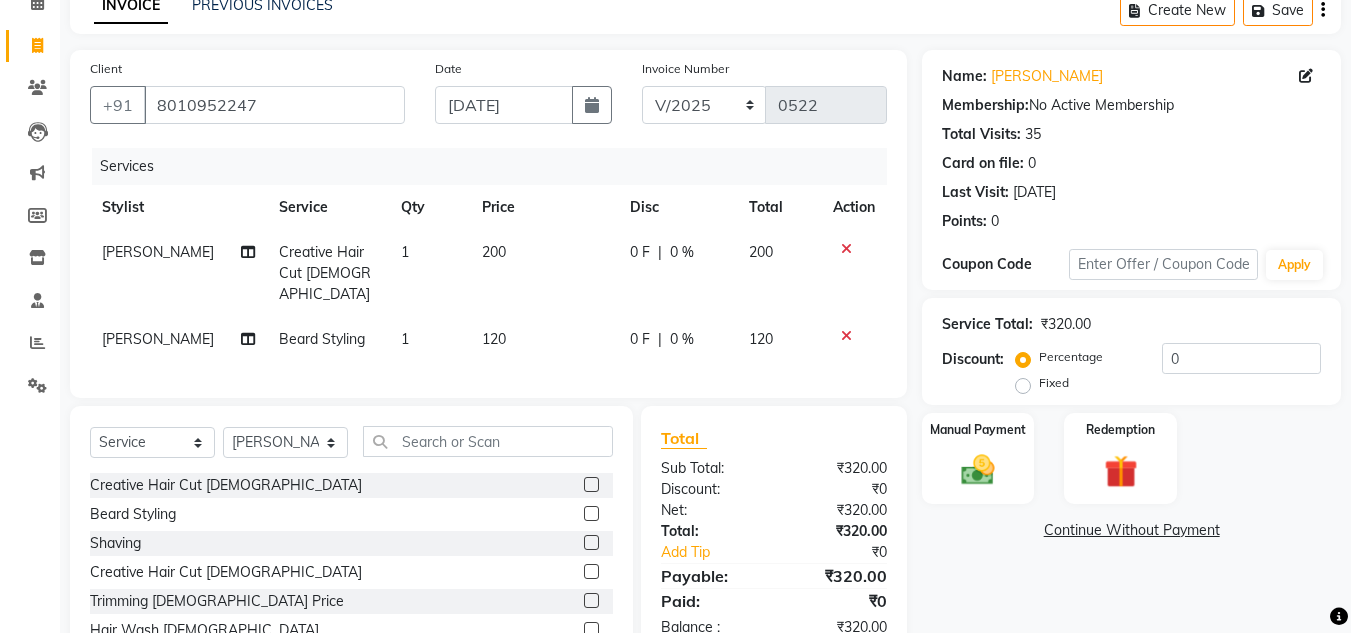 scroll, scrollTop: 192, scrollLeft: 0, axis: vertical 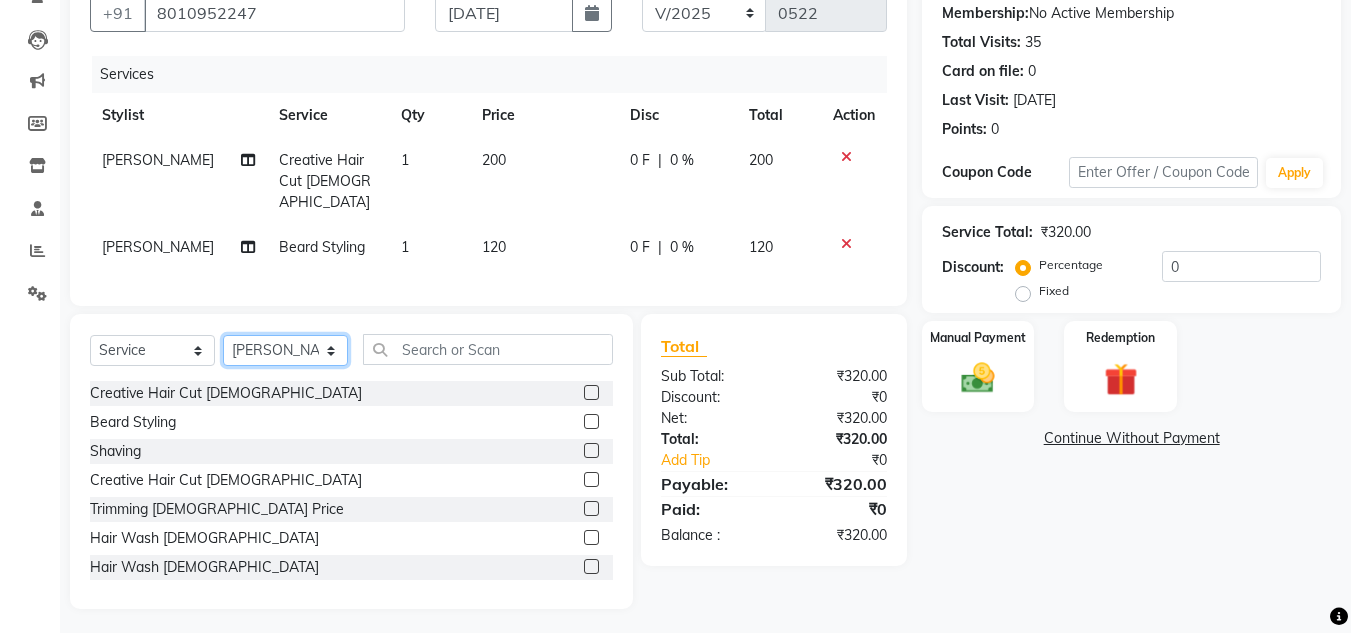 click on "Select Stylist [PERSON_NAME] Akash shreewas  [PERSON_NAME] [PERSON_NAME] [PERSON_NAME] [PERSON_NAME]" 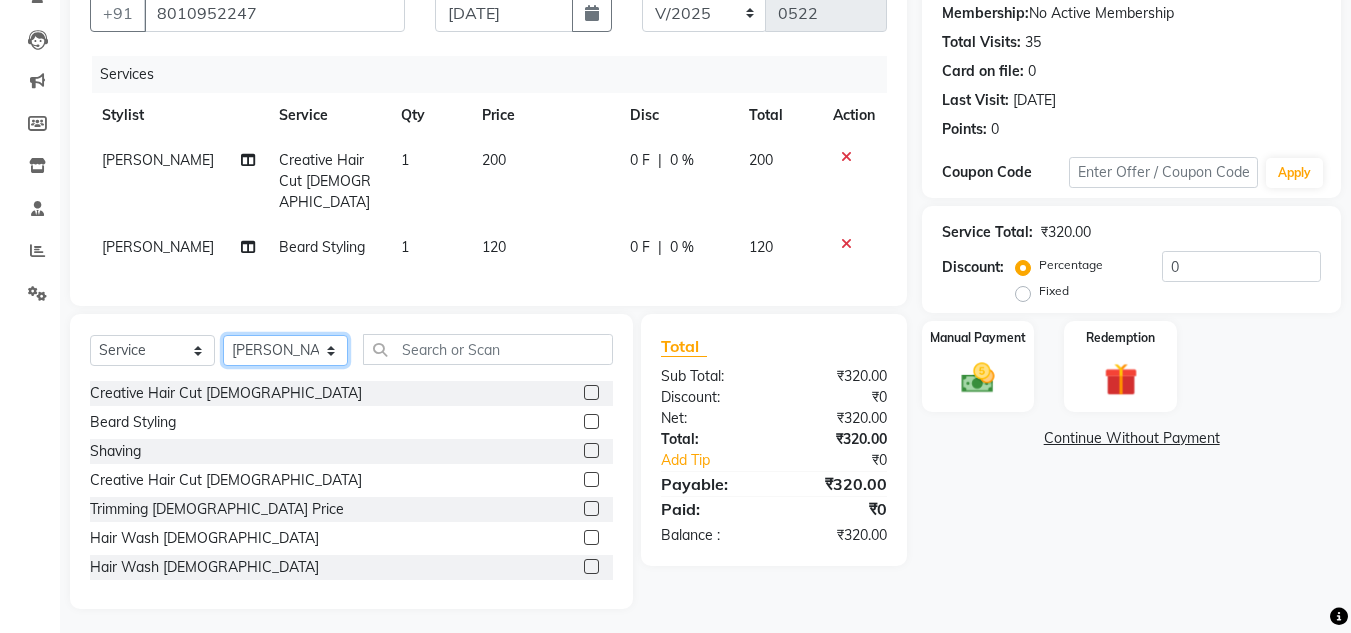 click on "Select Stylist [PERSON_NAME] Akash shreewas  [PERSON_NAME] [PERSON_NAME] [PERSON_NAME] [PERSON_NAME]" 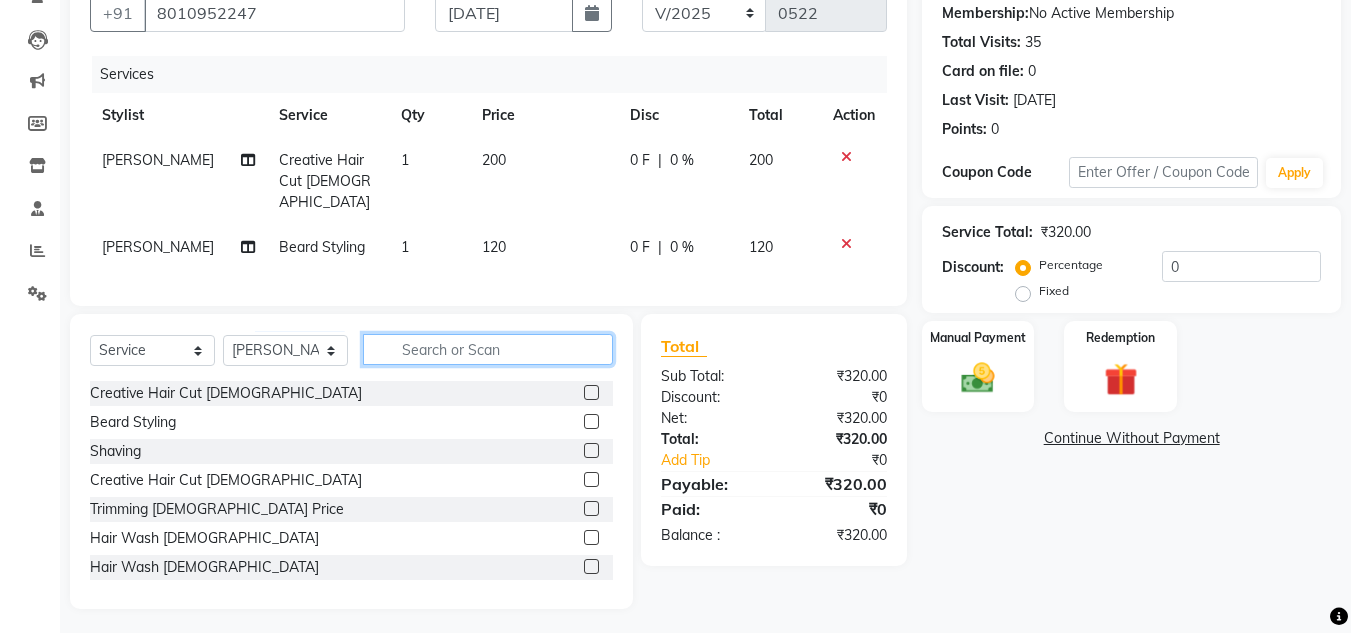 click 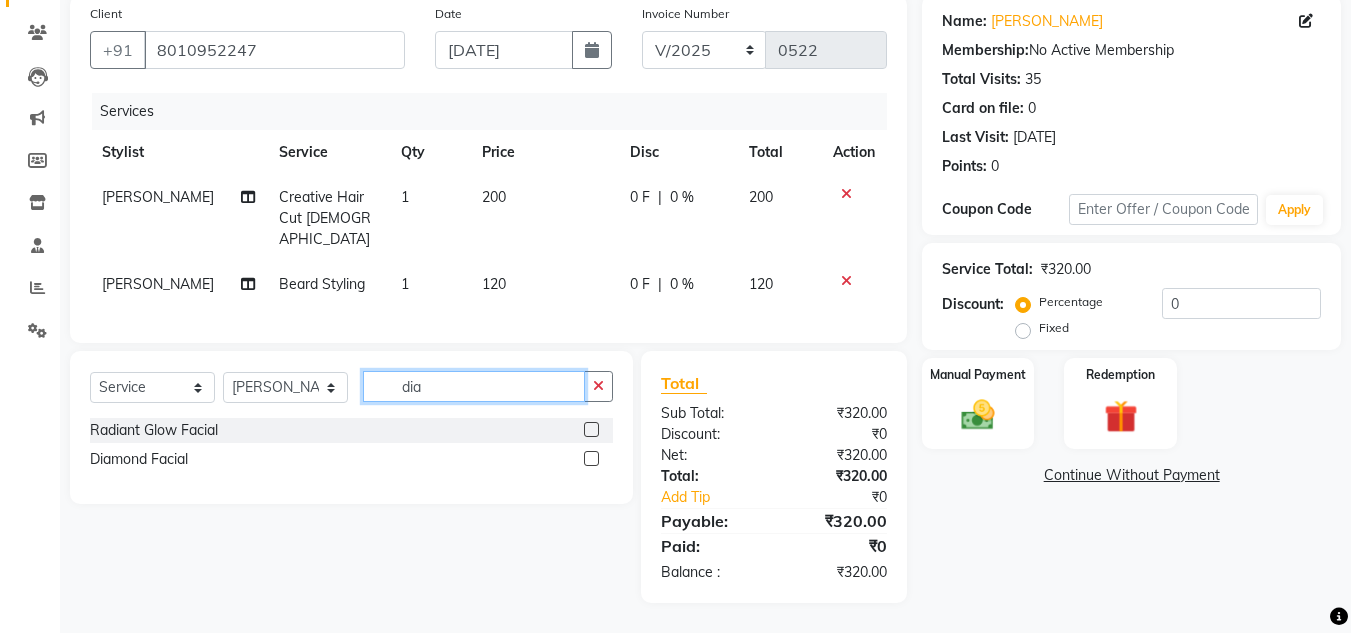 scroll, scrollTop: 149, scrollLeft: 0, axis: vertical 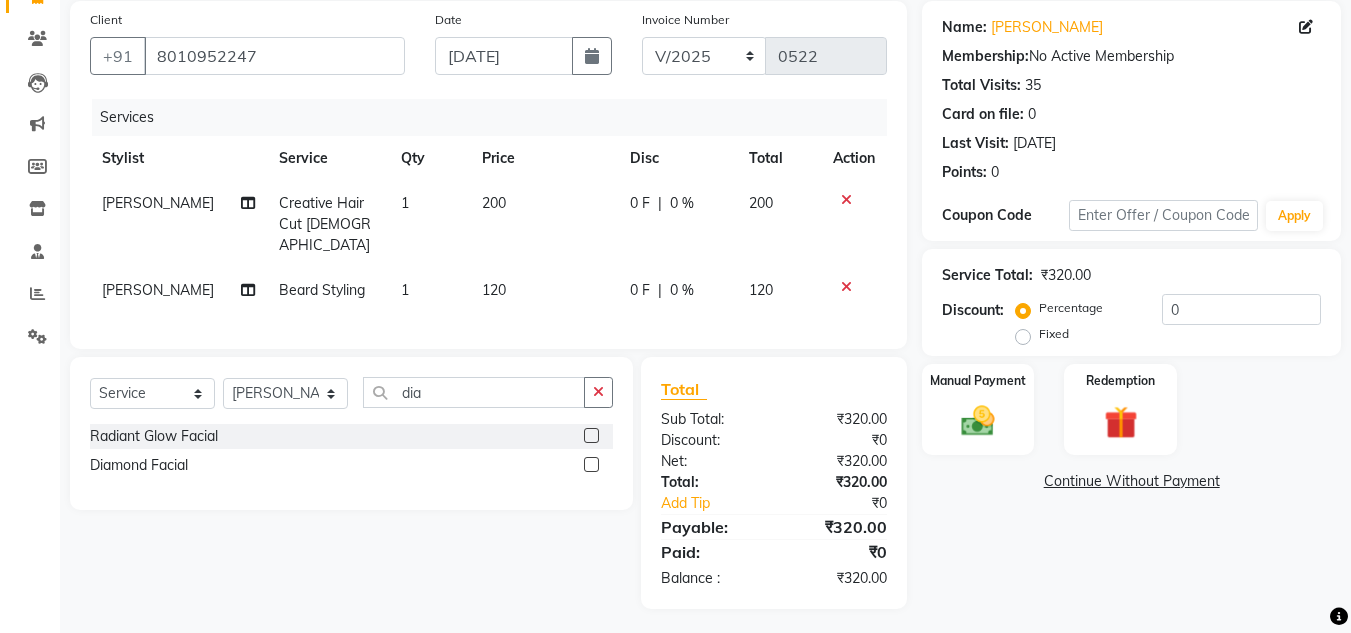 click 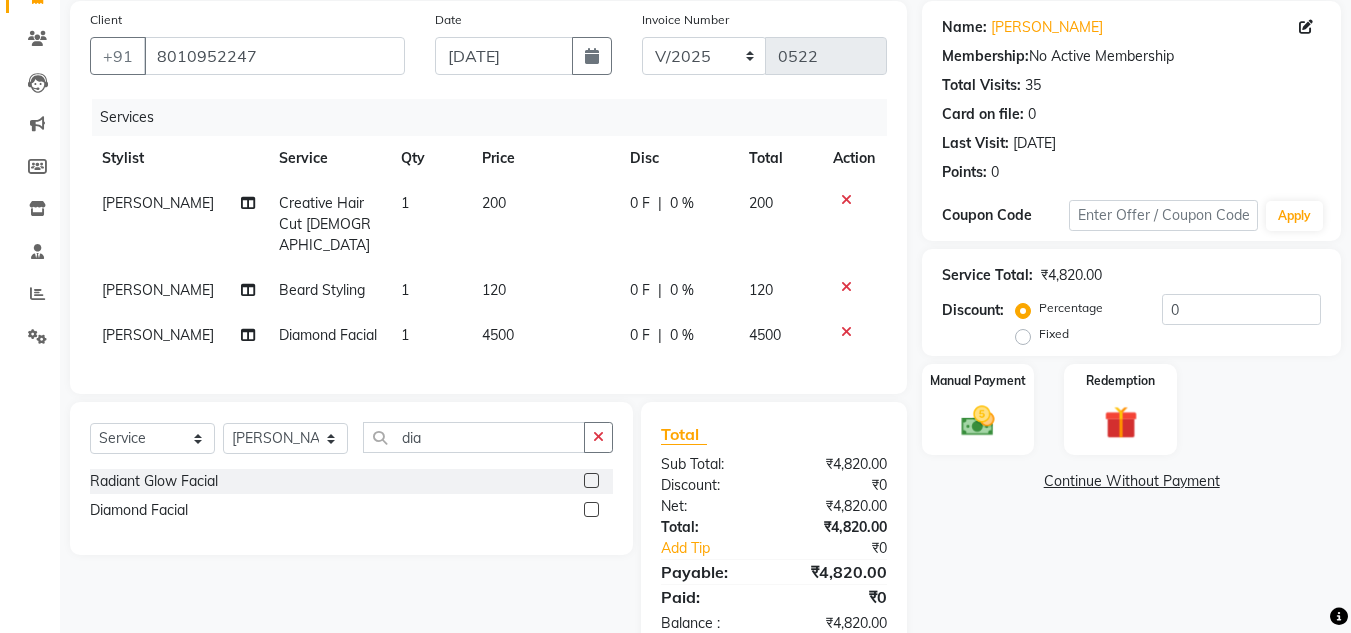 click on "4500" 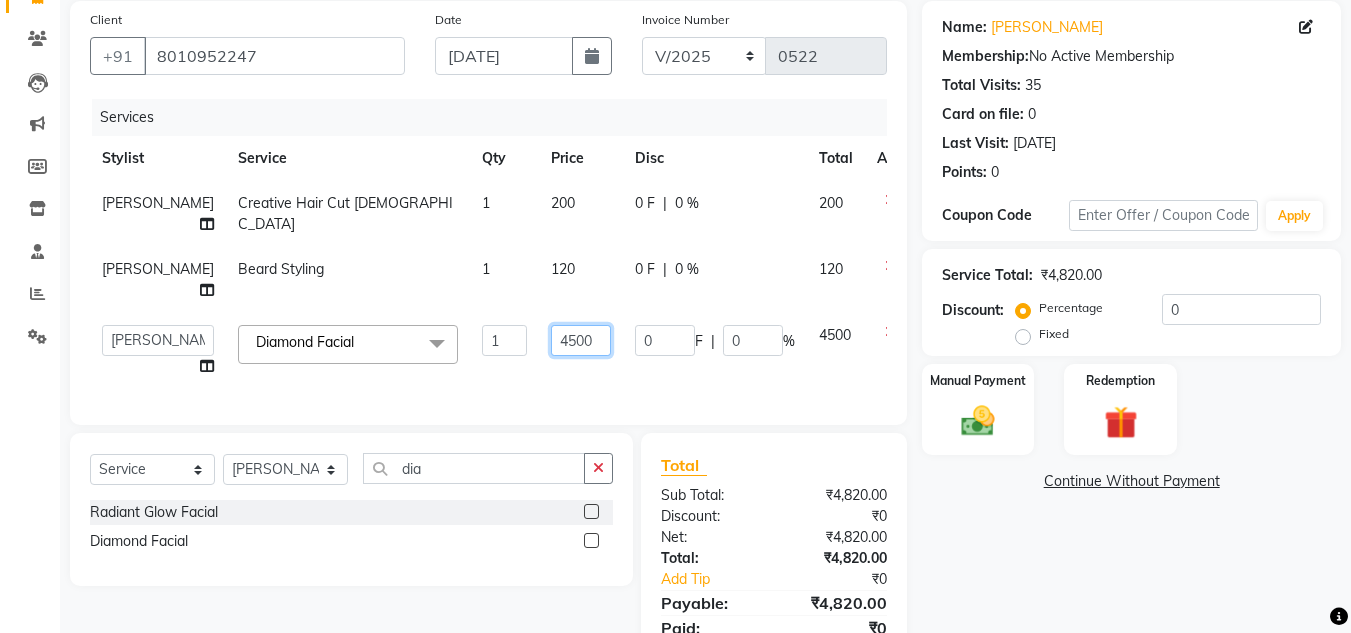 click on "4500" 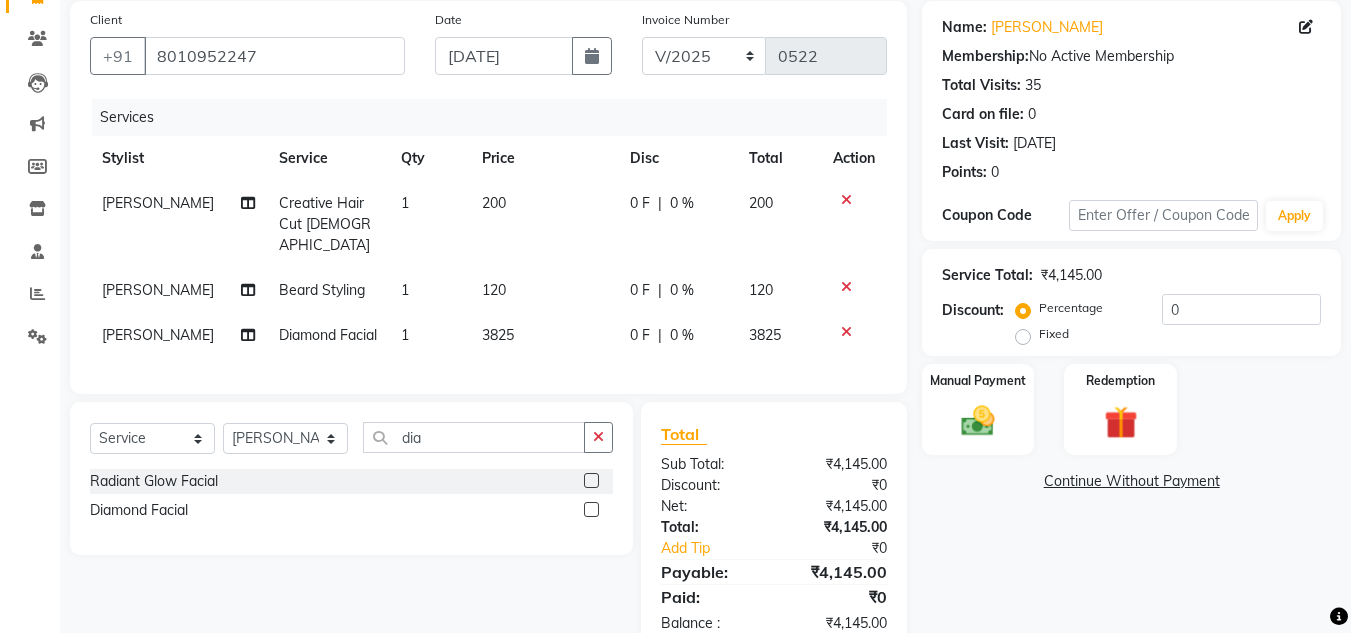 click on "Client [PHONE_NUMBER] Date [DATE] Invoice Number V/2025 V/[PHONE_NUMBER] Services Stylist Service Qty Price Disc Total Action [PERSON_NAME] Creative Hair Cut [DEMOGRAPHIC_DATA] 1 200 0 F | 0 % 200 [PERSON_NAME] [PERSON_NAME] Styling 1 120 0 F | 0 % 120 [PERSON_NAME] Diamond Facial 1 3825 0 F | 0 % 3825 Select  Service  Product  Membership  Package Voucher Prepaid Gift Card  Select Stylist [PERSON_NAME] Akash shreewas  [PERSON_NAME] [PERSON_NAME] [PERSON_NAME] [PERSON_NAME] dia Radiant Glow Facial  Diamond Facial  Total Sub Total: ₹4,145.00 Discount: ₹0 Net: ₹4,145.00 Total: ₹4,145.00 Add Tip ₹0 Payable: ₹4,145.00 Paid: ₹0 Balance   : ₹4,145.00" 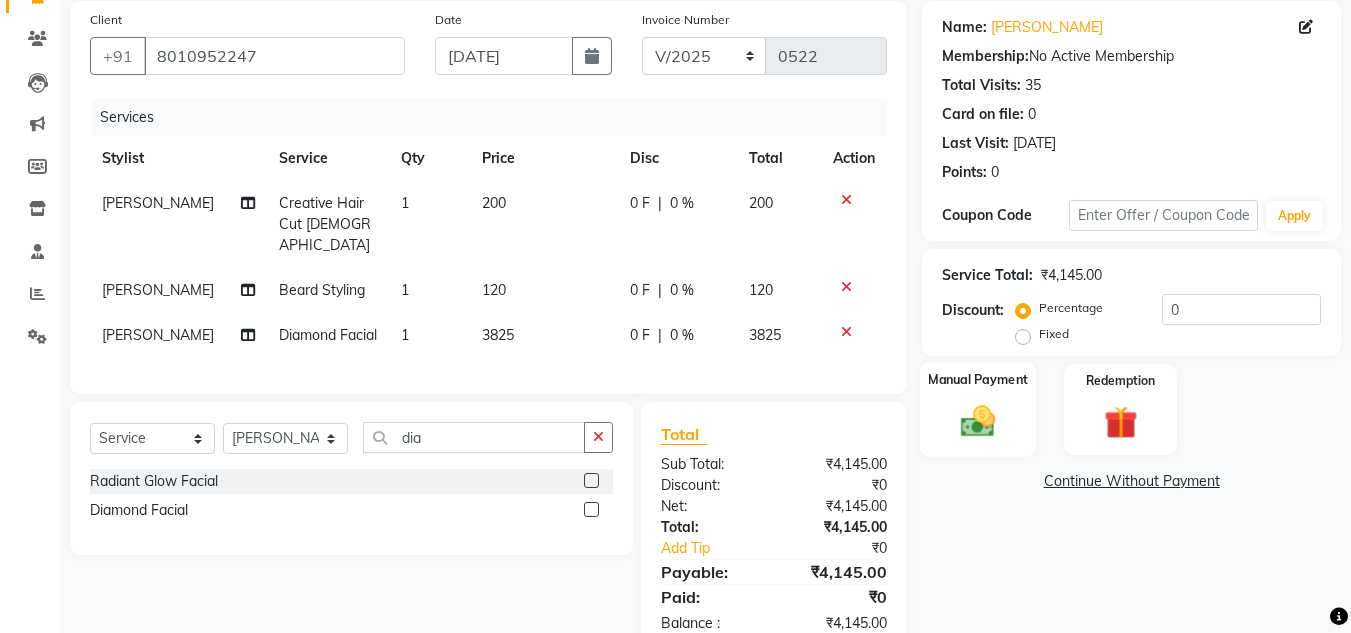 scroll, scrollTop: 215, scrollLeft: 0, axis: vertical 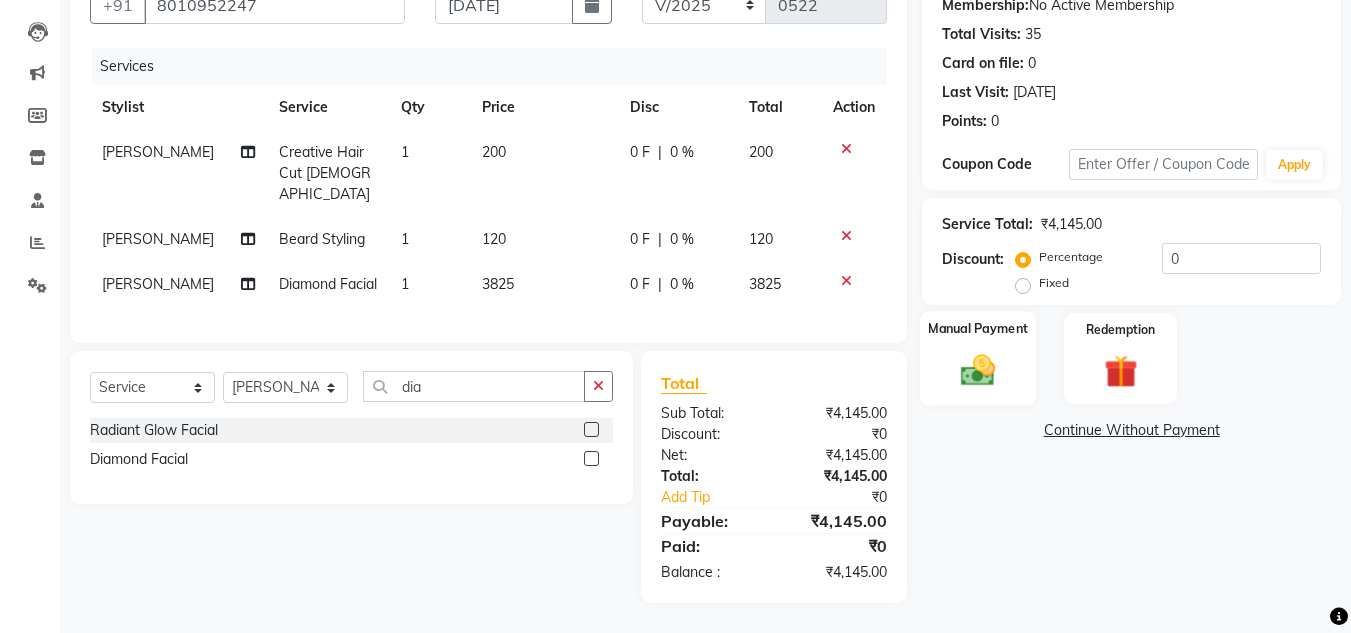 click 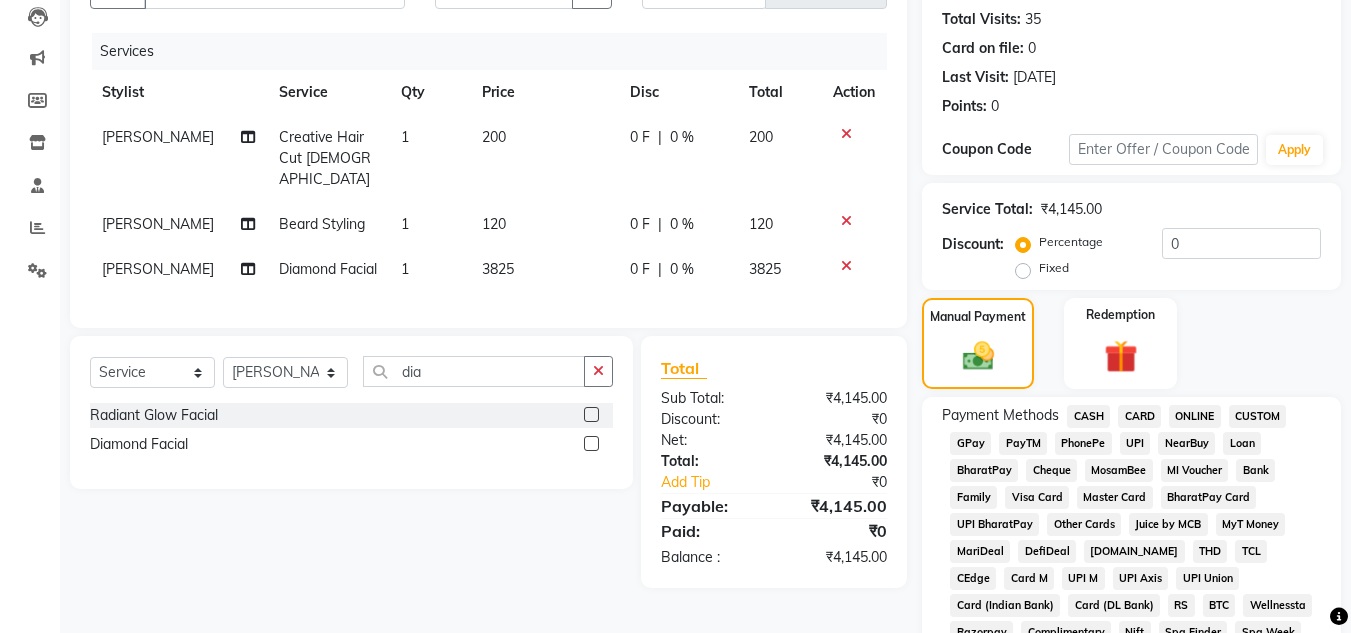 click on "CASH" 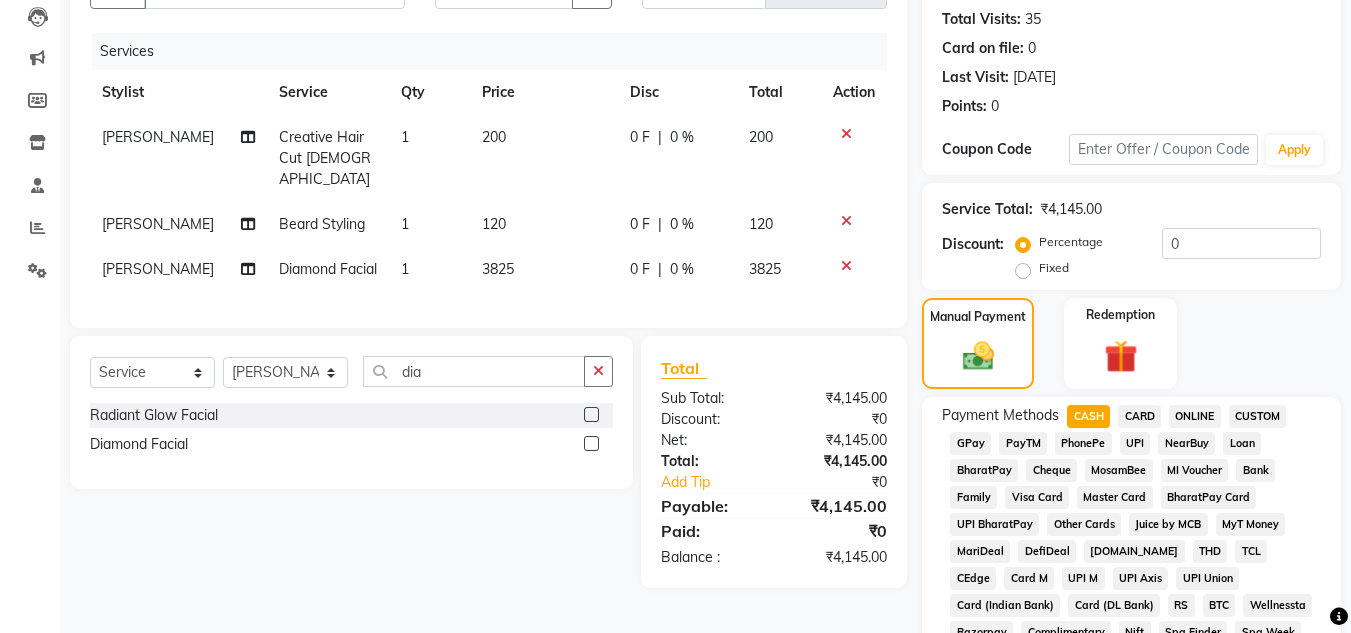 scroll, scrollTop: 715, scrollLeft: 0, axis: vertical 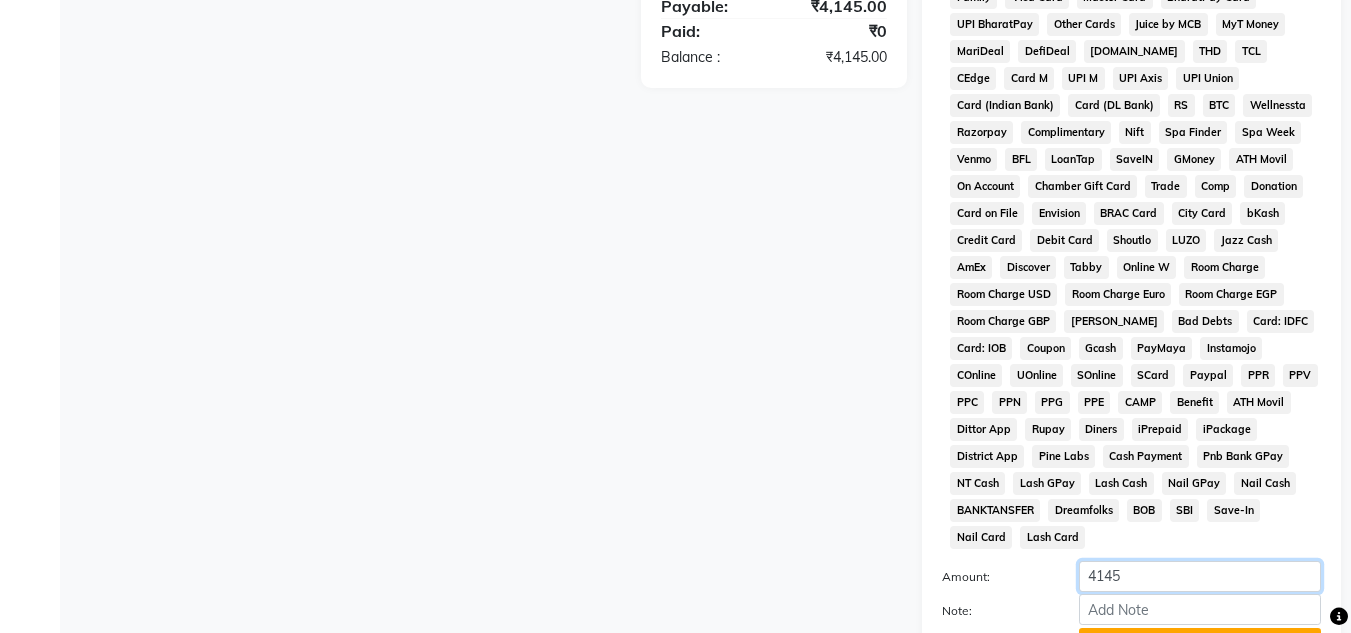 click on "4145" 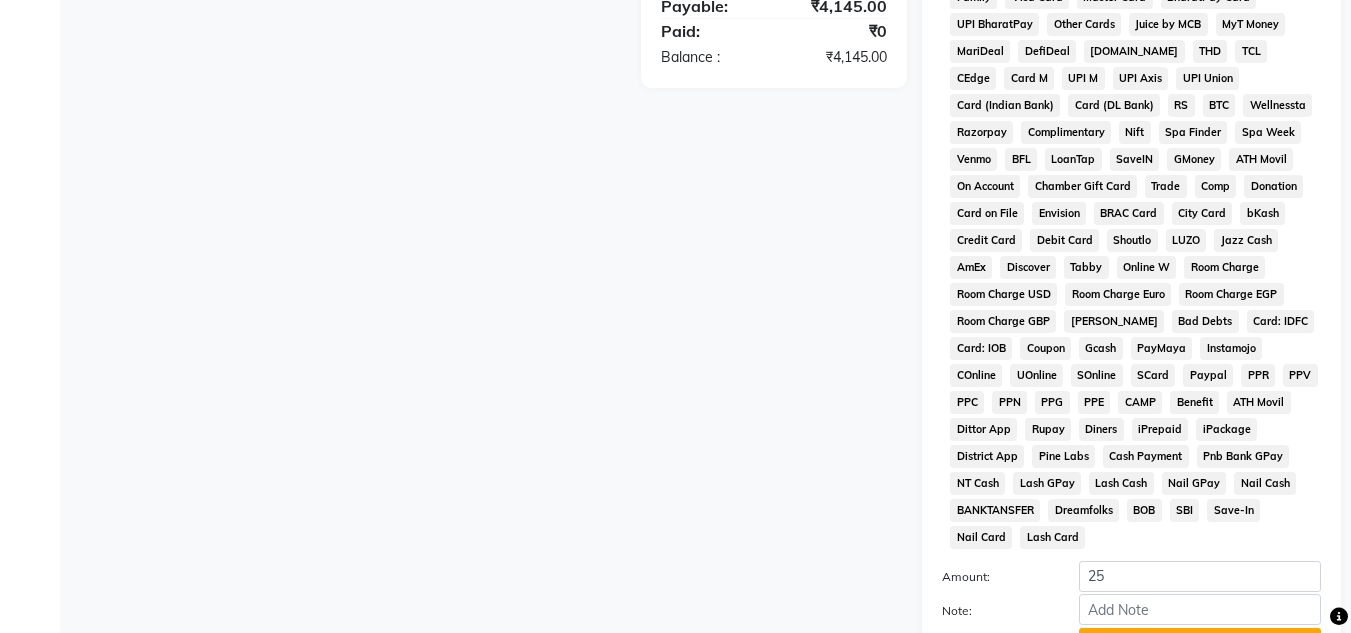 click on "Add Payment" 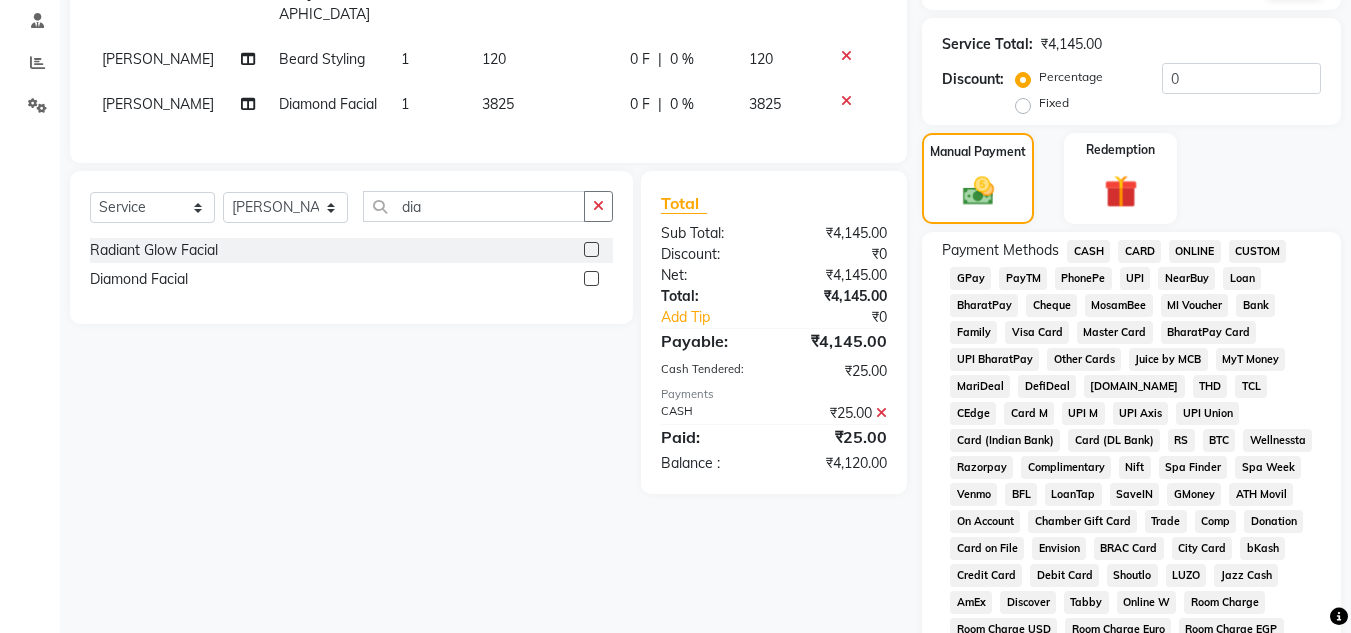 scroll, scrollTop: 376, scrollLeft: 0, axis: vertical 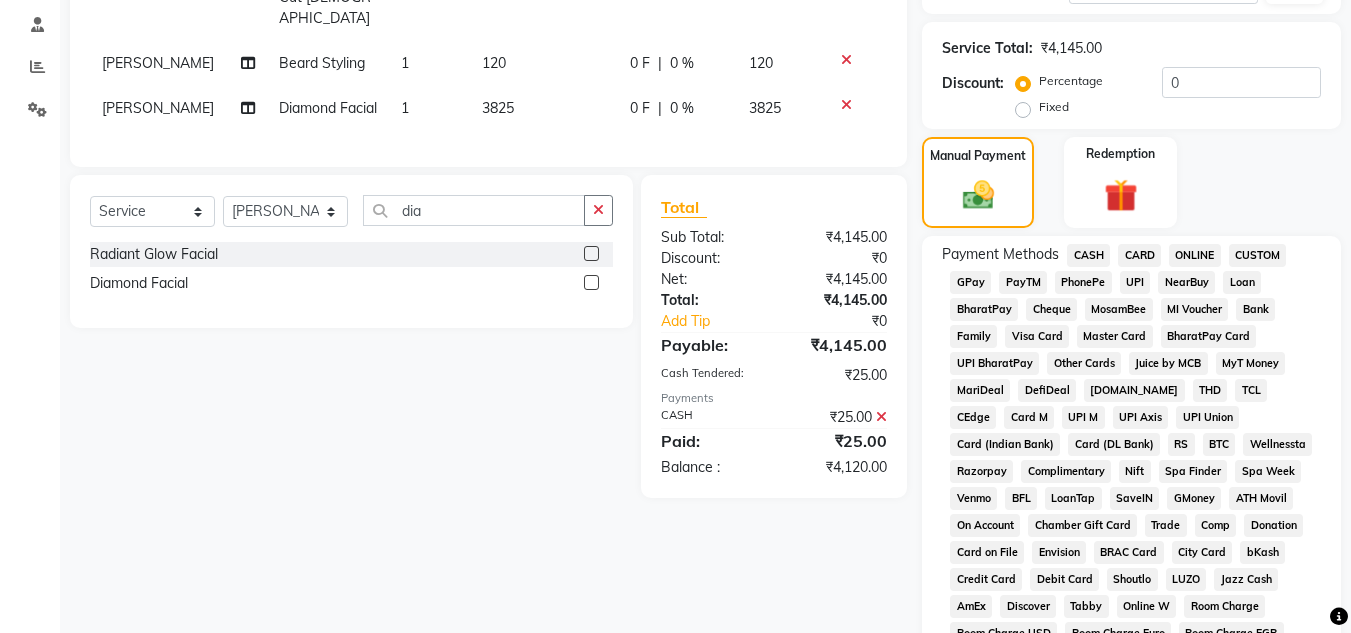 click on "ONLINE" 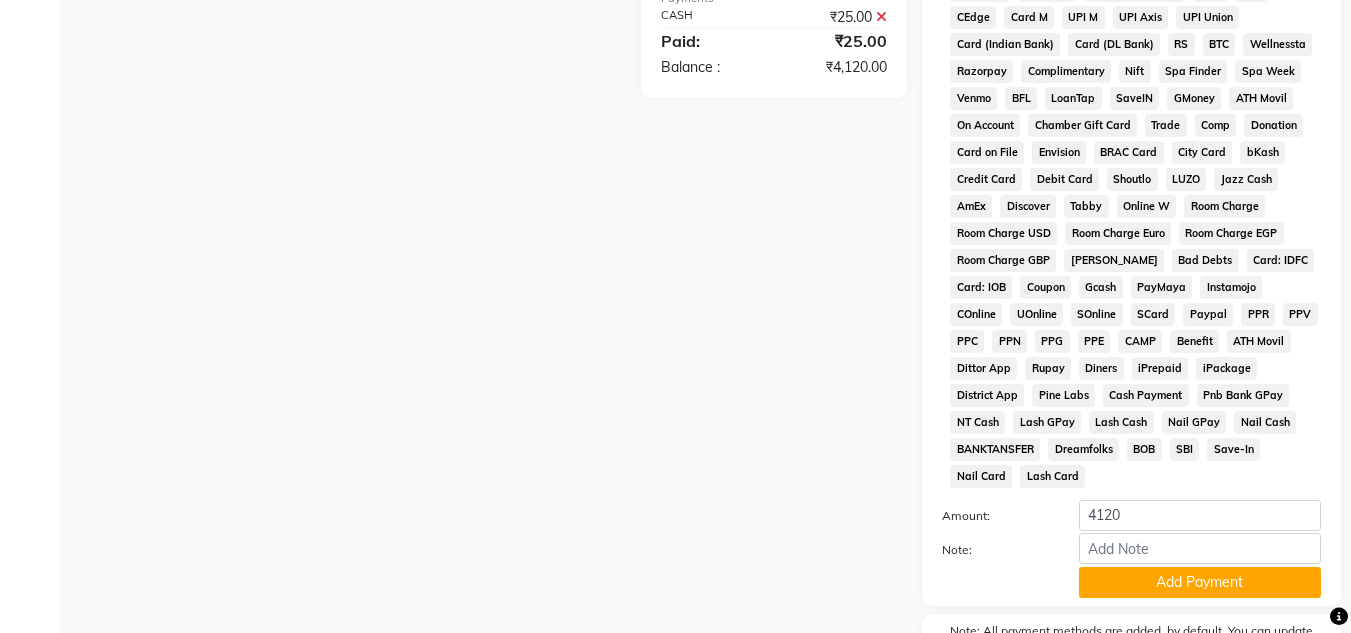 scroll, scrollTop: 576, scrollLeft: 0, axis: vertical 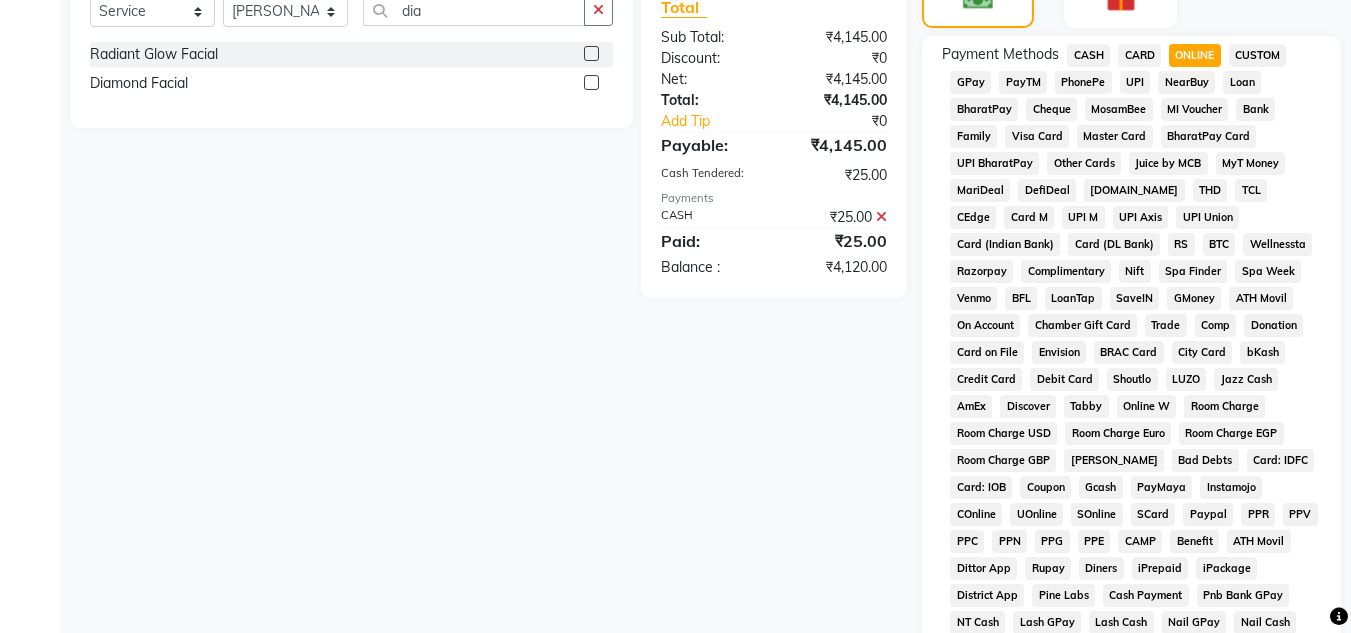 click 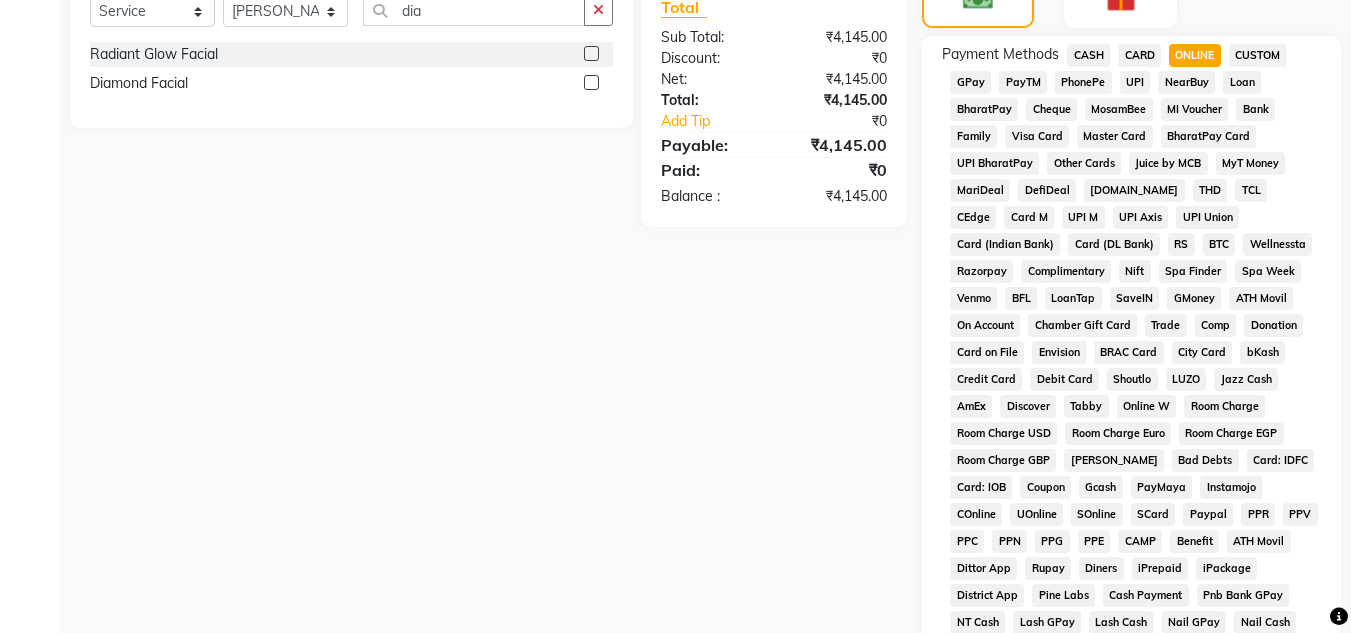 click on "CASH" 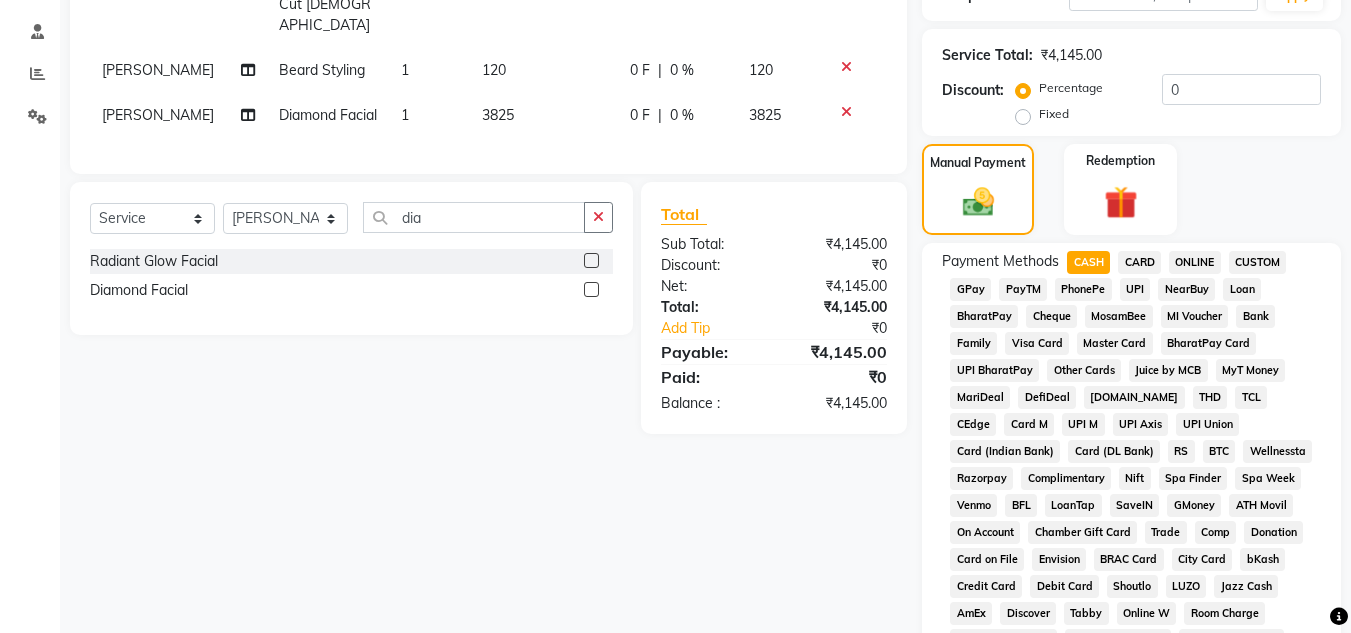 scroll, scrollTop: 269, scrollLeft: 0, axis: vertical 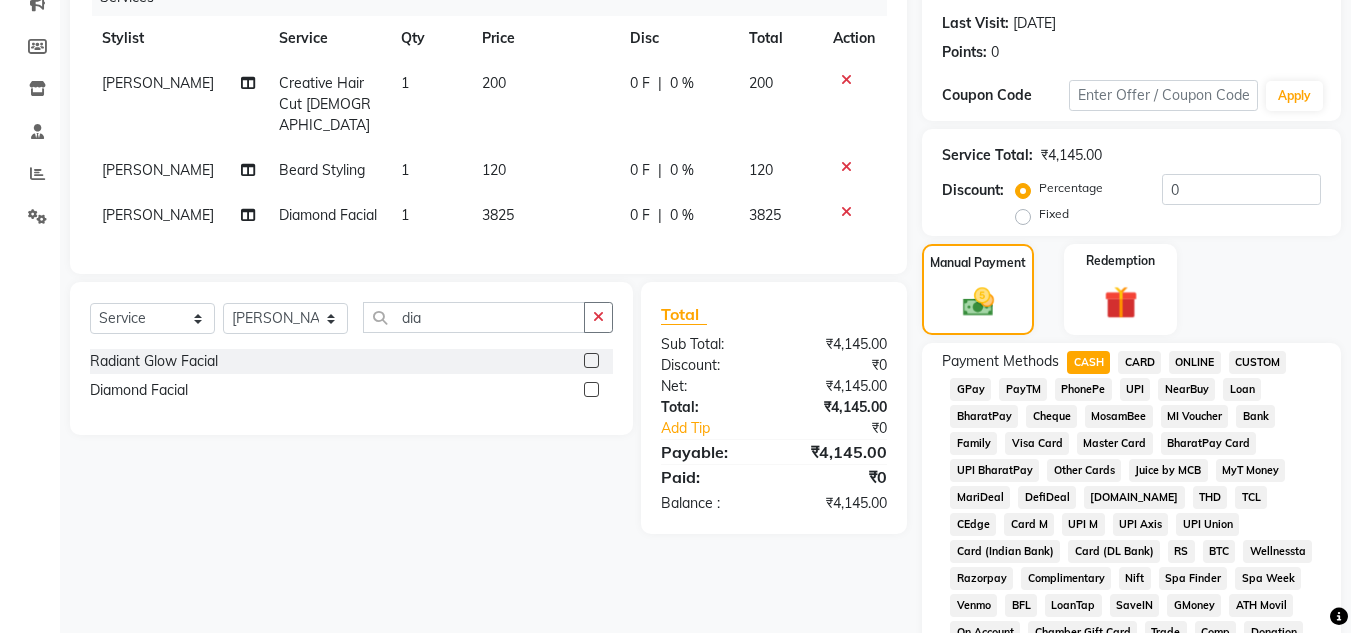 click on "Payment Methods  CASH   CARD   ONLINE   CUSTOM   GPay   PayTM   PhonePe   UPI   NearBuy   Loan   BharatPay   Cheque   MosamBee   MI Voucher   Bank   Family   Visa Card   Master Card   BharatPay Card   UPI BharatPay   Other Cards   Juice by MCB   MyT Money   MariDeal   DefiDeal   [DOMAIN_NAME]   THD   TCL   CEdge   Card M   UPI M   UPI Axis   UPI Union   Card (Indian Bank)   Card (DL Bank)   RS   BTC   Wellnessta   Razorpay   Complimentary   Nift   Spa Finder   Spa Week   Venmo   BFL   LoanTap   SaveIN   GMoney   ATH Movil   On Account   Chamber Gift Card   Trade   Comp   Donation   Card on File   Envision   BRAC Card   City Card   bKash   Credit Card   Debit Card   Shoutlo   LUZO   Jazz Cash   AmEx   Discover   Tabby   Online W   Room Charge   Room Charge USD   Room Charge Euro   Room Charge EGP   Room Charge GBP   Bajaj Finserv   Bad Debts   Card: IDFC   Card: IOB   Coupon   Gcash   PayMaya   Instamojo   COnline   UOnline   SOnline   SCard   Paypal   PPR   PPV   PPC   PPN   PPG   PPE   CAMP   Benefit   ATH Movil" 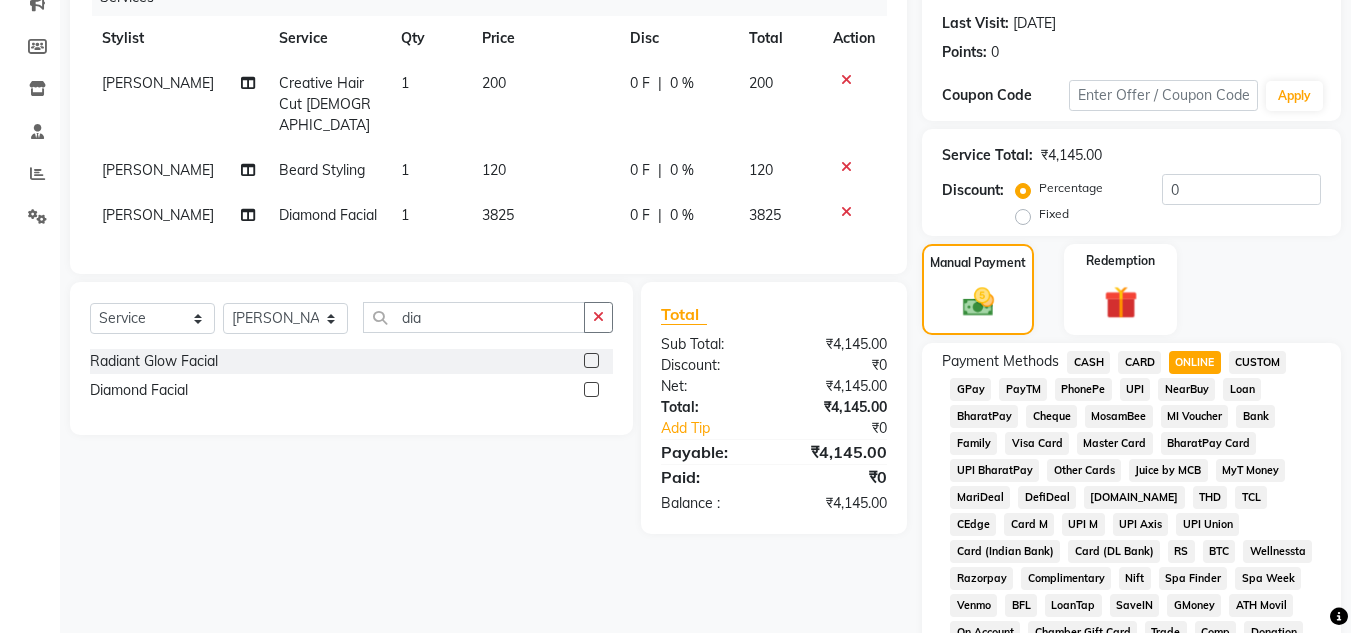 scroll, scrollTop: 669, scrollLeft: 0, axis: vertical 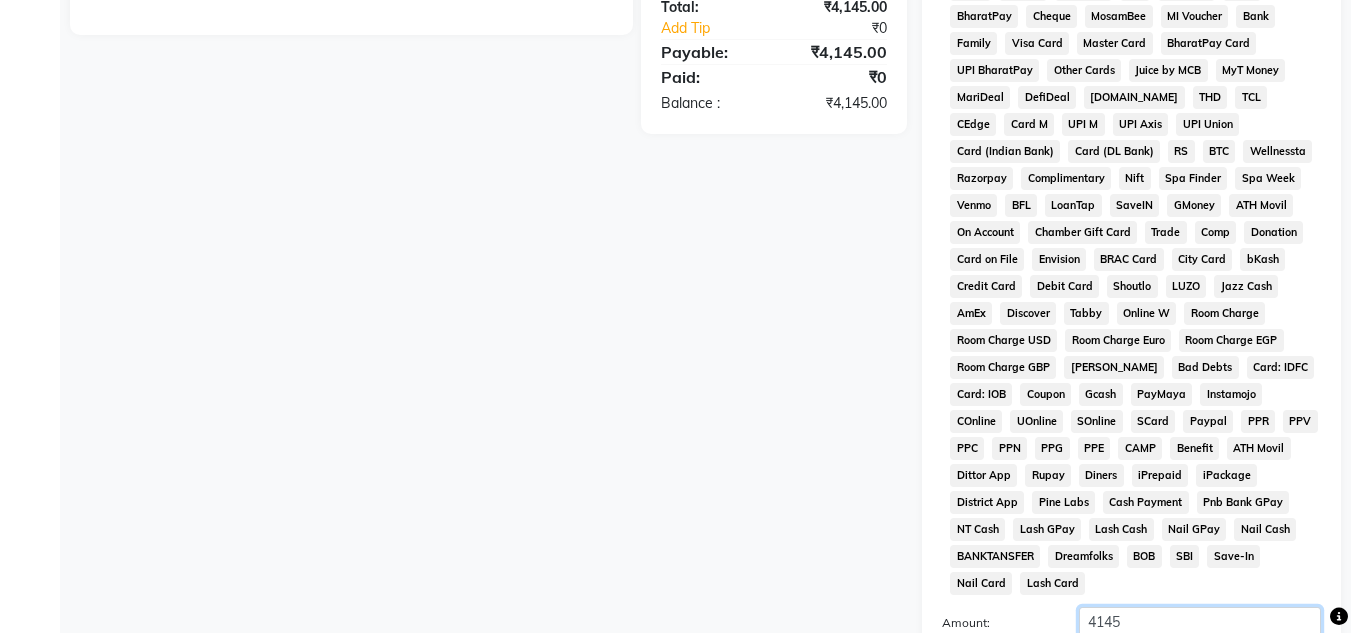 click on "4145" 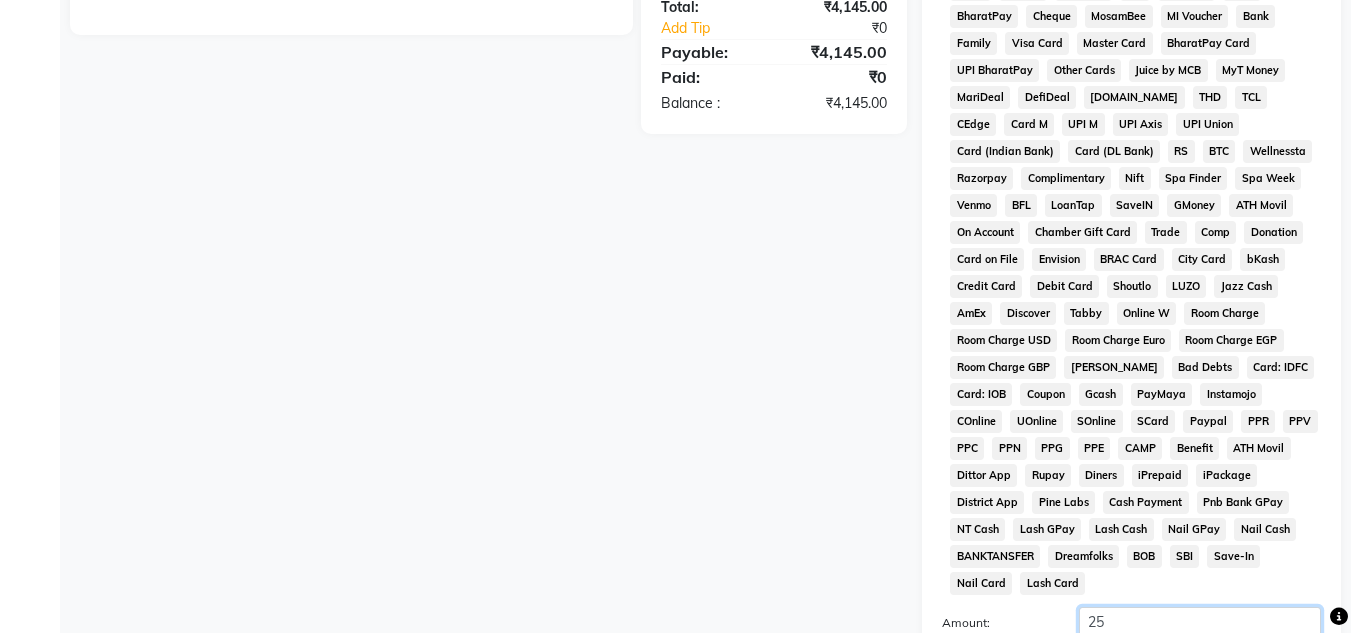 scroll, scrollTop: 869, scrollLeft: 0, axis: vertical 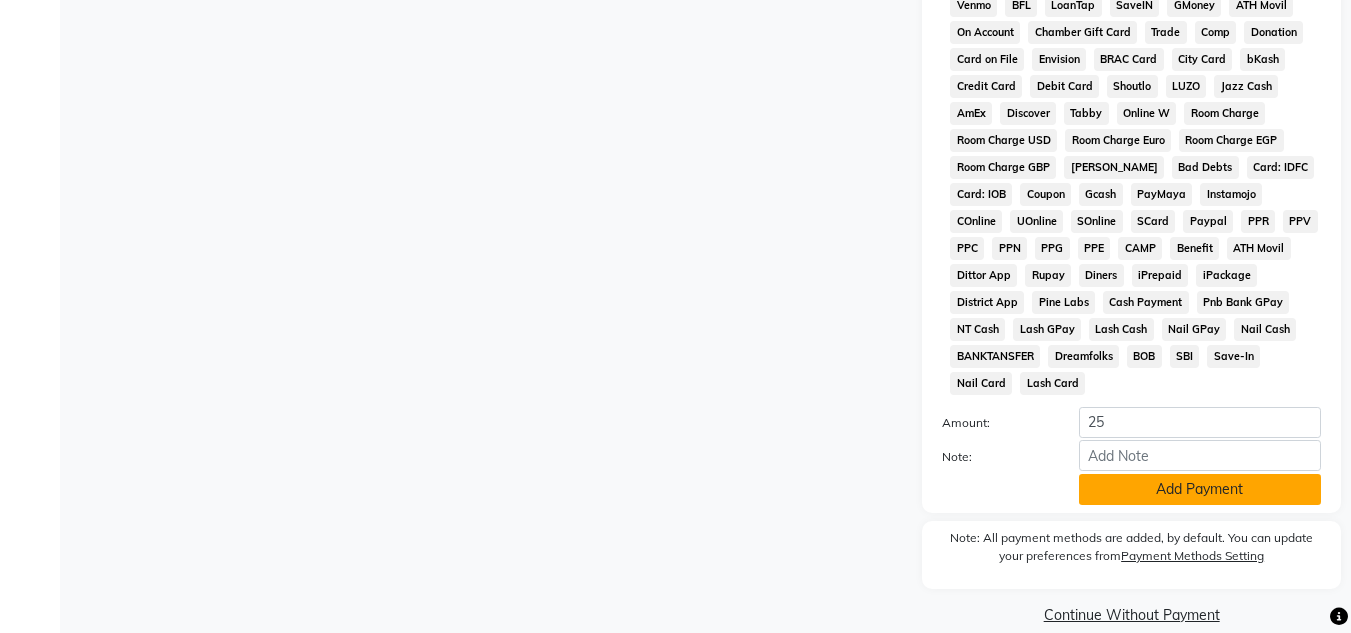 click on "Add Payment" 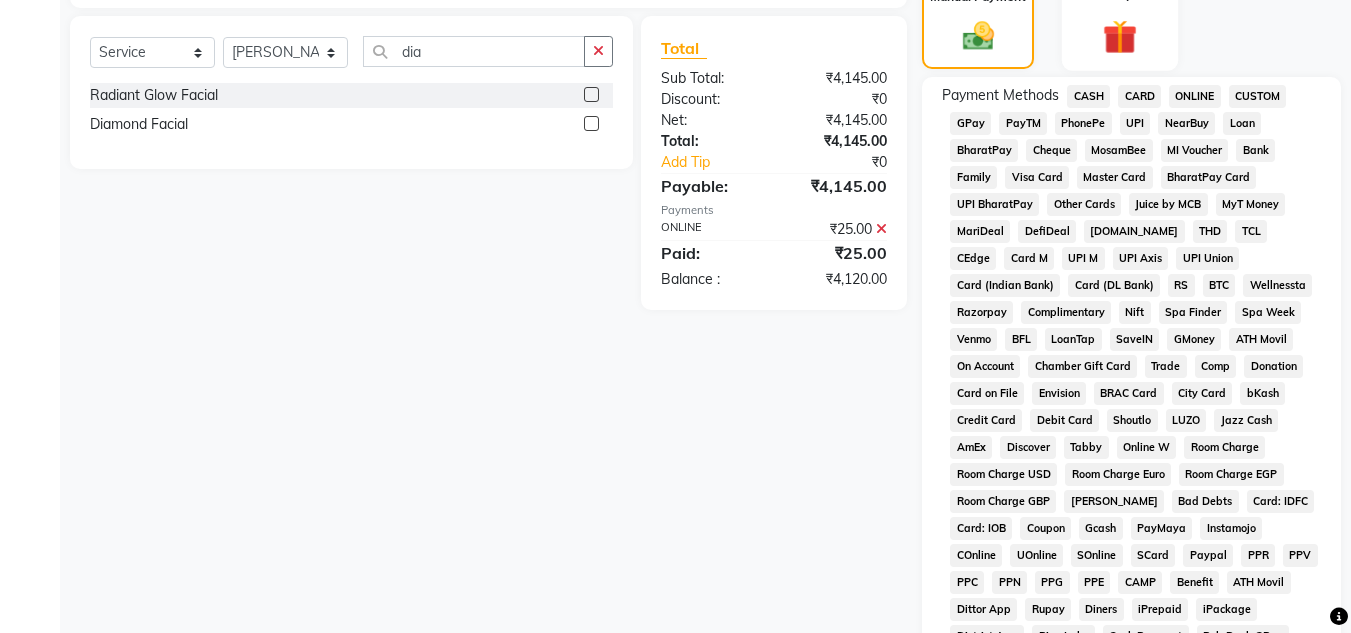 scroll, scrollTop: 269, scrollLeft: 0, axis: vertical 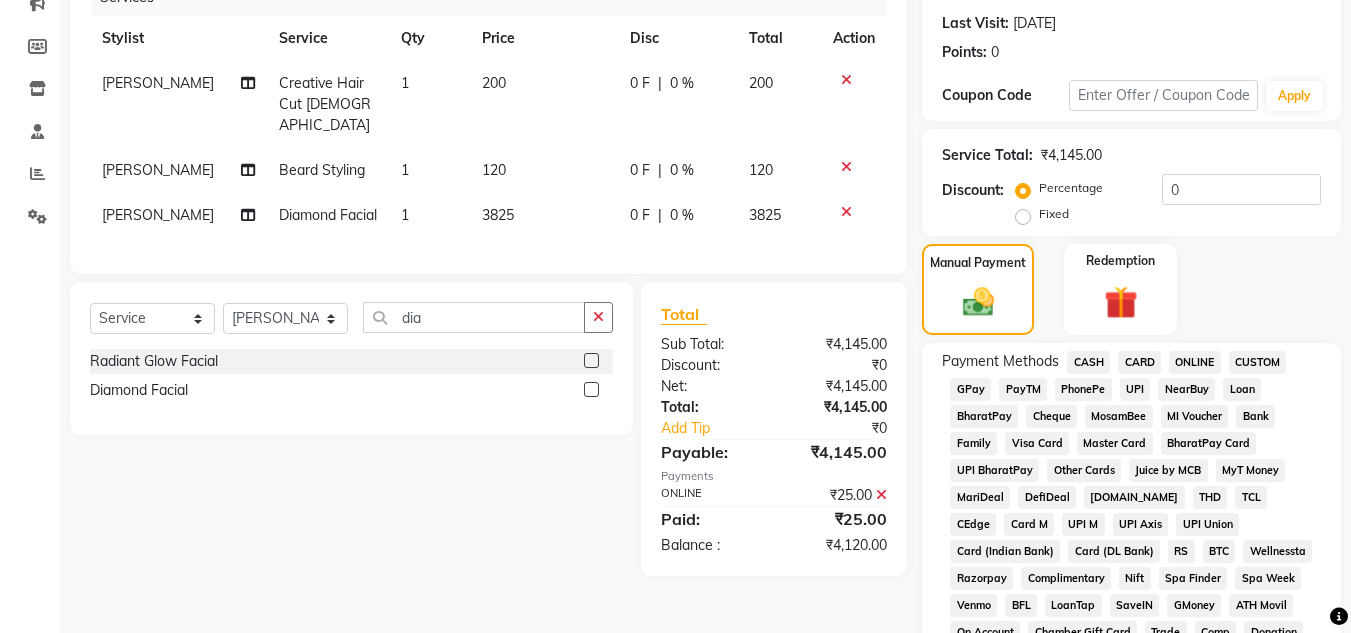 click on "CASH" 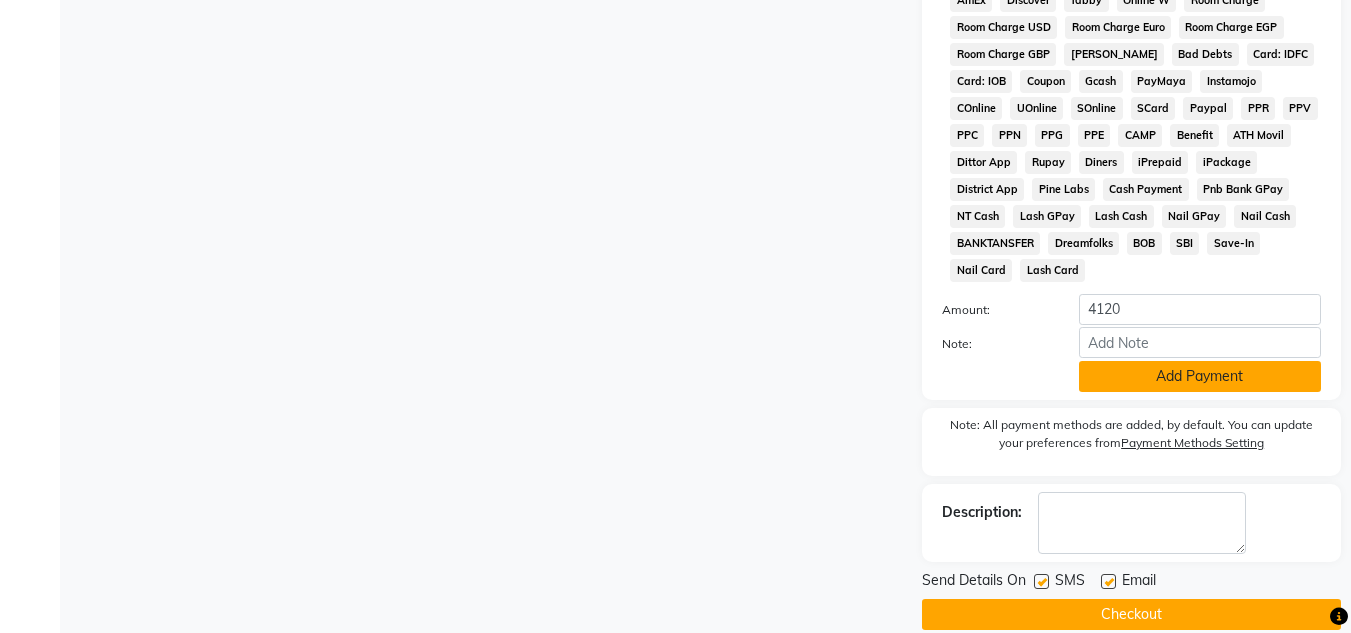 click on "Add Payment" 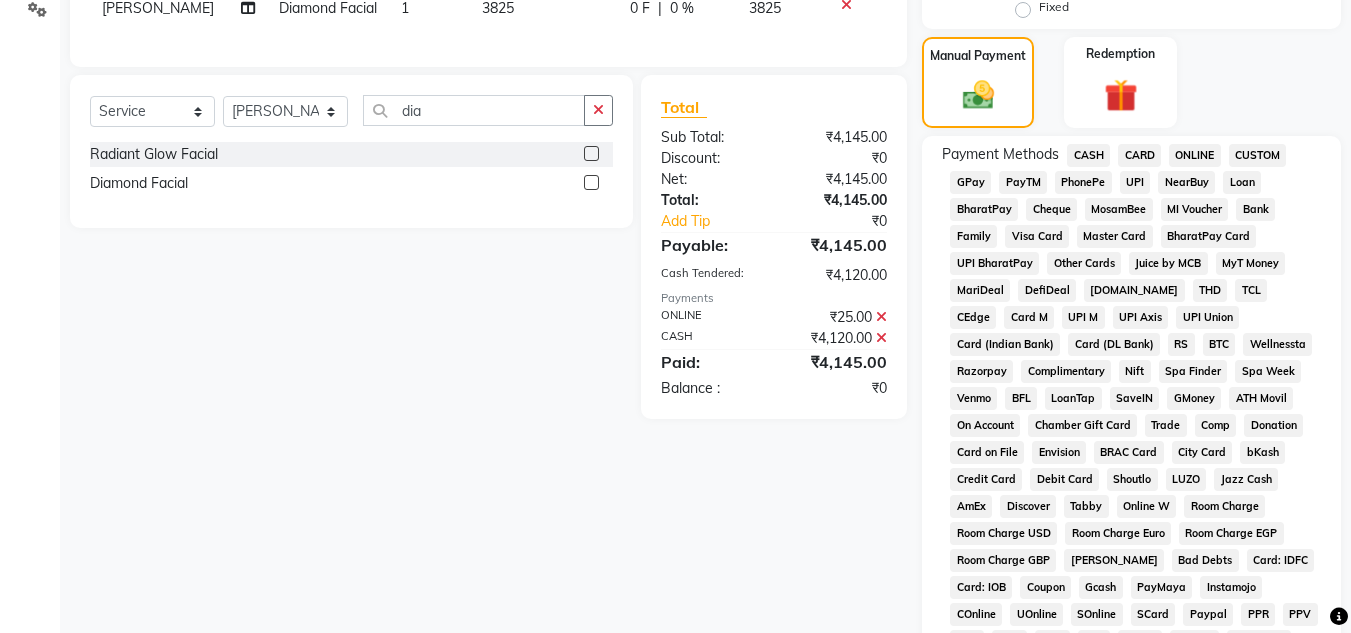 scroll, scrollTop: 876, scrollLeft: 0, axis: vertical 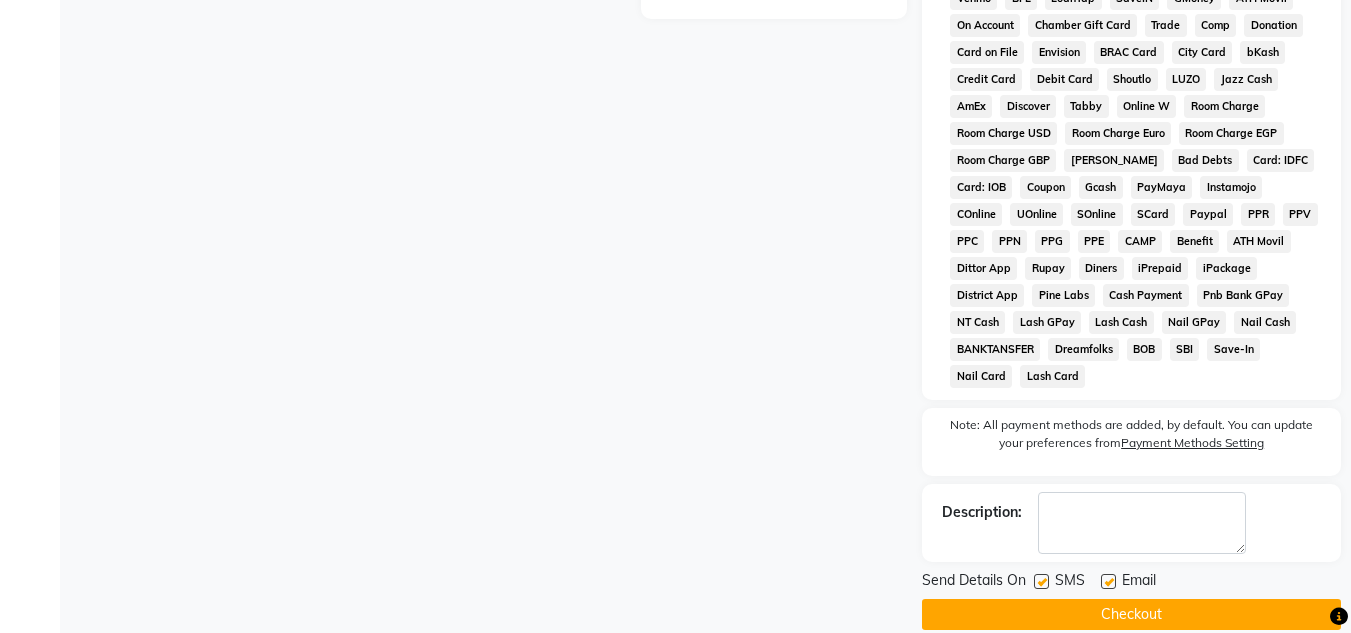 click on "Checkout" 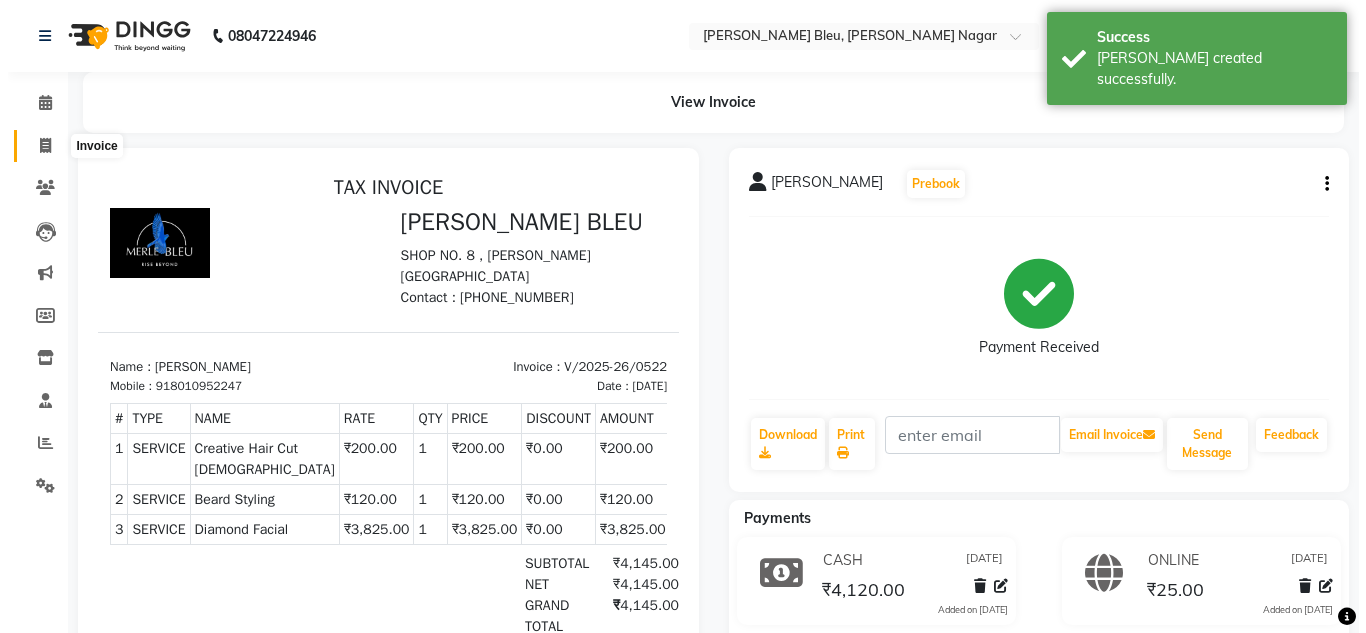 scroll, scrollTop: 0, scrollLeft: 0, axis: both 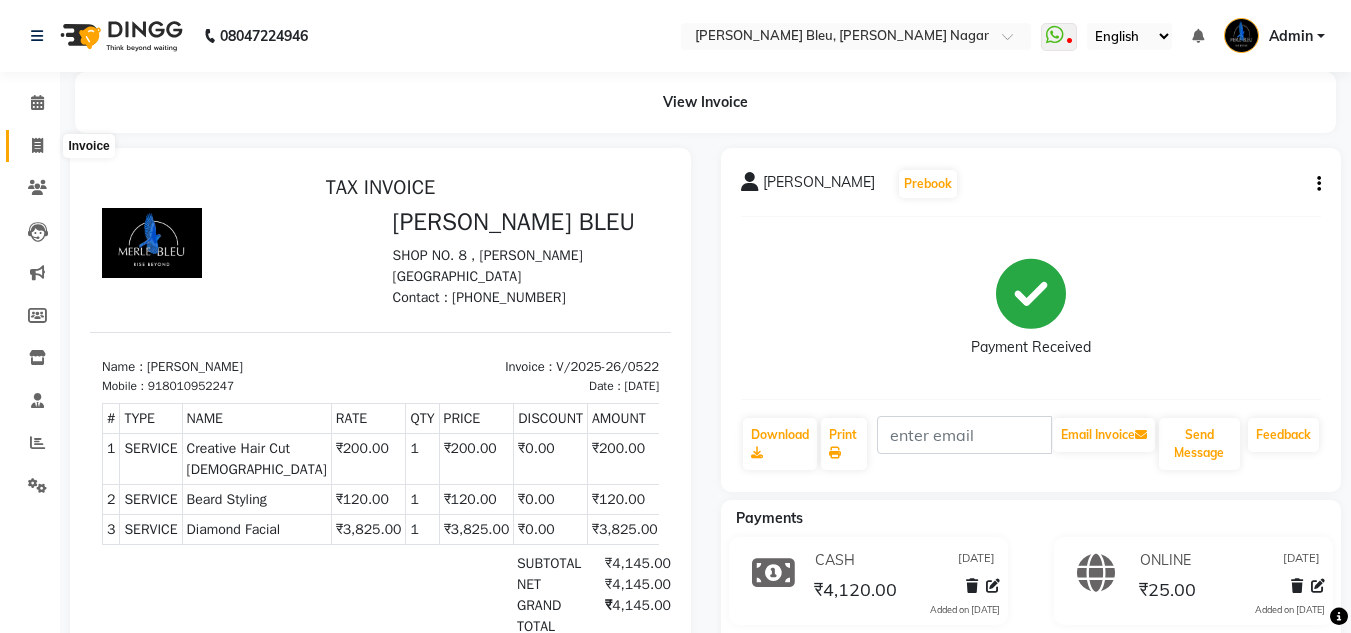 click 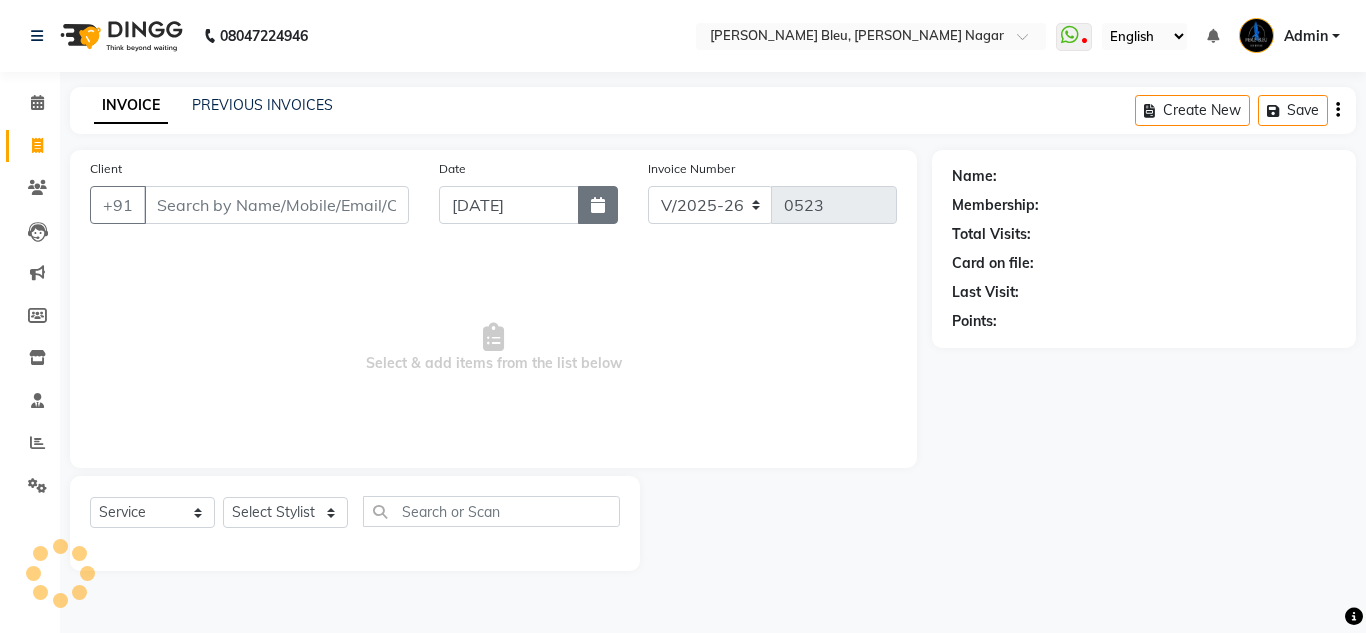 click 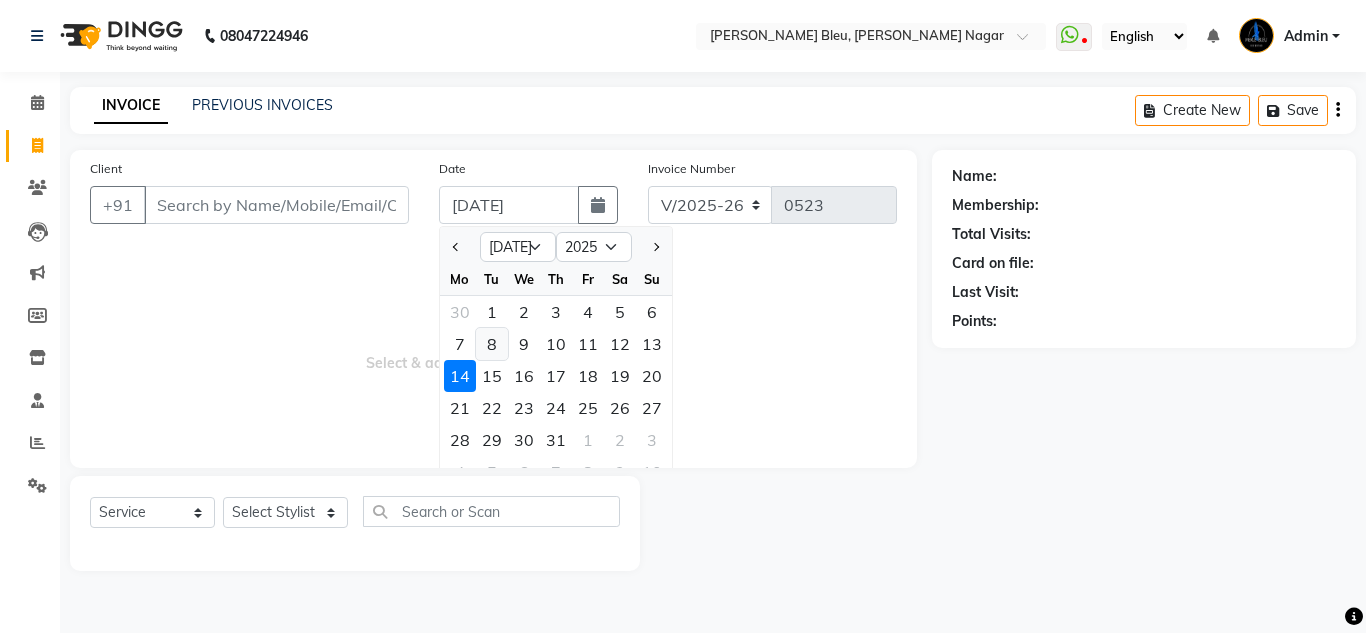 click on "8" 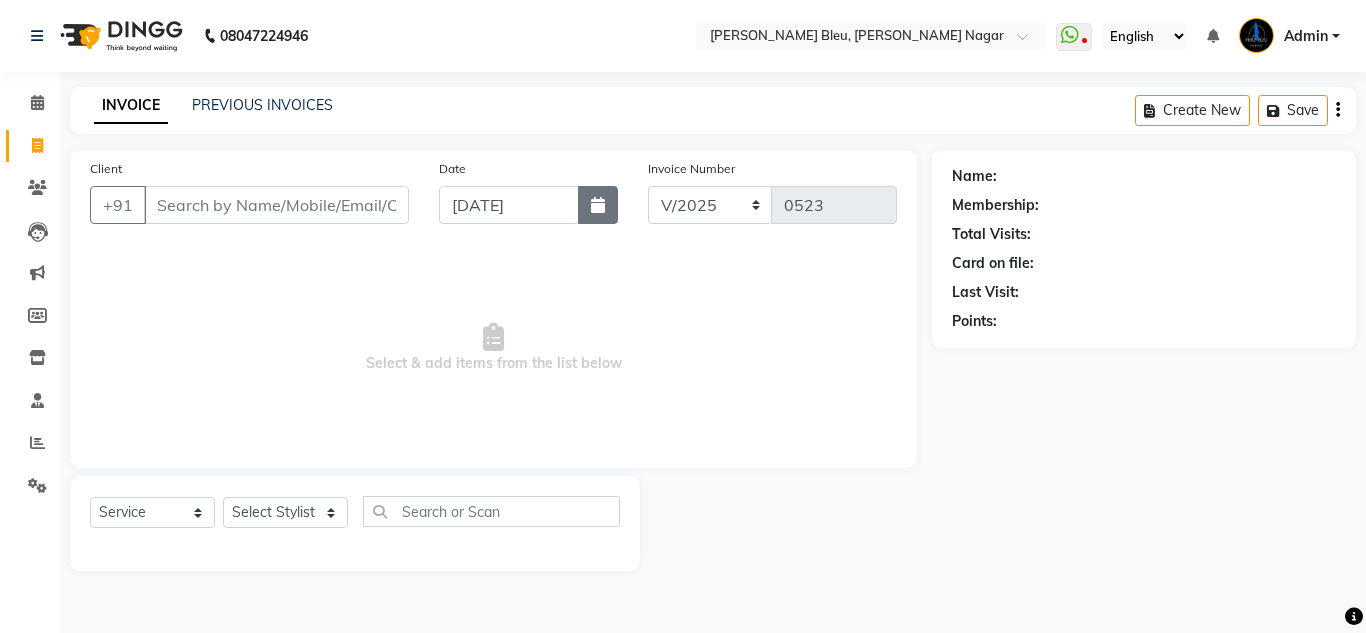 click 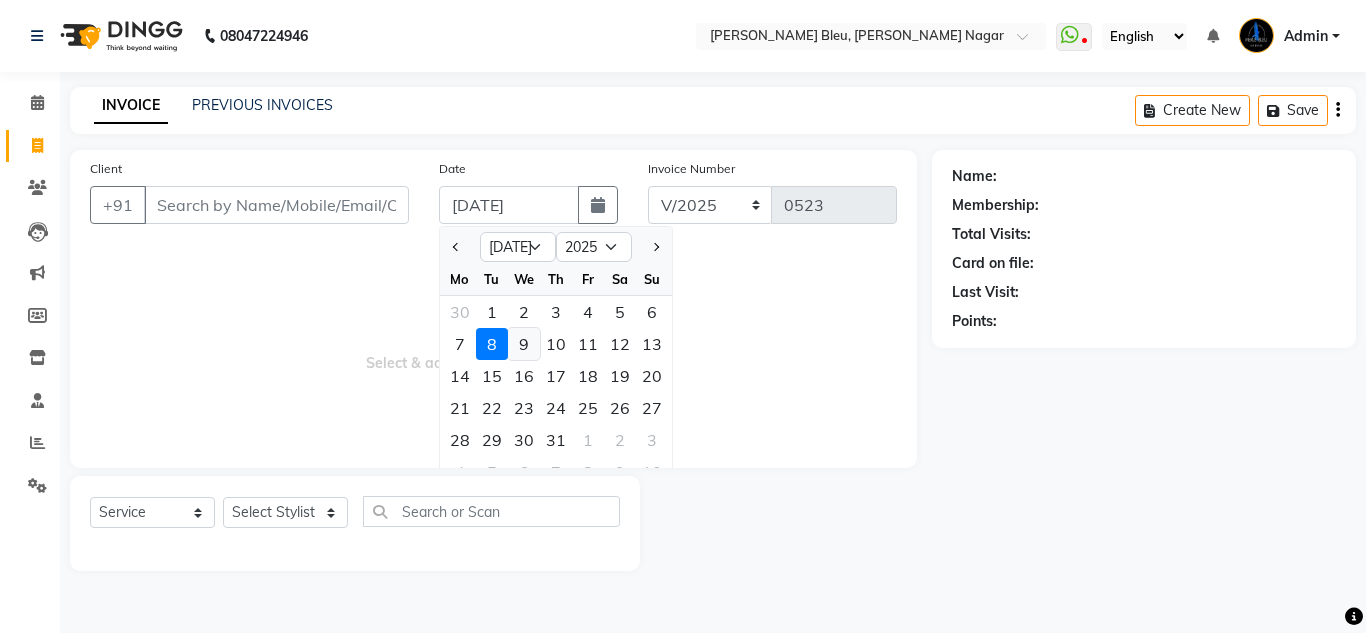 click on "9" 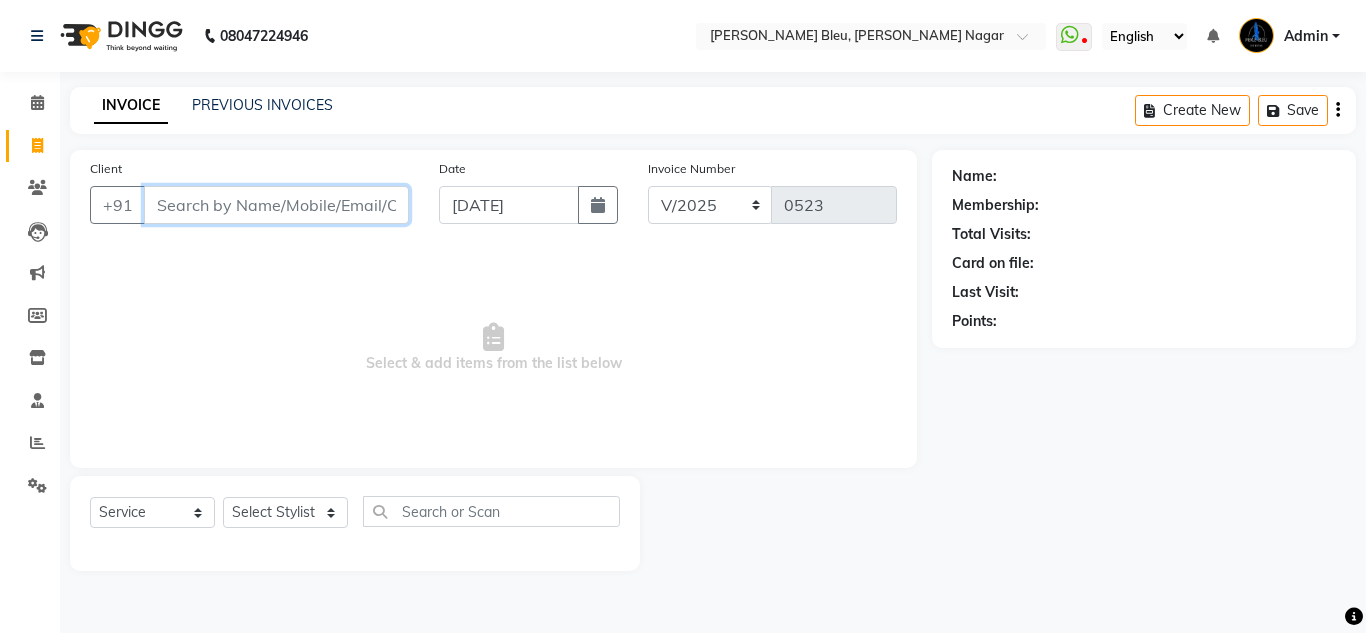 click on "Client" at bounding box center [276, 205] 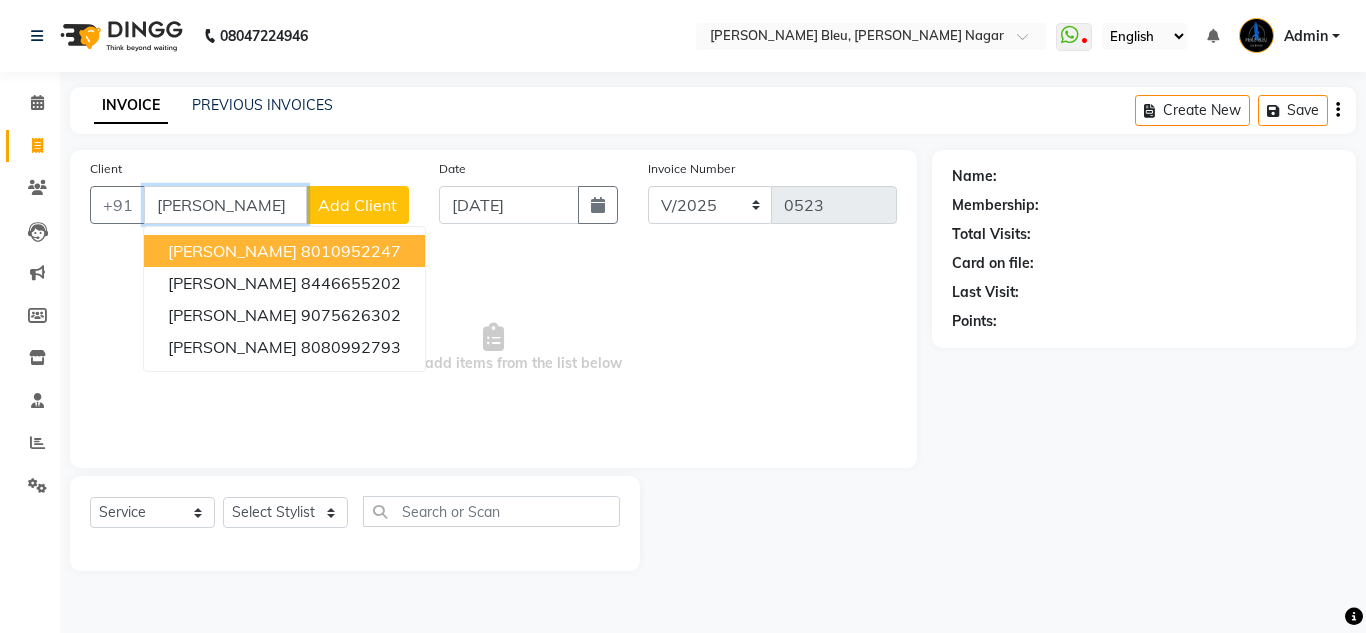 click on "[PERSON_NAME]" at bounding box center (232, 251) 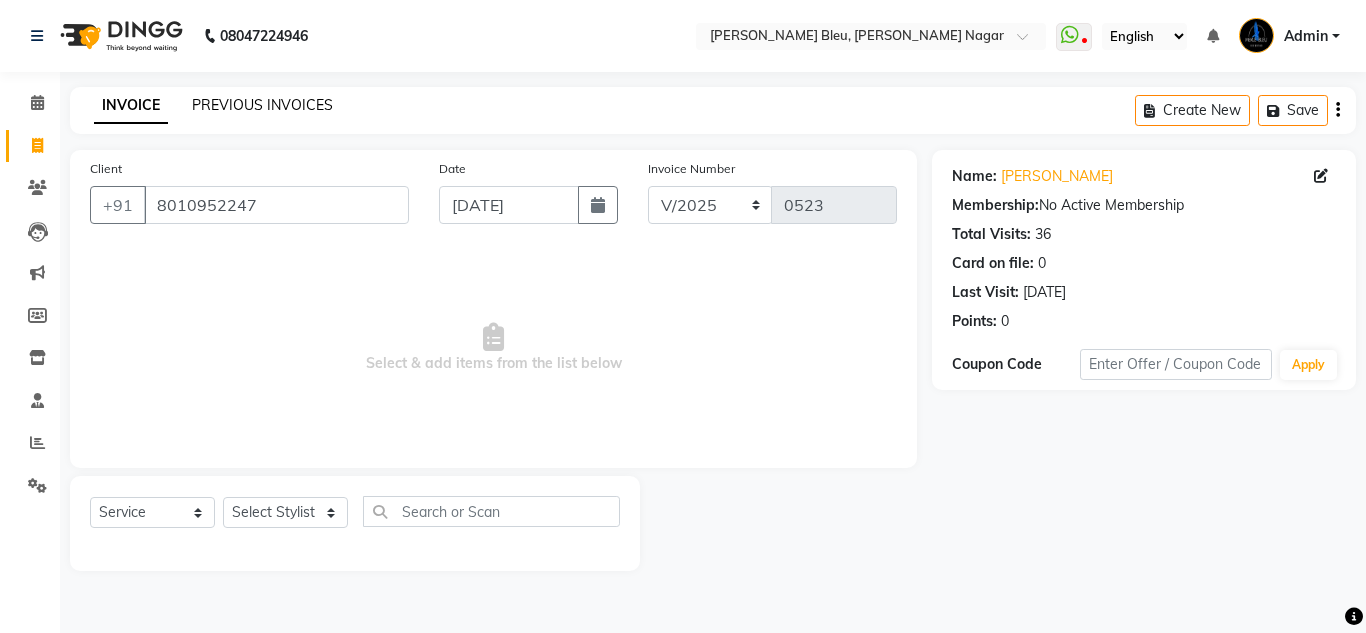 click on "PREVIOUS INVOICES" 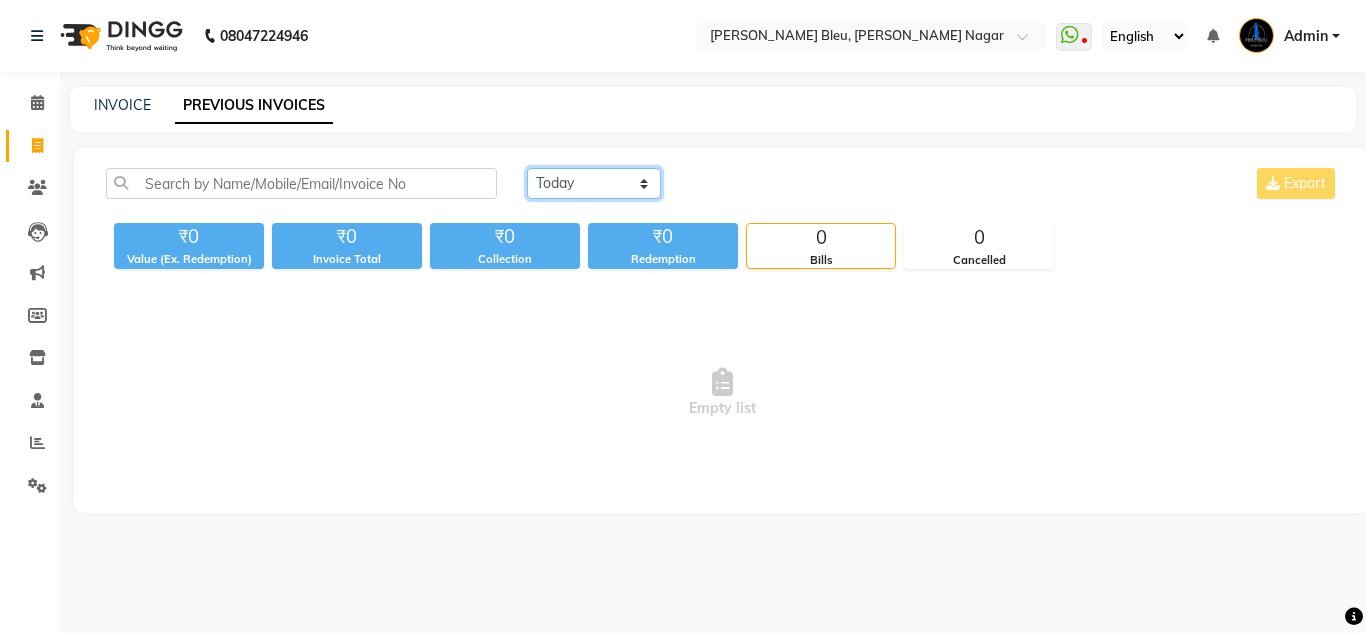 click on "[DATE] [DATE] Custom Range" 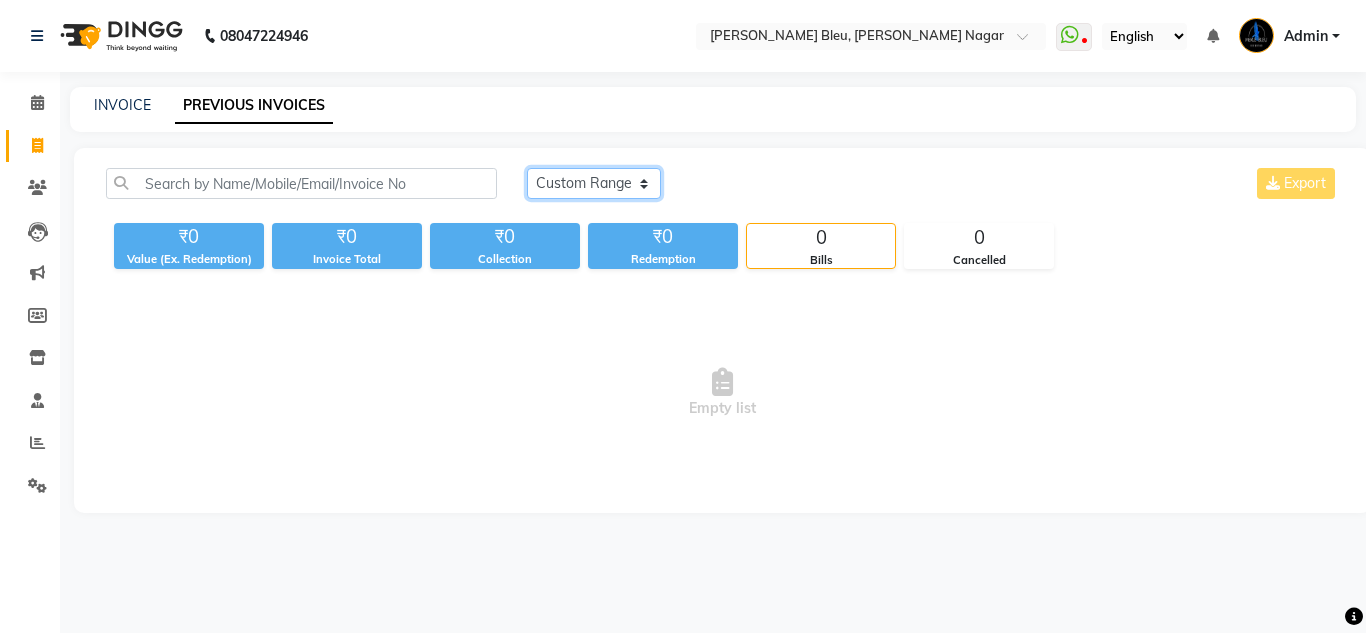 click on "[DATE] [DATE] Custom Range" 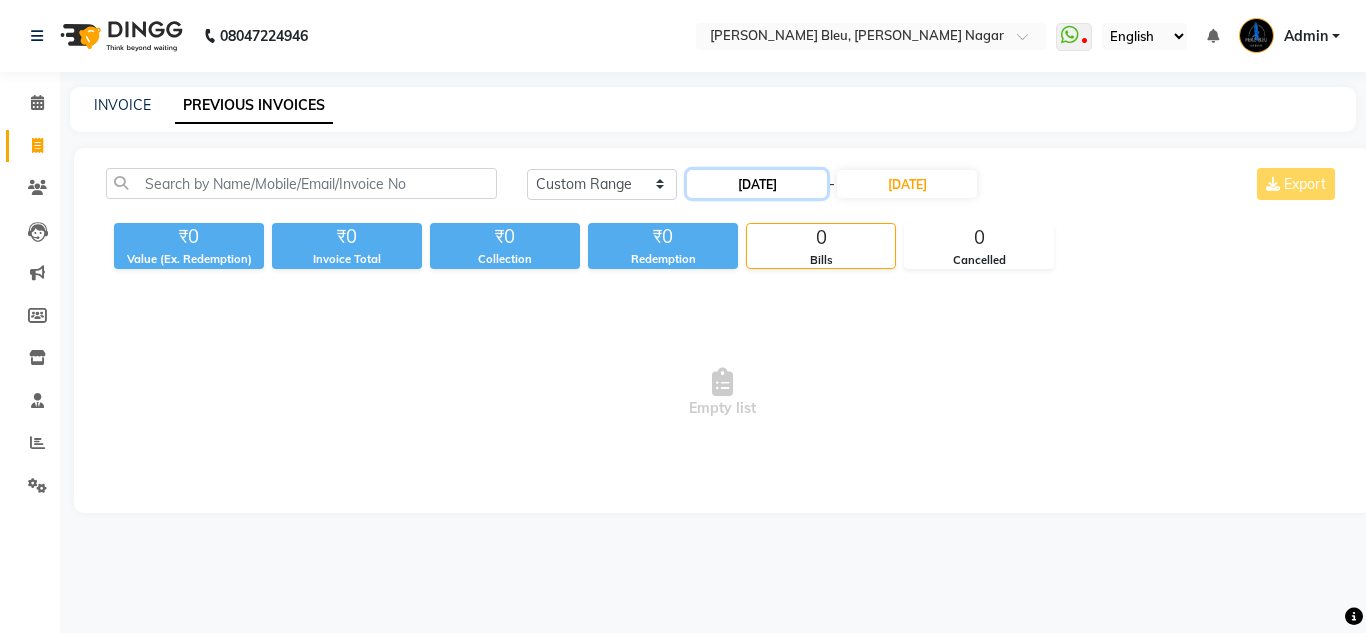 click on "[DATE]" 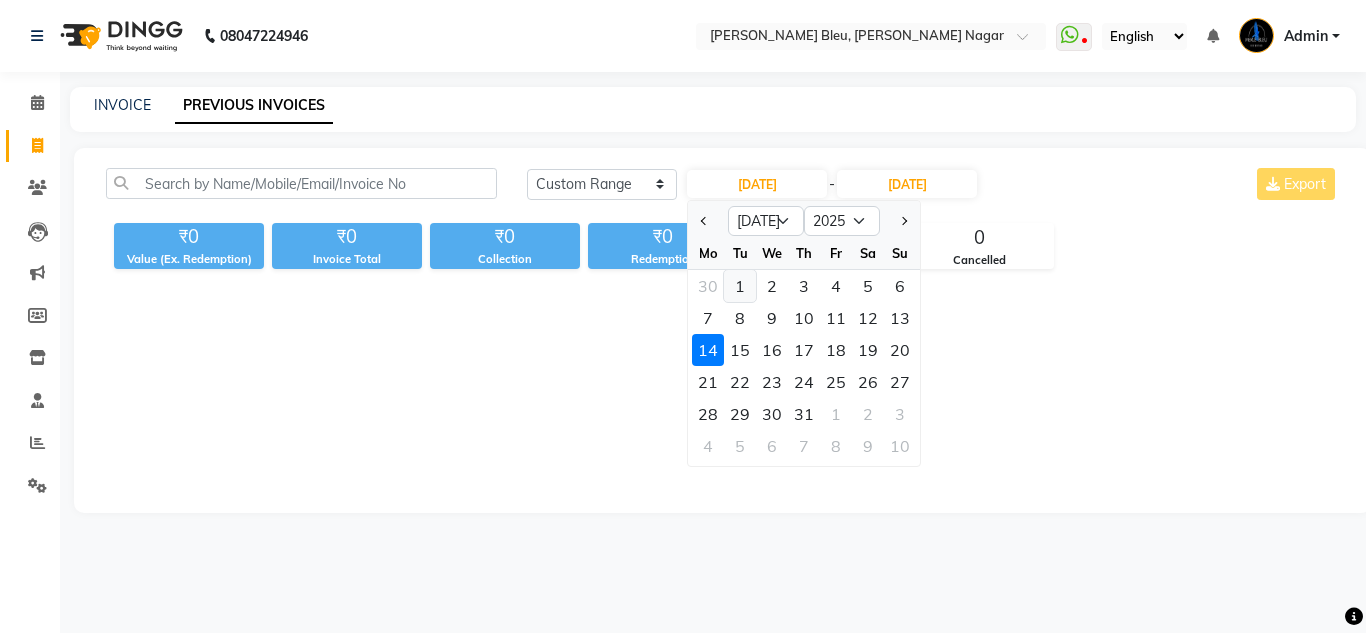 click on "1" 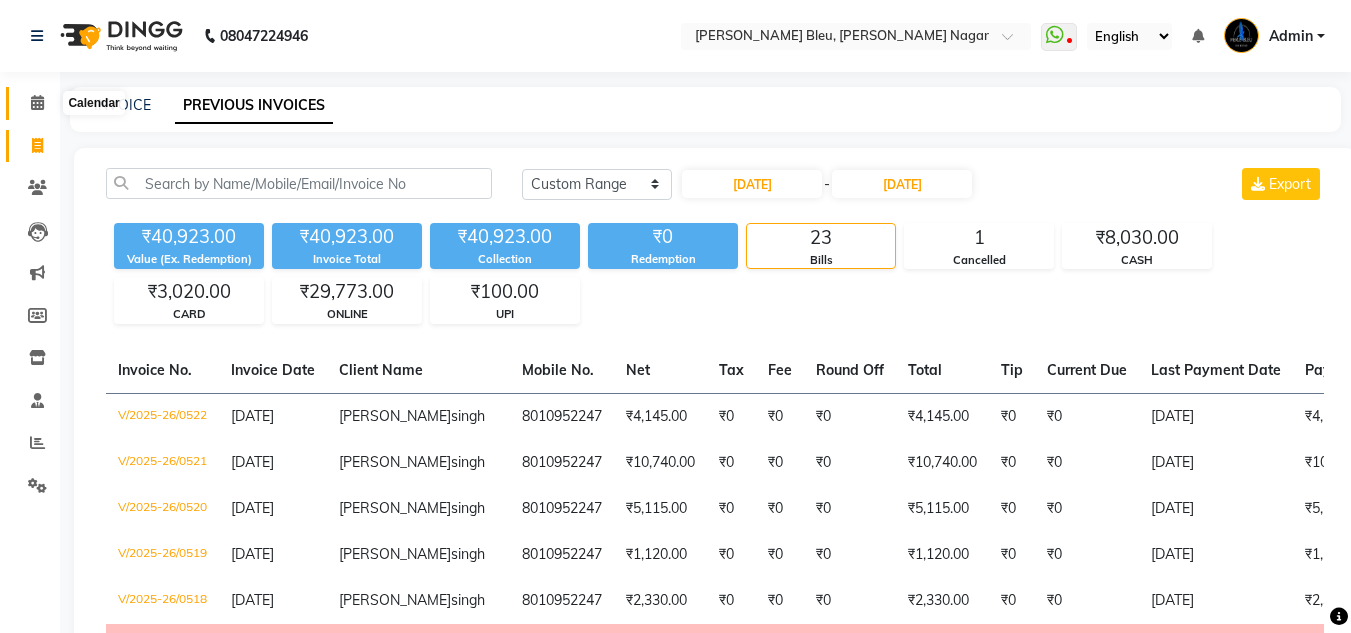 click 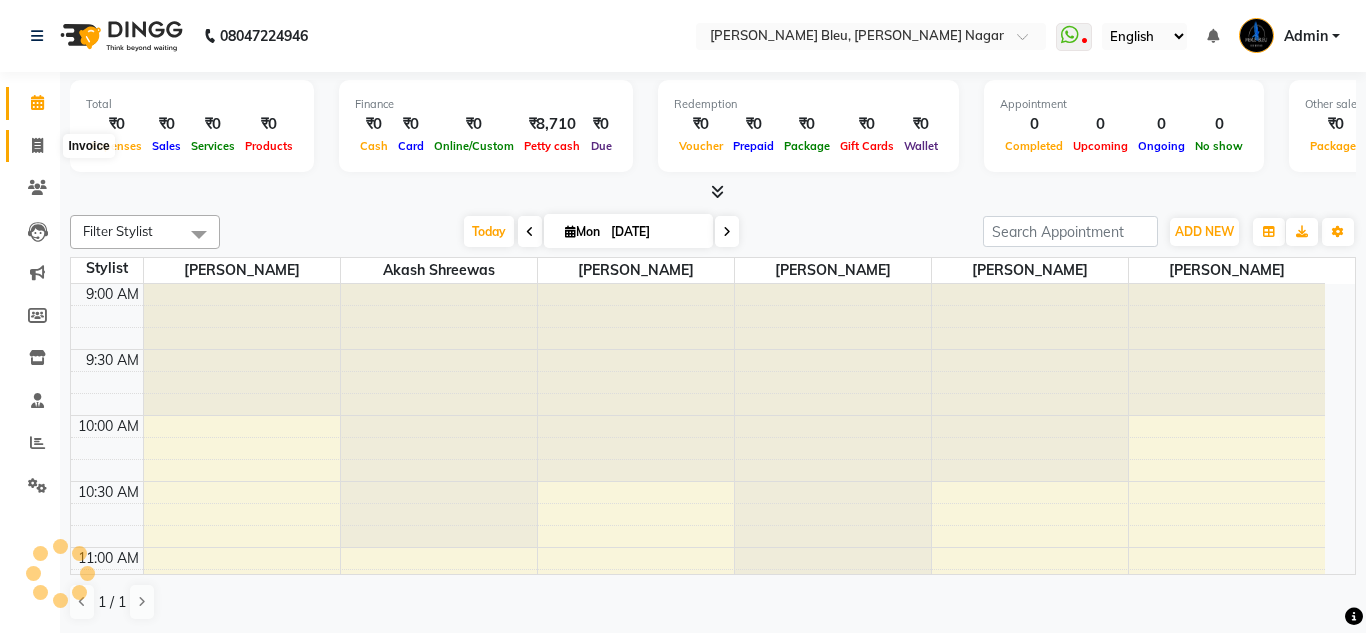 click 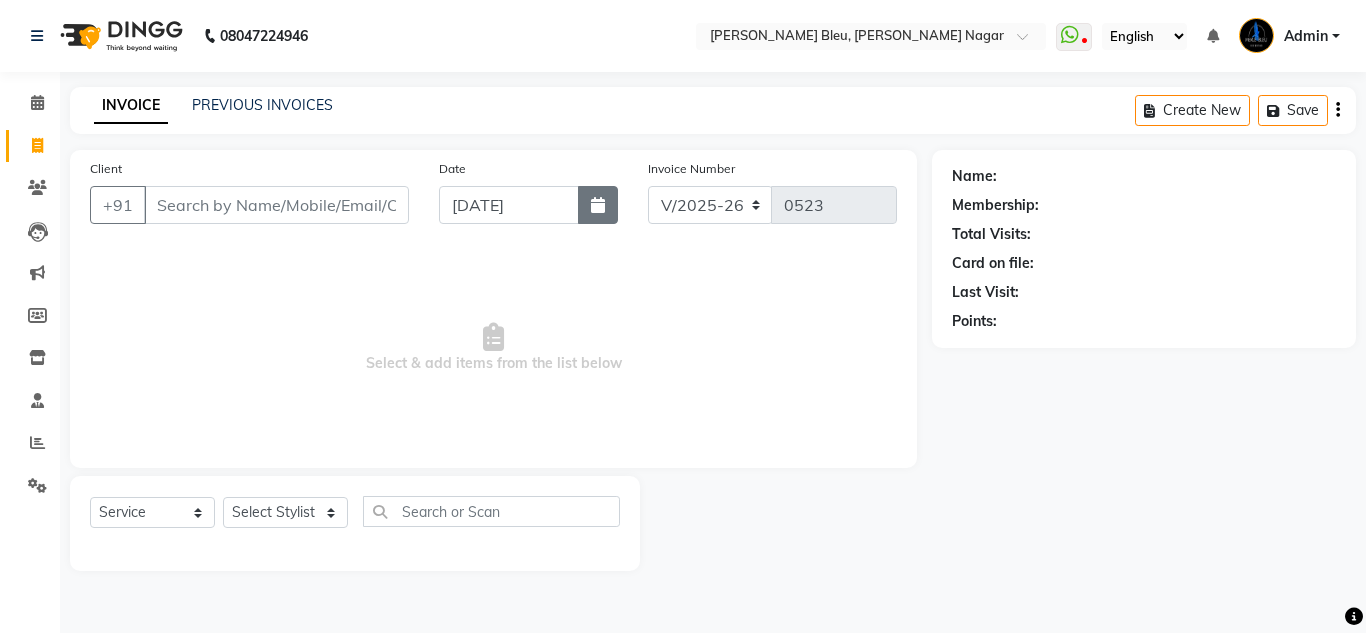 click 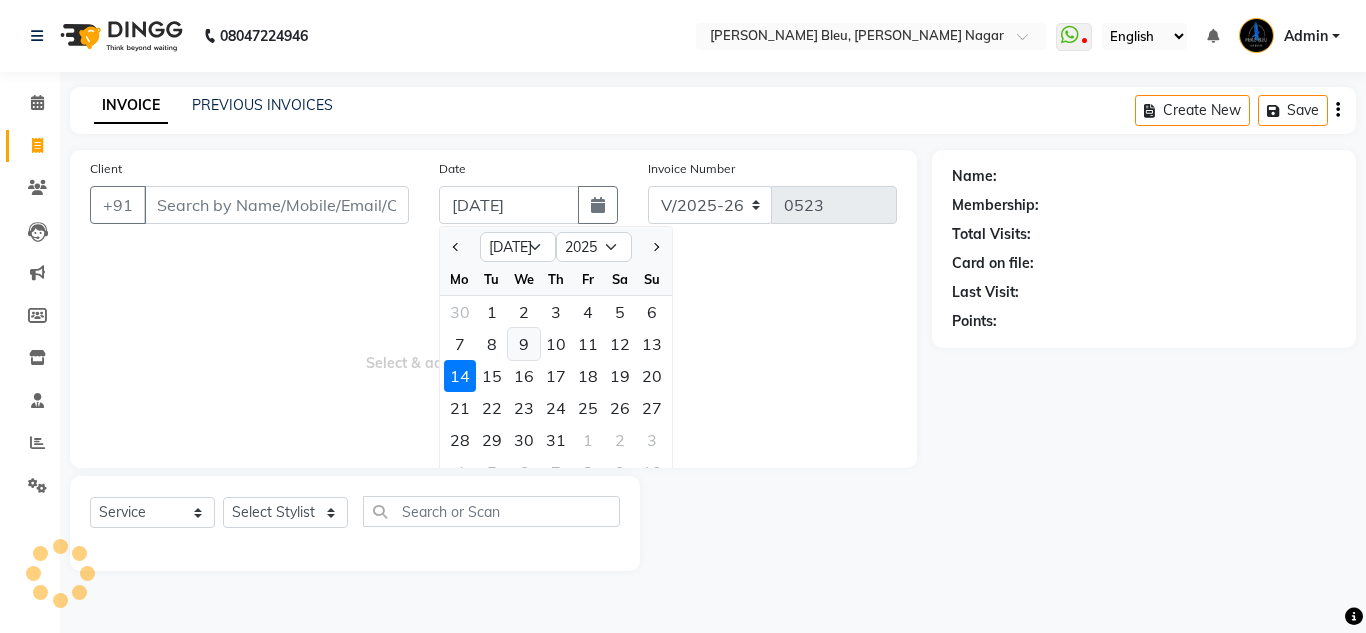 click on "9" 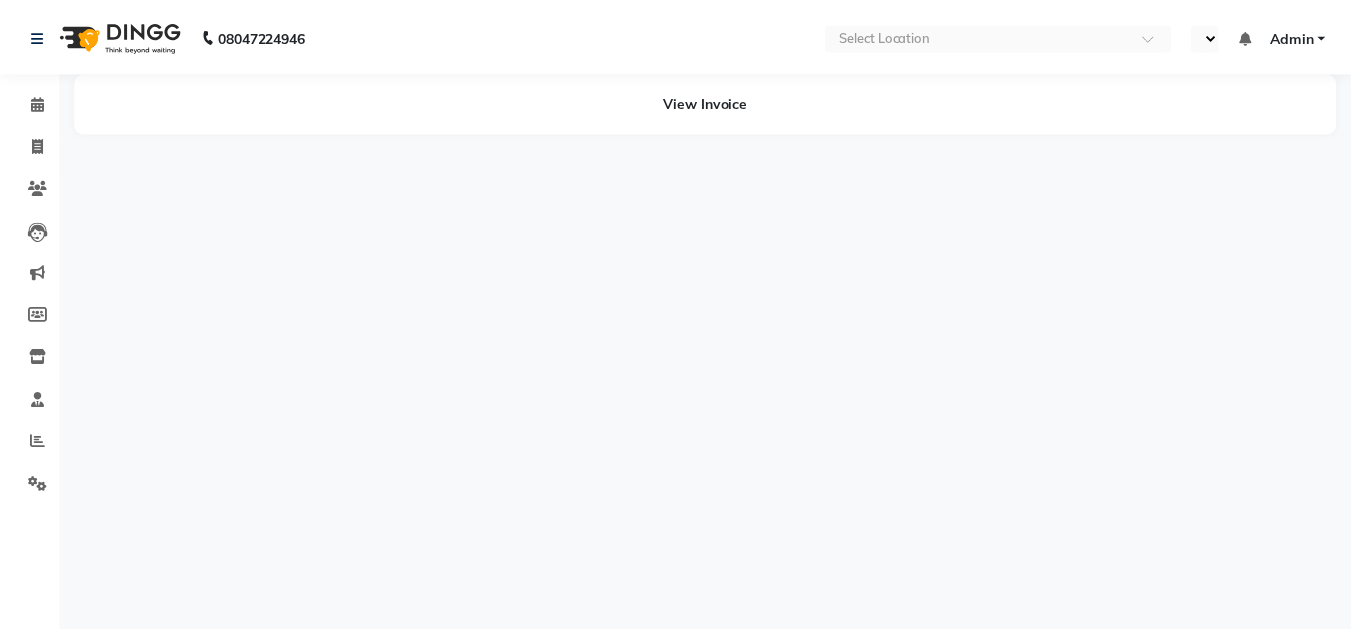 scroll, scrollTop: 0, scrollLeft: 0, axis: both 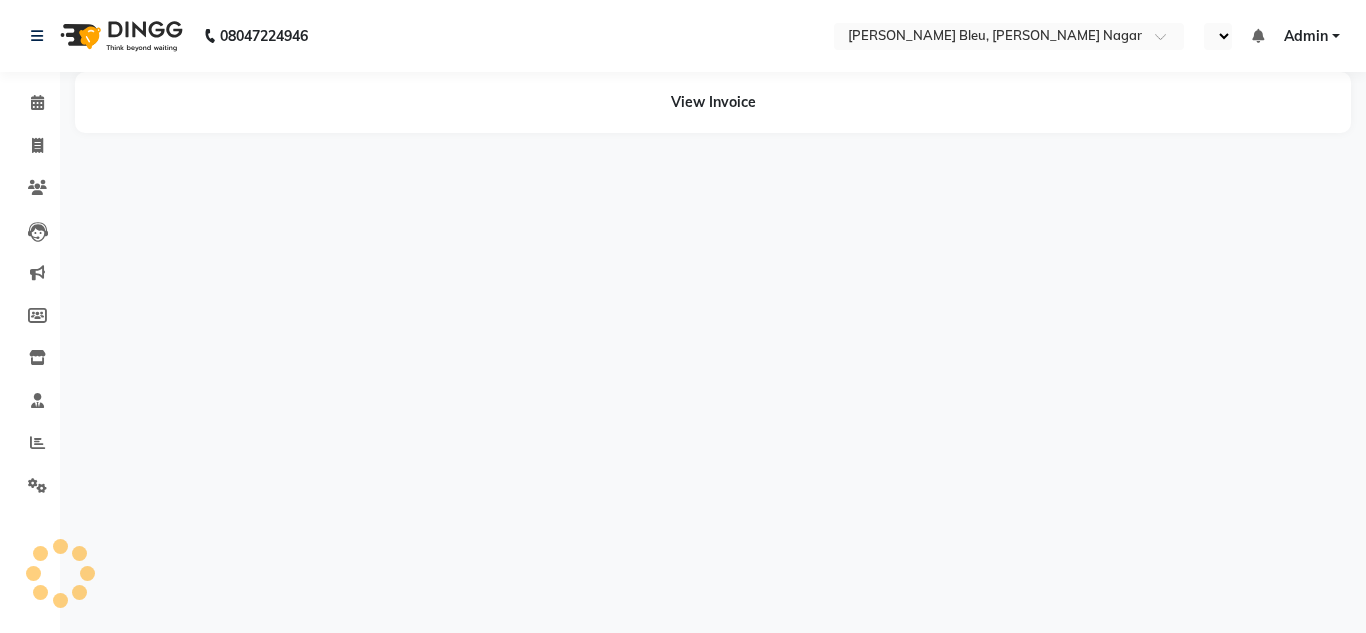 select on "en" 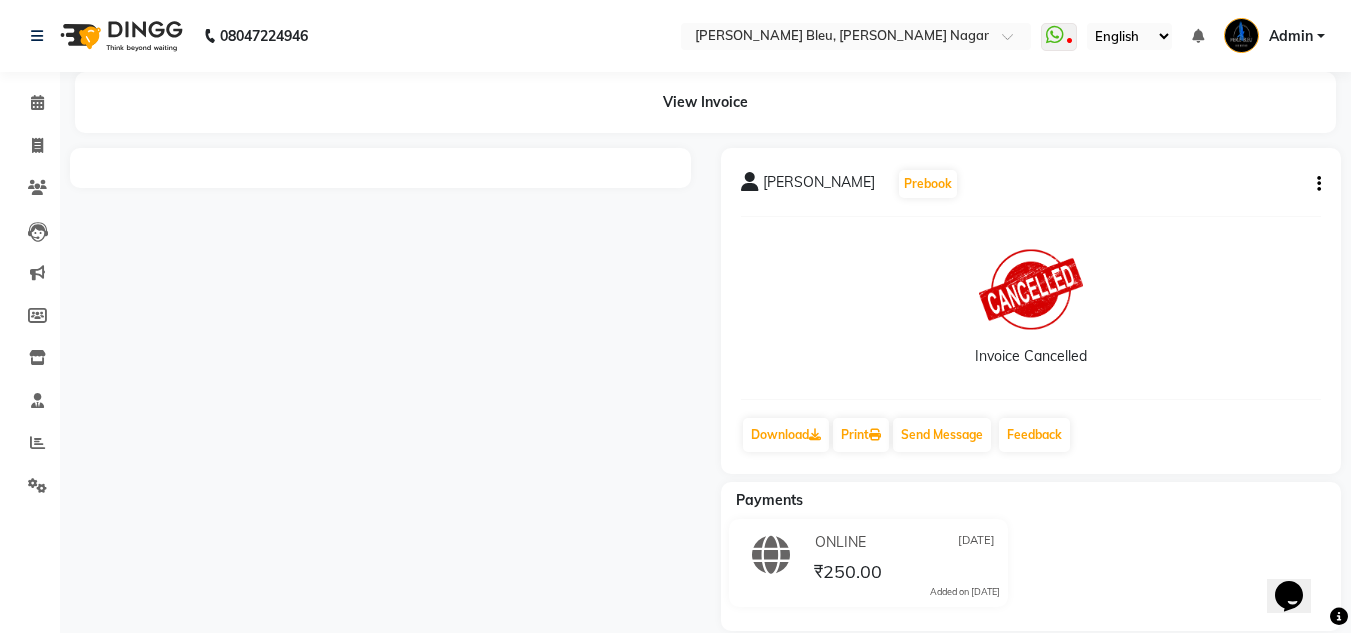 scroll, scrollTop: 0, scrollLeft: 0, axis: both 